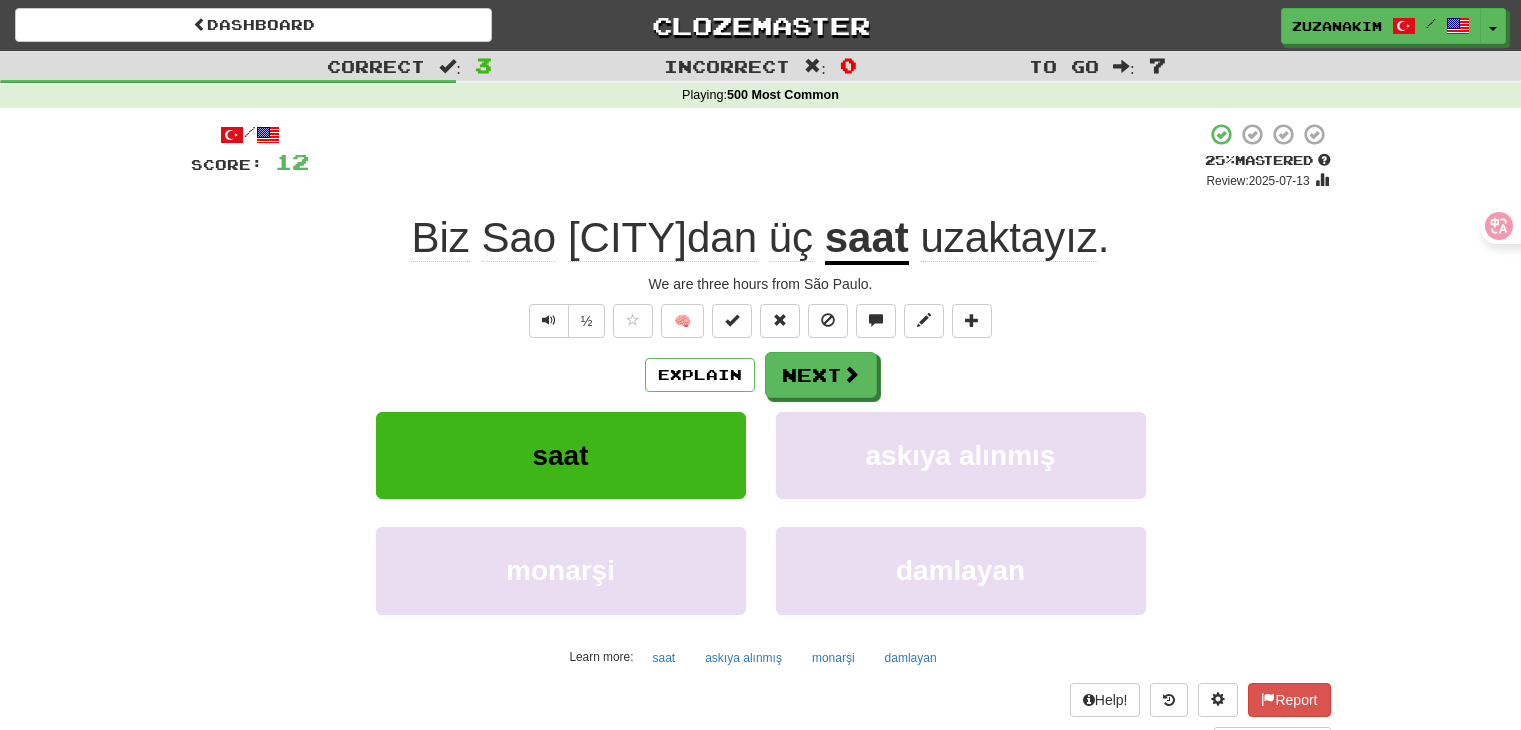 scroll, scrollTop: 0, scrollLeft: 0, axis: both 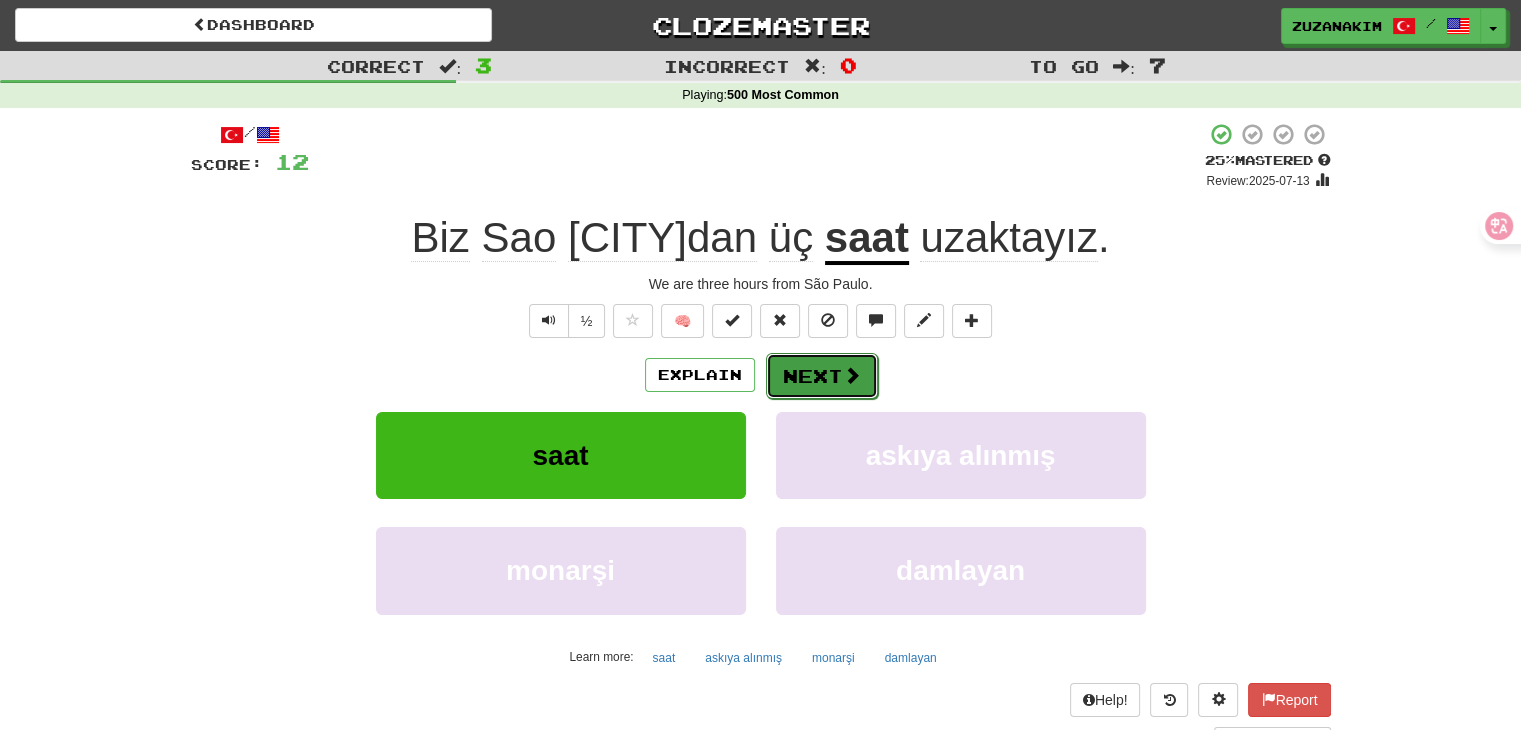 click at bounding box center [852, 375] 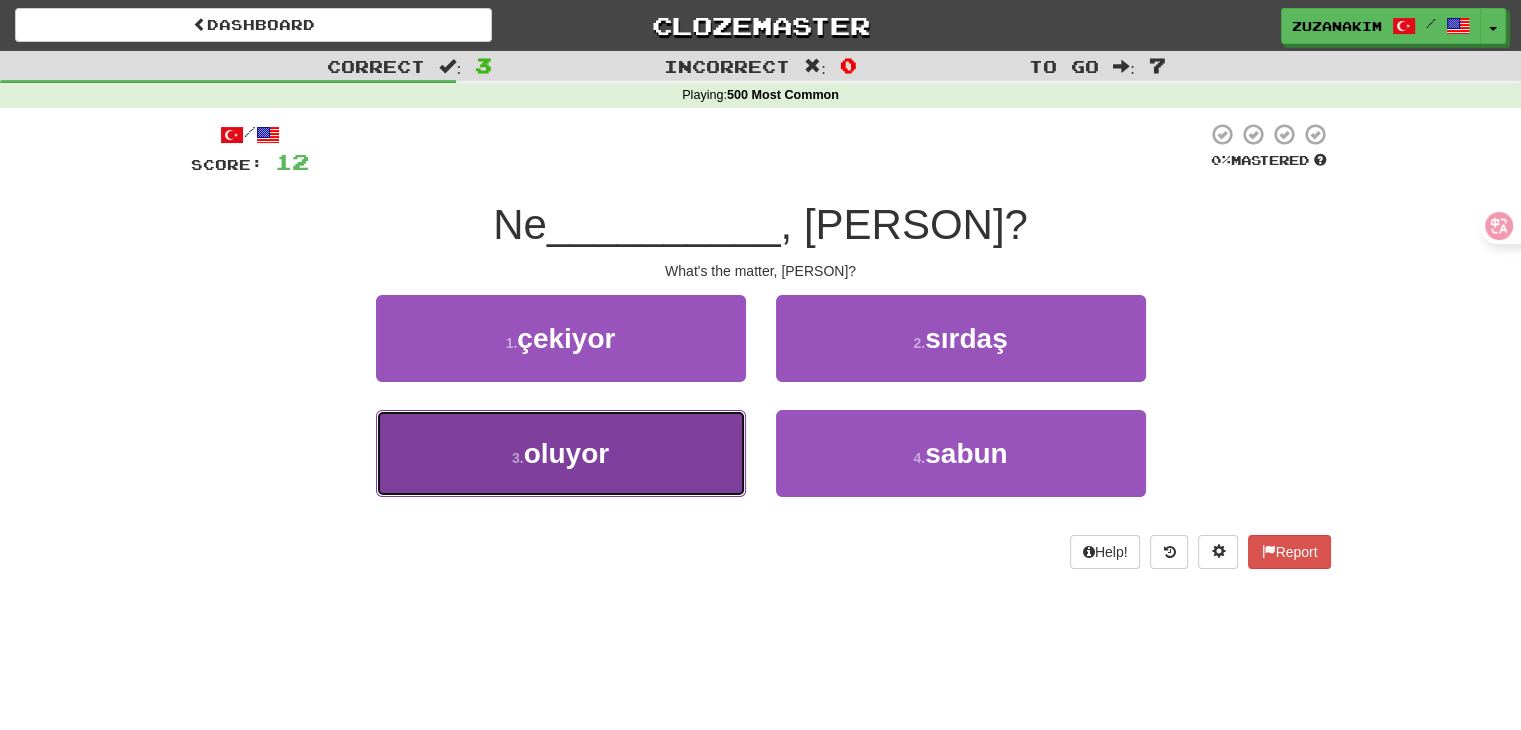 click on "3 .  oluyor" at bounding box center [561, 453] 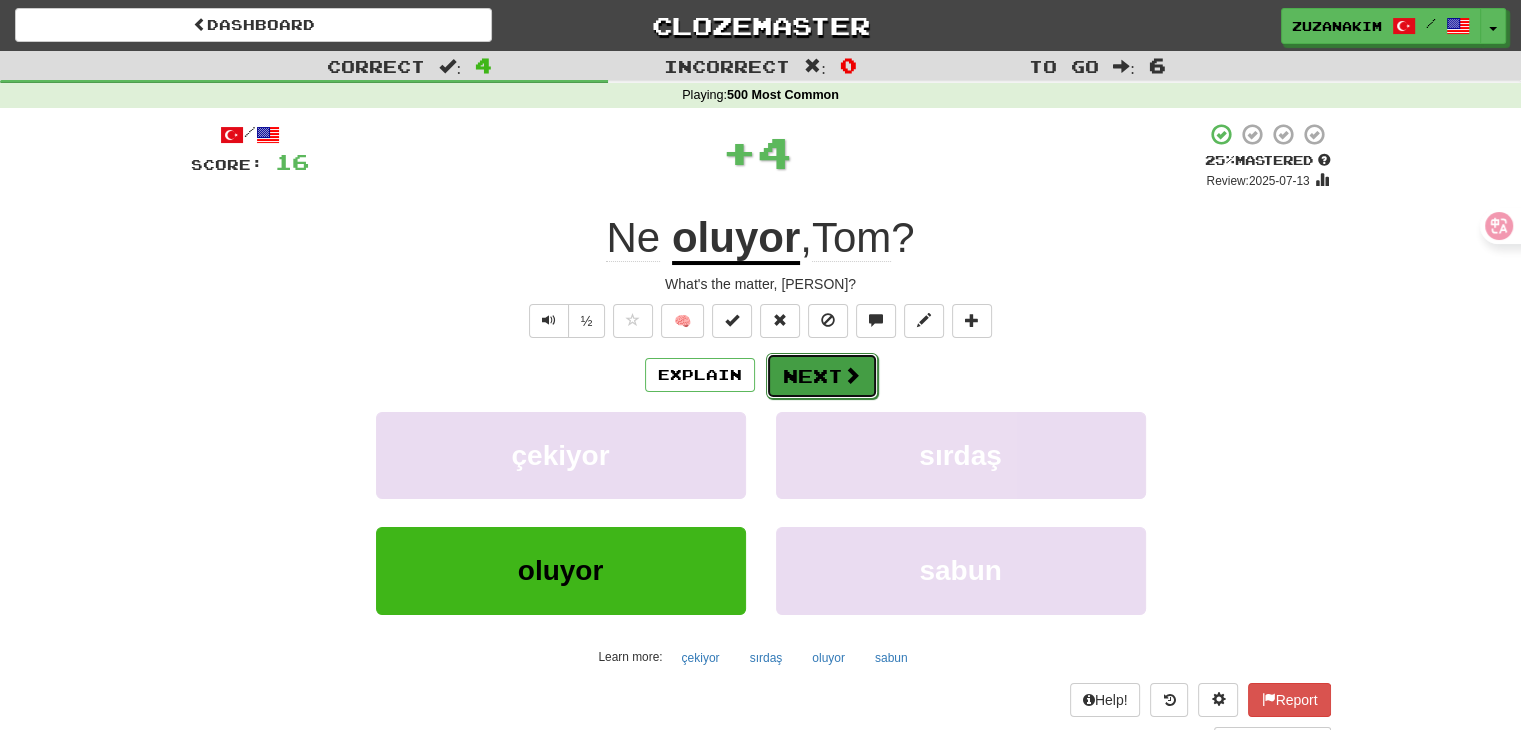 click on "Next" at bounding box center [822, 376] 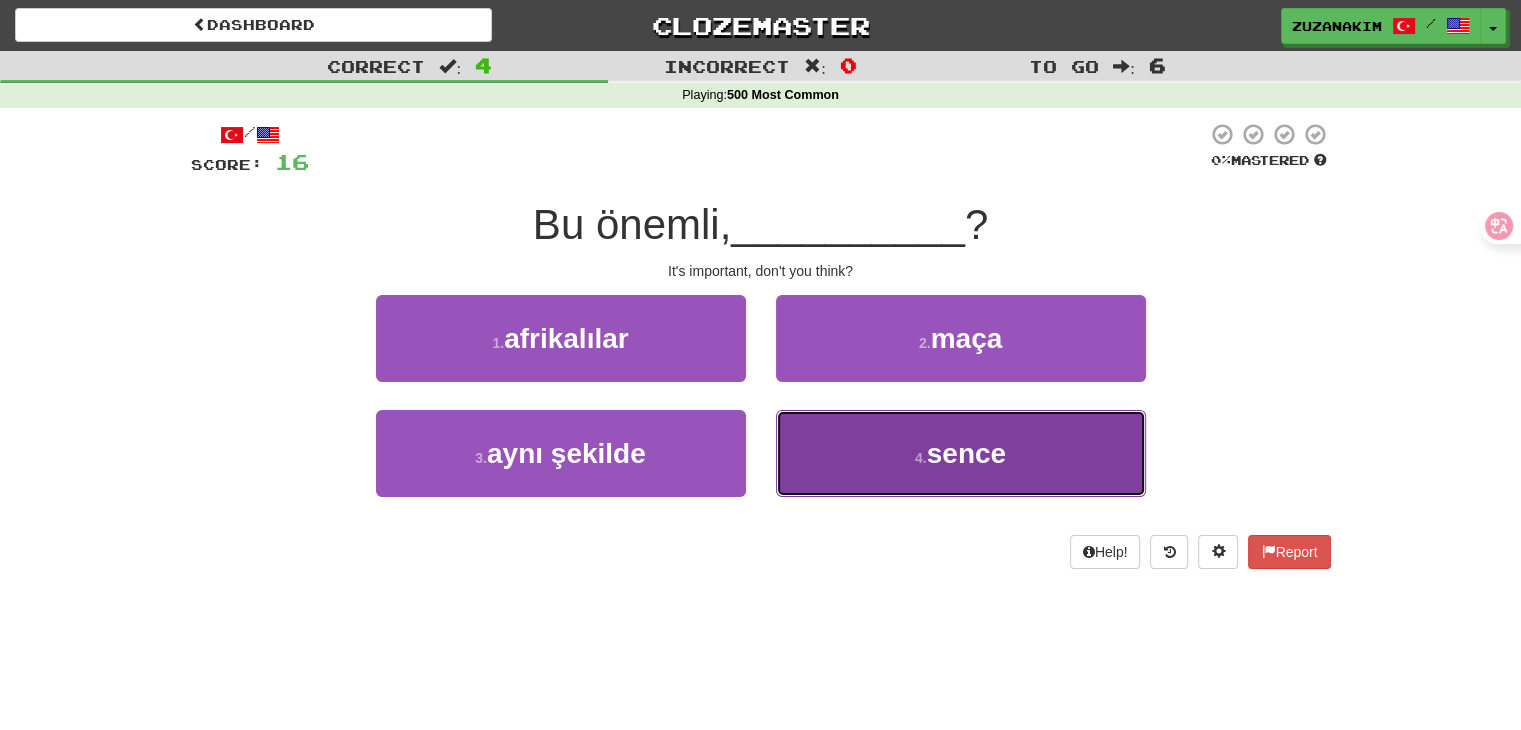 click on "4 .  sence" at bounding box center [961, 453] 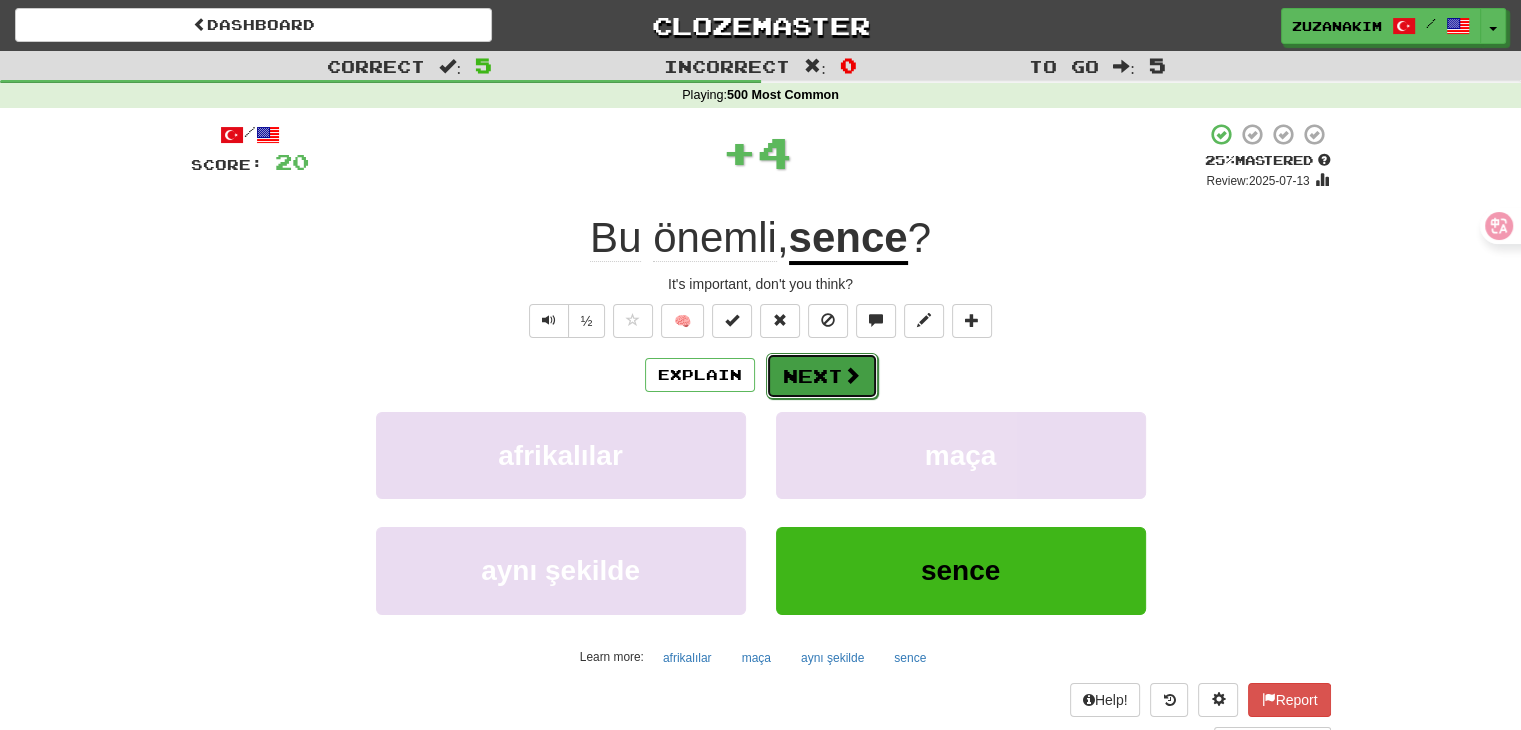 click at bounding box center [852, 375] 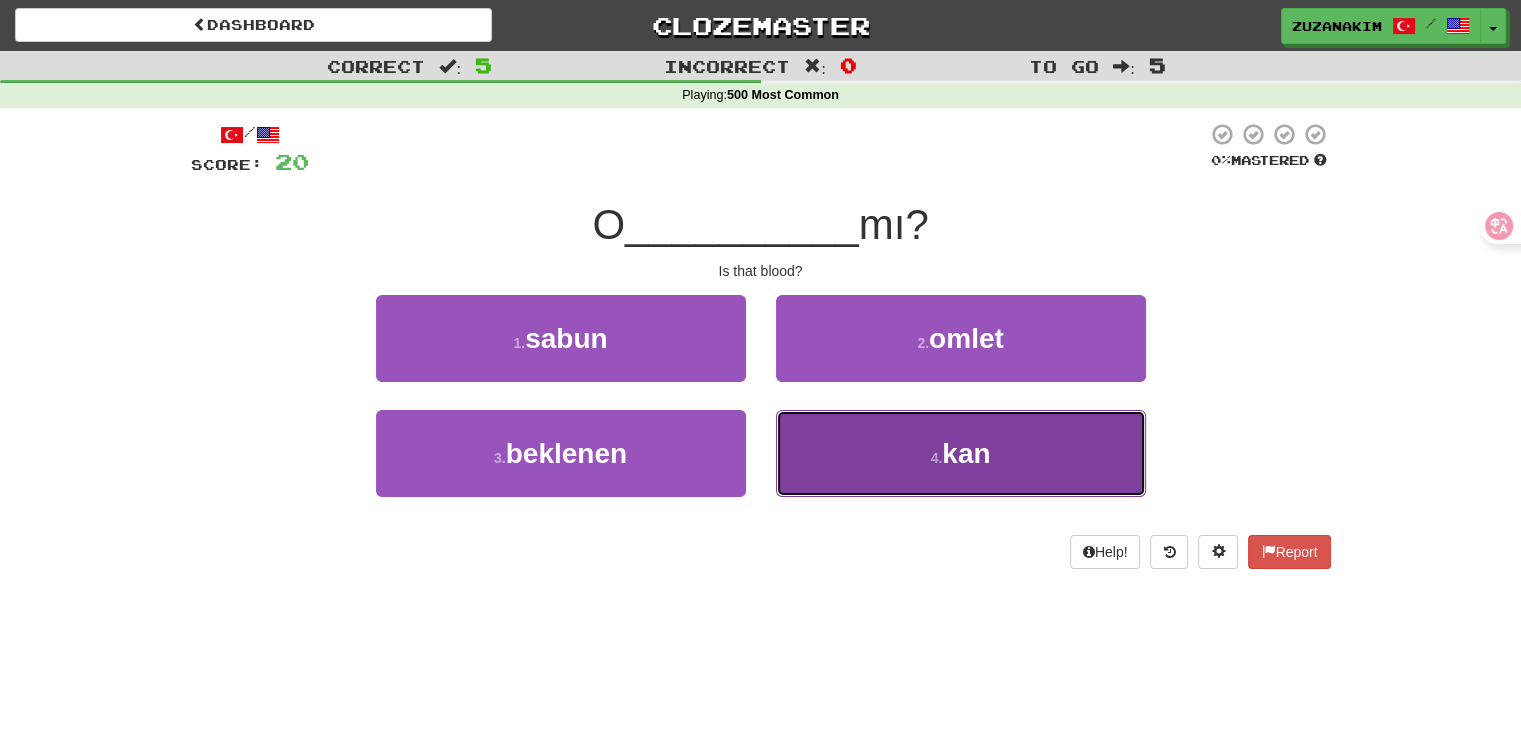 click on "4 .  kan" at bounding box center [961, 453] 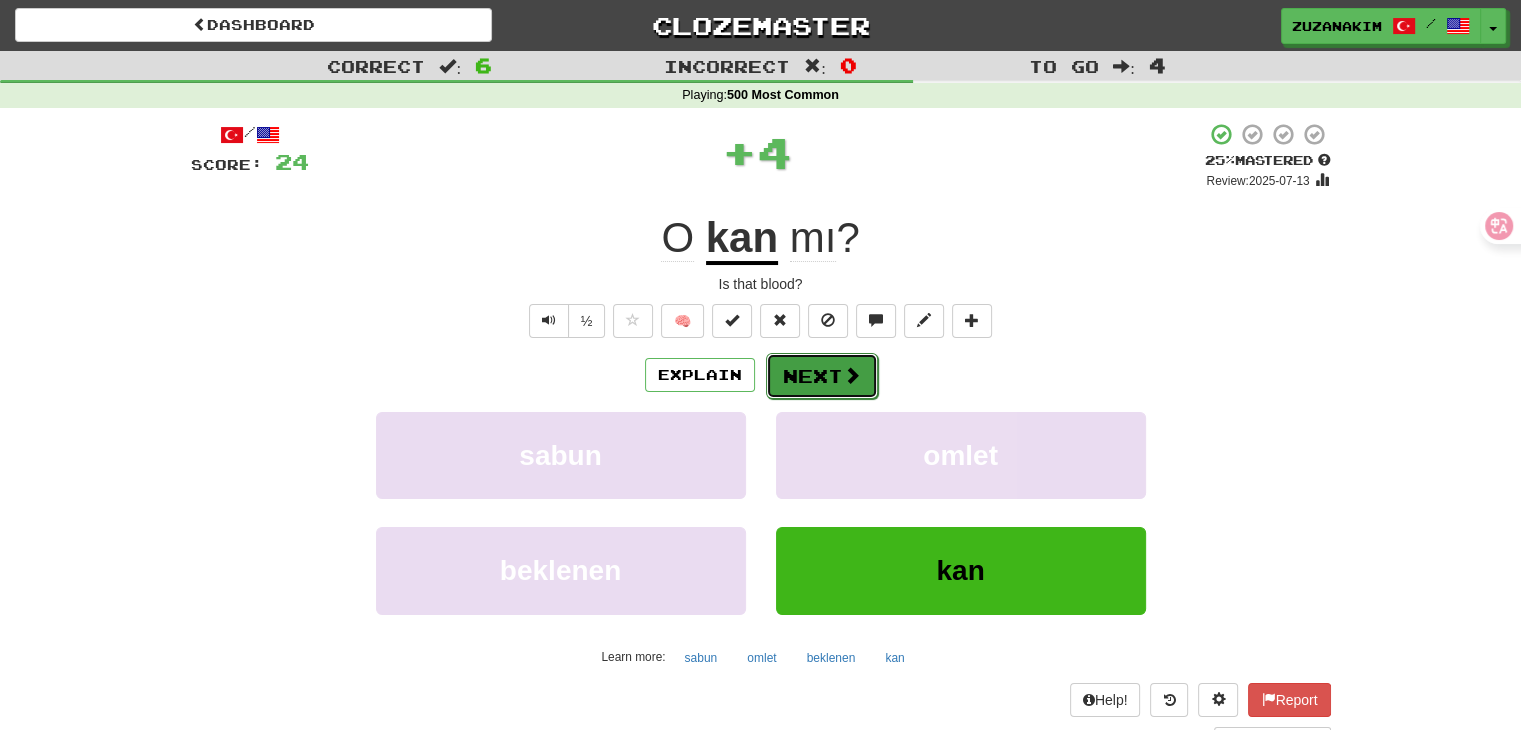 click at bounding box center (852, 375) 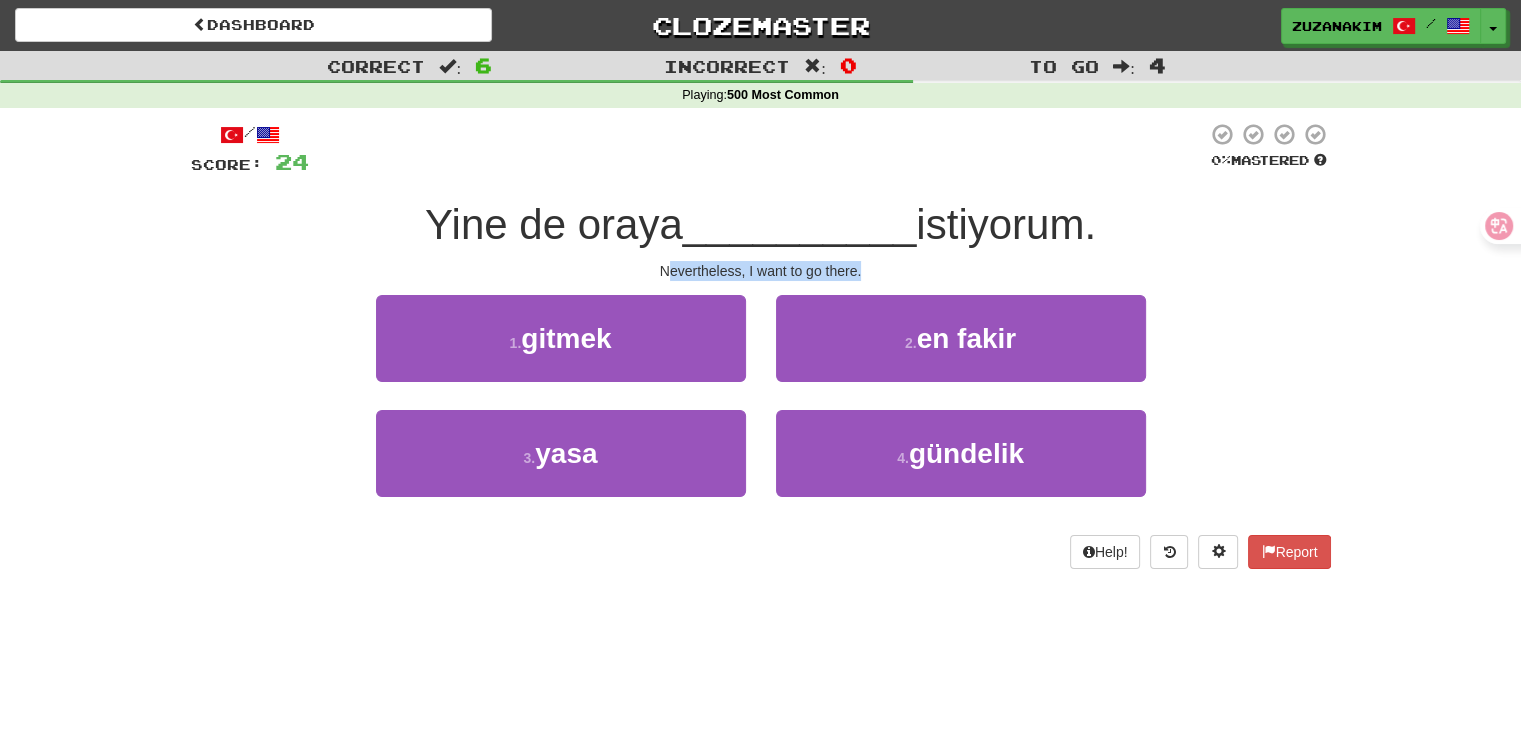 drag, startPoint x: 667, startPoint y: 266, endPoint x: 912, endPoint y: 266, distance: 245 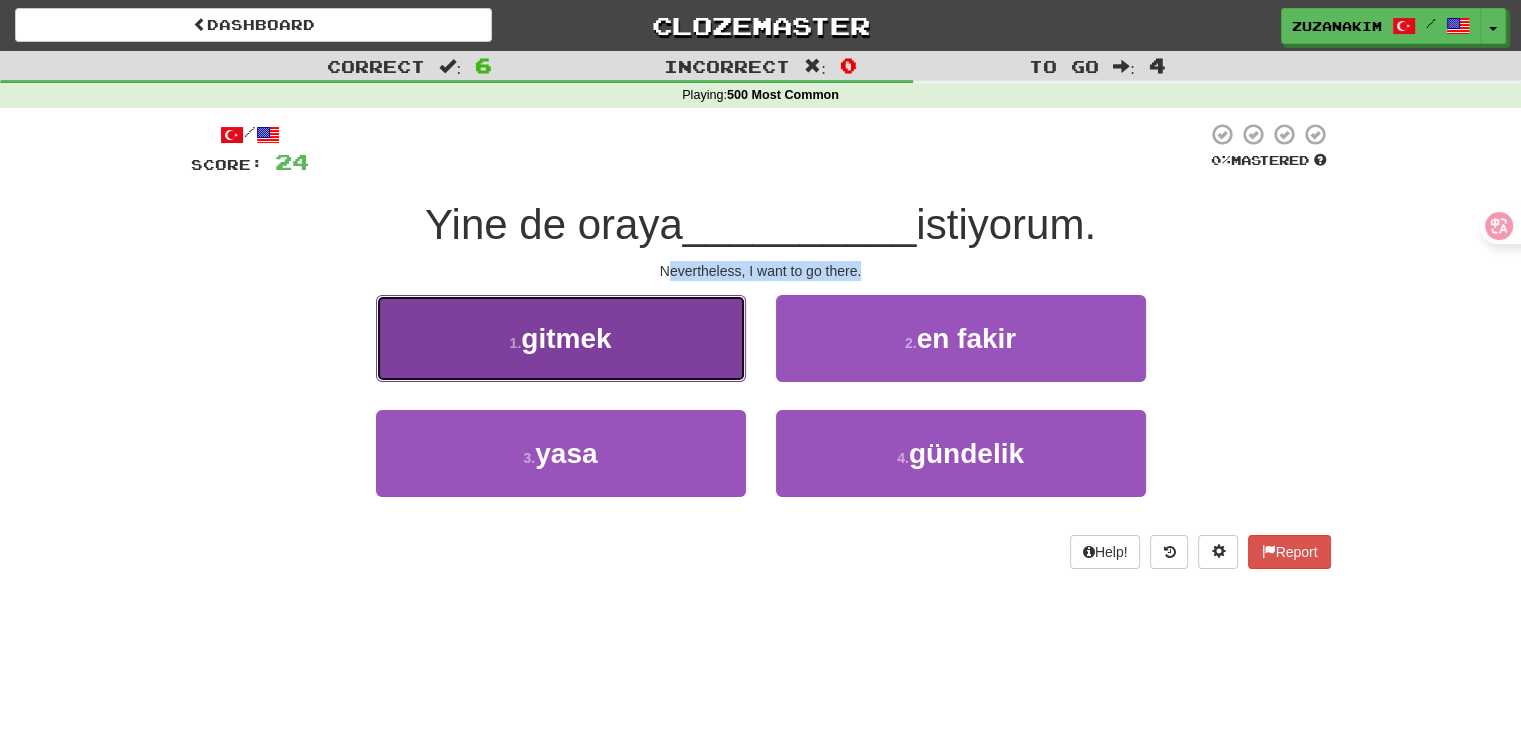 click on "1 .  gitmek" at bounding box center [561, 338] 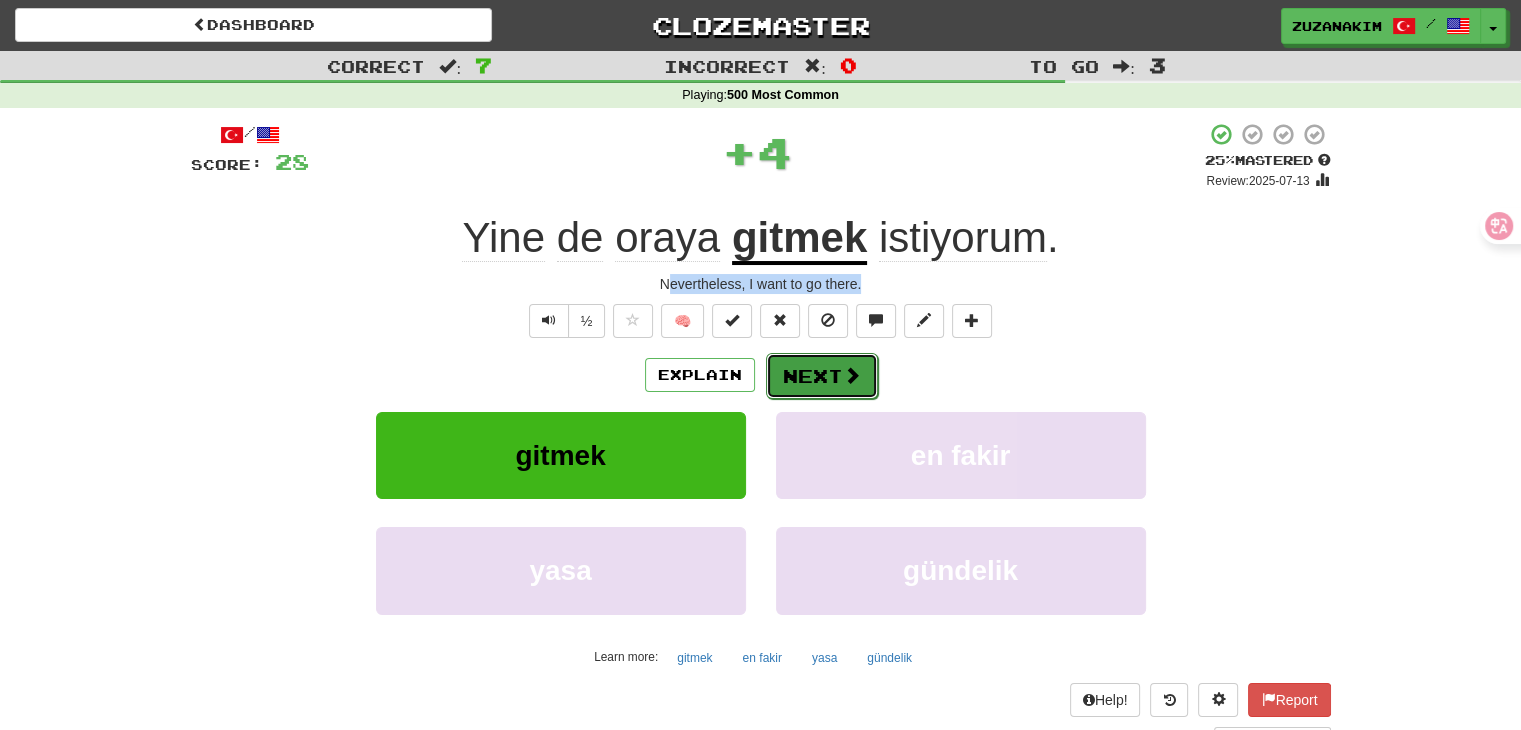 click on "Next" at bounding box center [822, 376] 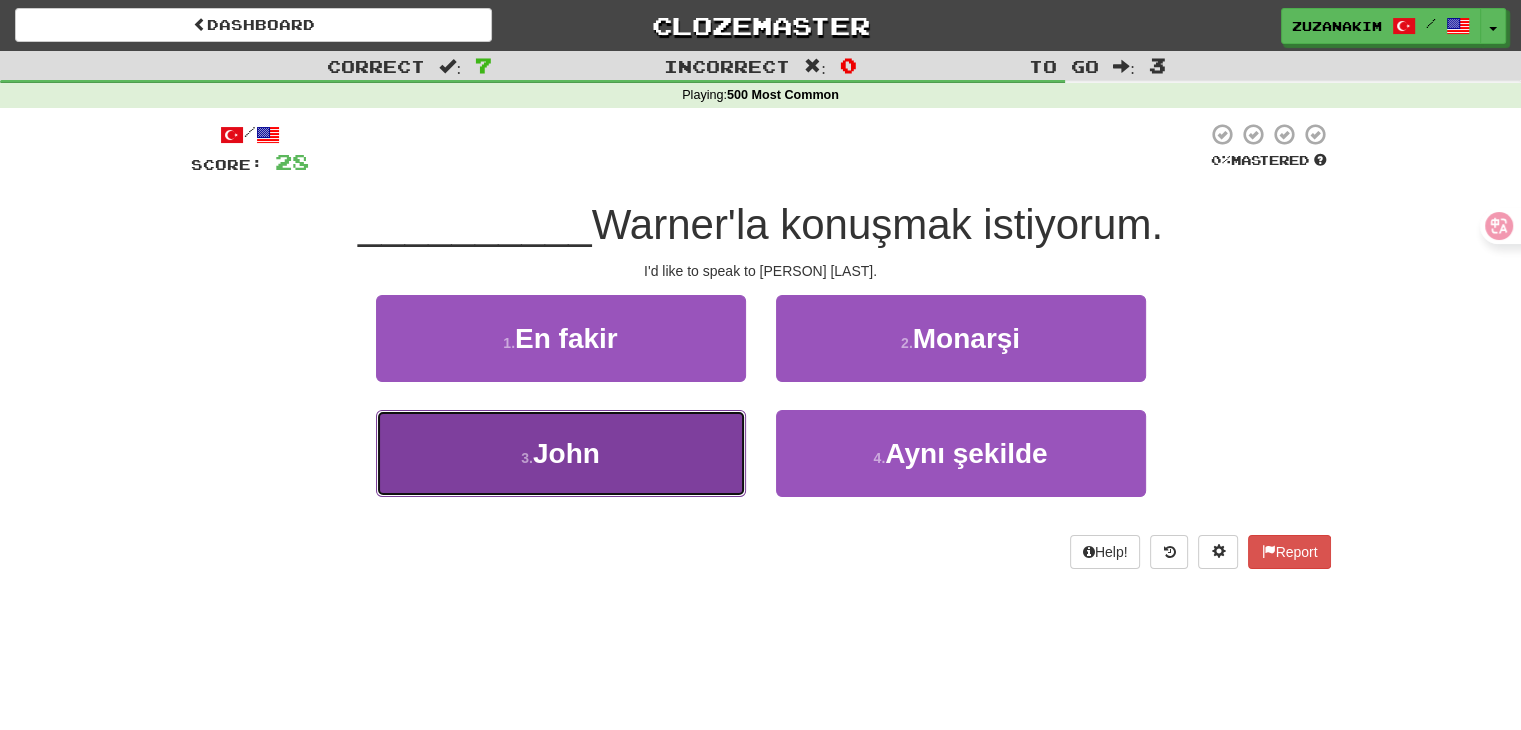 click on "3. [PERSON]" at bounding box center (561, 453) 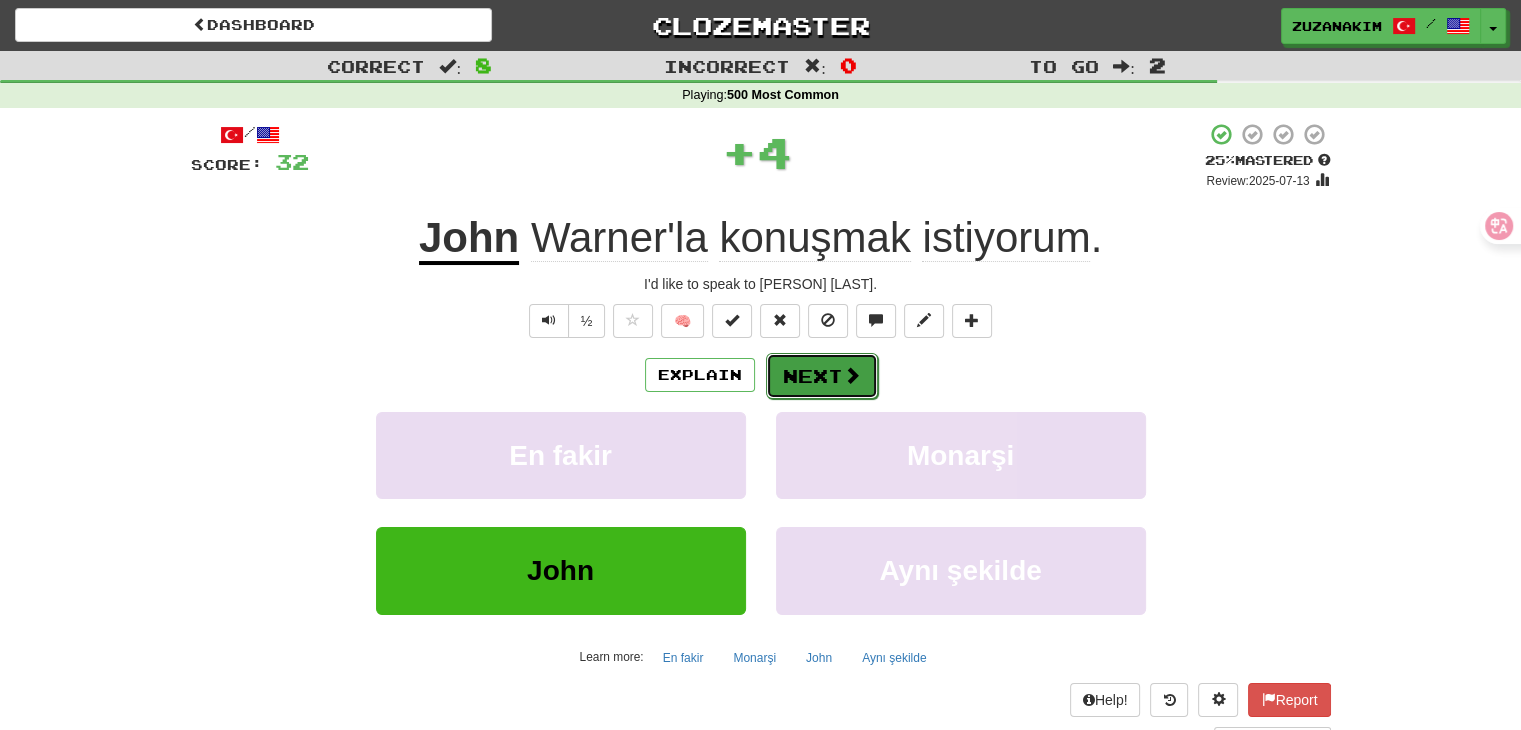 click on "Next" at bounding box center (822, 376) 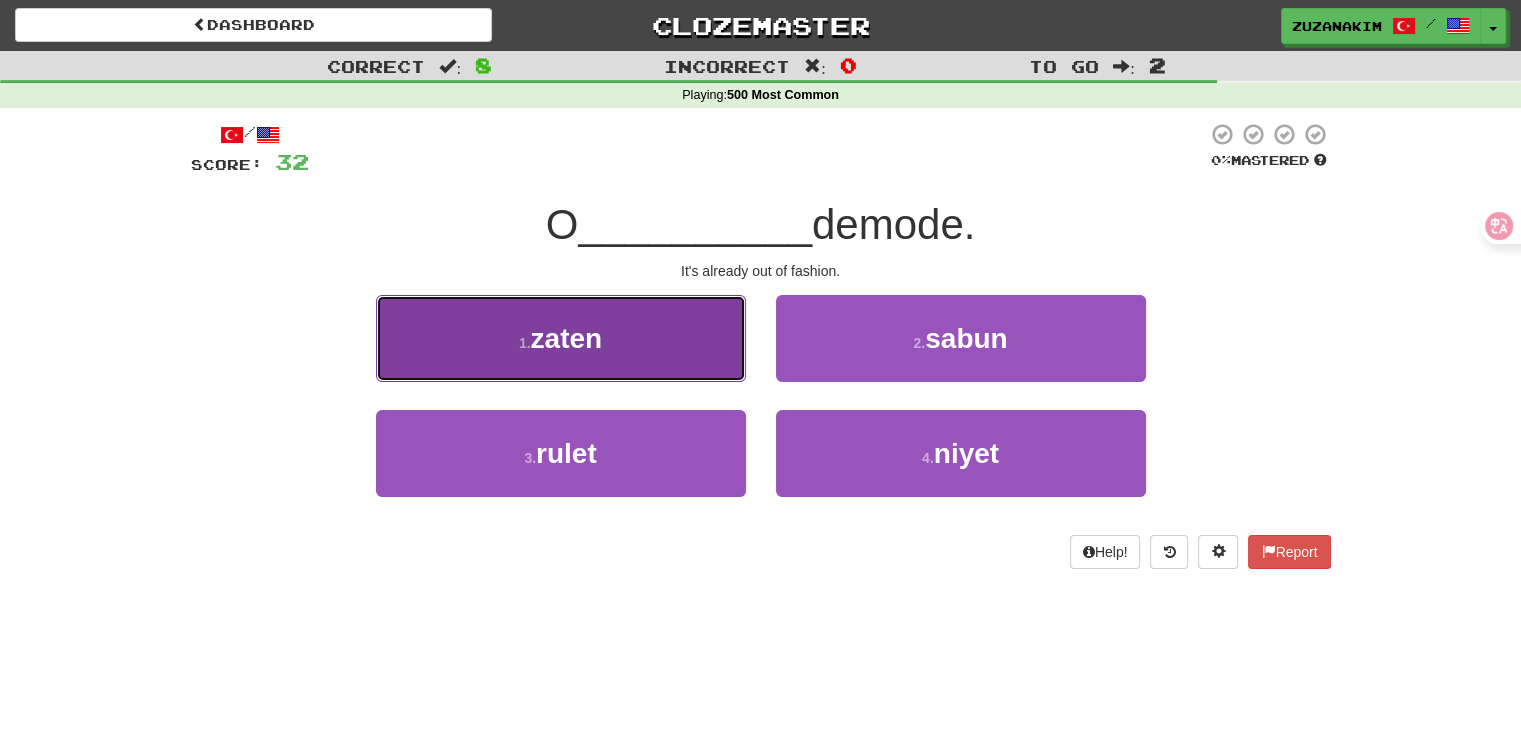 click on "1 .  zaten" at bounding box center (561, 338) 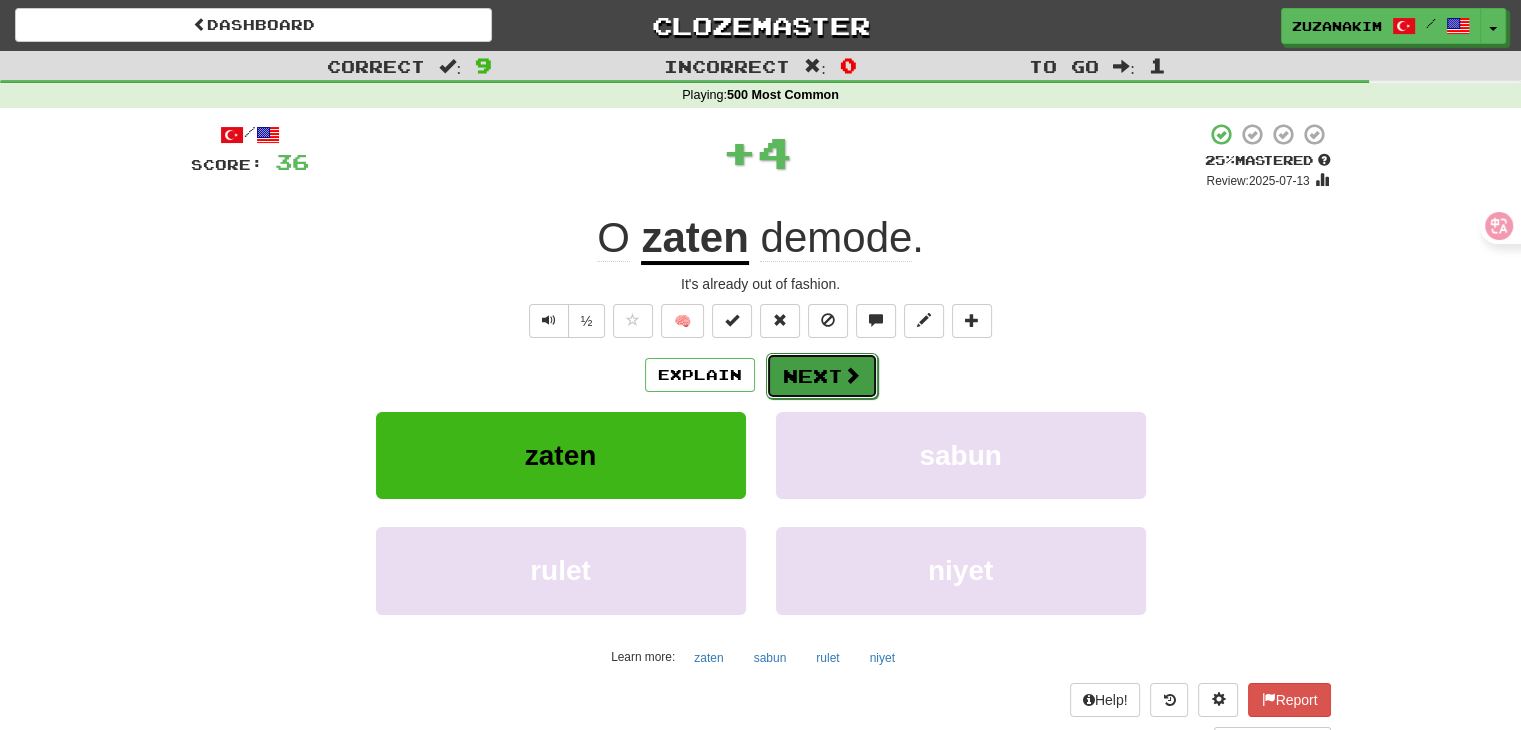 click on "Next" at bounding box center [822, 376] 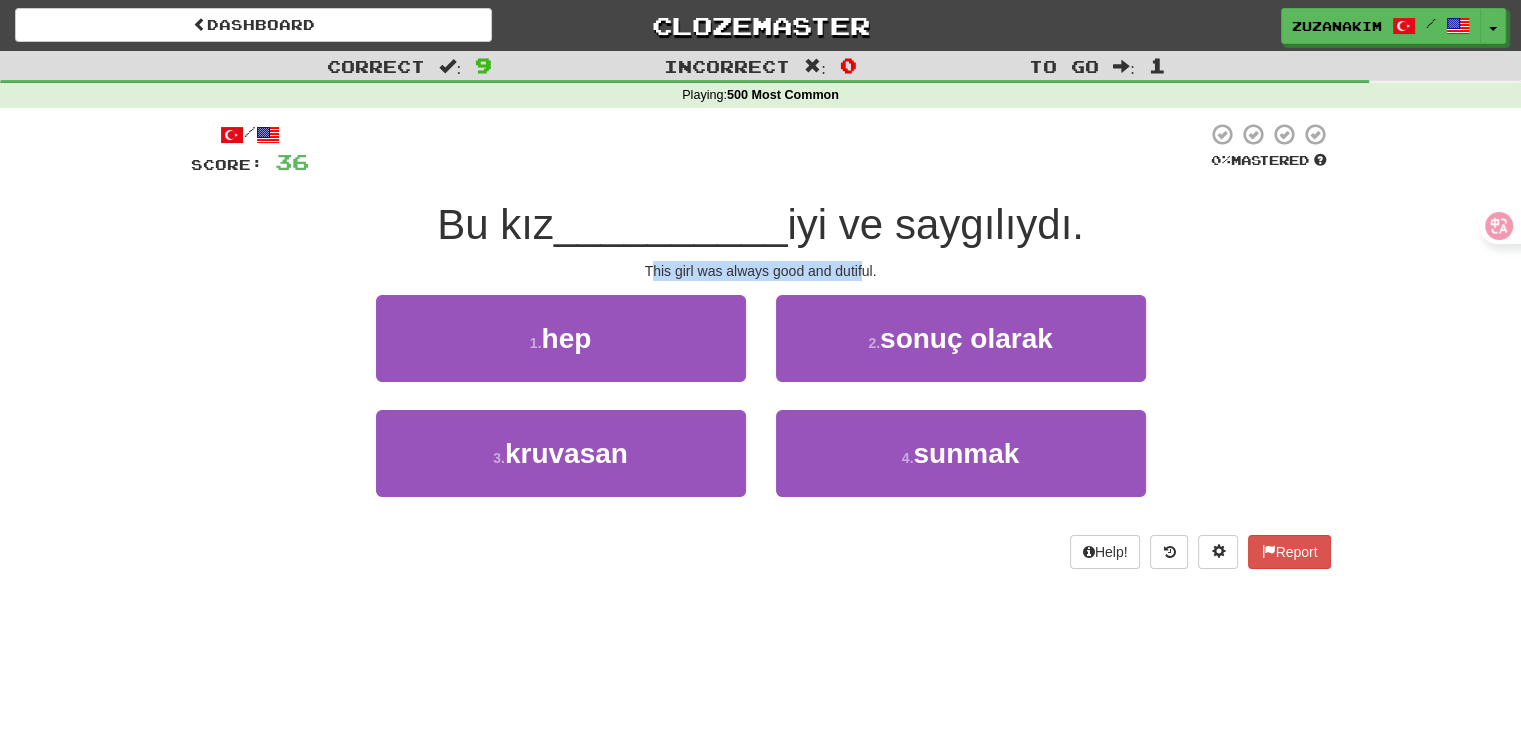 drag, startPoint x: 651, startPoint y: 265, endPoint x: 861, endPoint y: 265, distance: 210 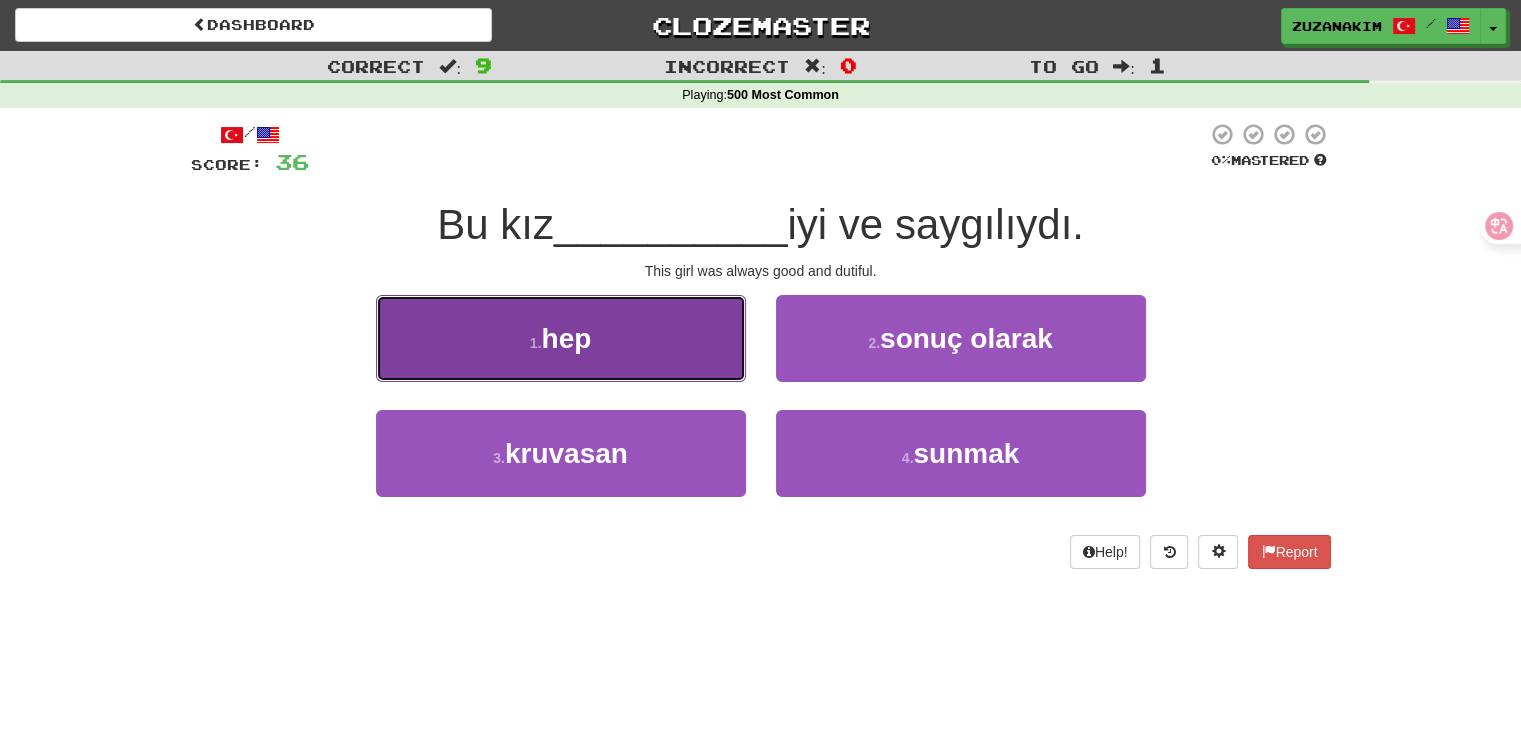 click on "1 .  hep" at bounding box center [561, 338] 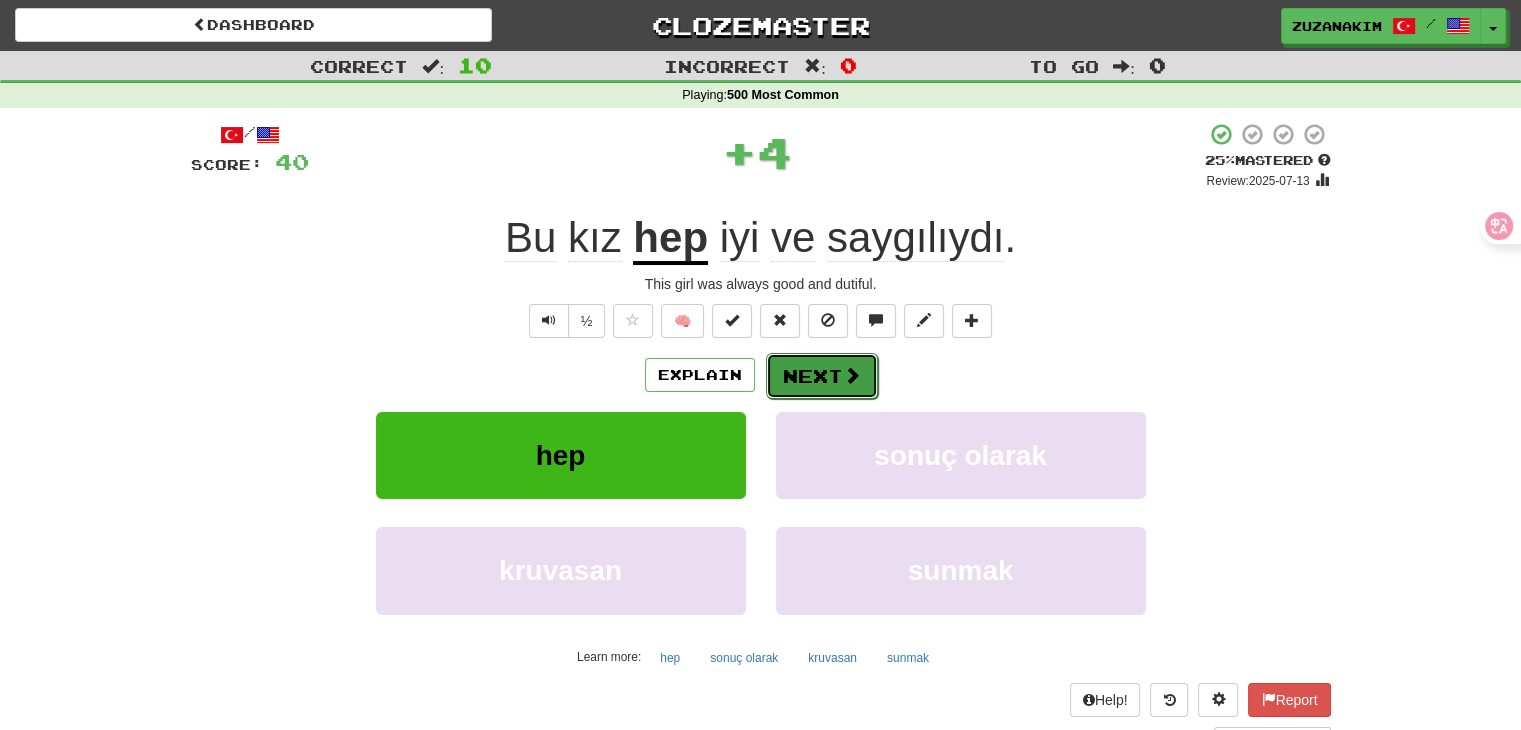 click on "Next" at bounding box center (822, 376) 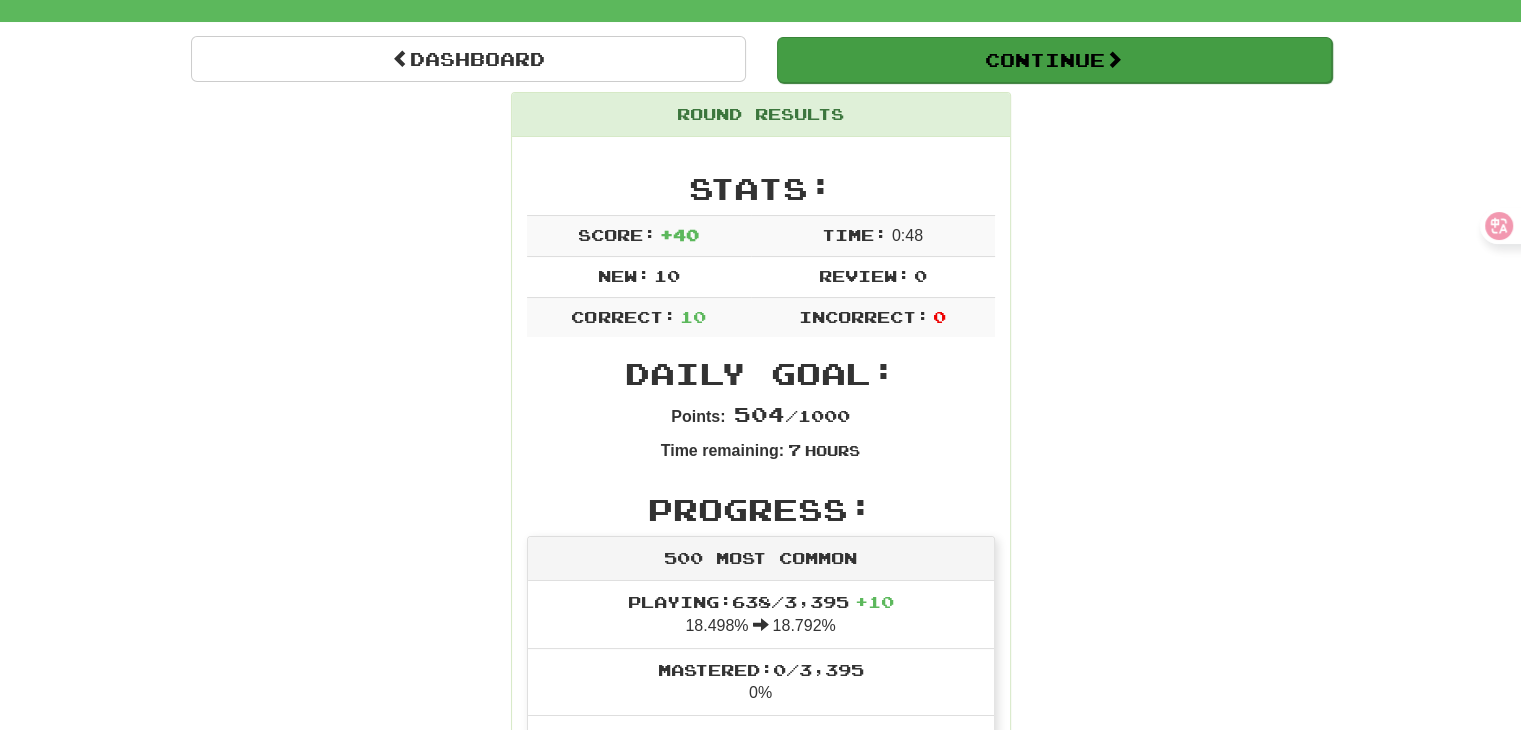 scroll, scrollTop: 0, scrollLeft: 0, axis: both 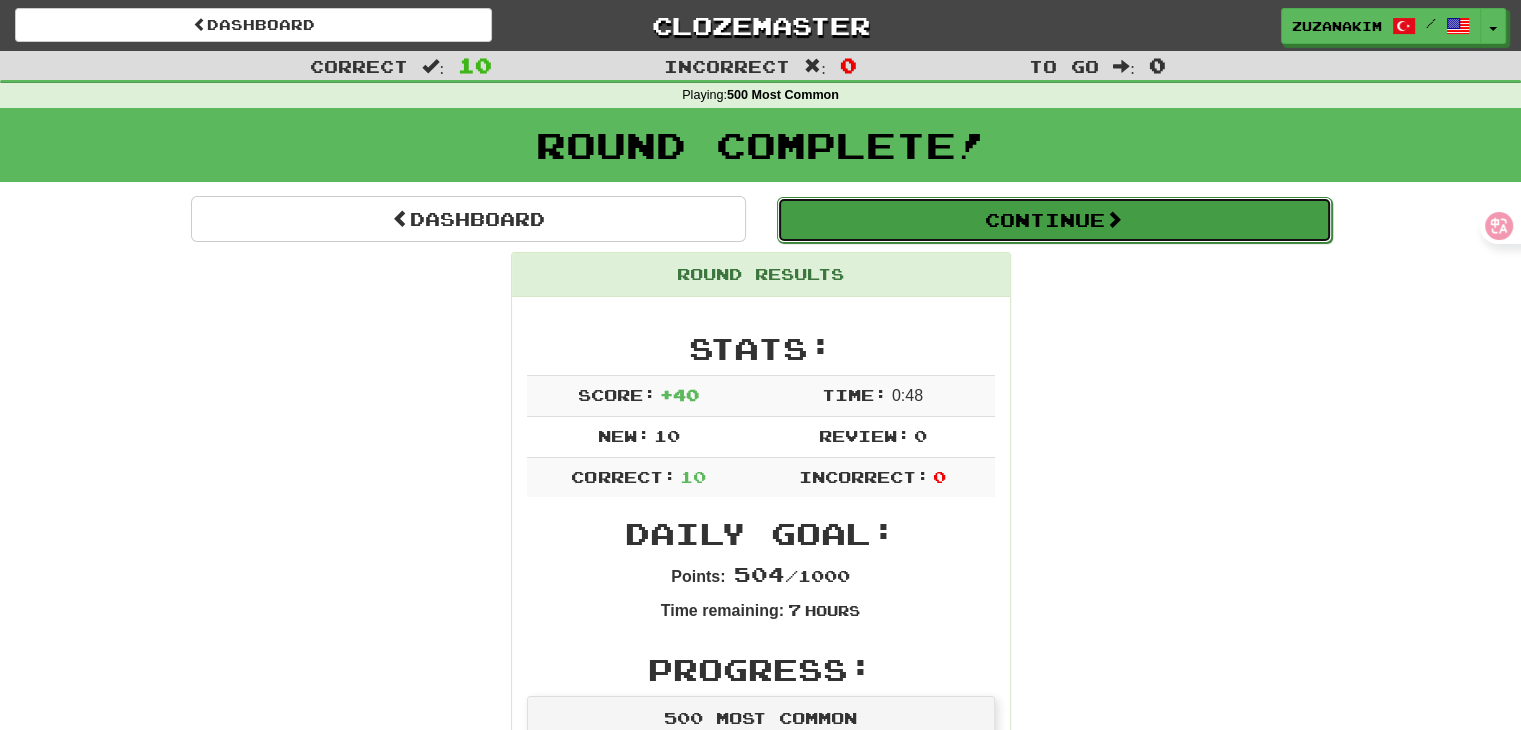 click on "Continue" at bounding box center [1054, 220] 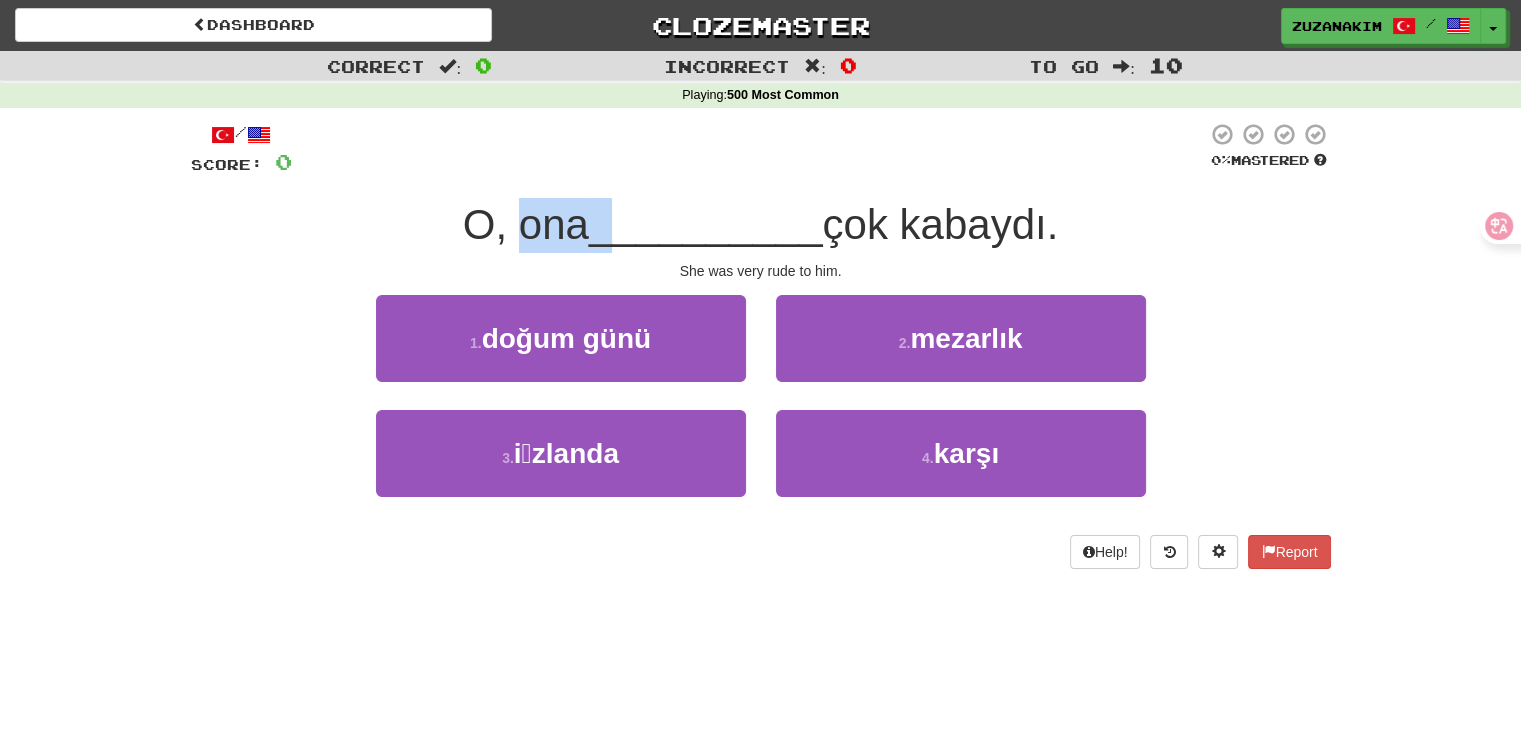 drag, startPoint x: 514, startPoint y: 247, endPoint x: 620, endPoint y: 247, distance: 106 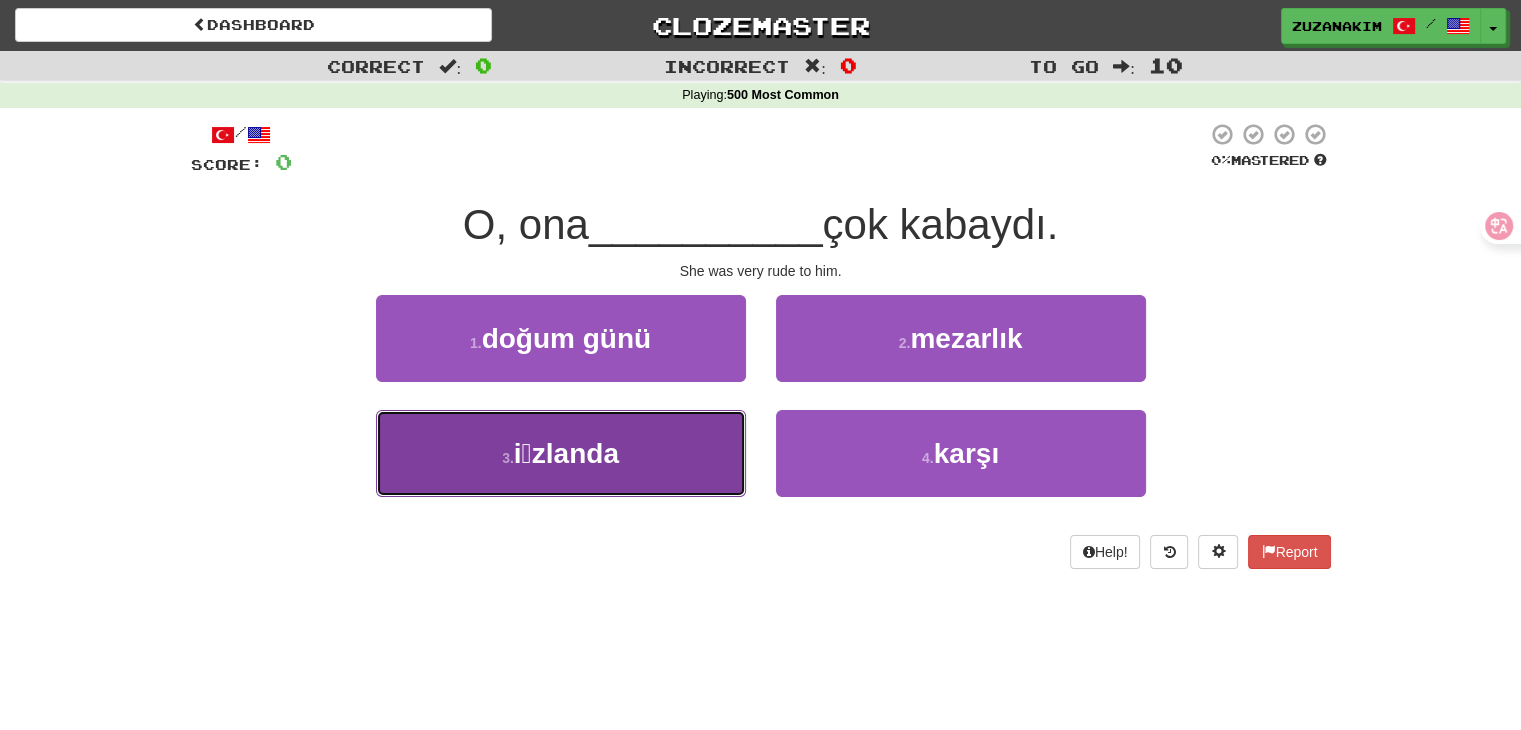 click on "3 .  i̇zlanda" at bounding box center [561, 453] 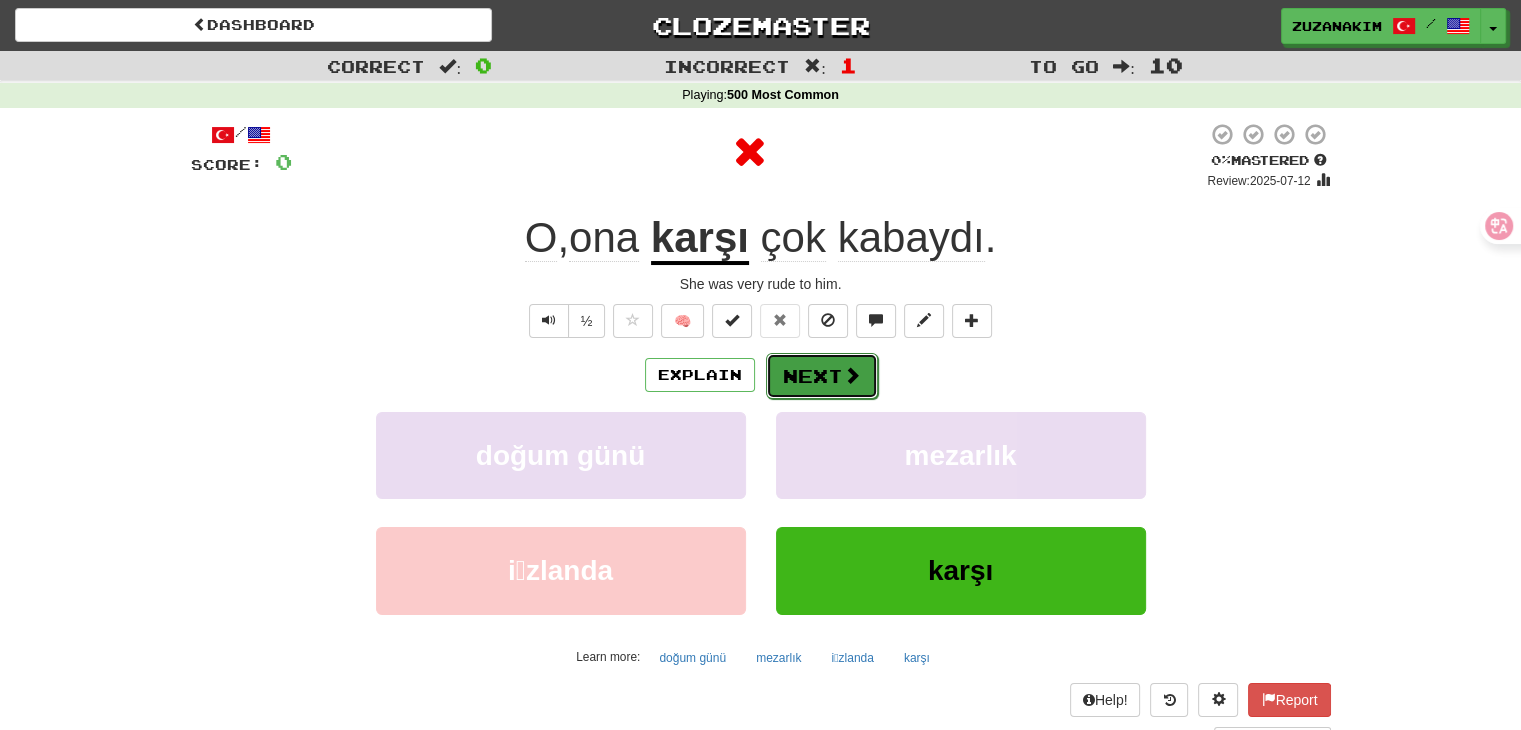 click on "Next" at bounding box center (822, 376) 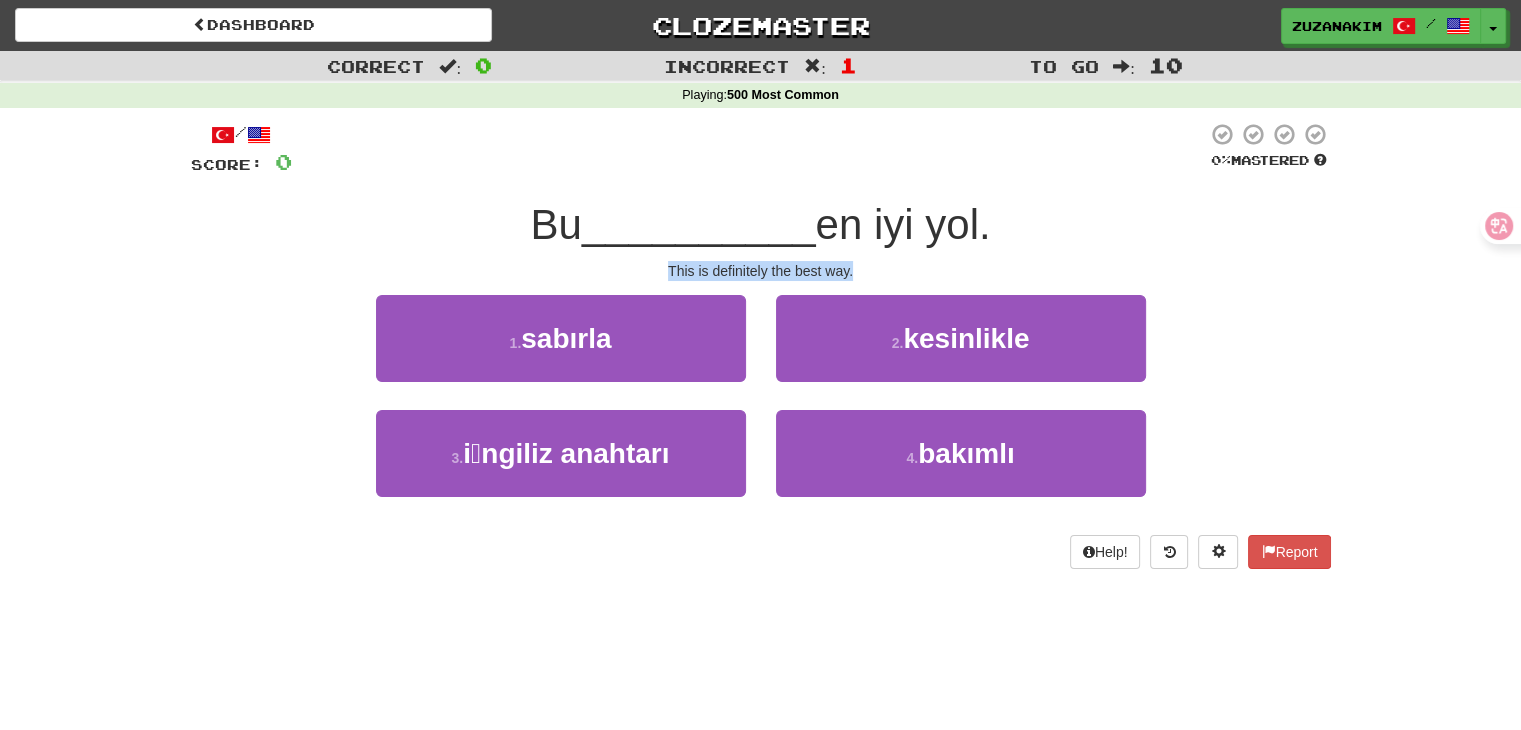 drag, startPoint x: 602, startPoint y: 265, endPoint x: 913, endPoint y: 265, distance: 311 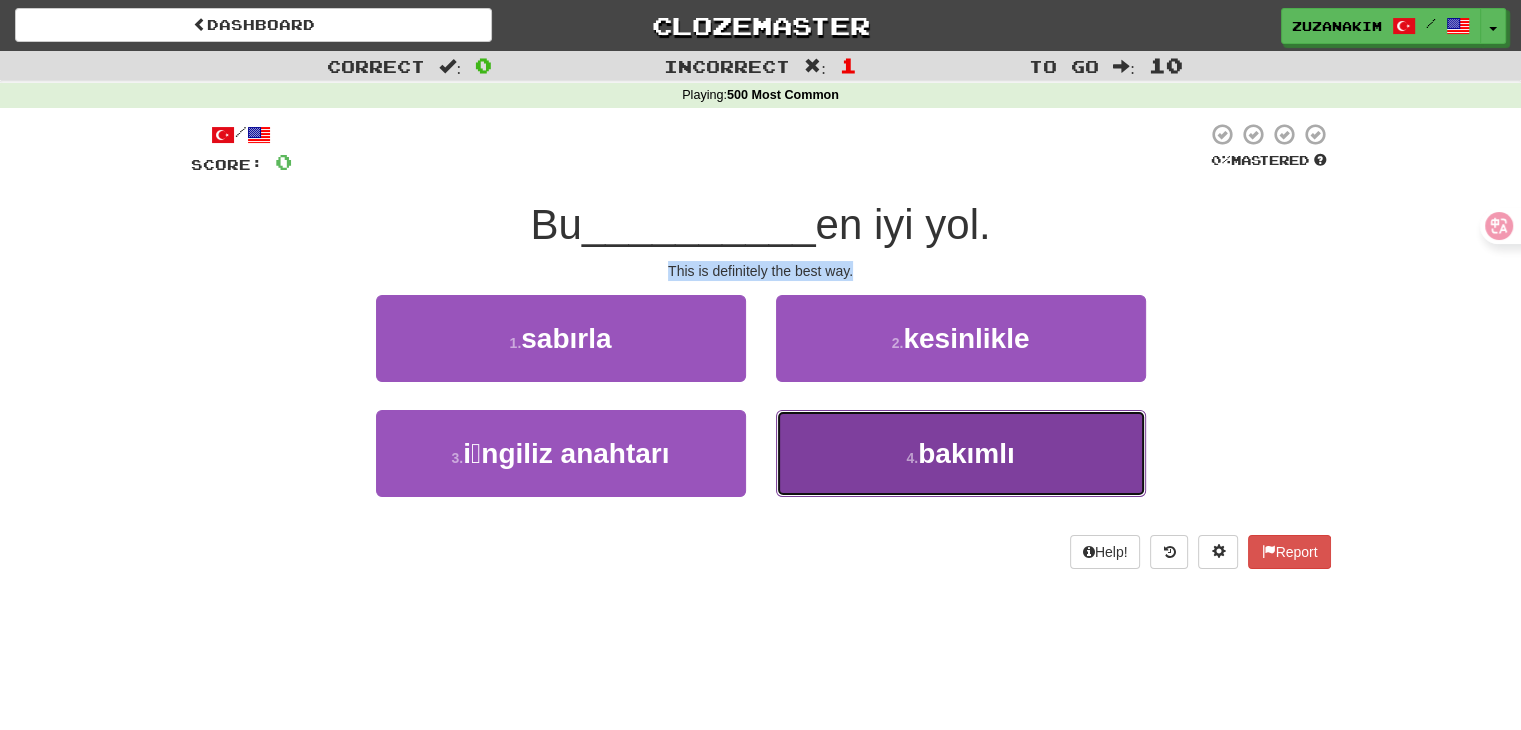 click on "bakımlı" at bounding box center (966, 453) 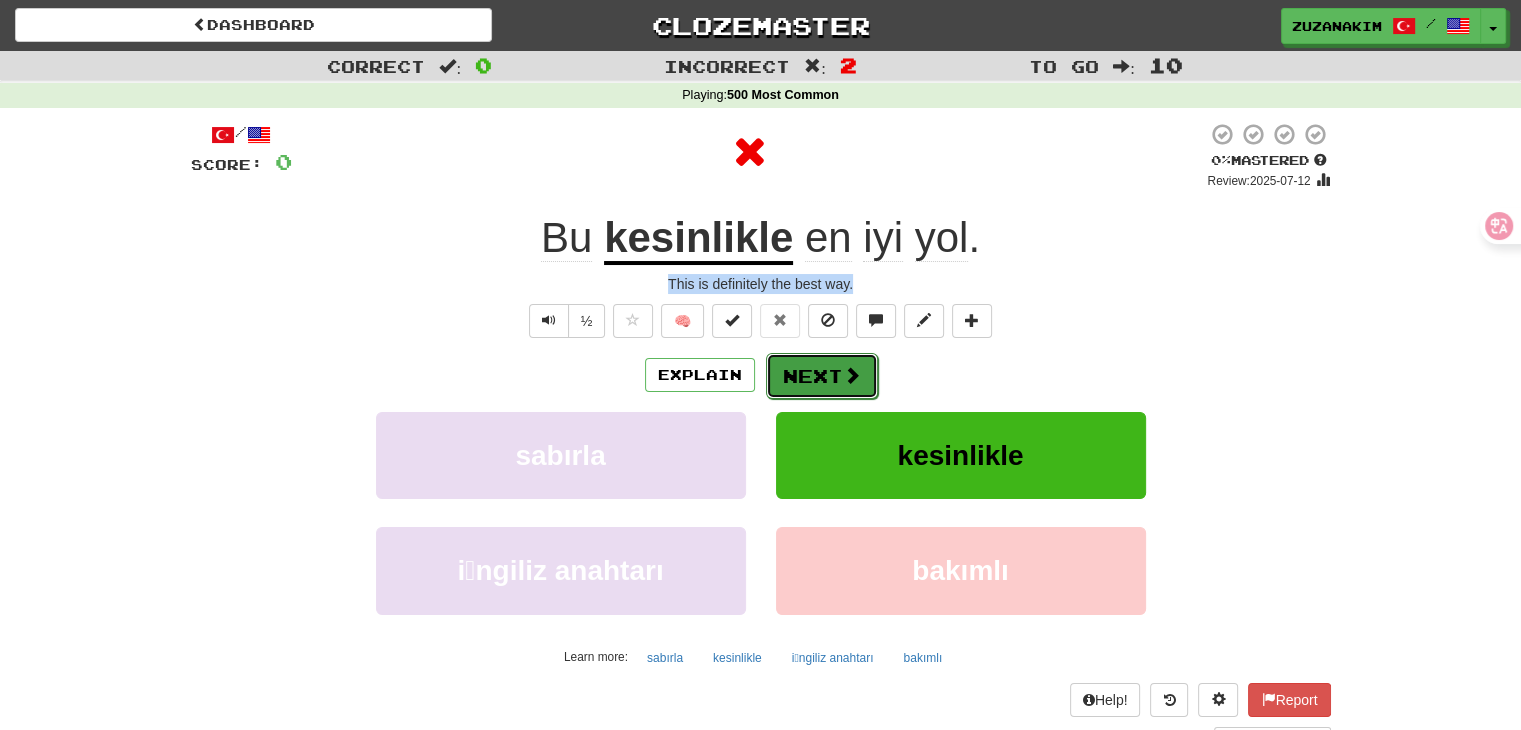 click at bounding box center [852, 375] 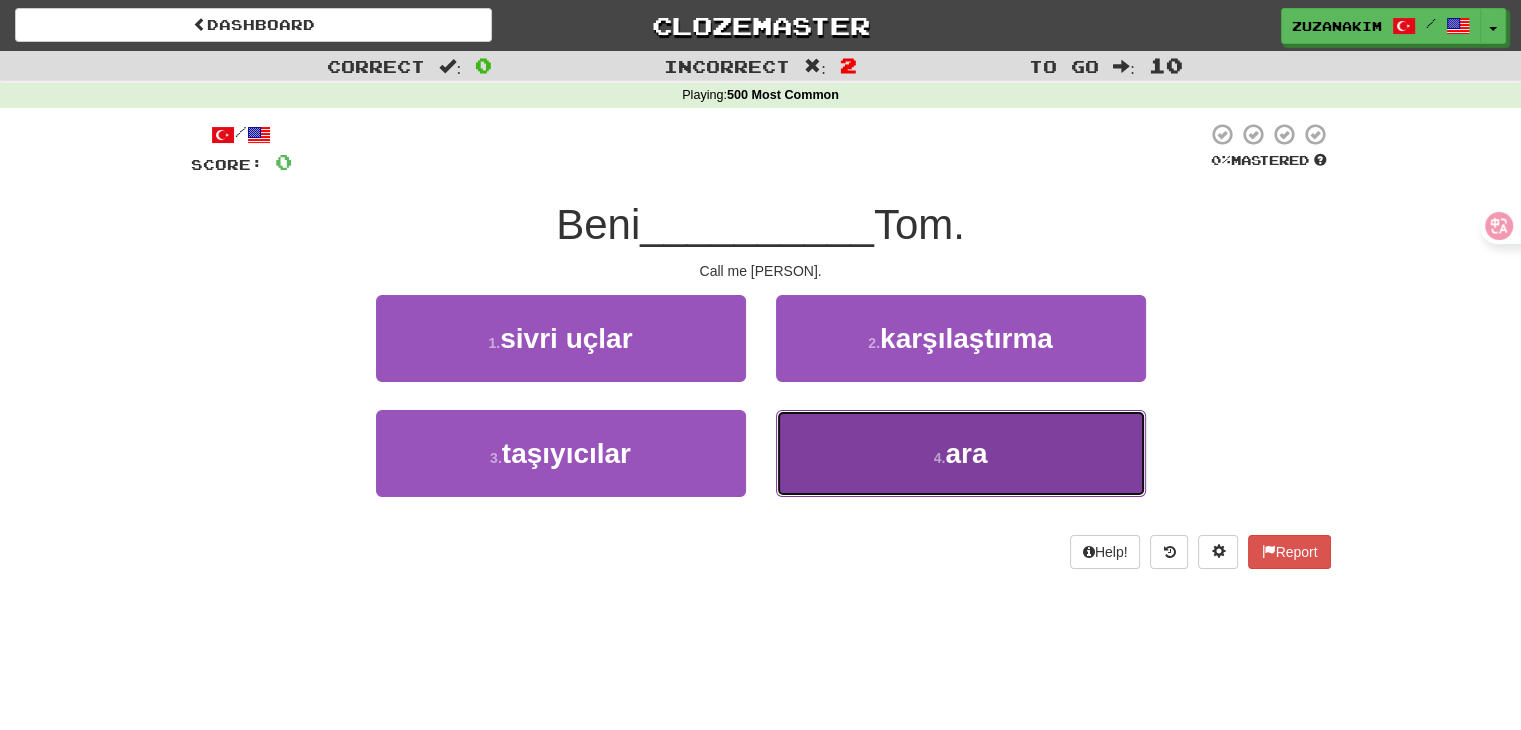 click on "4 .  ara" at bounding box center [961, 453] 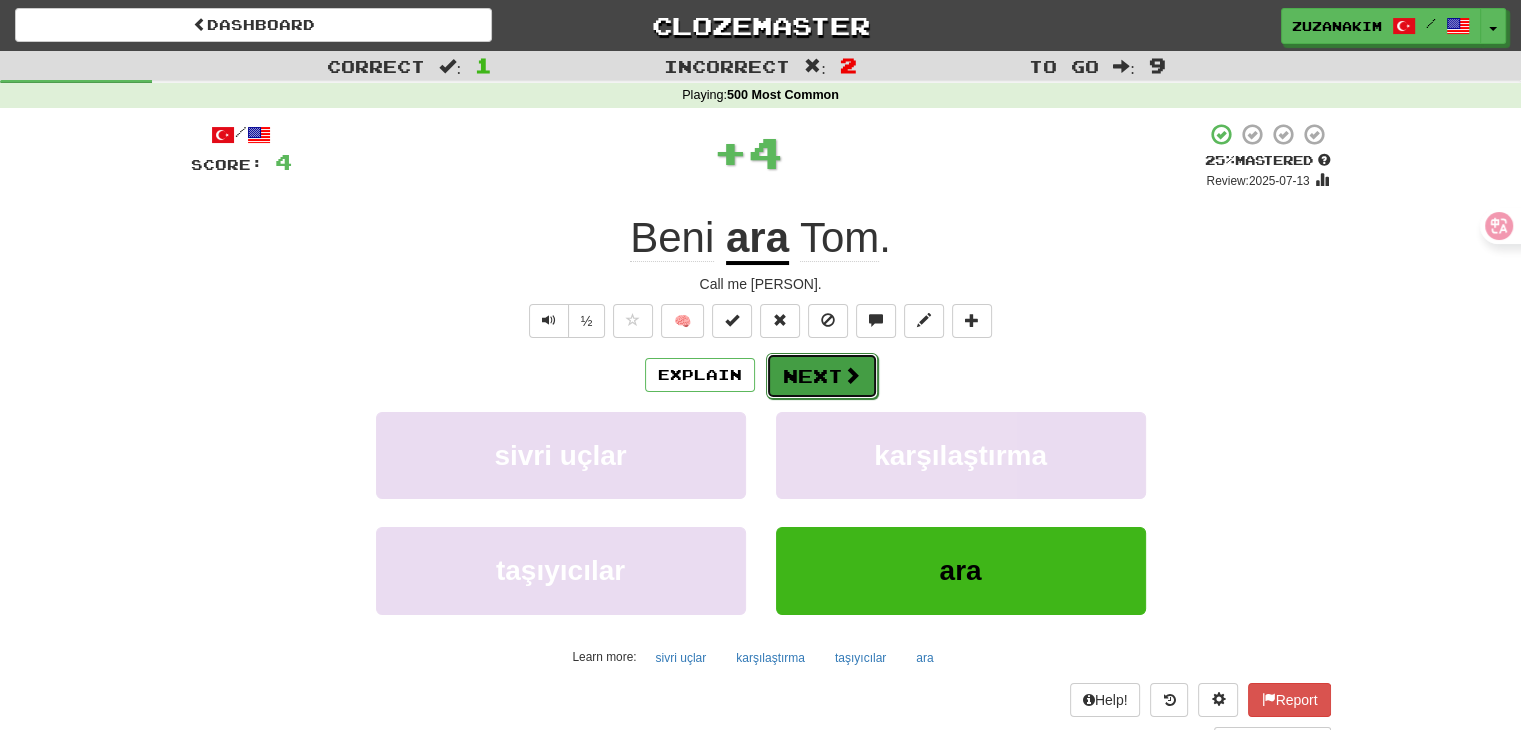 click on "Next" at bounding box center [822, 376] 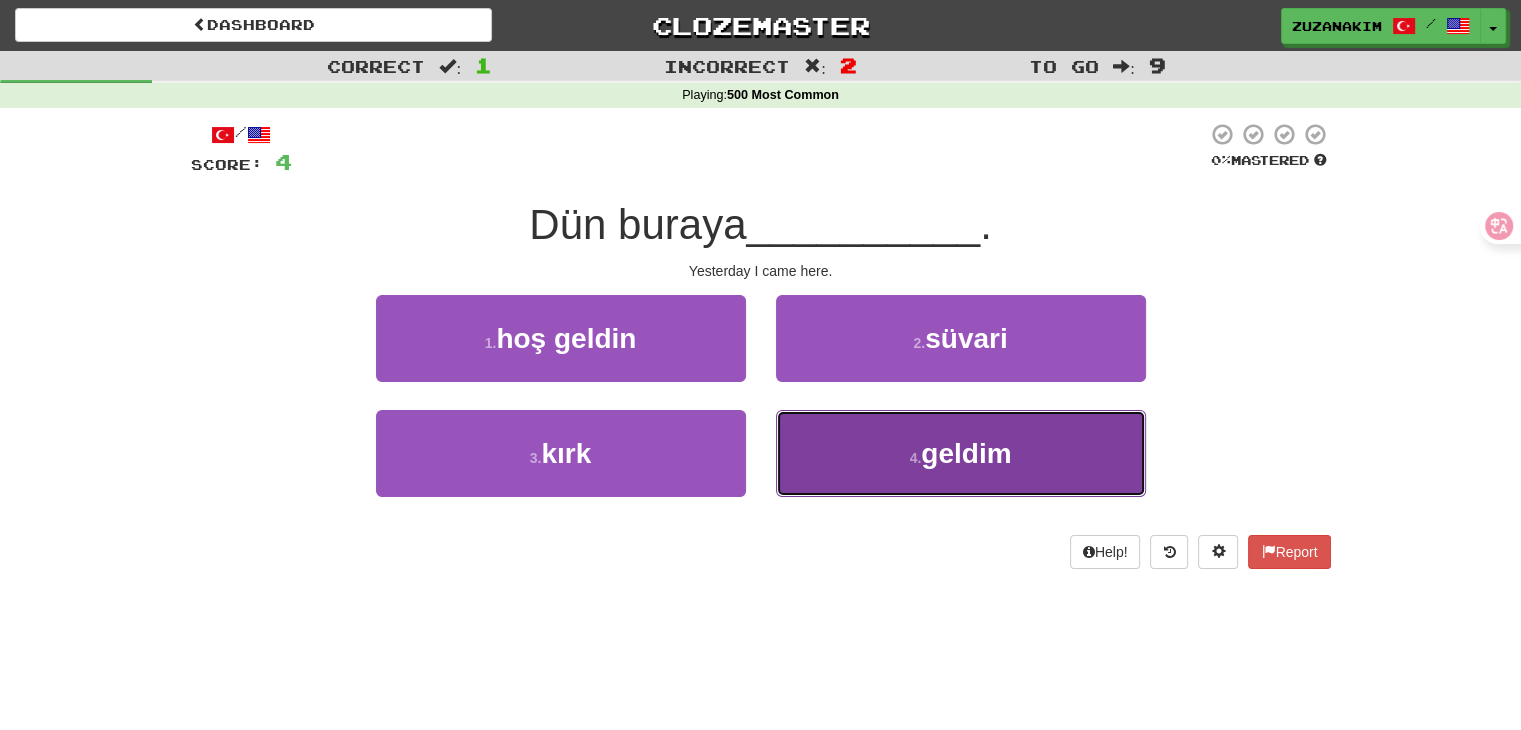 click on "4 .  geldim" at bounding box center (961, 453) 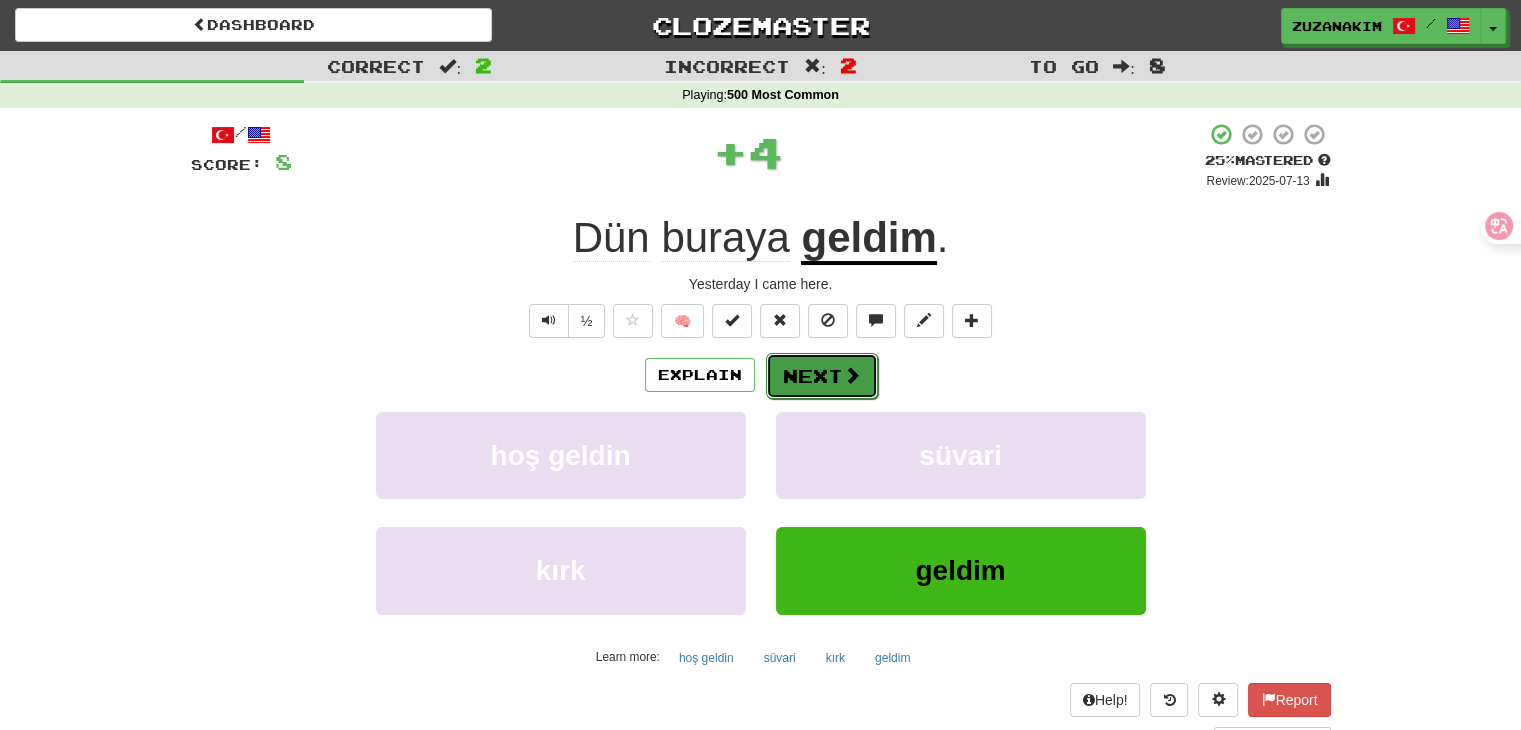 click on "Next" at bounding box center (822, 376) 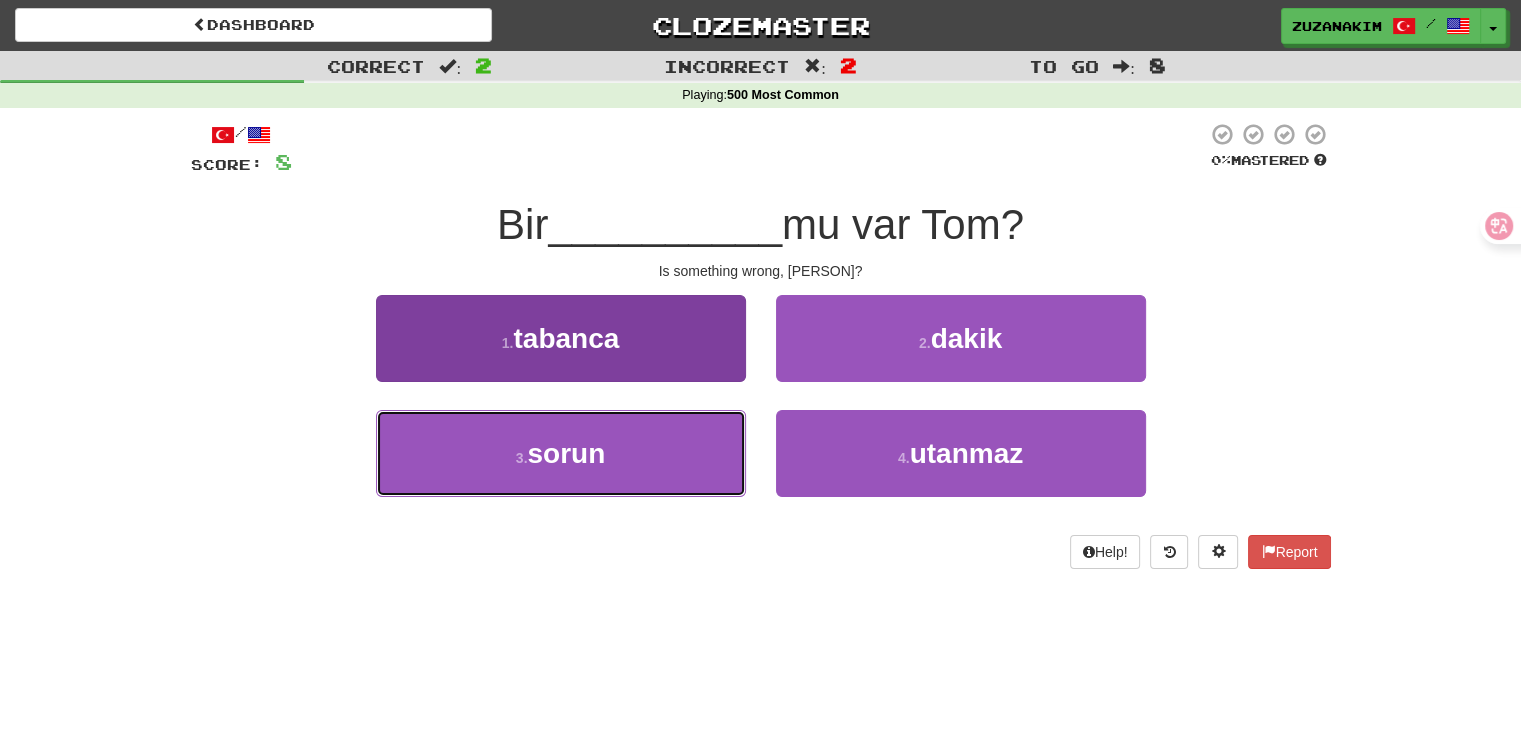 click on "3 .  sorun" at bounding box center [561, 453] 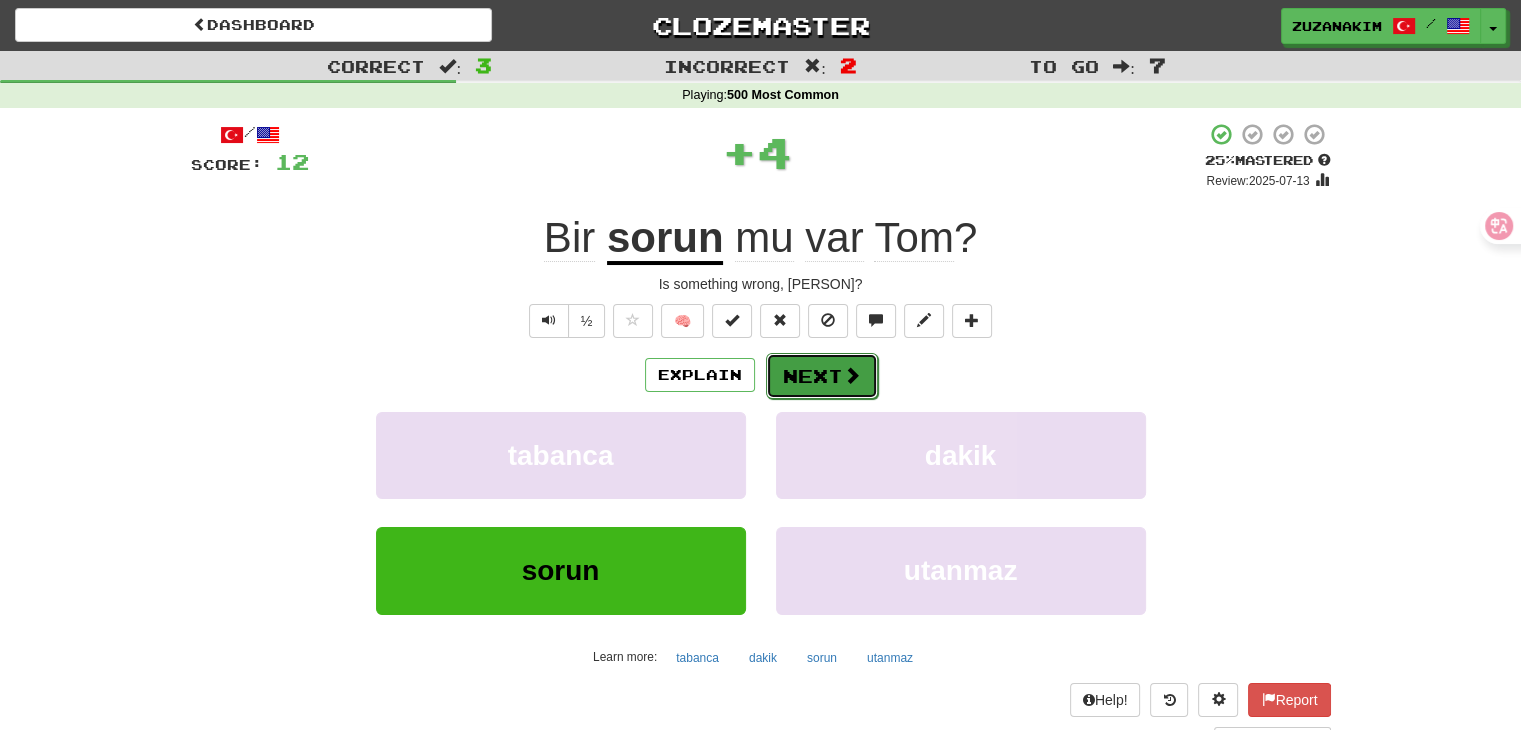 click on "Next" at bounding box center [822, 376] 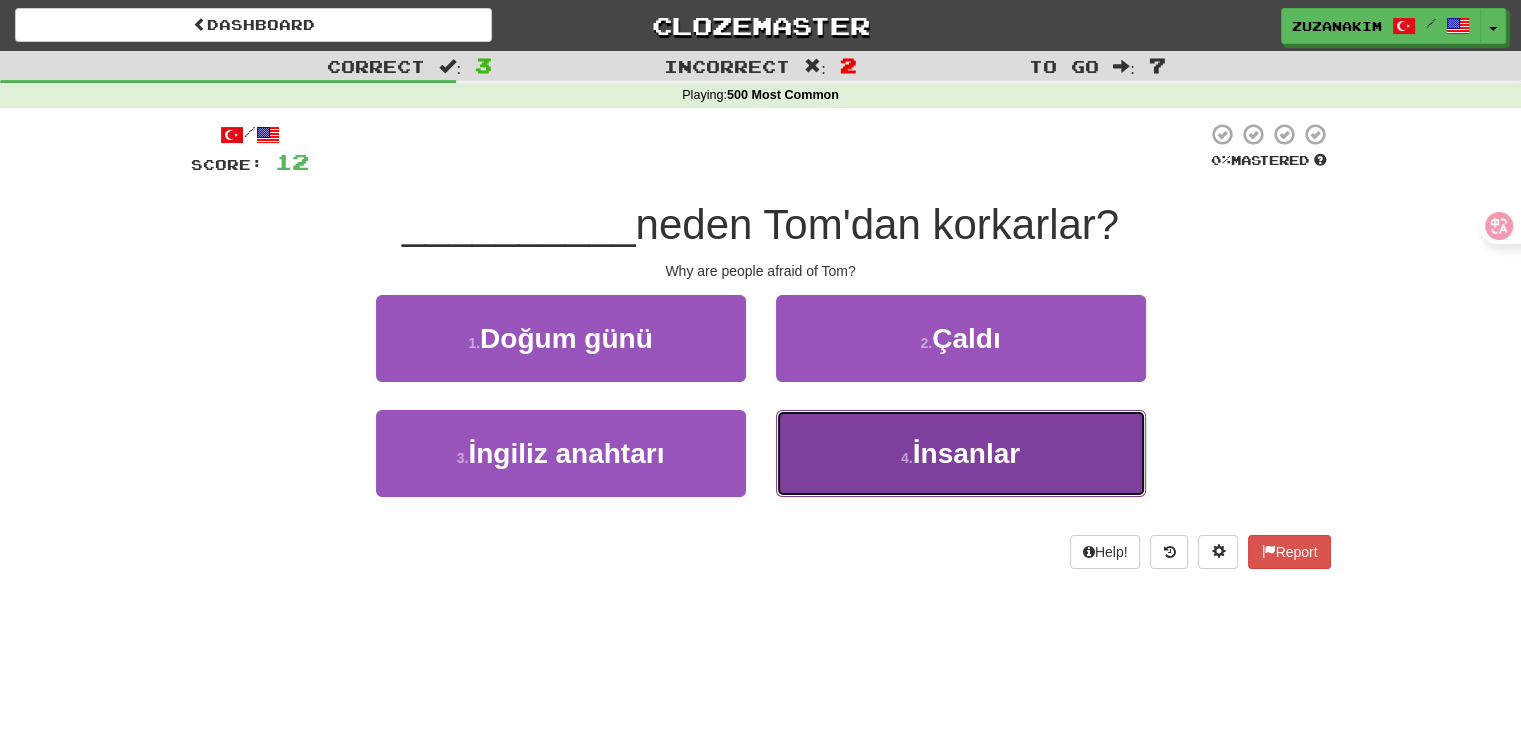 click on "4 .  İnsanlar" at bounding box center (961, 453) 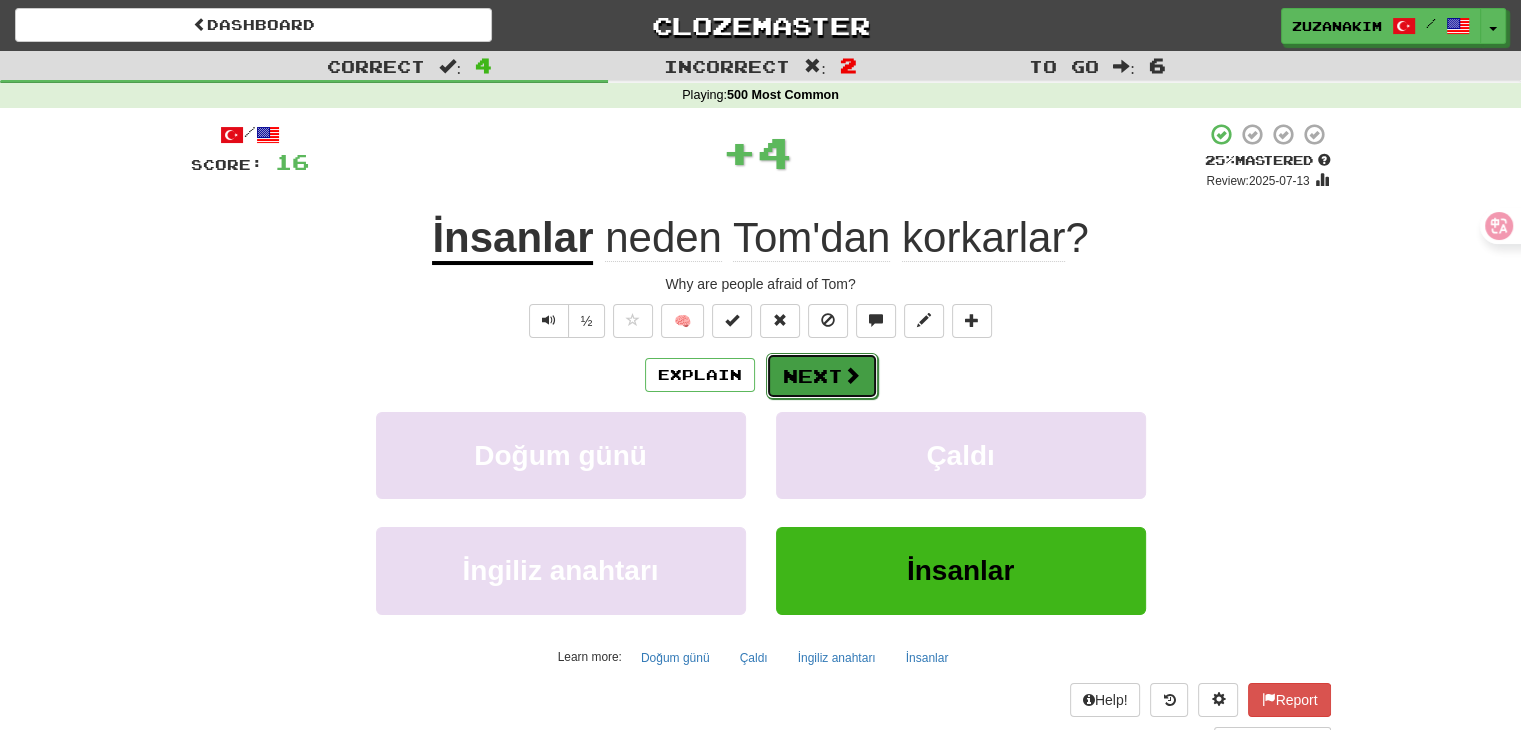 click on "Next" at bounding box center [822, 376] 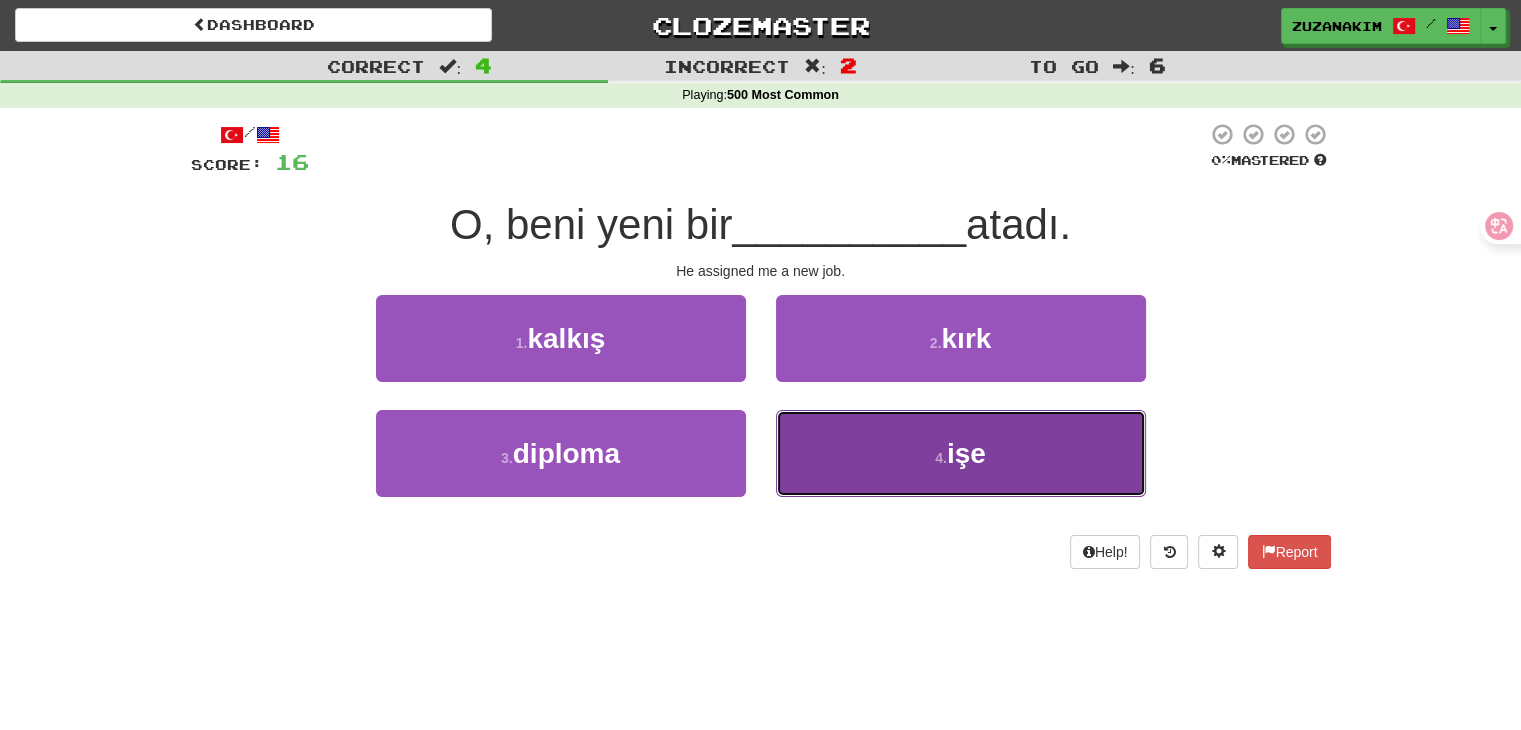 click on "4 .  işe" at bounding box center [961, 453] 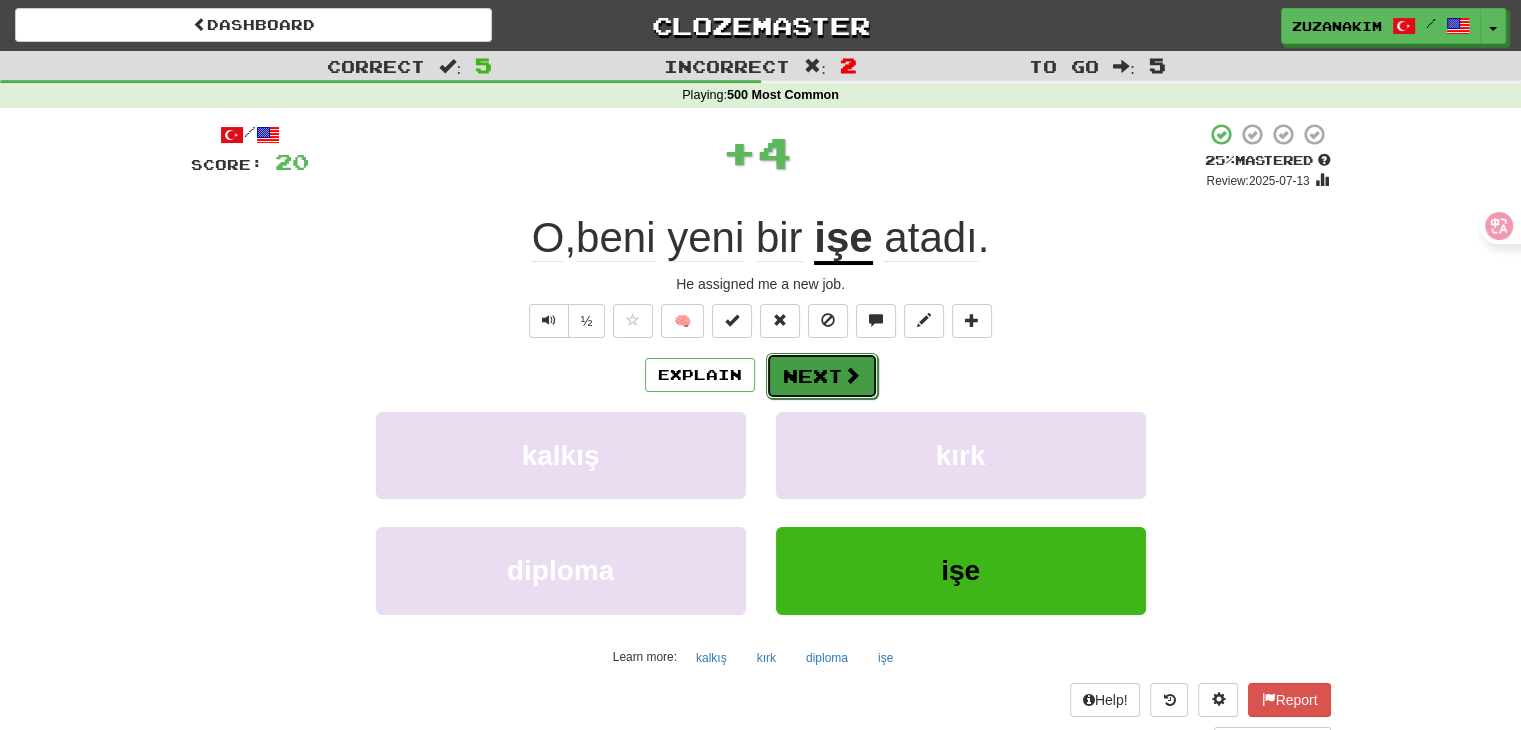 click on "Next" at bounding box center [822, 376] 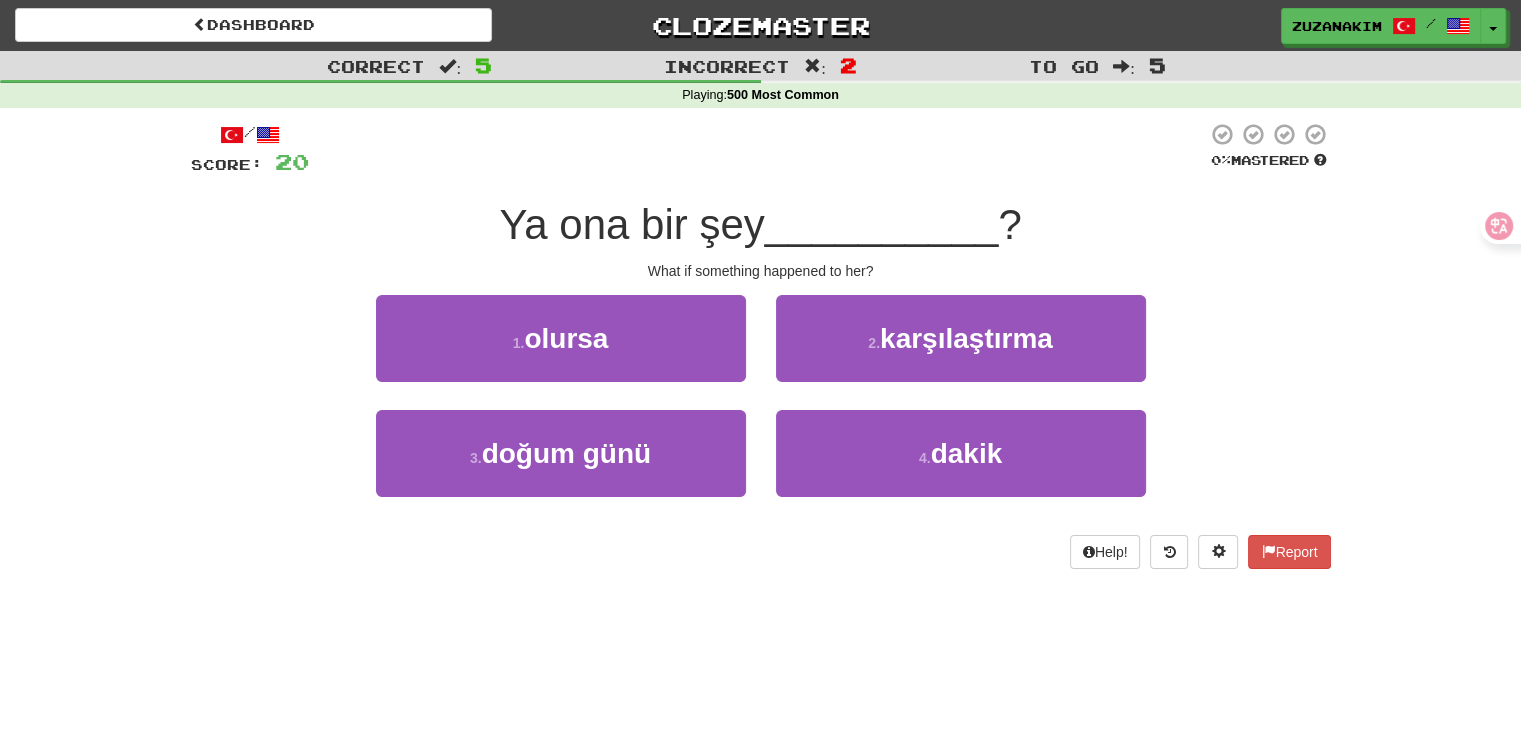 drag, startPoint x: 548, startPoint y: 224, endPoint x: 766, endPoint y: 224, distance: 218 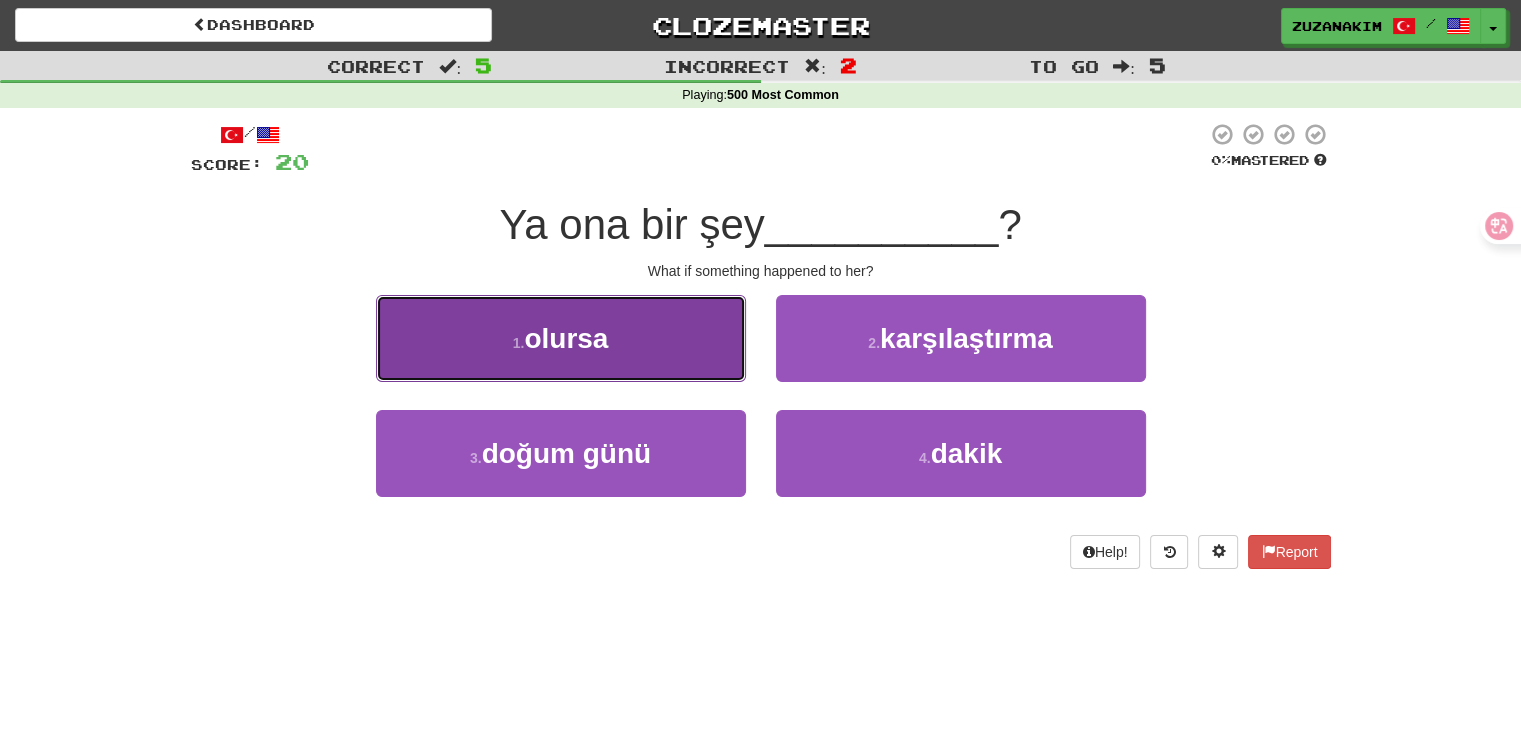click on "1 .  olursa" at bounding box center (561, 338) 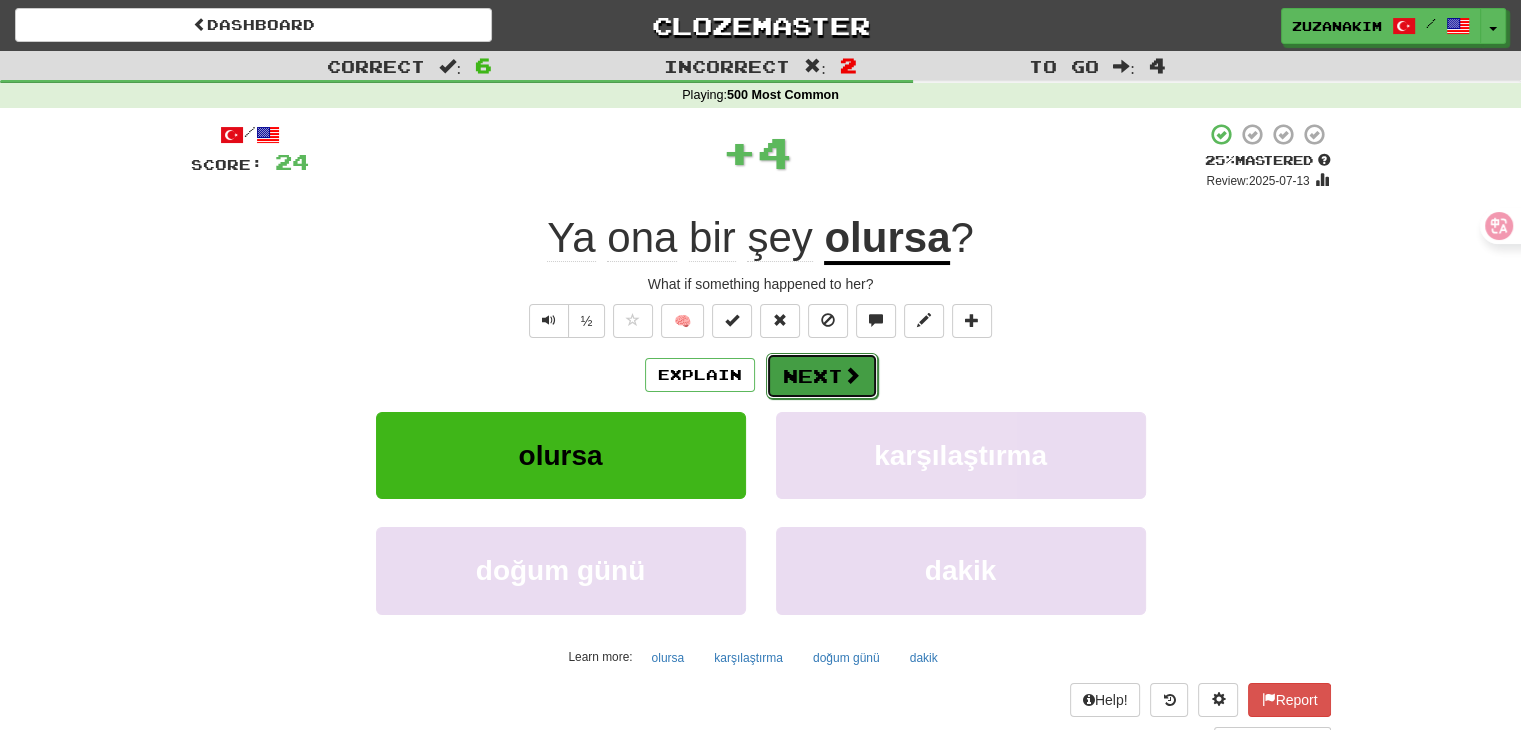 click on "Next" at bounding box center (822, 376) 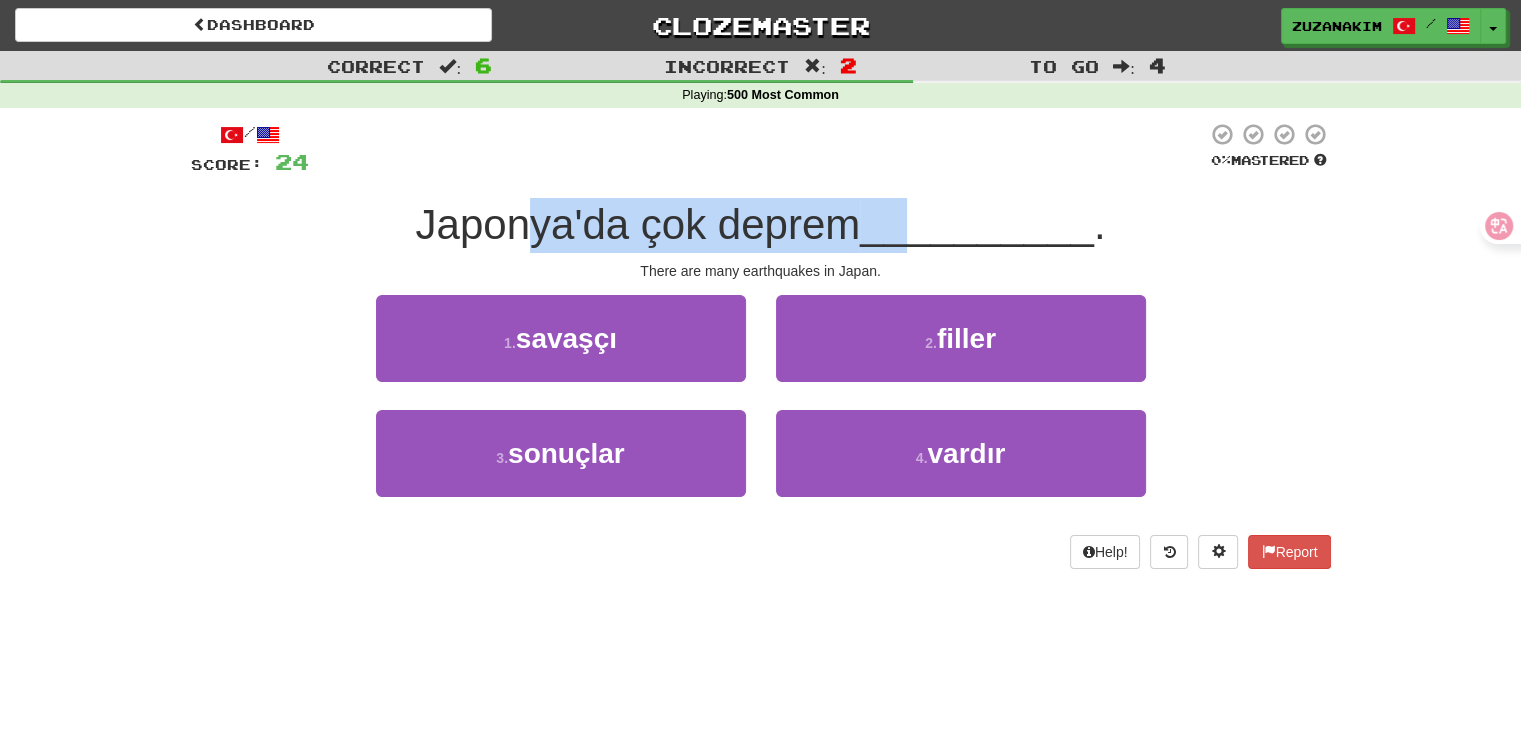 drag, startPoint x: 521, startPoint y: 243, endPoint x: 774, endPoint y: 251, distance: 253.12645 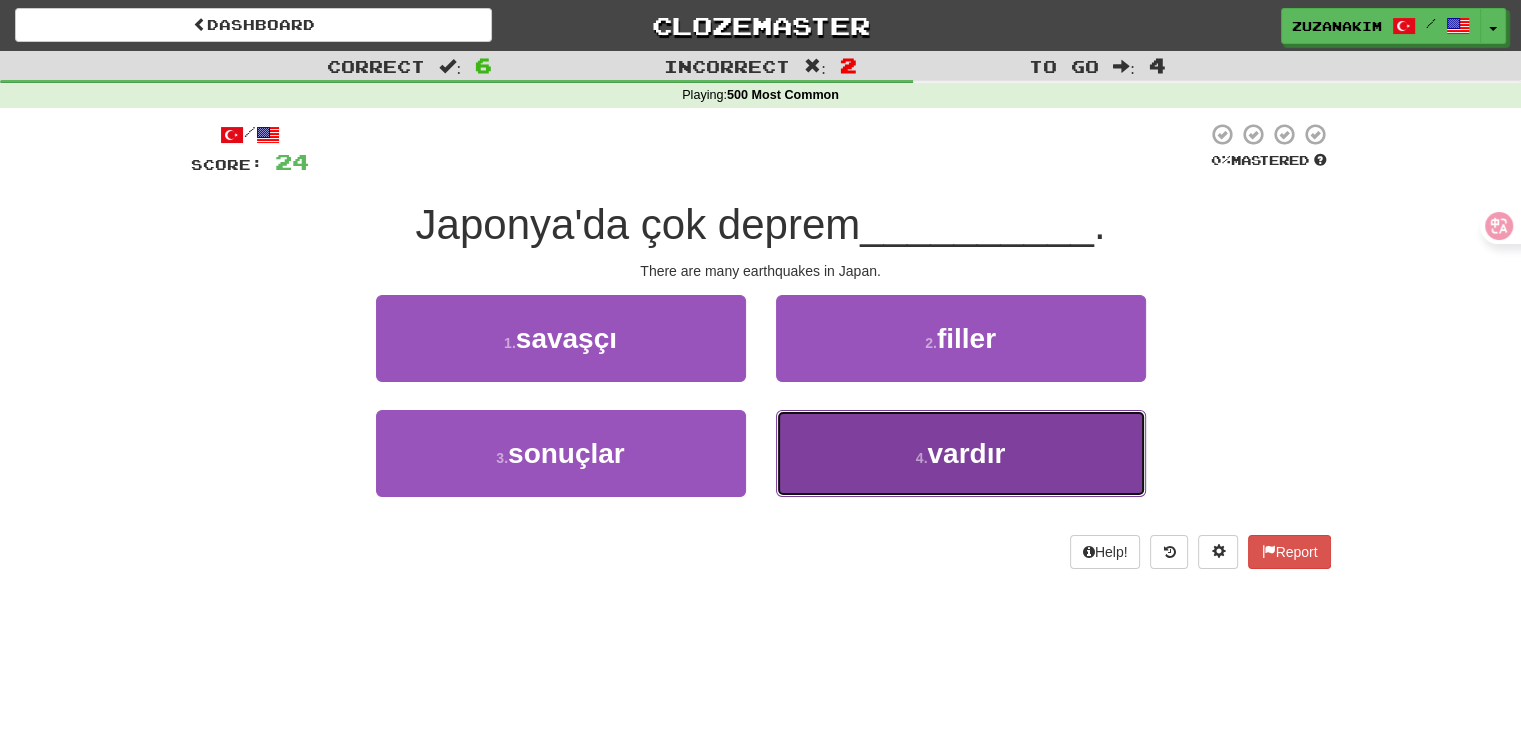 click on "4 .  vardır" at bounding box center (961, 453) 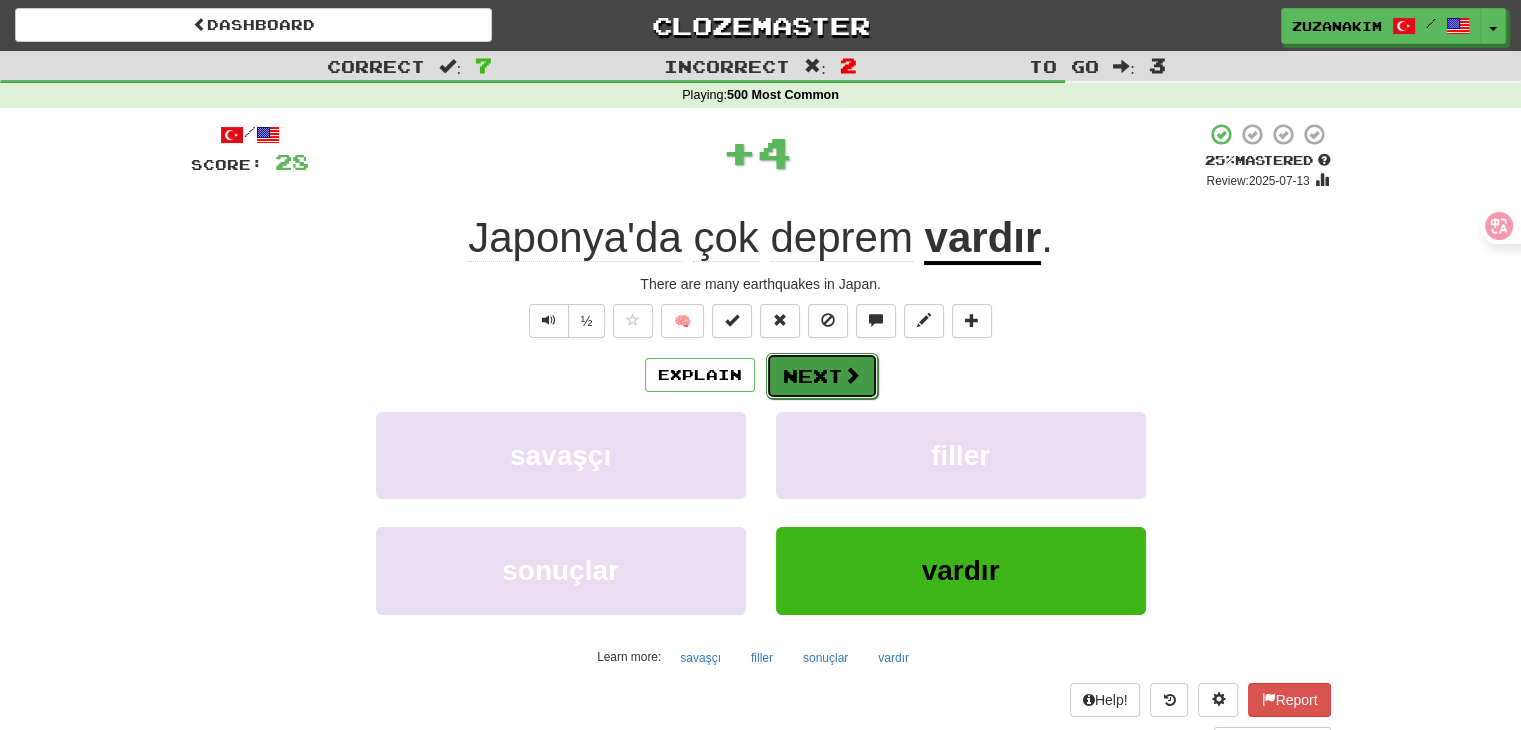 click on "Next" at bounding box center [822, 376] 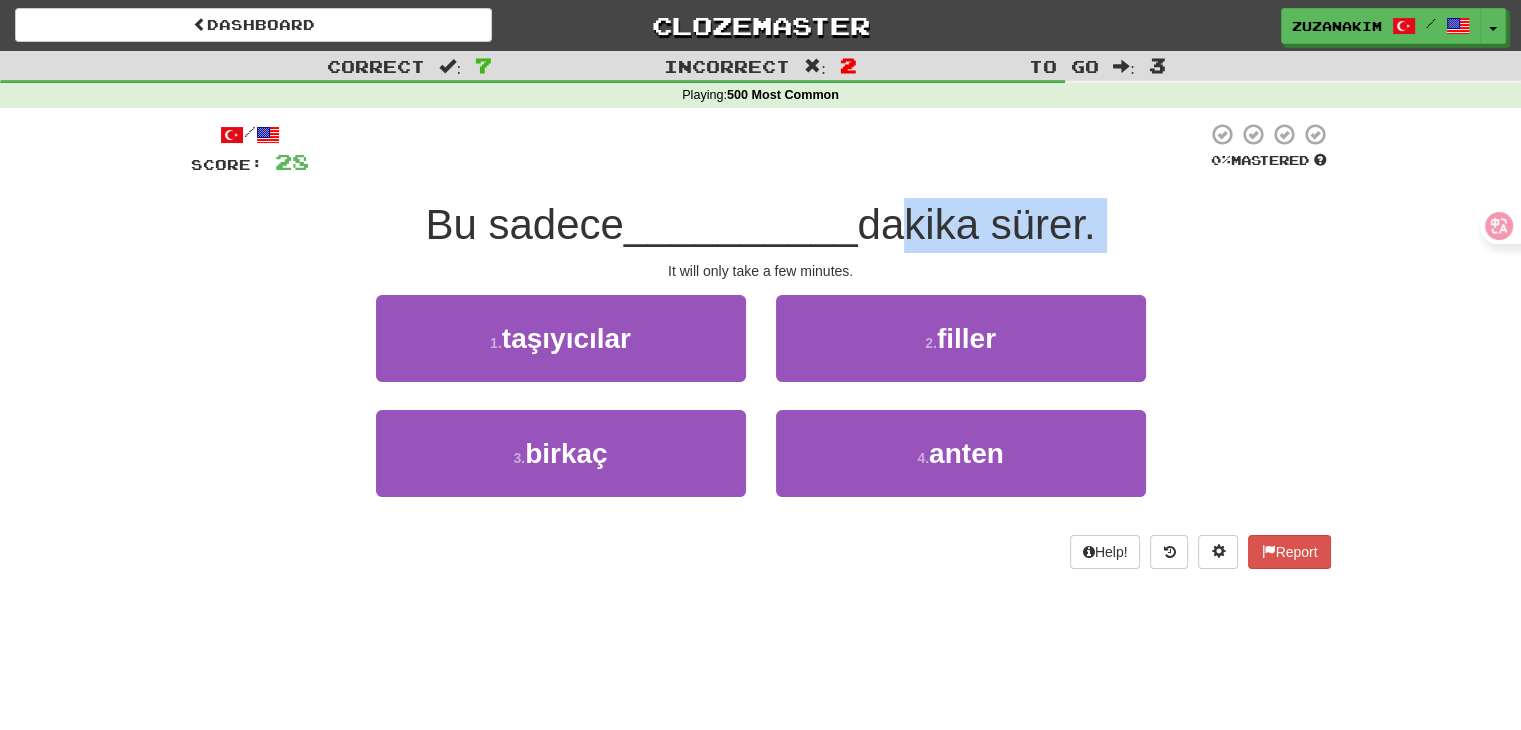 drag, startPoint x: 624, startPoint y: 276, endPoint x: 881, endPoint y: 252, distance: 258.1182 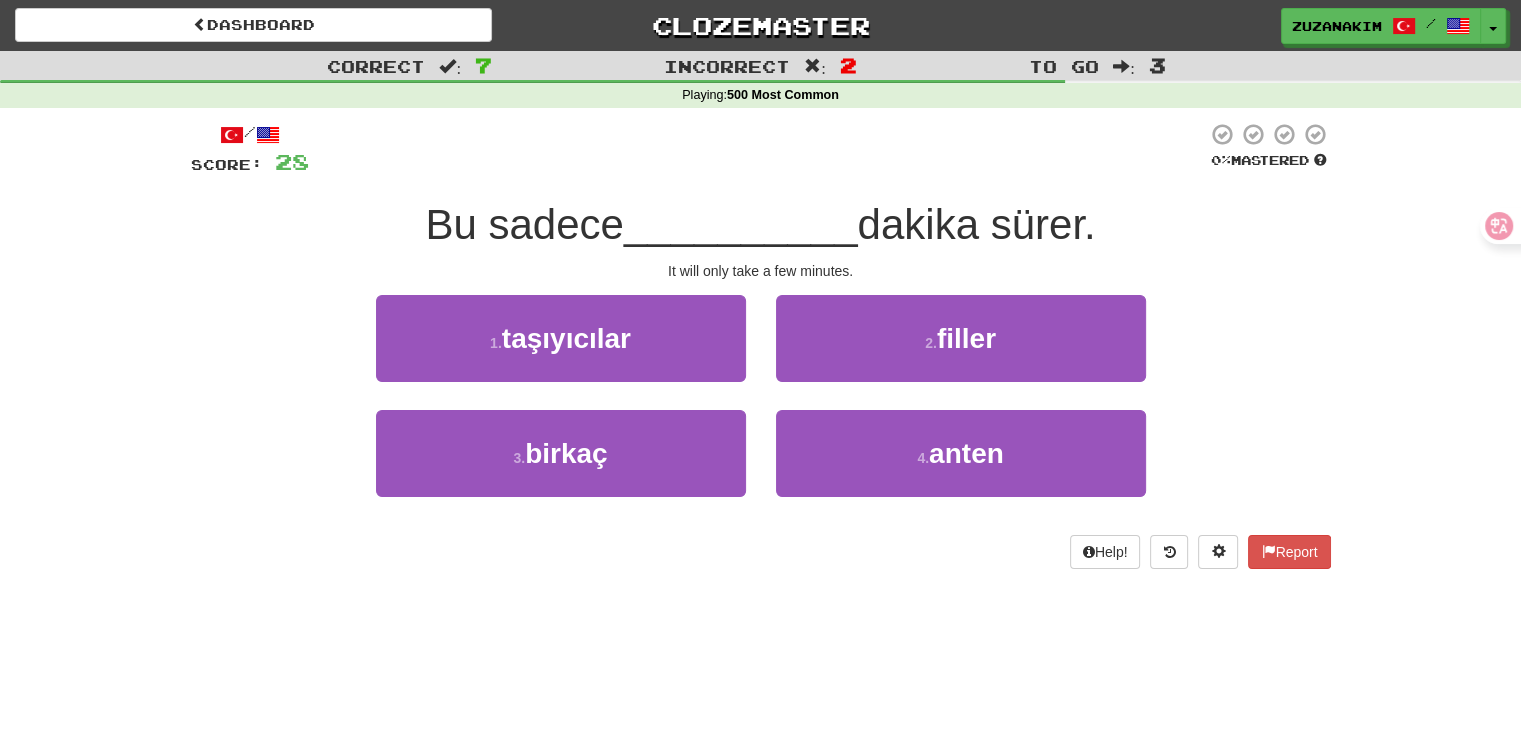 click on "Score: 280% Mastered Bu sadece [PERSON] dakika sürer. It will only take a few minutes. 1. taşıyıcılar 2. filler 3. birkaç 4. anten Help! Report" at bounding box center [761, 345] 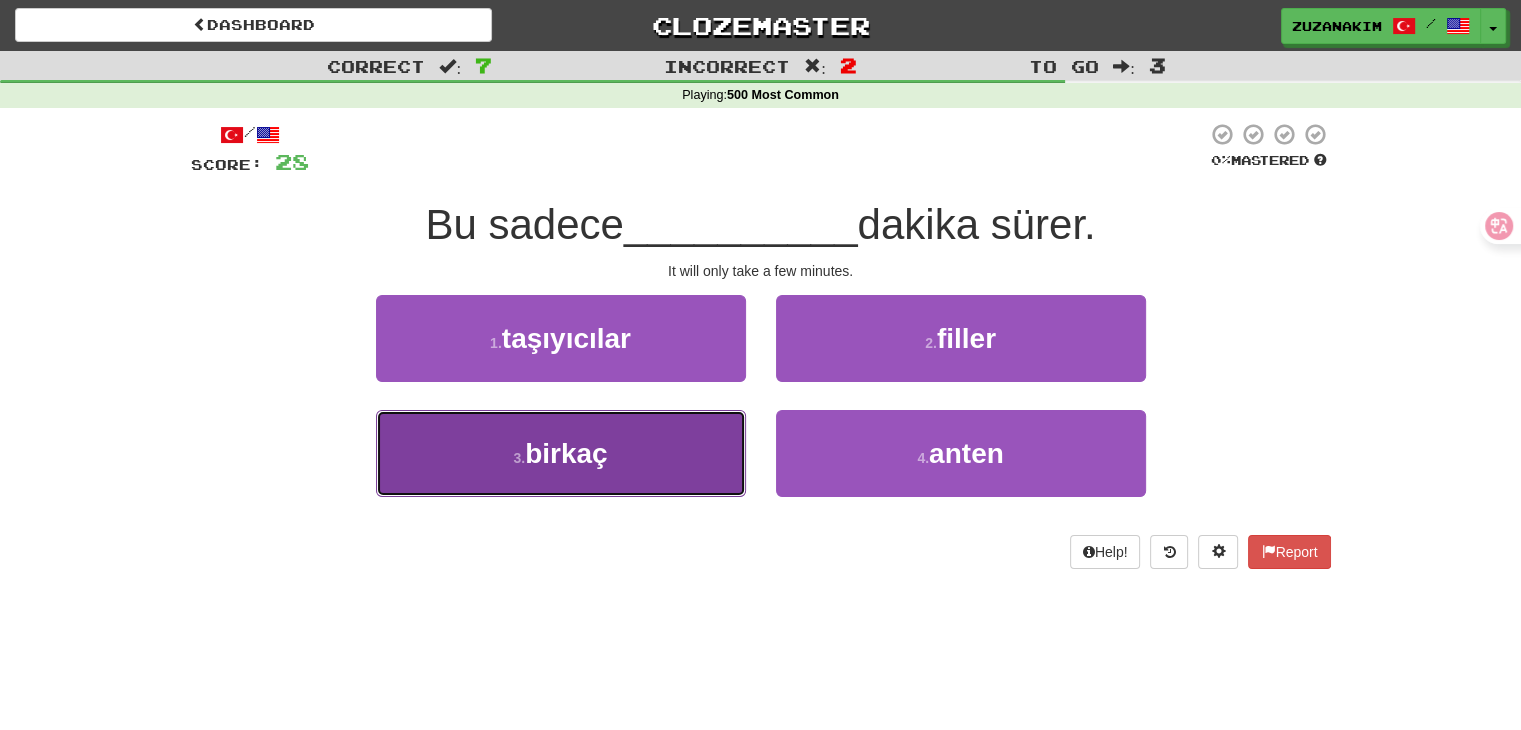 click on "3 .  birkaç" at bounding box center (561, 453) 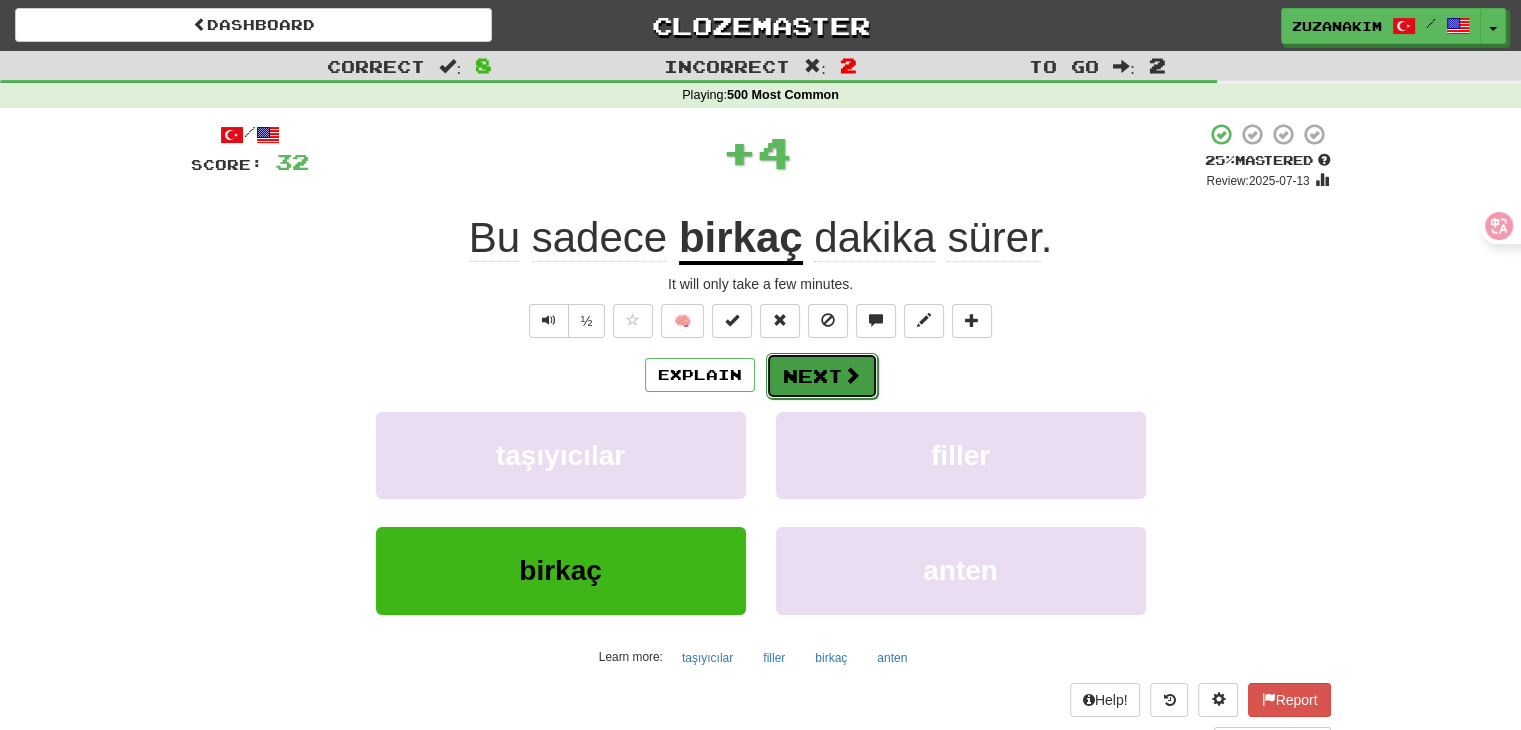 click on "Next" at bounding box center [822, 376] 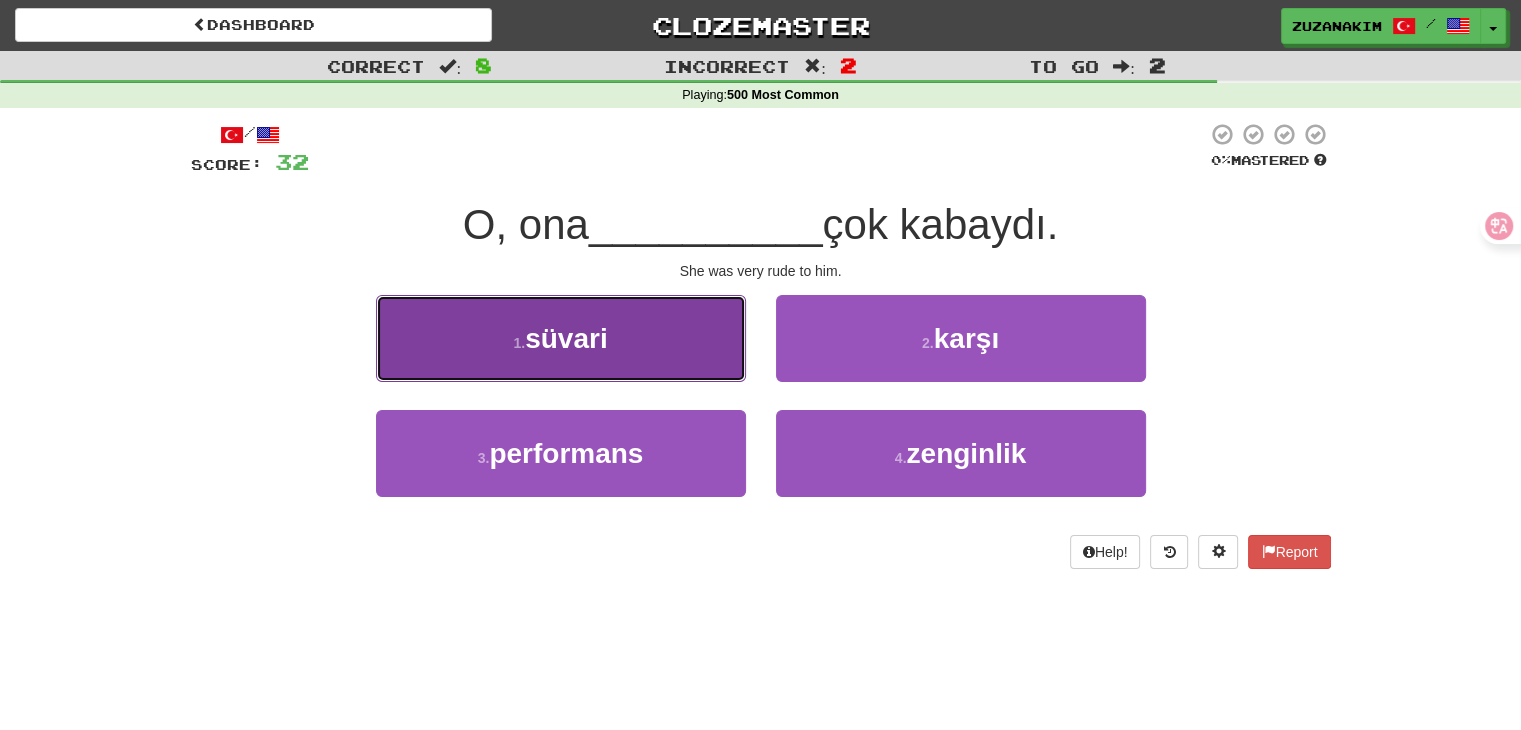 click on "1 .  süvari" at bounding box center (561, 338) 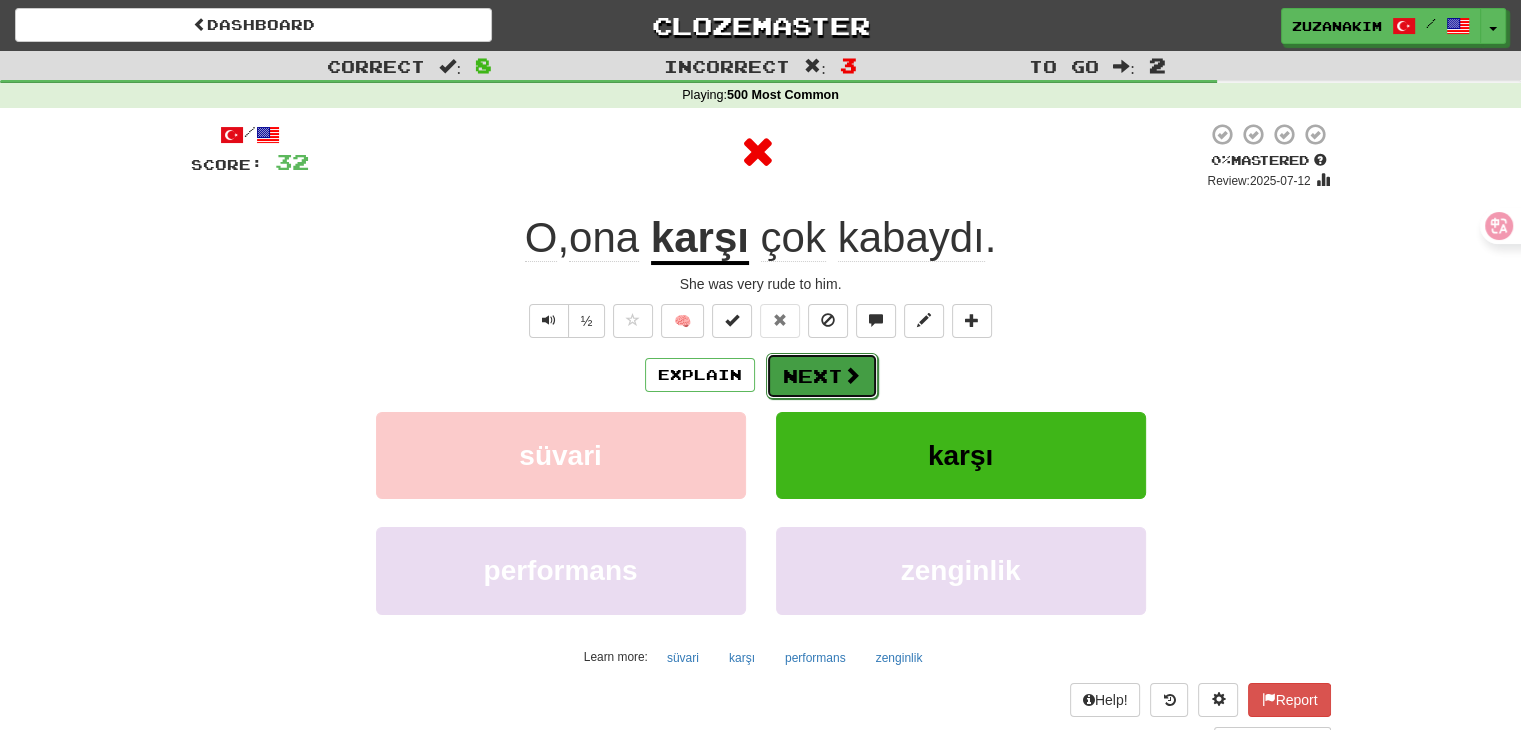 click on "Next" at bounding box center [822, 376] 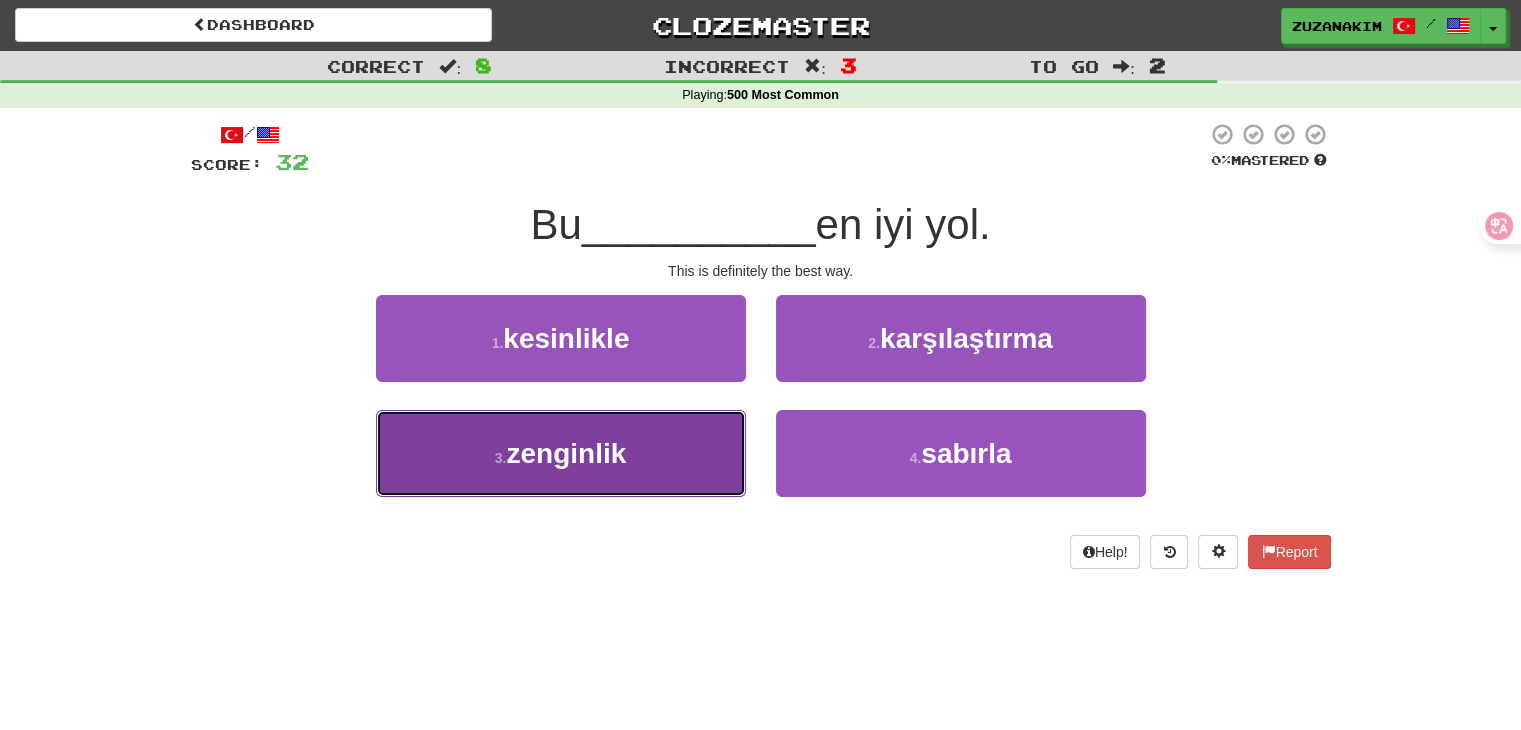 click on "3 .  zenginlik" at bounding box center (561, 453) 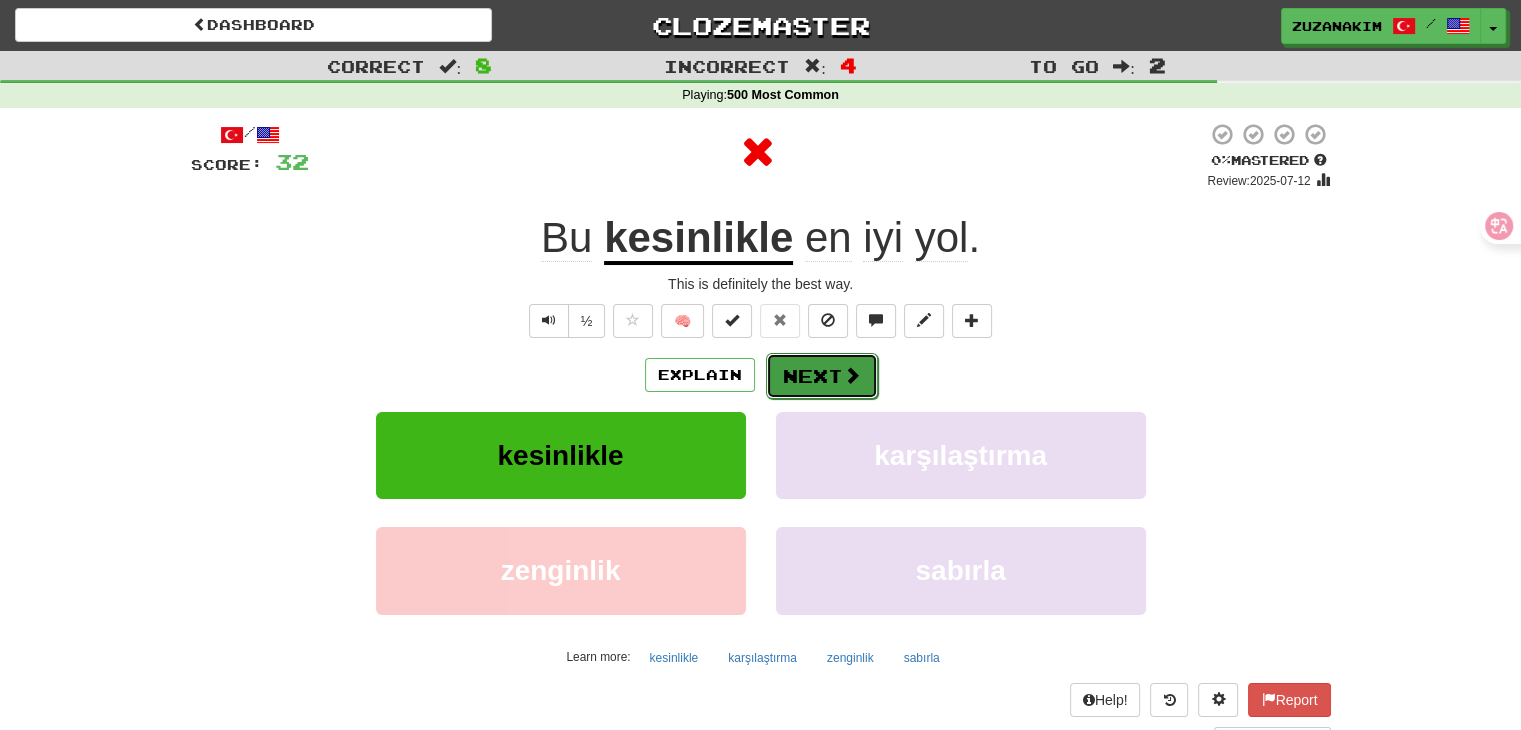 click on "Next" at bounding box center (822, 376) 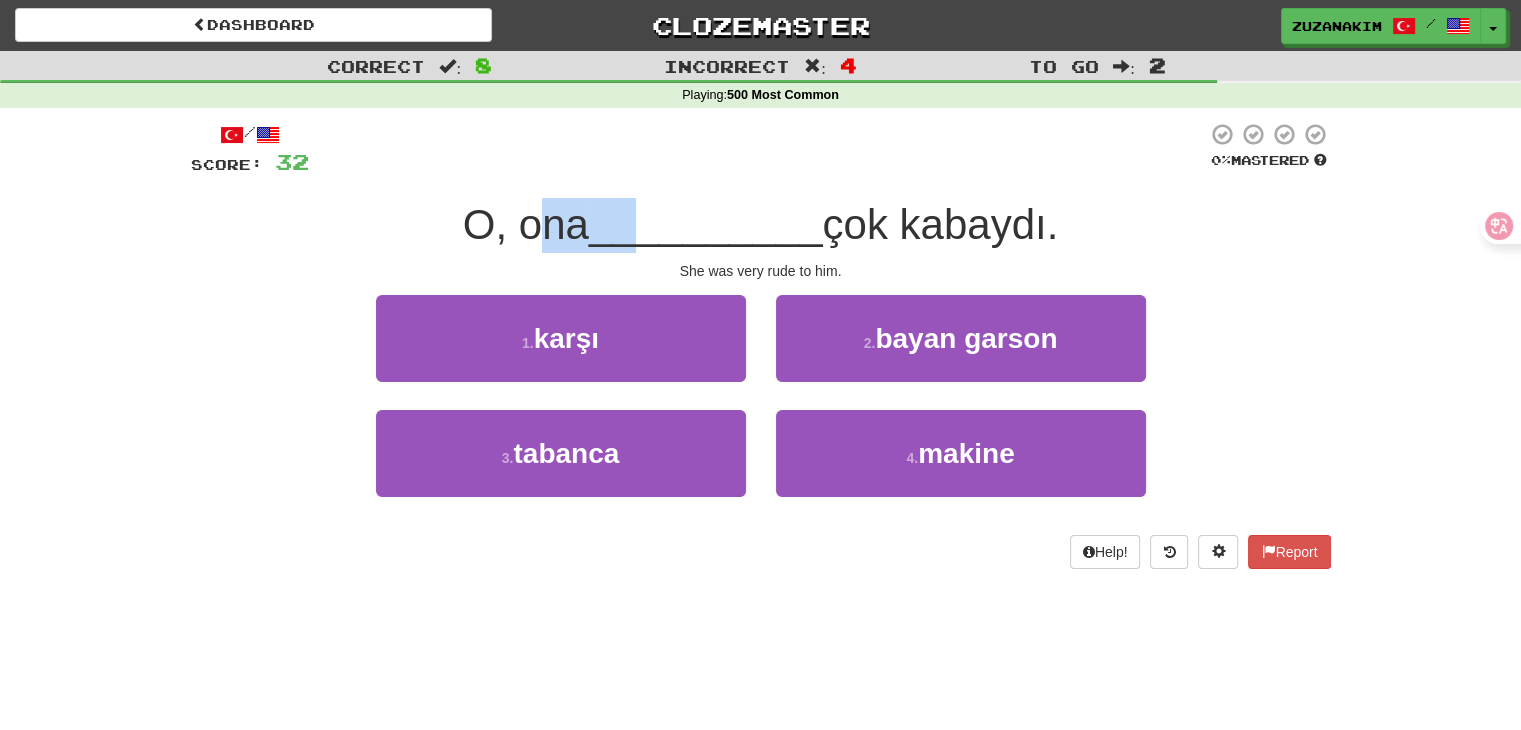 drag, startPoint x: 536, startPoint y: 245, endPoint x: 631, endPoint y: 245, distance: 95 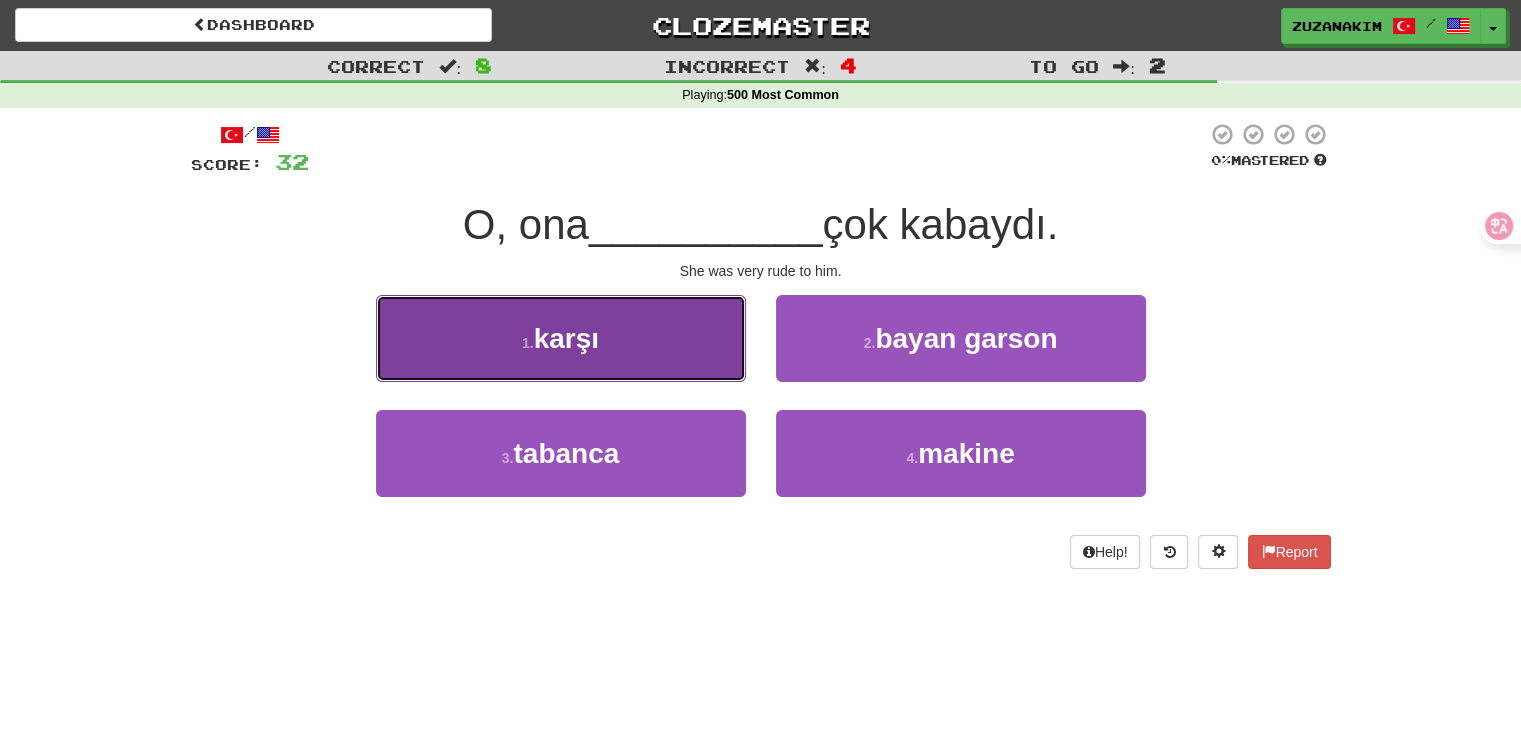 click on "1 .  karşı" at bounding box center [561, 338] 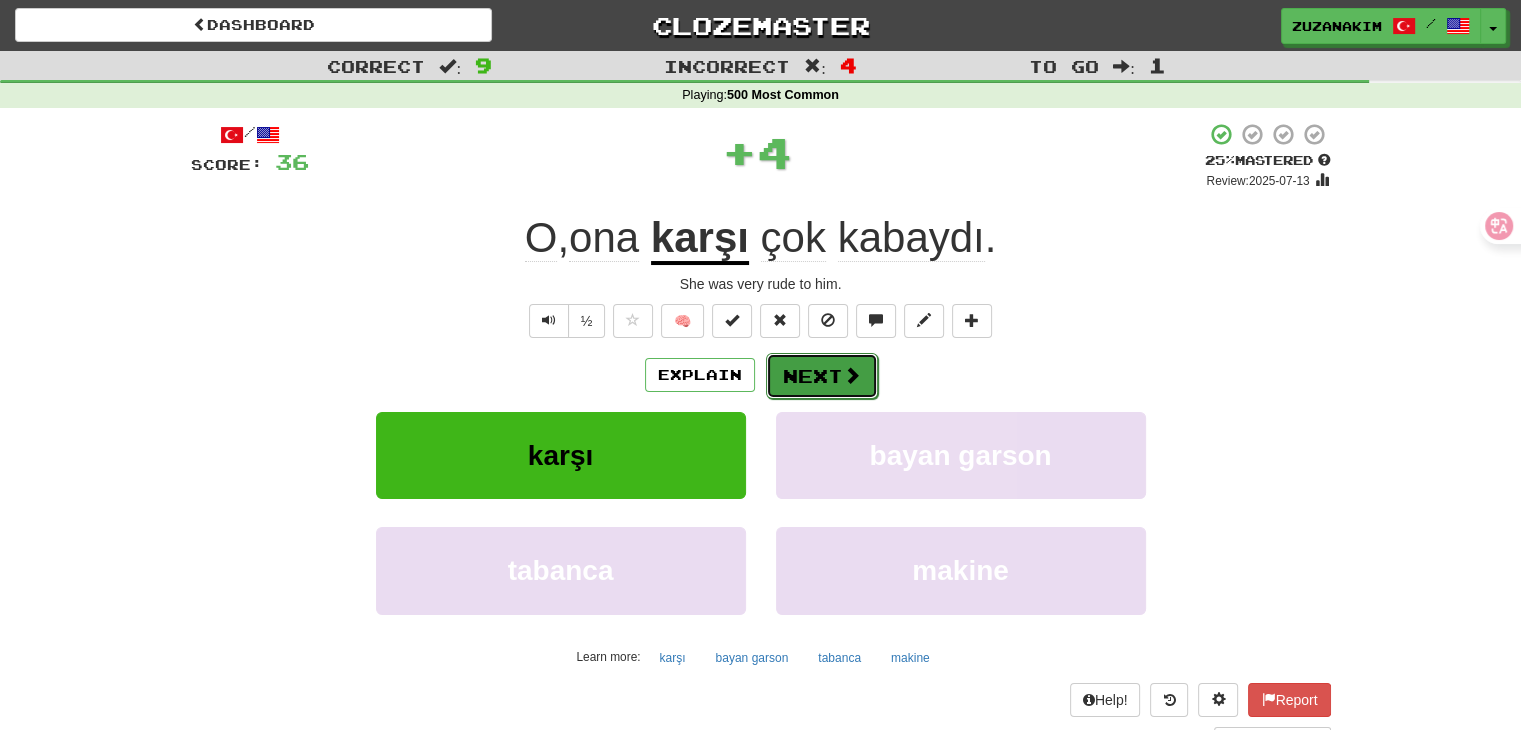 click on "Next" at bounding box center (822, 376) 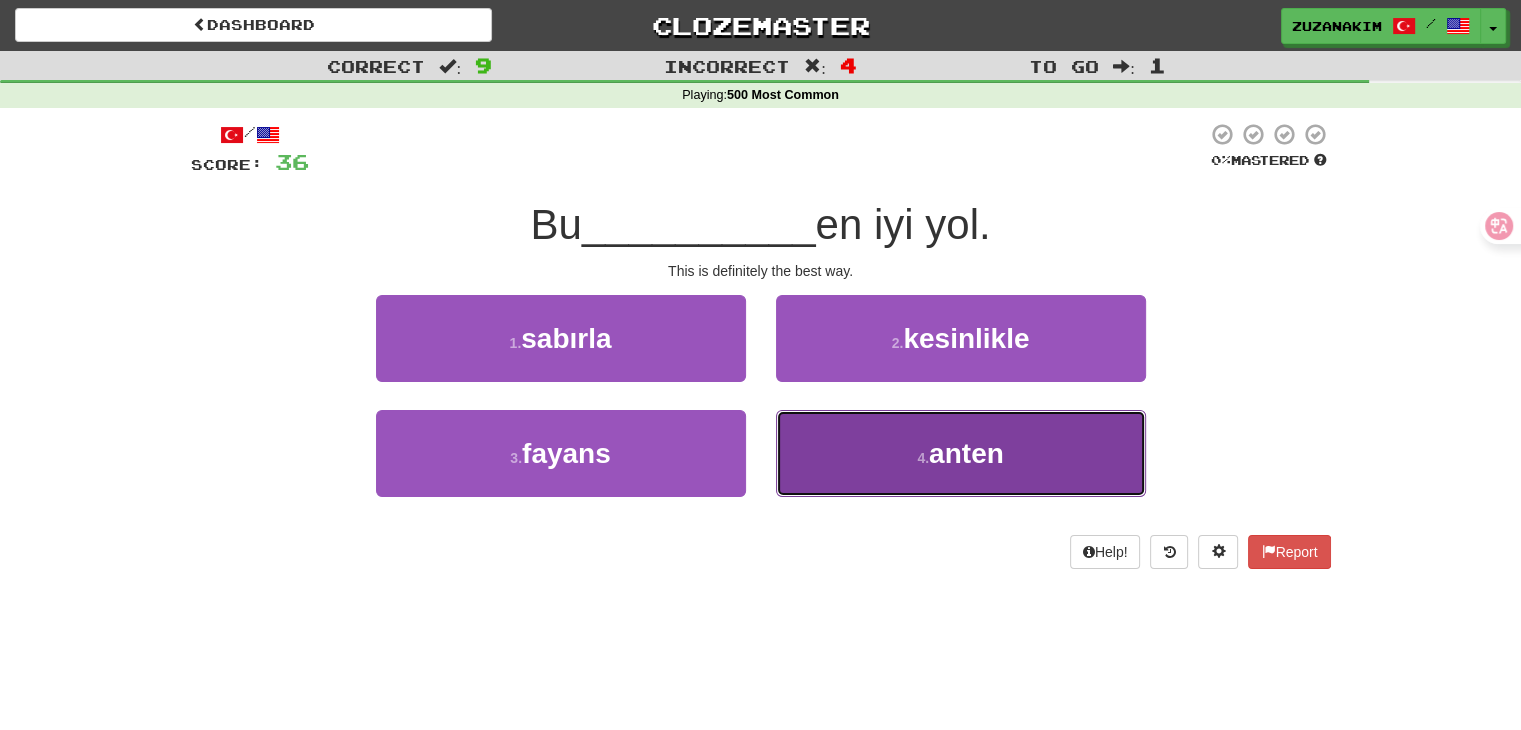 click on "anten" at bounding box center [966, 453] 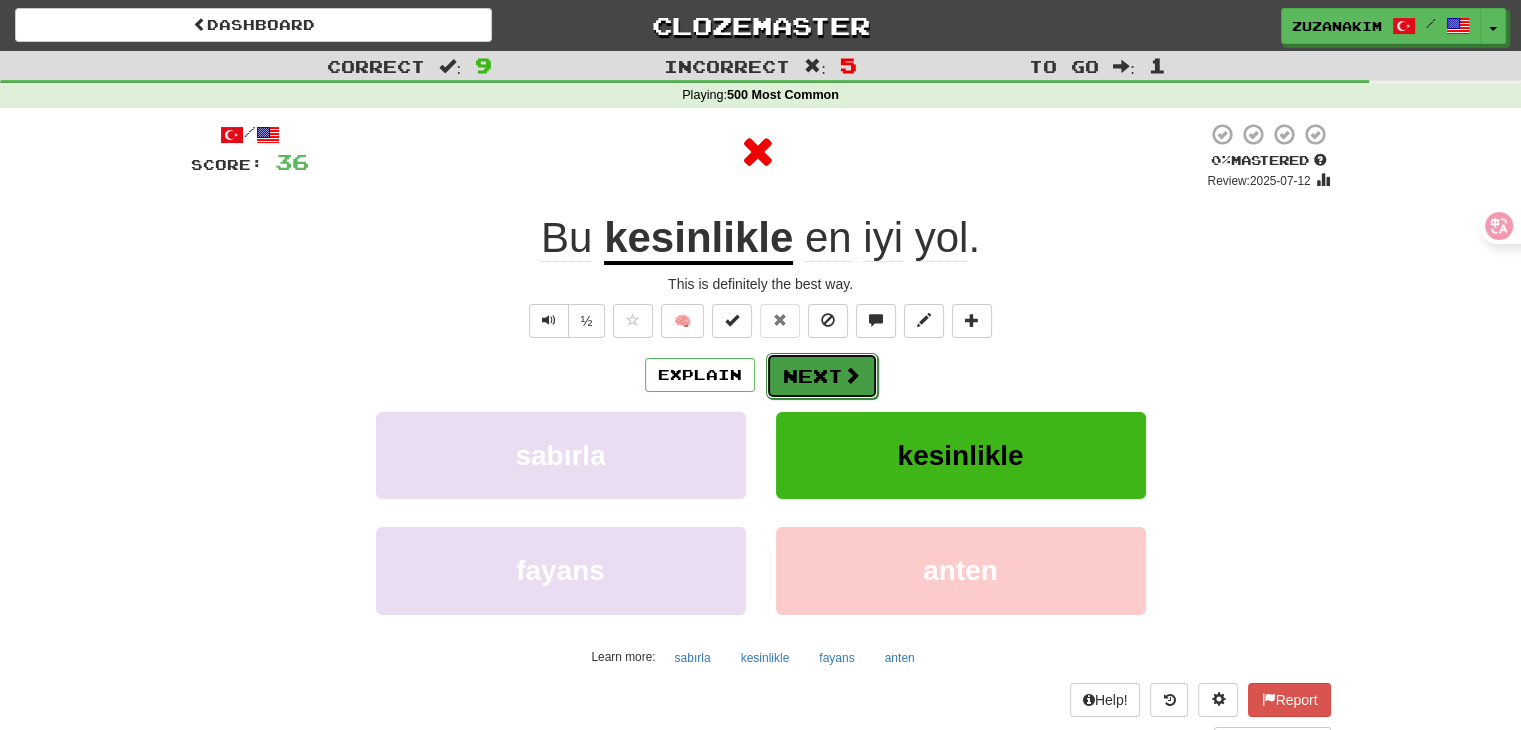 click on "Next" at bounding box center [822, 376] 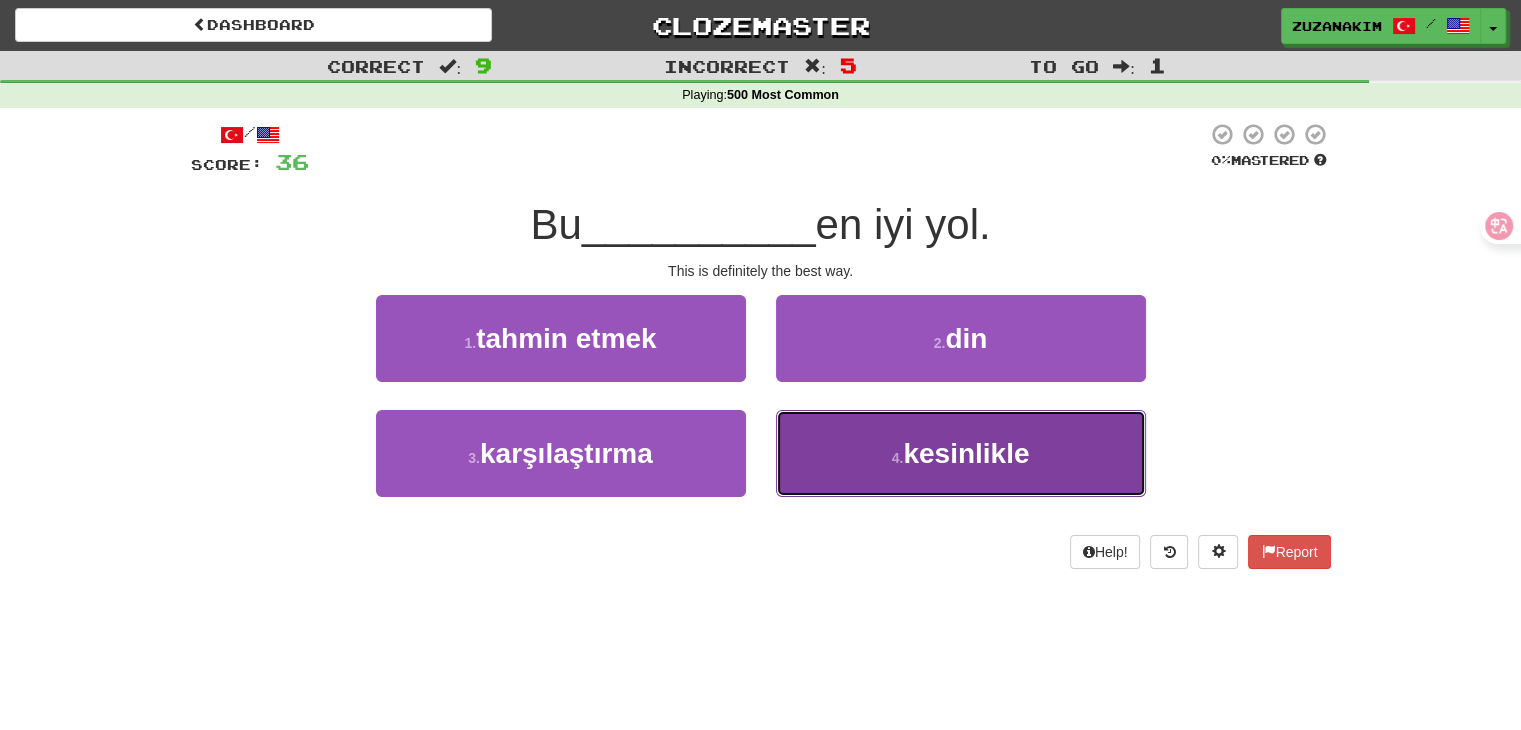 click on "kesinlikle" at bounding box center (966, 453) 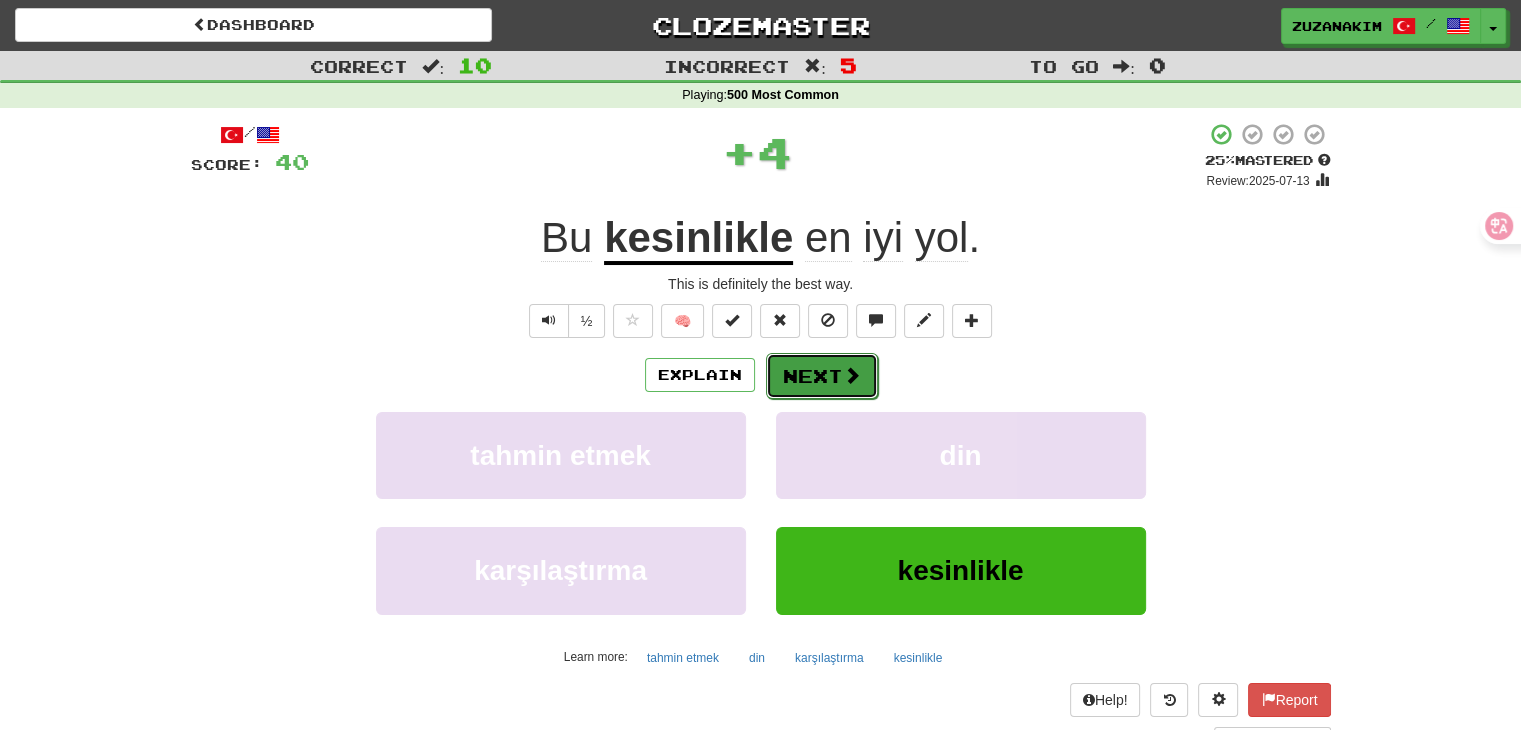 click on "Next" at bounding box center [822, 376] 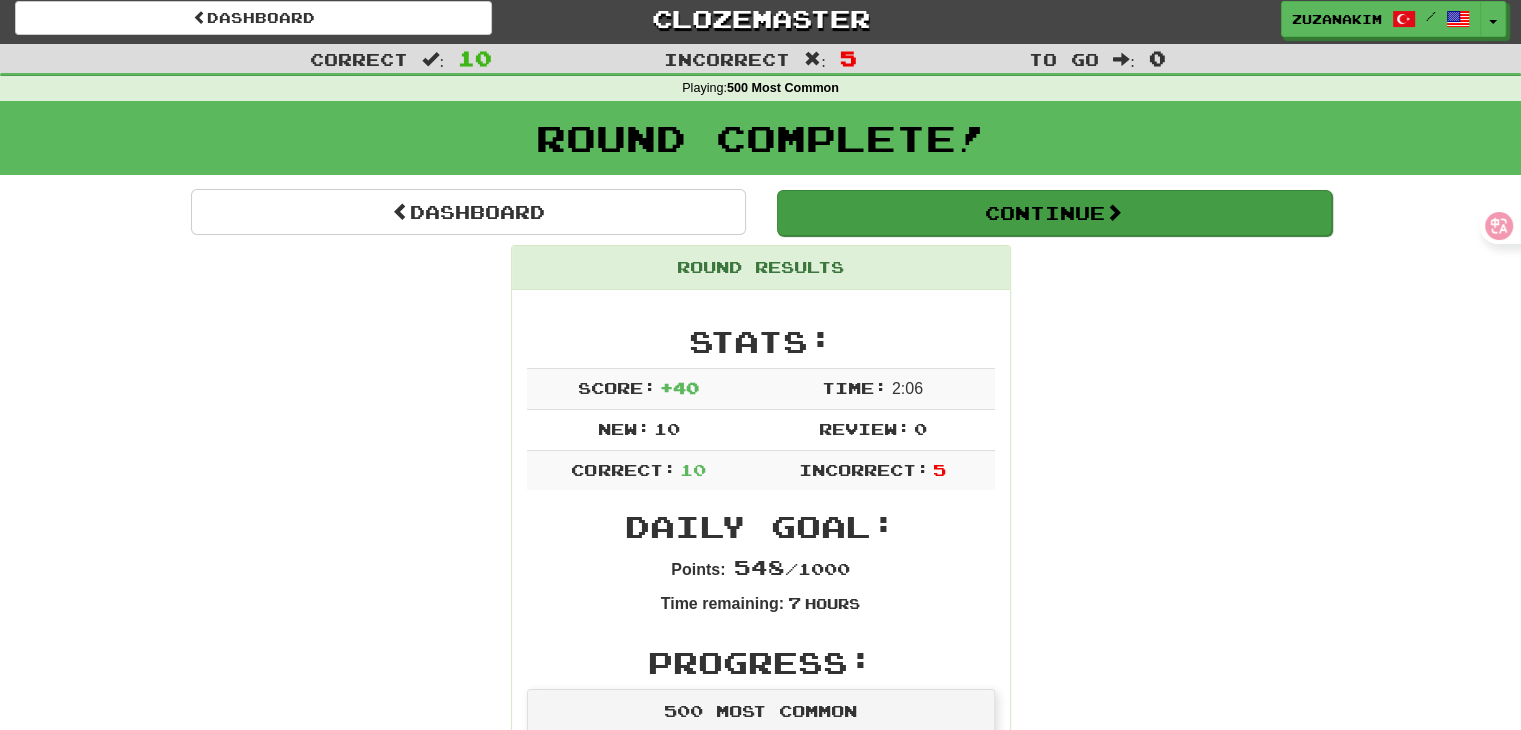 scroll, scrollTop: 0, scrollLeft: 0, axis: both 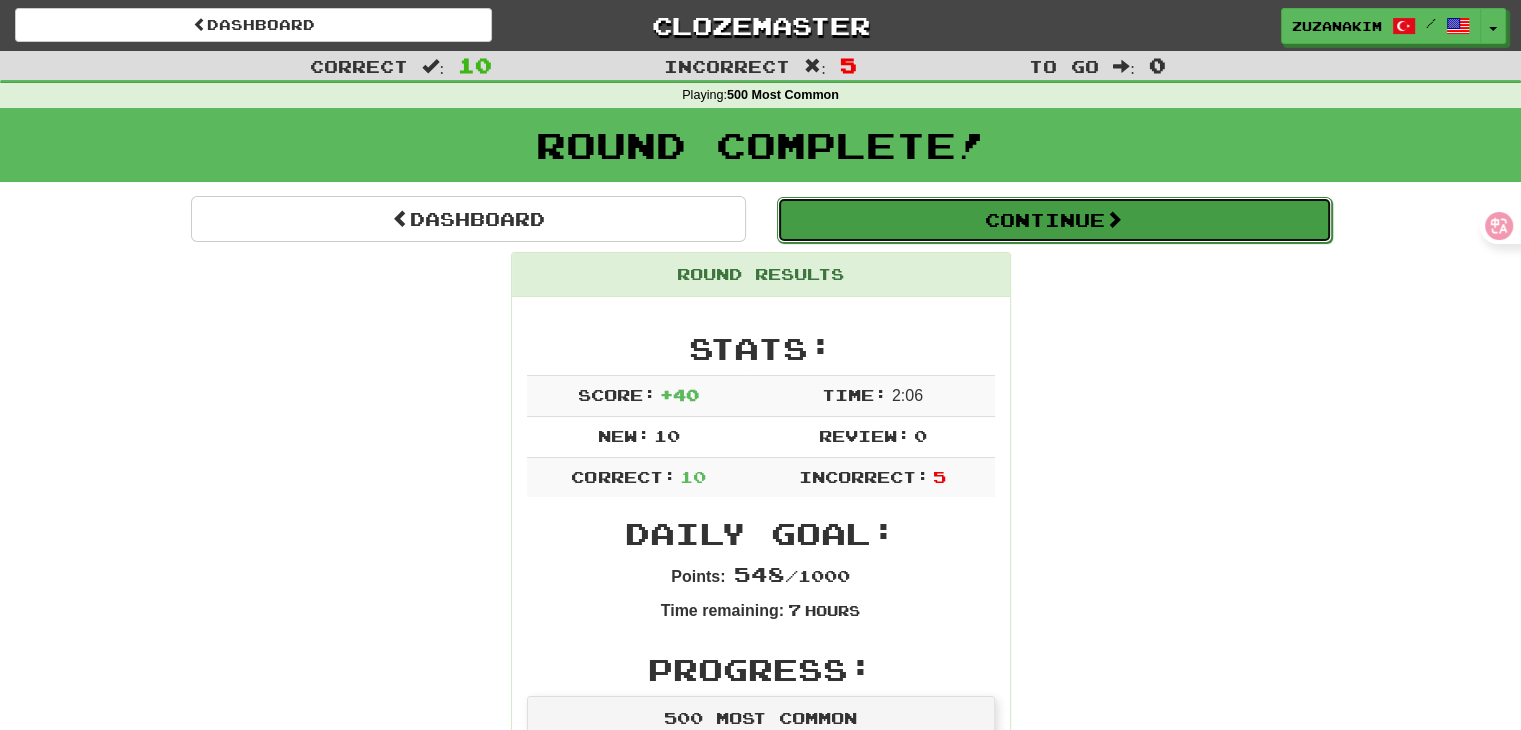 click on "Continue" at bounding box center [1054, 220] 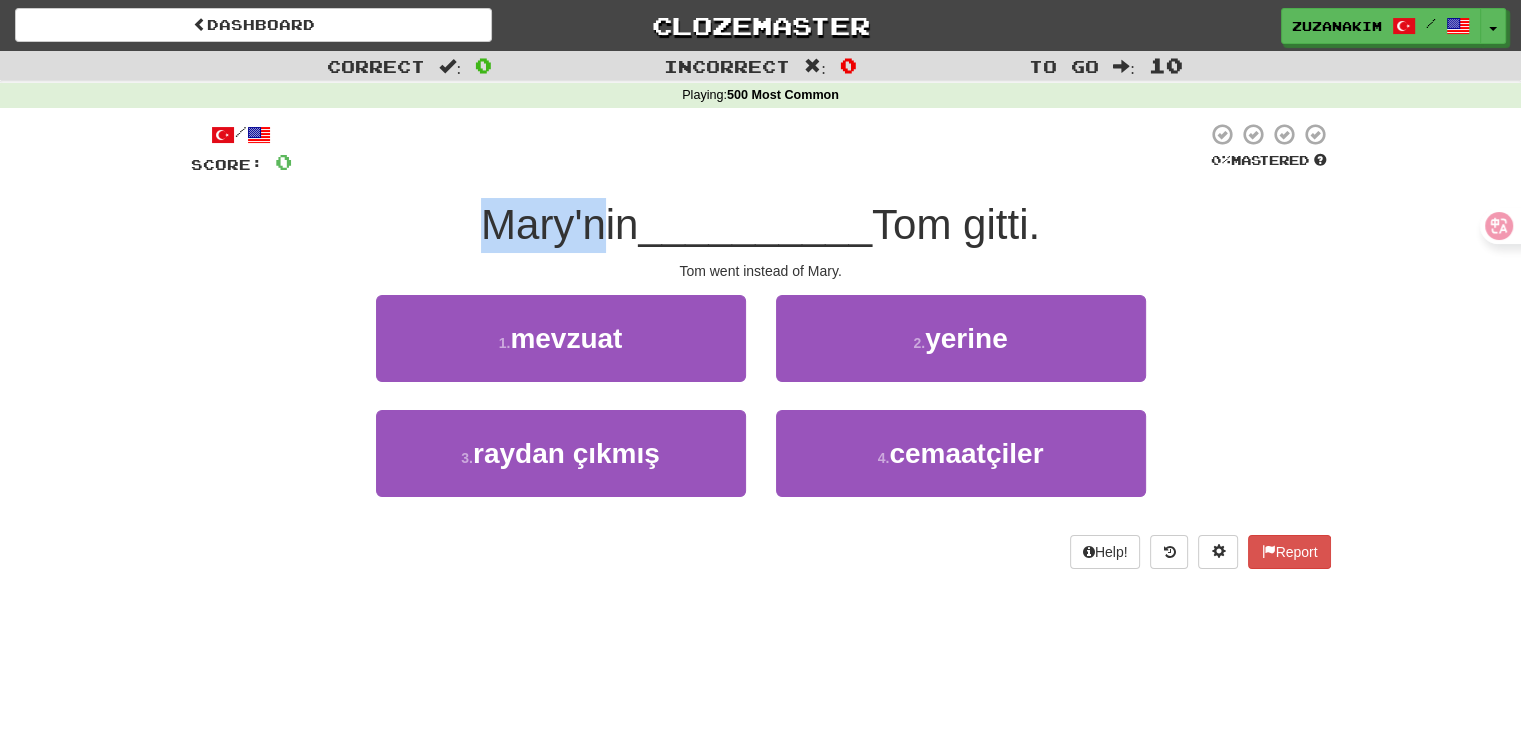 drag, startPoint x: 479, startPoint y: 229, endPoint x: 587, endPoint y: 214, distance: 109.03669 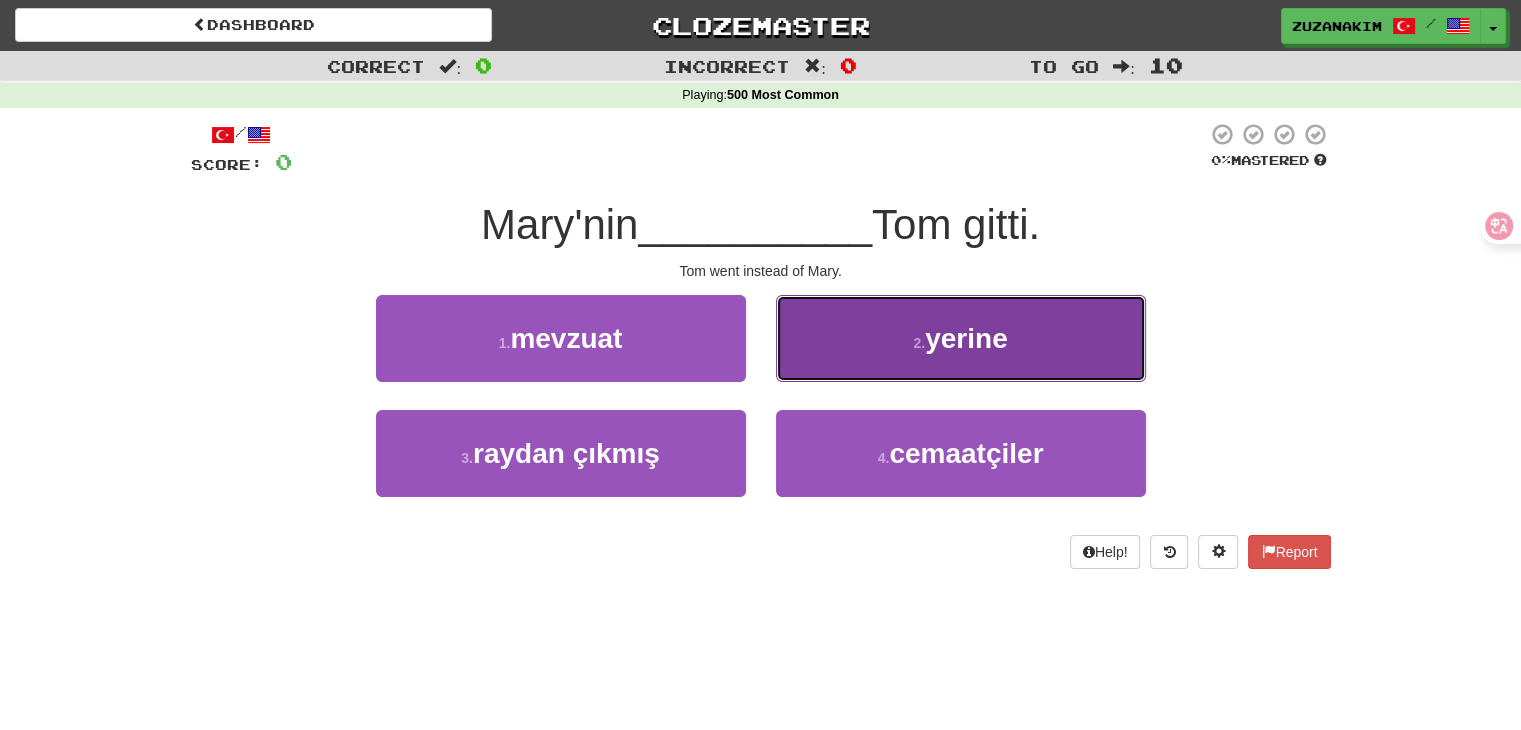 click on "2 .  yerine" at bounding box center [961, 338] 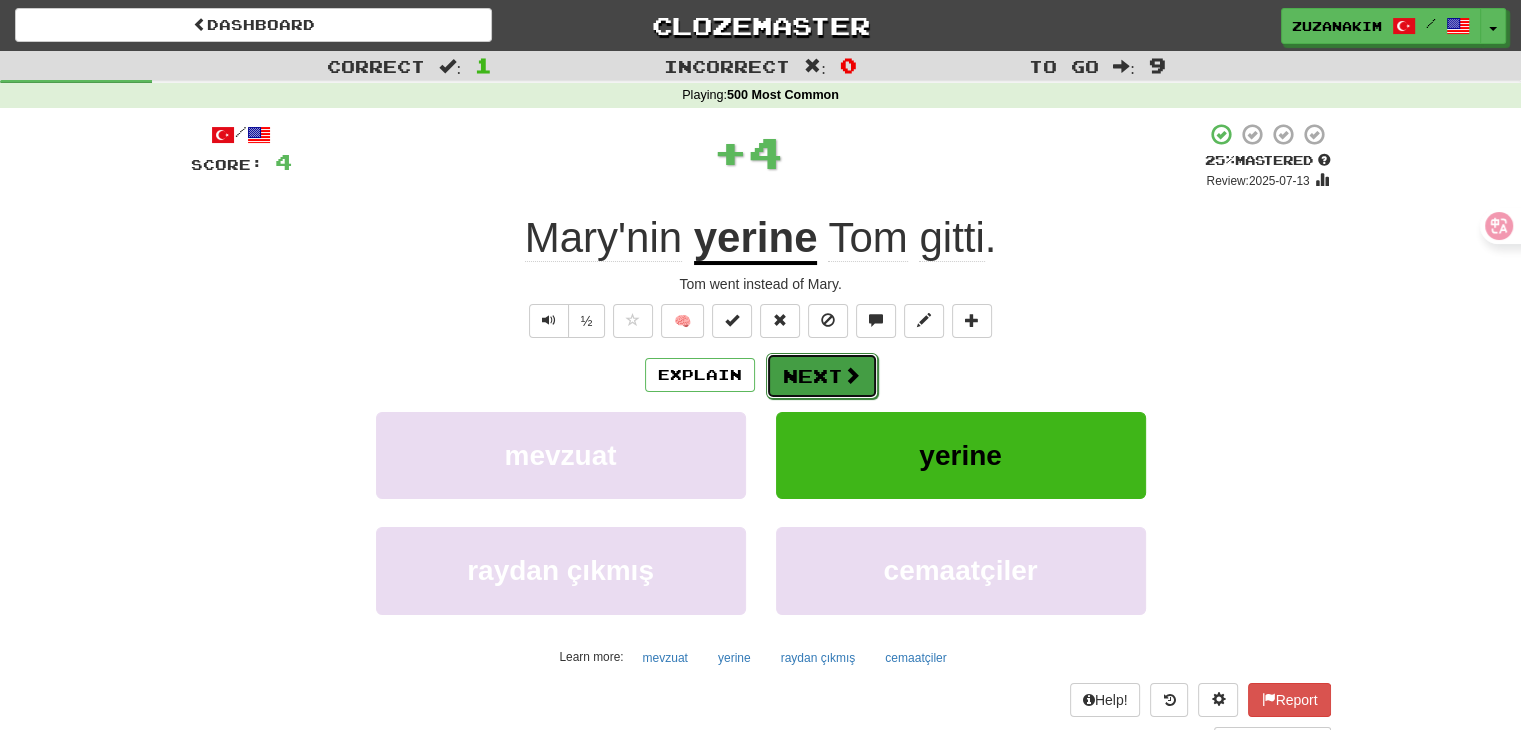click on "Next" at bounding box center (822, 376) 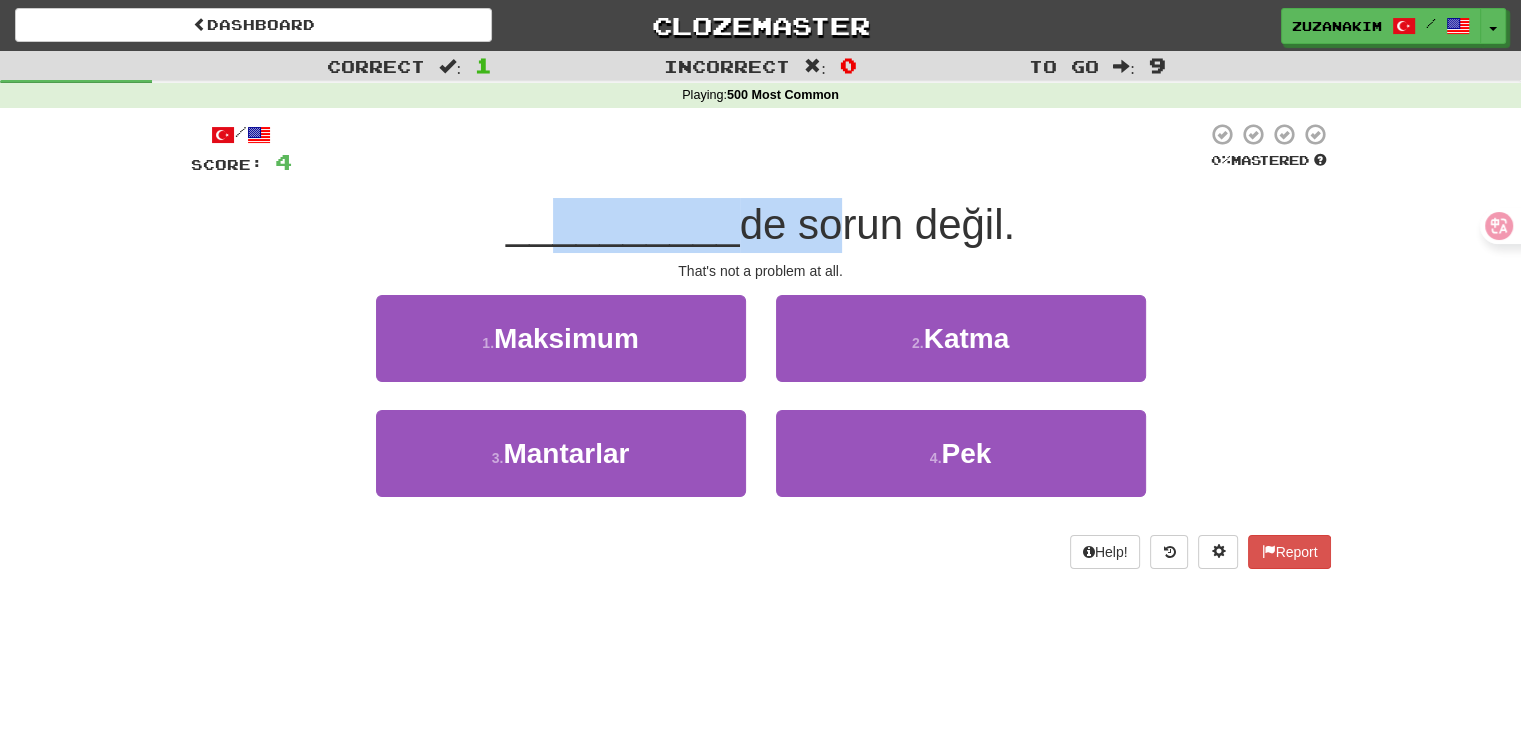 drag, startPoint x: 554, startPoint y: 249, endPoint x: 833, endPoint y: 249, distance: 279 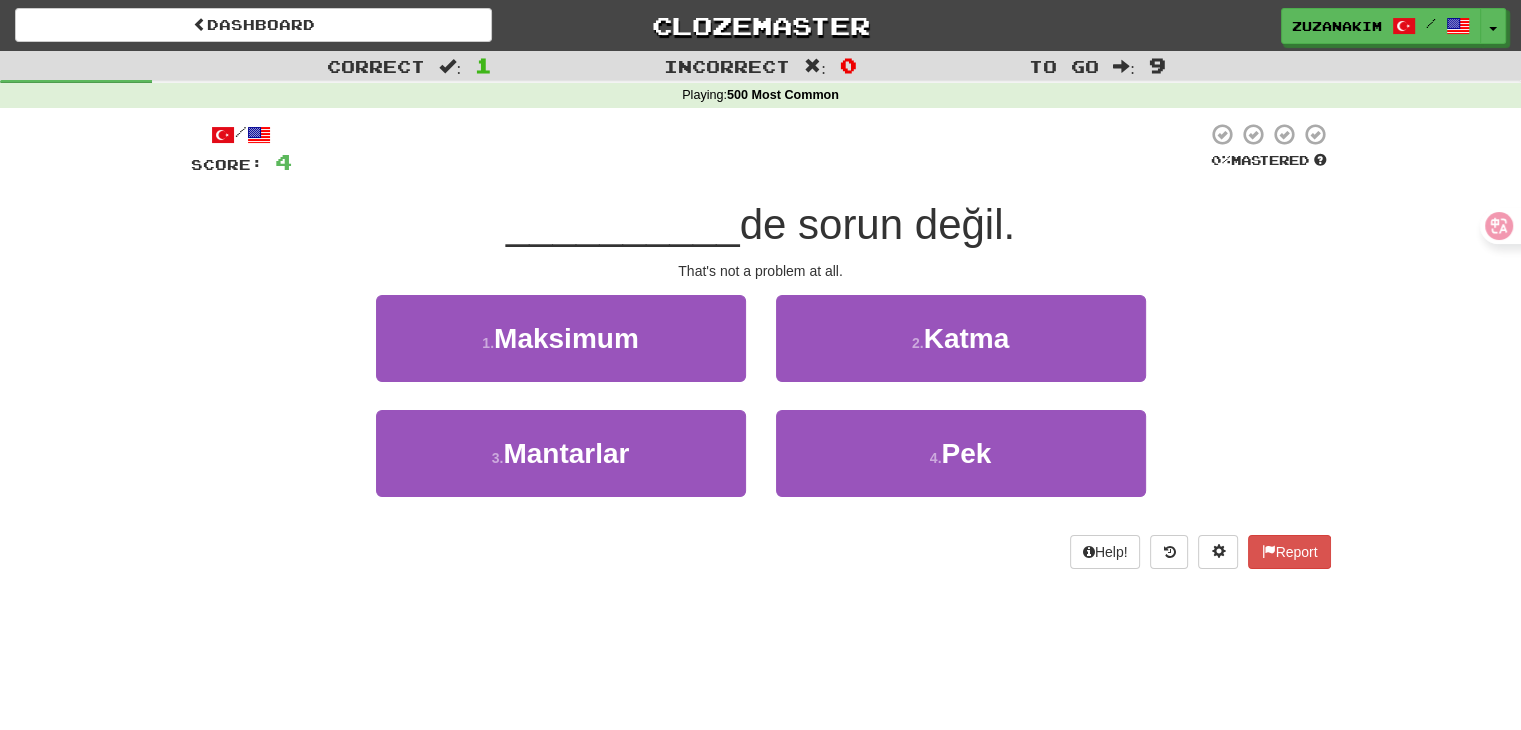 click on "That's not a problem at all." at bounding box center [761, 271] 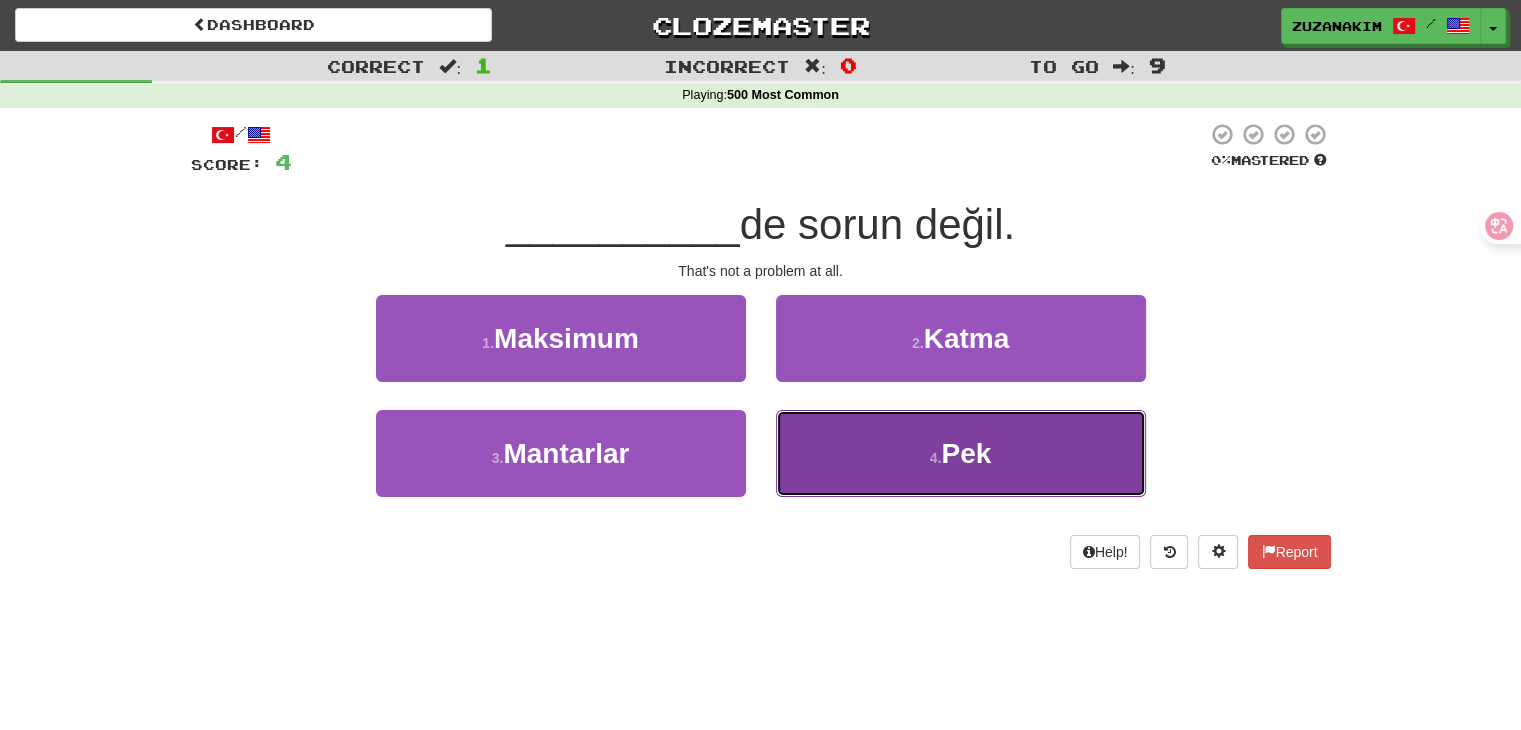 click on "4 .  Pek" at bounding box center (961, 453) 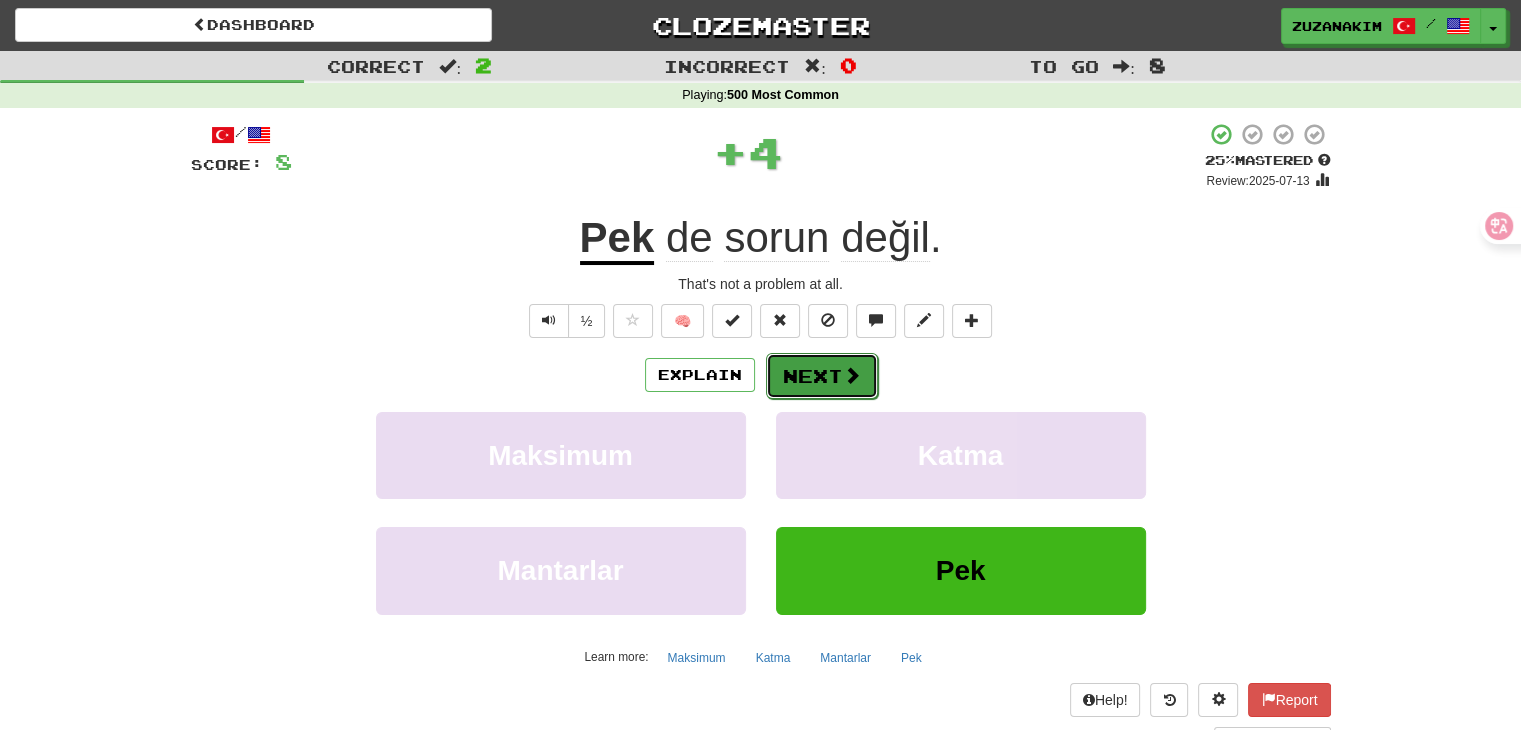 click on "Explain Next" at bounding box center [761, 375] 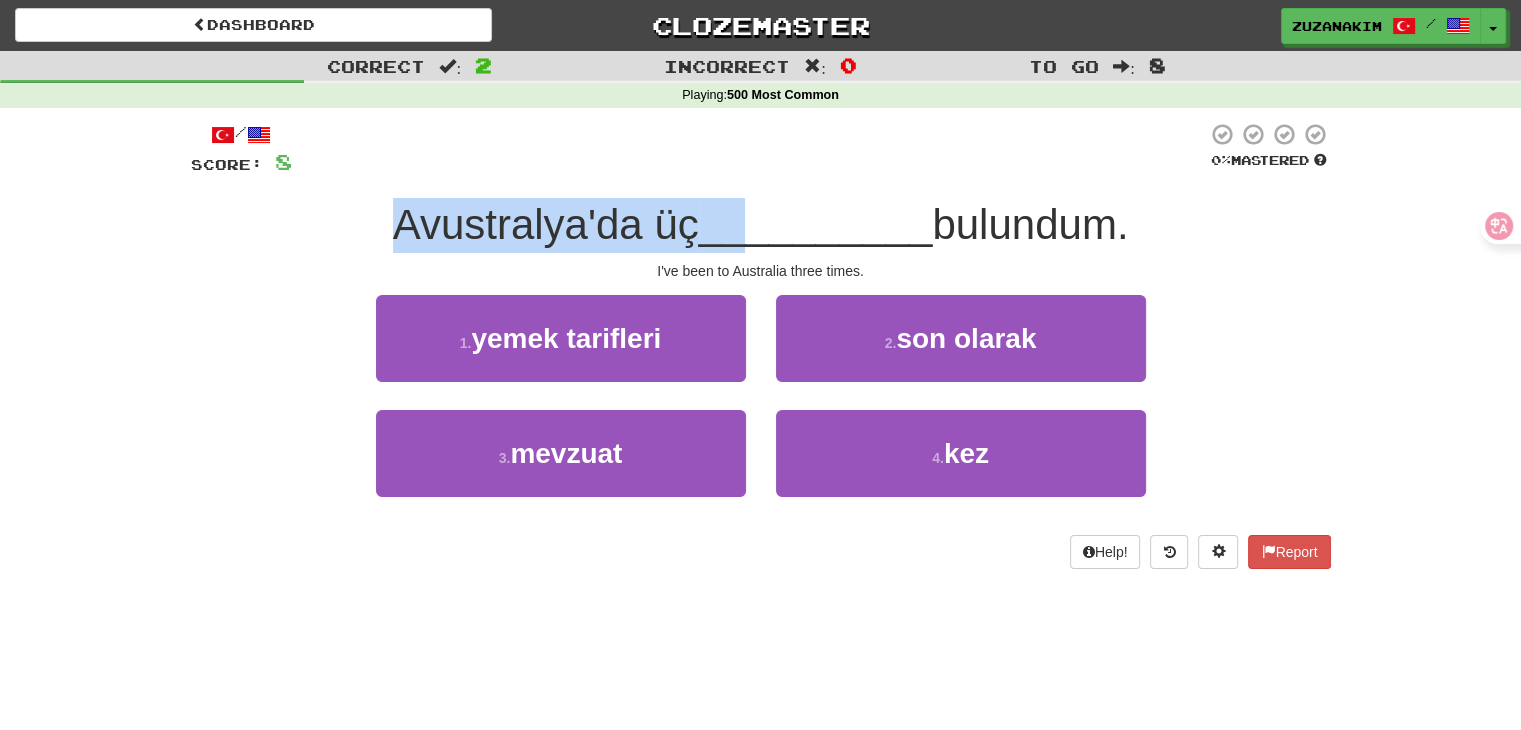 drag, startPoint x: 373, startPoint y: 229, endPoint x: 752, endPoint y: 229, distance: 379 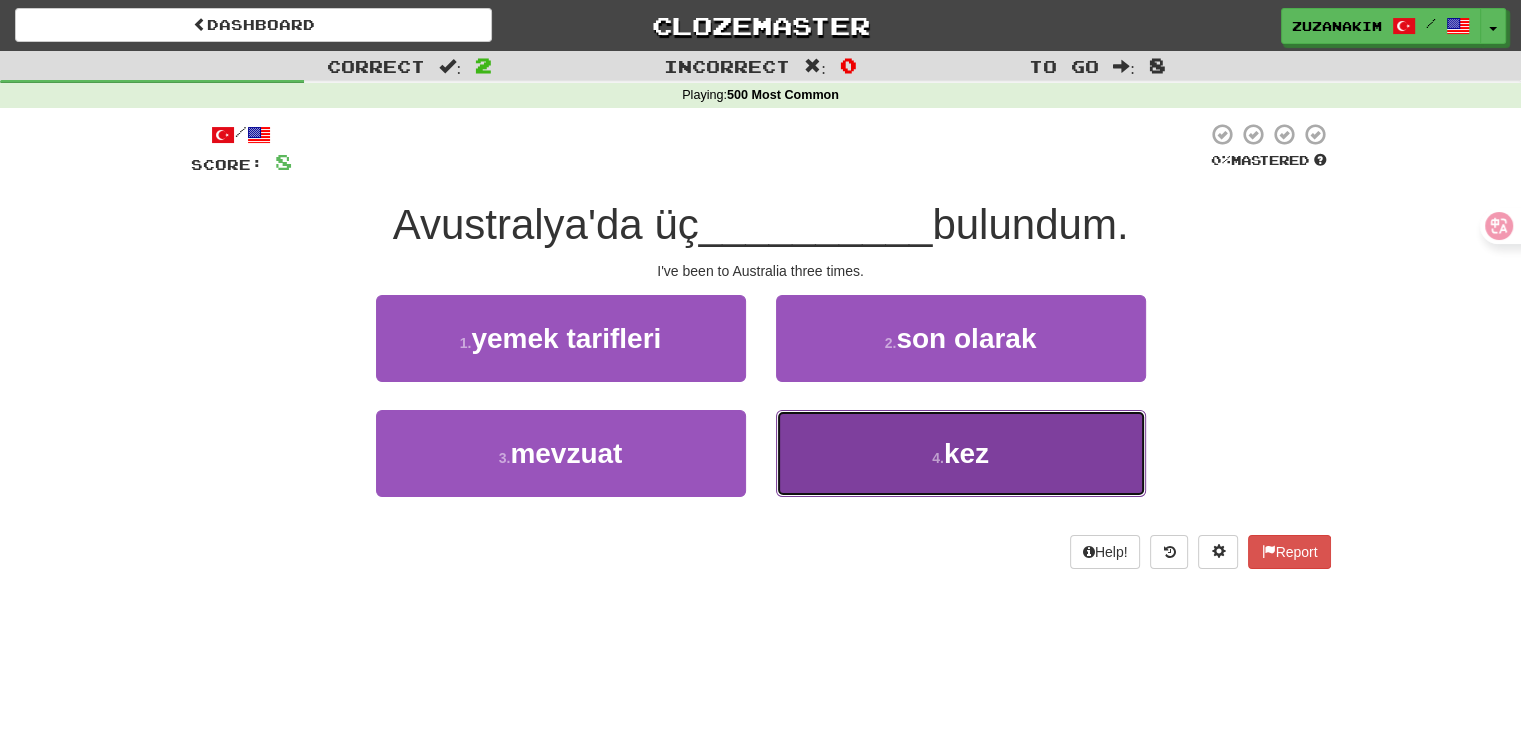 click on "4 .  kez" at bounding box center [961, 453] 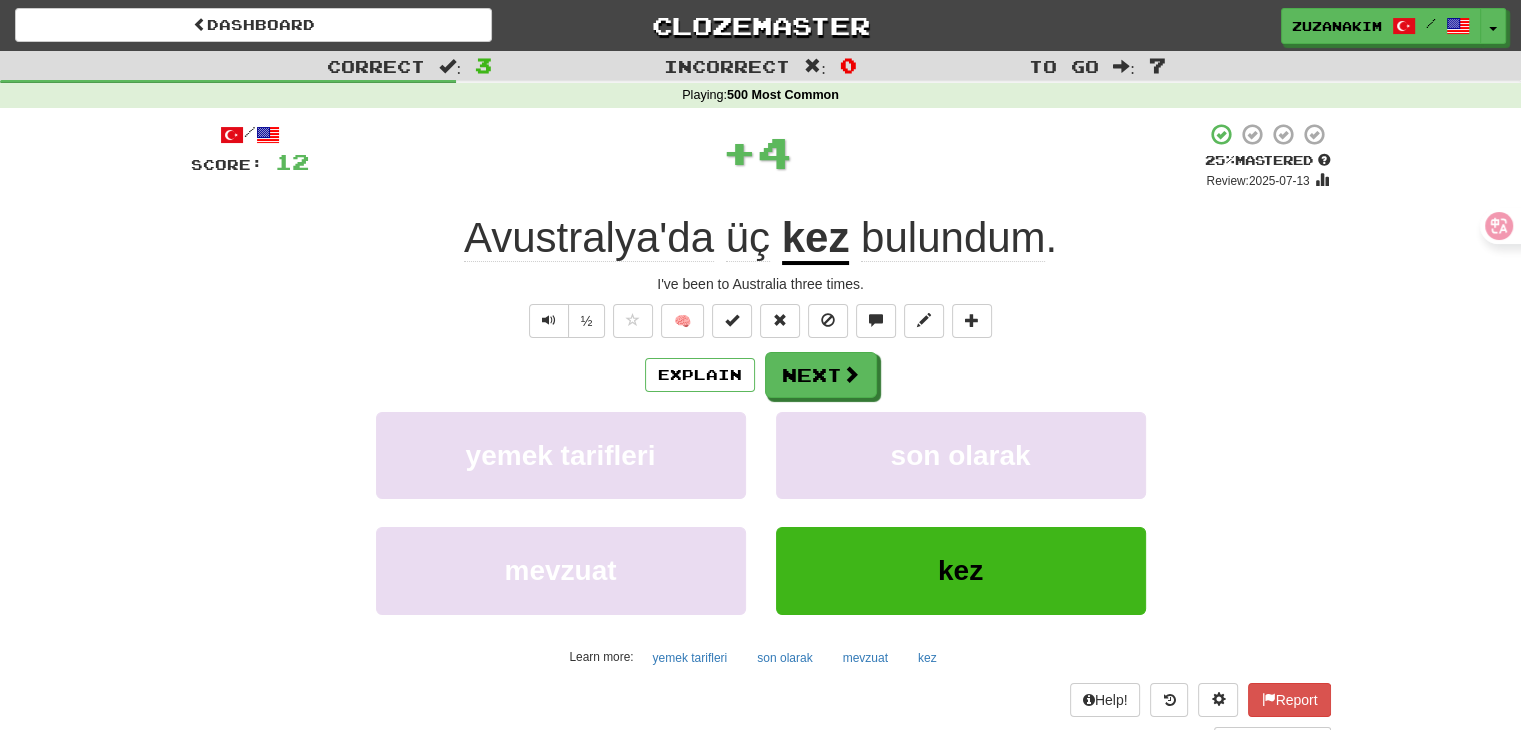 click on "bulundum" at bounding box center [953, 238] 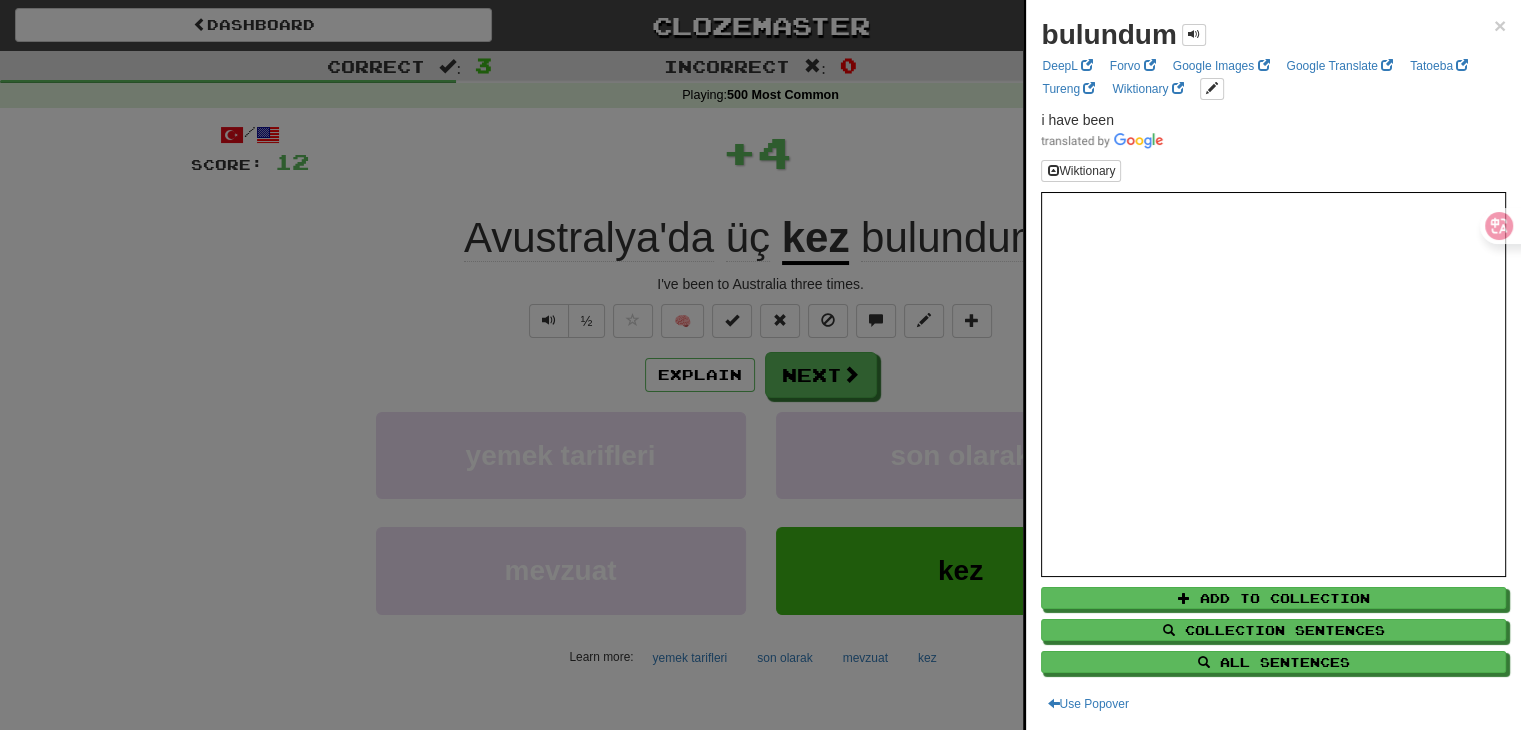 click at bounding box center (760, 365) 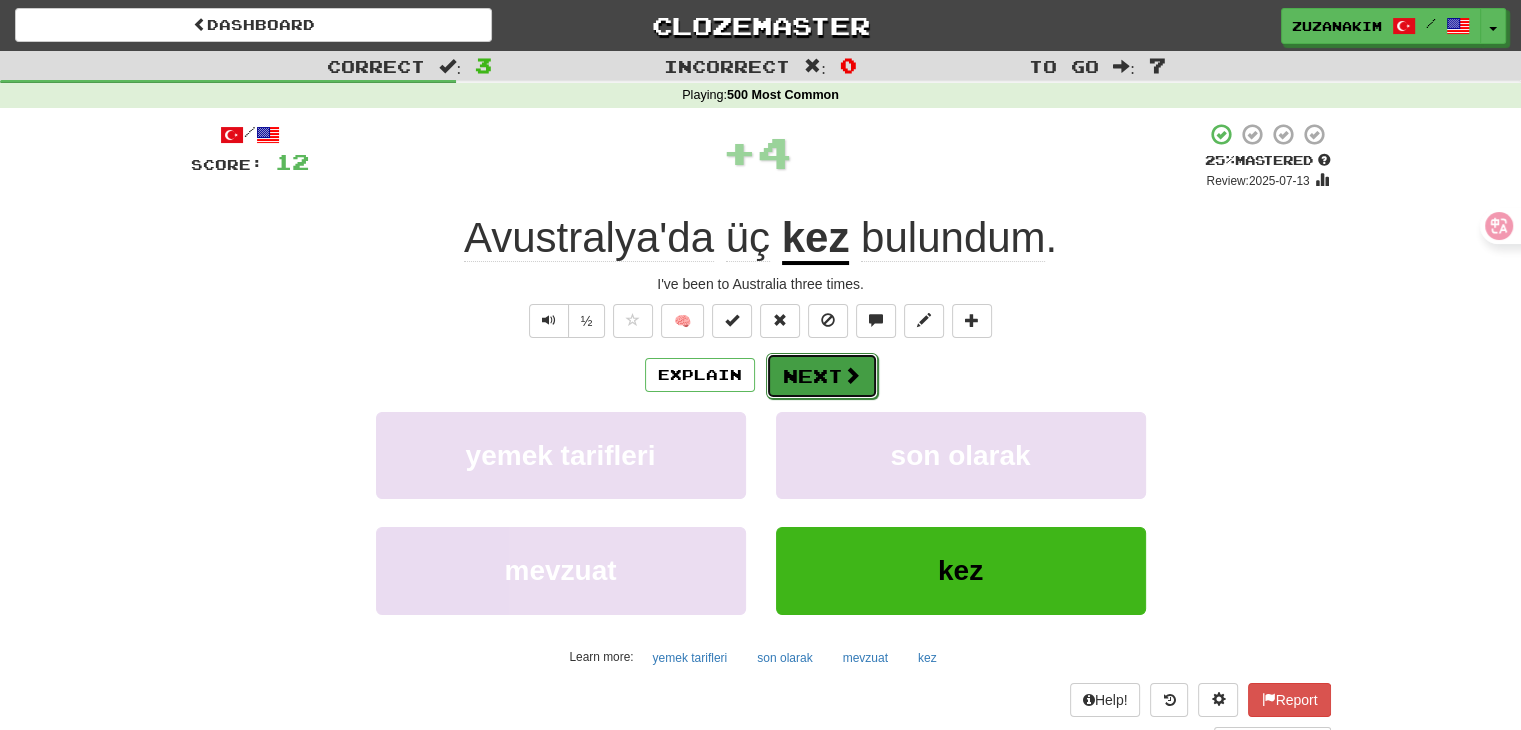 click on "Next" at bounding box center (822, 376) 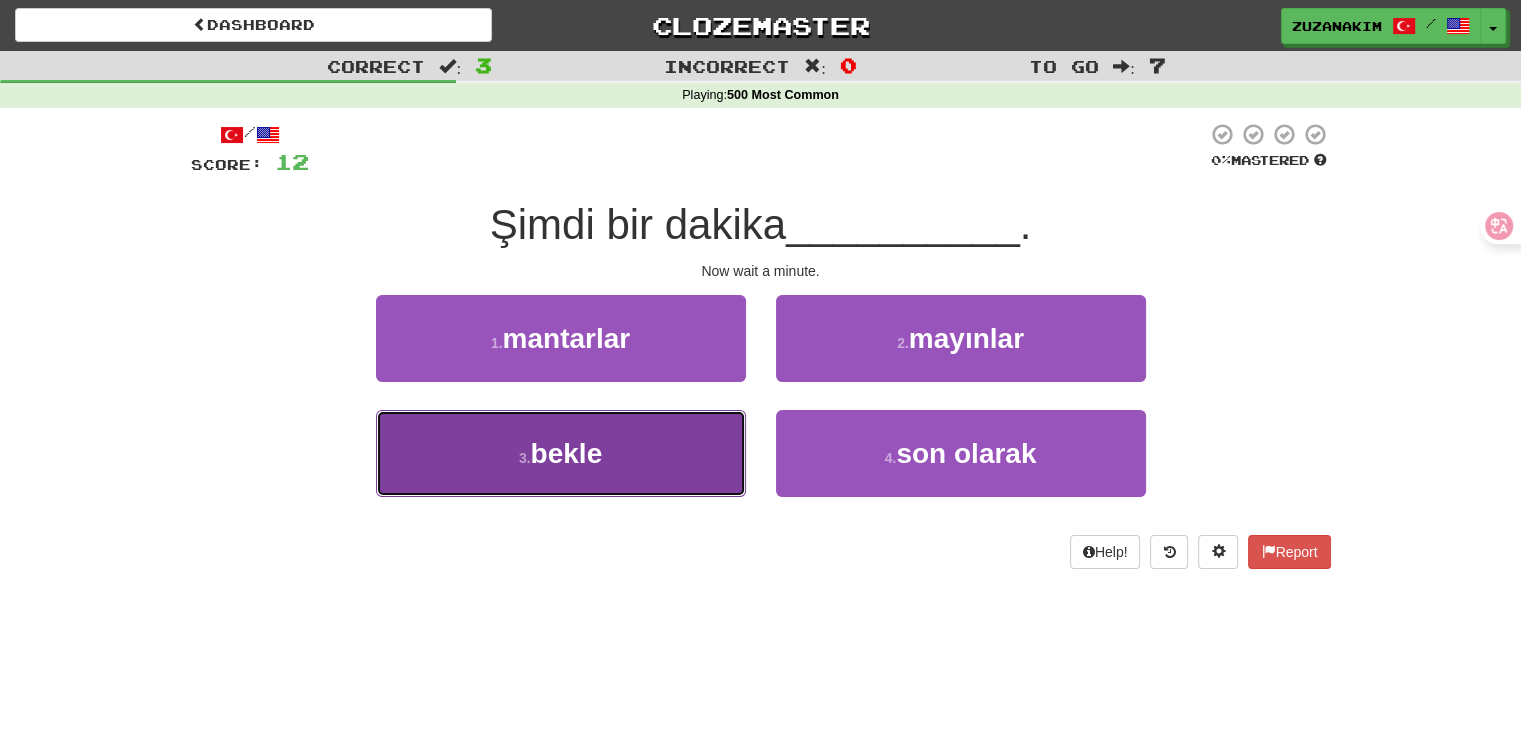 click on "3 .  bekle" at bounding box center [561, 453] 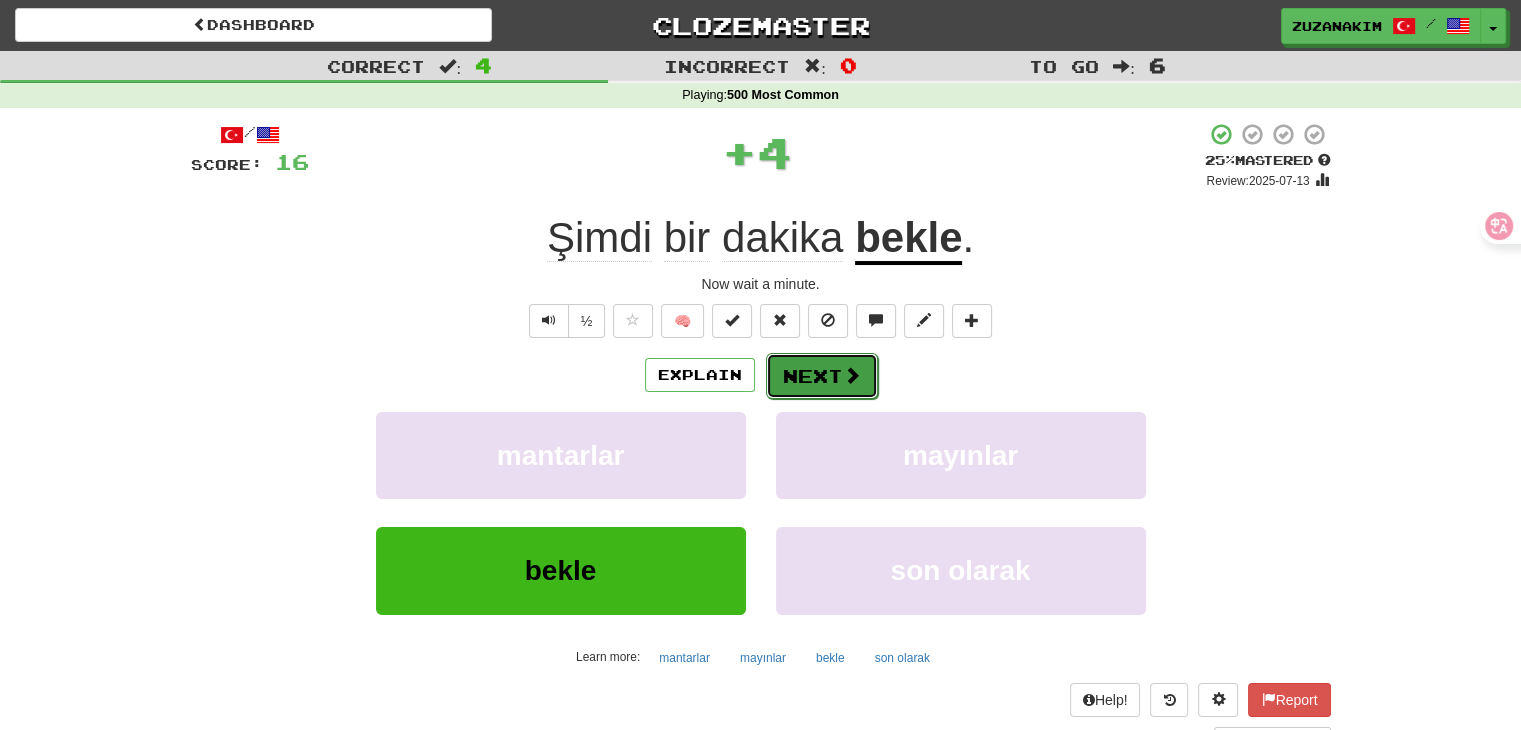 click on "Next" at bounding box center (822, 376) 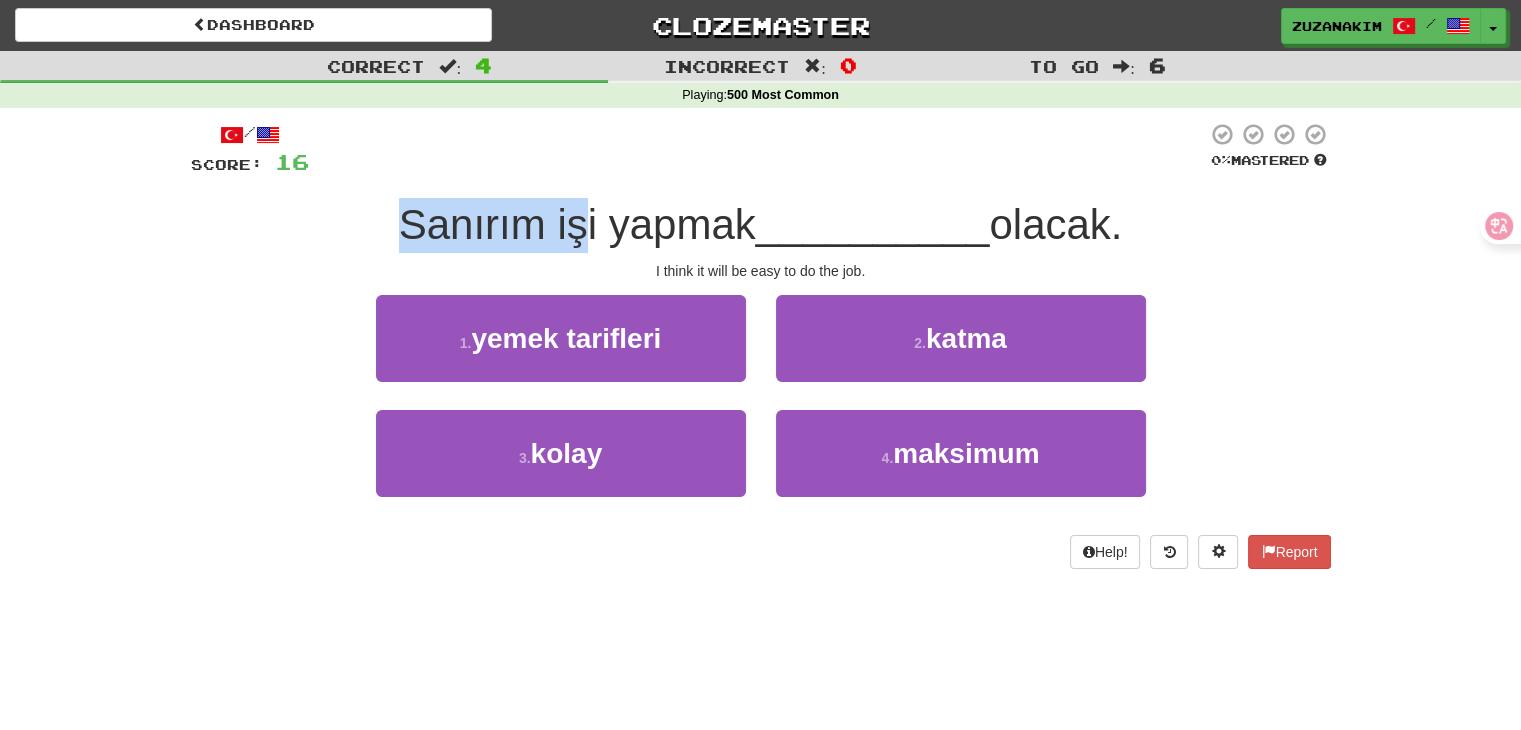drag, startPoint x: 363, startPoint y: 233, endPoint x: 578, endPoint y: 233, distance: 215 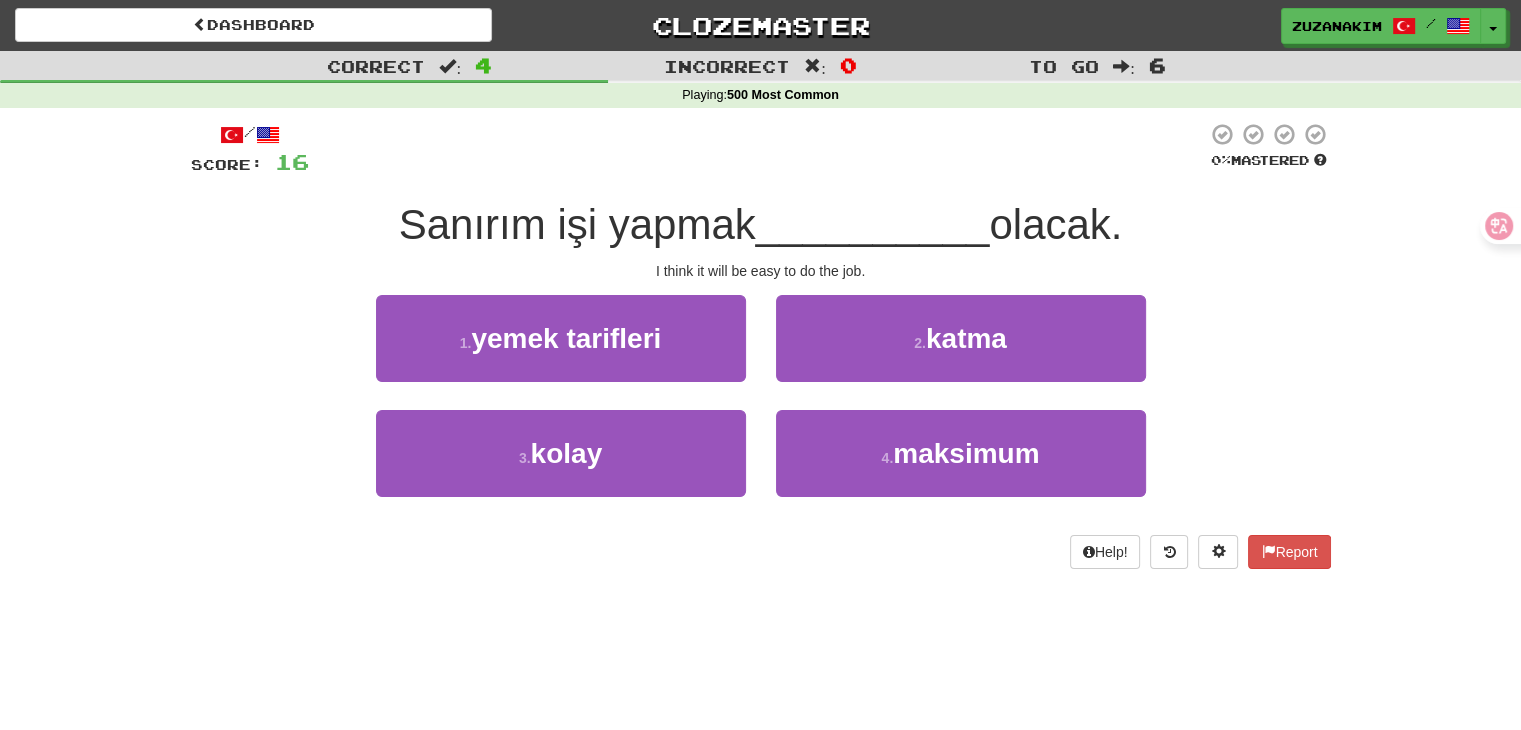 click on "Sanırım işi yapmak" at bounding box center (577, 224) 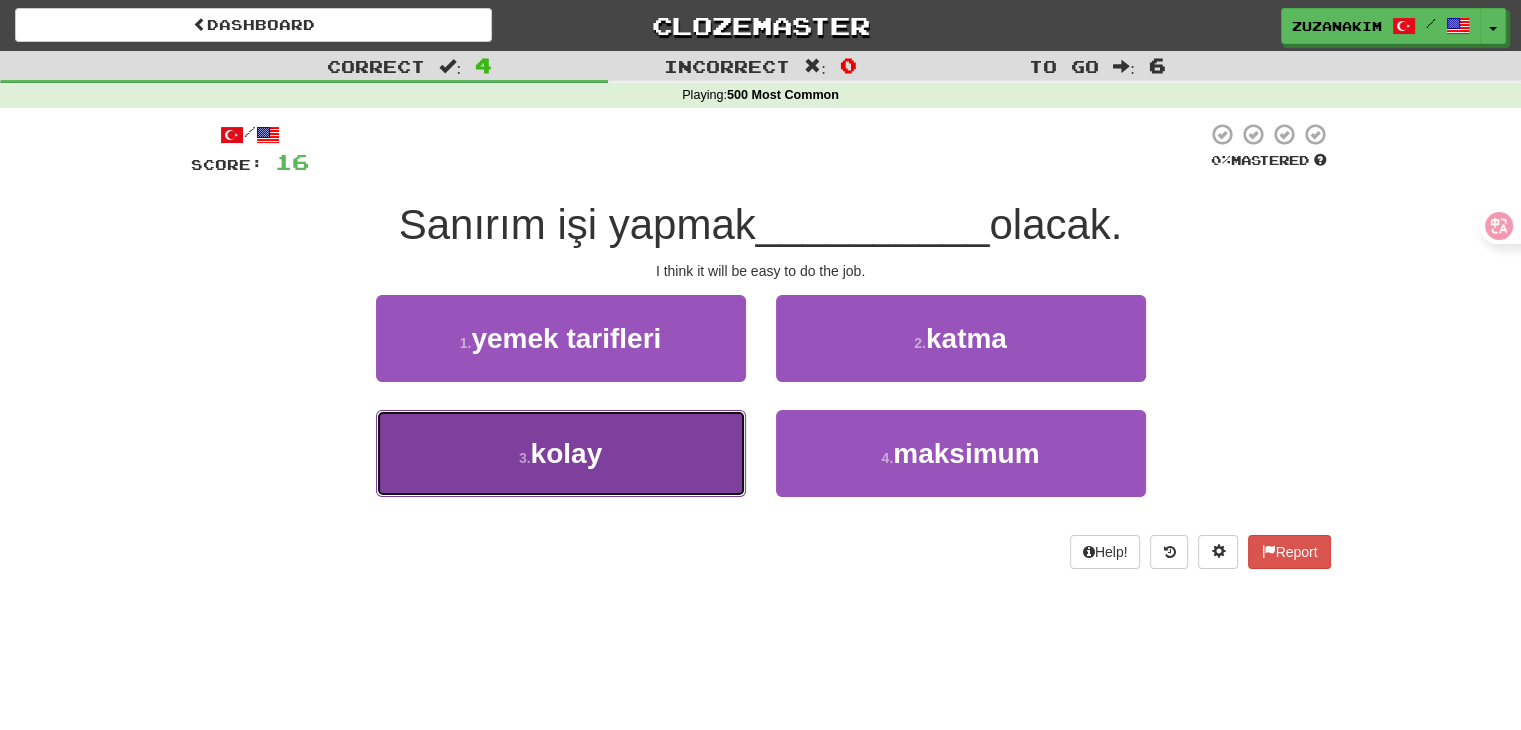 click on "3 .  kolay" at bounding box center (561, 453) 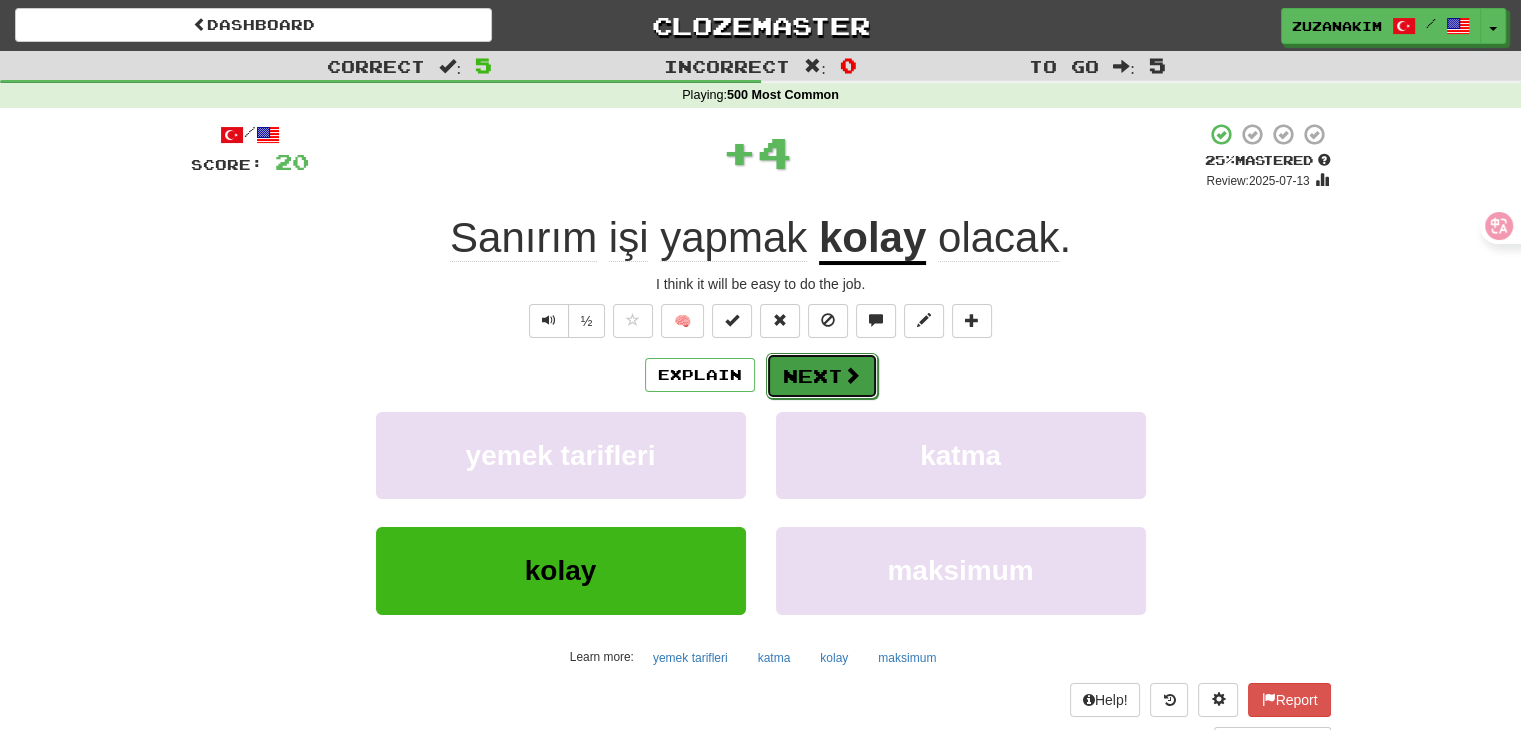 click on "Next" at bounding box center (822, 376) 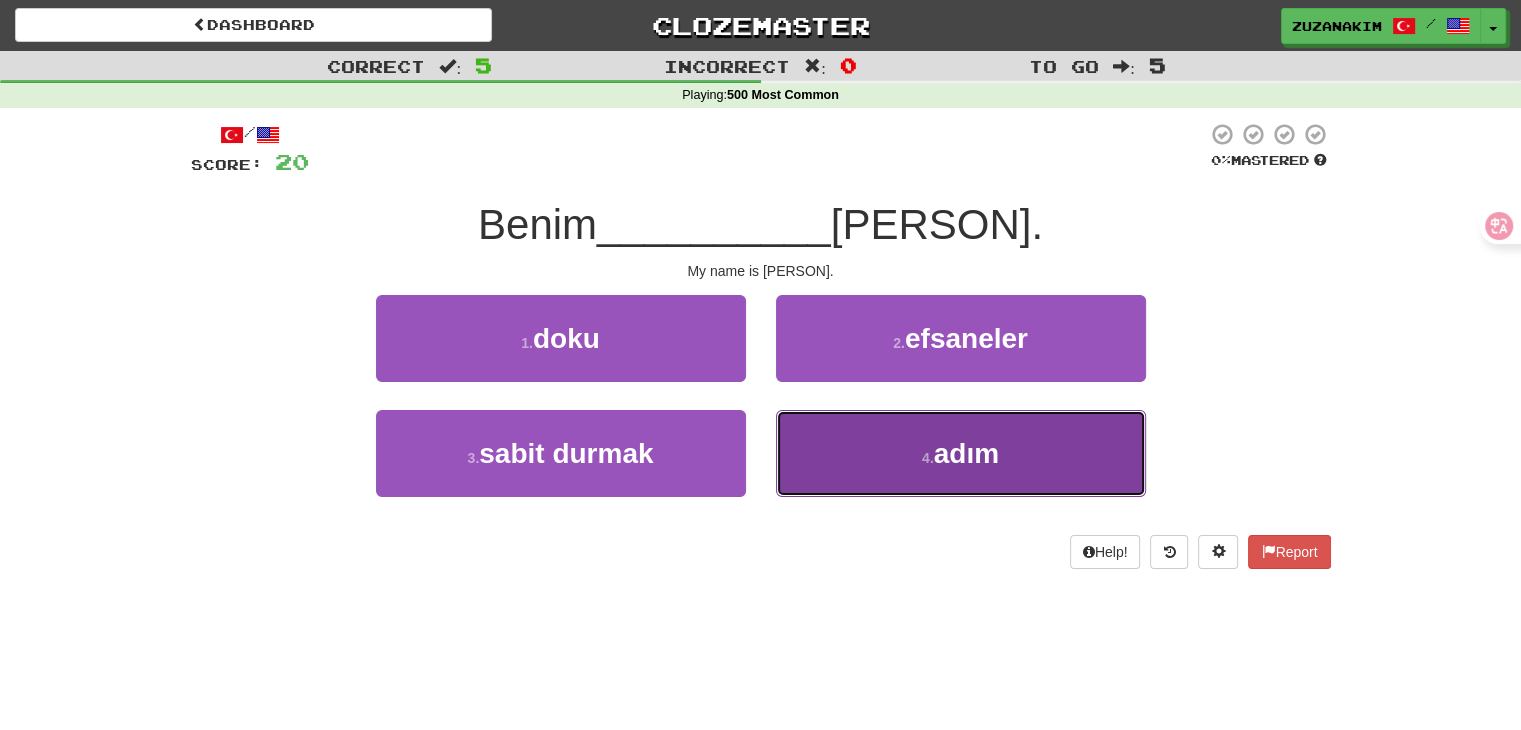 click on "adım" at bounding box center (966, 453) 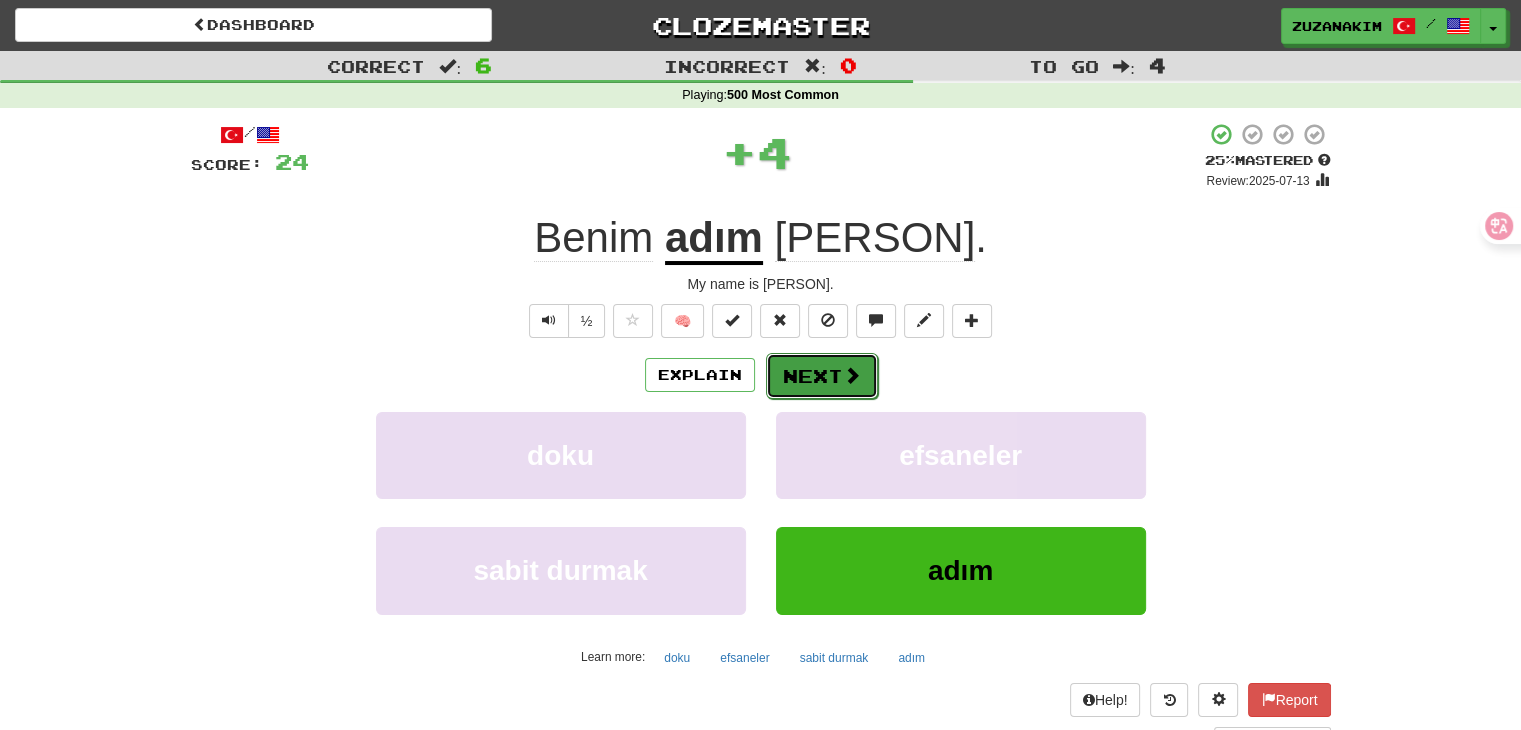 click on "Next" at bounding box center (822, 376) 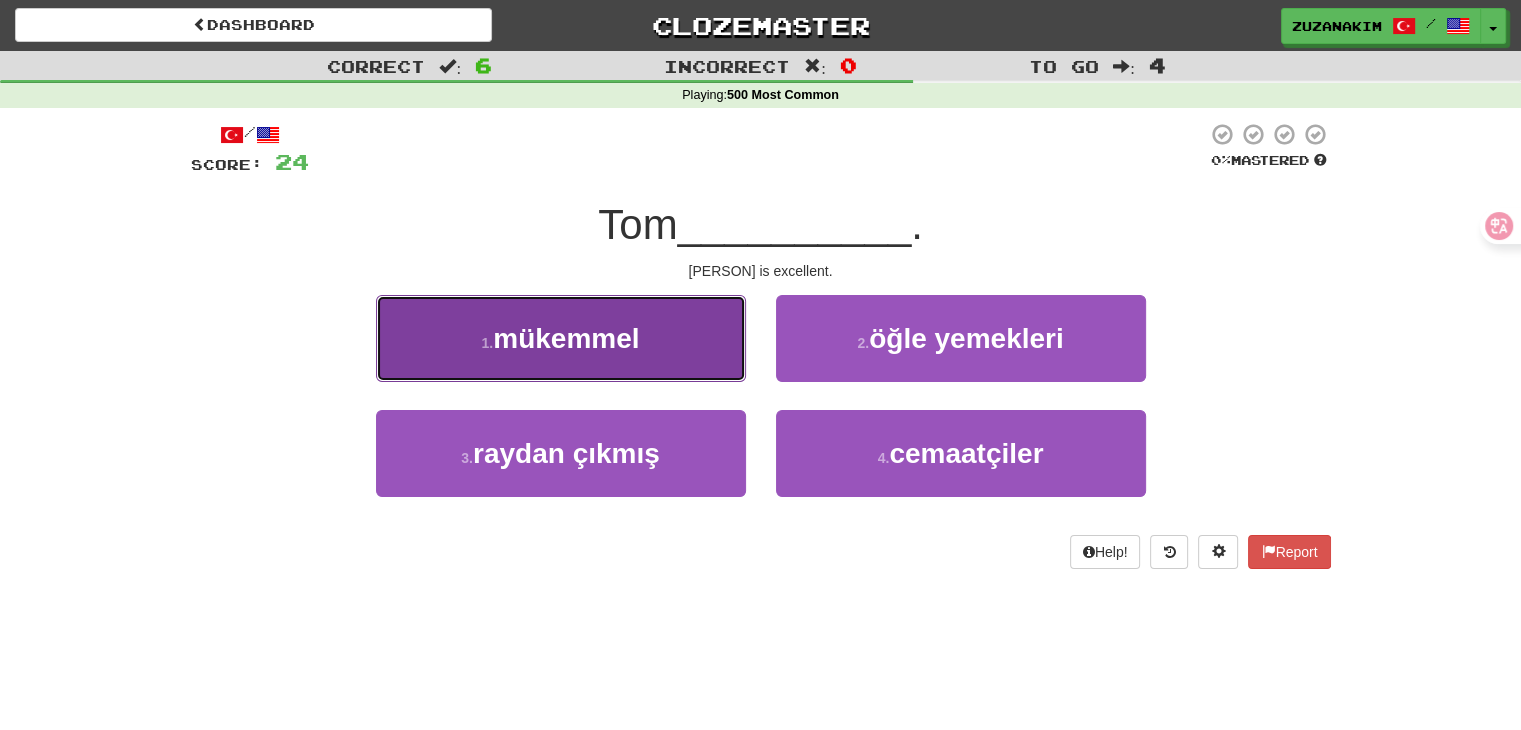 drag, startPoint x: 636, startPoint y: 330, endPoint x: 655, endPoint y: 328, distance: 19.104973 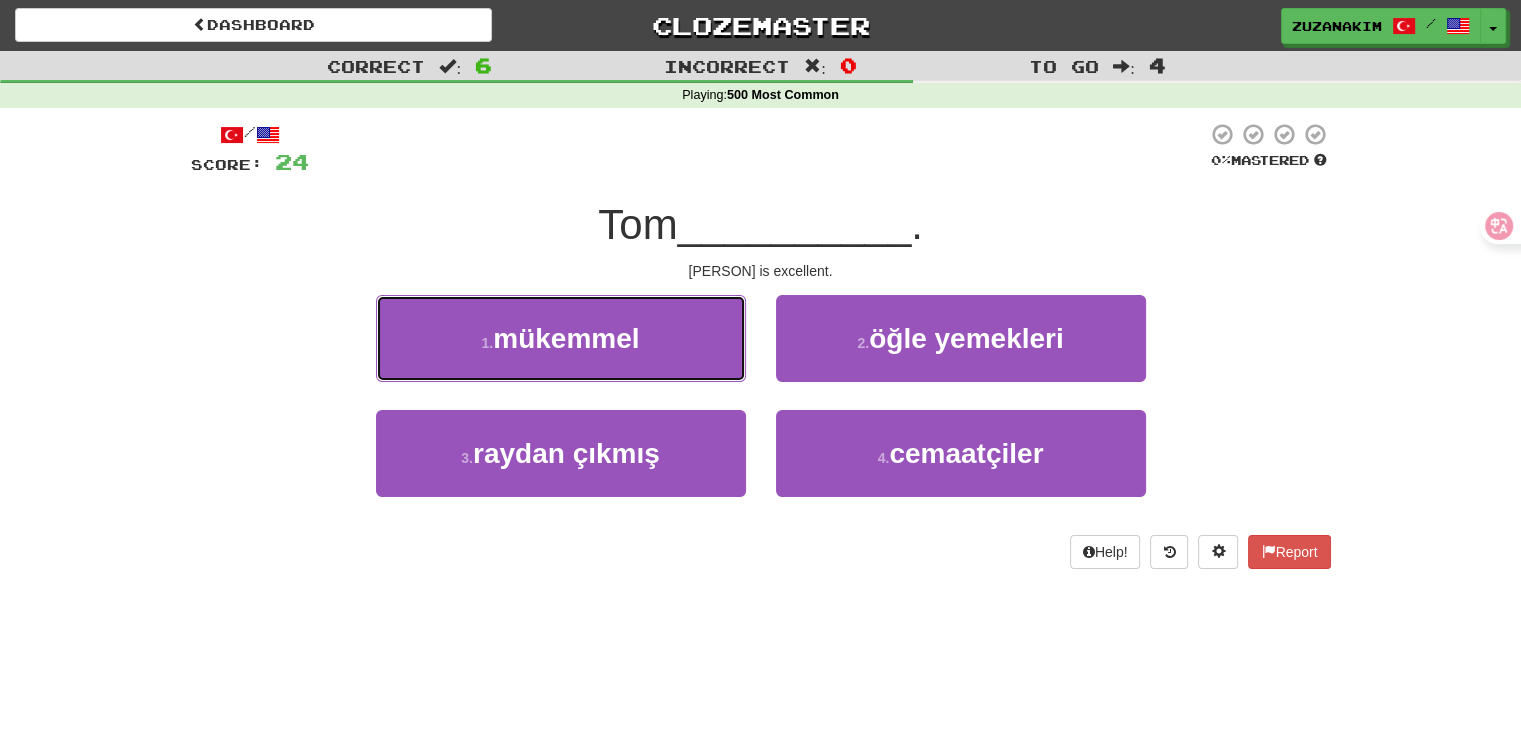 click on "mükemmel" at bounding box center [566, 338] 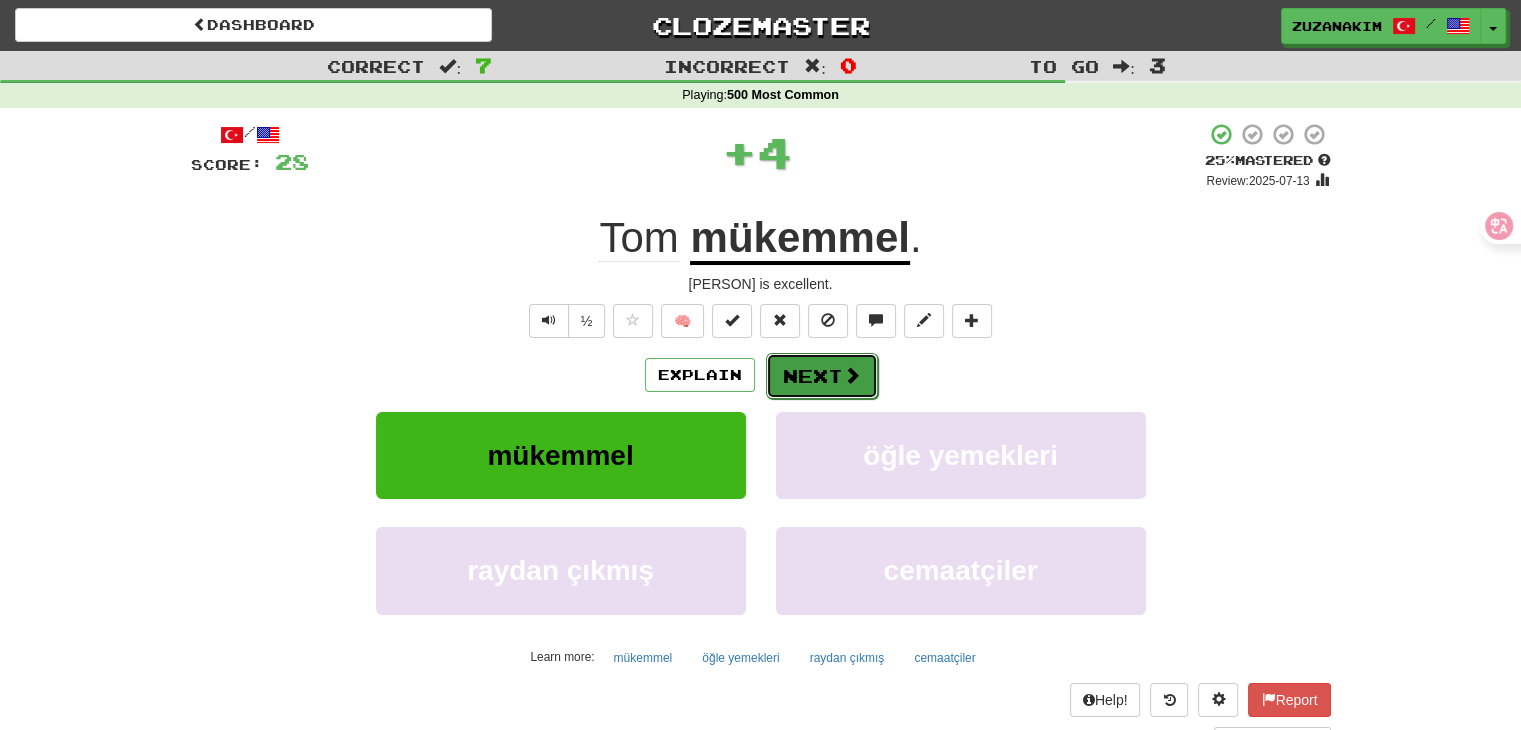 click on "Next" at bounding box center [822, 376] 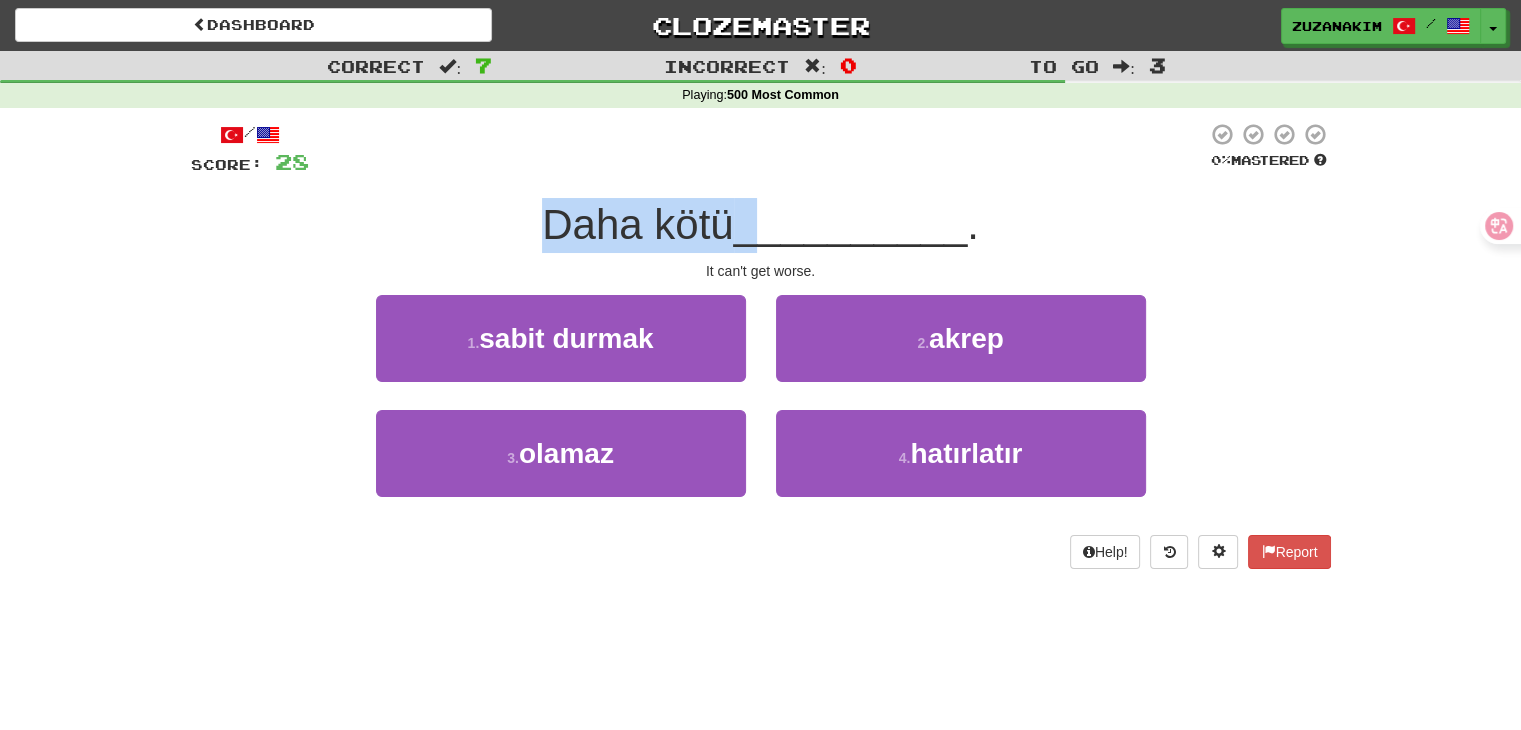 drag, startPoint x: 540, startPoint y: 234, endPoint x: 753, endPoint y: 234, distance: 213 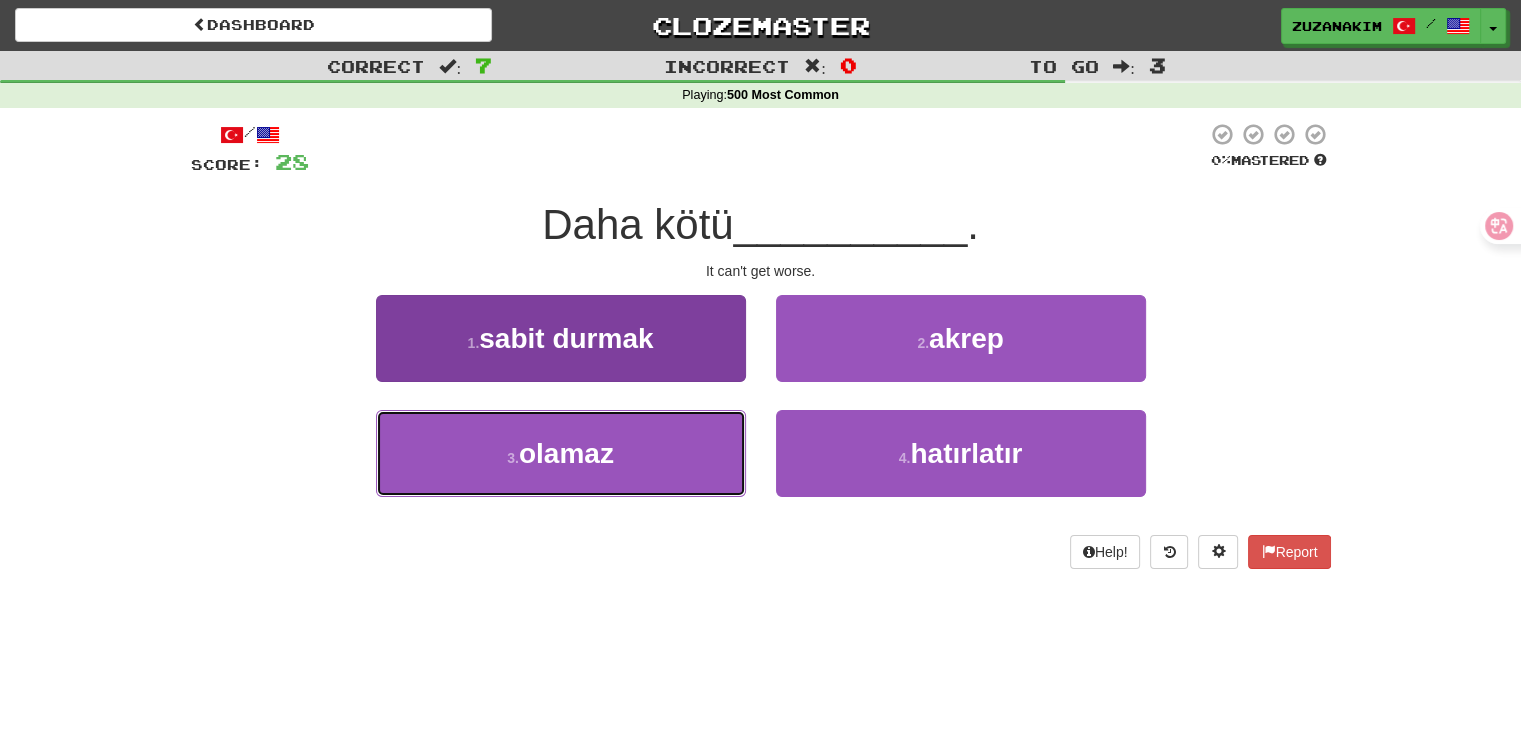 click on "3 .  olamaz" at bounding box center [561, 453] 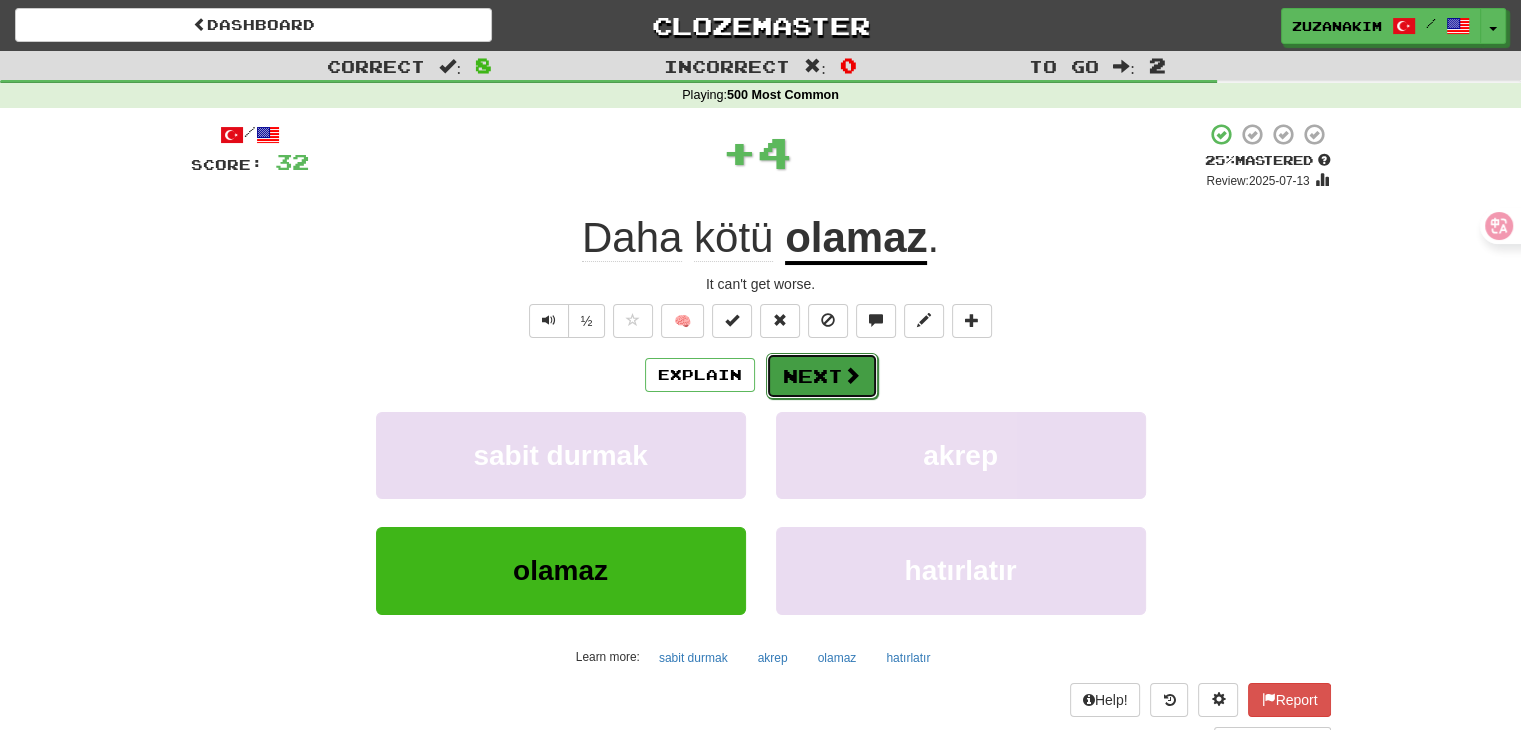 click at bounding box center [852, 375] 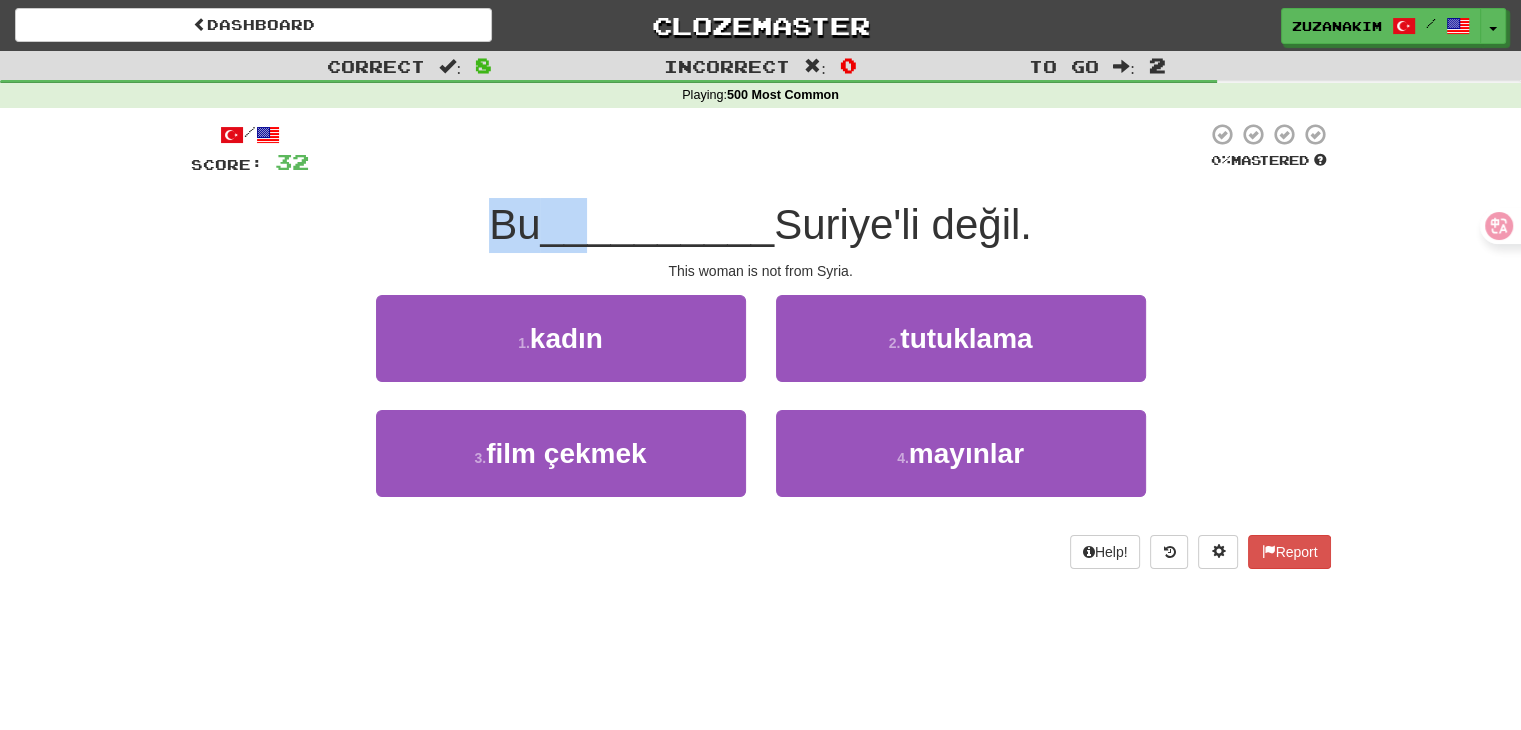 drag, startPoint x: 488, startPoint y: 237, endPoint x: 584, endPoint y: 237, distance: 96 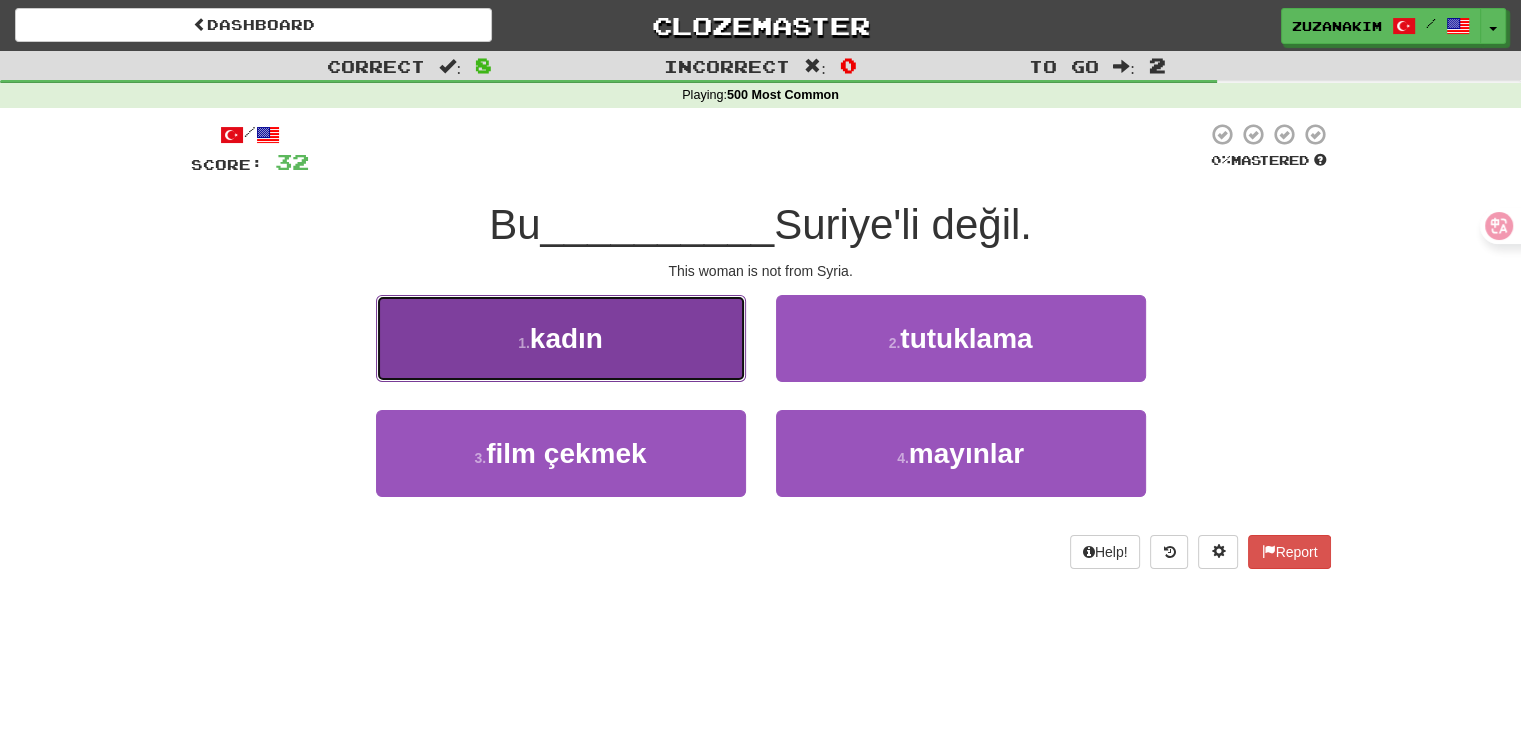 click on "1 .  kadın" at bounding box center [561, 338] 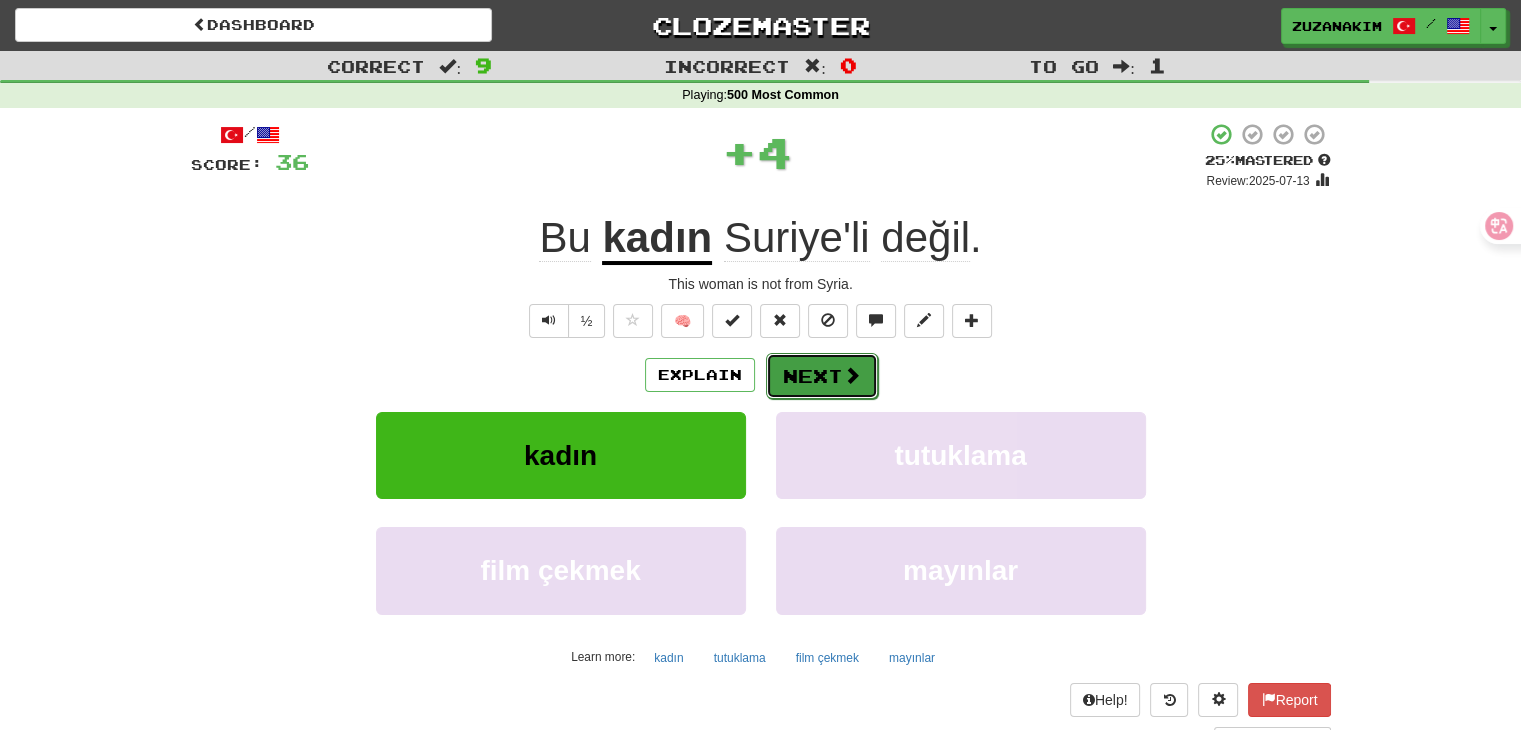 click on "Next" at bounding box center (822, 376) 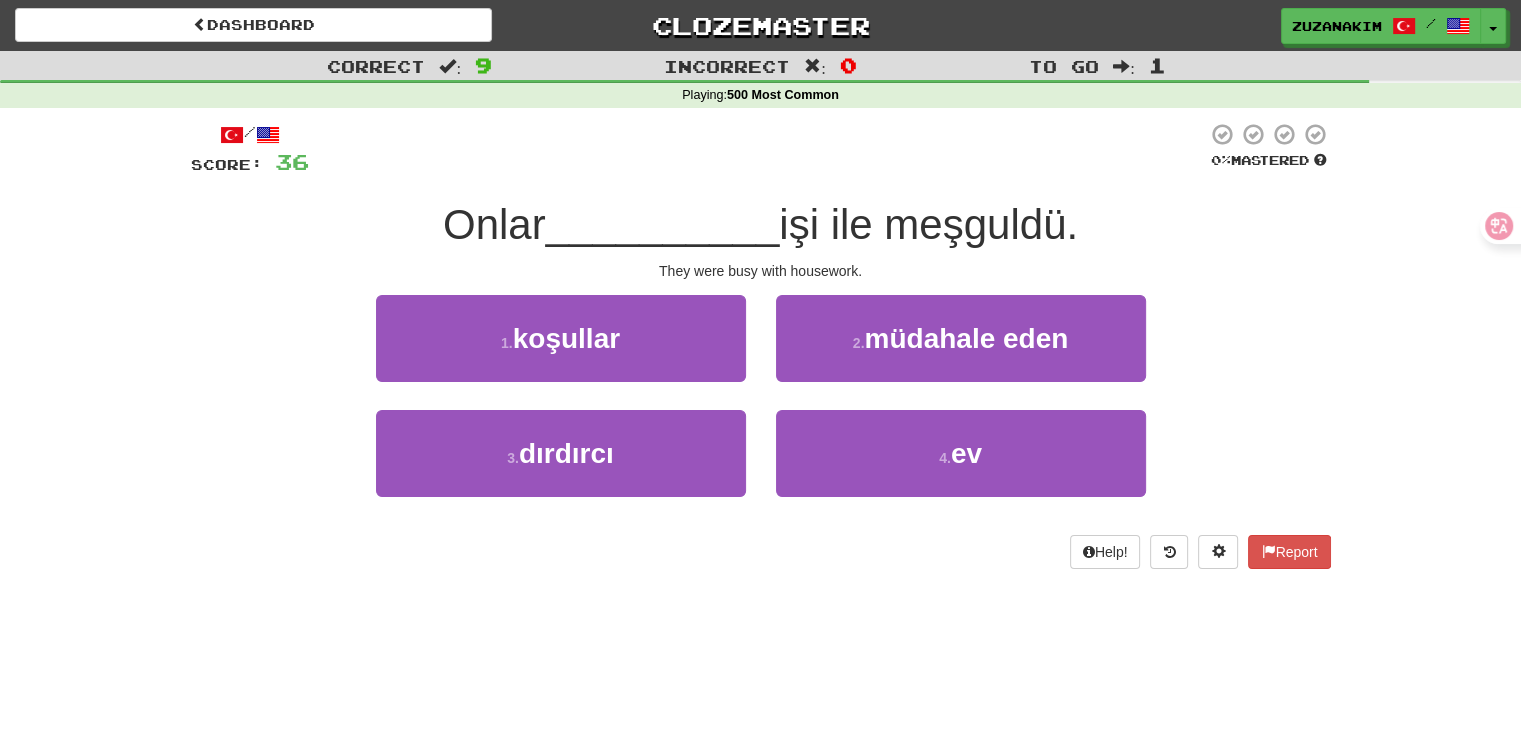 drag, startPoint x: 416, startPoint y: 230, endPoint x: 556, endPoint y: 229, distance: 140.00357 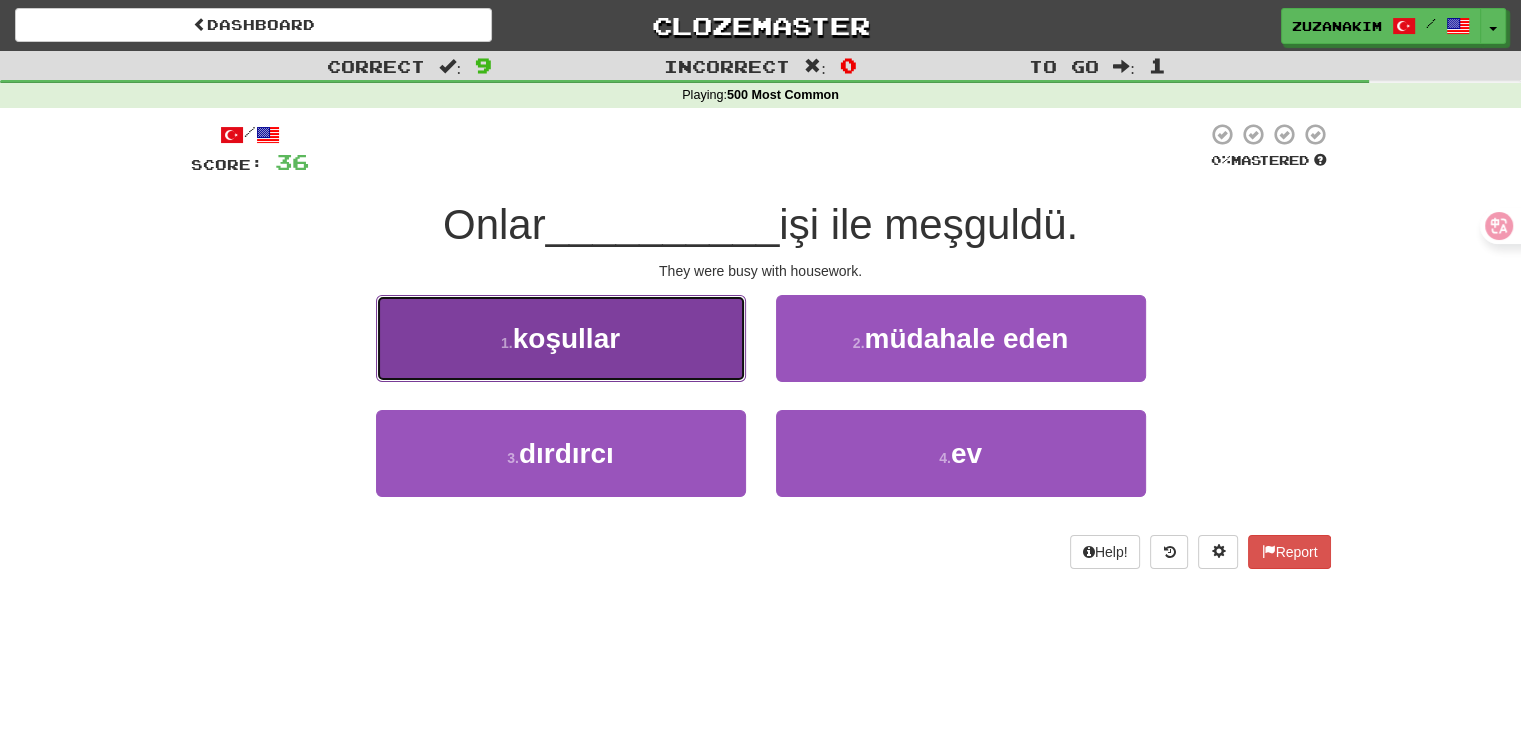 click on "1 .  koşullar" at bounding box center [561, 338] 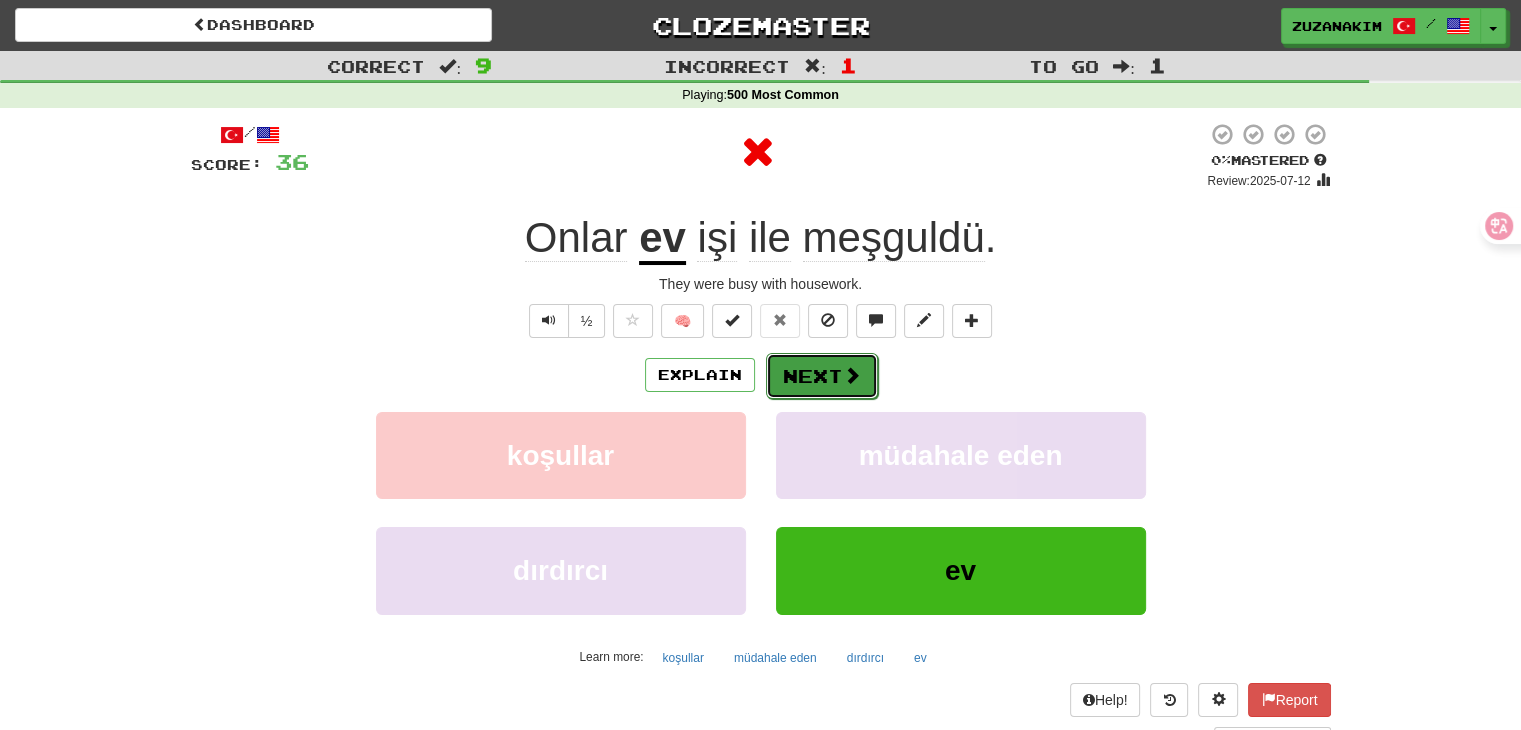 click on "Next" at bounding box center [822, 376] 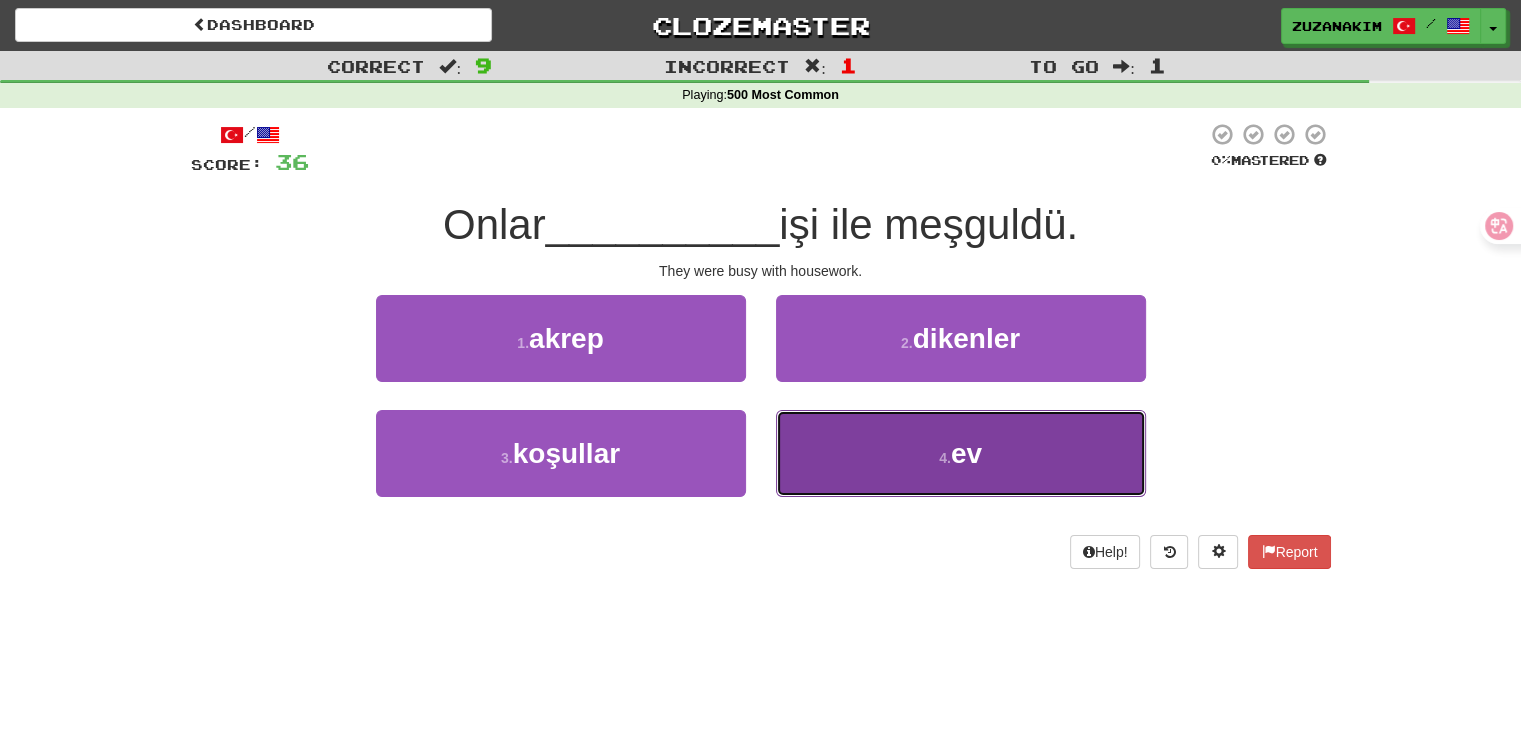 click on "4 .  ev" at bounding box center (961, 453) 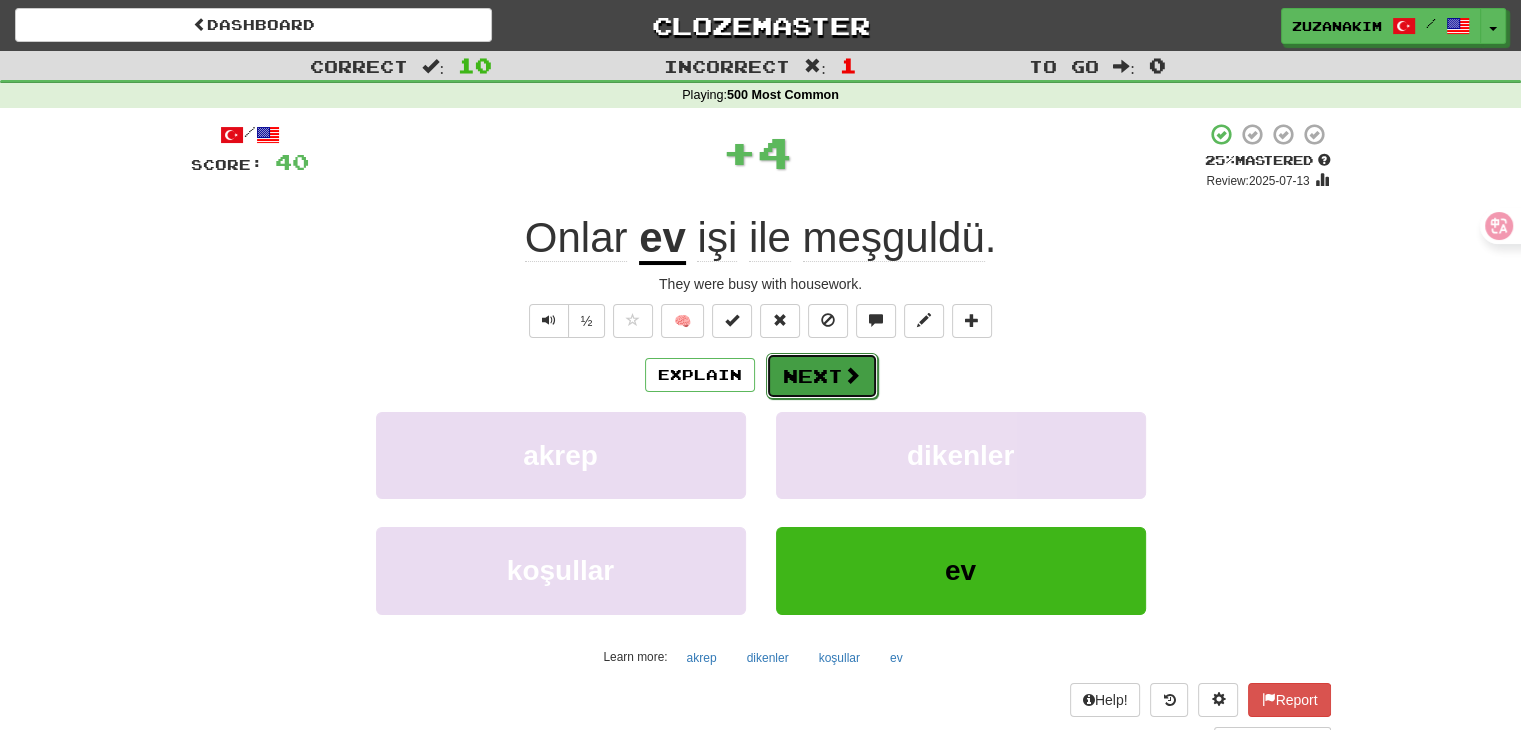 click on "Next" at bounding box center (822, 376) 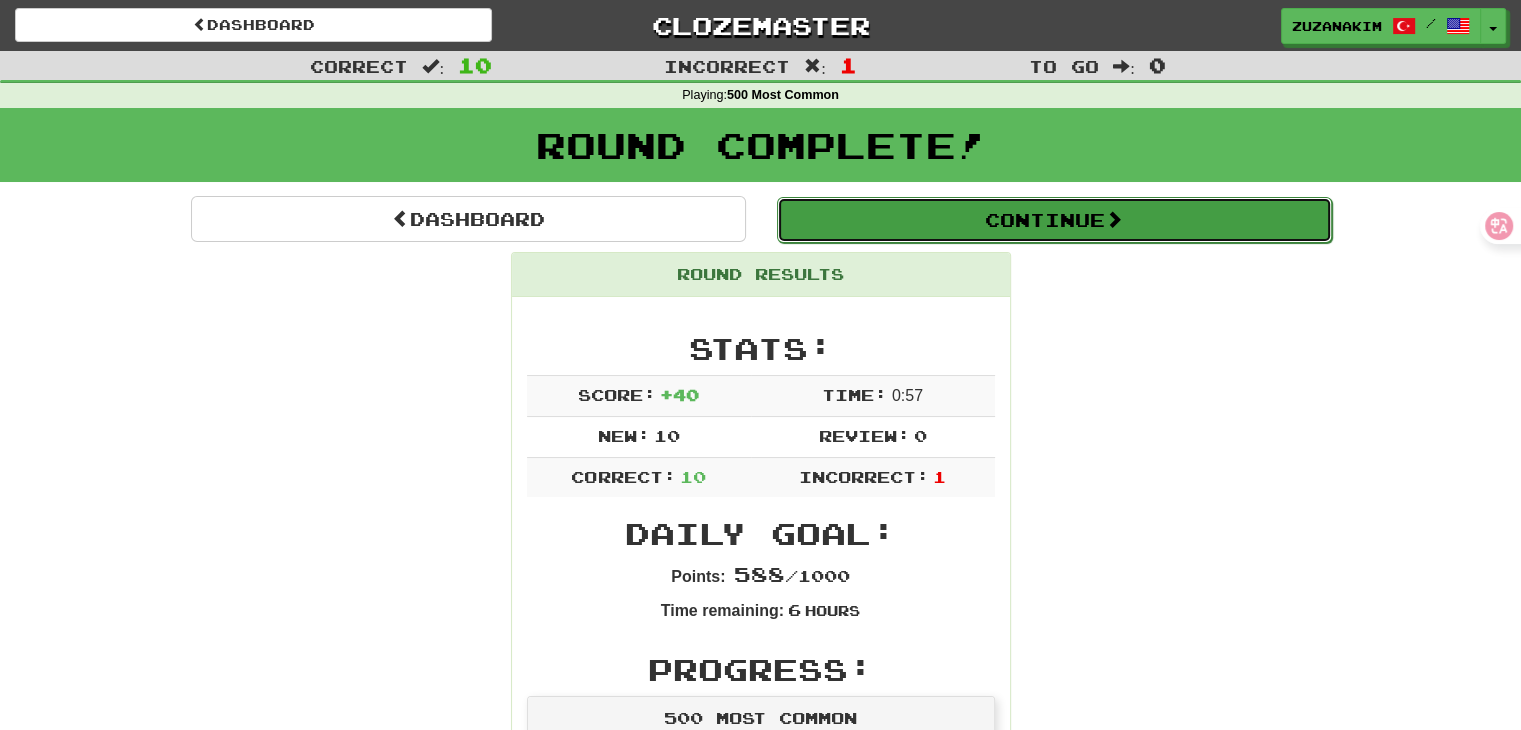 click on "Continue" at bounding box center [1054, 220] 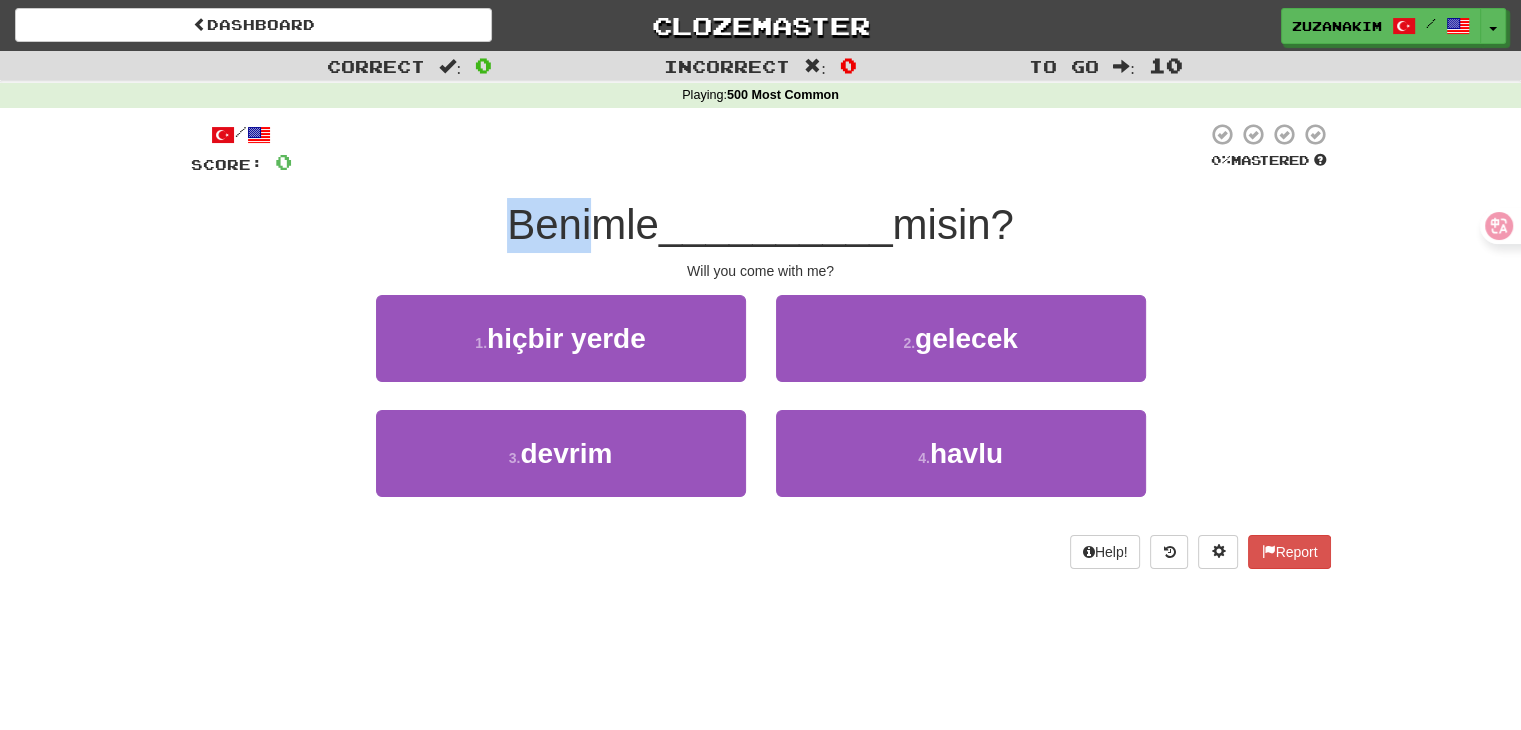 drag, startPoint x: 433, startPoint y: 211, endPoint x: 587, endPoint y: 197, distance: 154.63506 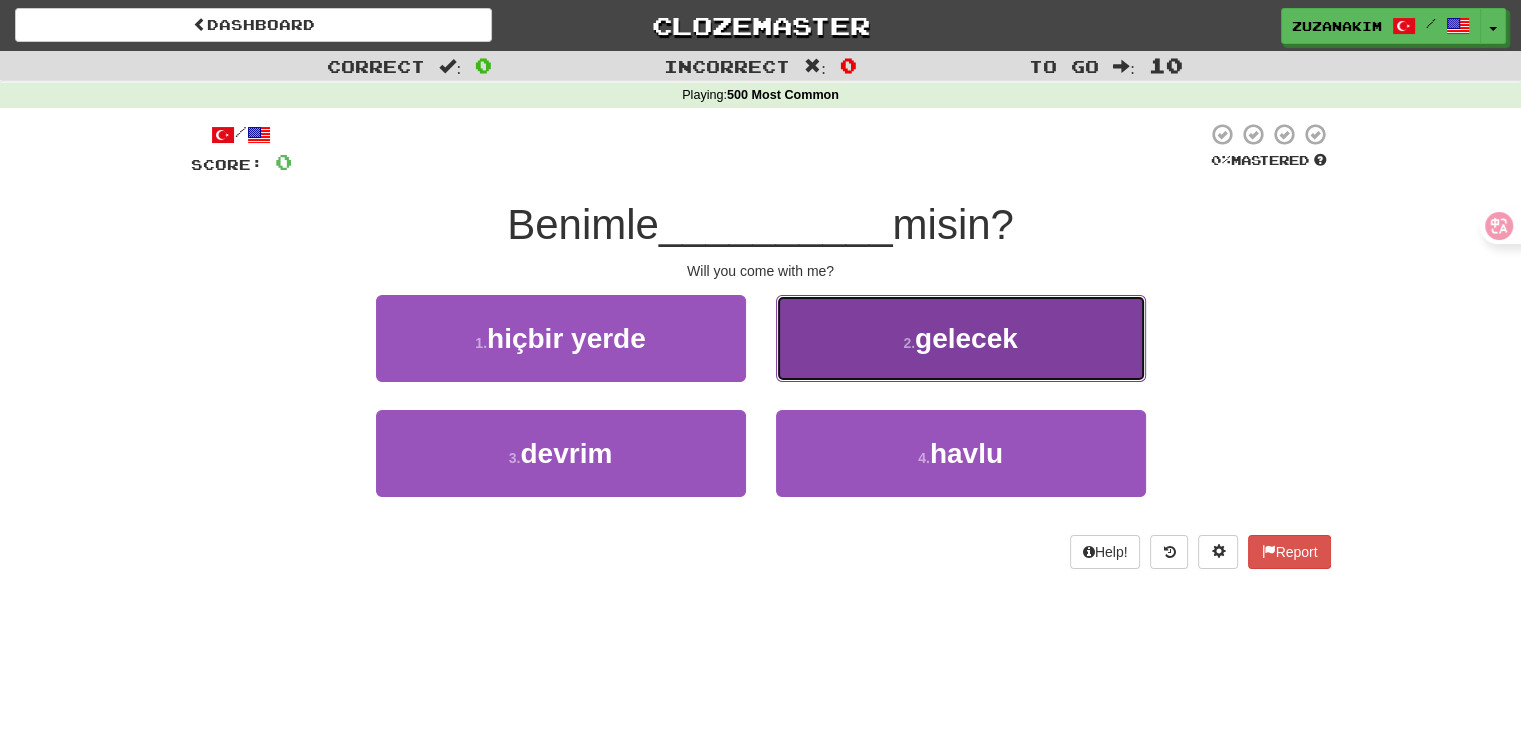 click on "gelecek" at bounding box center (966, 338) 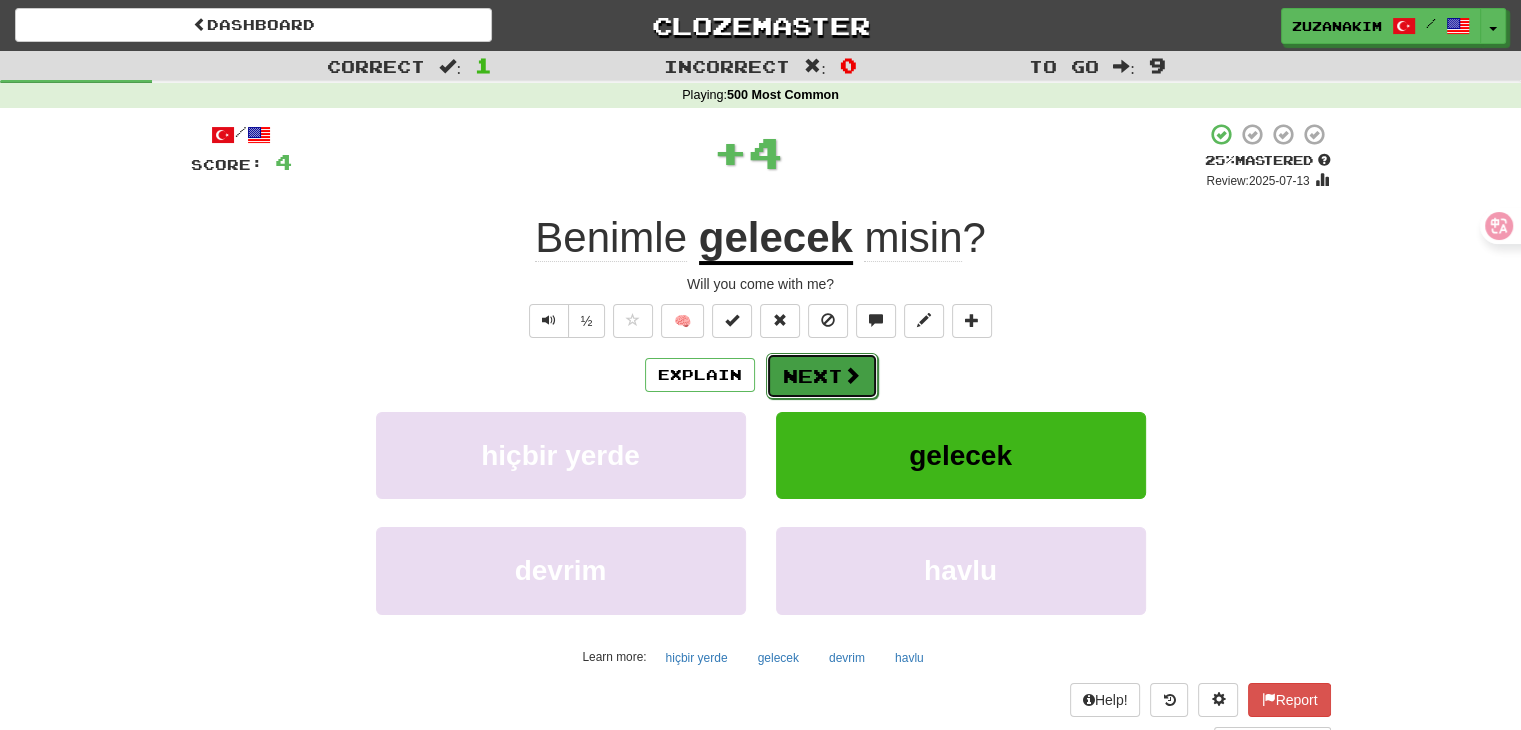click at bounding box center [852, 375] 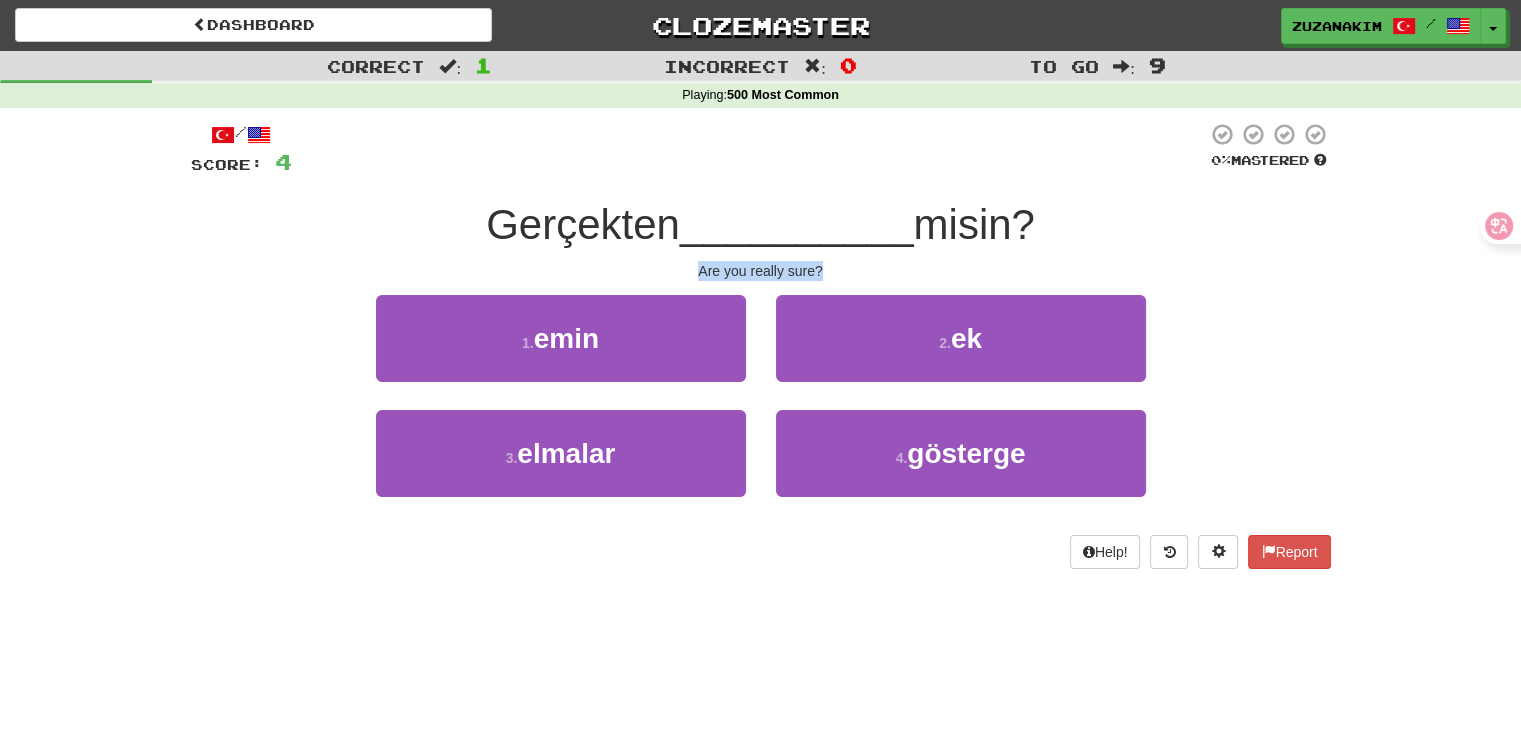 drag, startPoint x: 726, startPoint y: 273, endPoint x: 836, endPoint y: 273, distance: 110 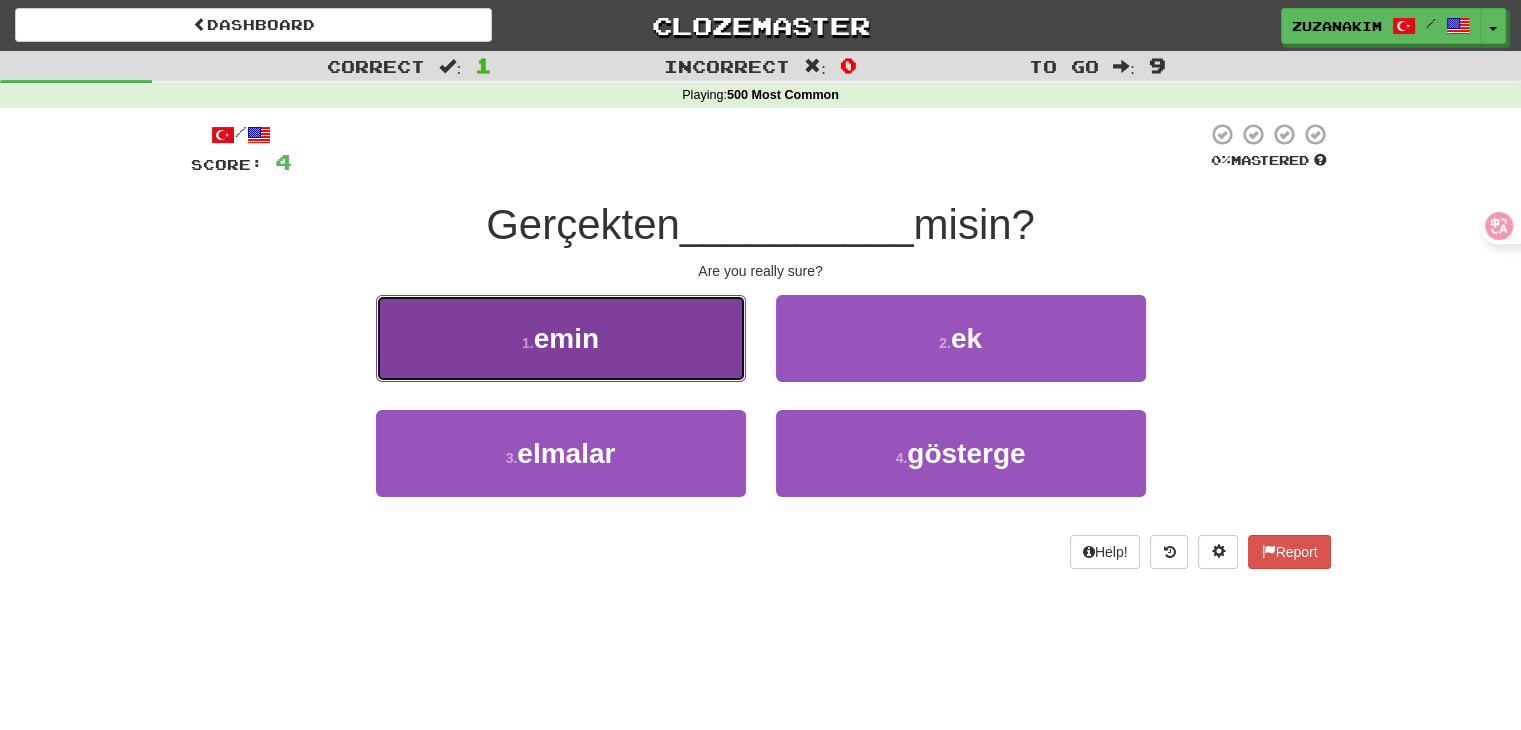 click on "1 .  emin" at bounding box center (561, 338) 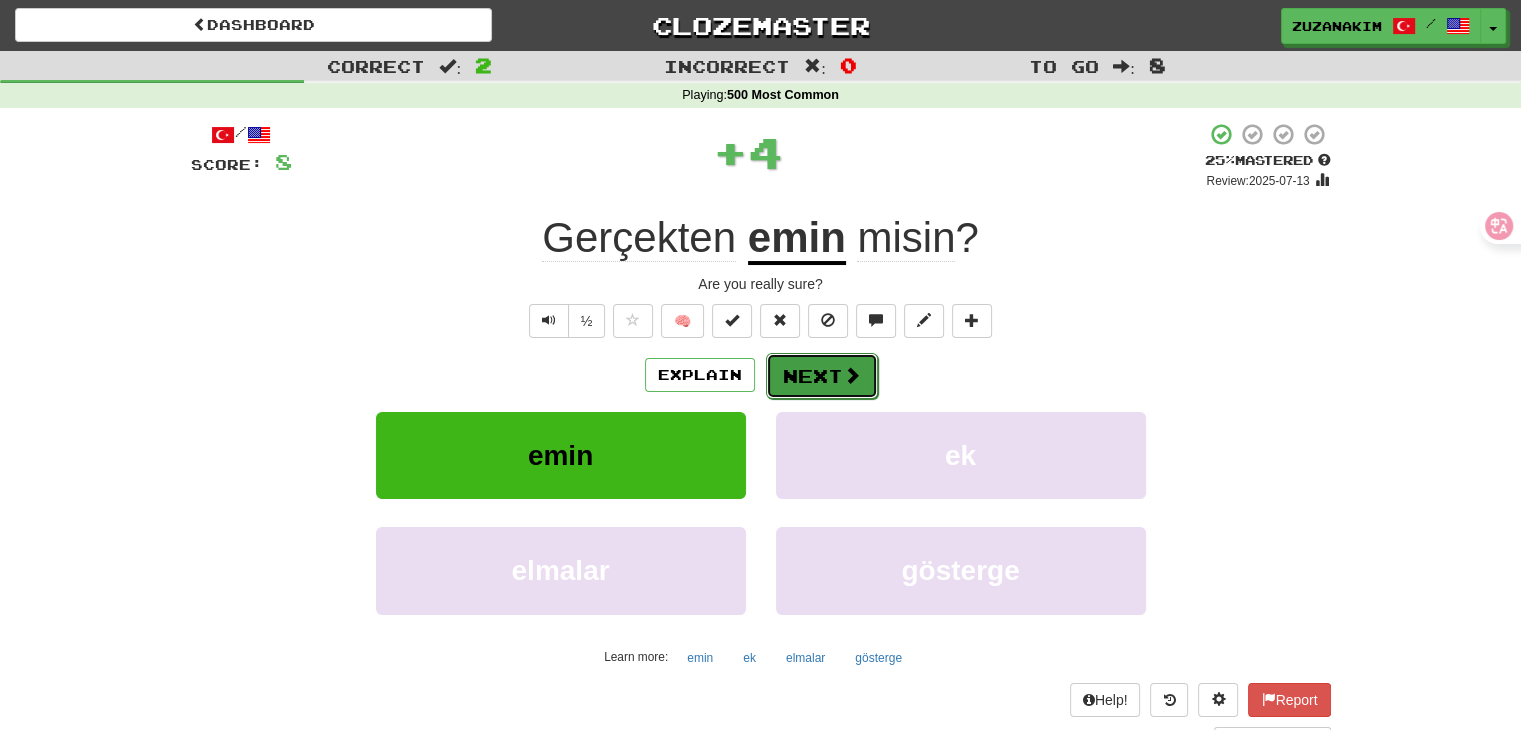 click on "Next" at bounding box center (822, 376) 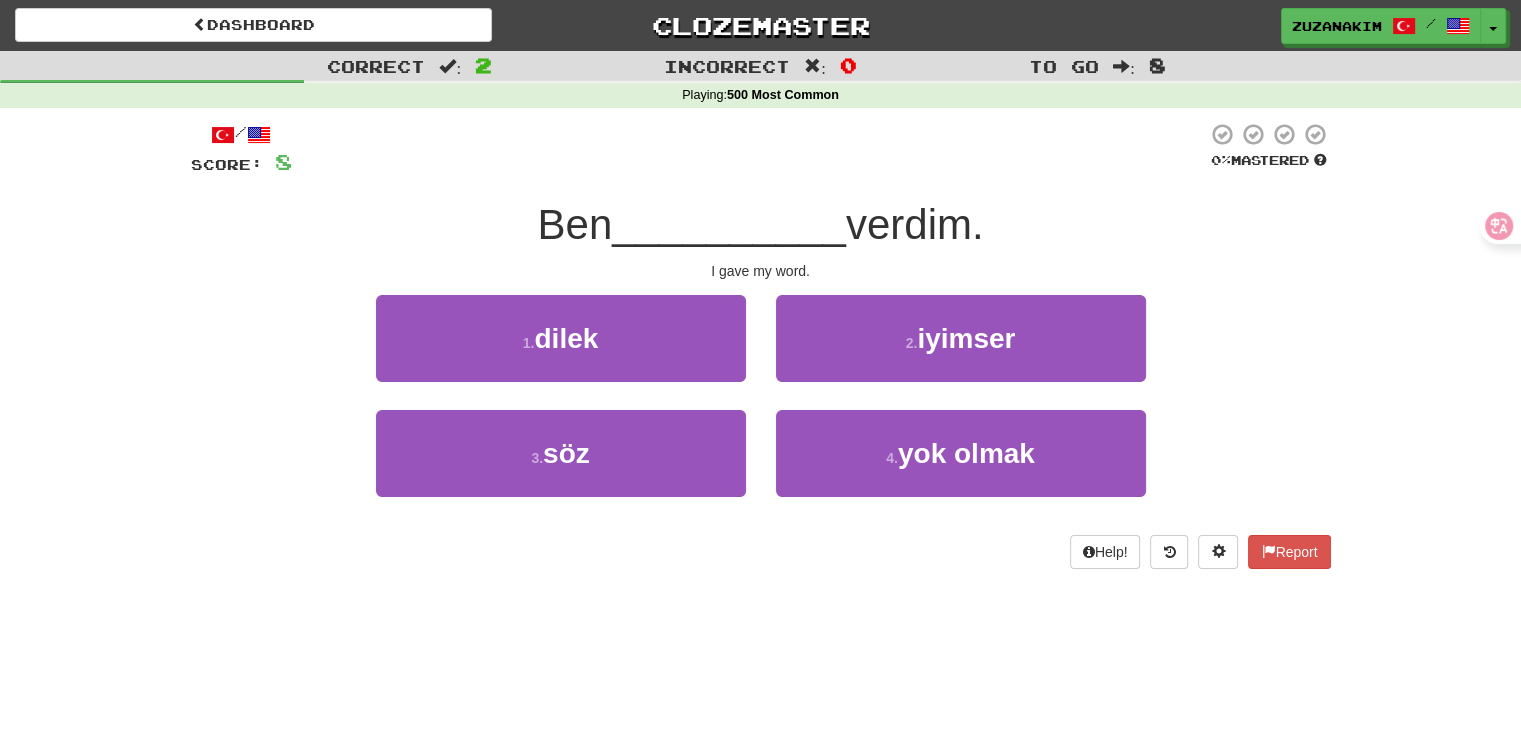 drag, startPoint x: 478, startPoint y: 209, endPoint x: 614, endPoint y: 209, distance: 136 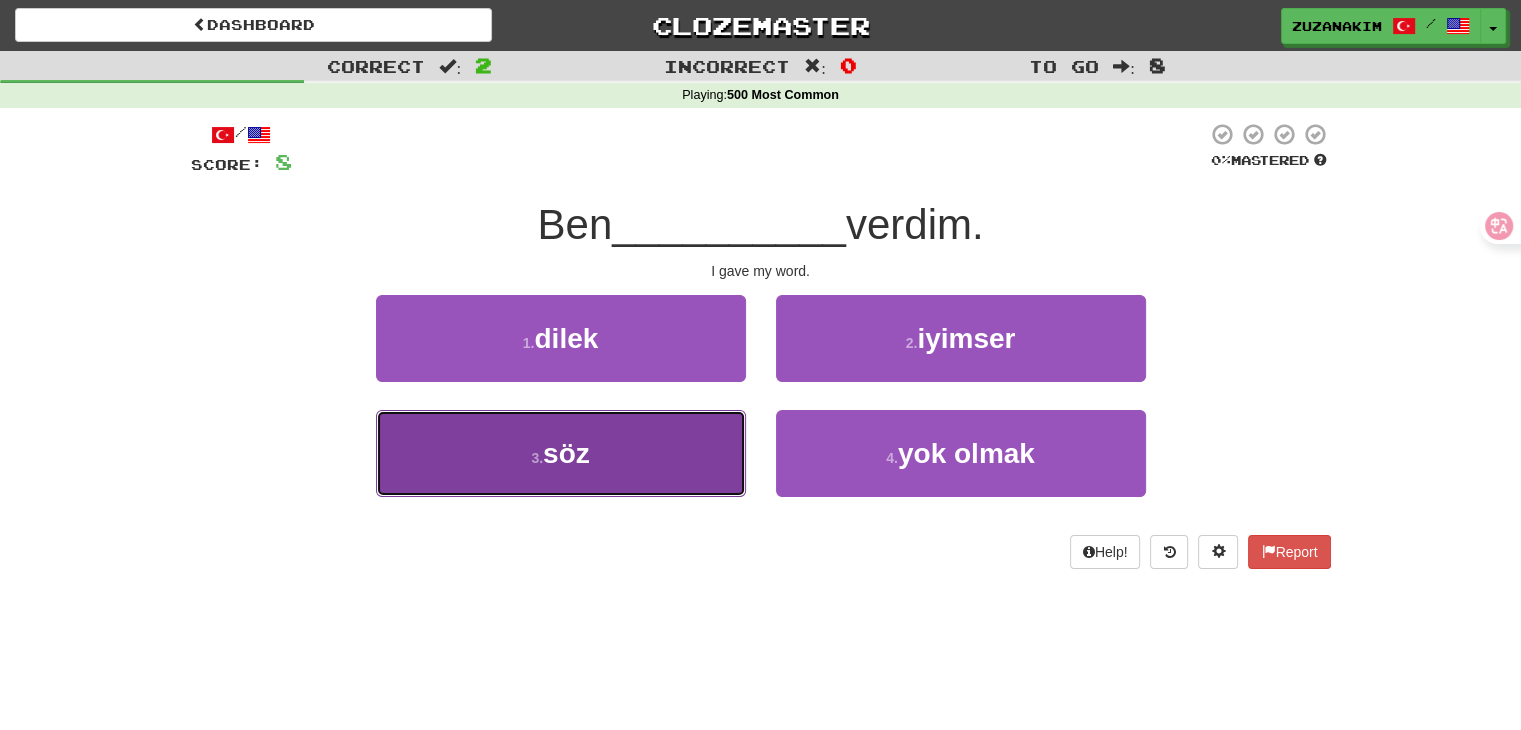 click on "3 .  söz" at bounding box center [561, 453] 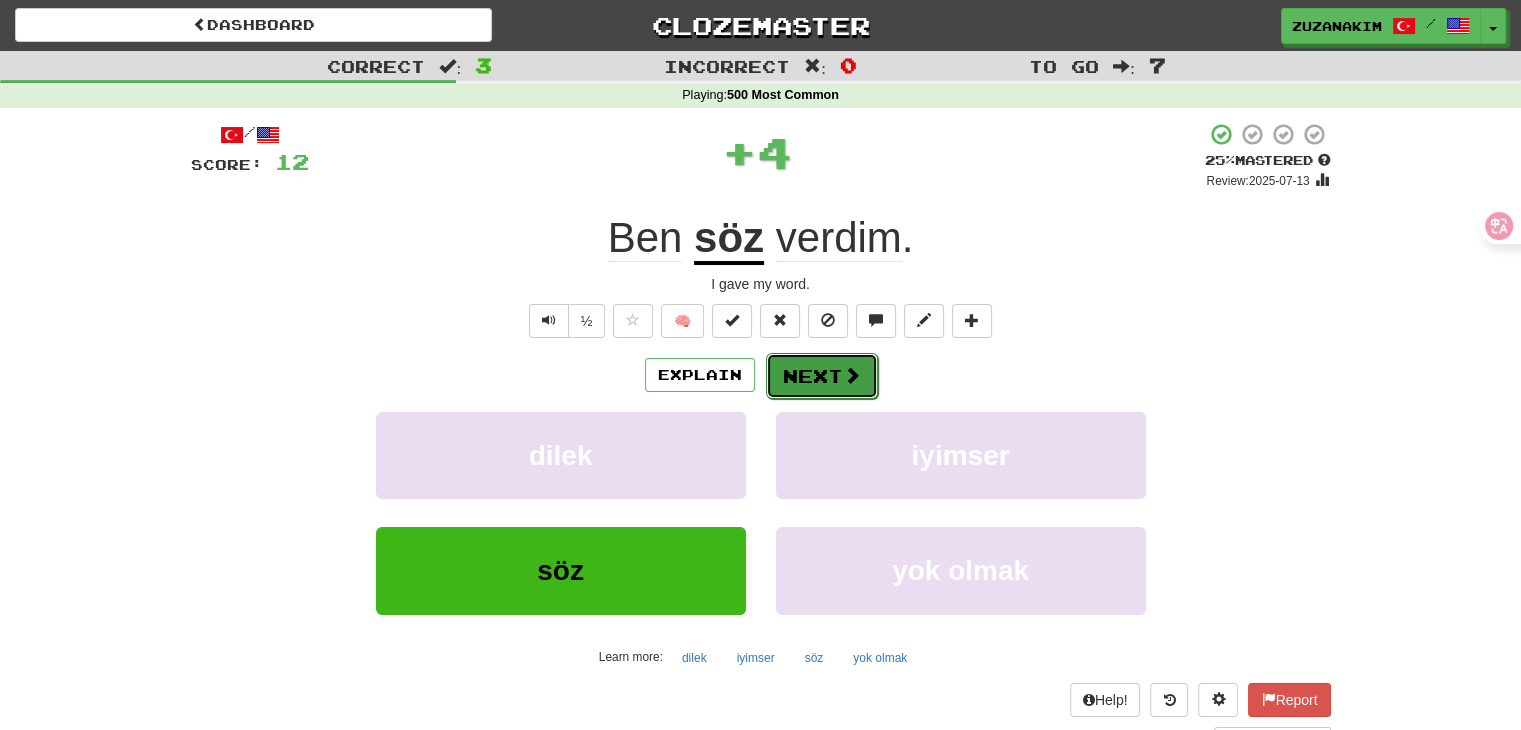 click on "Next" at bounding box center (822, 376) 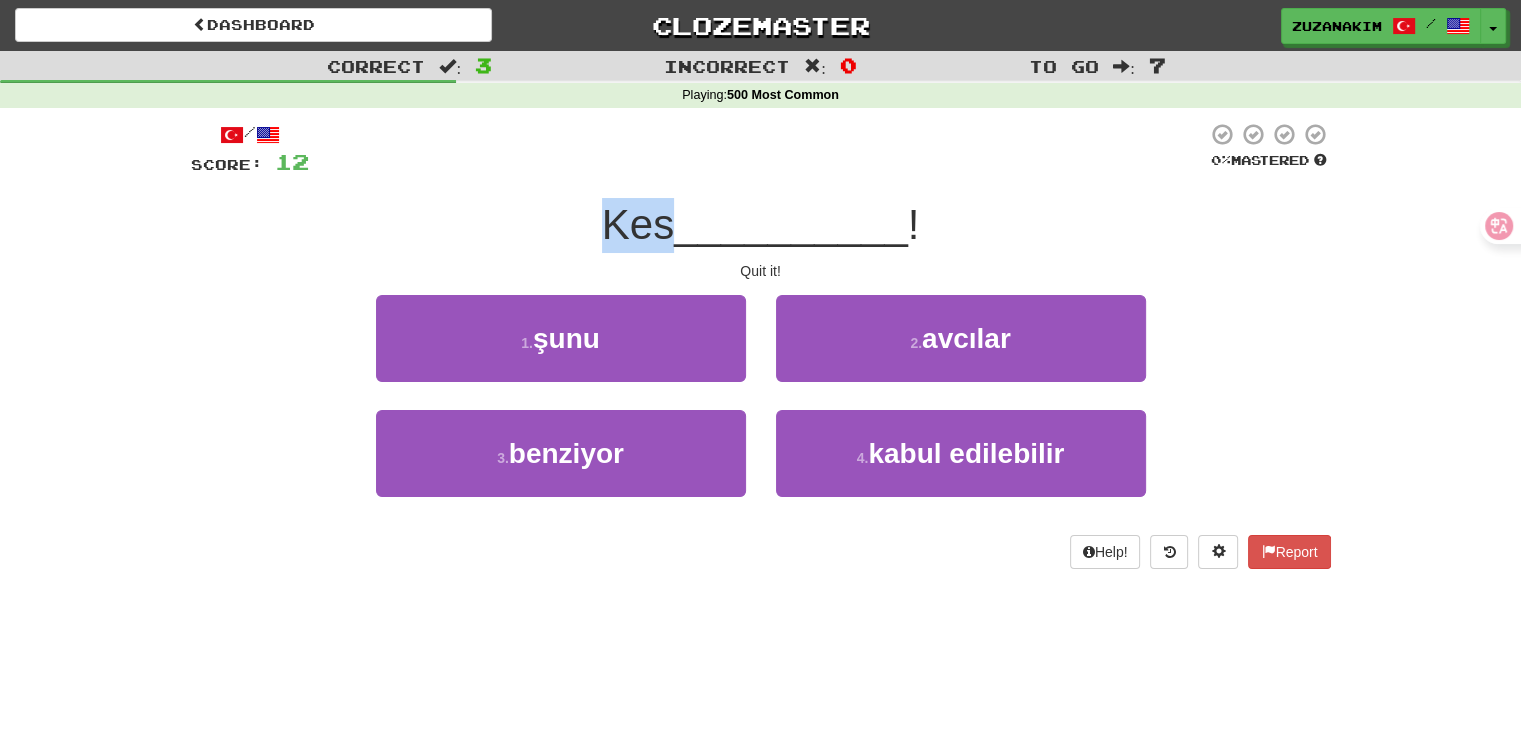drag, startPoint x: 586, startPoint y: 226, endPoint x: 669, endPoint y: 226, distance: 83 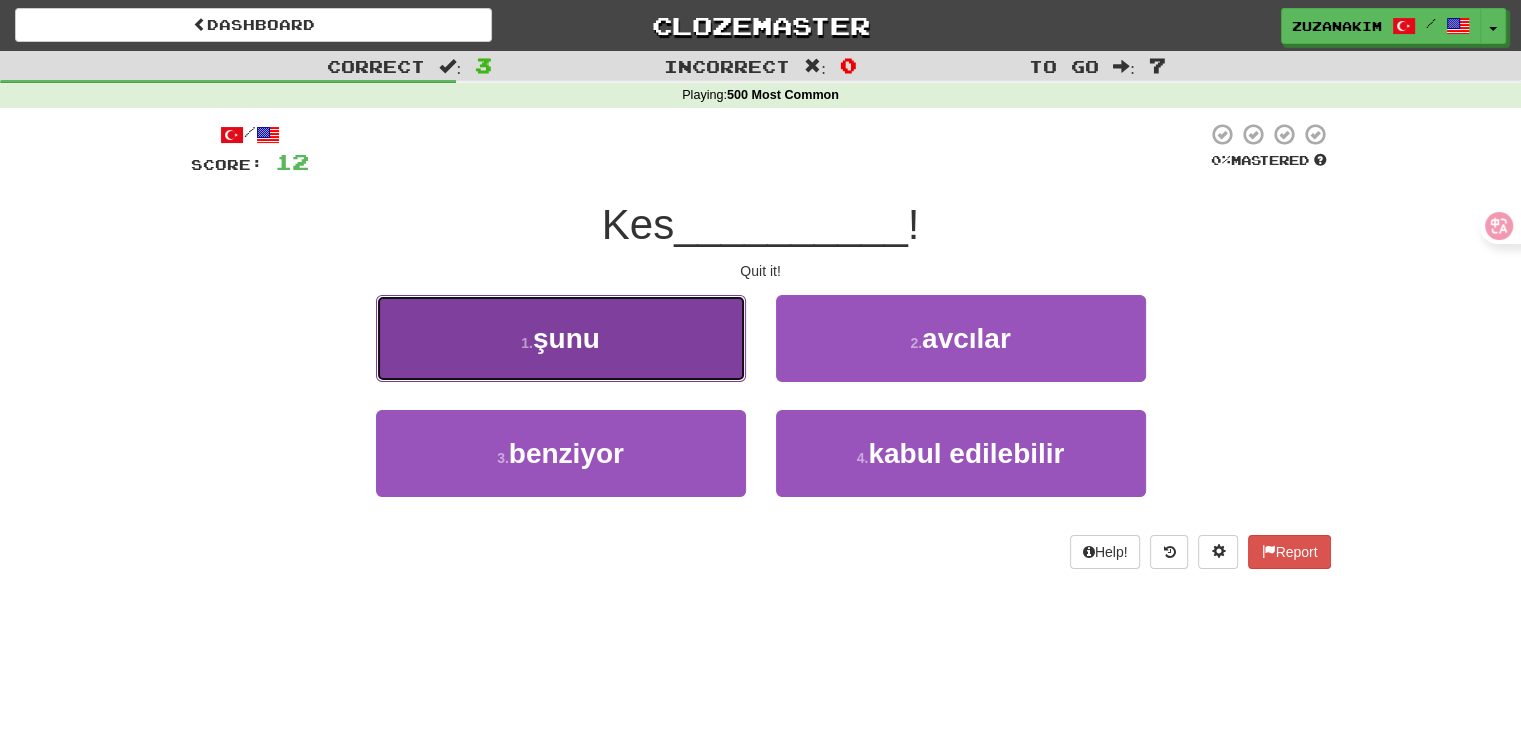 click on "1 .  şunu" at bounding box center [561, 338] 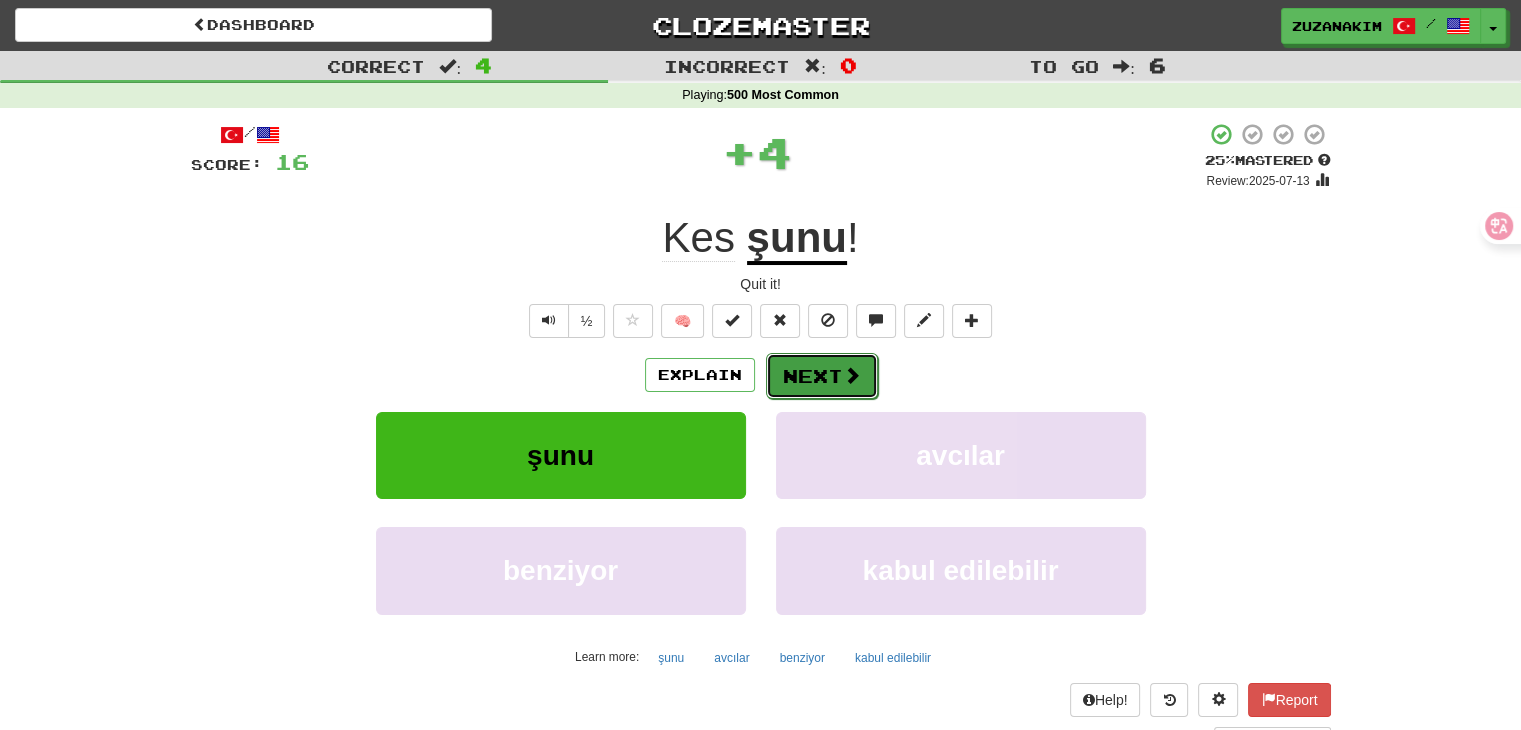 click on "Next" at bounding box center (822, 376) 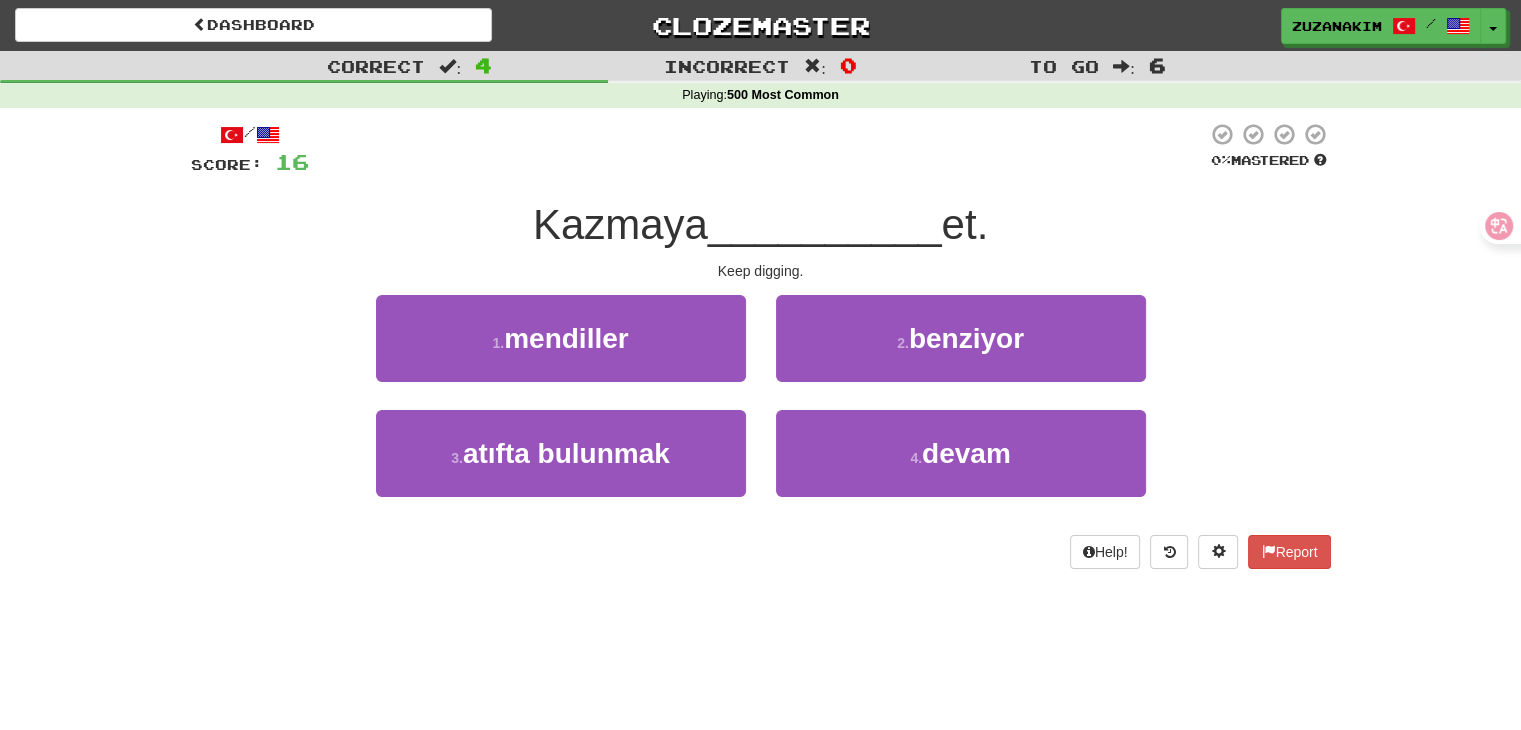 drag, startPoint x: 509, startPoint y: 237, endPoint x: 708, endPoint y: 230, distance: 199.12308 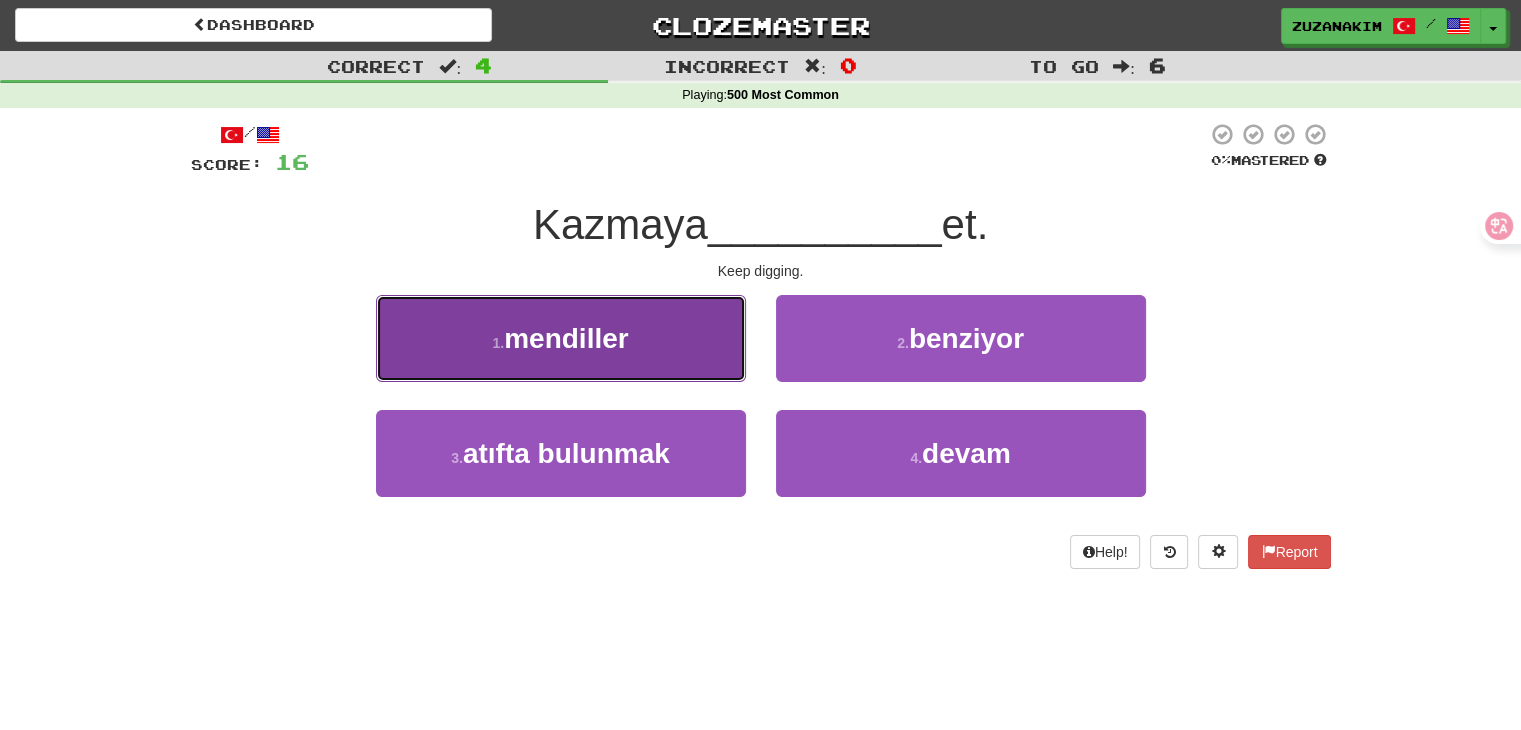 click on "mendiller" at bounding box center (566, 338) 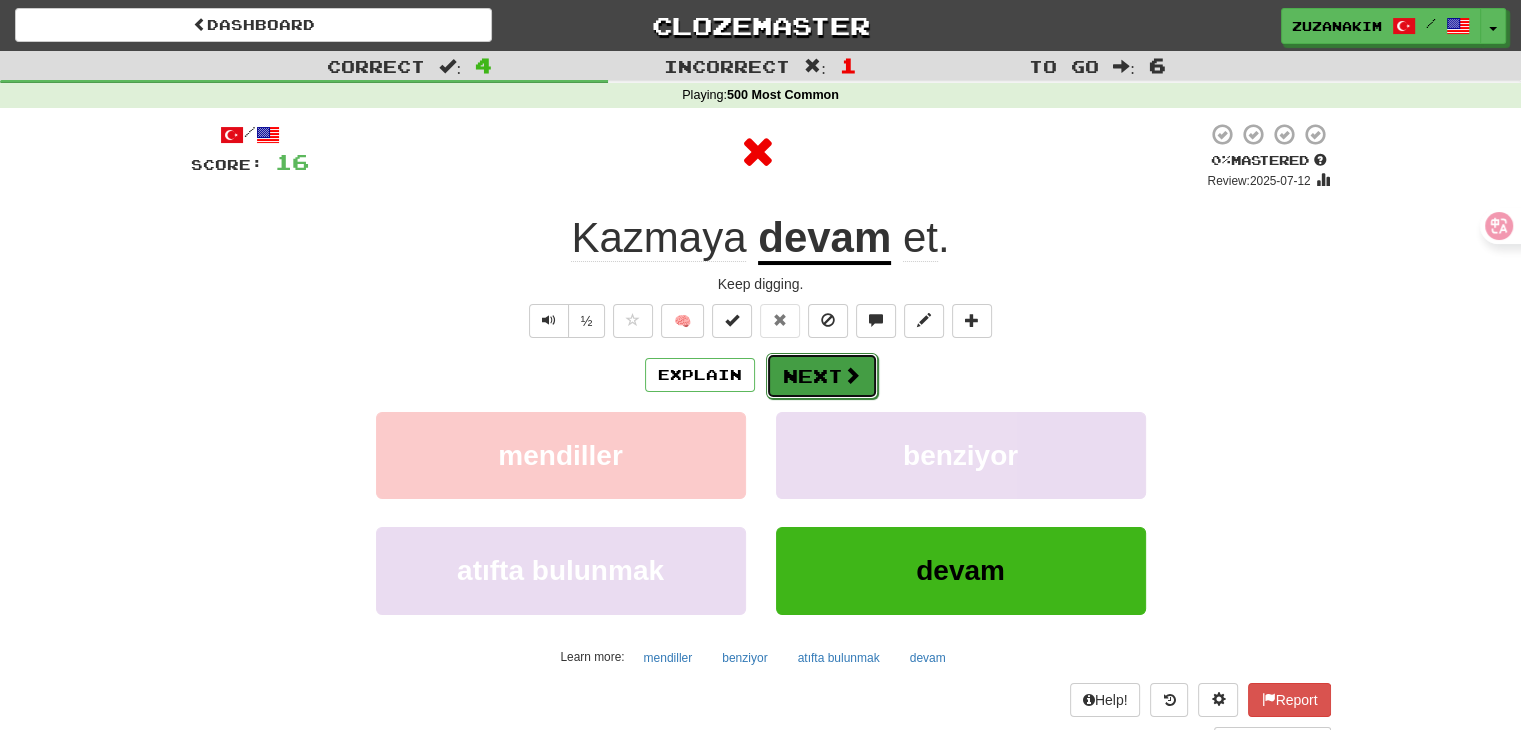 click on "Next" at bounding box center (822, 376) 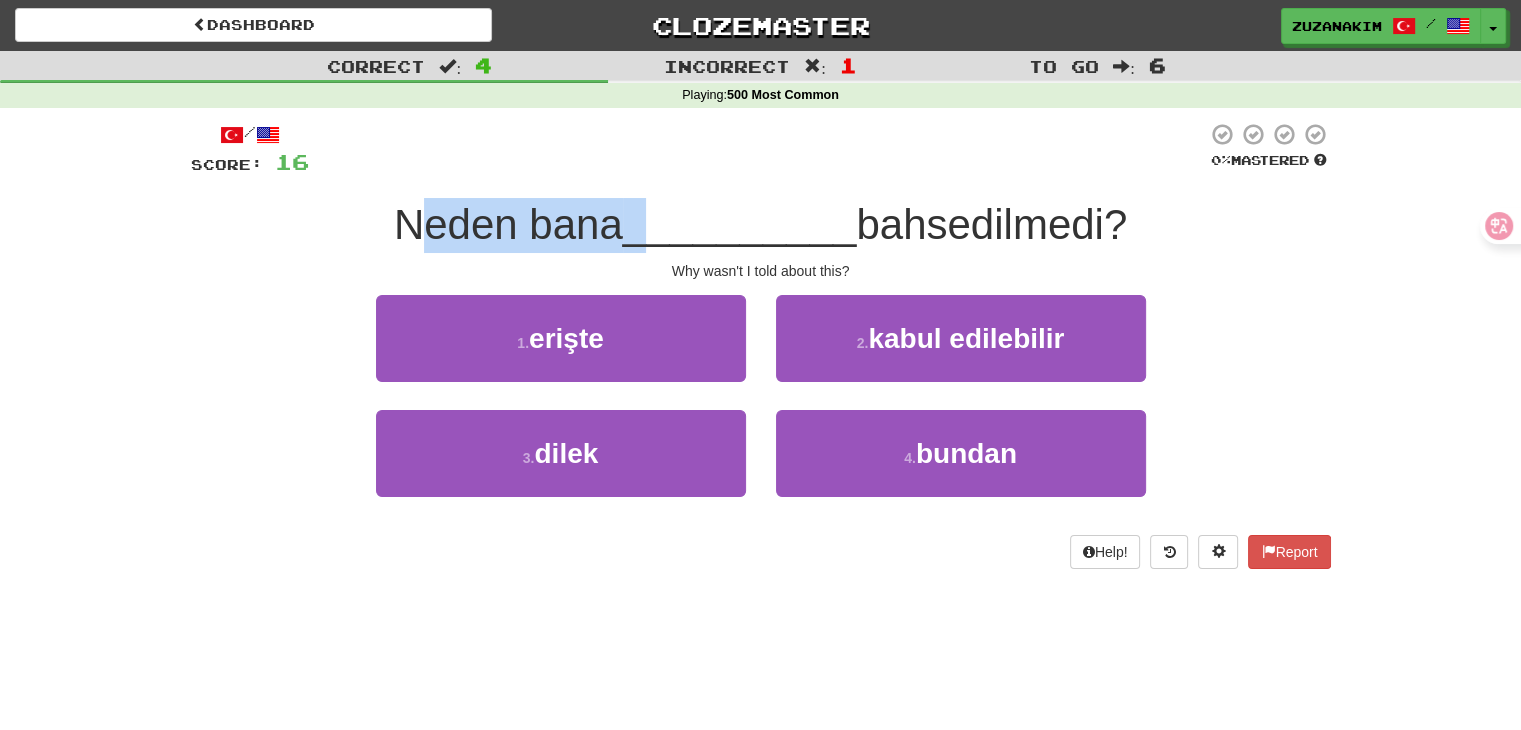 drag, startPoint x: 401, startPoint y: 234, endPoint x: 656, endPoint y: 234, distance: 255 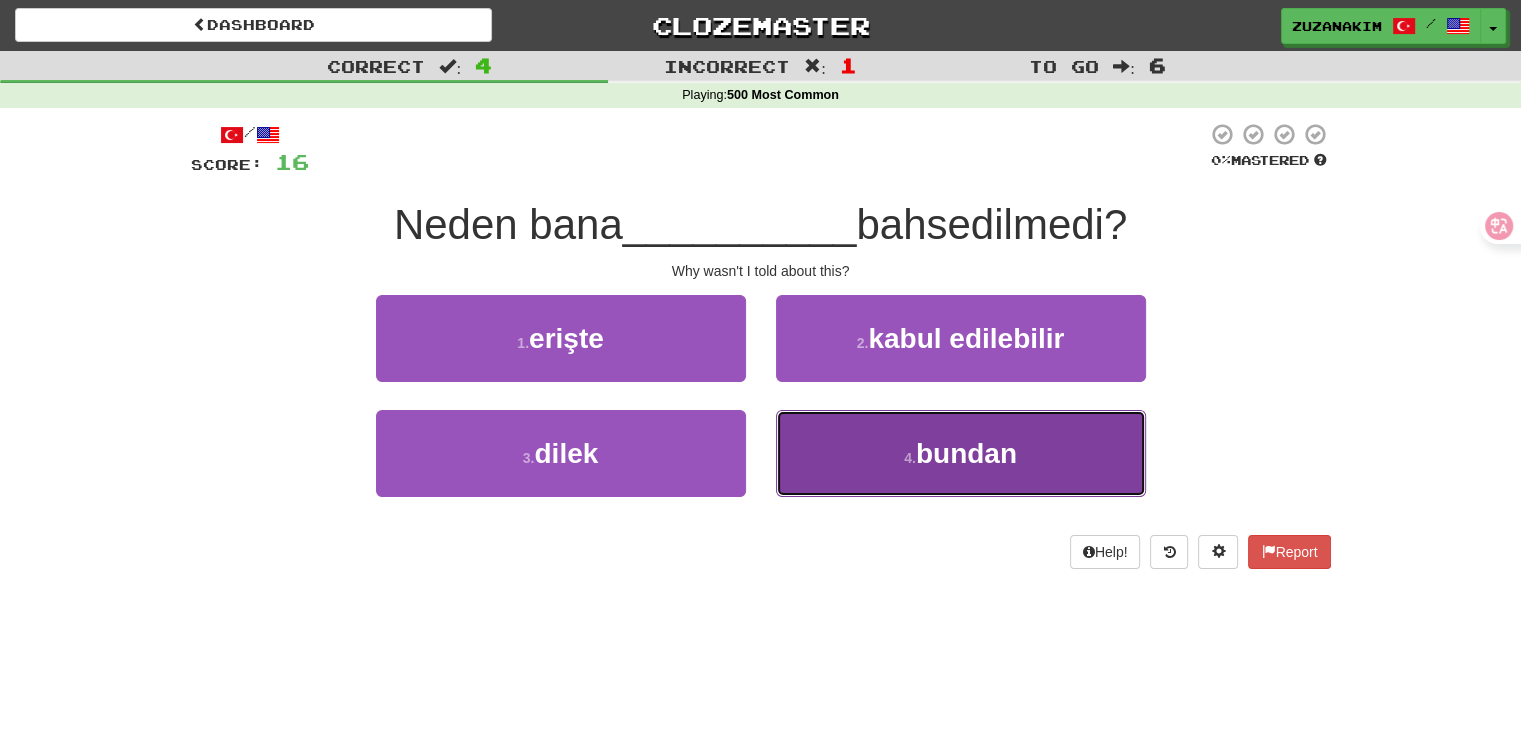 click on "bundan" at bounding box center (966, 453) 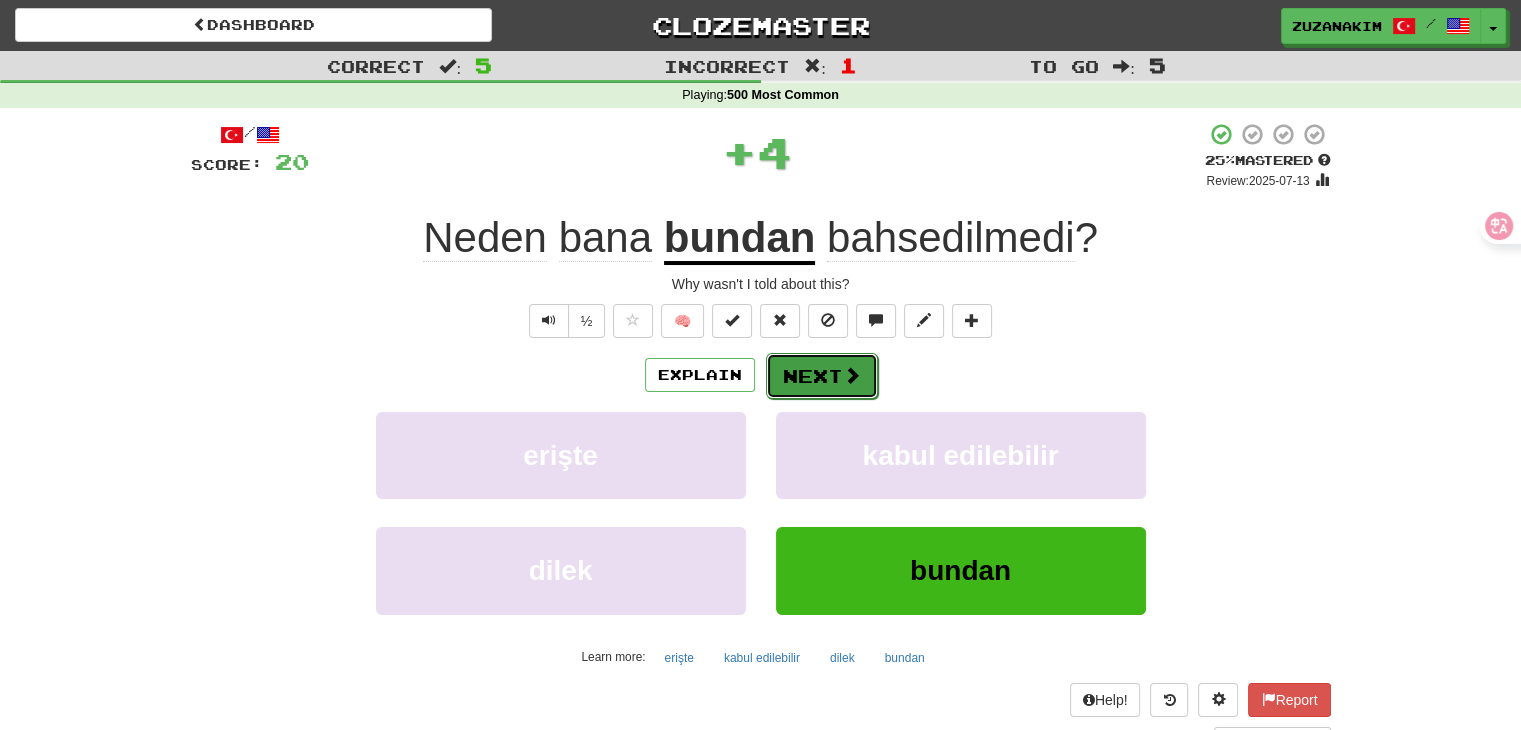 click on "Next" at bounding box center (822, 376) 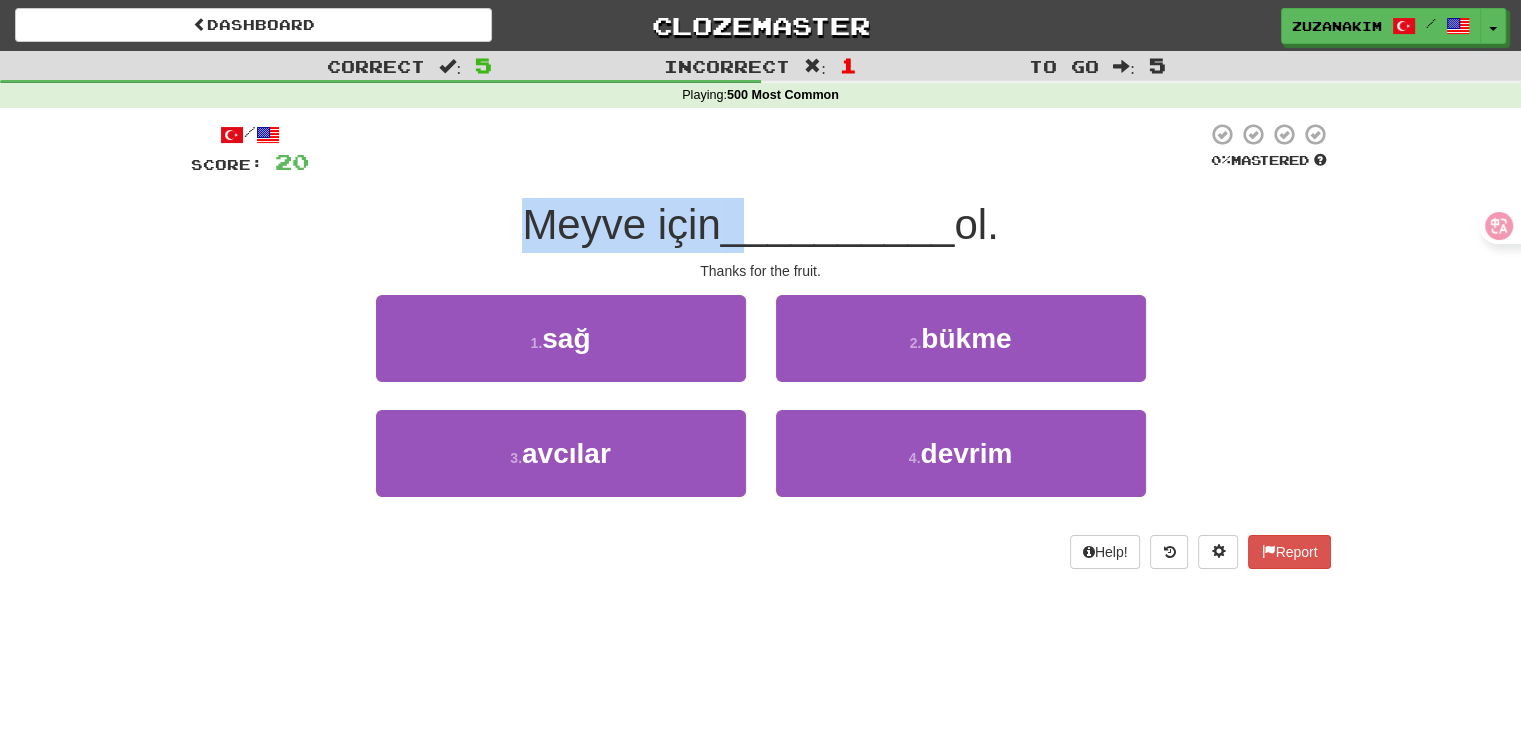 drag, startPoint x: 504, startPoint y: 206, endPoint x: 735, endPoint y: 206, distance: 231 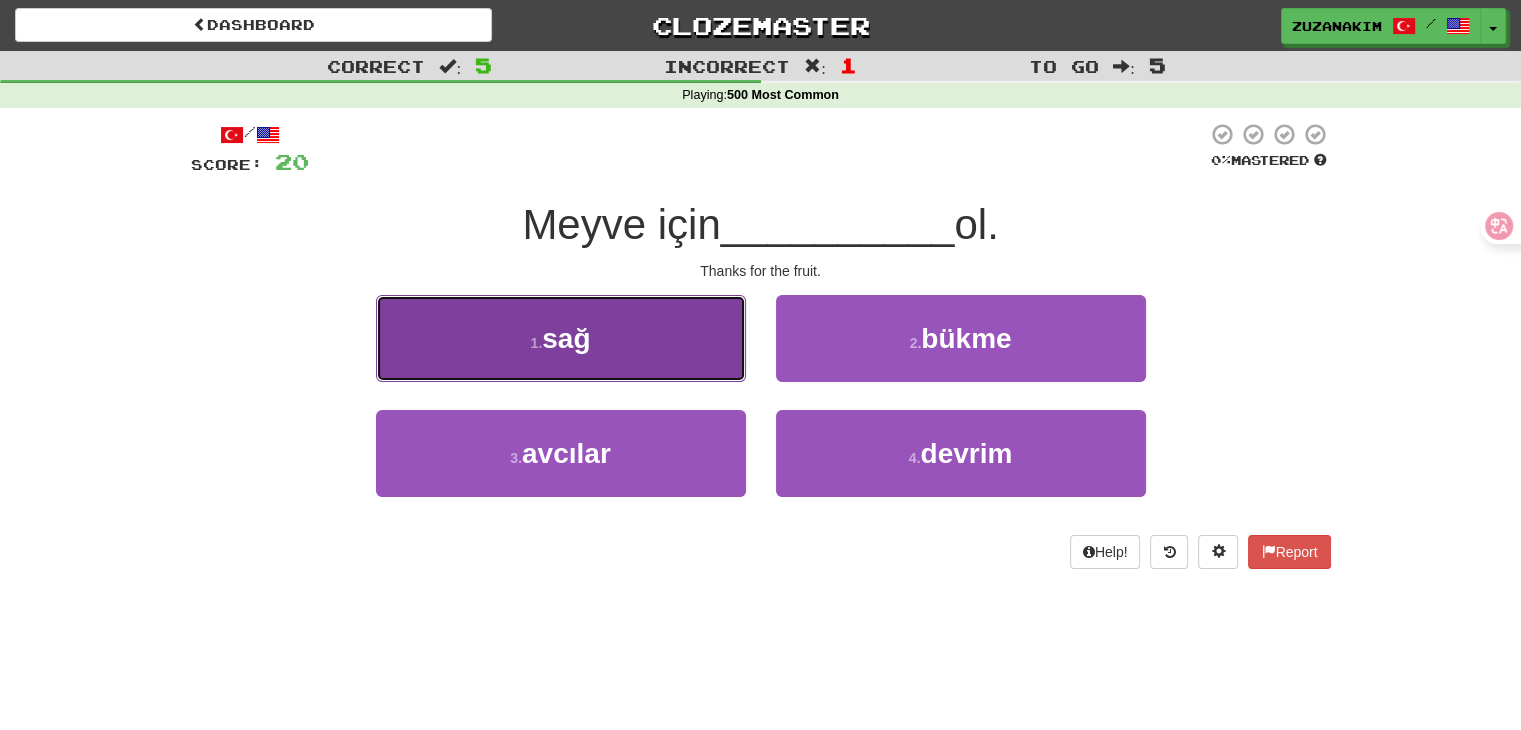 click on "sağ" at bounding box center (566, 338) 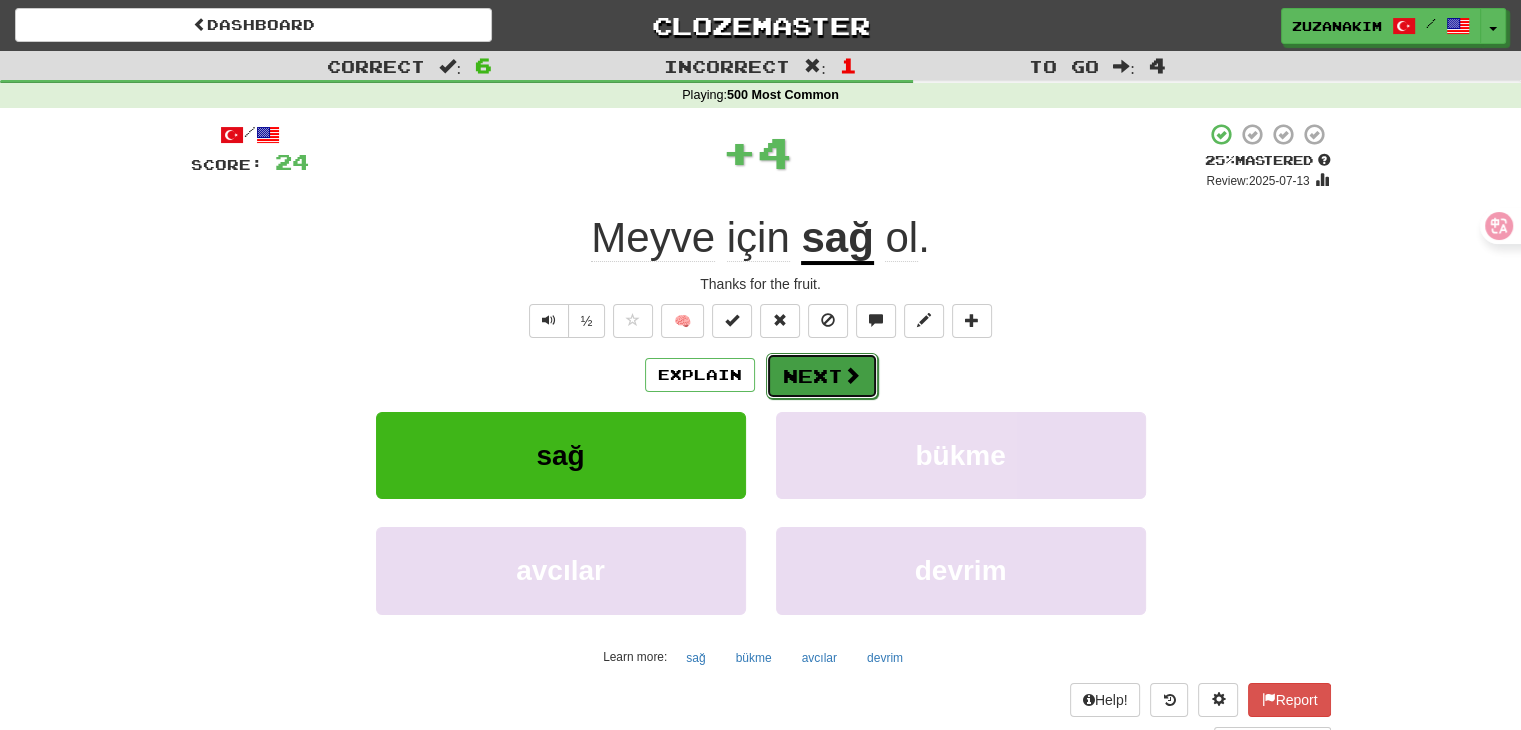 click on "Next" at bounding box center [822, 376] 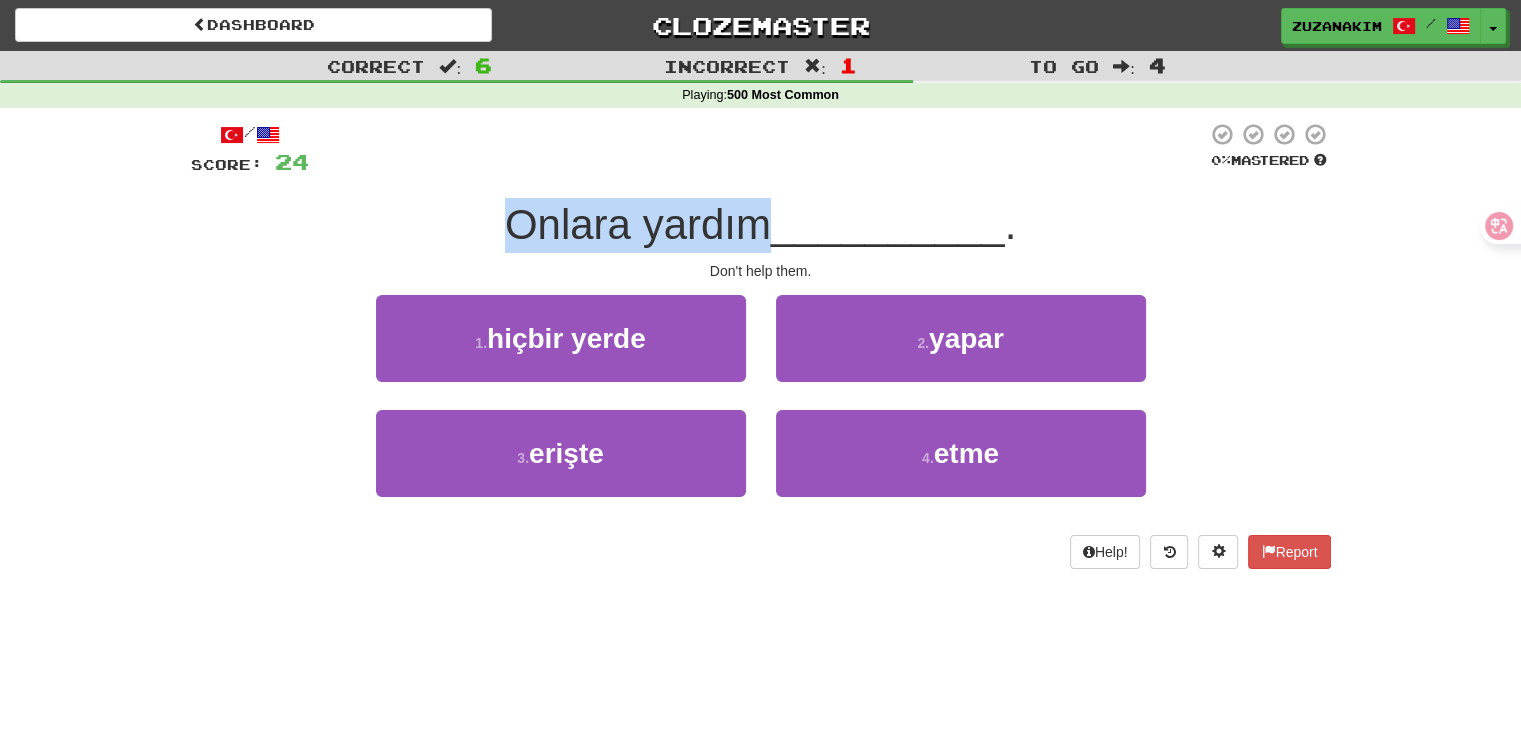 drag, startPoint x: 488, startPoint y: 221, endPoint x: 765, endPoint y: 221, distance: 277 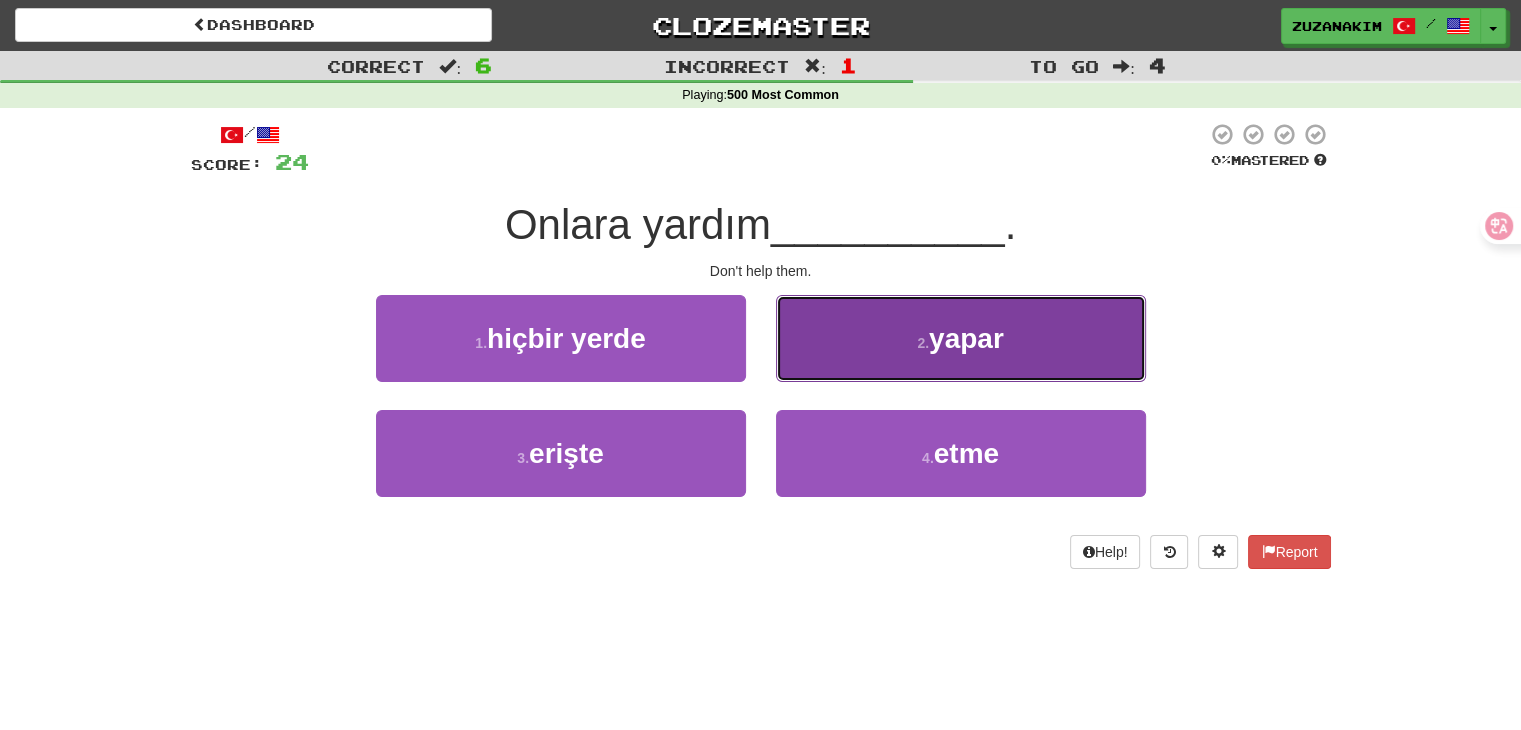 click on "2 .  yapar" at bounding box center (961, 338) 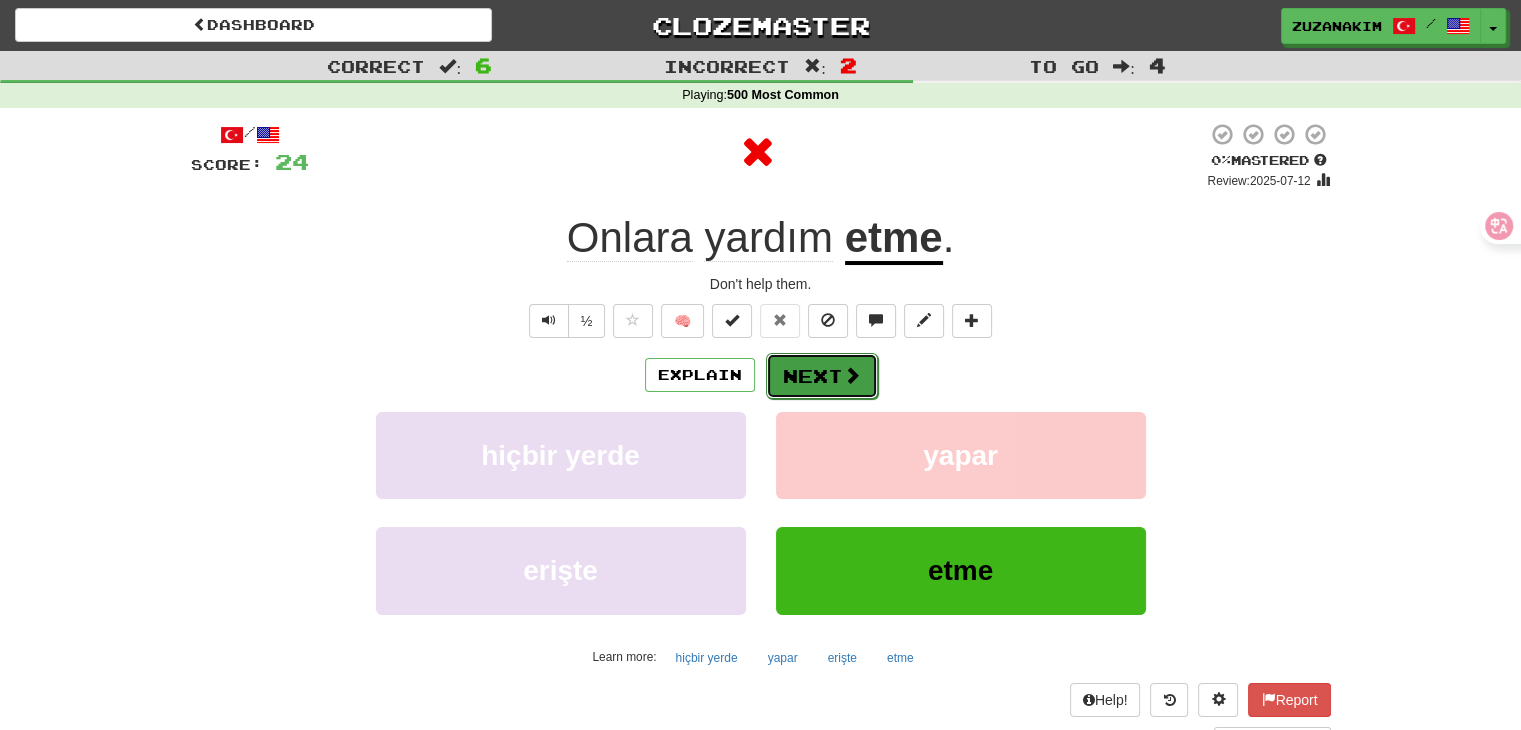 click on "Next" at bounding box center (822, 376) 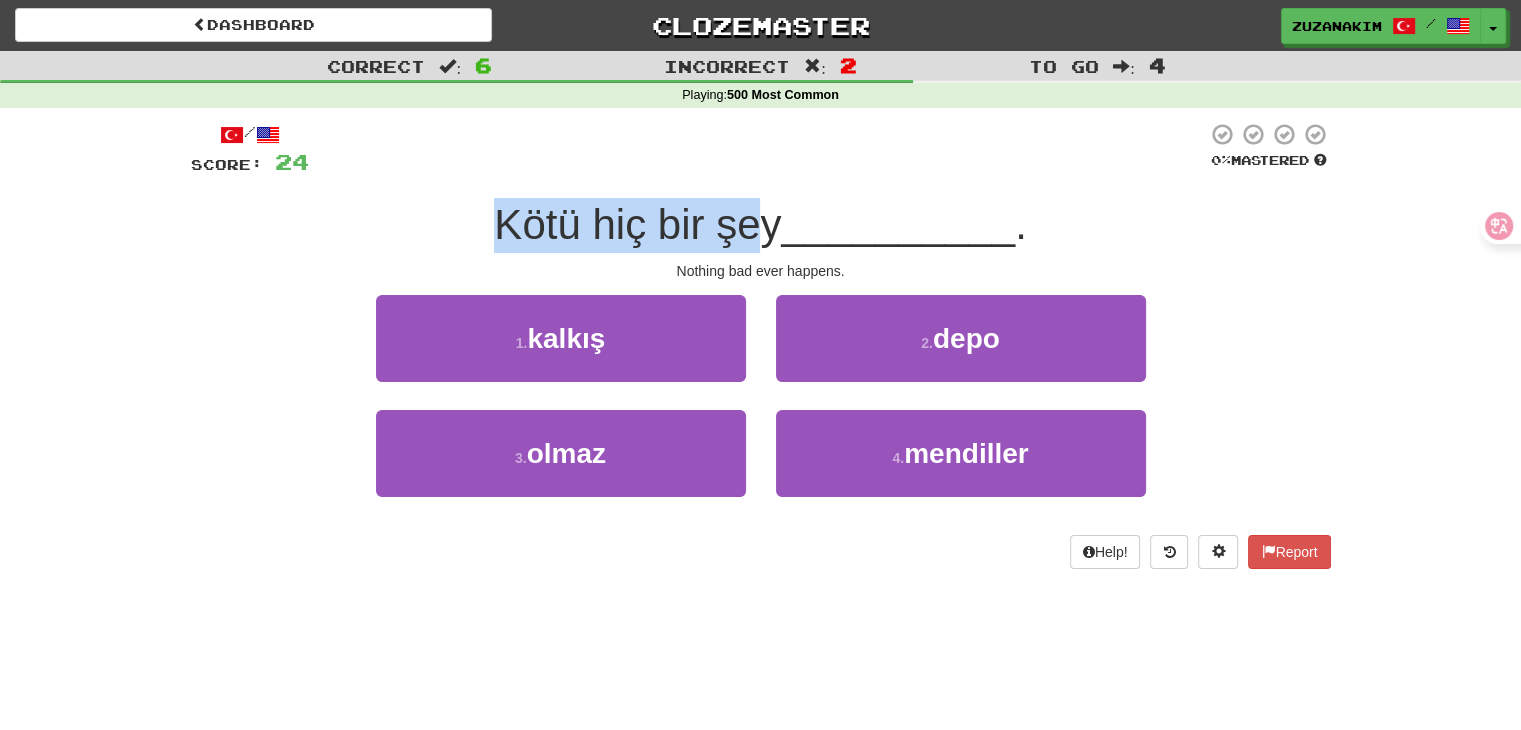 drag, startPoint x: 479, startPoint y: 229, endPoint x: 744, endPoint y: 229, distance: 265 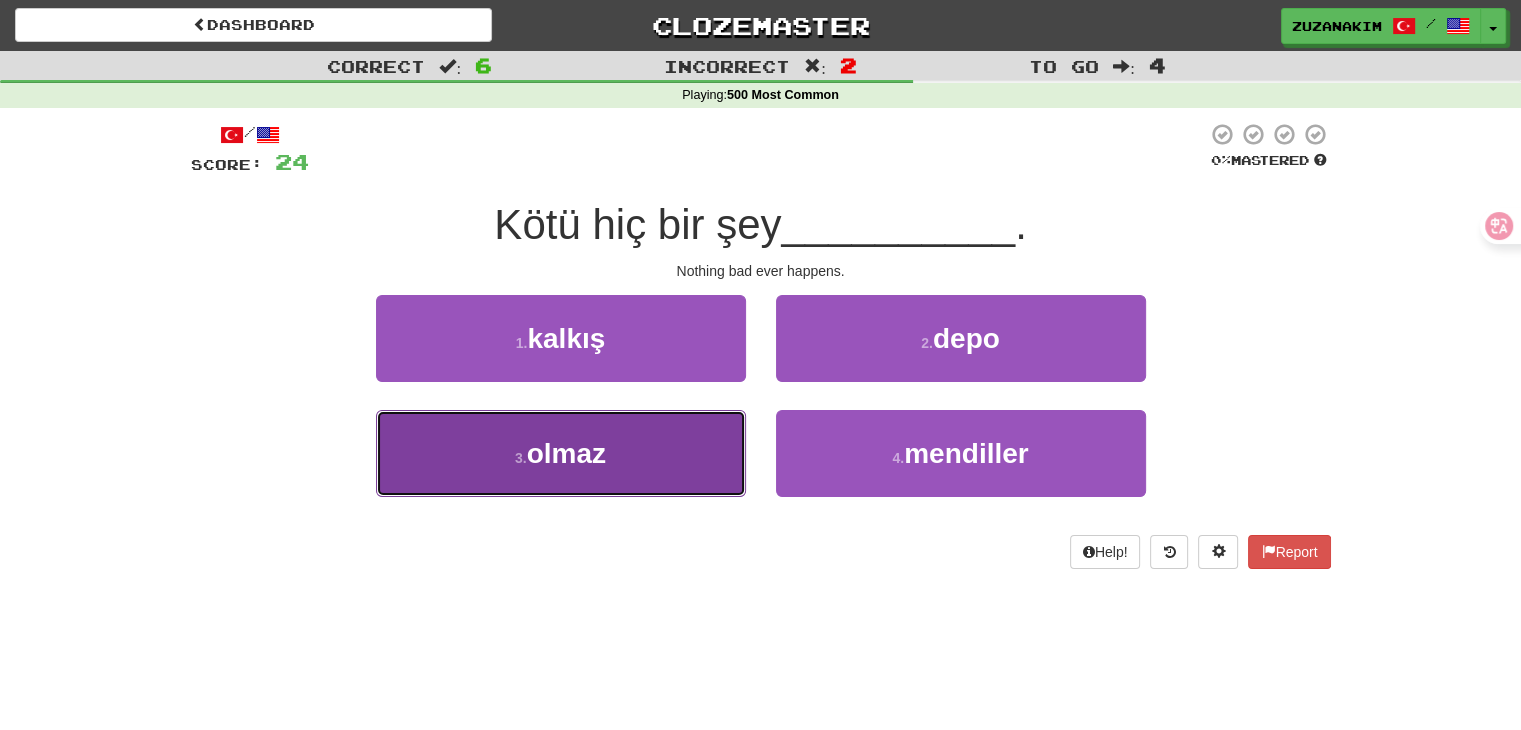 click on "3 .  olmaz" at bounding box center [561, 453] 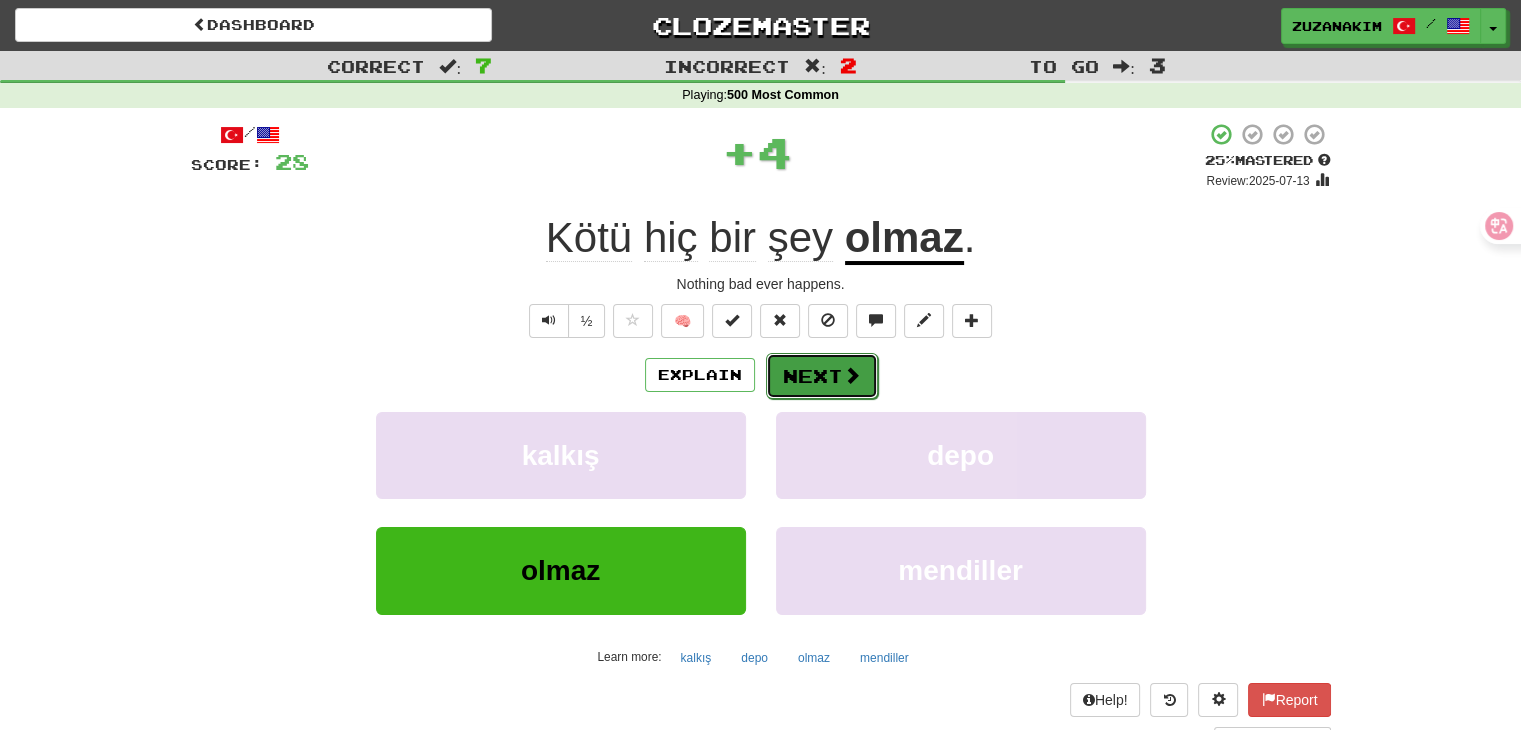 click on "Next" at bounding box center (822, 376) 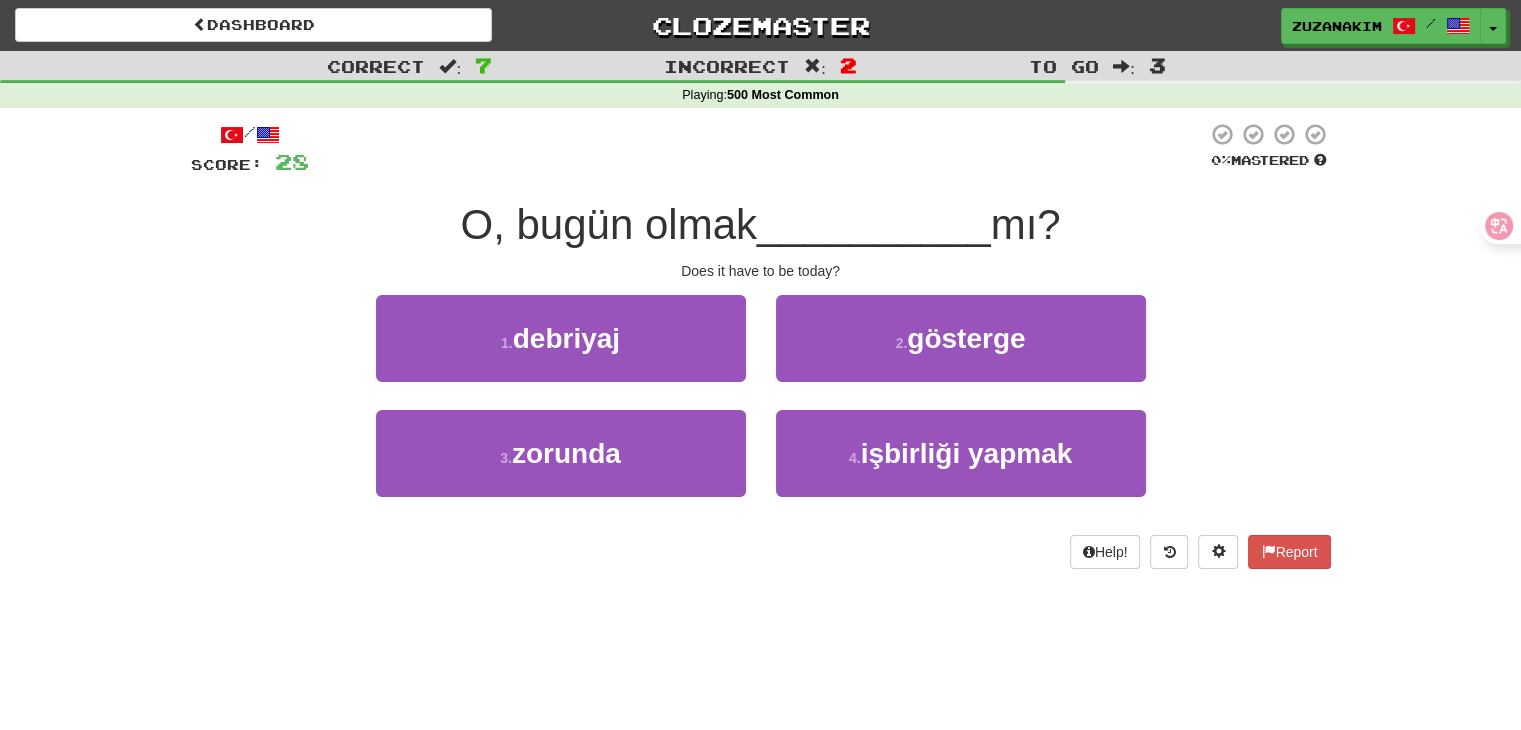 drag, startPoint x: 425, startPoint y: 205, endPoint x: 724, endPoint y: 210, distance: 299.0418 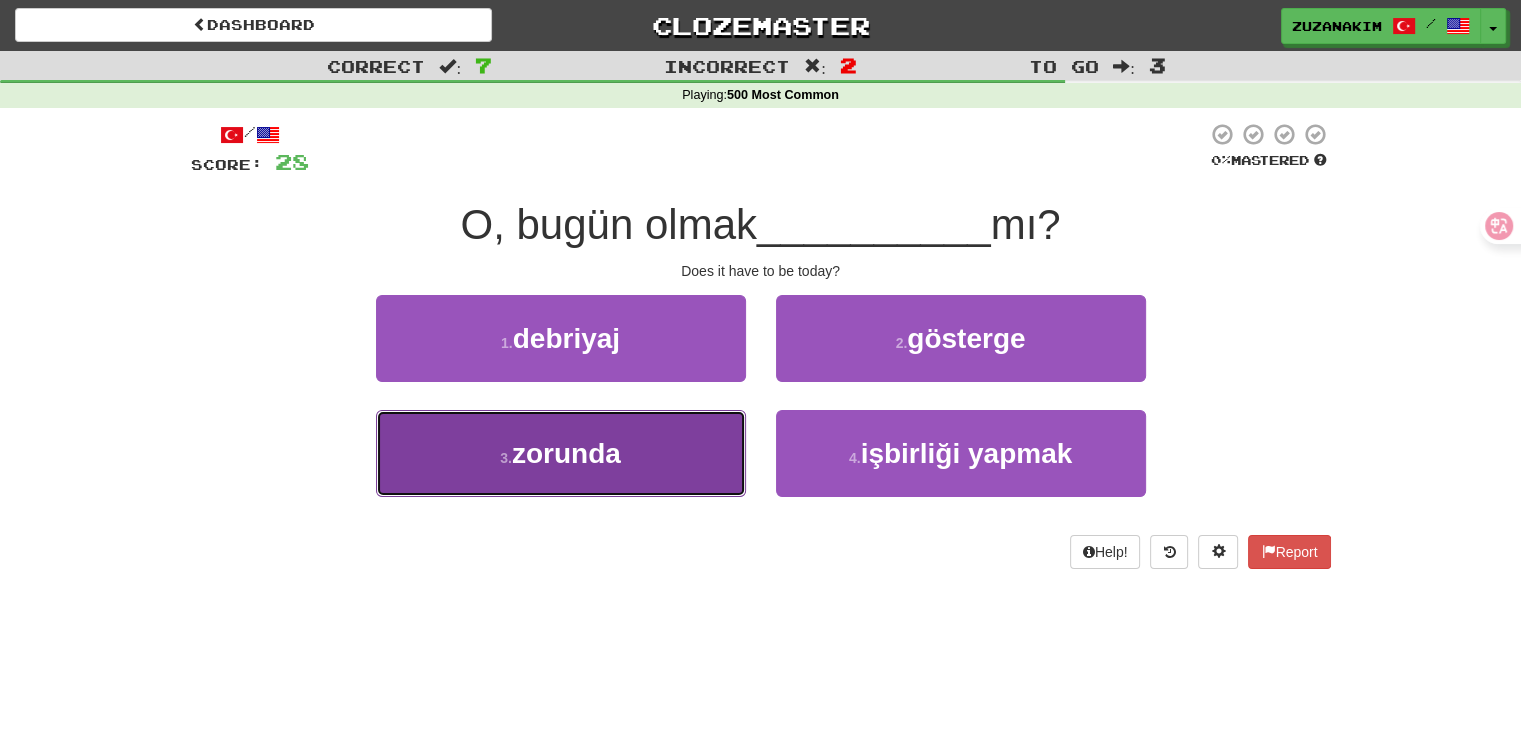 click on "3 .  zorunda" at bounding box center [561, 453] 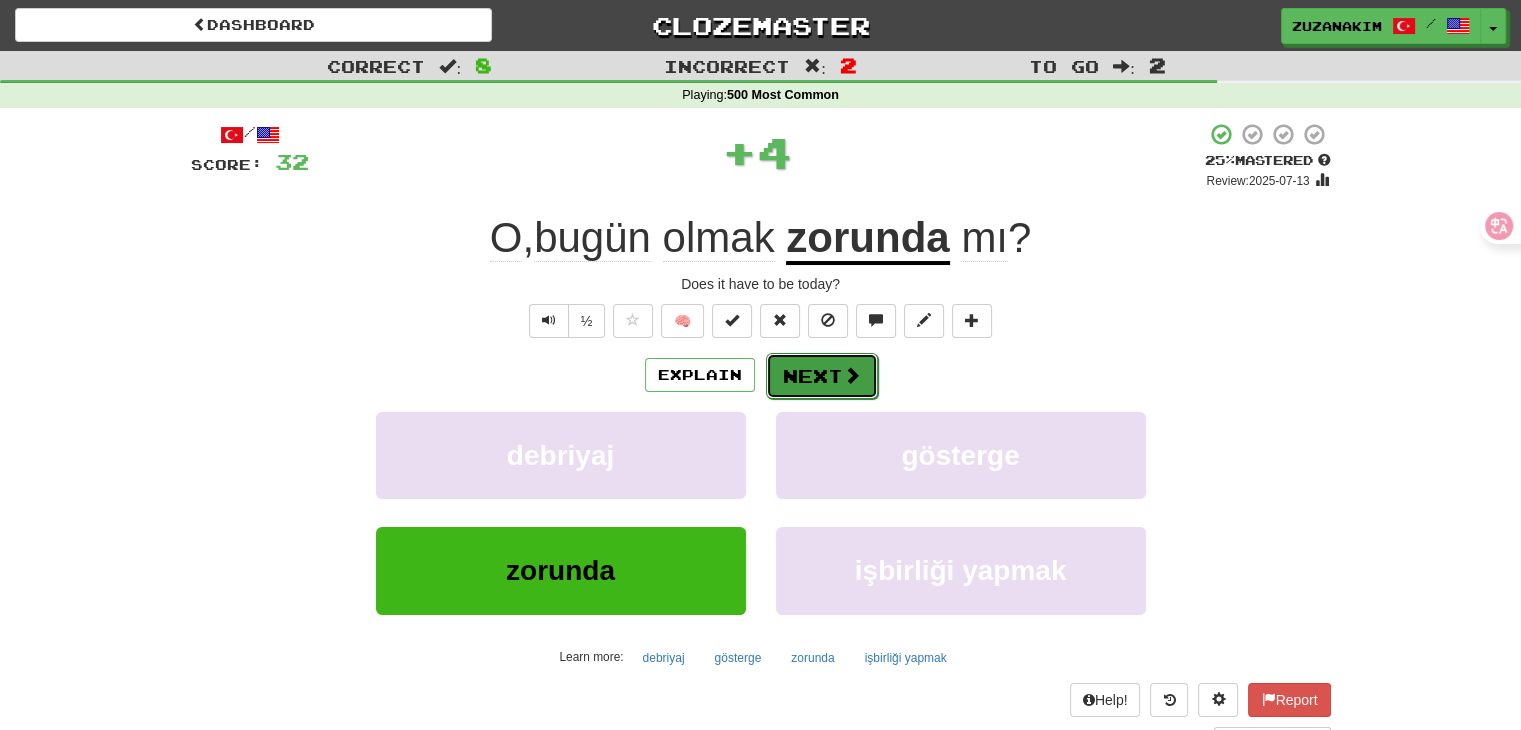 click on "Next" at bounding box center (822, 376) 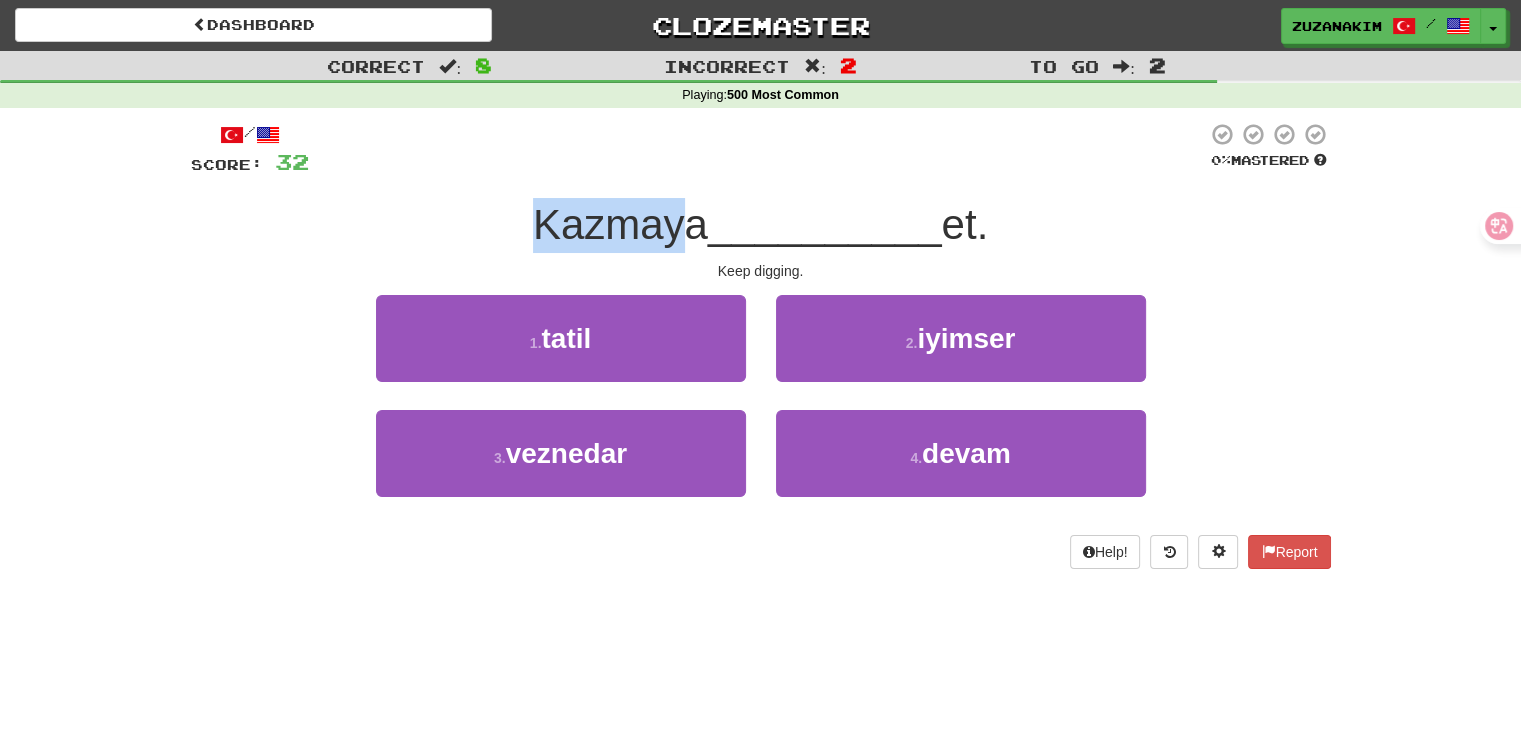 drag, startPoint x: 507, startPoint y: 230, endPoint x: 675, endPoint y: 230, distance: 168 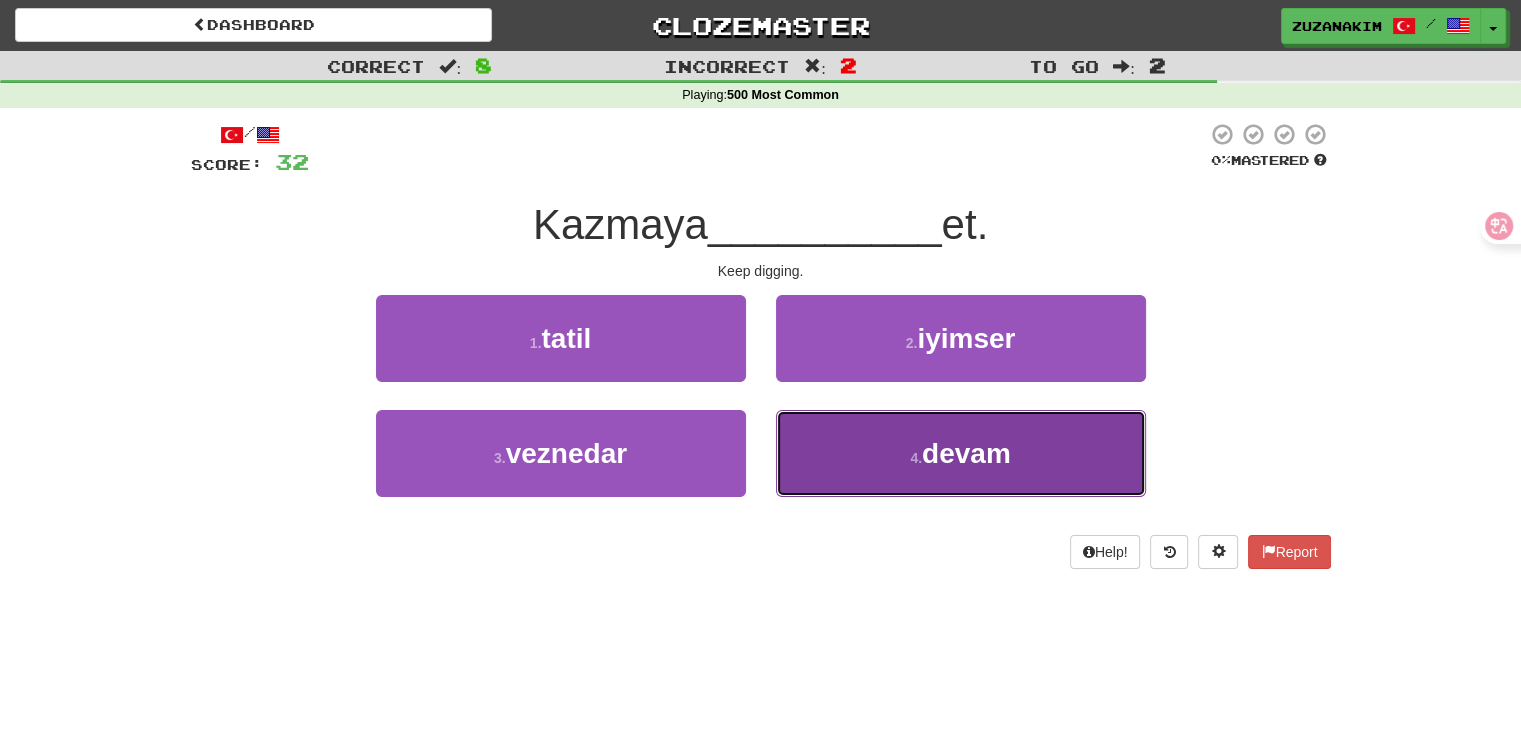 click on "4 .  devam" at bounding box center (961, 453) 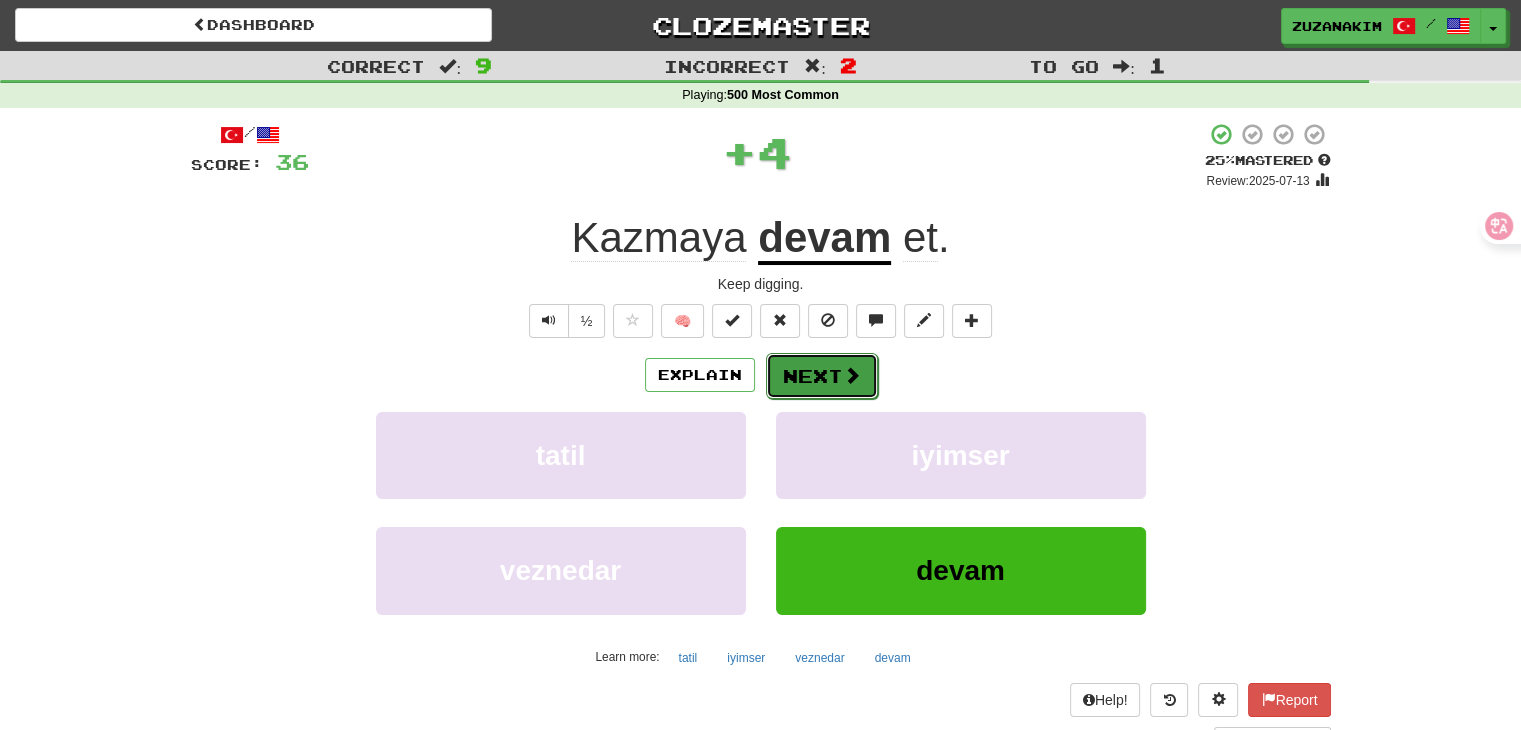 click on "Next" at bounding box center (822, 376) 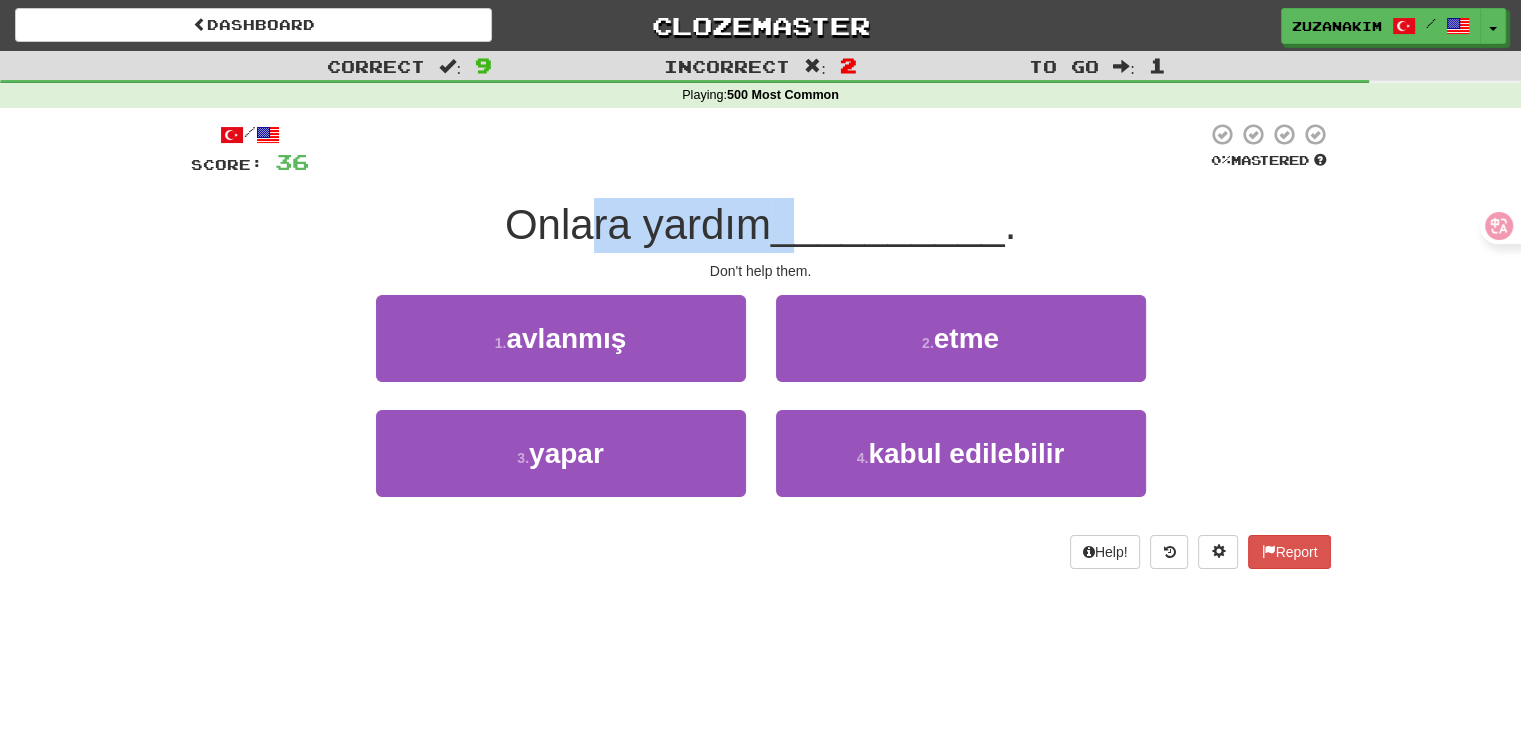 drag, startPoint x: 594, startPoint y: 242, endPoint x: 797, endPoint y: 241, distance: 203.00246 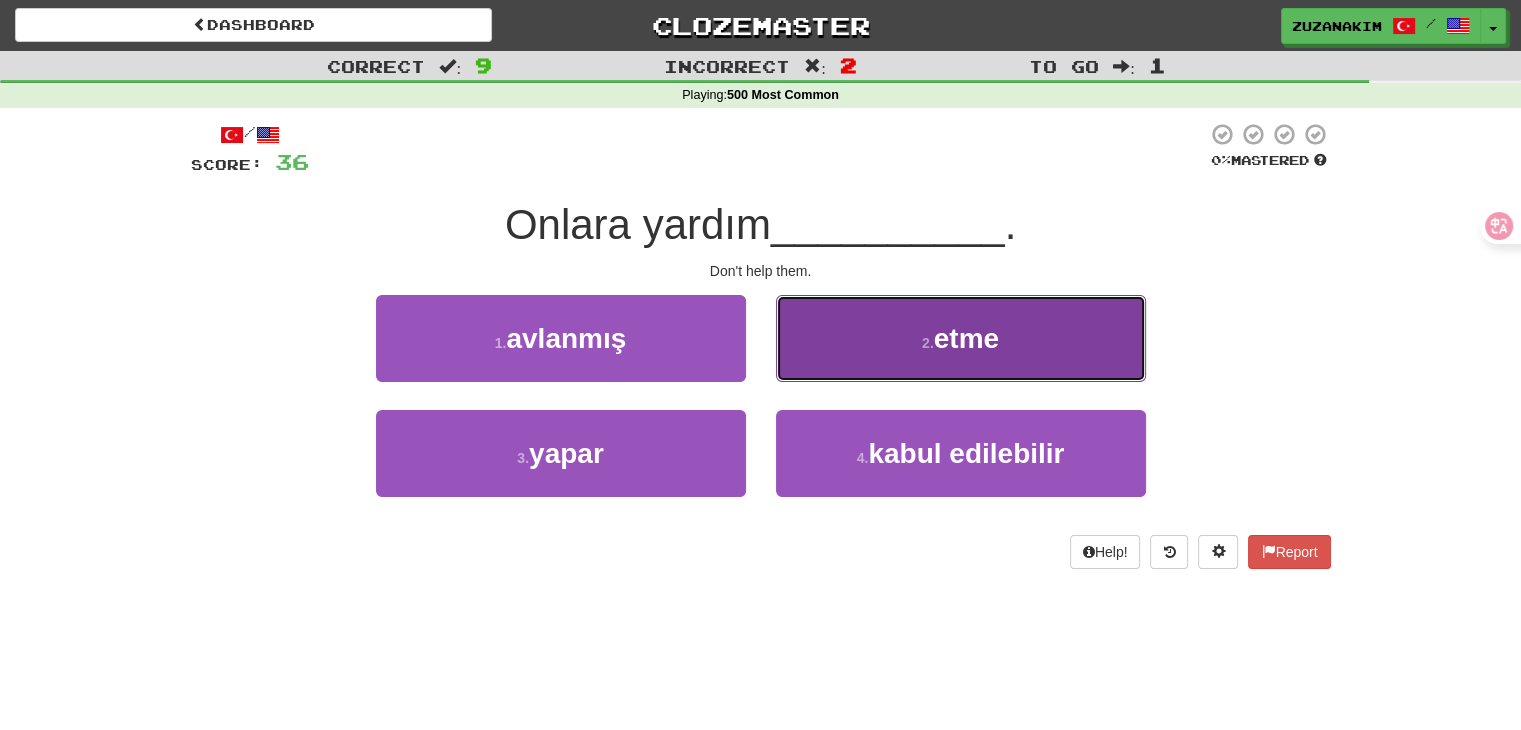 click on "2 ." at bounding box center (928, 343) 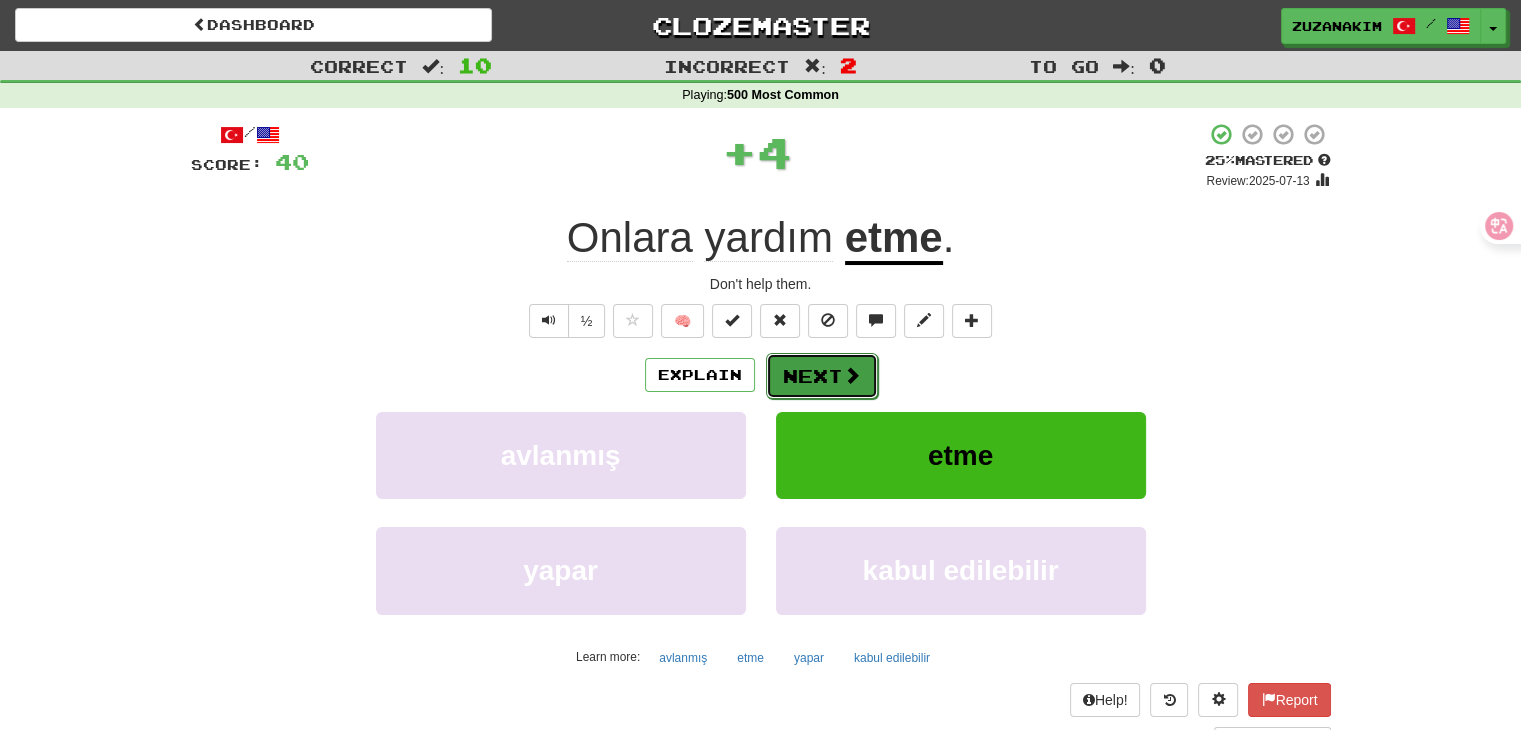 click on "Next" at bounding box center [822, 376] 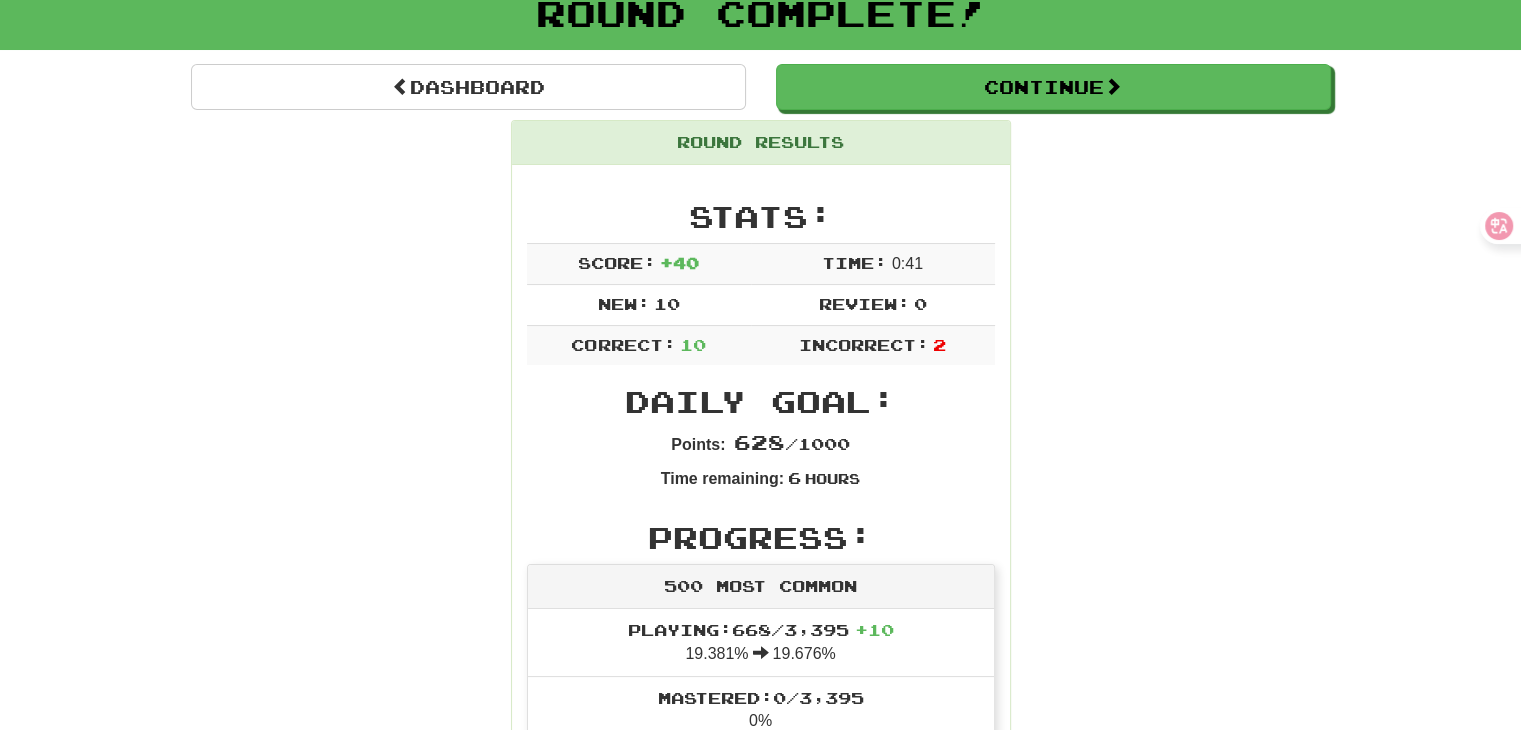 scroll, scrollTop: 0, scrollLeft: 0, axis: both 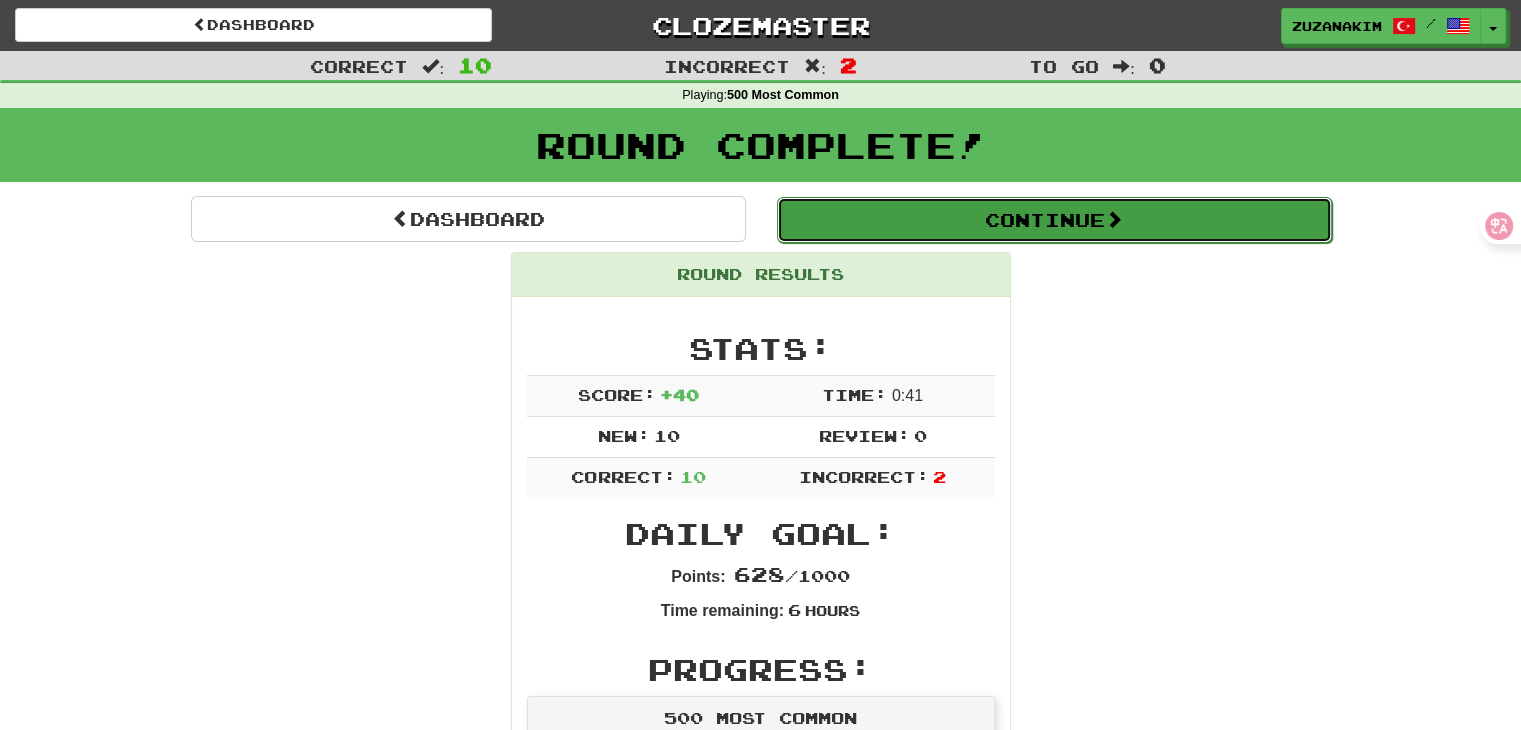 click on "Continue" at bounding box center (1054, 220) 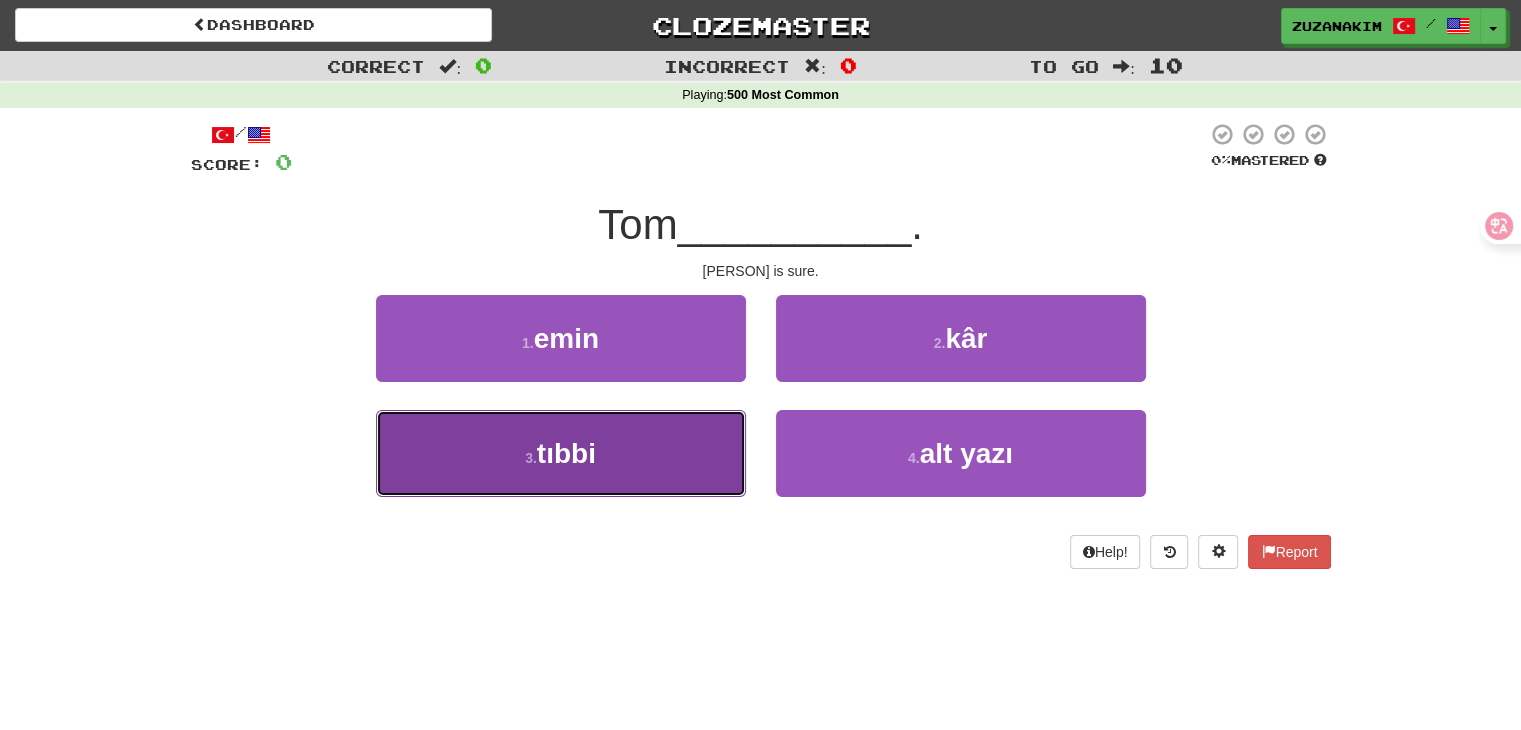 click on "3 .  tıbbi" at bounding box center (561, 453) 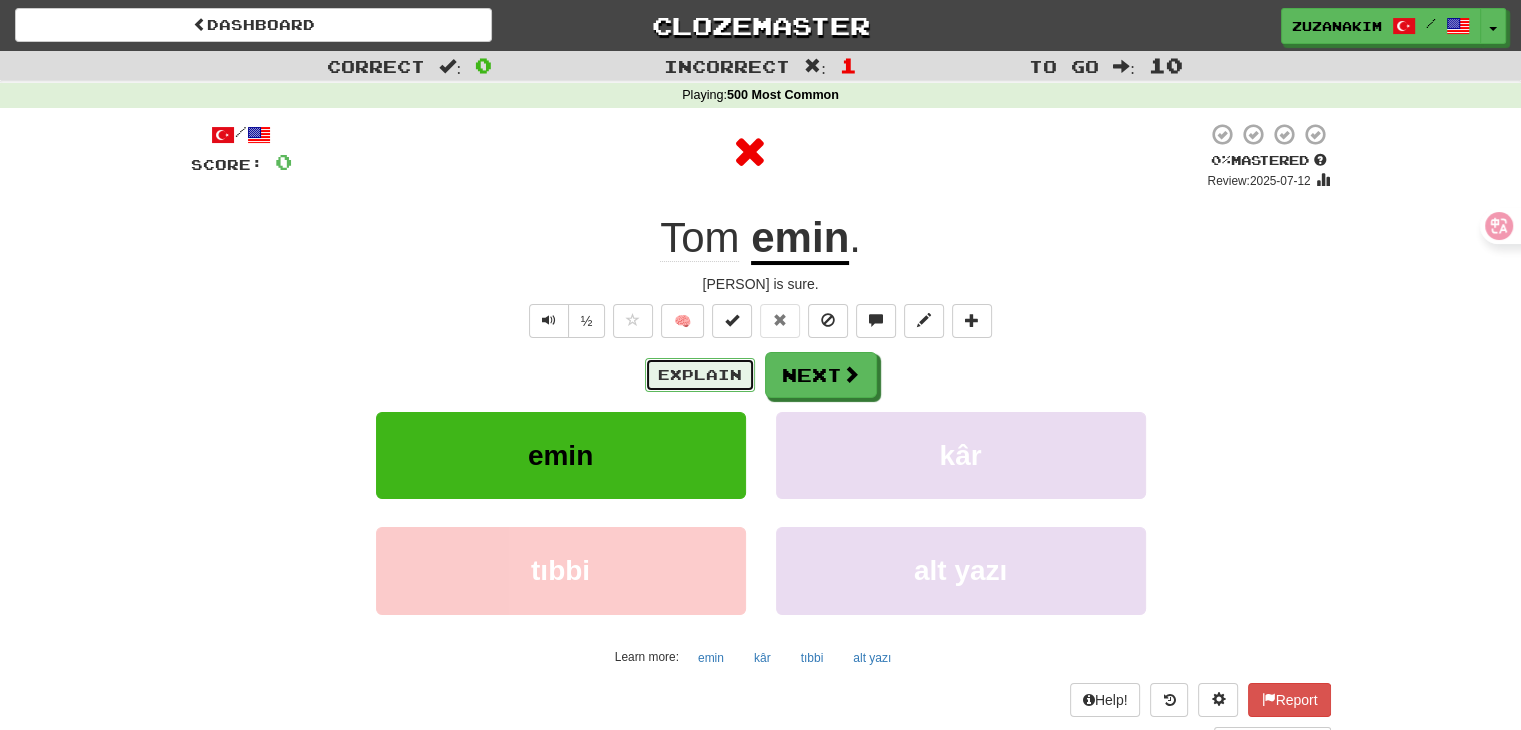 click on "Explain" at bounding box center [700, 375] 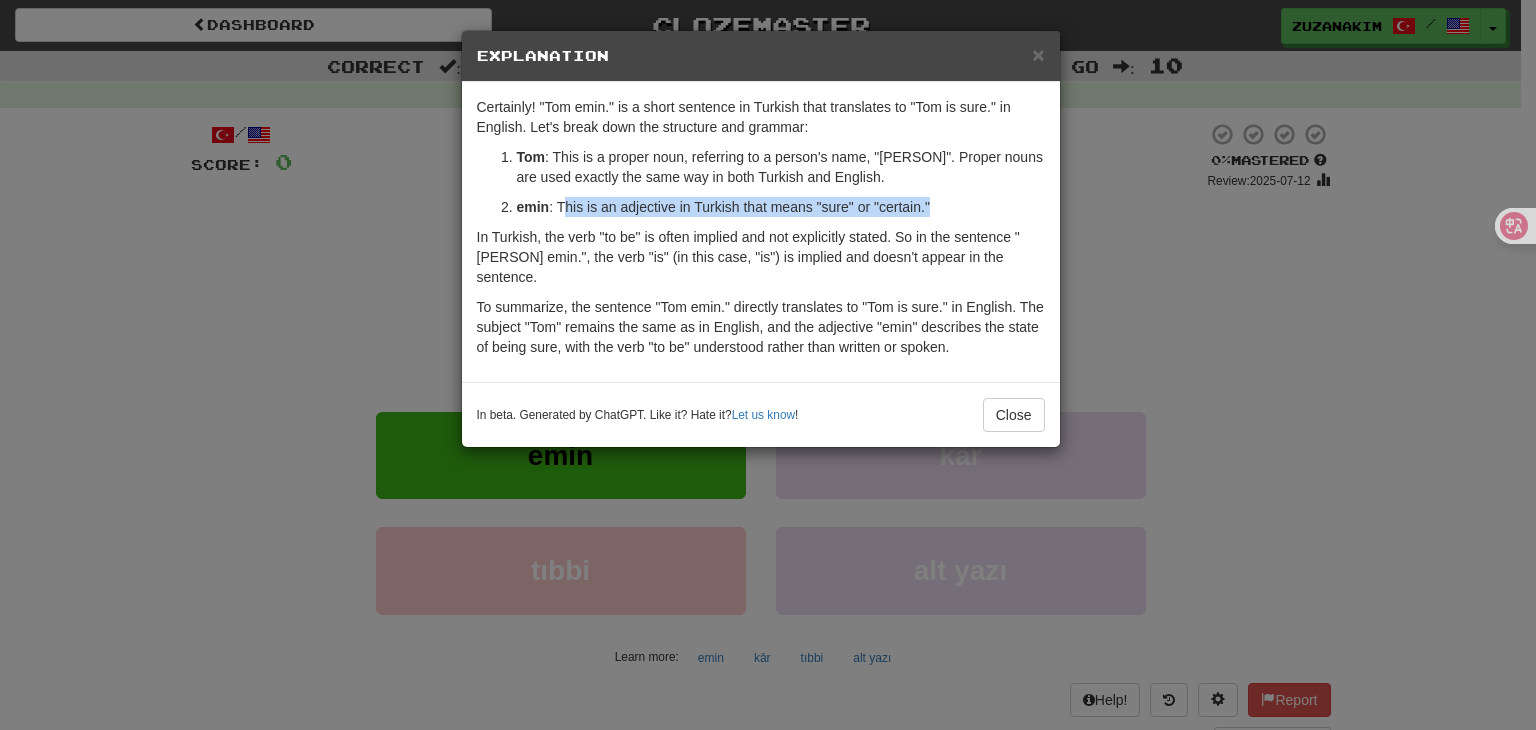 drag, startPoint x: 564, startPoint y: 210, endPoint x: 943, endPoint y: 213, distance: 379.01187 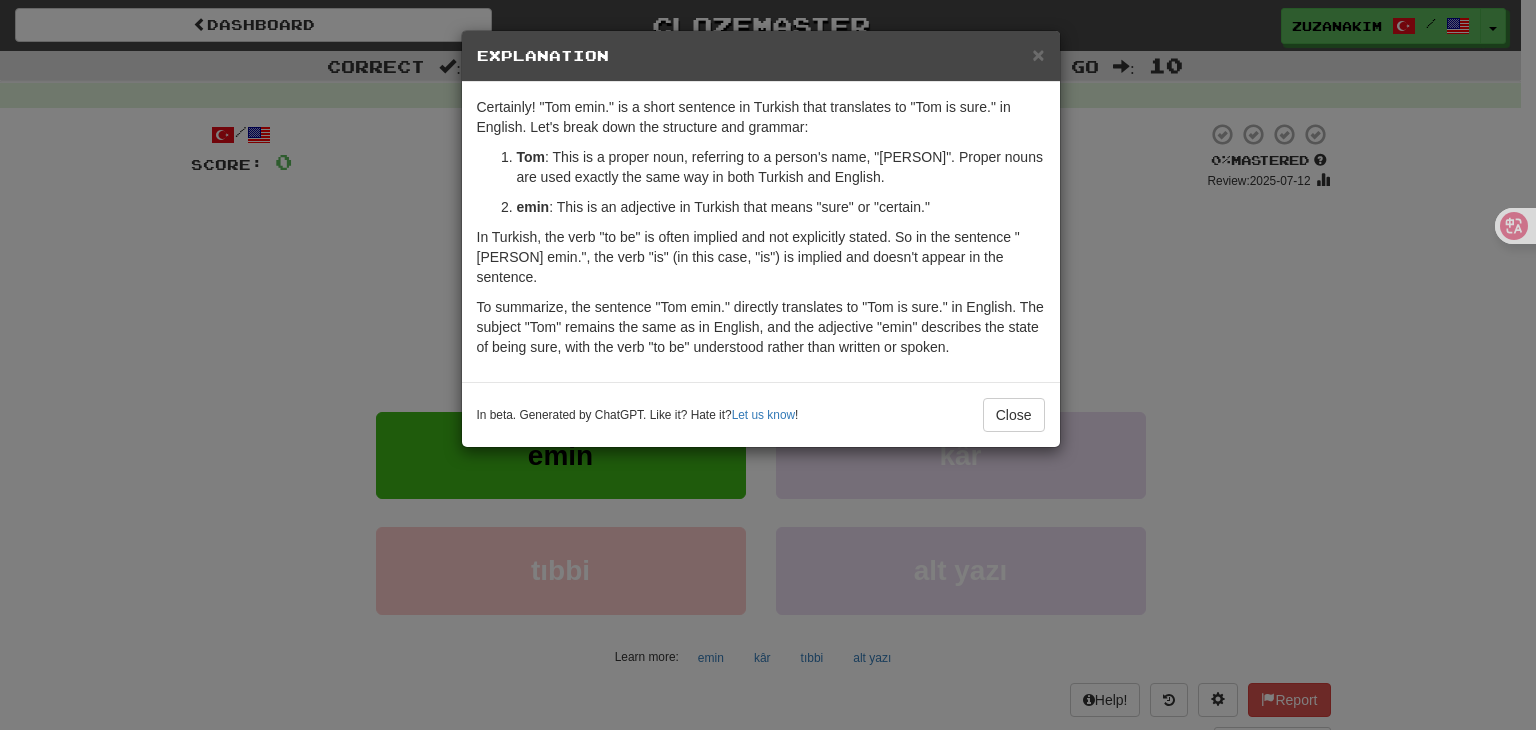 click on "In Turkish, the verb "to be" is often implied and not explicitly stated. So in the sentence "[PERSON] emin.", the verb "is" (in this case, "is") is implied and doesn't appear in the sentence." at bounding box center [761, 257] 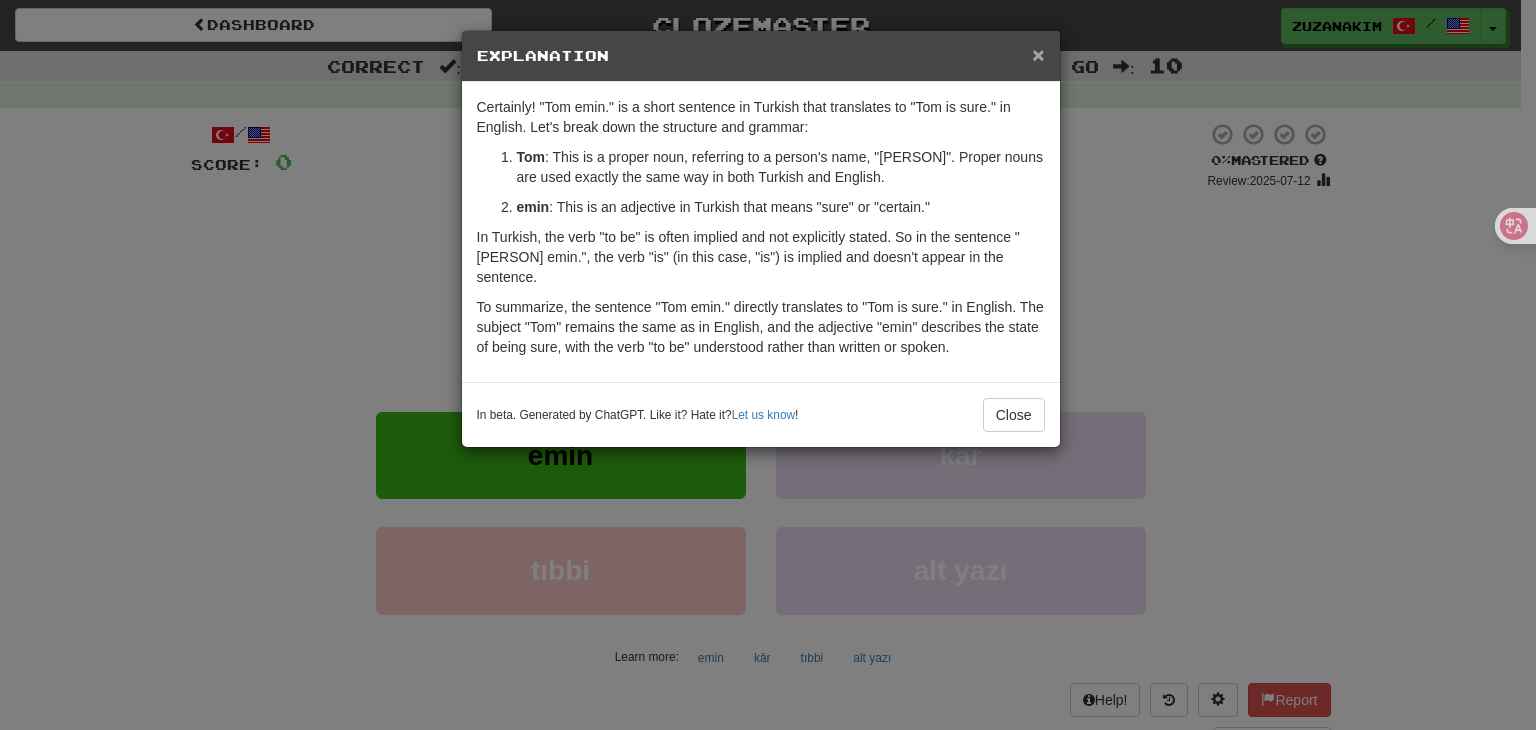 click on "×" at bounding box center (1038, 54) 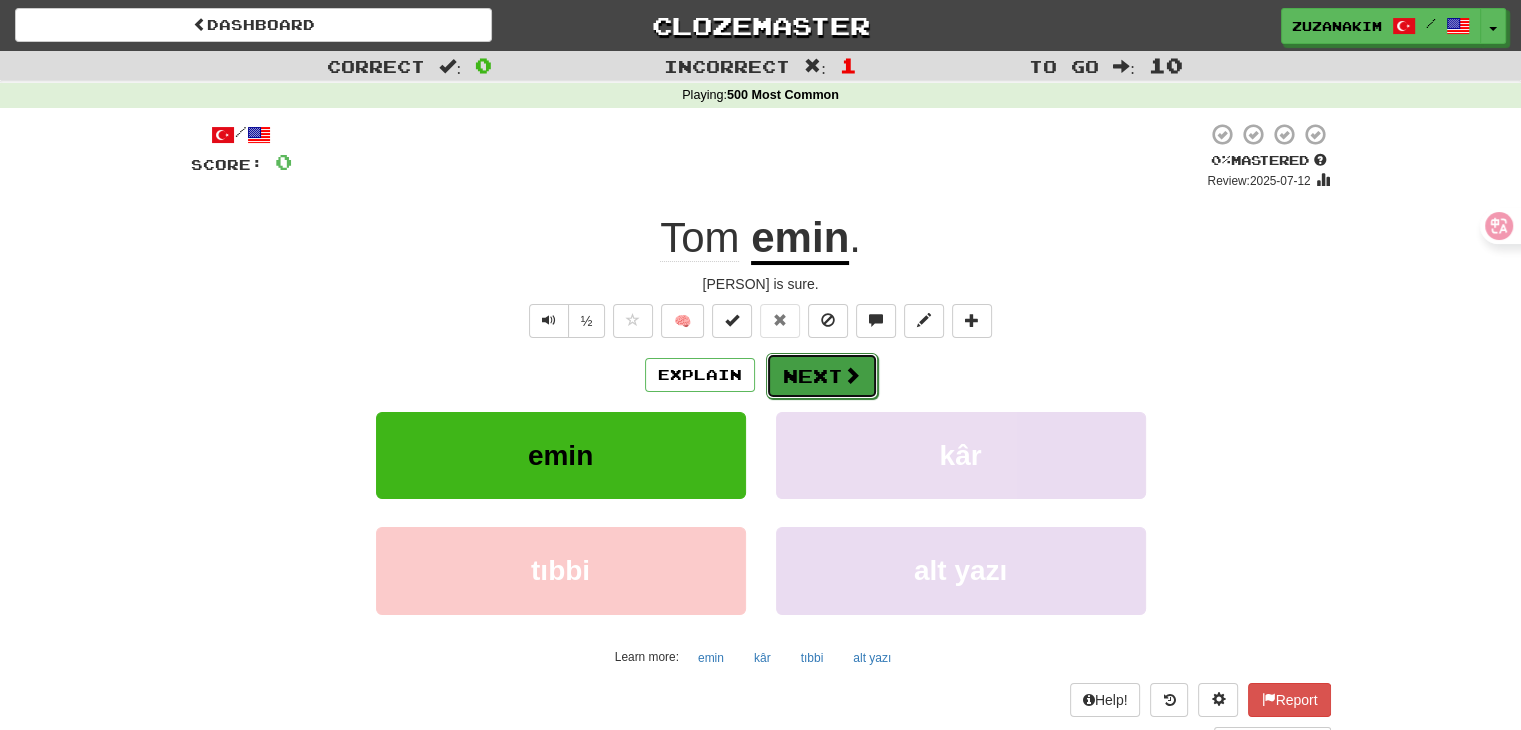 click on "Next" at bounding box center [822, 376] 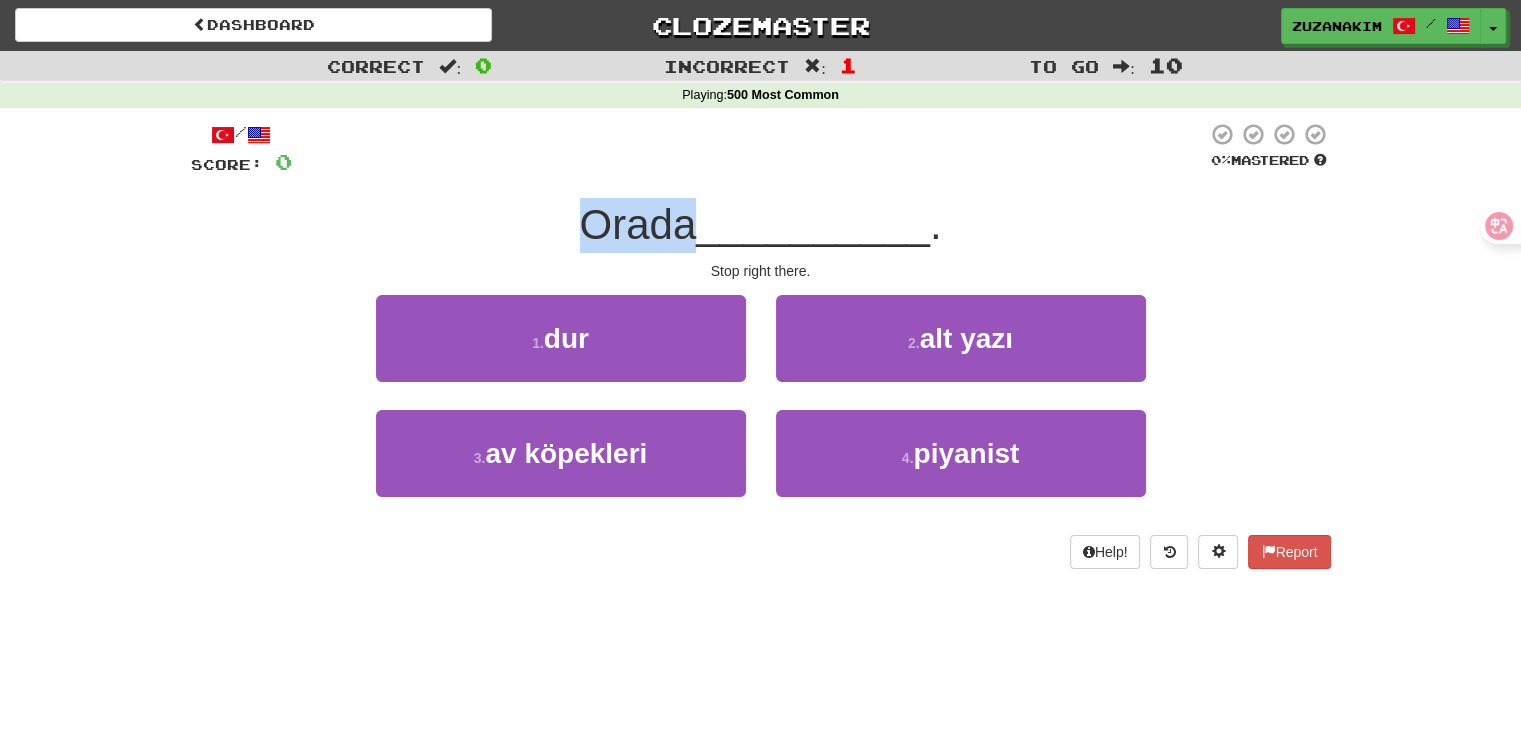 drag, startPoint x: 572, startPoint y: 230, endPoint x: 686, endPoint y: 230, distance: 114 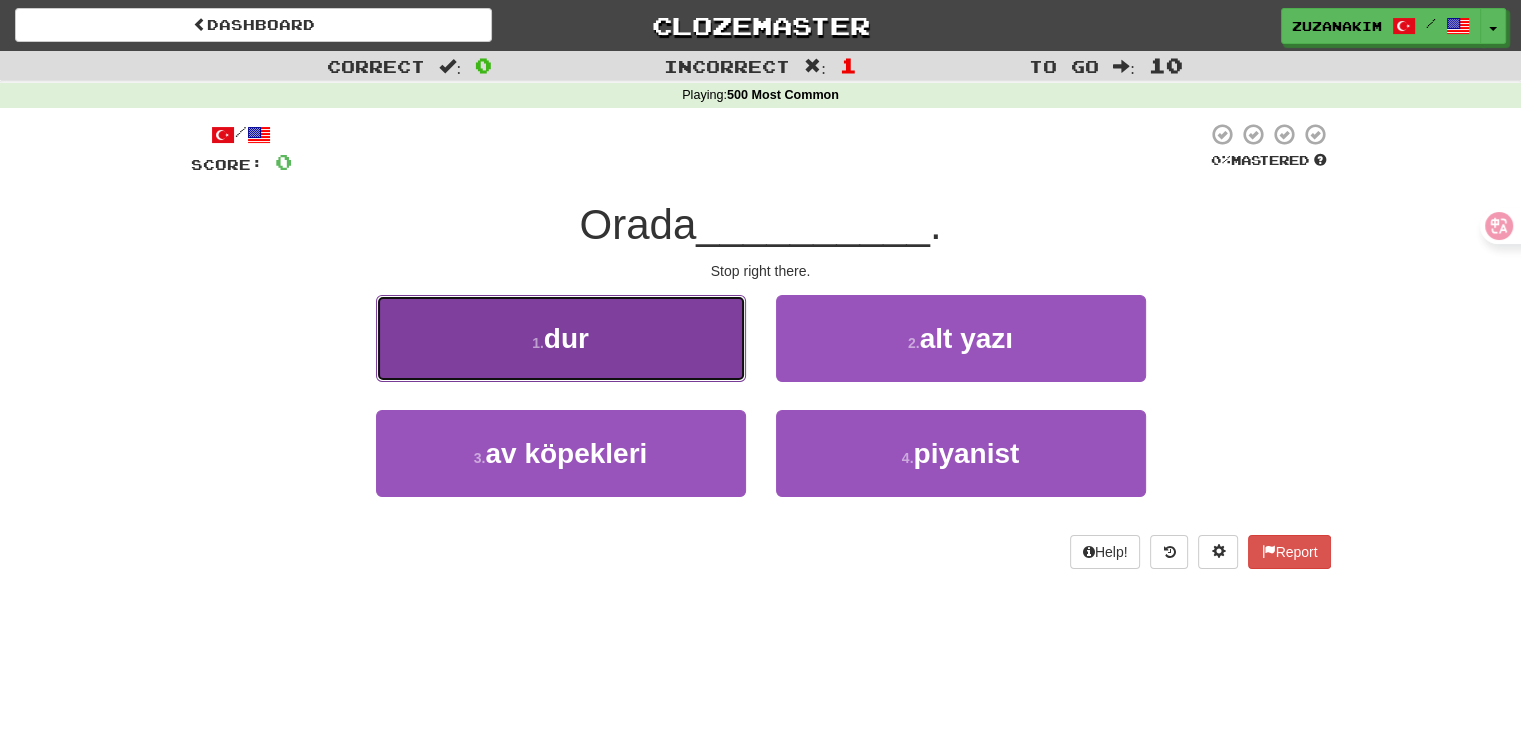 click on "1 .  dur" at bounding box center [561, 338] 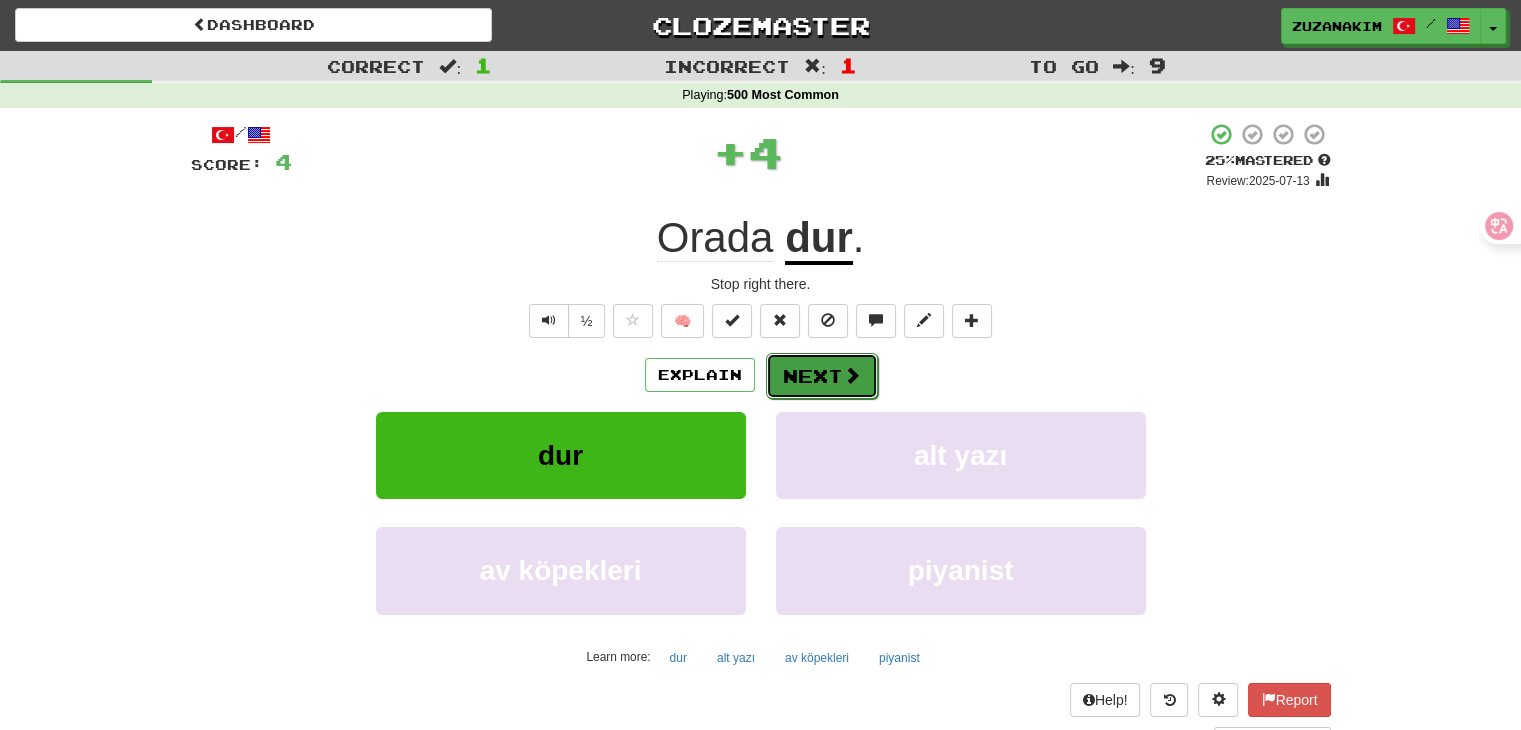 click on "Next" at bounding box center [822, 376] 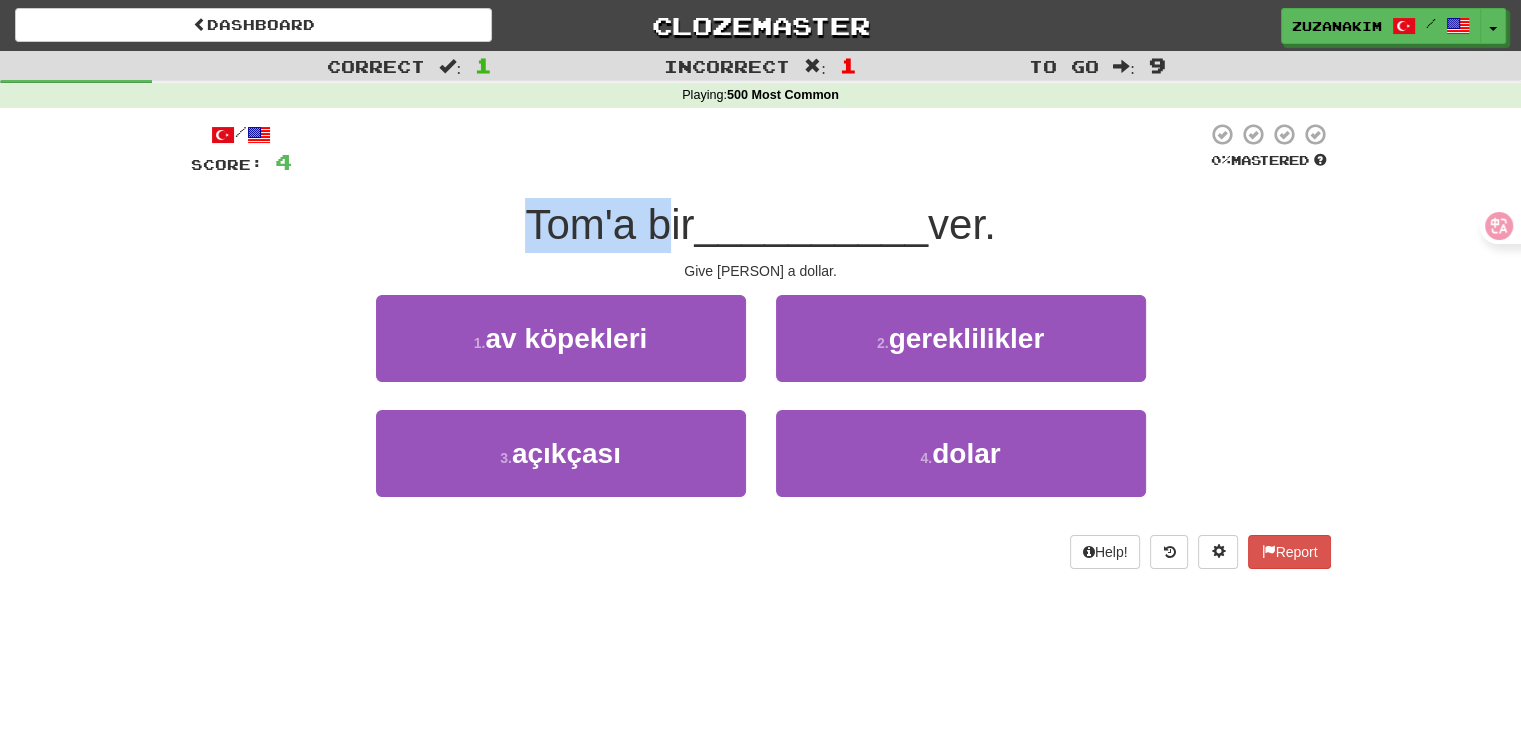drag, startPoint x: 508, startPoint y: 217, endPoint x: 662, endPoint y: 217, distance: 154 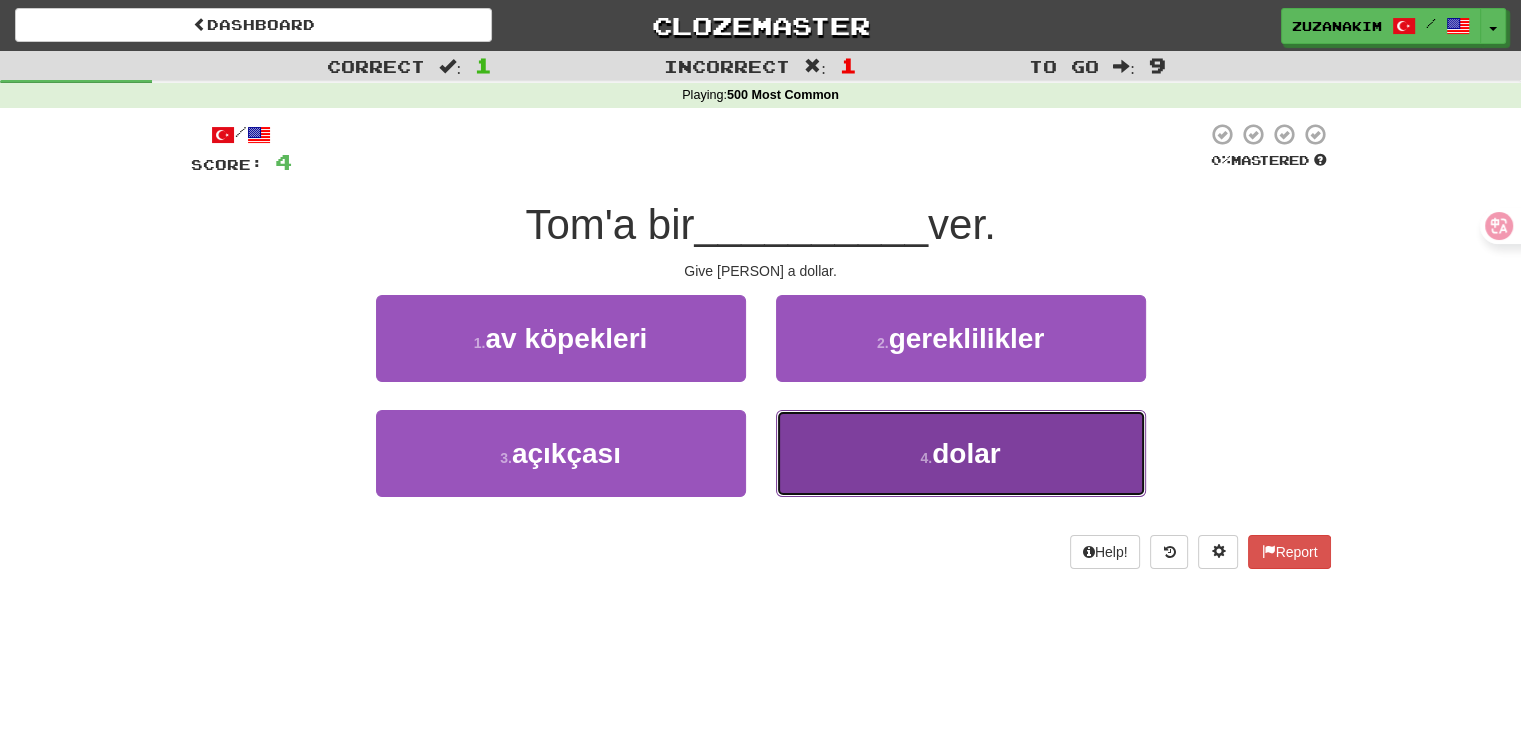 click on "dolar" at bounding box center (966, 453) 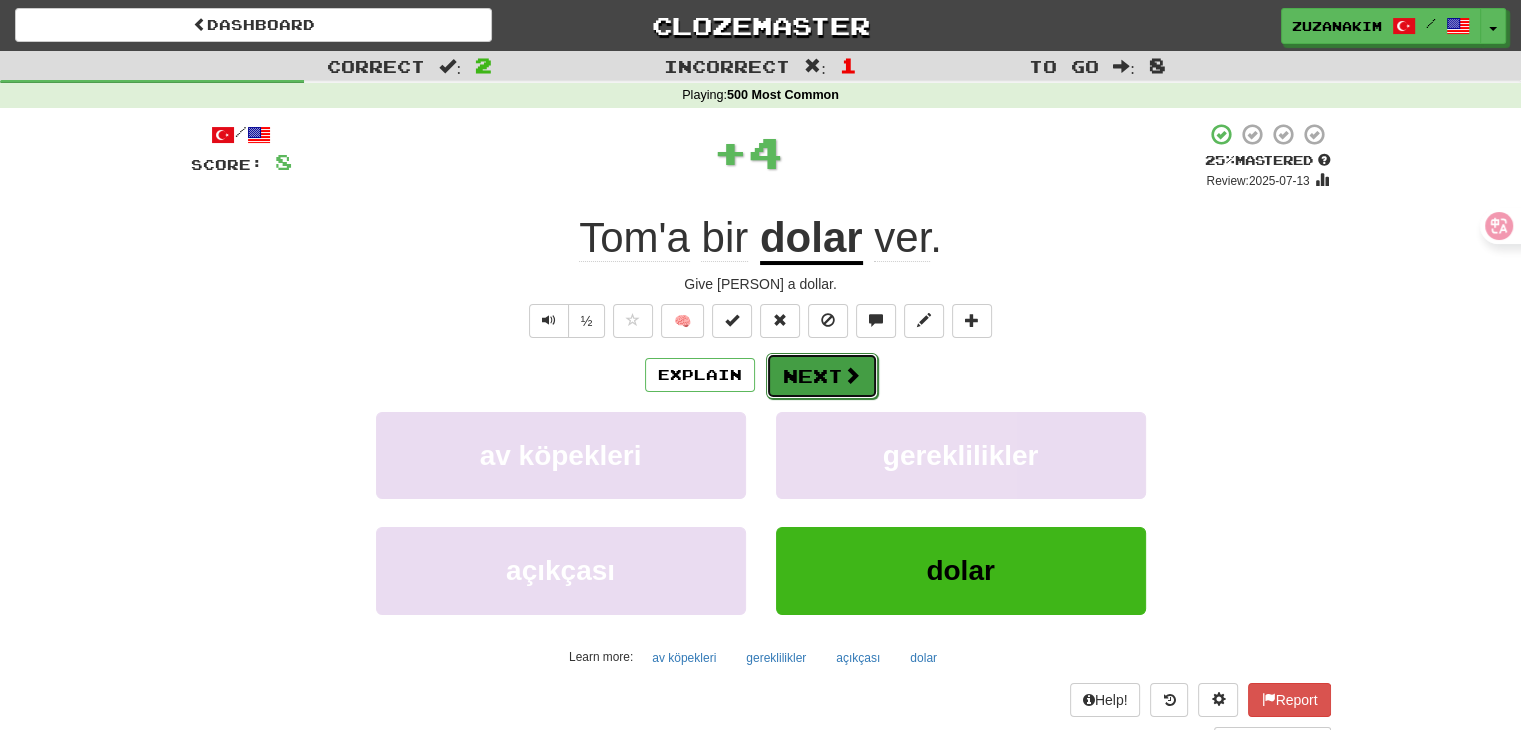 click on "Next" at bounding box center (822, 376) 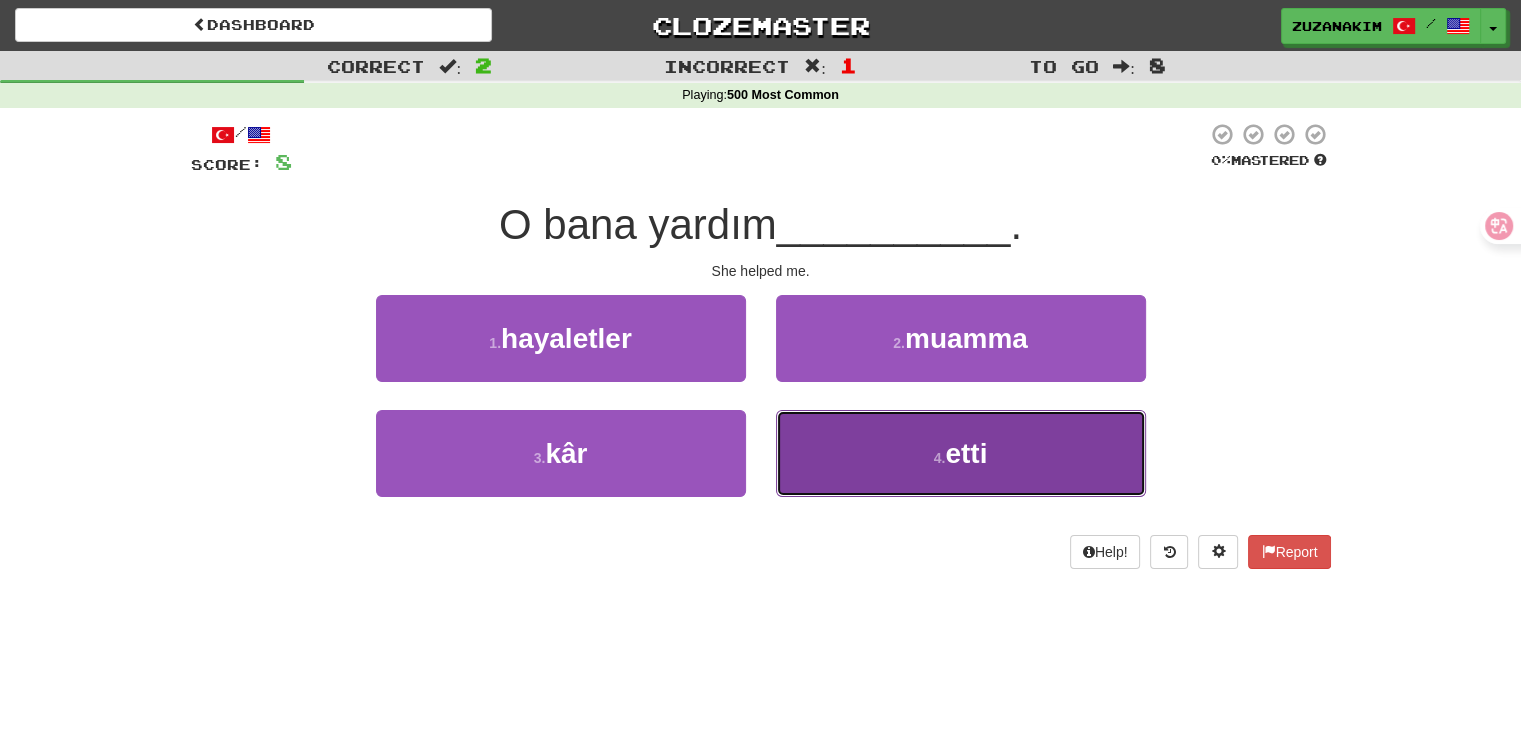 click on "4 .  etti" at bounding box center [961, 453] 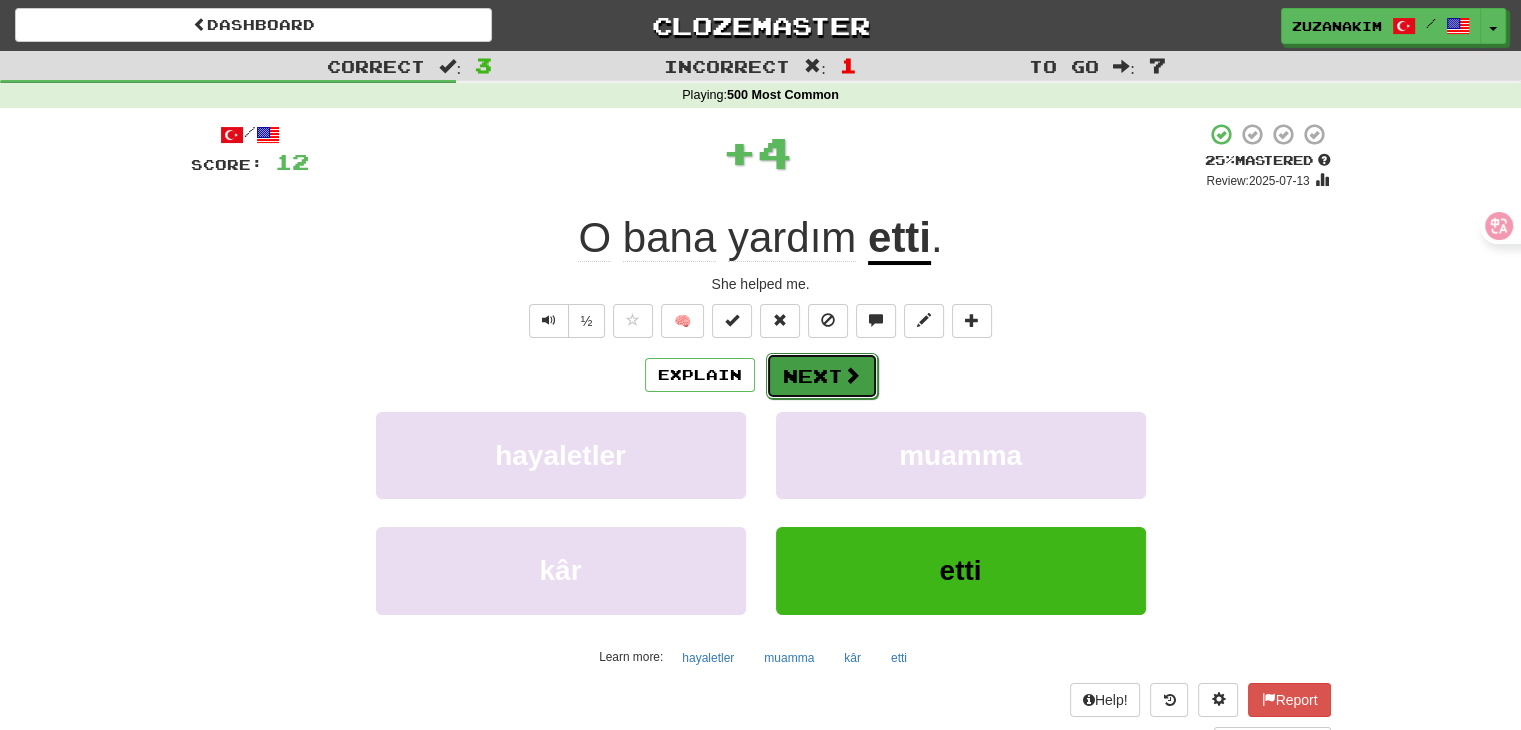 click on "Next" at bounding box center [822, 376] 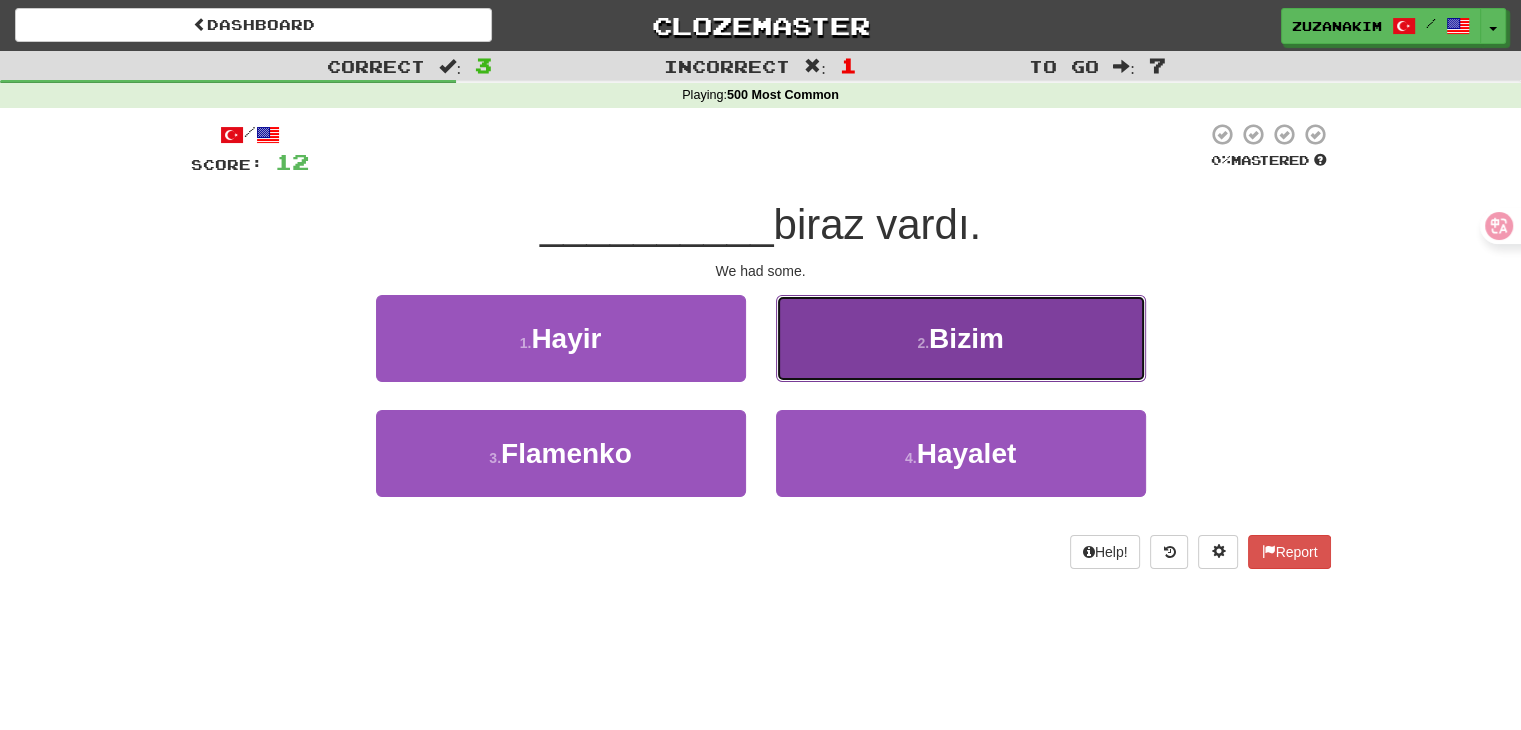click on "Bizim" at bounding box center (966, 338) 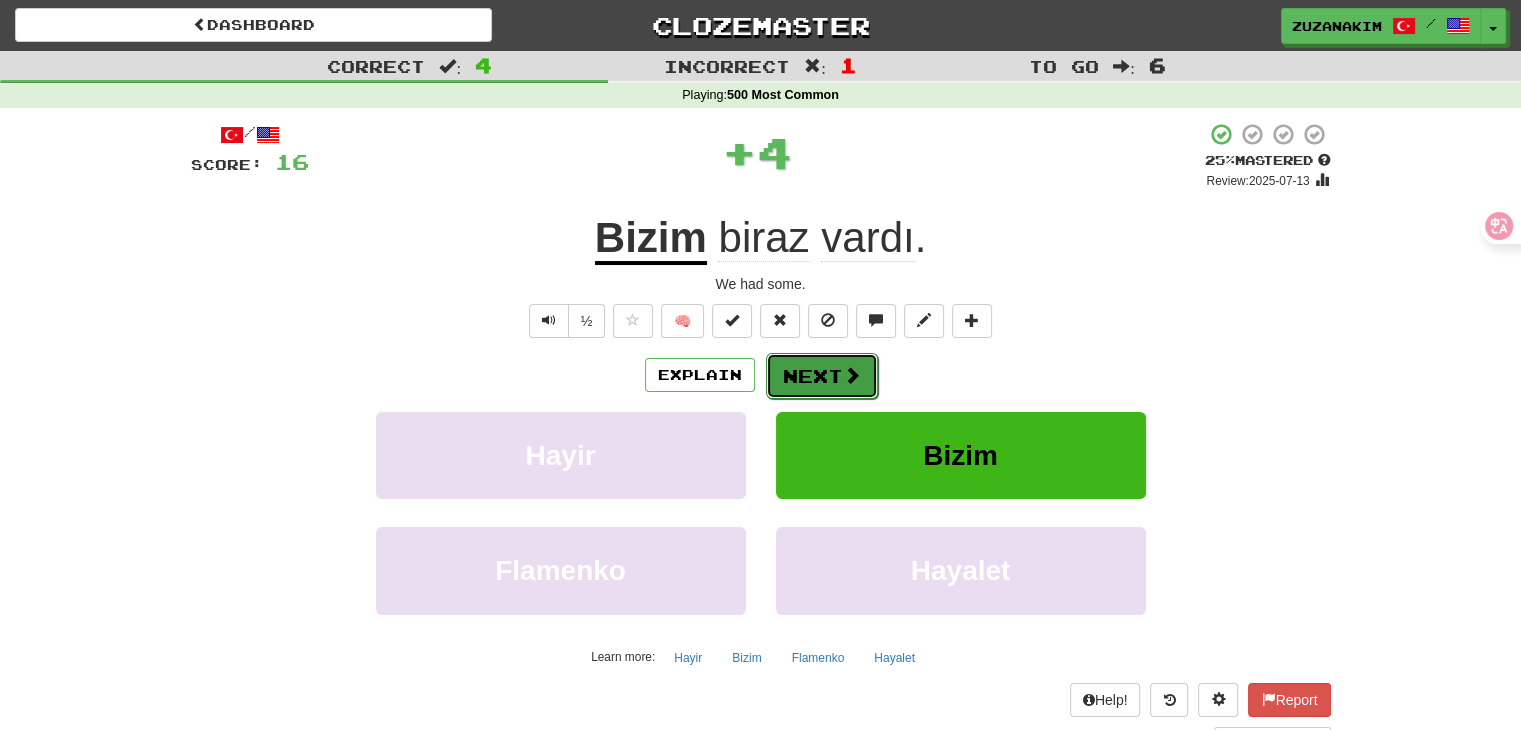 click on "Next" at bounding box center (822, 376) 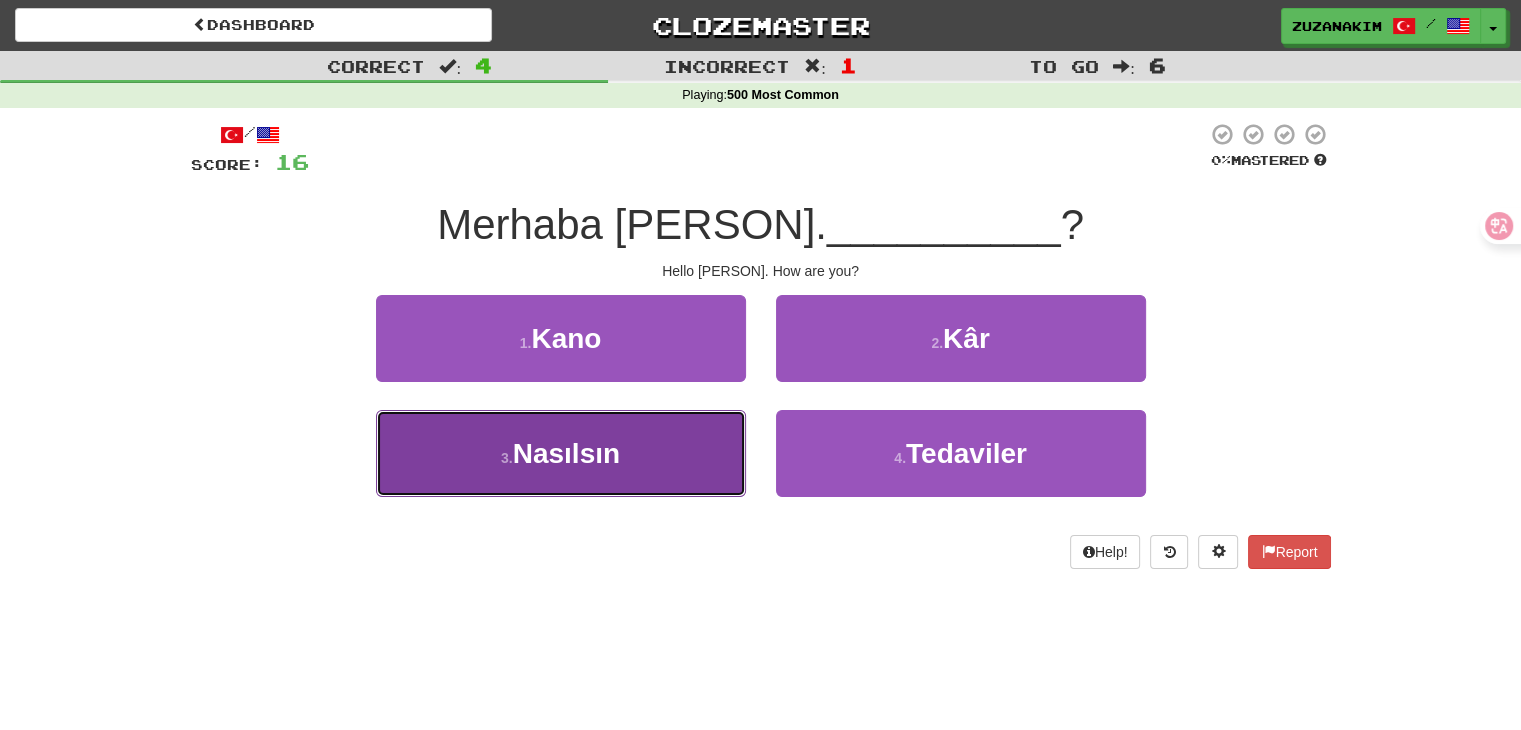 click on "3 .  Nasılsın" at bounding box center [561, 453] 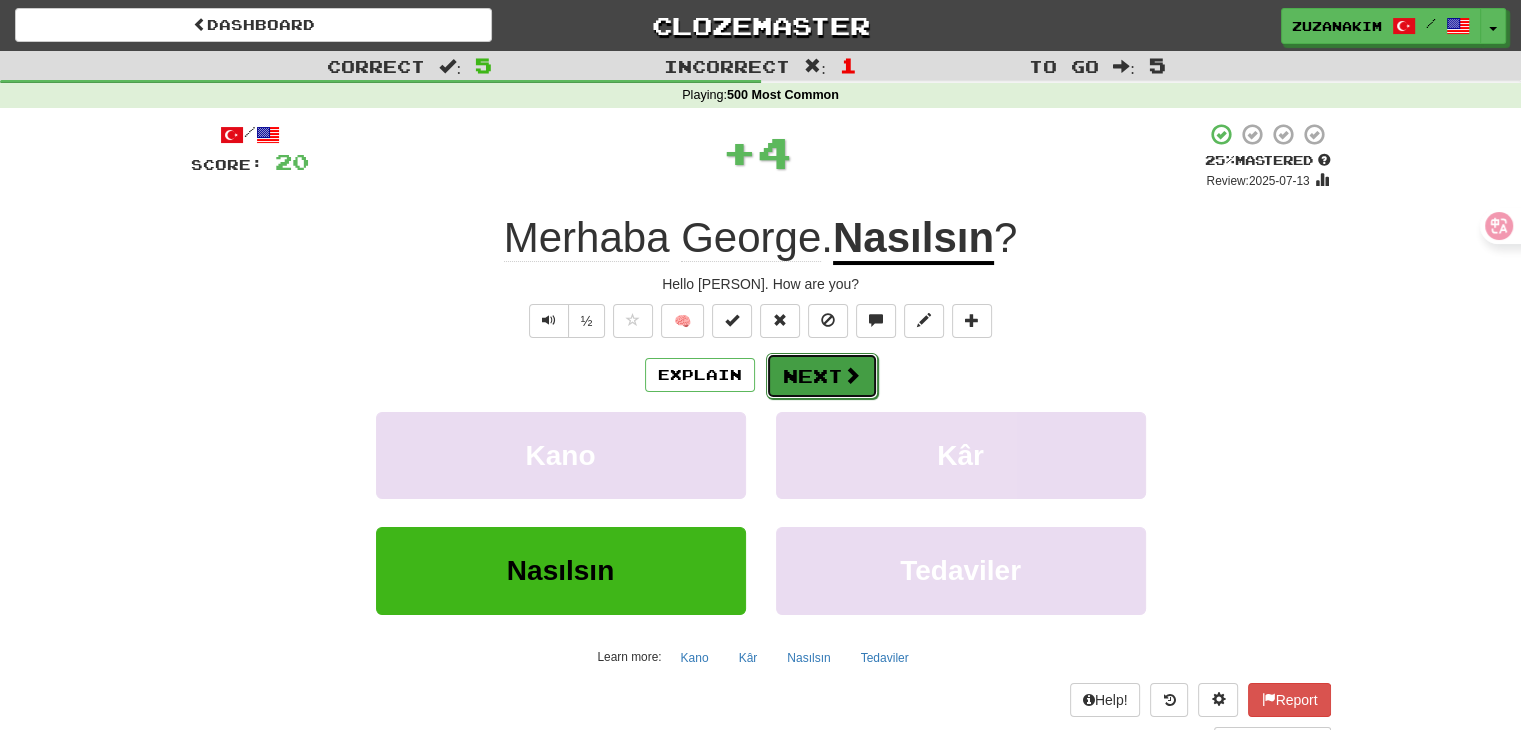 click at bounding box center (852, 375) 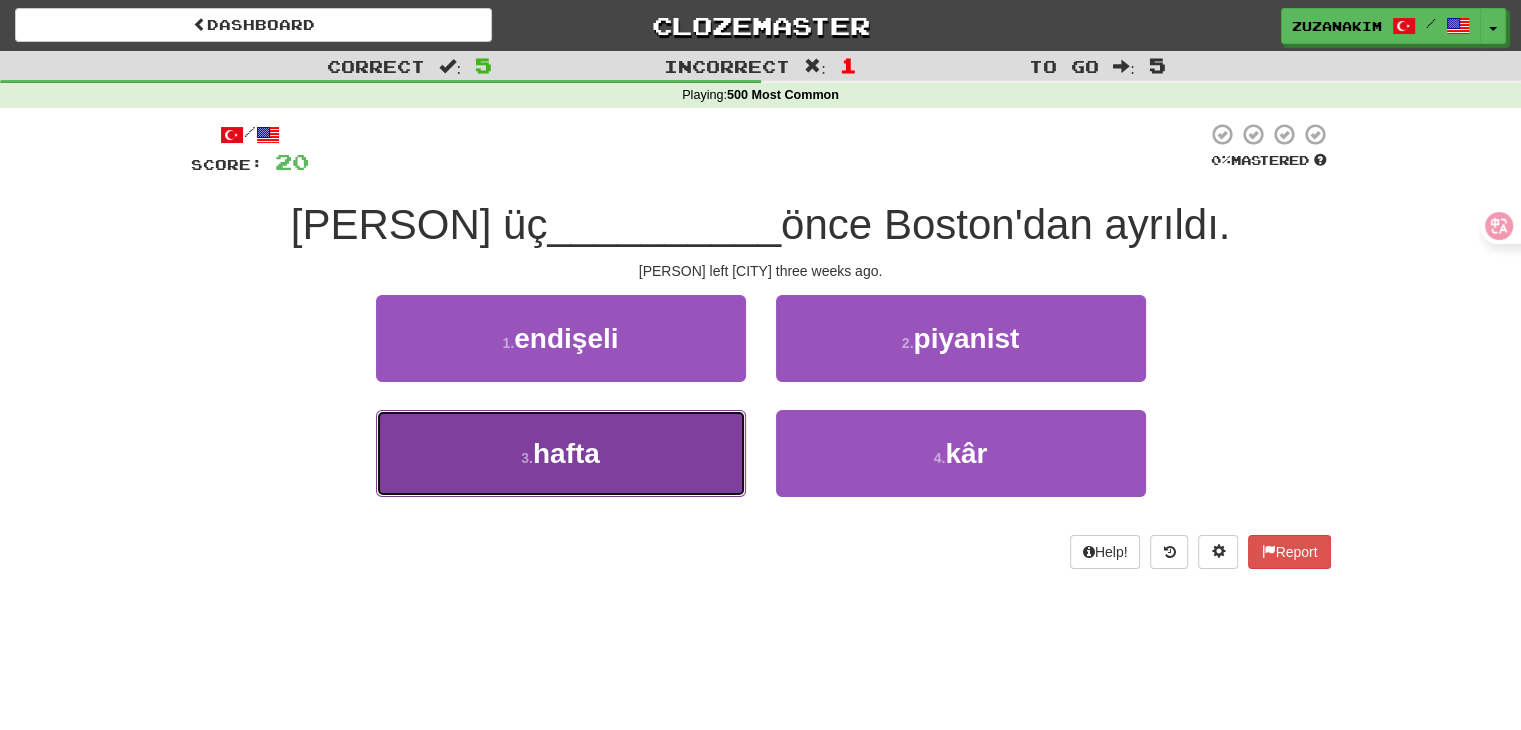 click on "3 .  hafta" at bounding box center [561, 453] 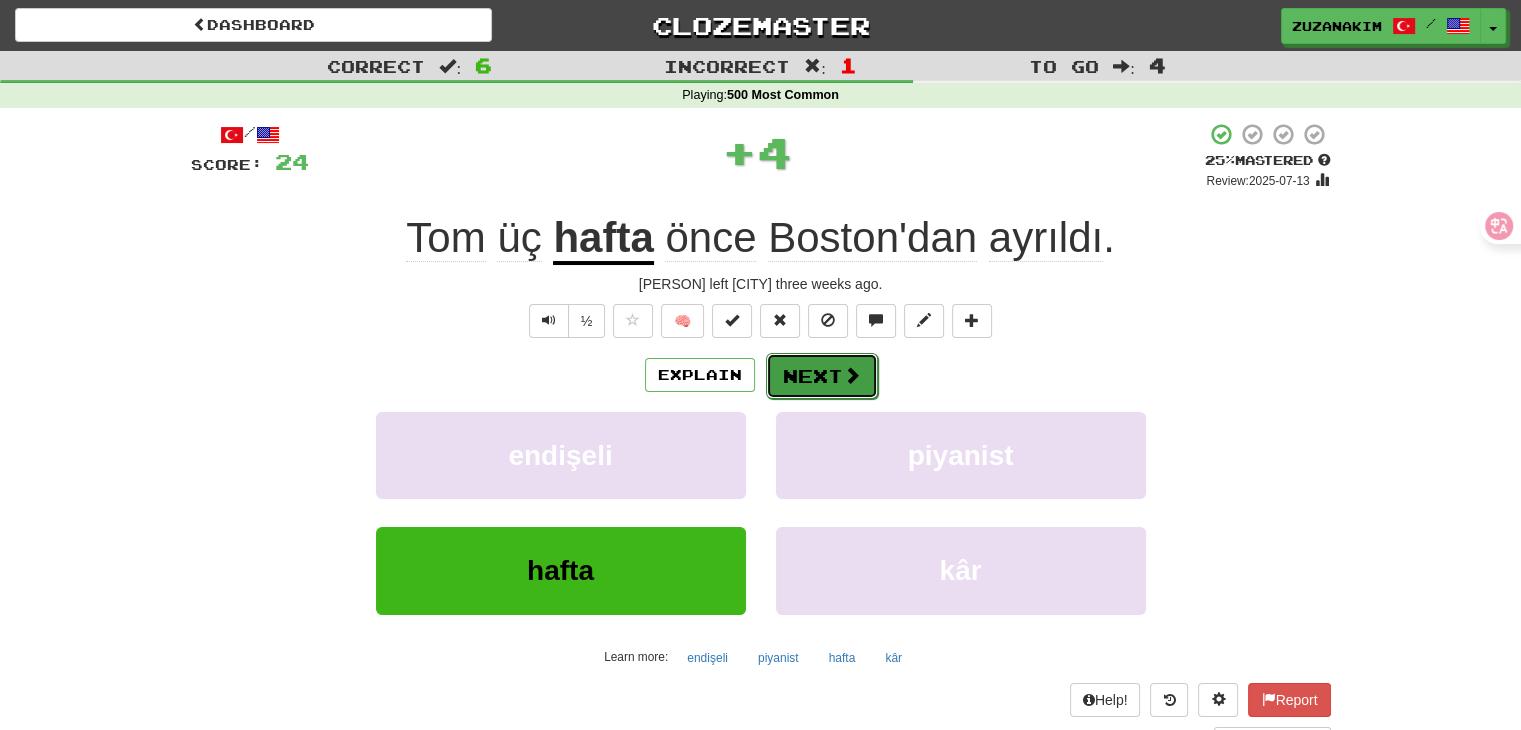 click on "Next" at bounding box center [822, 376] 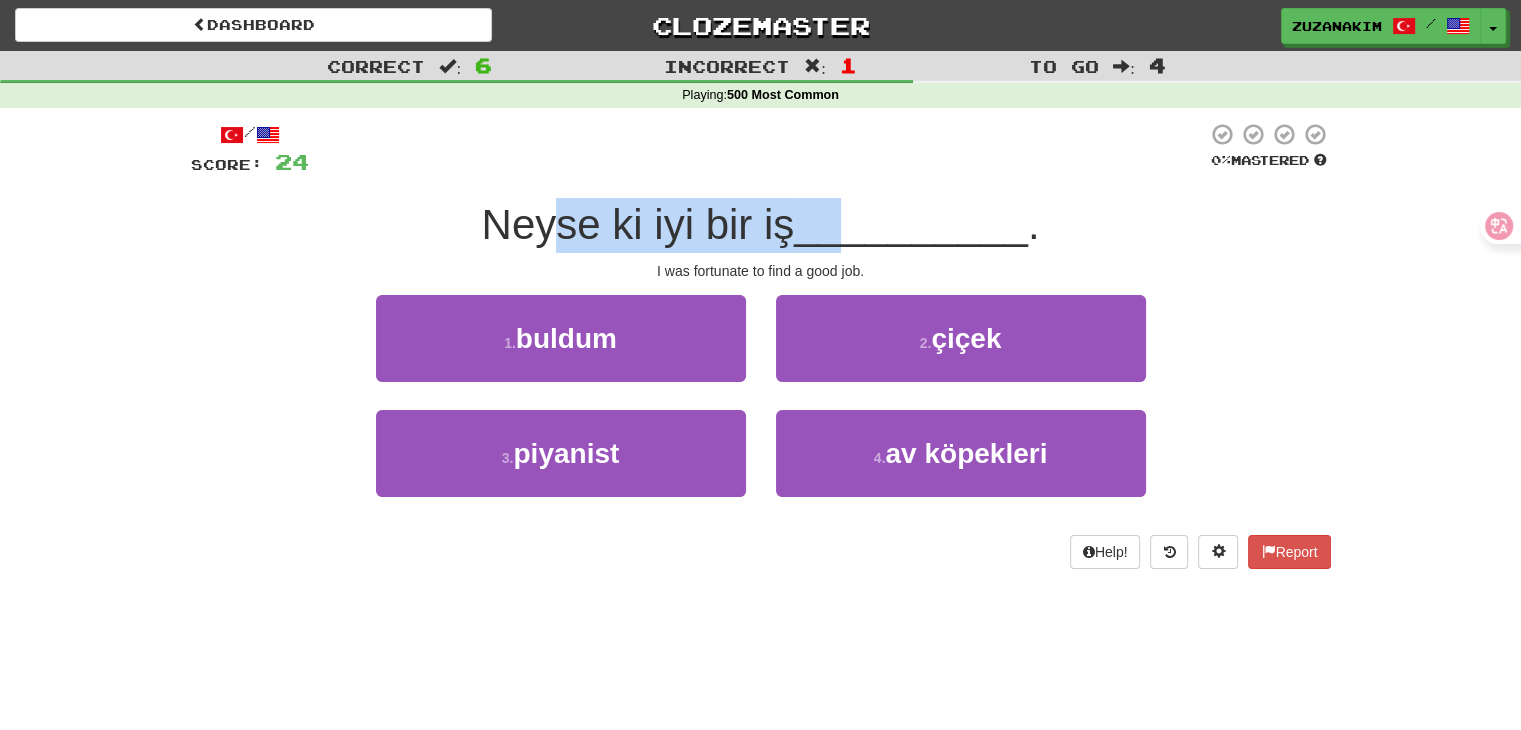drag, startPoint x: 558, startPoint y: 225, endPoint x: 844, endPoint y: 224, distance: 286.00174 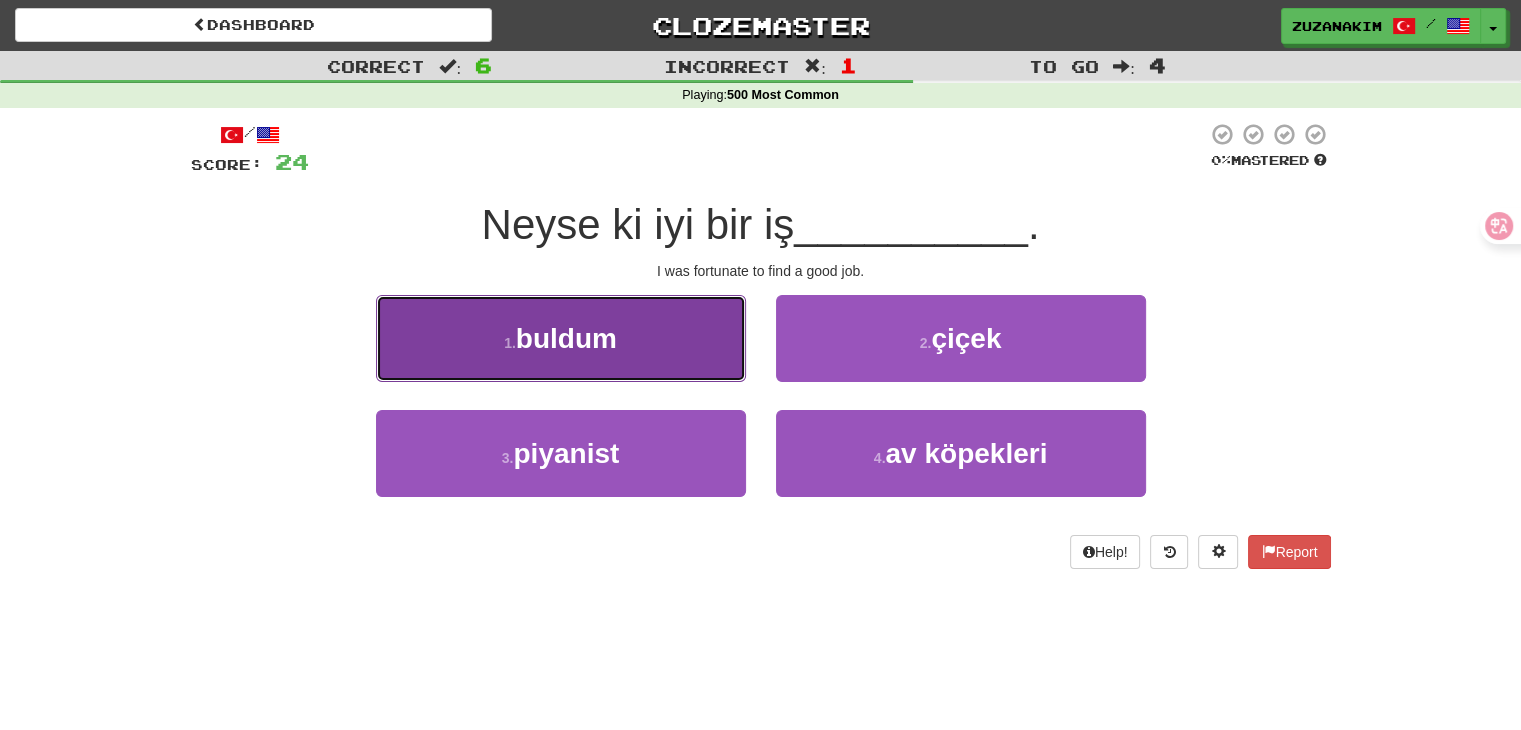 click on "buldum" at bounding box center (566, 338) 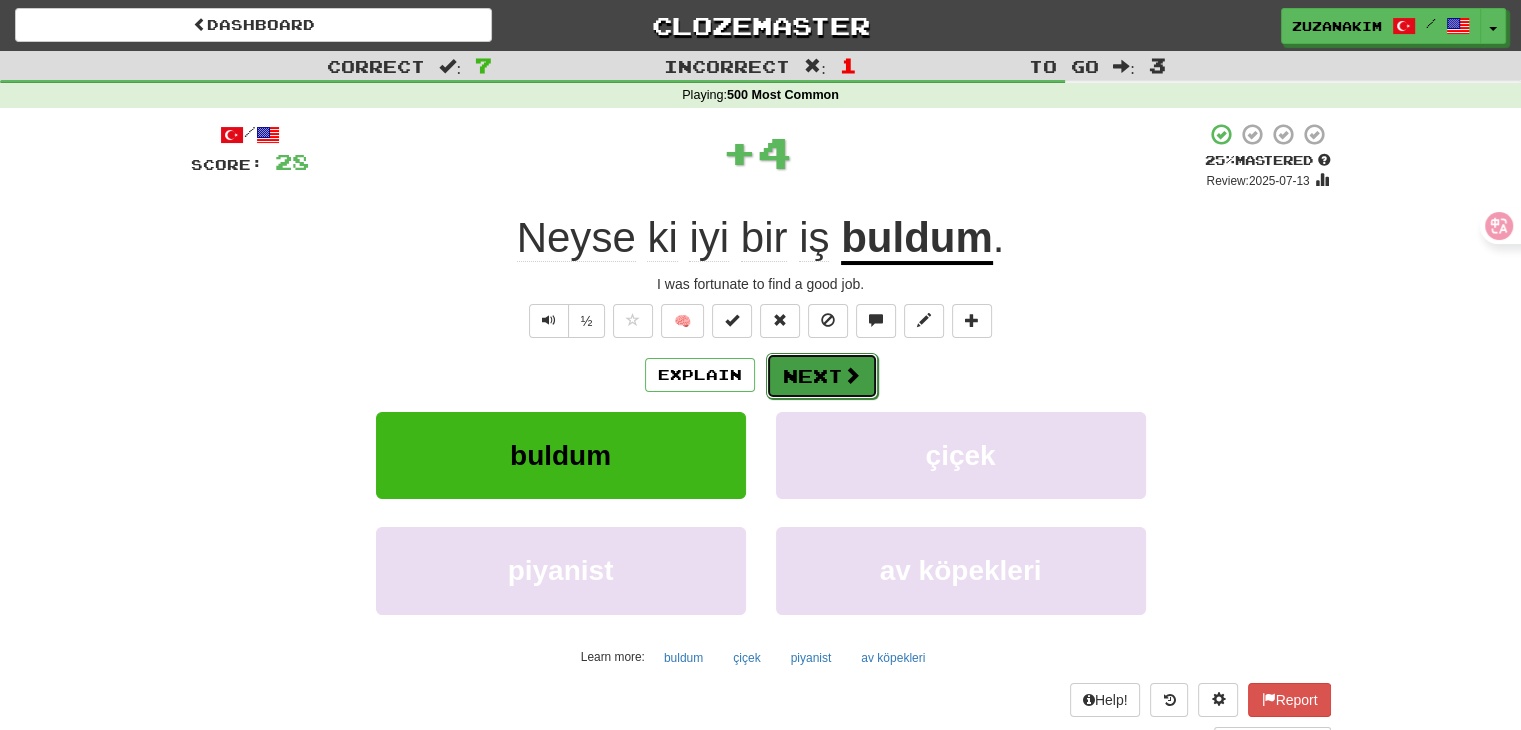 click on "Next" at bounding box center (822, 376) 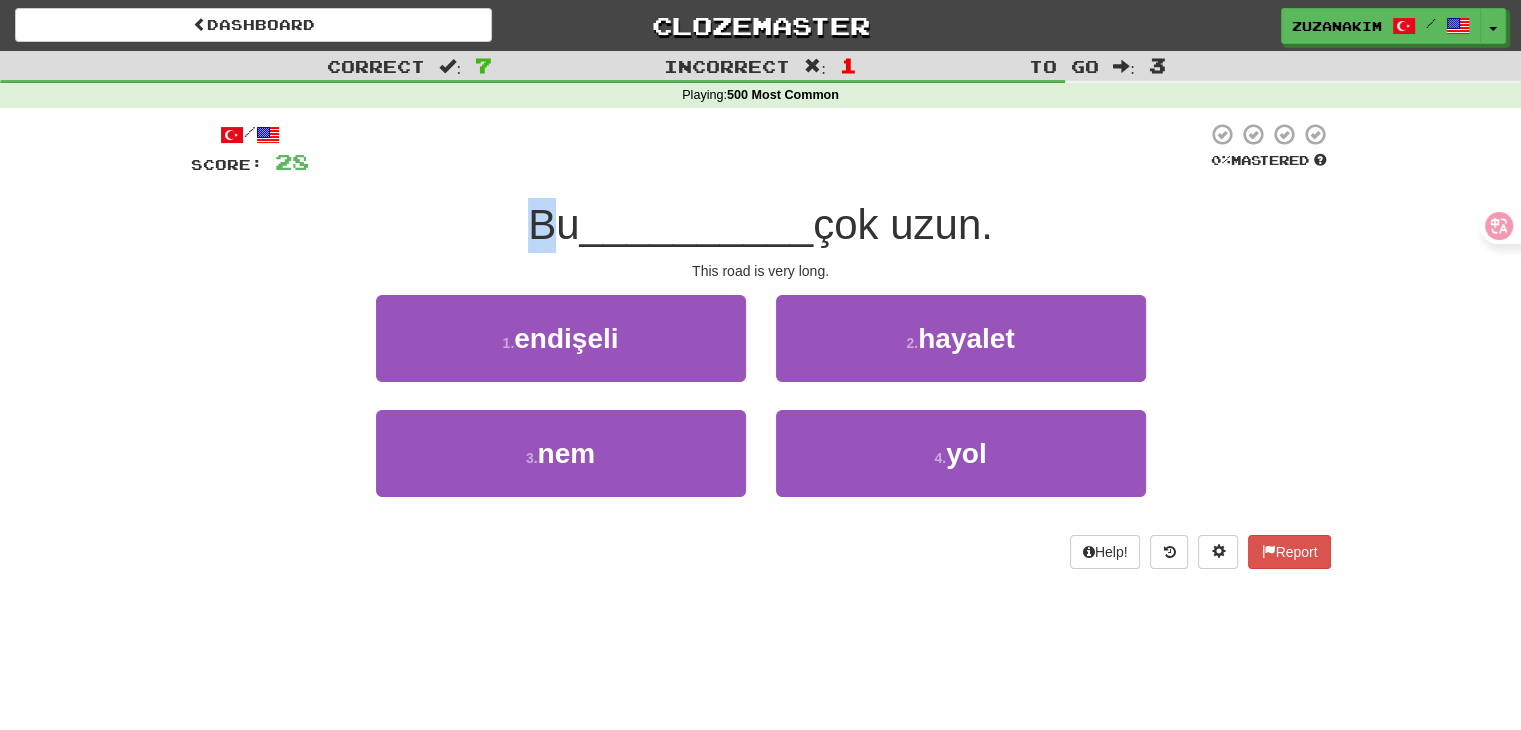 drag, startPoint x: 520, startPoint y: 222, endPoint x: 549, endPoint y: 217, distance: 29.427877 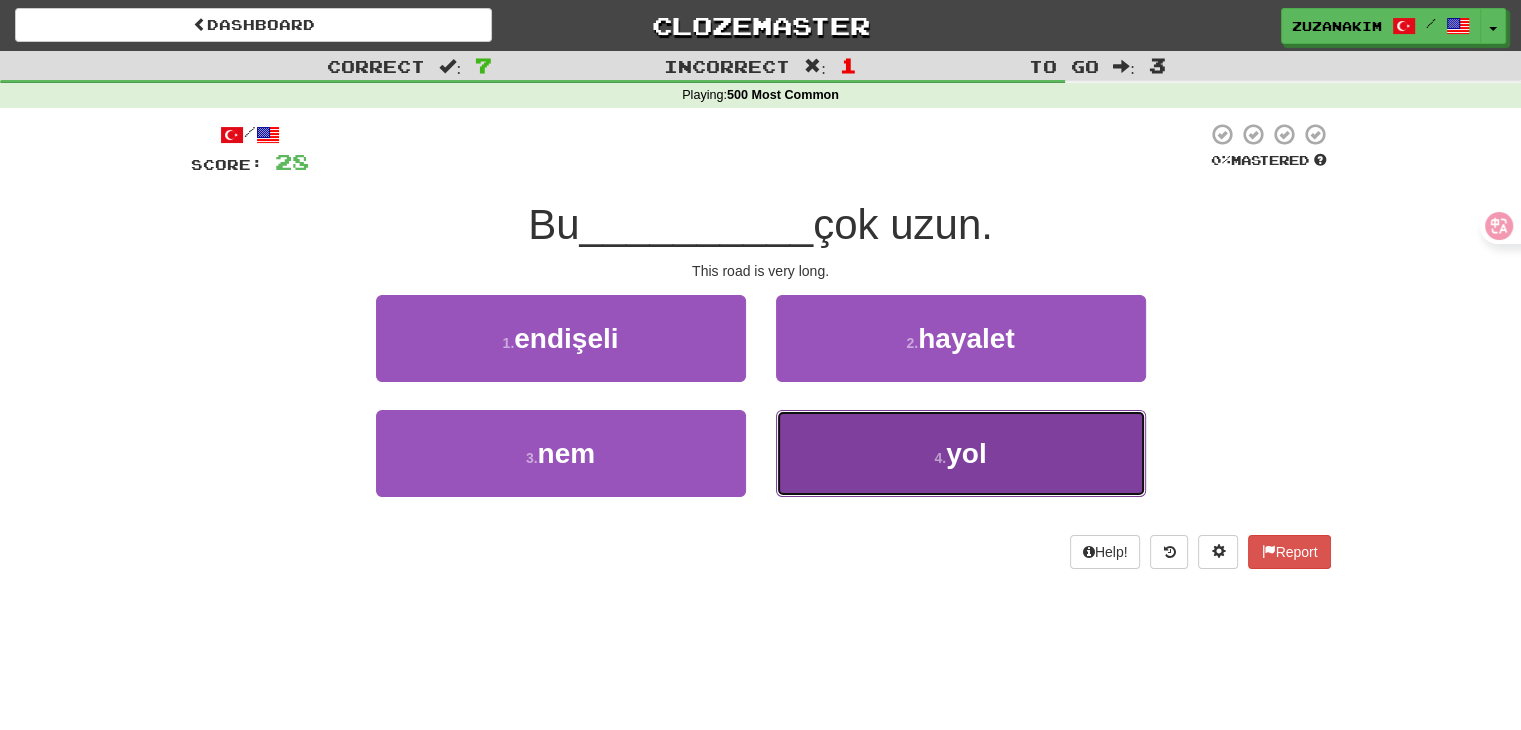 click on "4 .  yol" at bounding box center (961, 453) 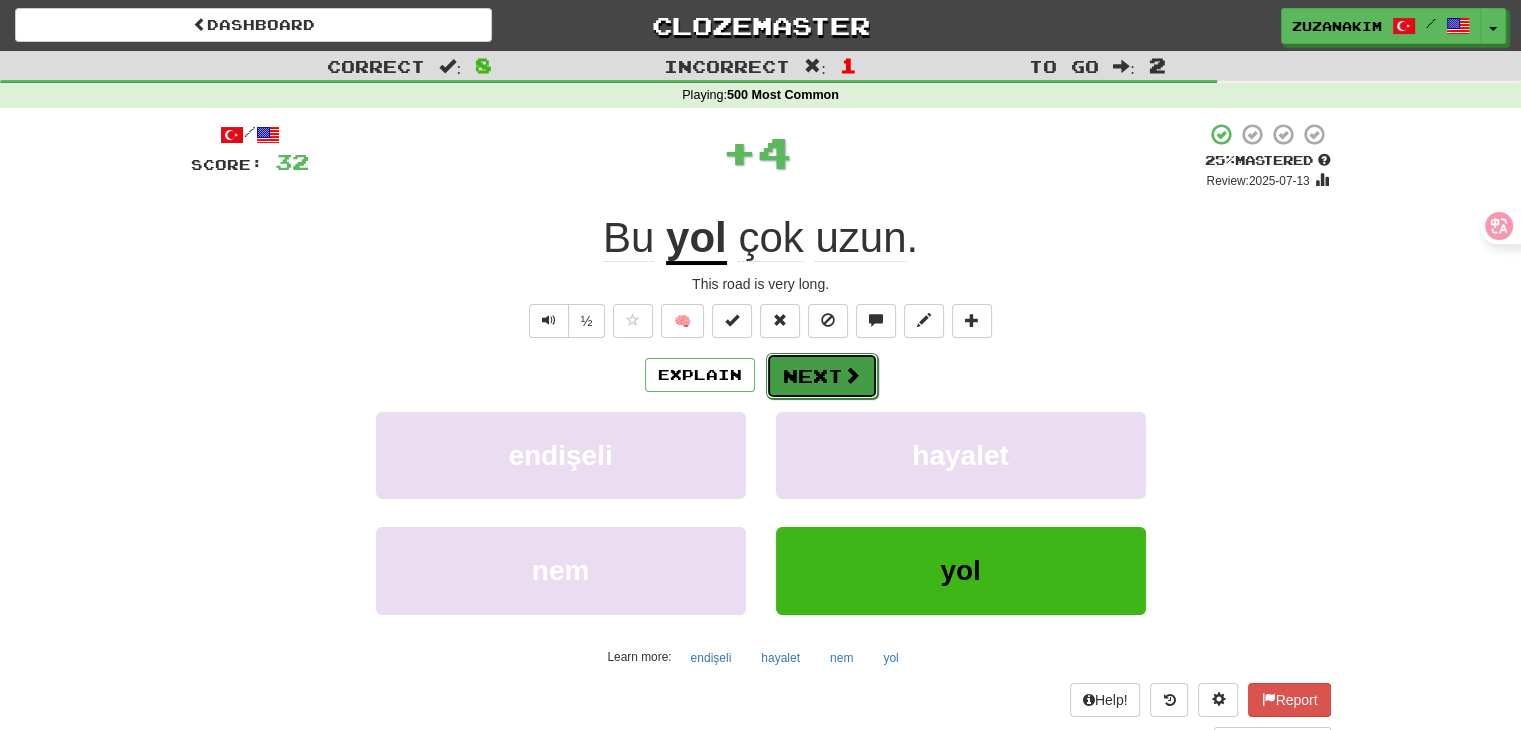 click at bounding box center [852, 375] 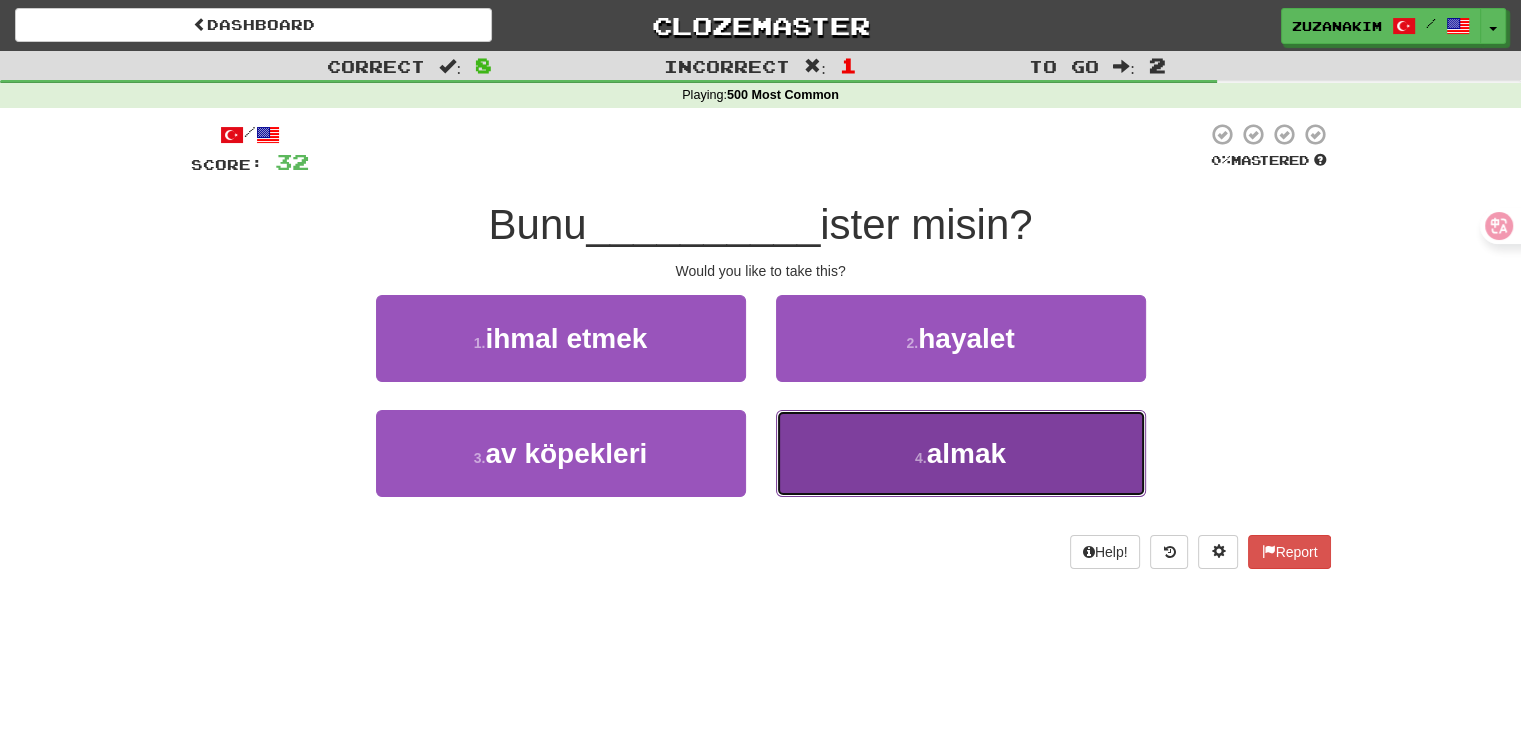 click on "4 .  almak" at bounding box center (961, 453) 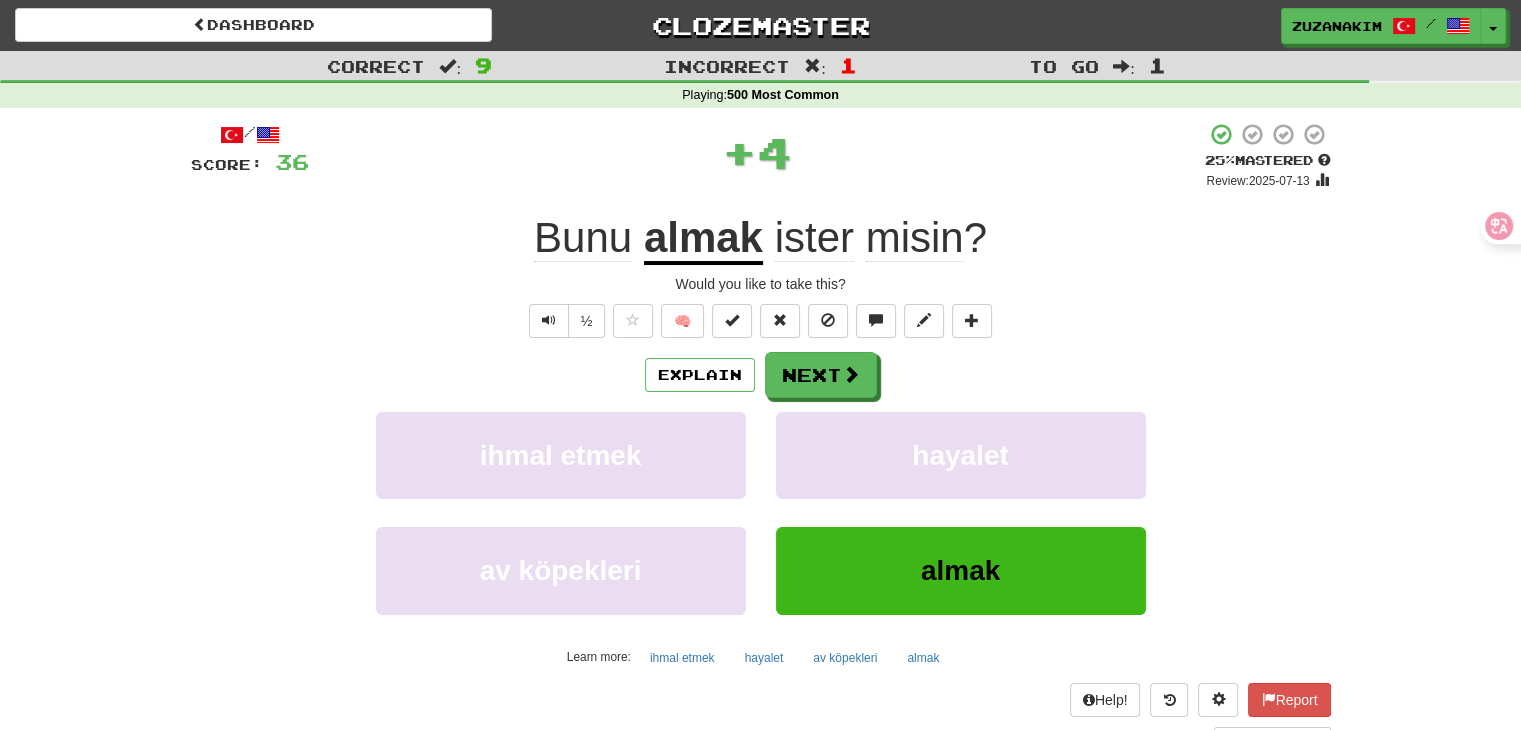 click on "Explain Next" at bounding box center [761, 375] 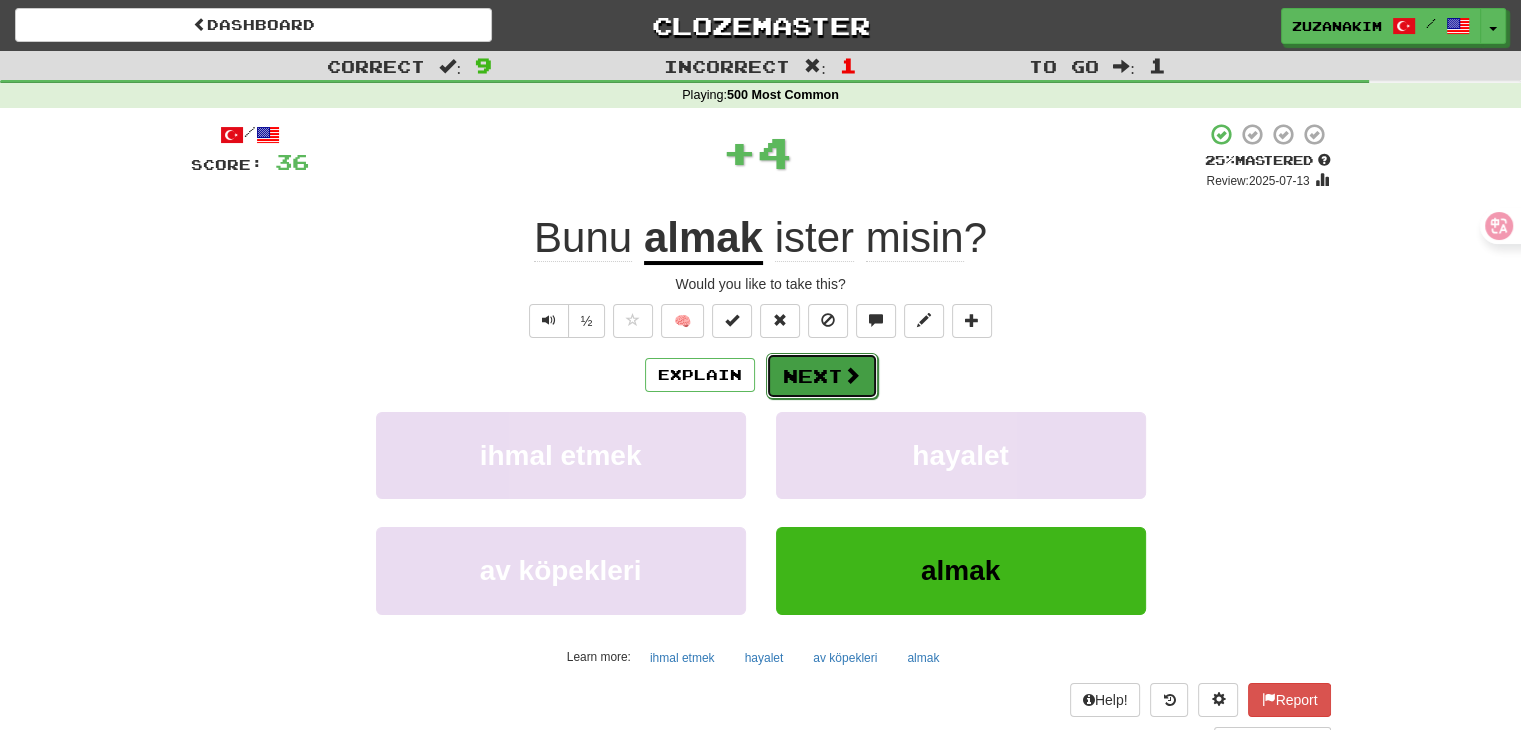 click on "Next" at bounding box center [822, 376] 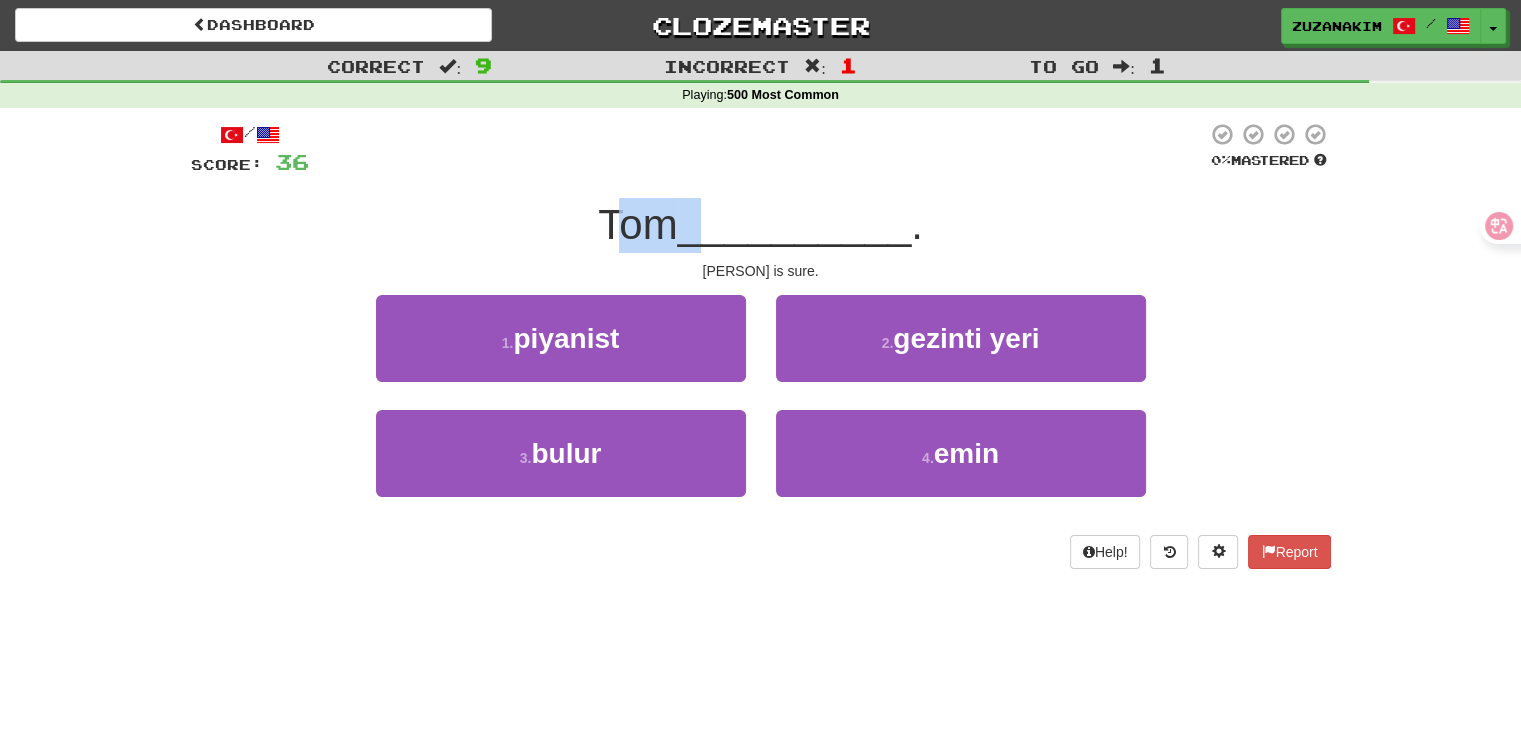 drag, startPoint x: 620, startPoint y: 235, endPoint x: 709, endPoint y: 235, distance: 89 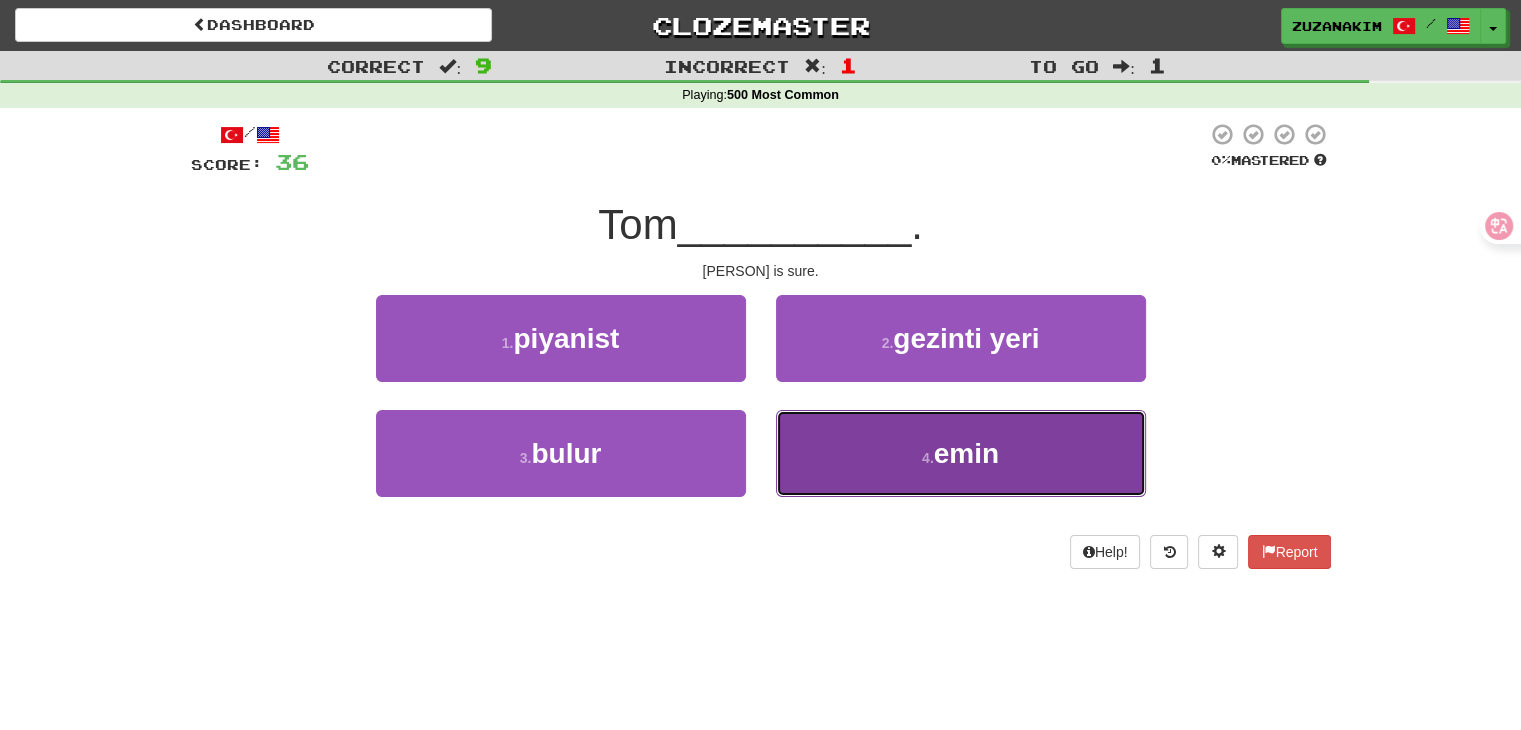 click on "emin" at bounding box center (966, 453) 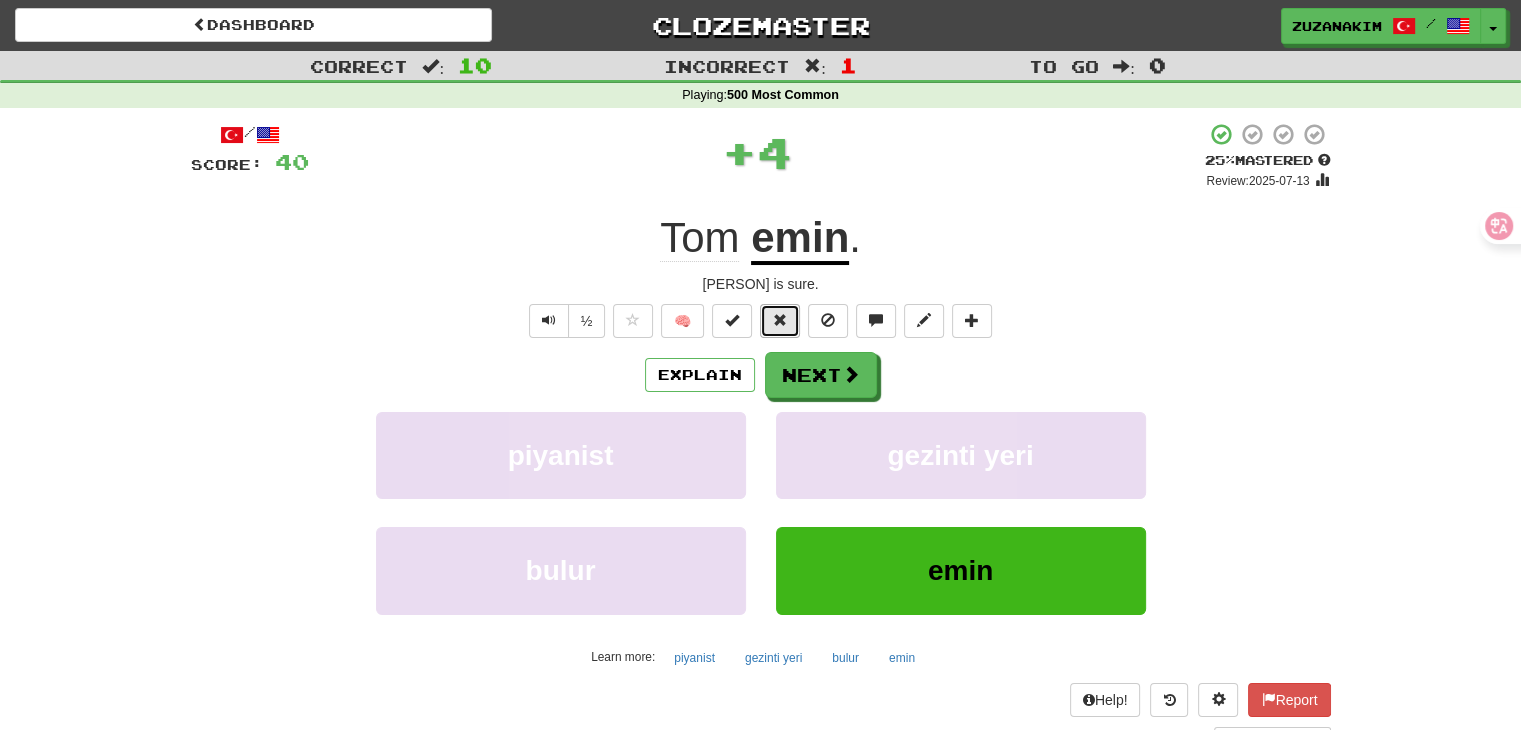 click at bounding box center (780, 321) 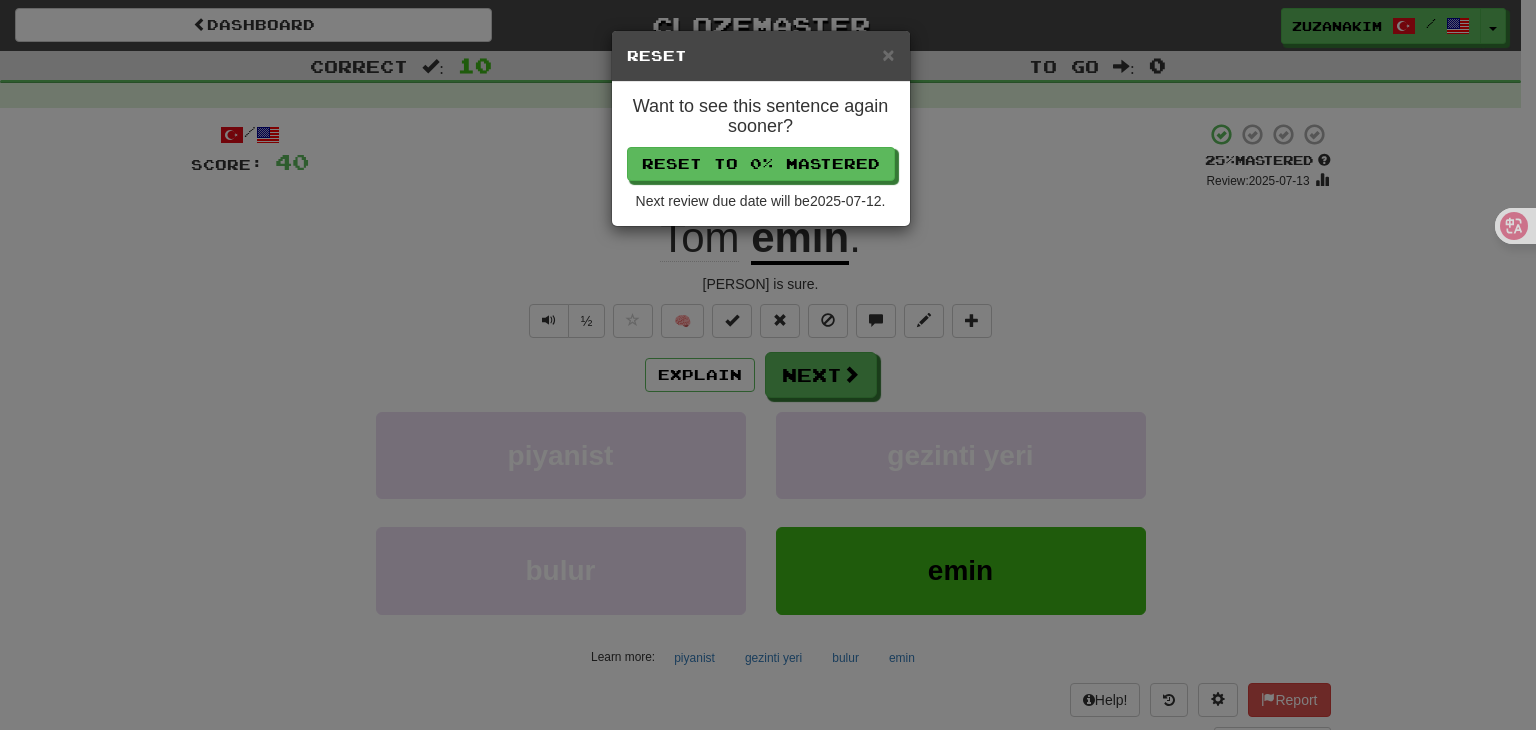 click on "Reset" at bounding box center (761, 56) 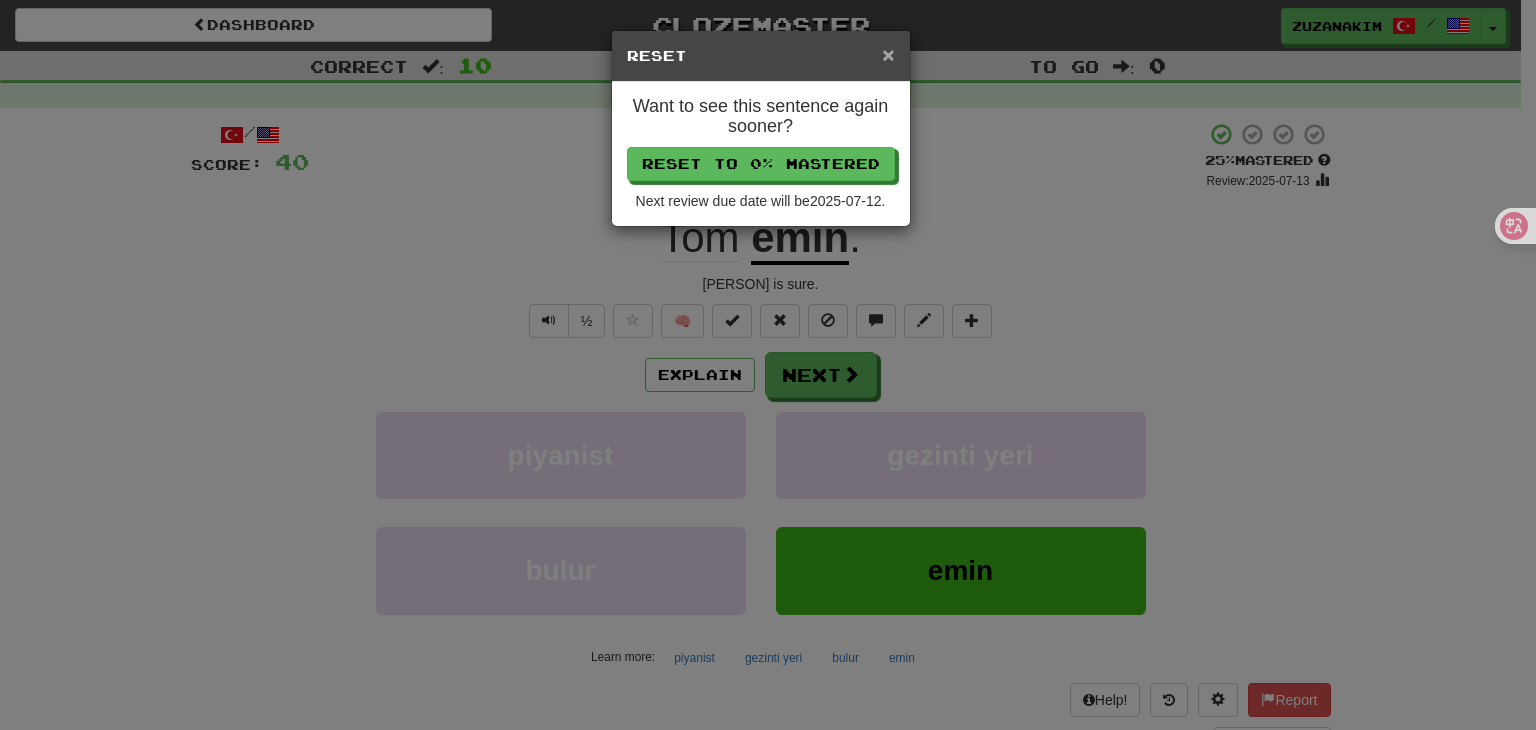 click on "×" at bounding box center [888, 54] 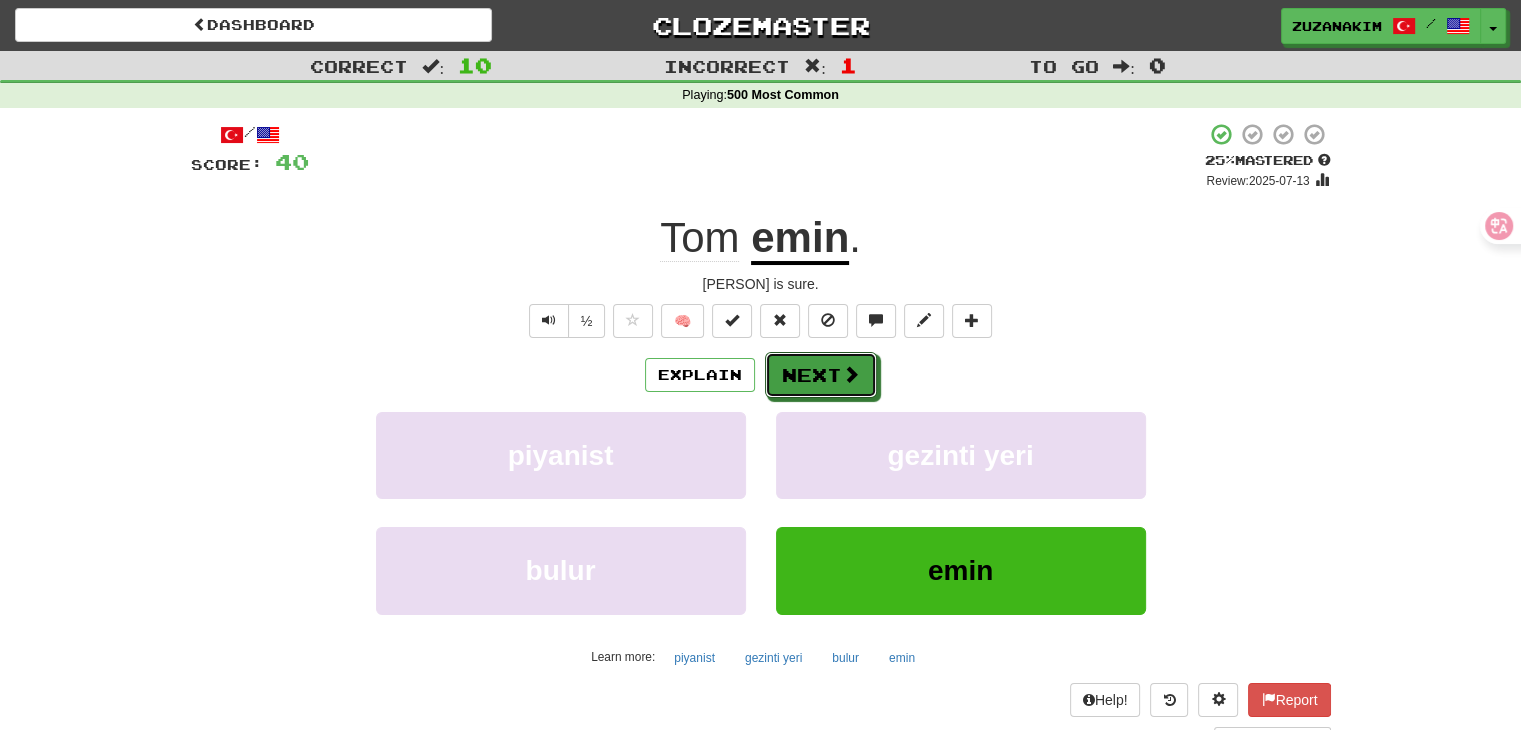 click on "Next" at bounding box center [821, 375] 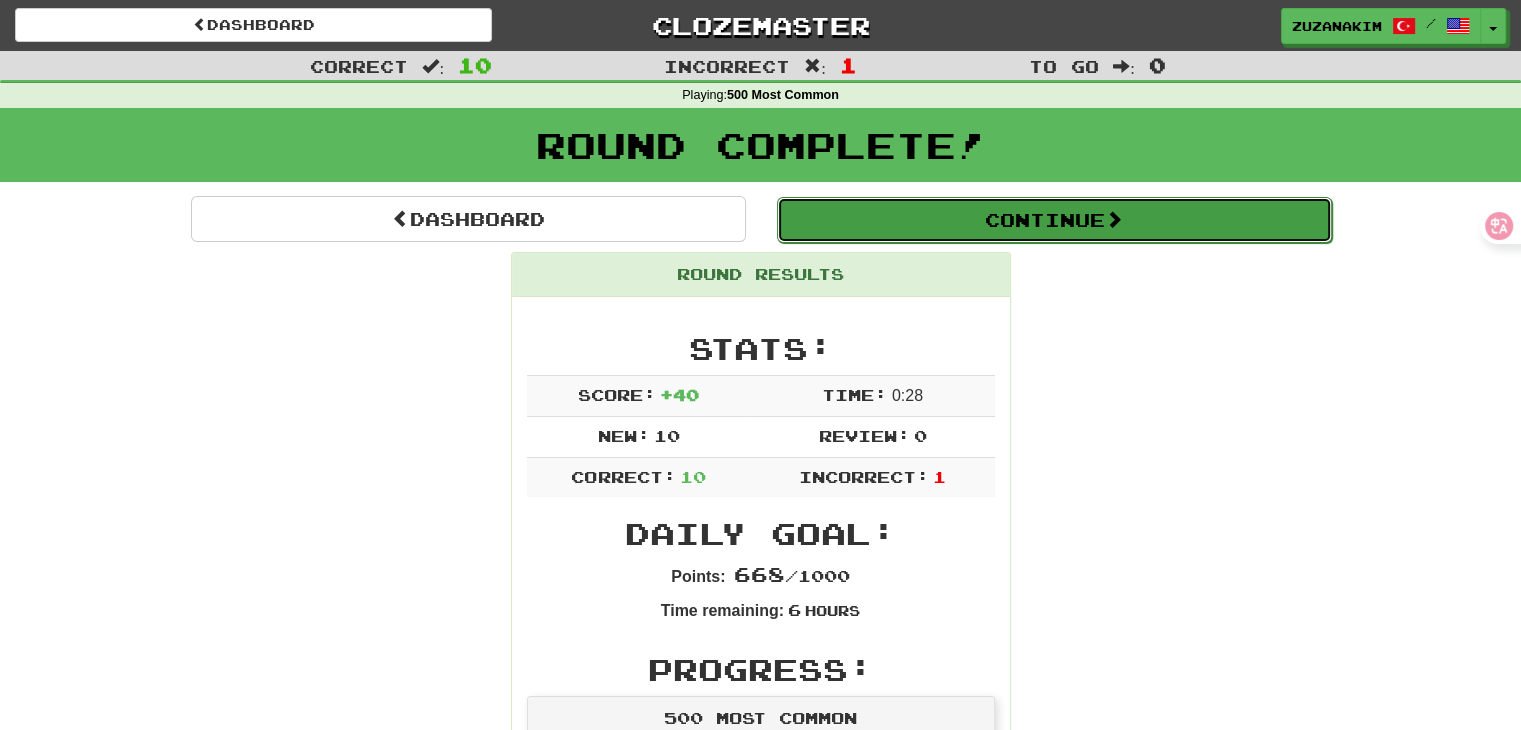 click on "Continue" at bounding box center [1054, 220] 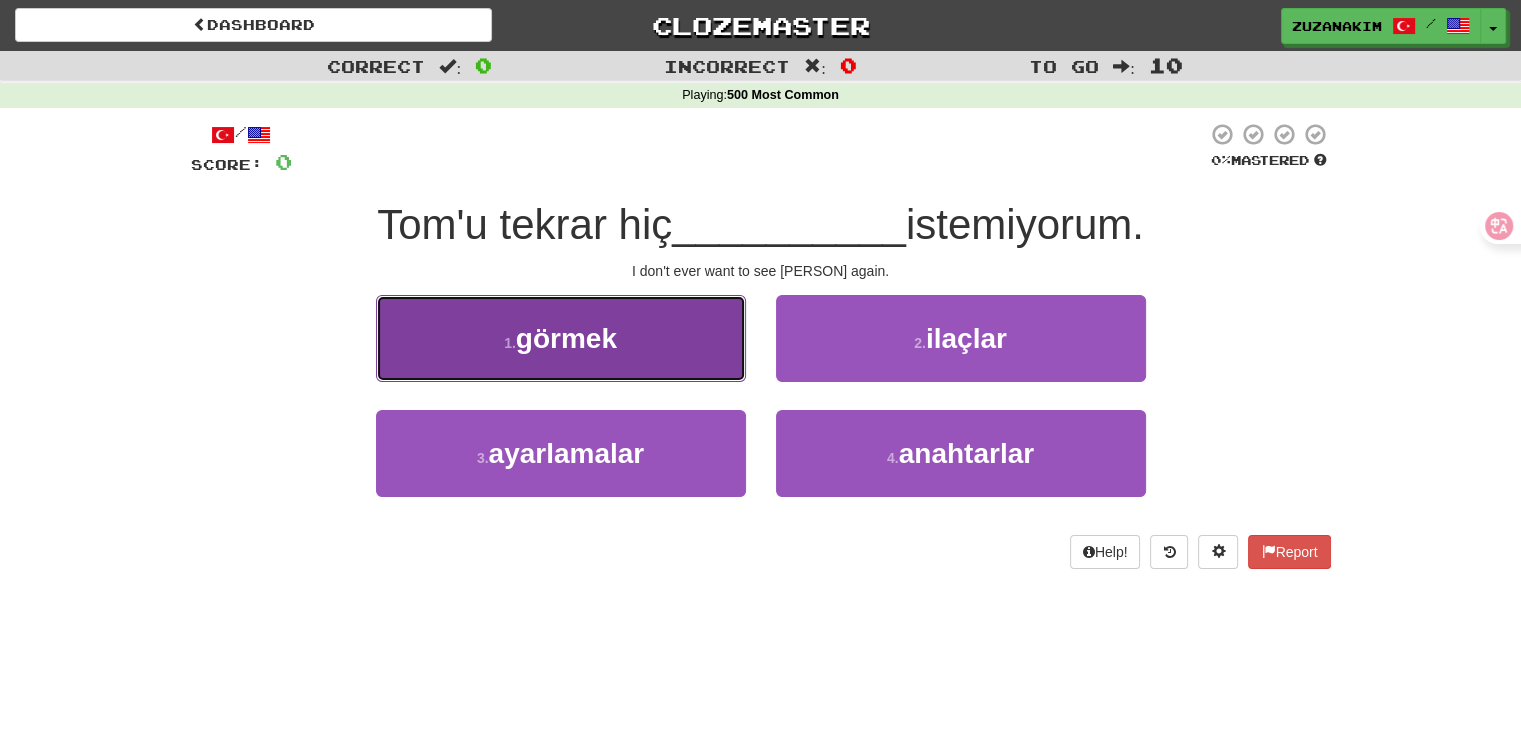 click on "görmek" at bounding box center (566, 338) 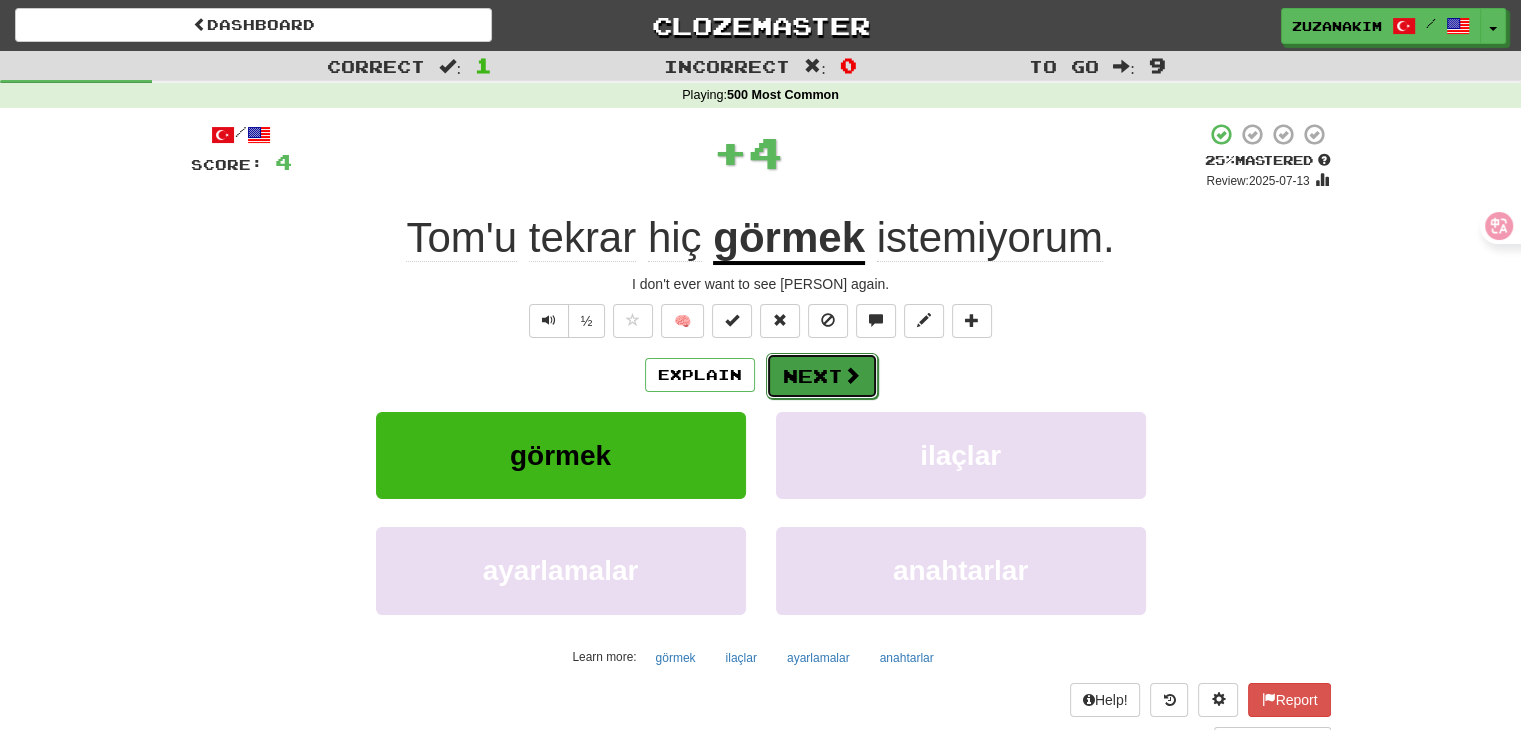 click at bounding box center [852, 375] 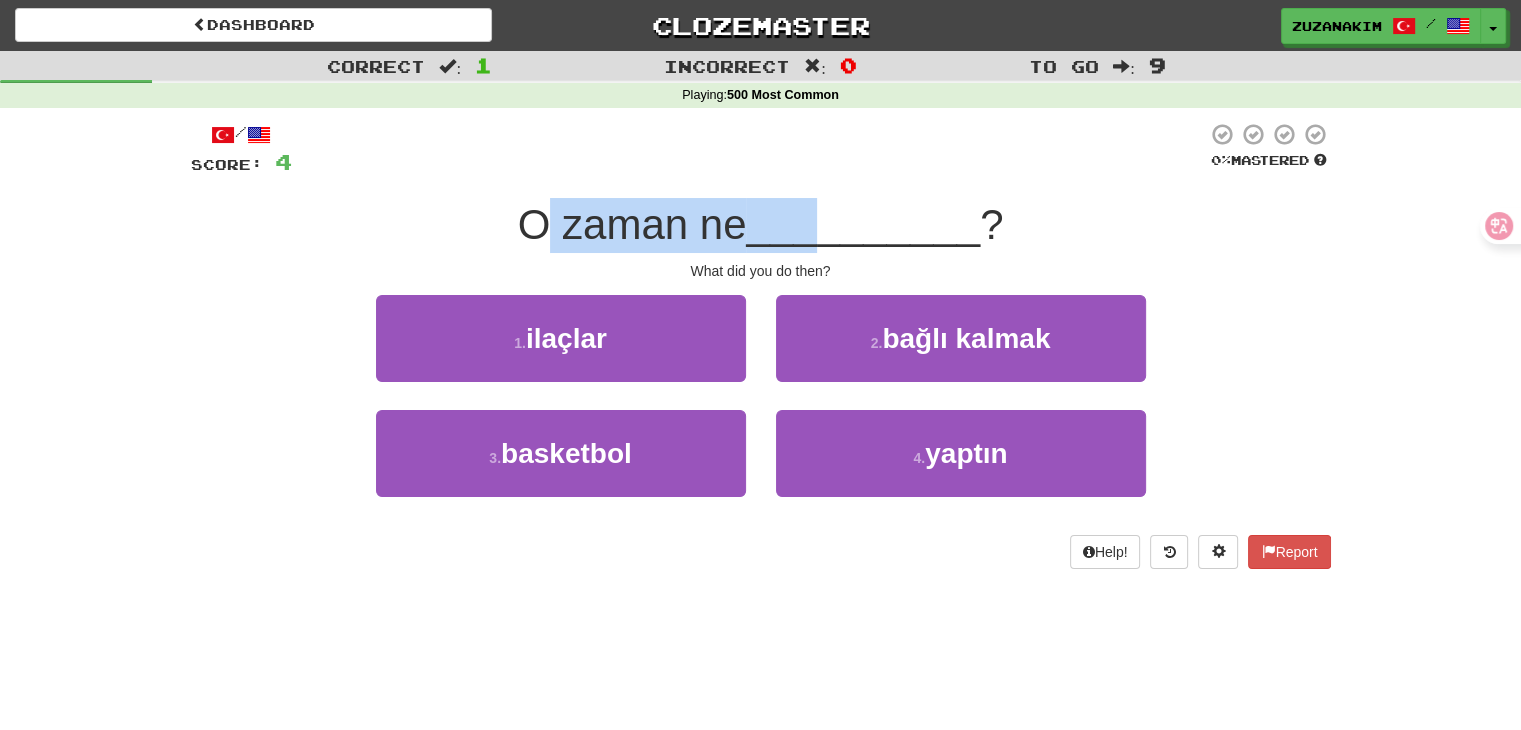 drag, startPoint x: 528, startPoint y: 226, endPoint x: 821, endPoint y: 225, distance: 293.0017 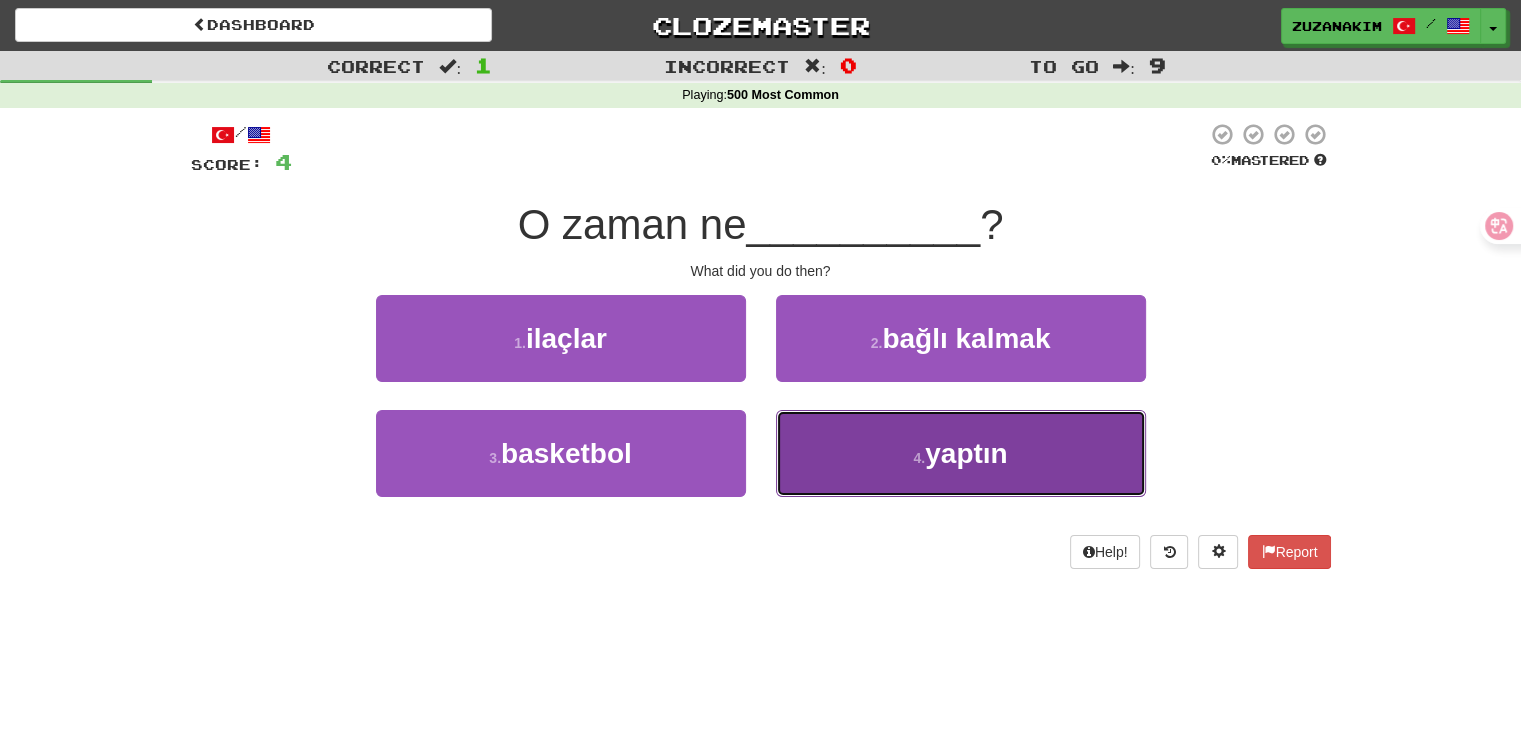 click on "4 .  yaptın" at bounding box center [961, 453] 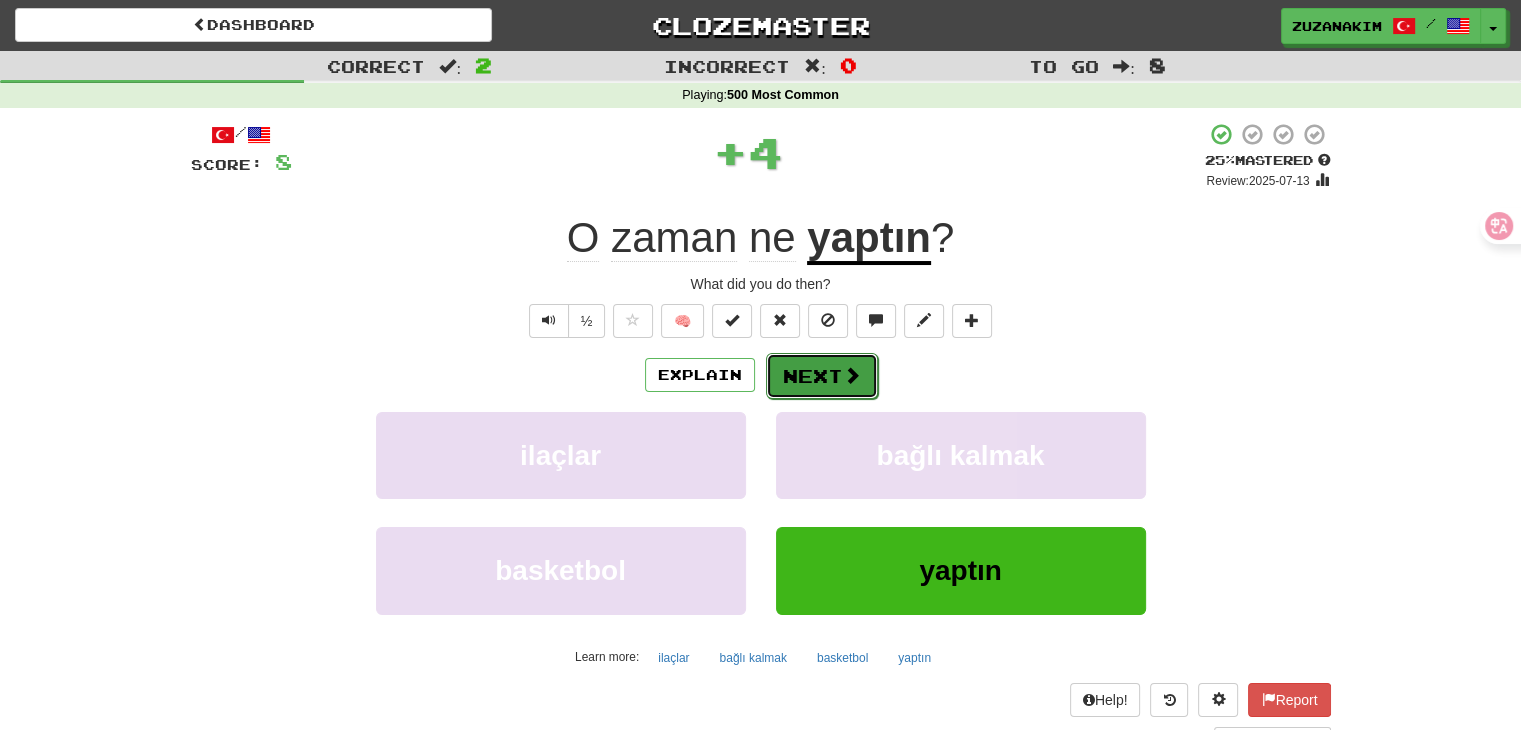 click on "Next" at bounding box center [822, 376] 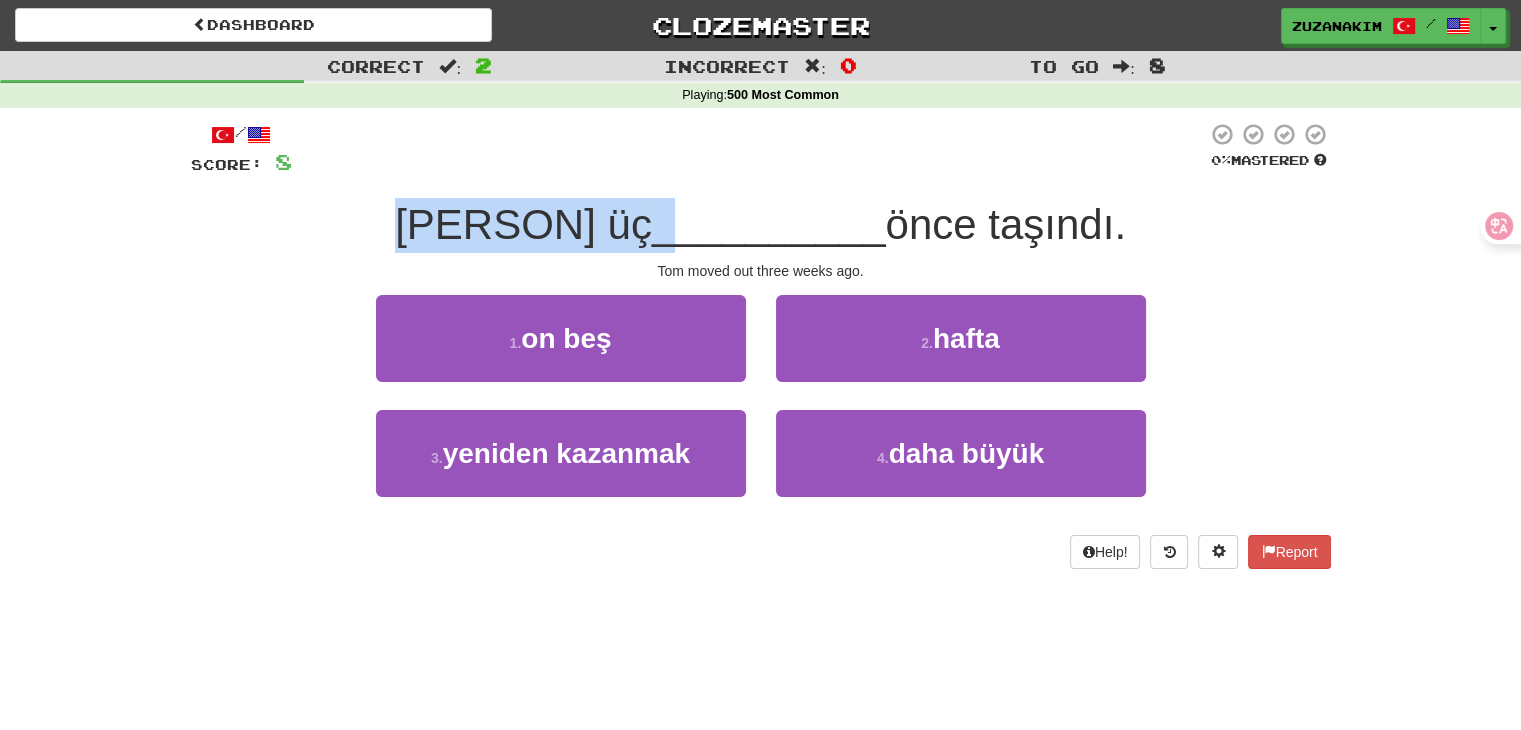 drag, startPoint x: 444, startPoint y: 205, endPoint x: 616, endPoint y: 212, distance: 172.14238 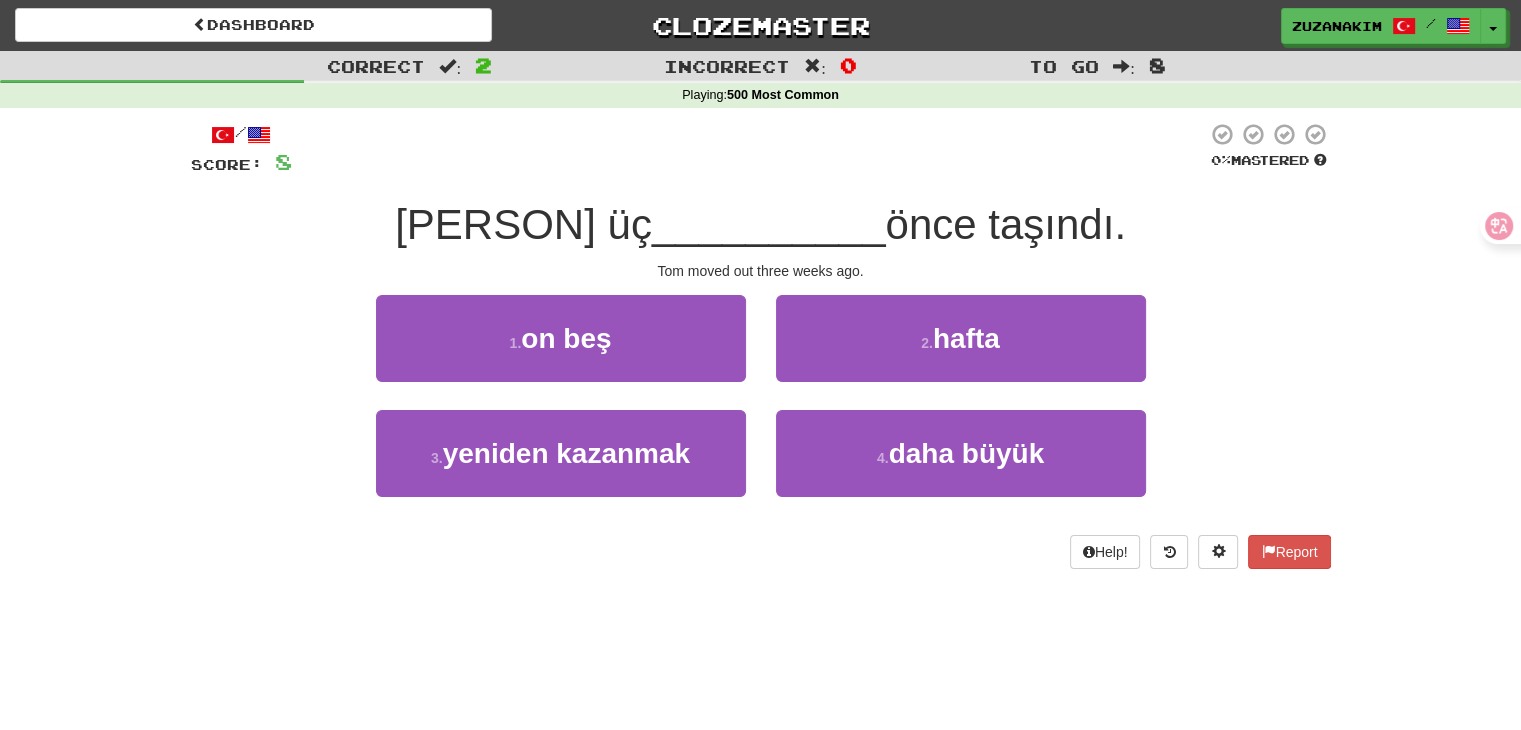click on "2 .  hafta" at bounding box center [961, 352] 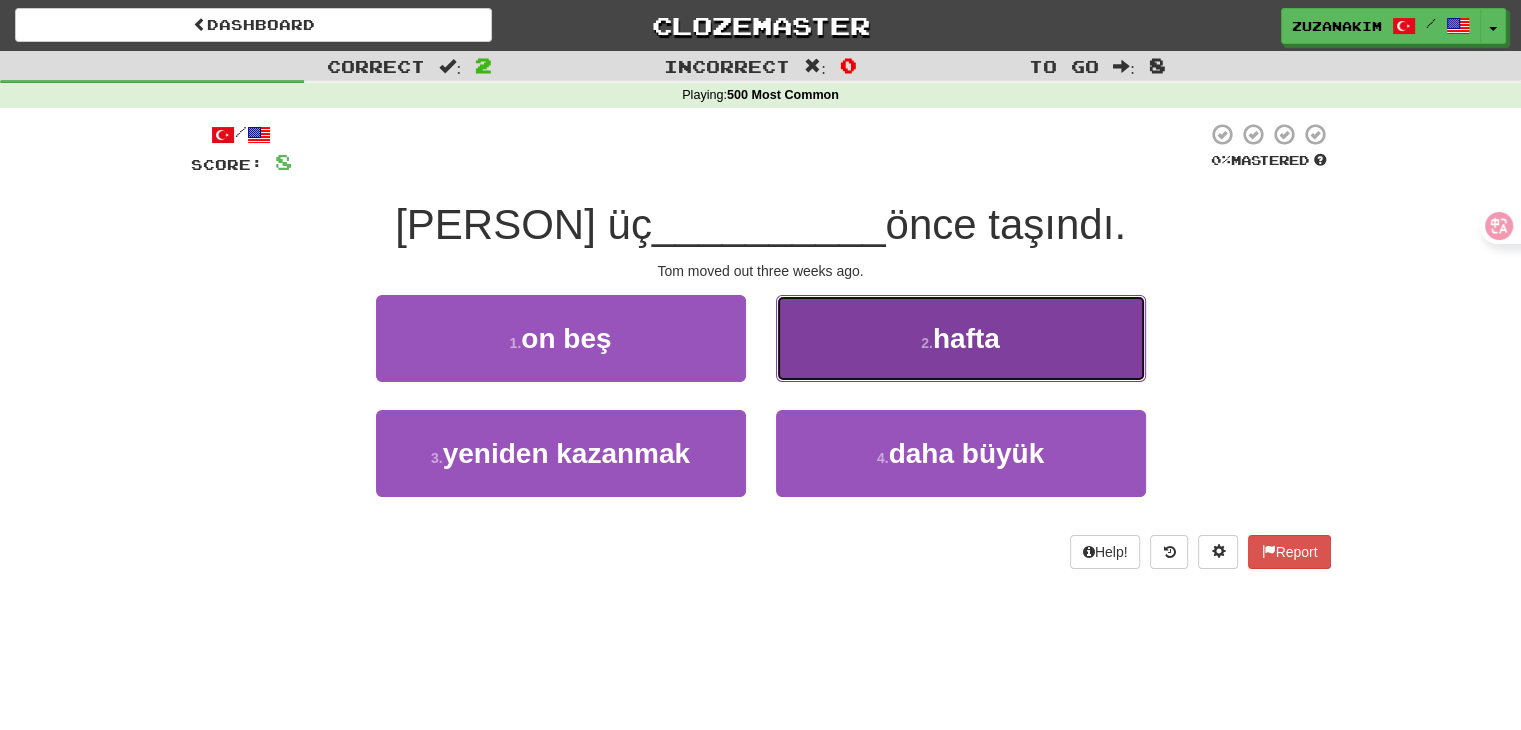 click on "2 .  hafta" at bounding box center [961, 338] 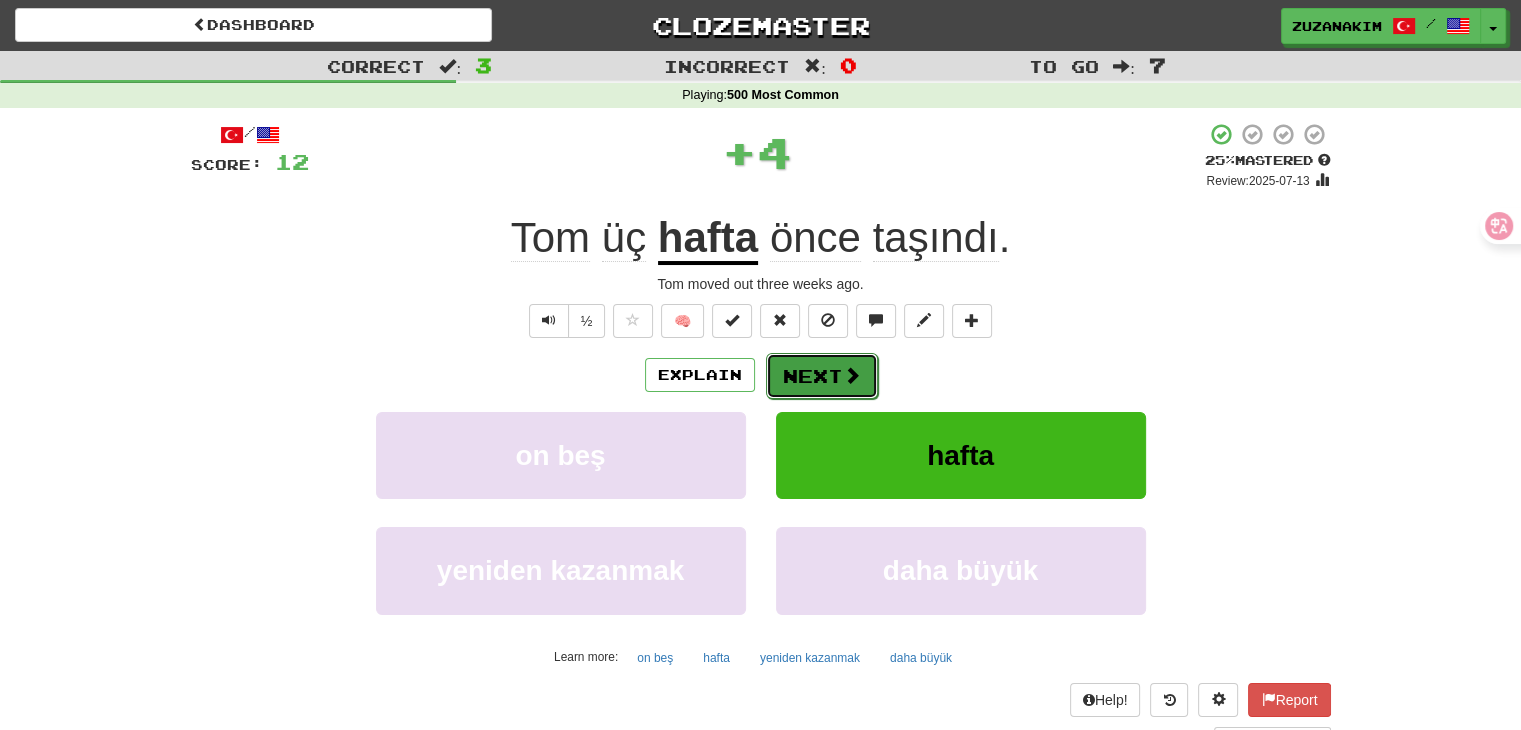 click at bounding box center [852, 375] 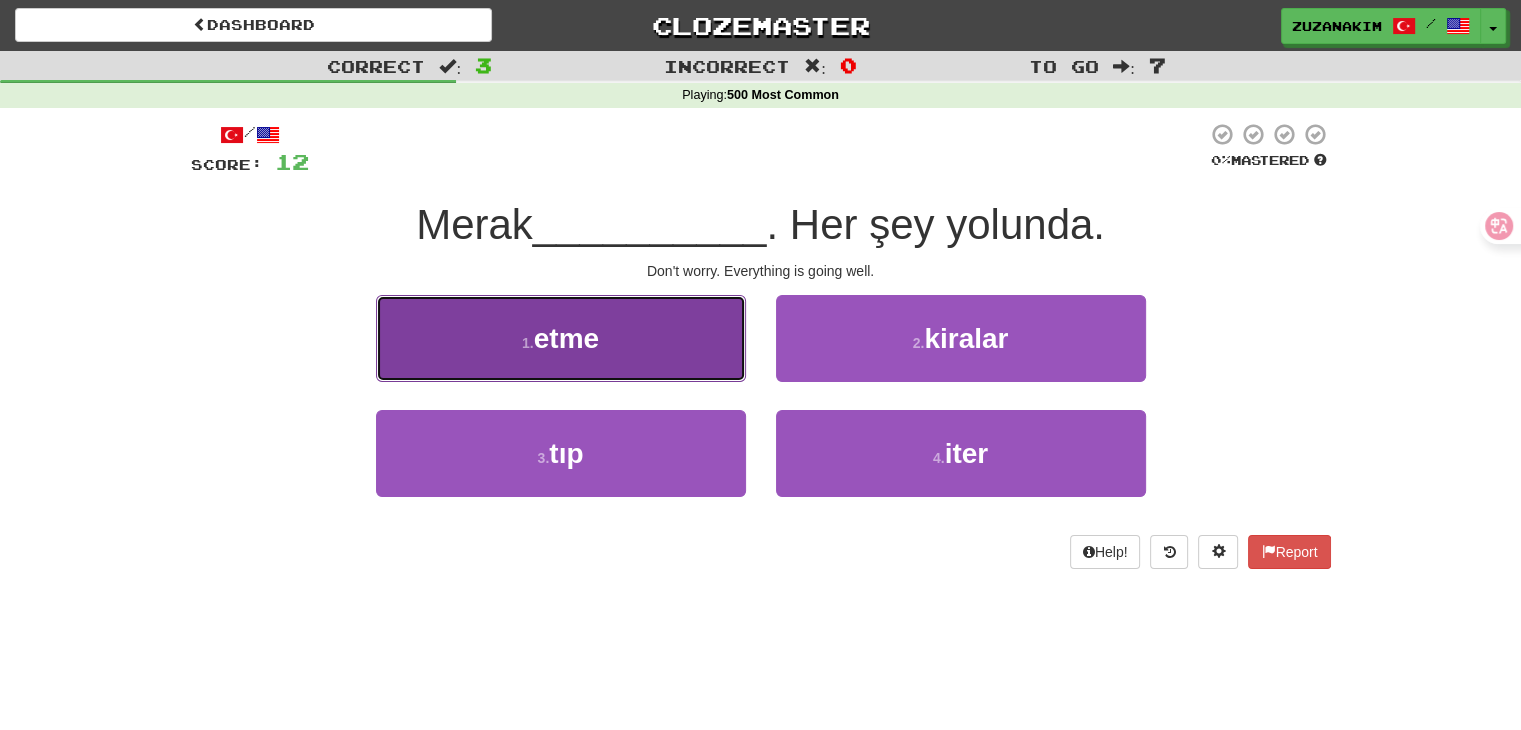 click on "etme" at bounding box center (566, 338) 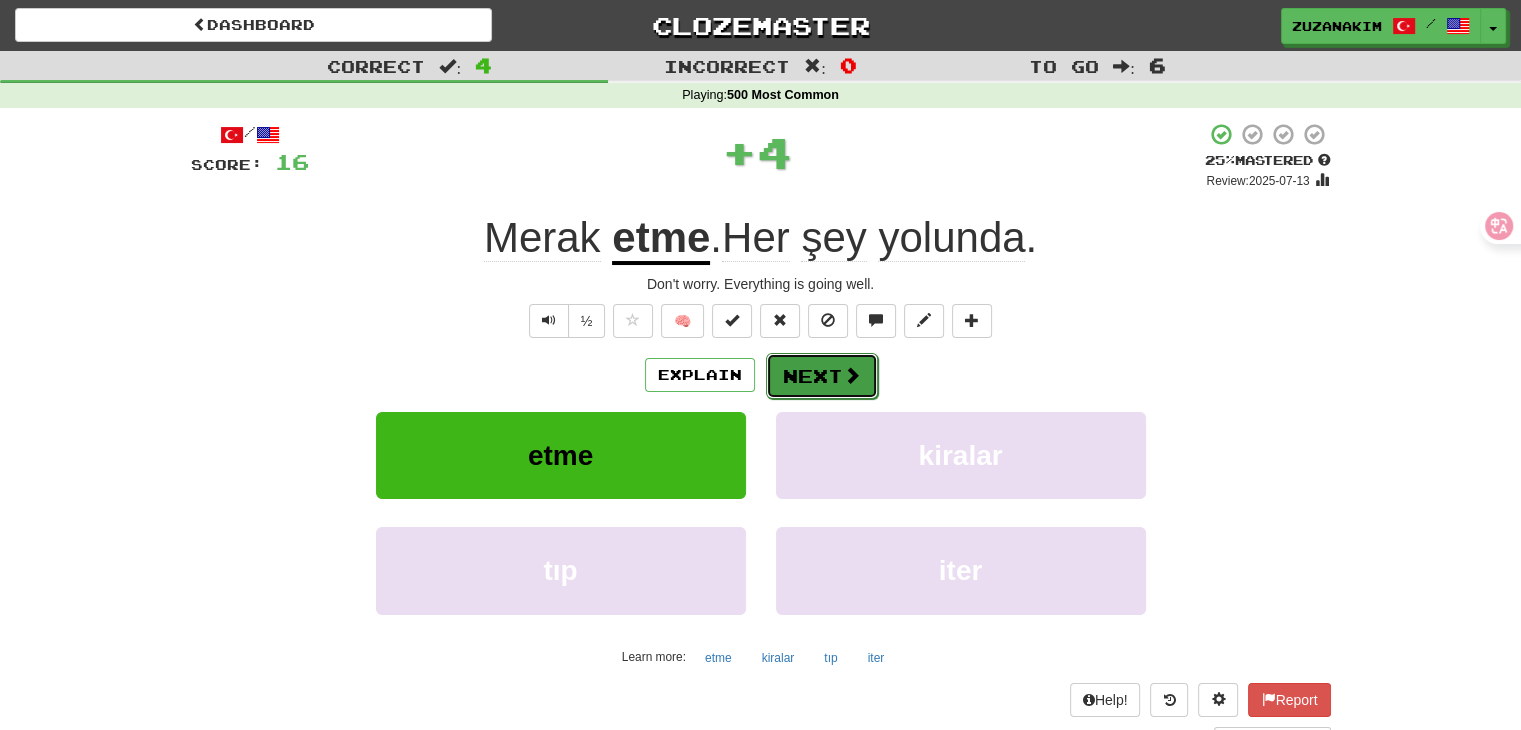 click on "Next" at bounding box center [822, 376] 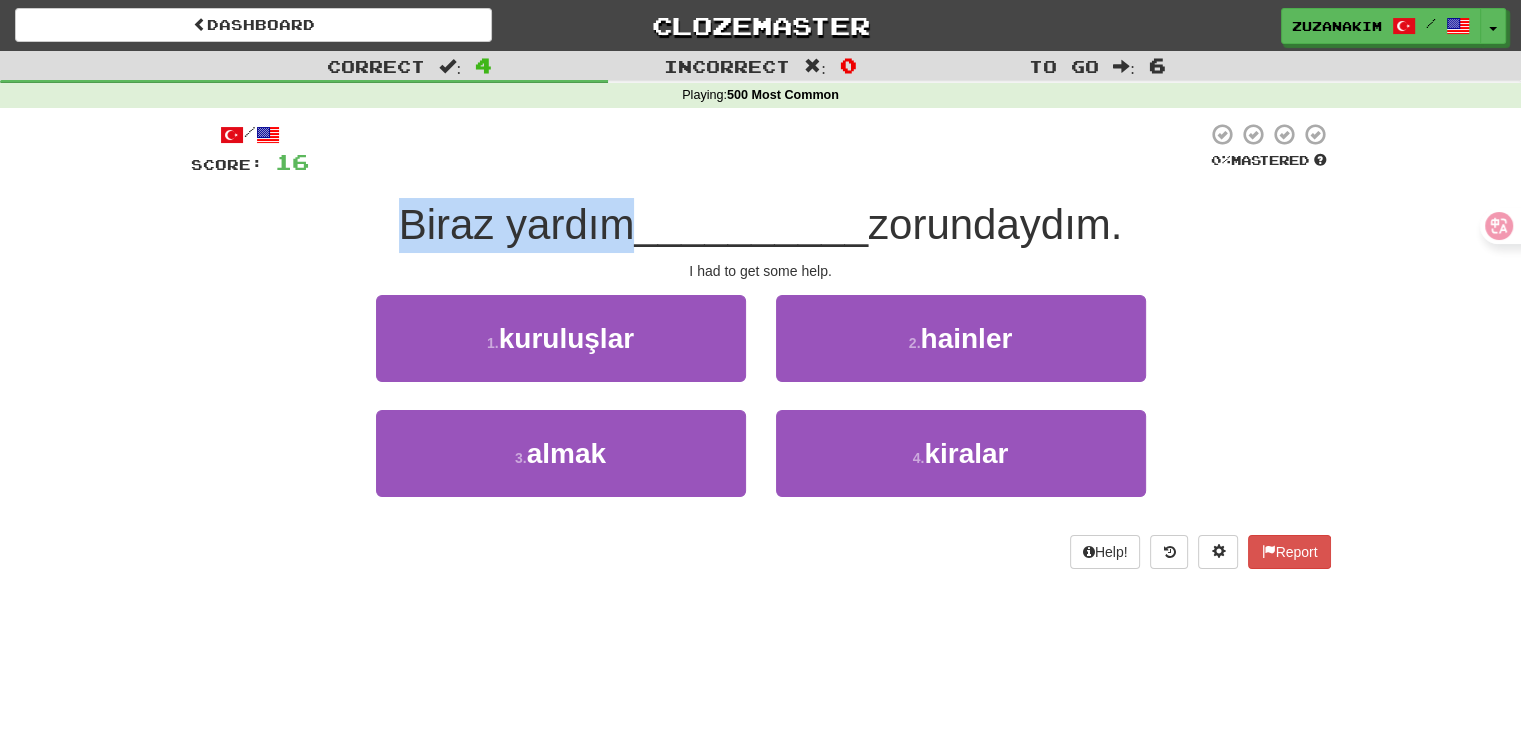 drag, startPoint x: 368, startPoint y: 221, endPoint x: 613, endPoint y: 224, distance: 245.01837 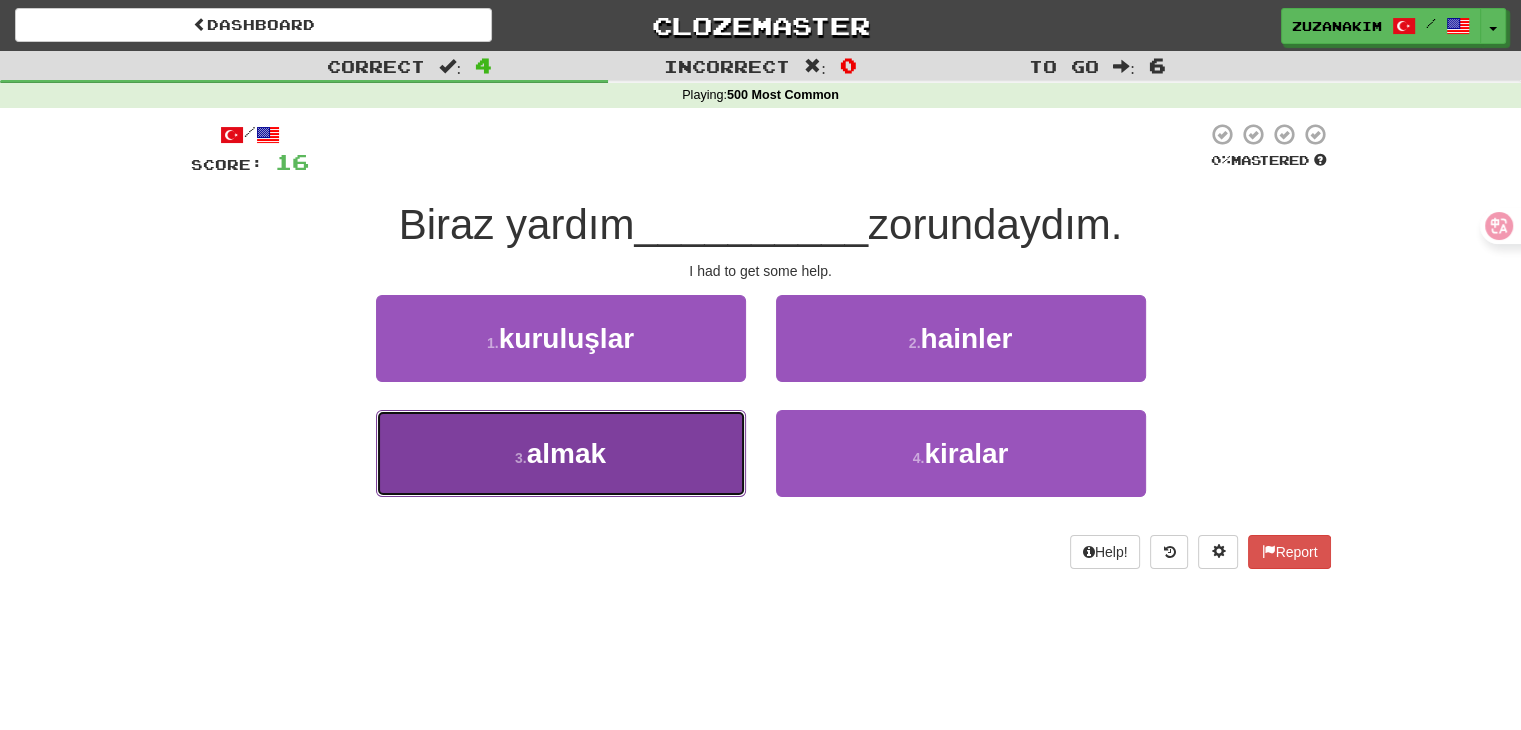 click on "3 .  almak" at bounding box center [561, 453] 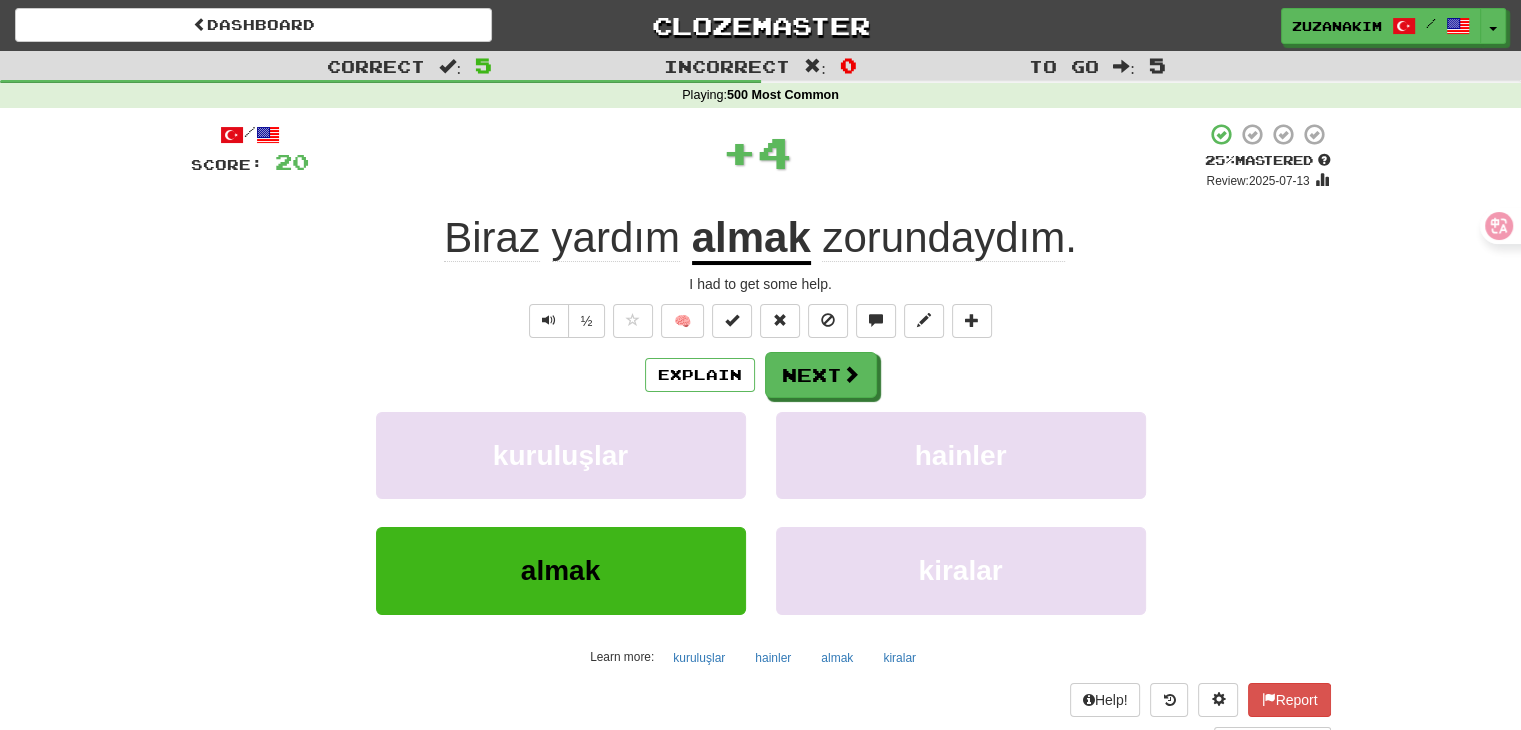 click on "zorundaydım" at bounding box center [943, 238] 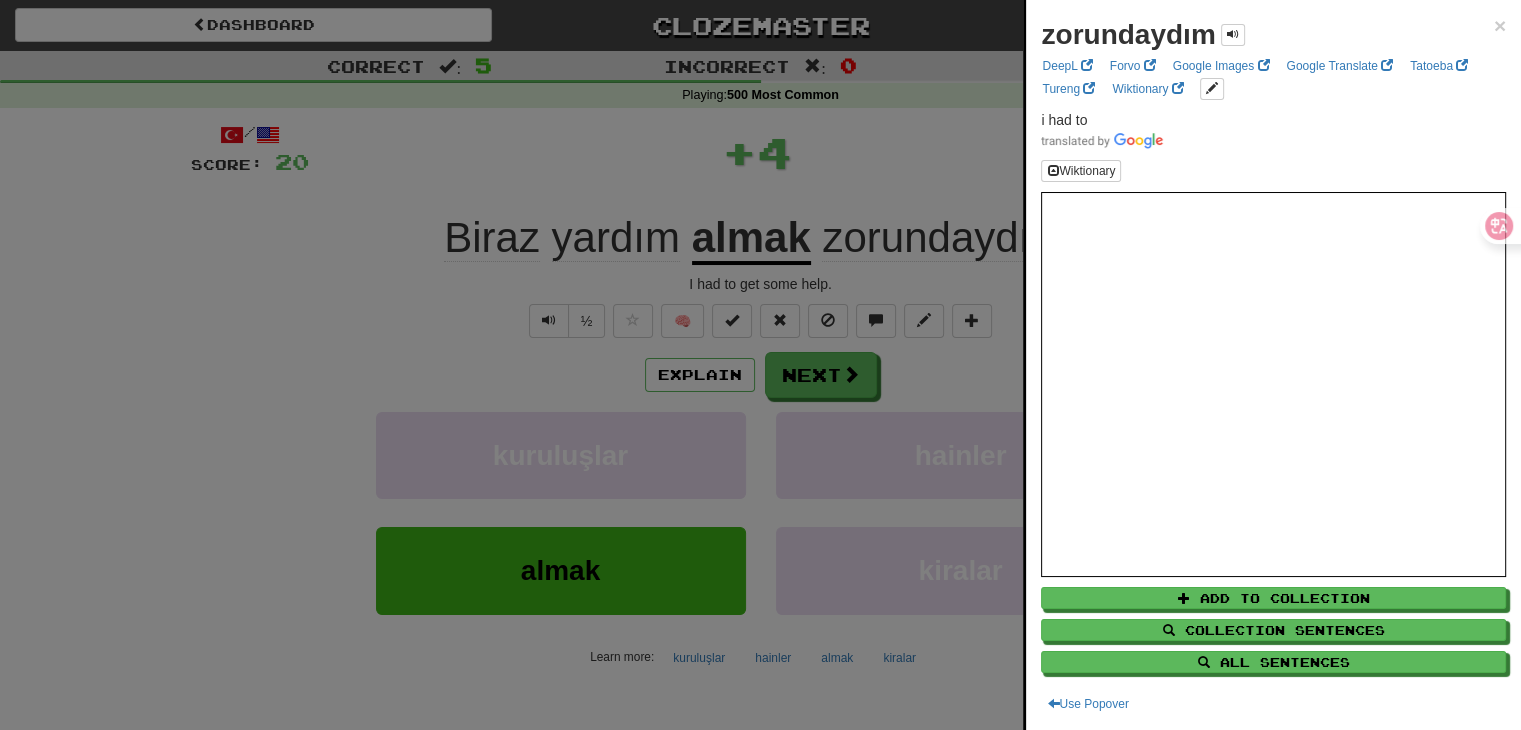 click at bounding box center [760, 365] 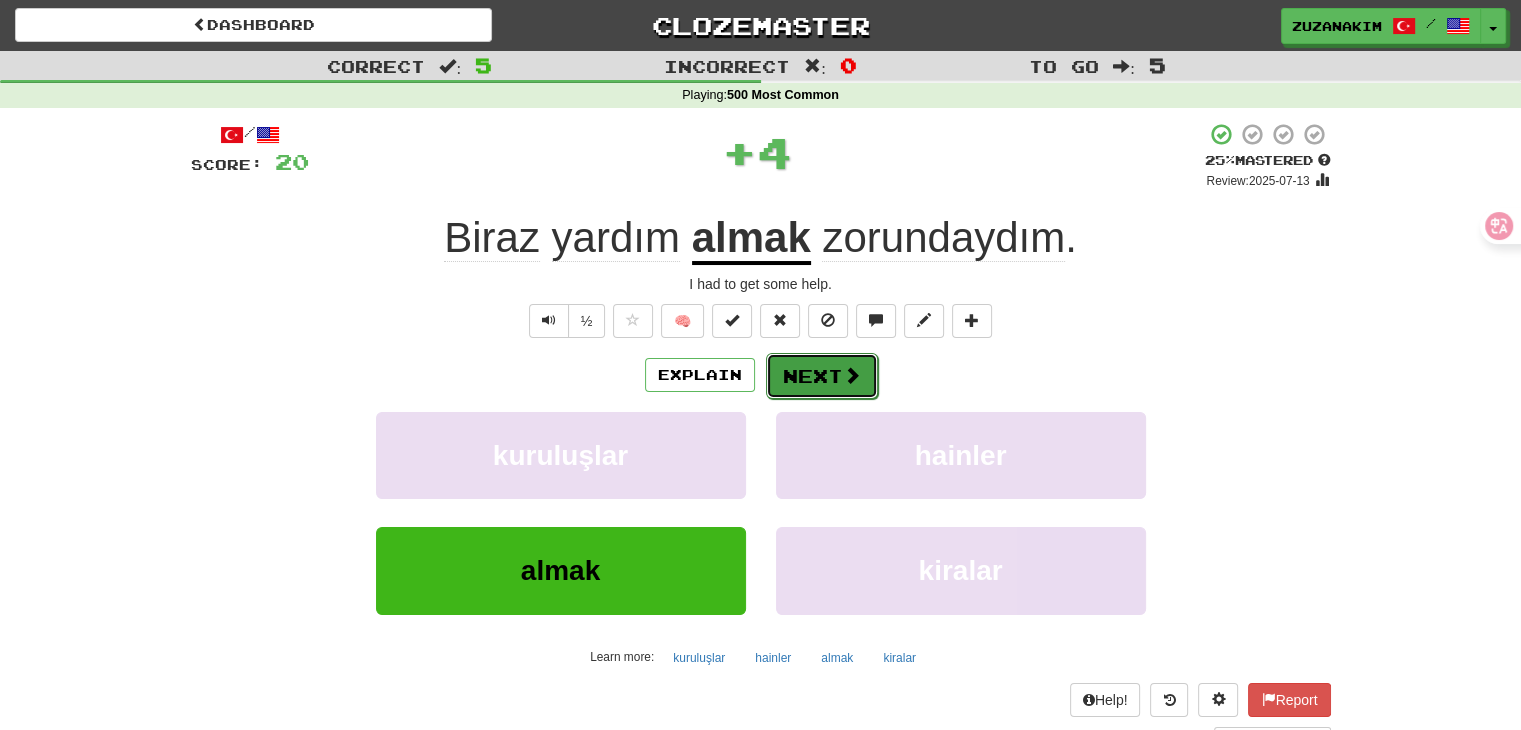 click on "Next" at bounding box center [822, 376] 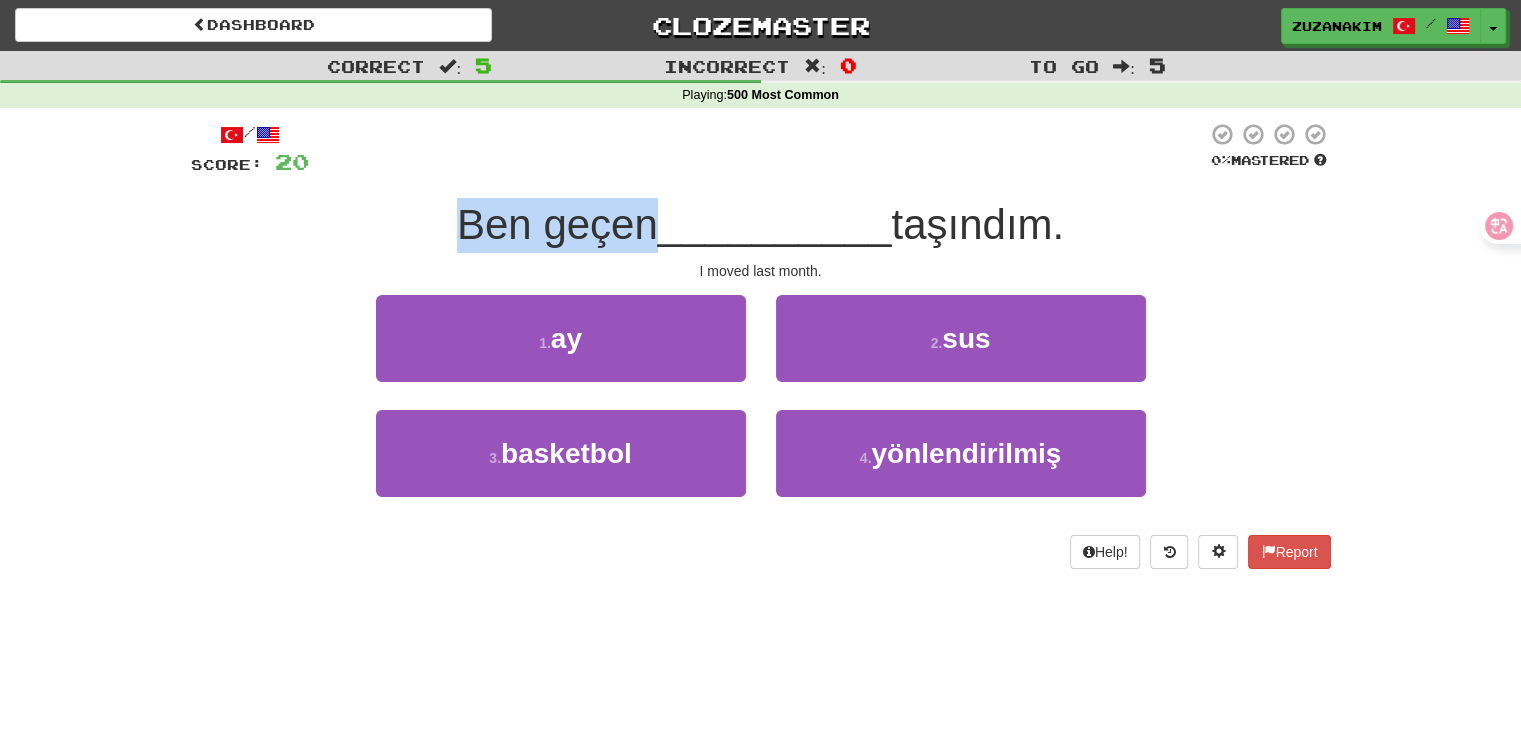 drag, startPoint x: 442, startPoint y: 233, endPoint x: 644, endPoint y: 233, distance: 202 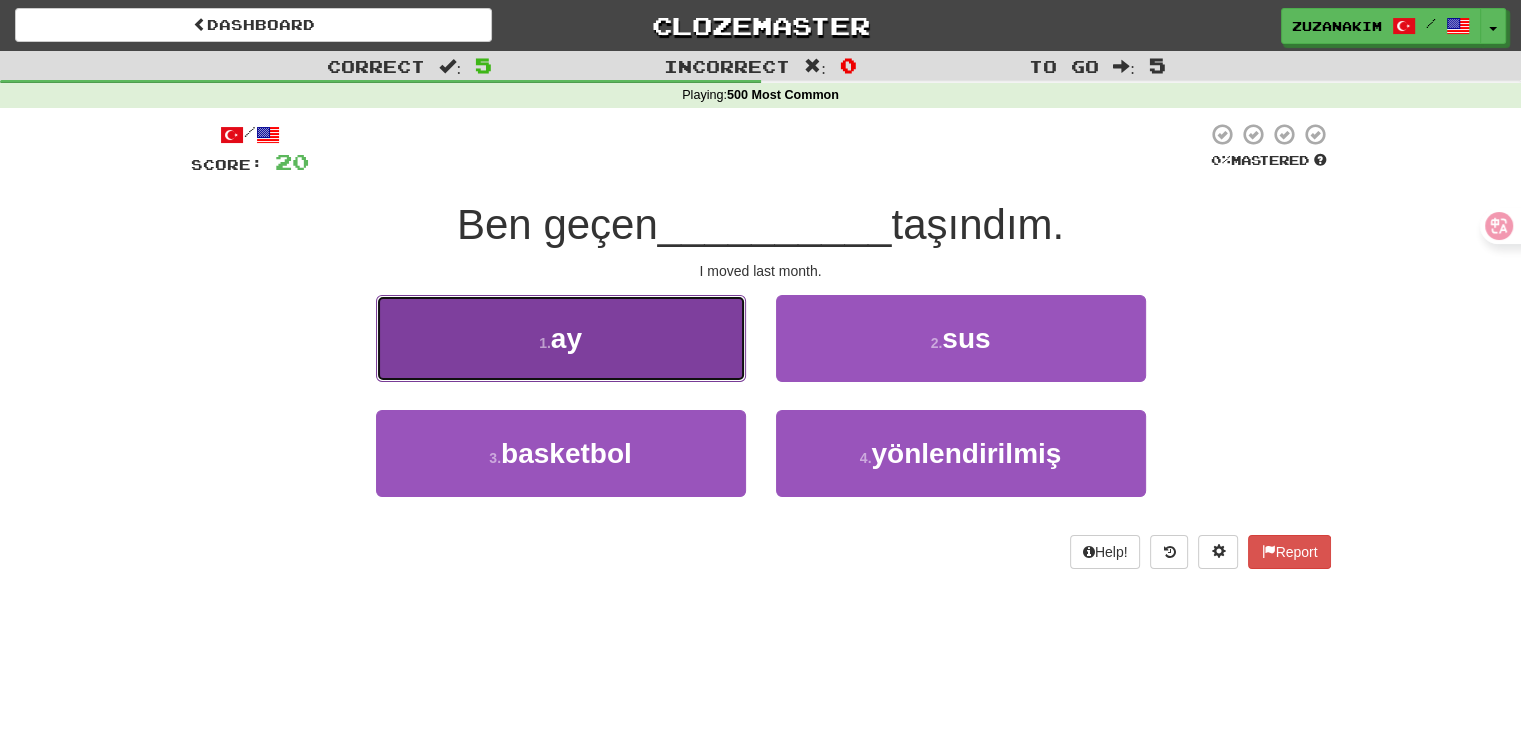 click on "ay" at bounding box center (566, 338) 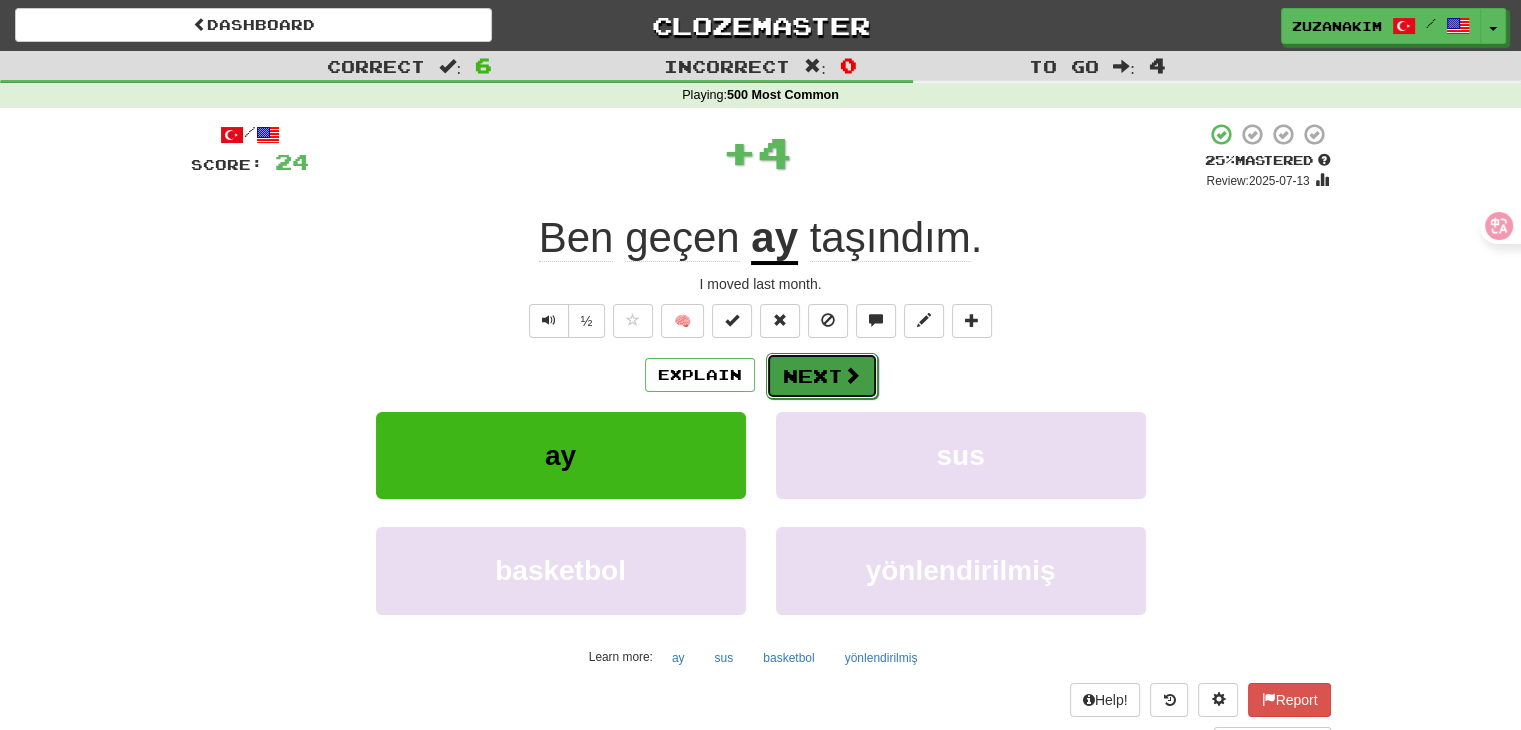 click on "Next" at bounding box center [822, 376] 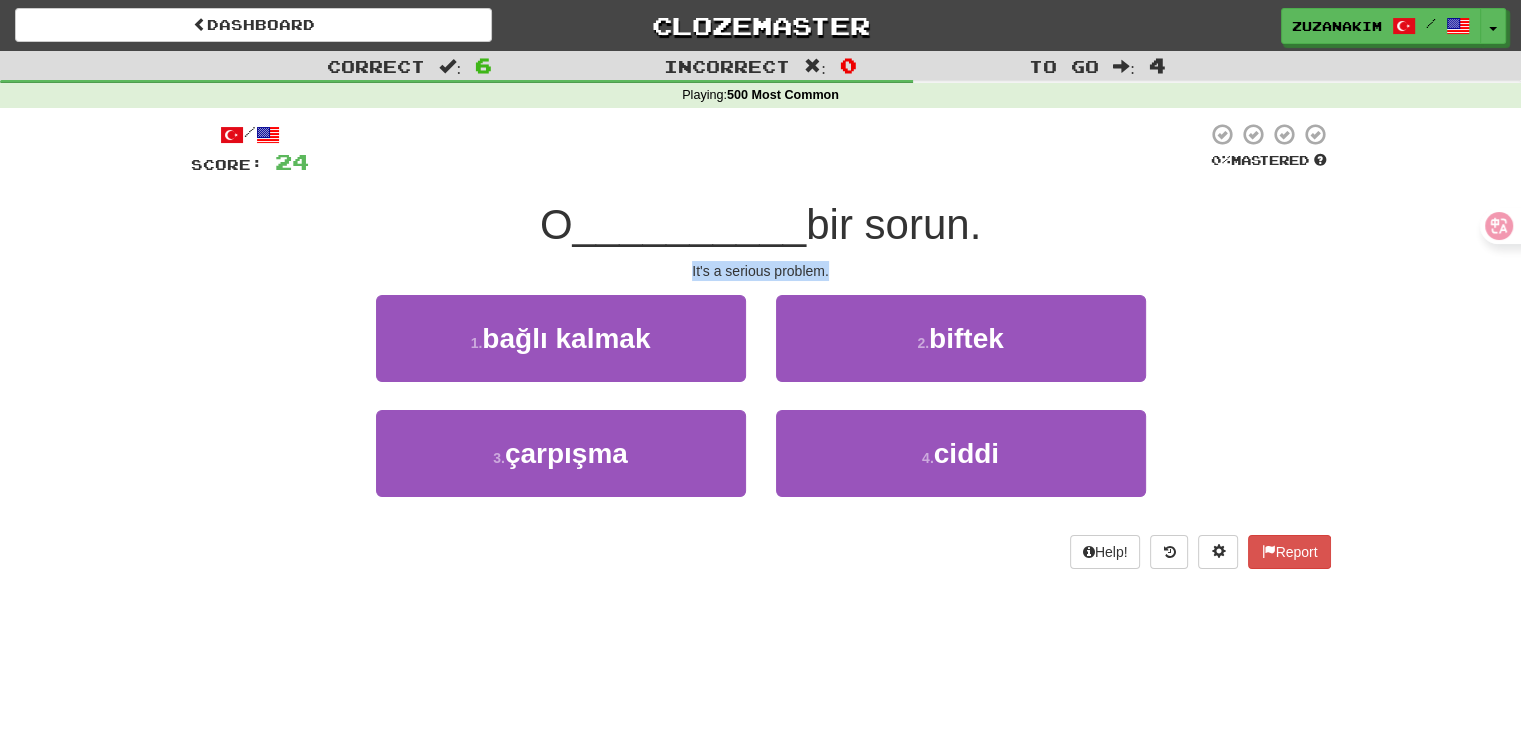 drag, startPoint x: 643, startPoint y: 261, endPoint x: 828, endPoint y: 261, distance: 185 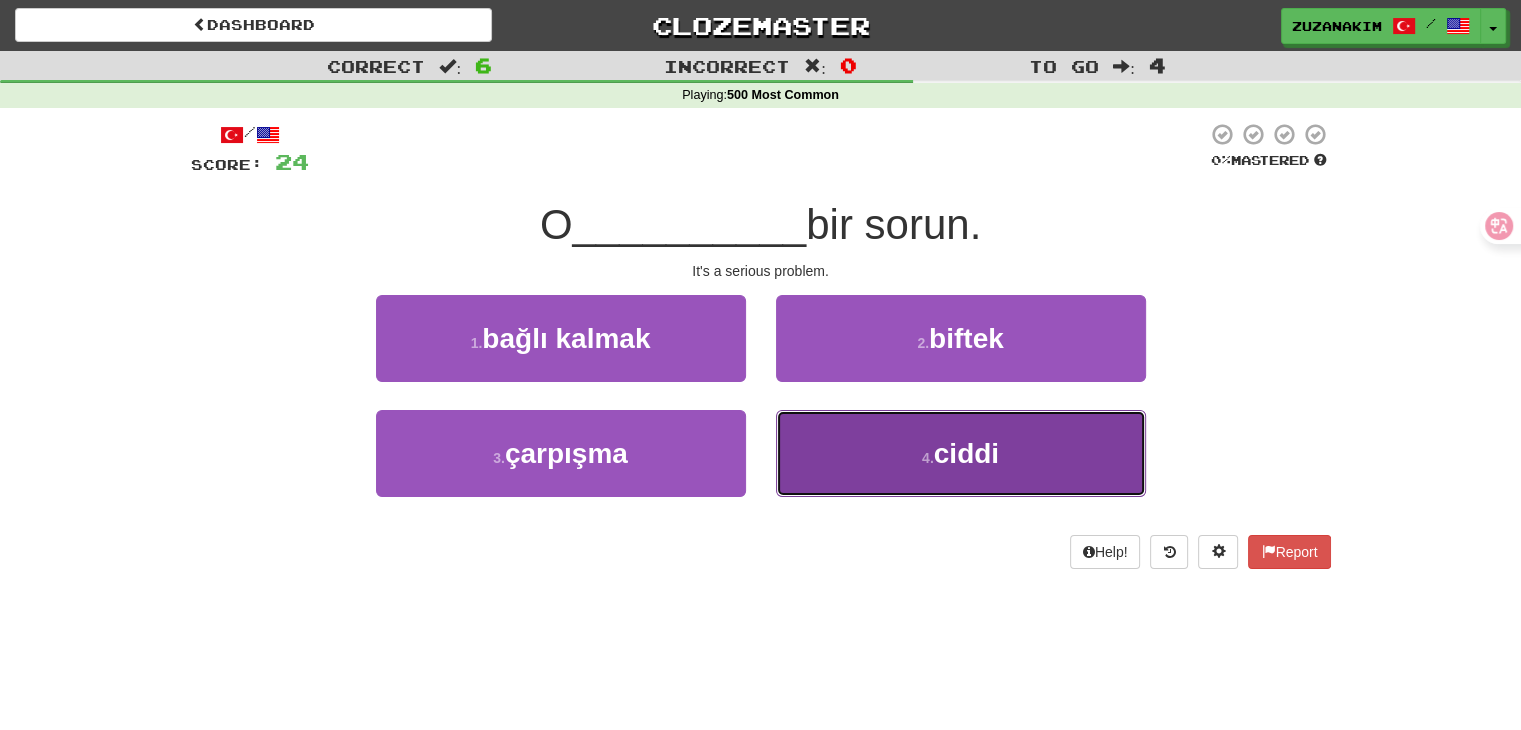 click on "4 .  ciddi" at bounding box center (961, 453) 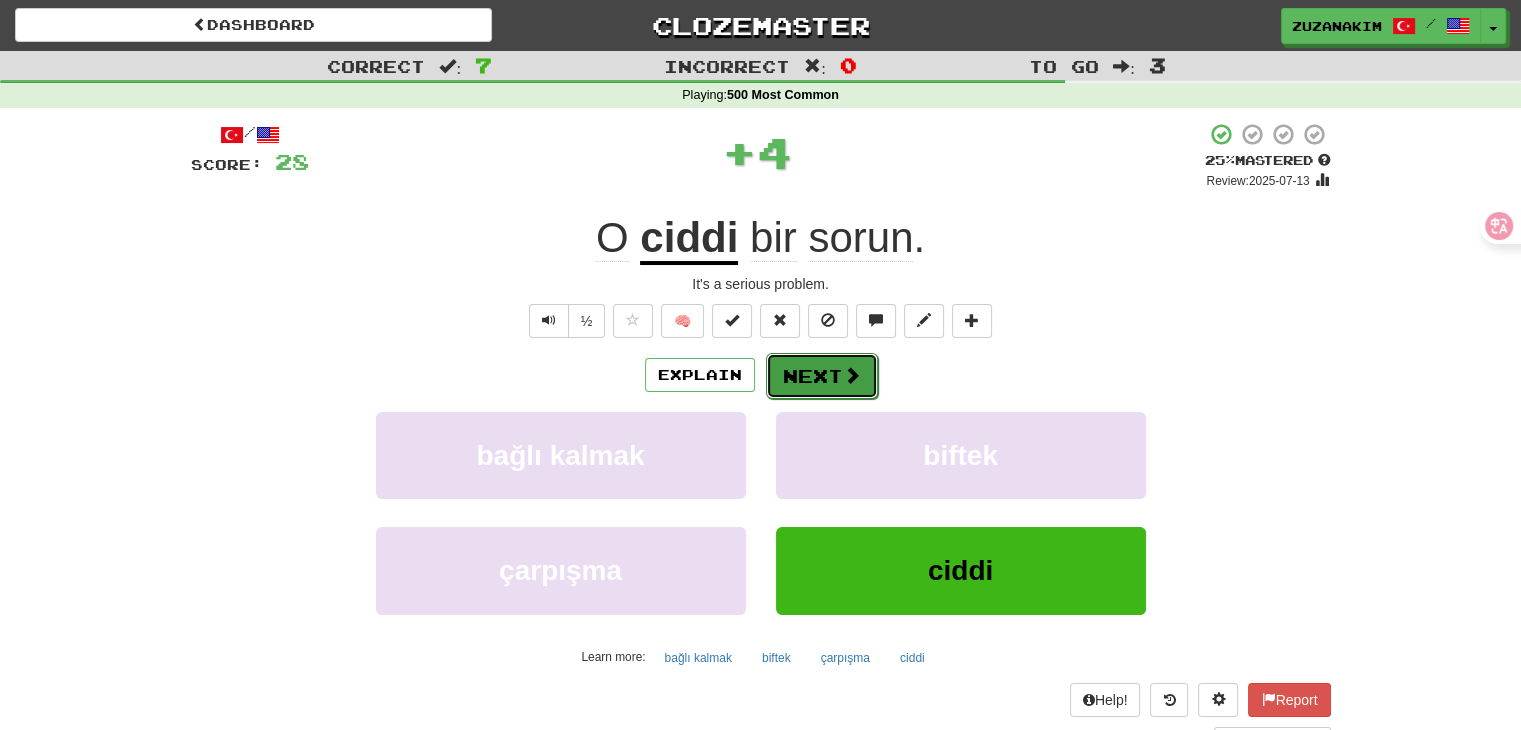 click on "Next" at bounding box center [822, 376] 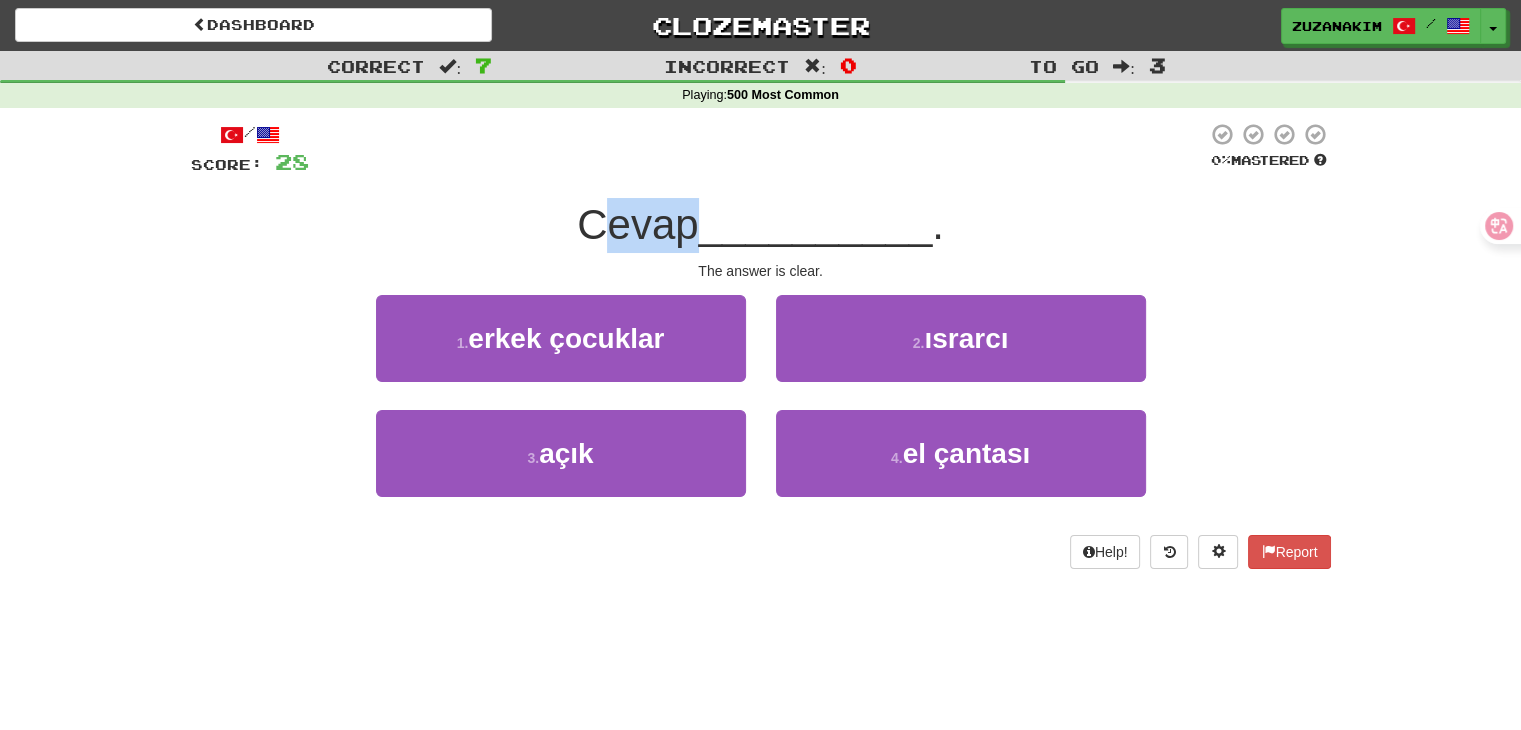 drag, startPoint x: 588, startPoint y: 227, endPoint x: 688, endPoint y: 215, distance: 100.71743 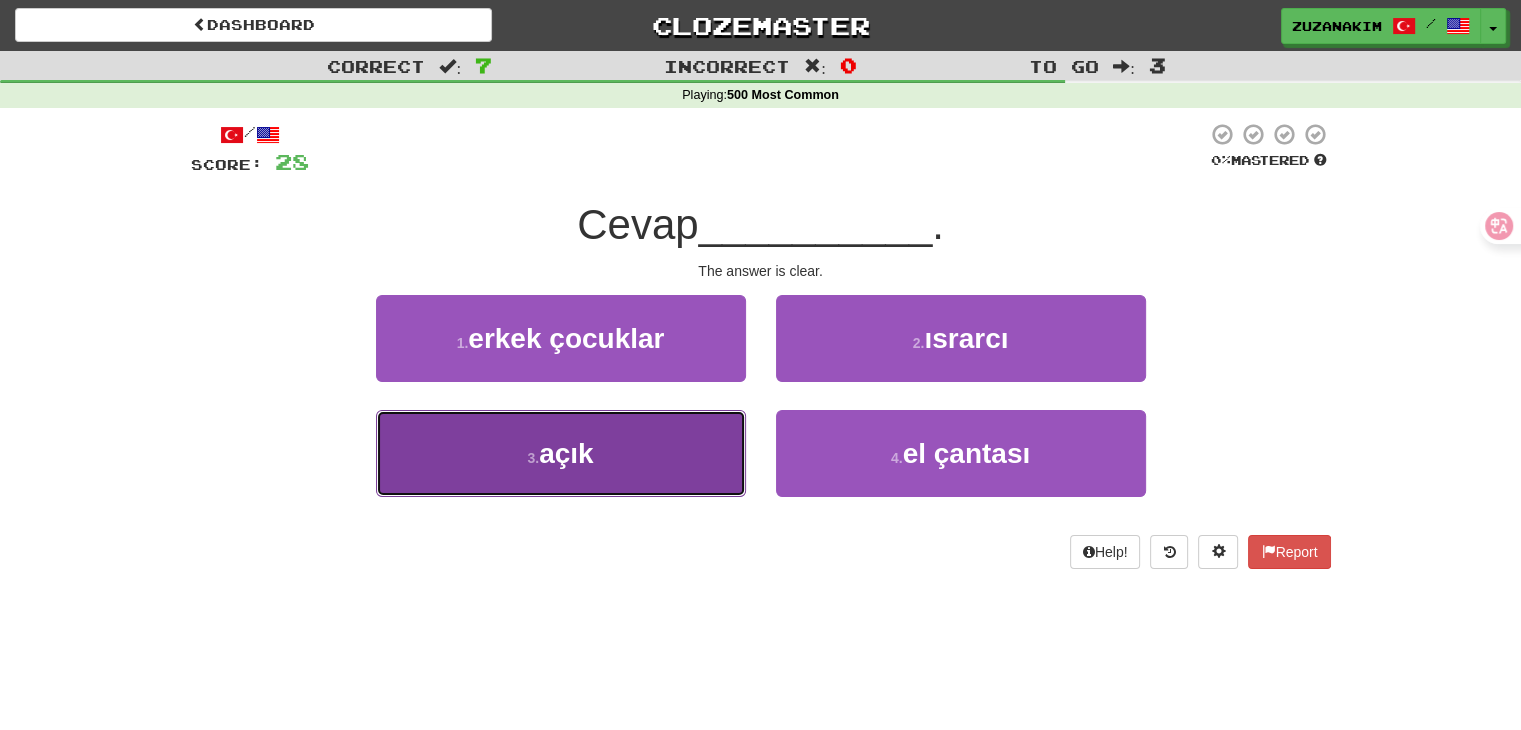 click on "3 .  açık" at bounding box center (561, 453) 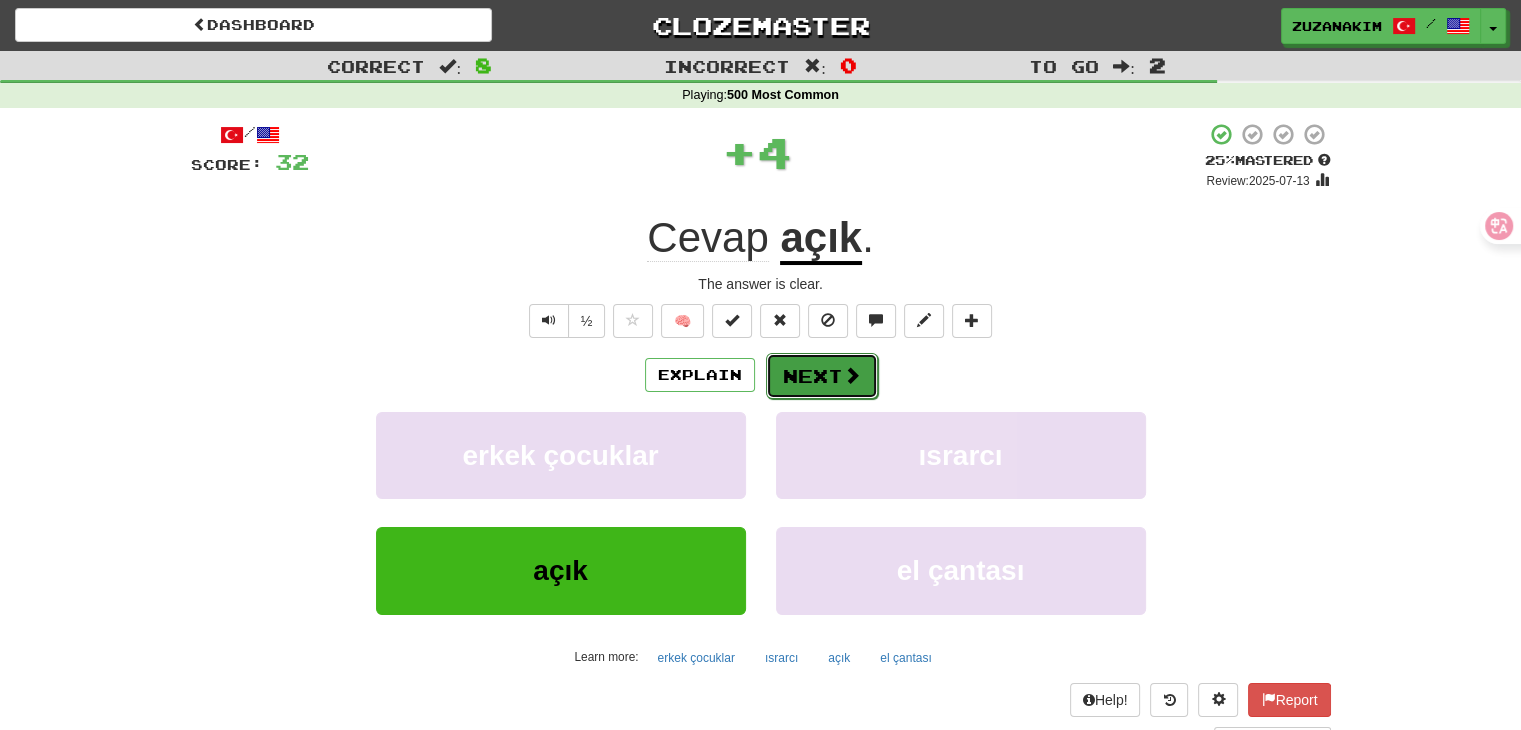 click on "Next" at bounding box center (822, 376) 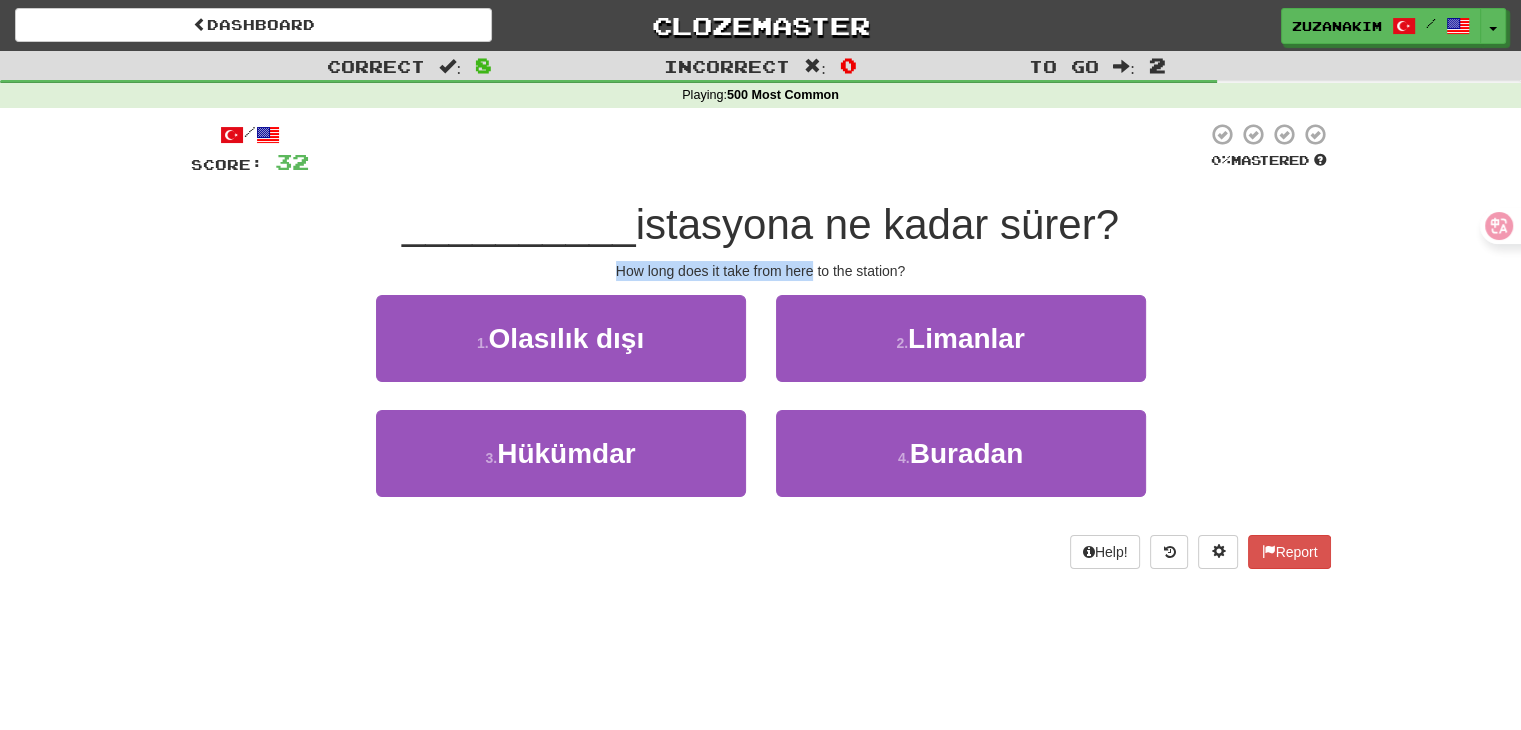 drag, startPoint x: 586, startPoint y: 273, endPoint x: 815, endPoint y: 273, distance: 229 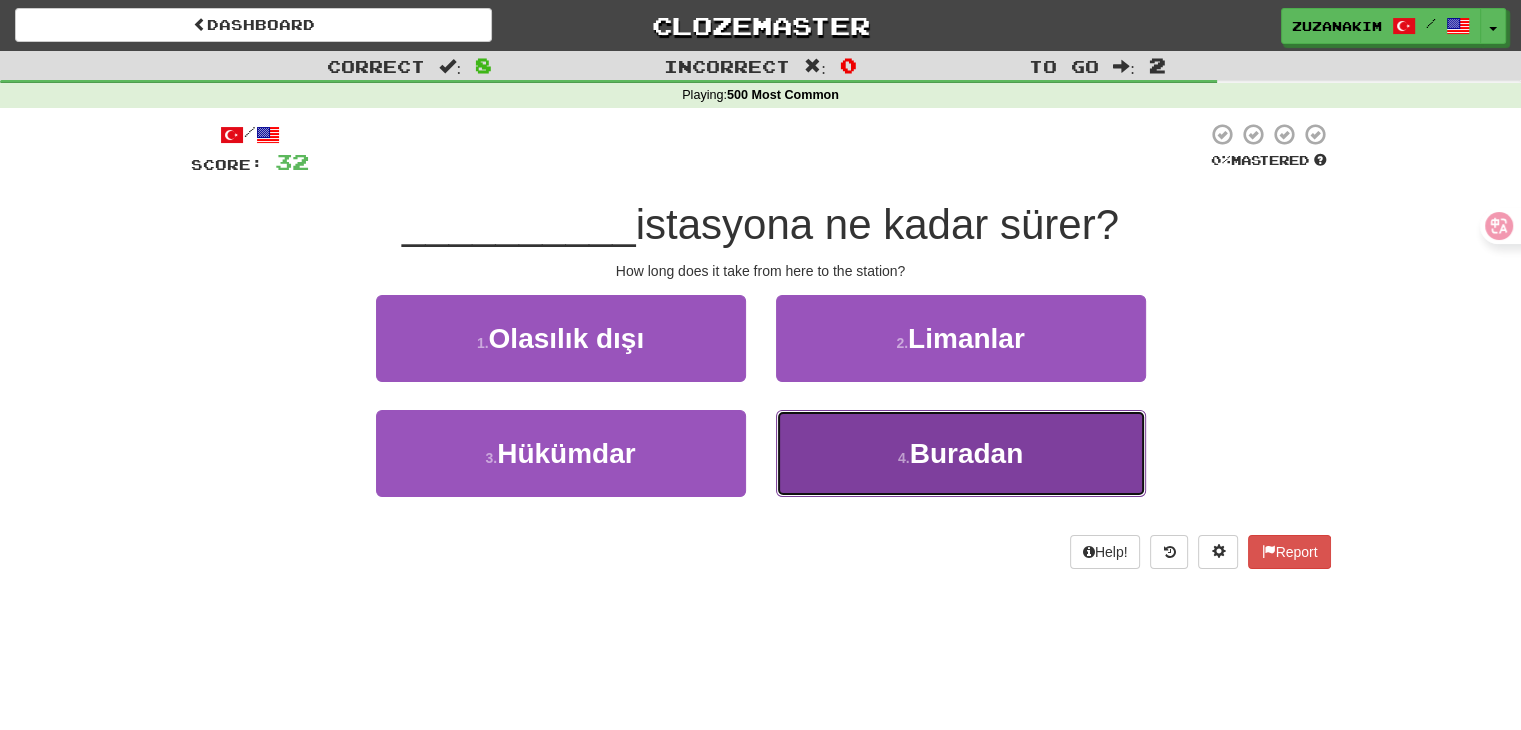 click on "4 .  Buradan" at bounding box center (961, 453) 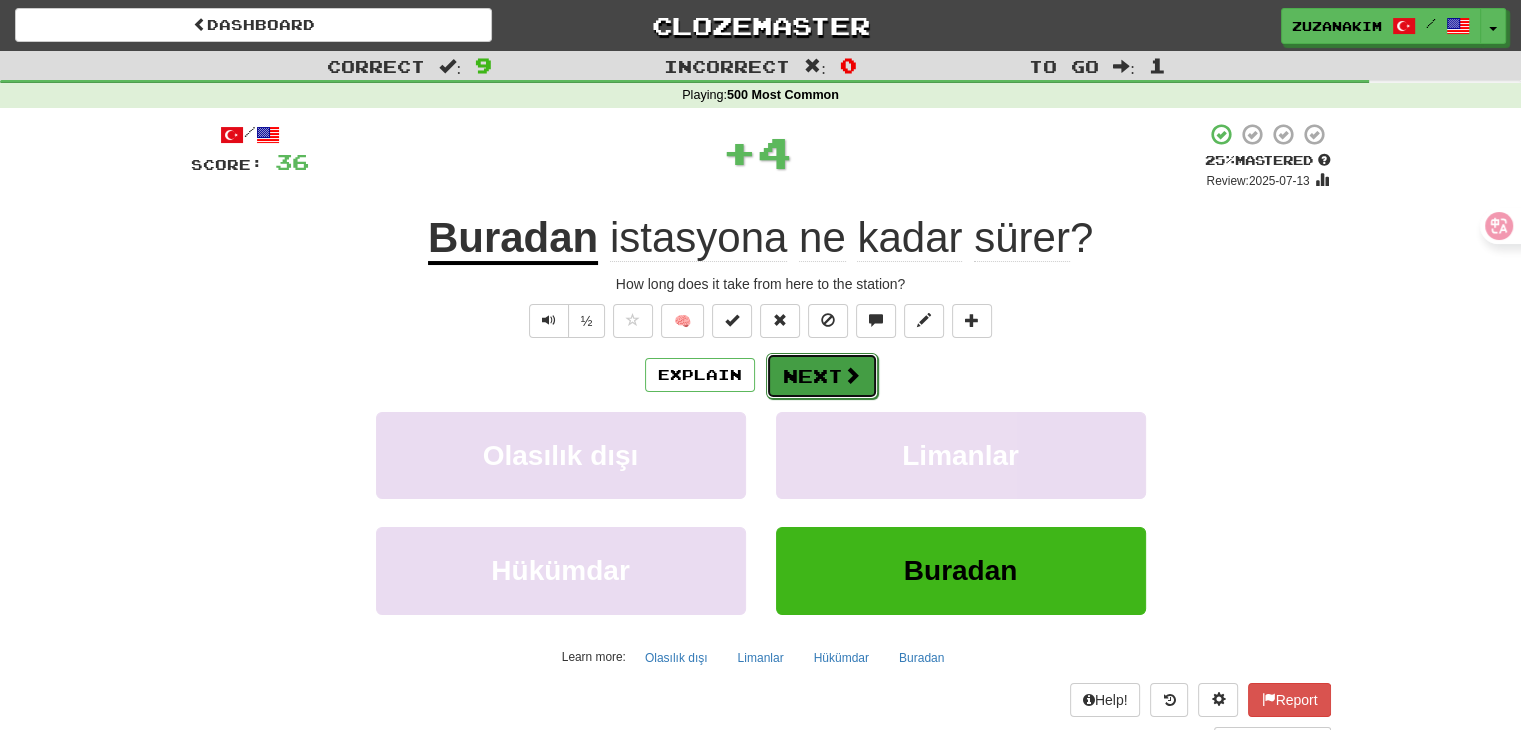 click on "Next" at bounding box center [822, 376] 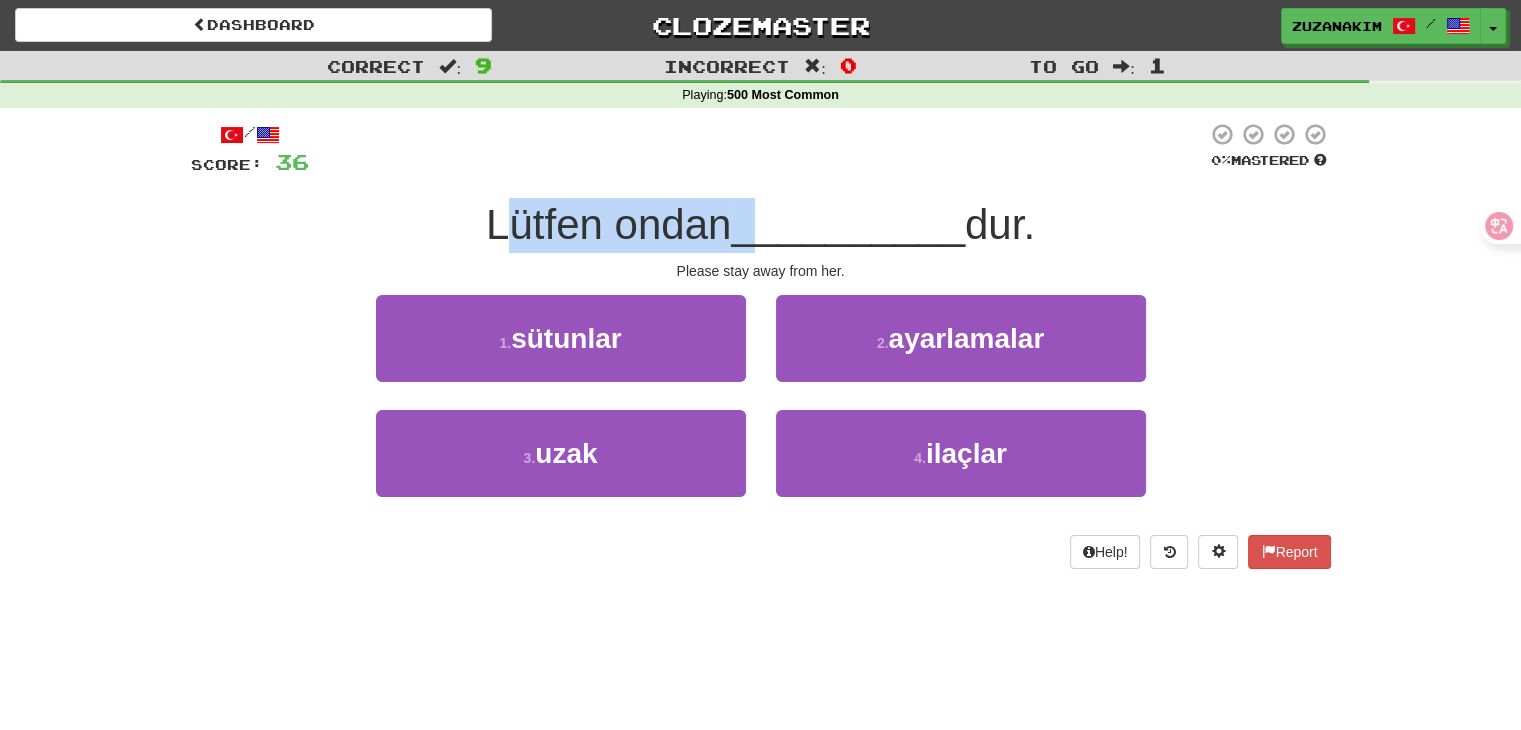 drag, startPoint x: 504, startPoint y: 237, endPoint x: 745, endPoint y: 233, distance: 241.03319 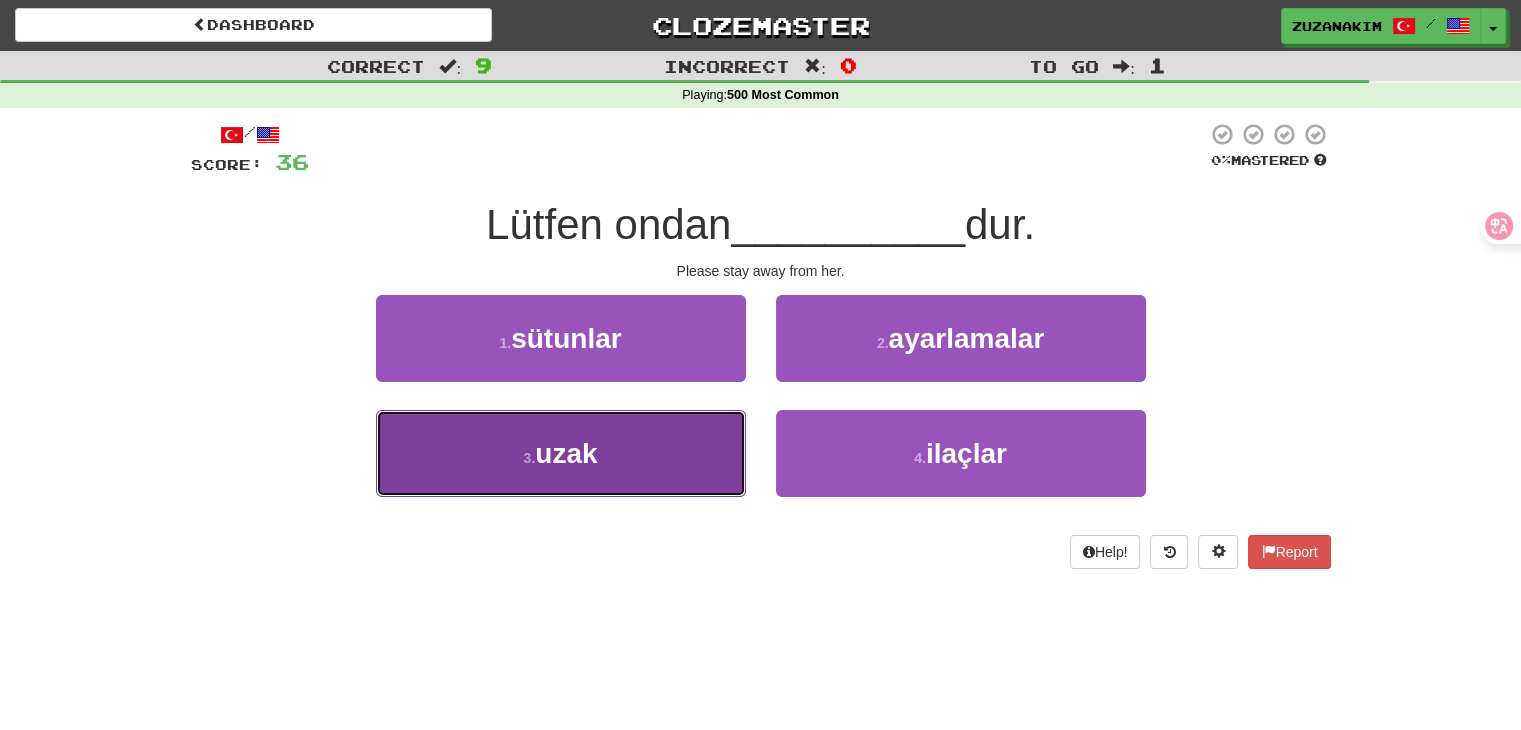 click on "3 .  uzak" at bounding box center (561, 453) 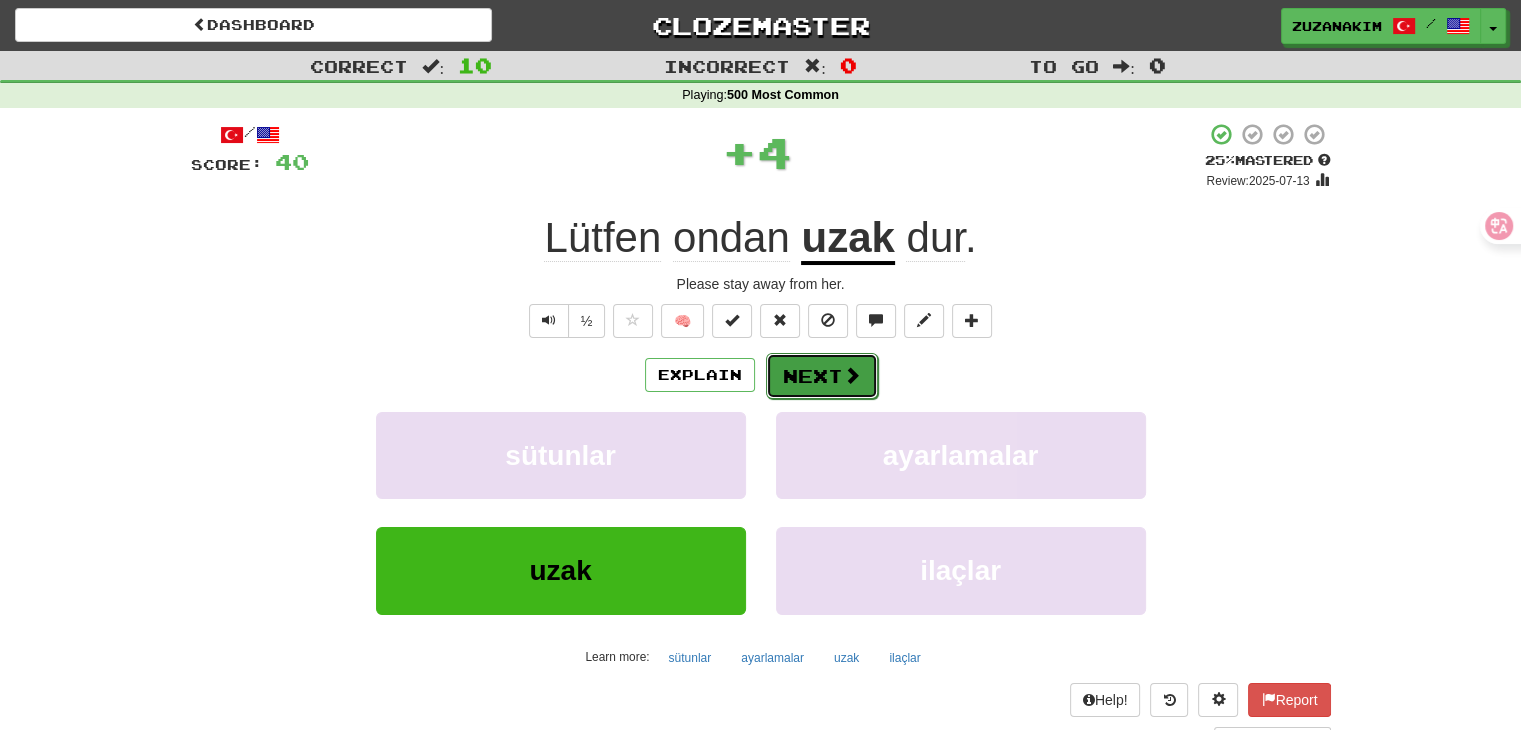 click on "Next" at bounding box center [822, 376] 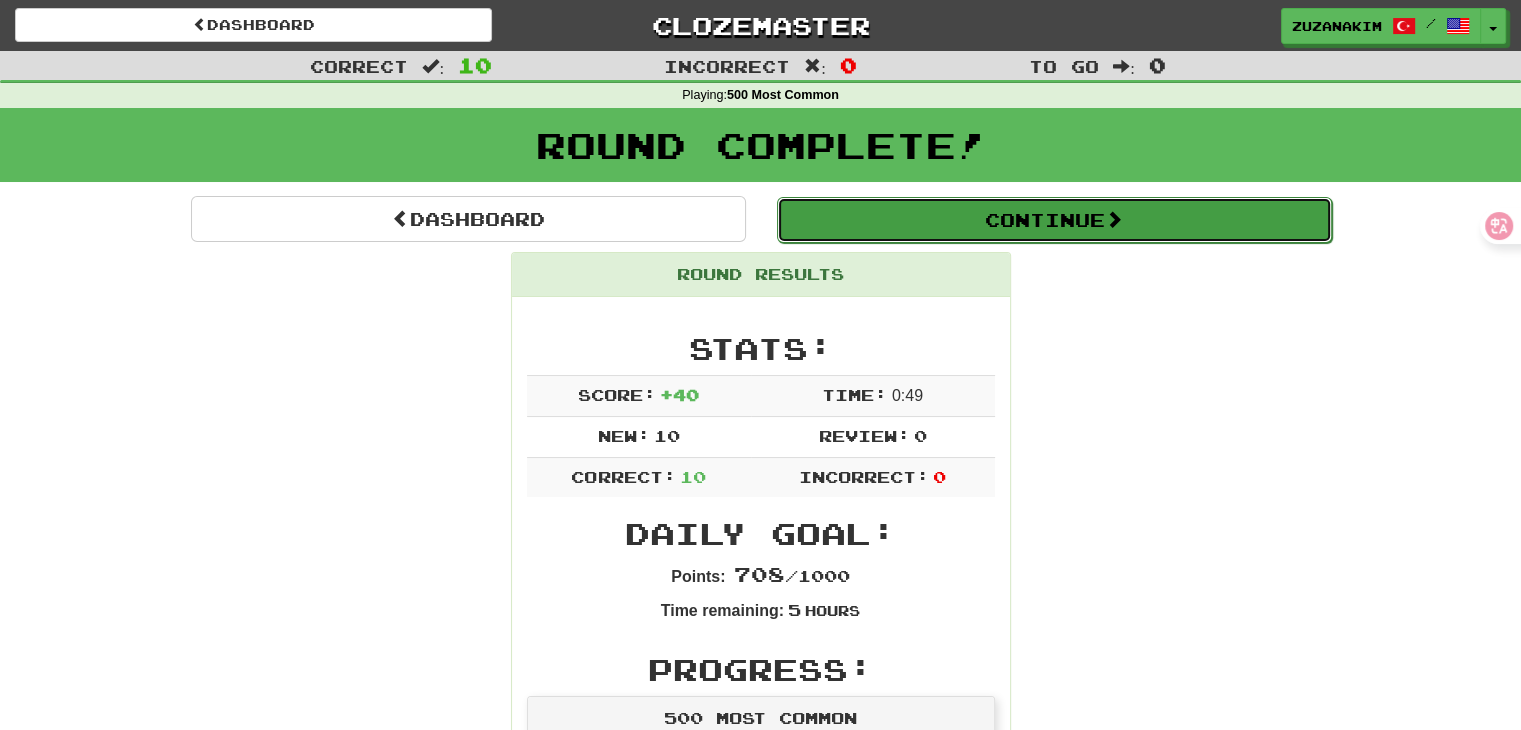 click on "Continue" at bounding box center (1054, 220) 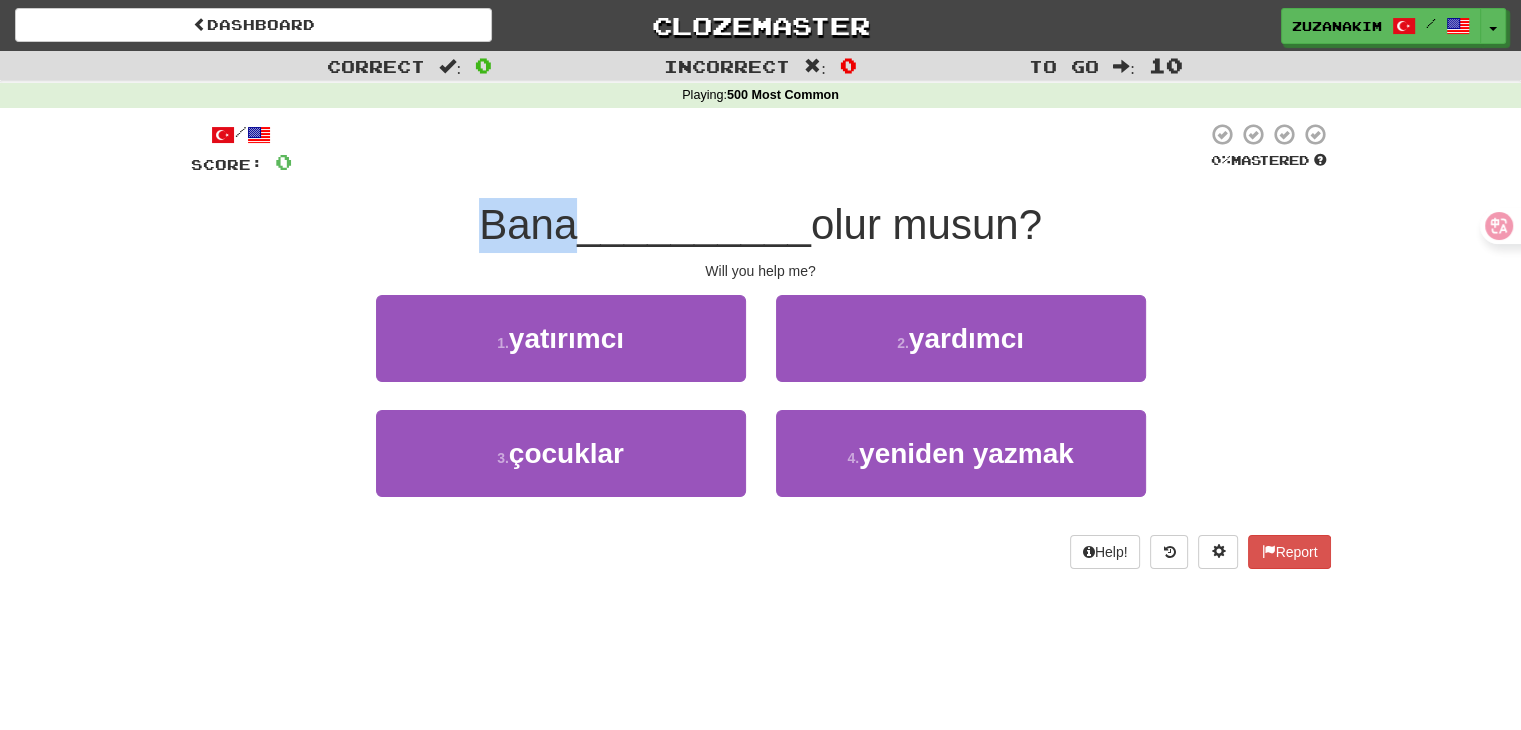 drag, startPoint x: 436, startPoint y: 225, endPoint x: 564, endPoint y: 223, distance: 128.01562 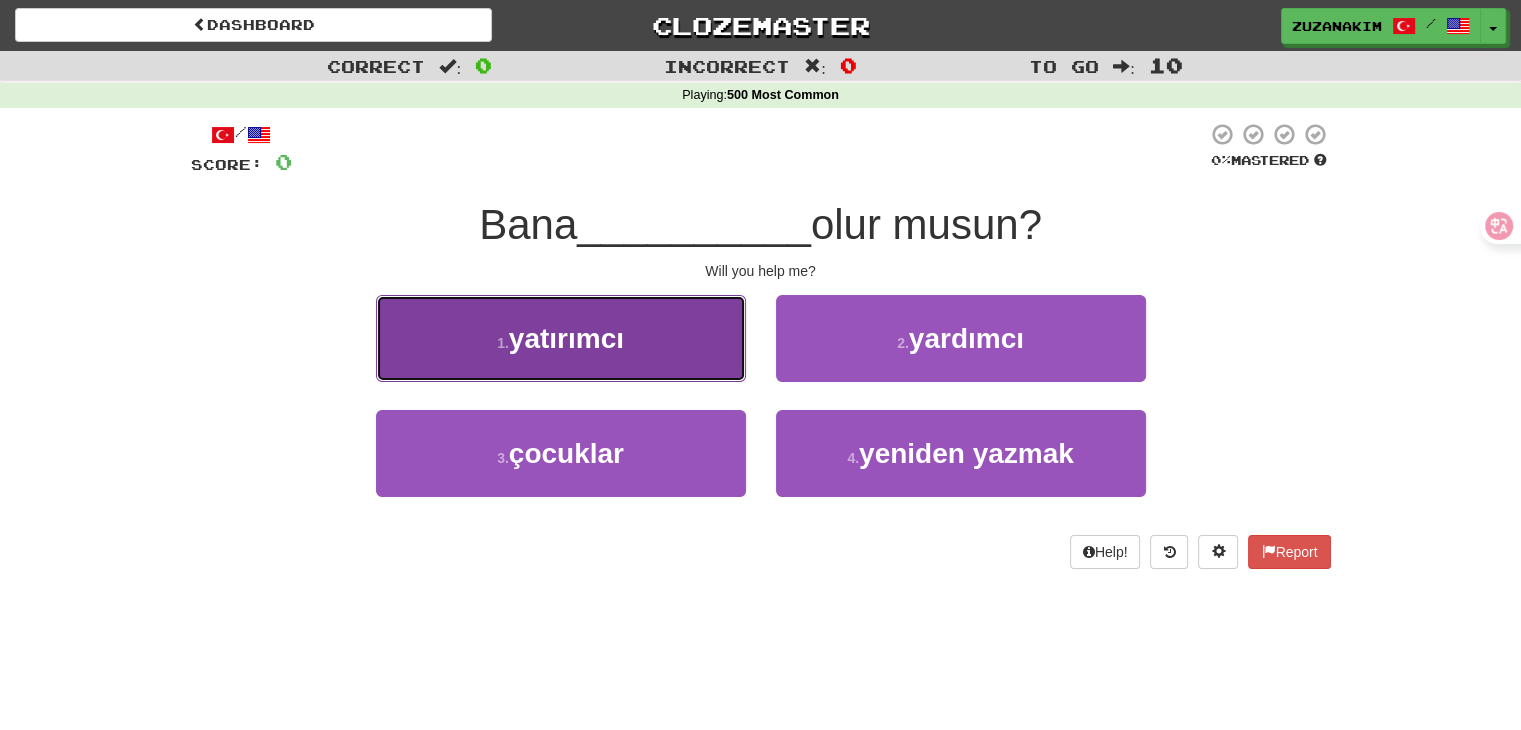 click on "yatırımcı" at bounding box center (566, 338) 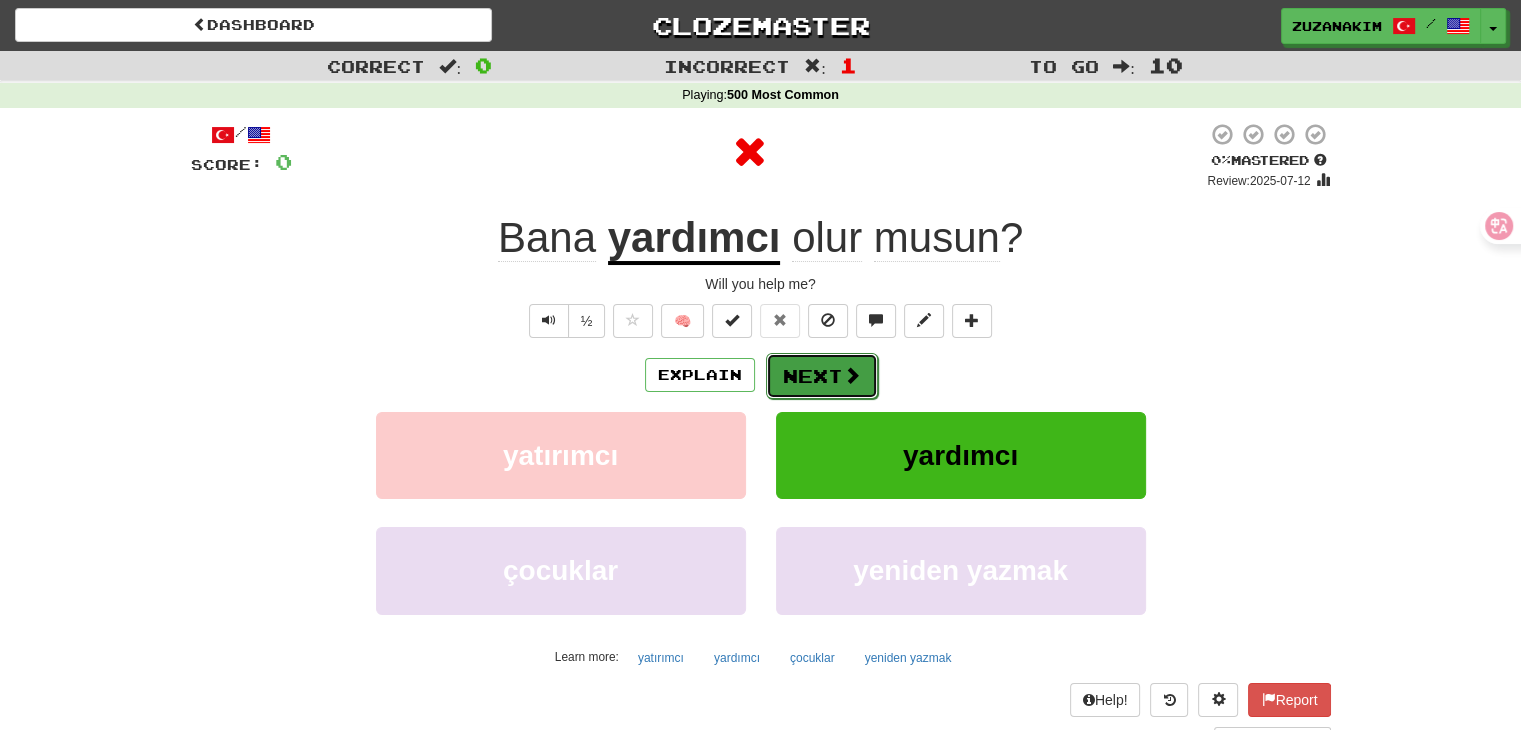 click on "Next" at bounding box center (822, 376) 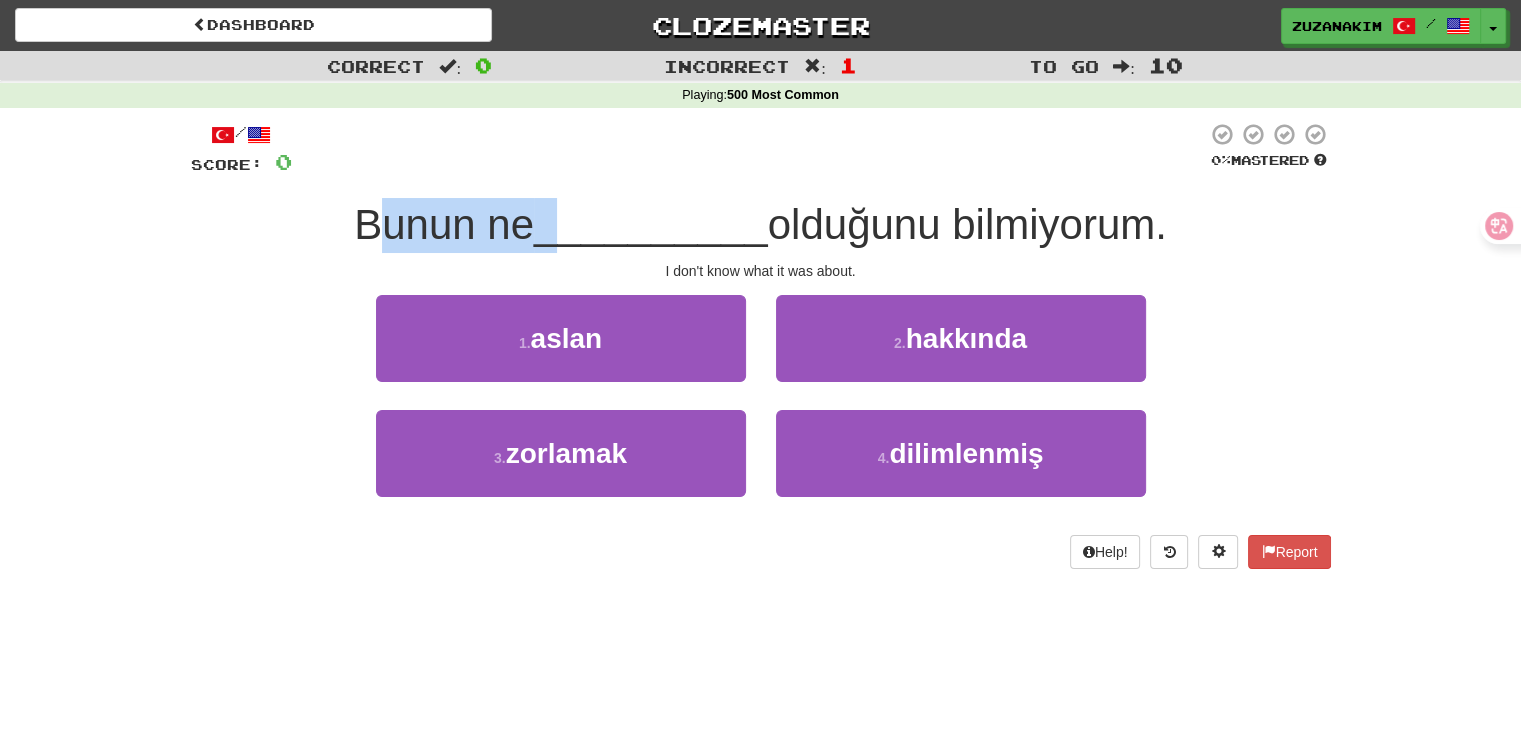 drag, startPoint x: 375, startPoint y: 232, endPoint x: 557, endPoint y: 232, distance: 182 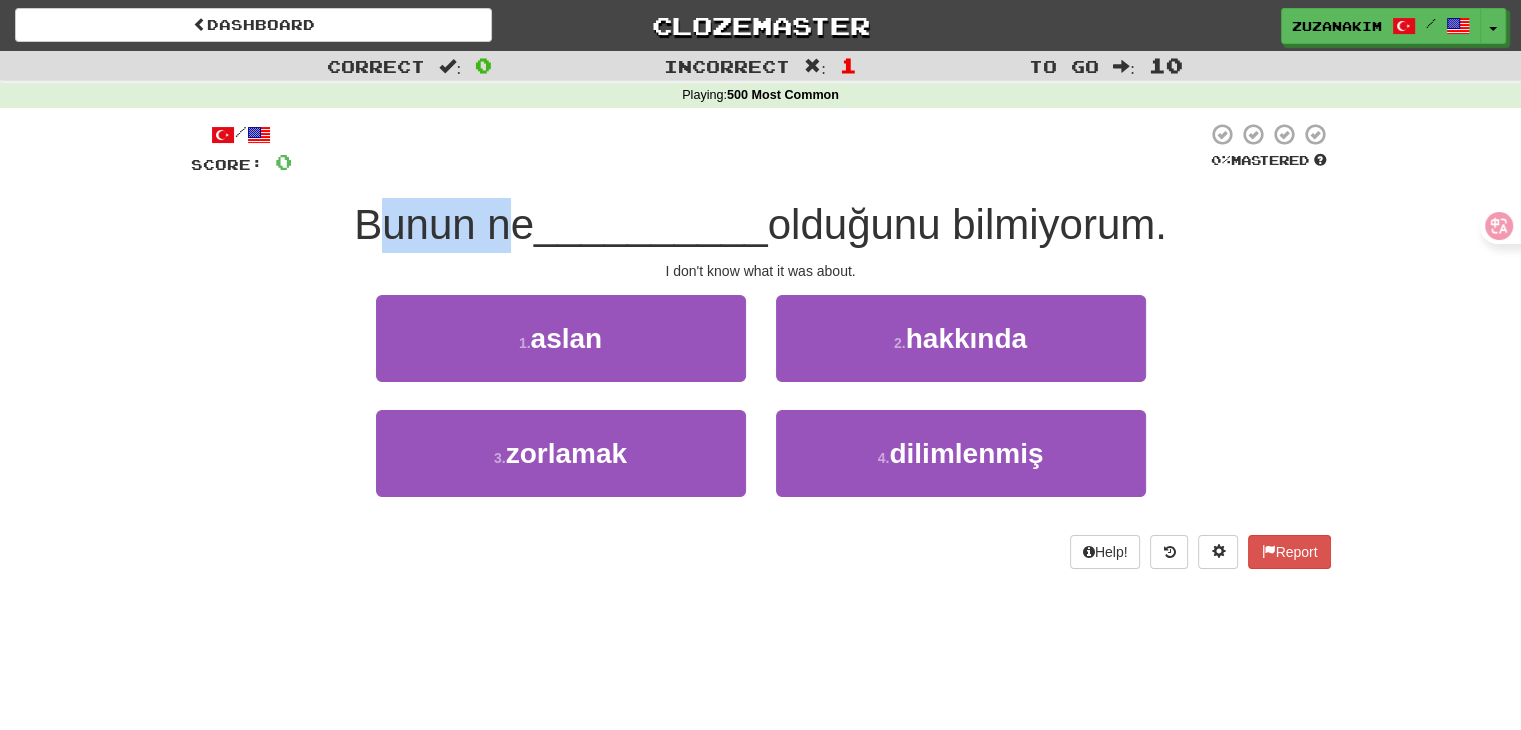 drag, startPoint x: 364, startPoint y: 208, endPoint x: 510, endPoint y: 208, distance: 146 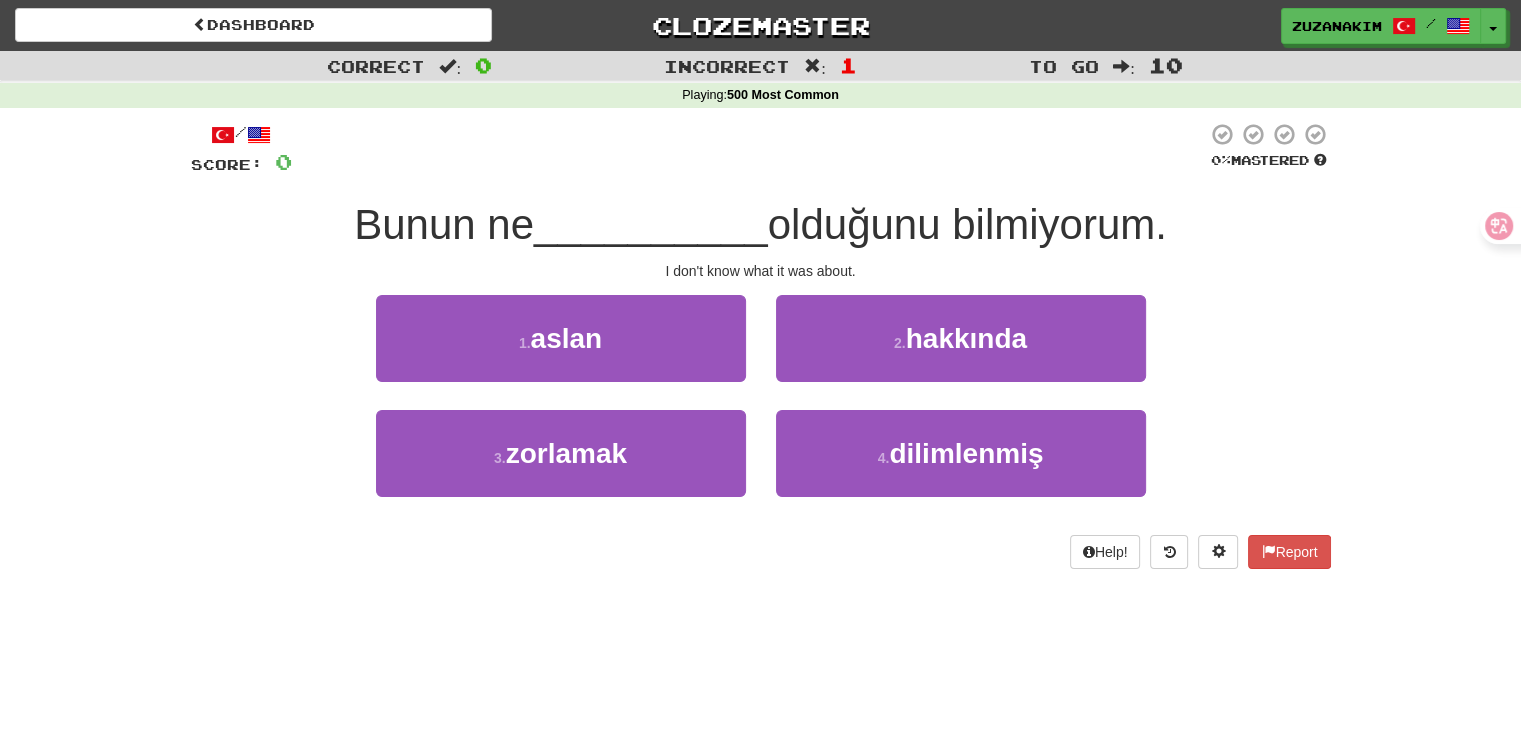 click on "Bunun ne" at bounding box center [444, 224] 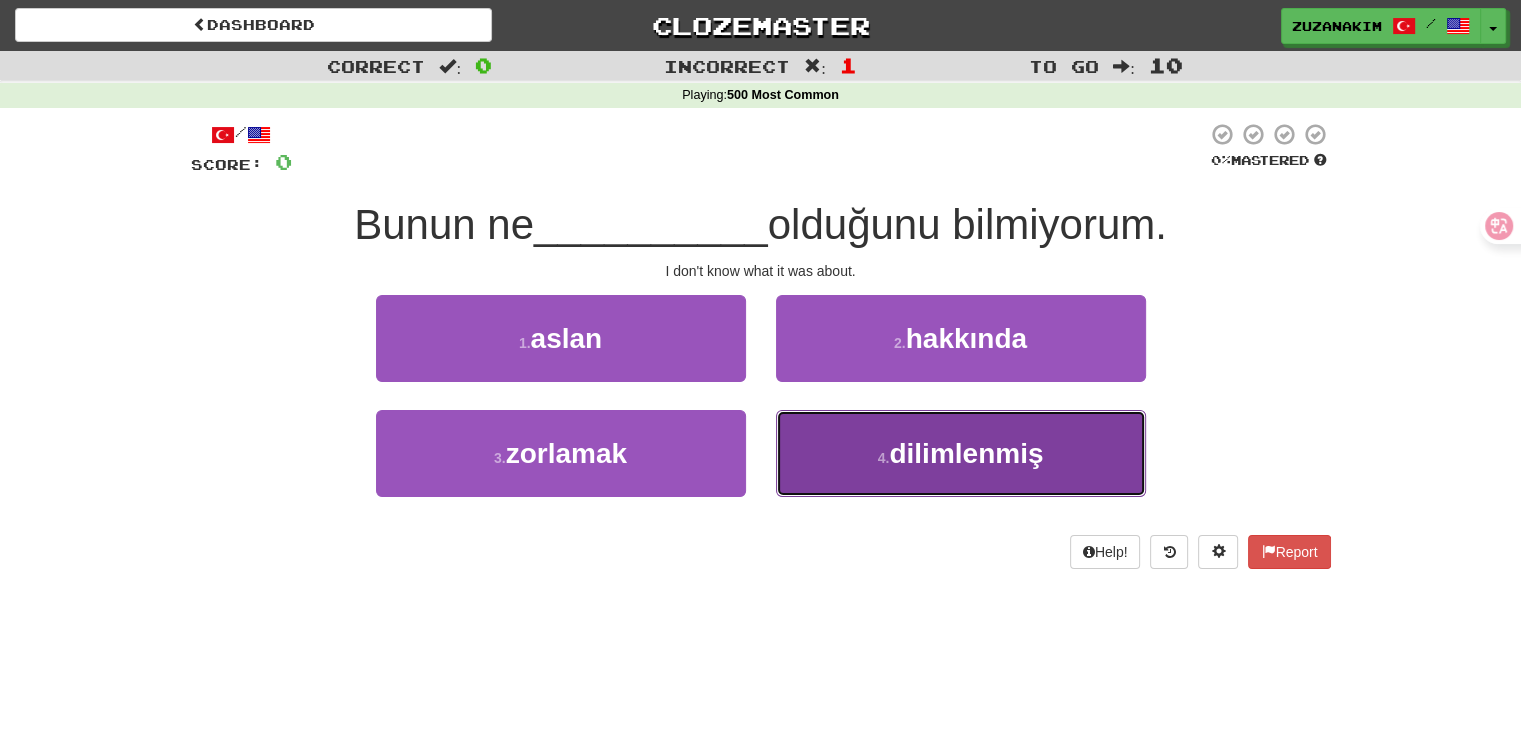 click on "4 .  dilimlenmiş" at bounding box center [961, 453] 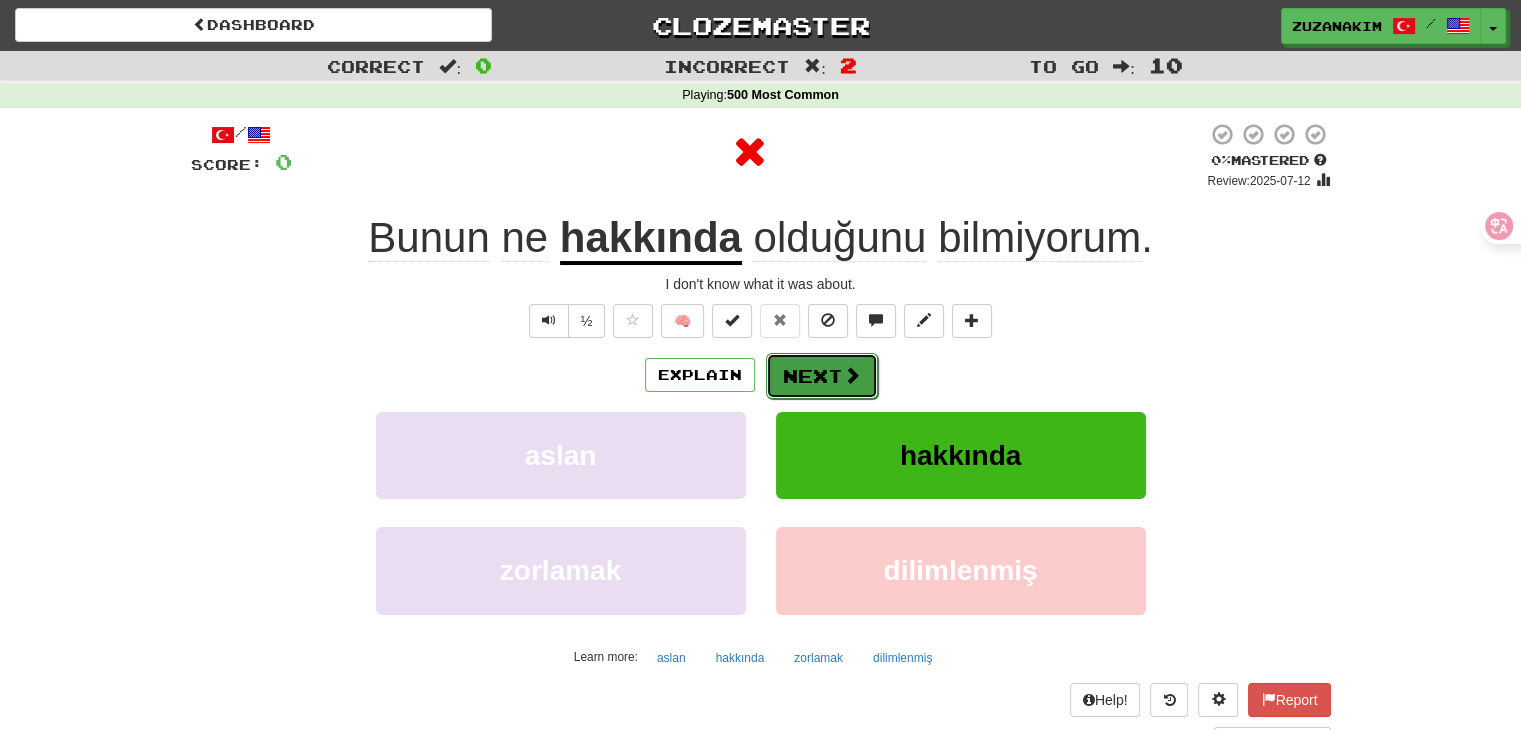 click on "Next" at bounding box center [822, 376] 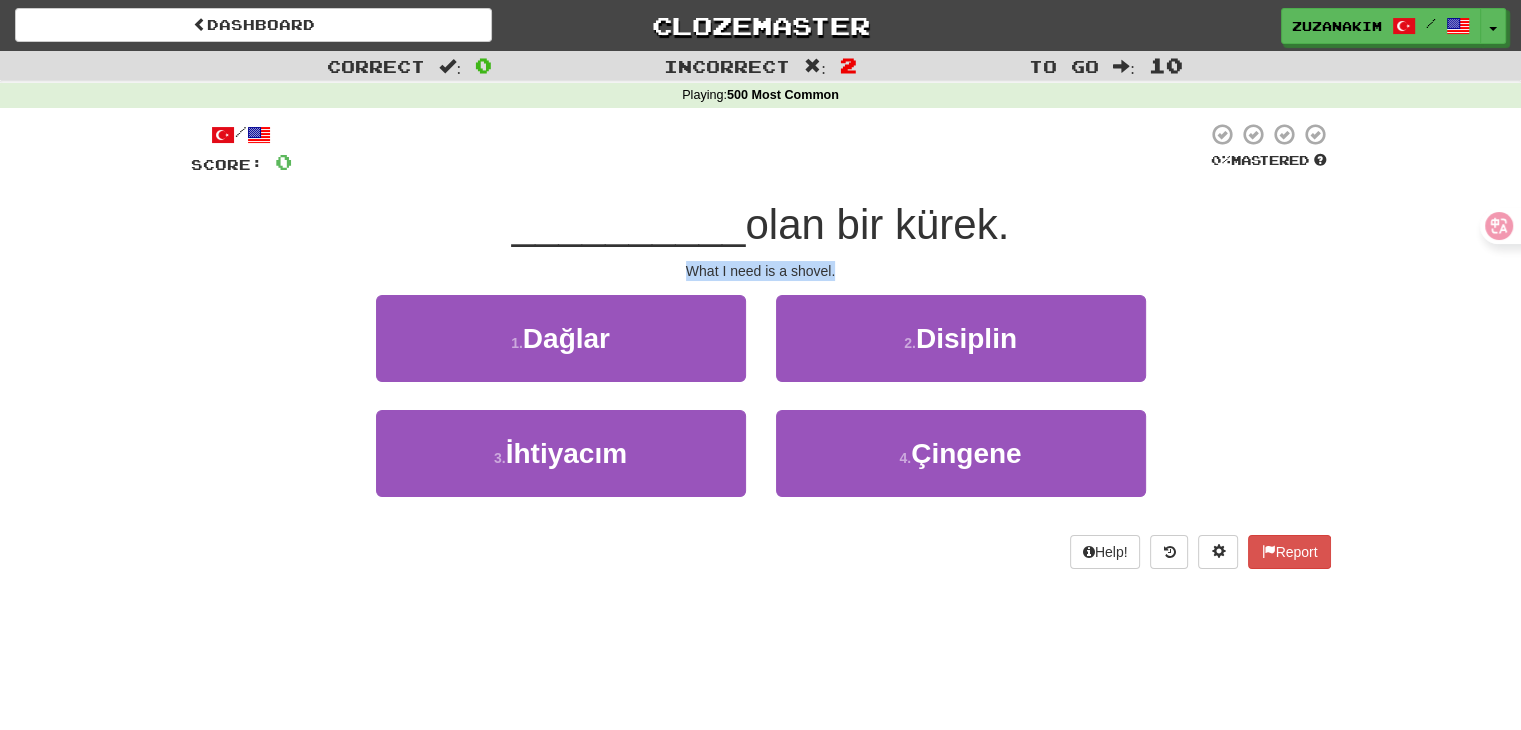 drag, startPoint x: 634, startPoint y: 278, endPoint x: 835, endPoint y: 278, distance: 201 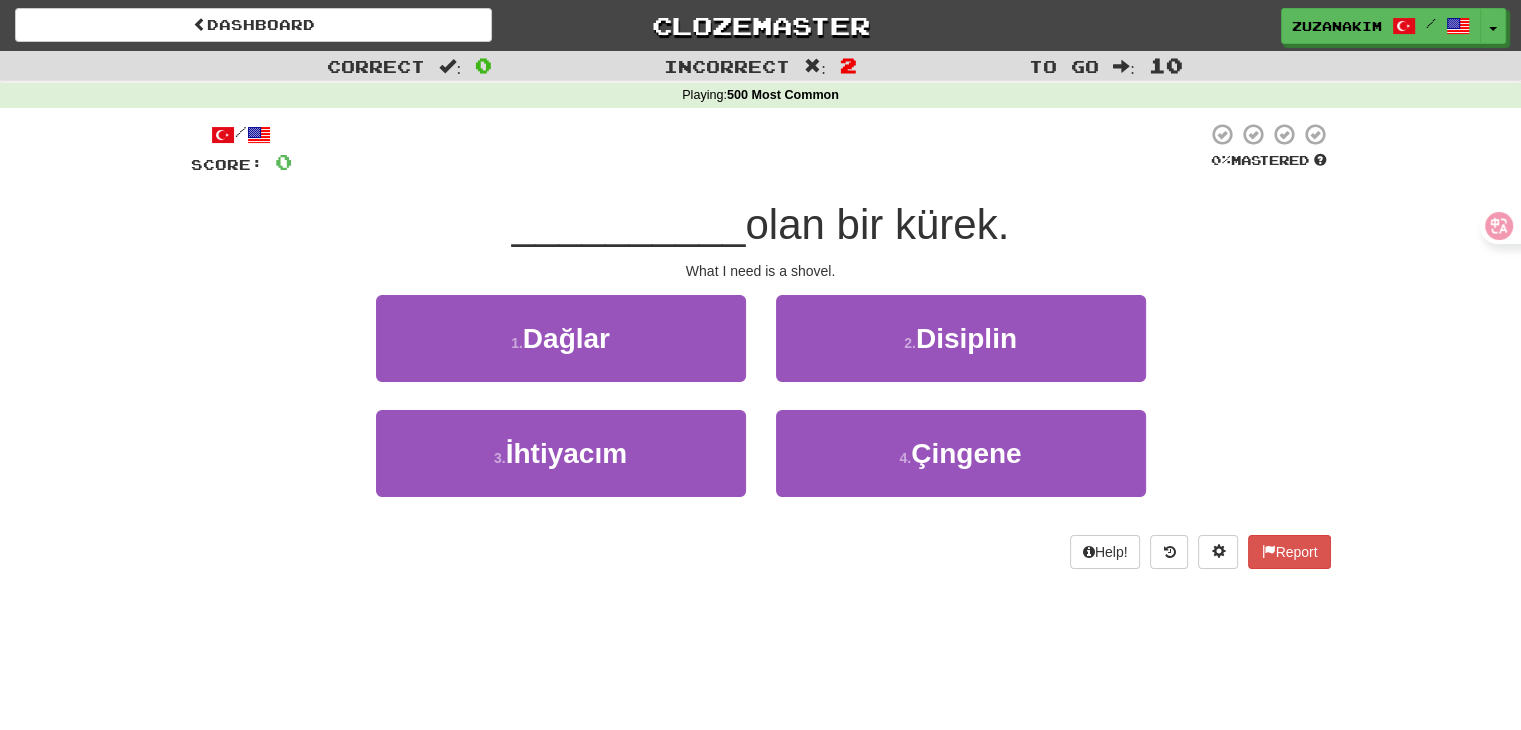 click on "/  Score:   0 0 %  Mastered __________  olan bir kürek. What I need is a shovel. 1 .  Dağlar 2 .  Disiplin 3 .  İhtiyacım 4 .  Çingene  Help!  Report" at bounding box center (761, 345) 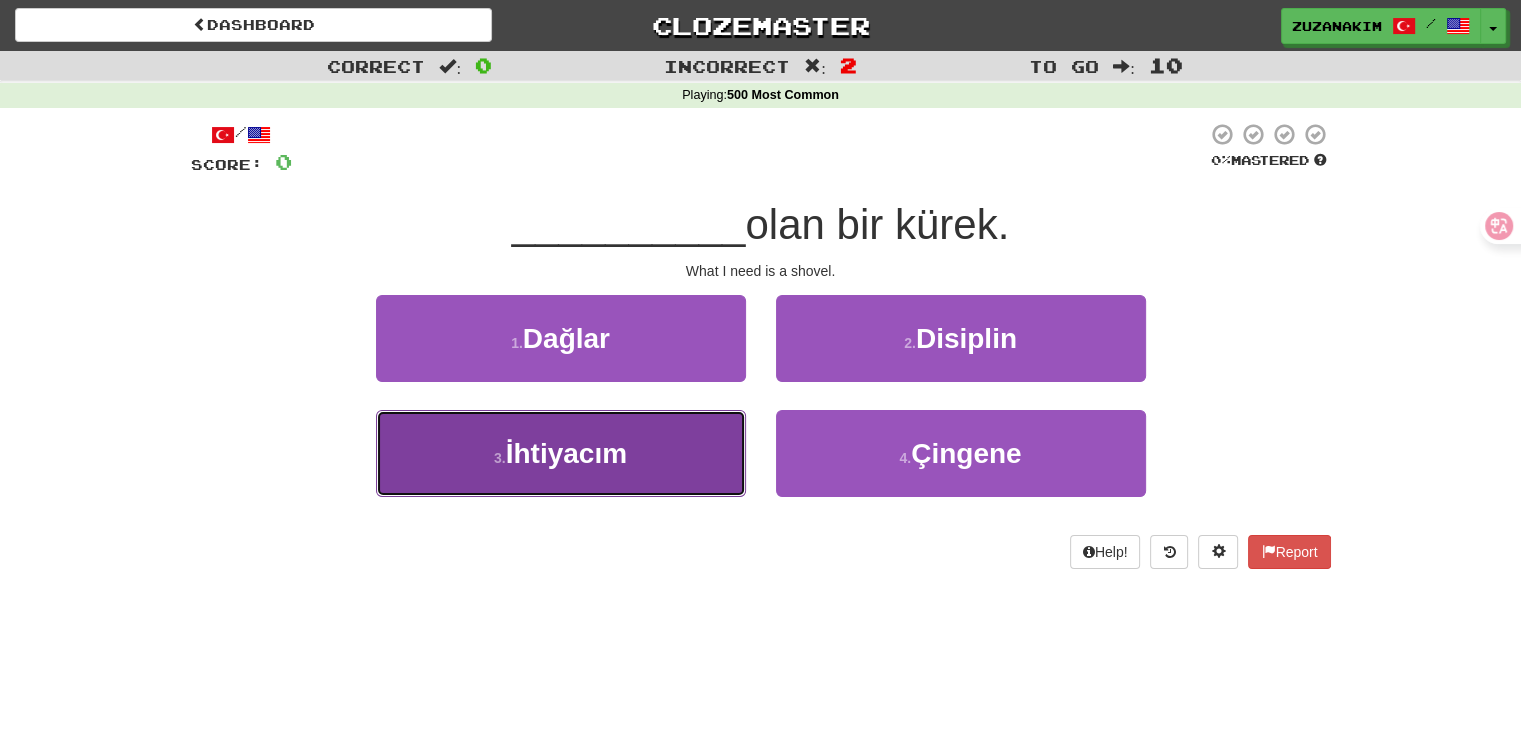click on "3 .  İhtiyacım" at bounding box center (561, 453) 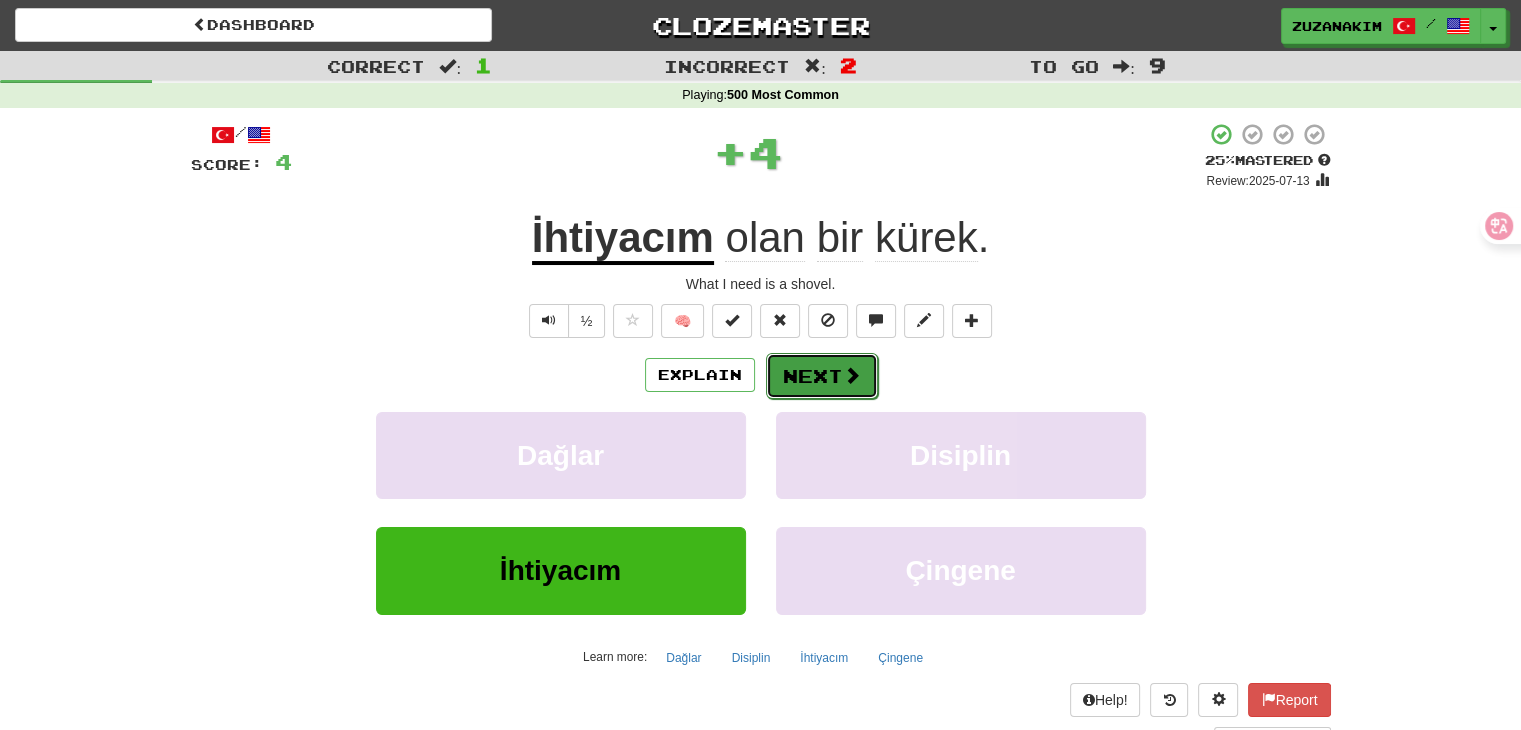 click on "Next" at bounding box center (822, 376) 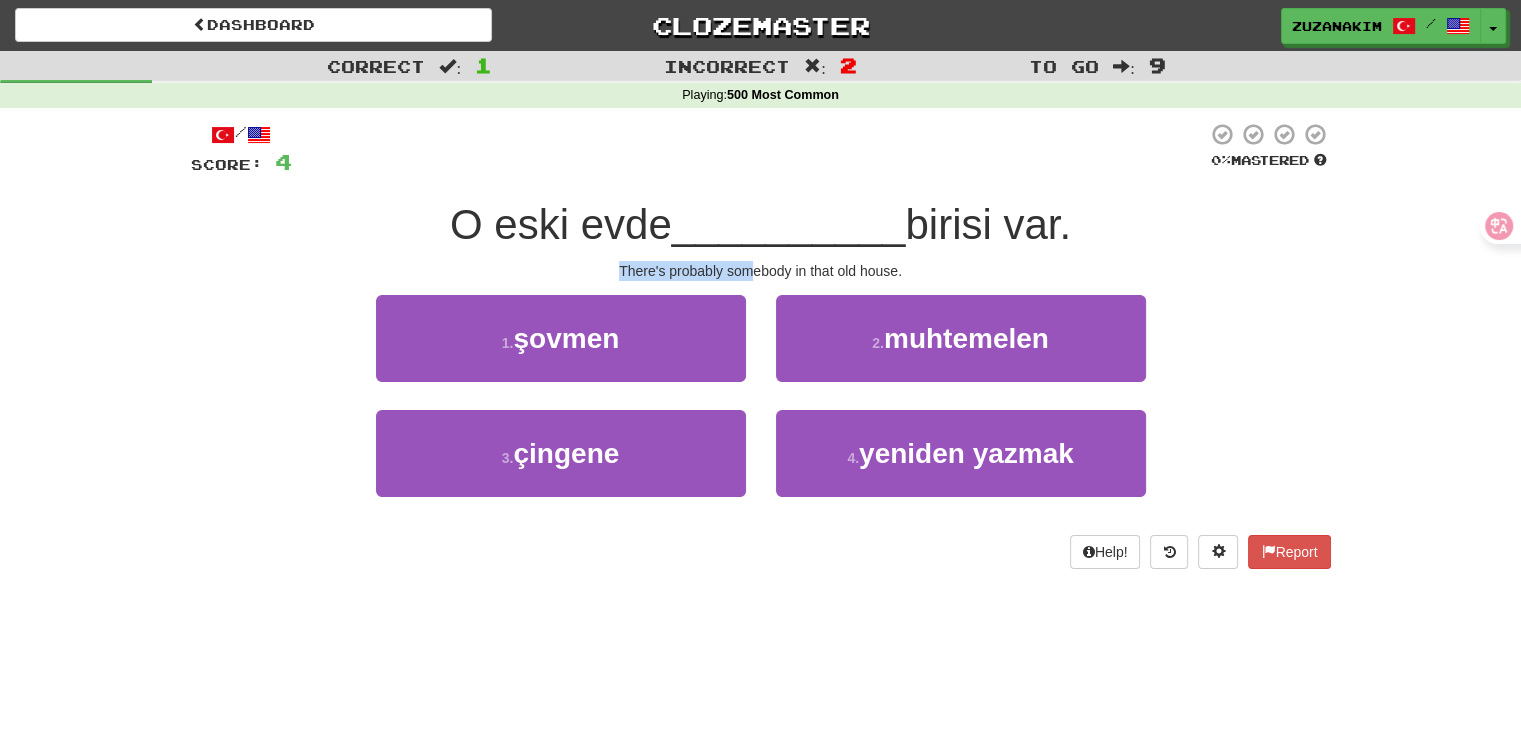 drag, startPoint x: 573, startPoint y: 266, endPoint x: 756, endPoint y: 266, distance: 183 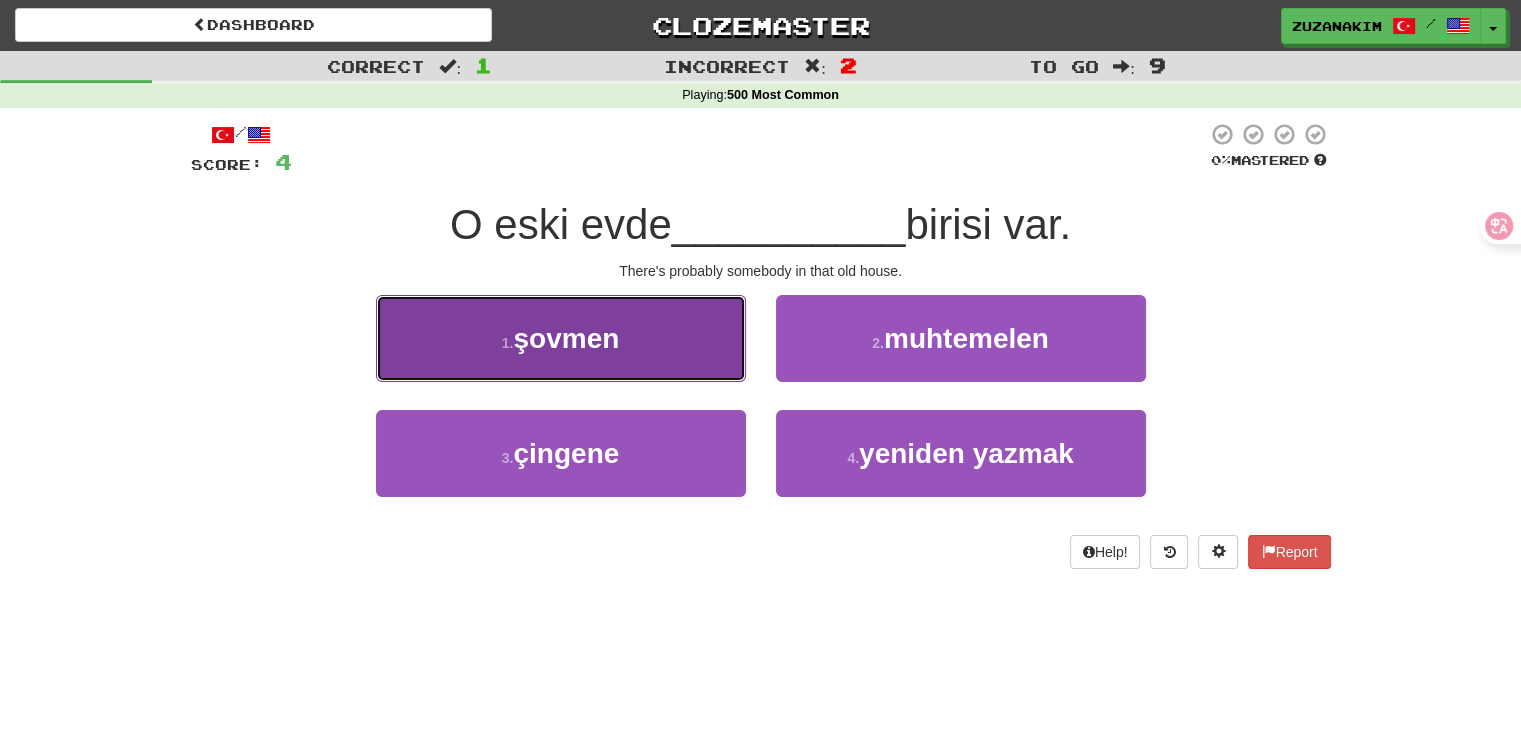 click on "1 .  şovmen" at bounding box center (561, 338) 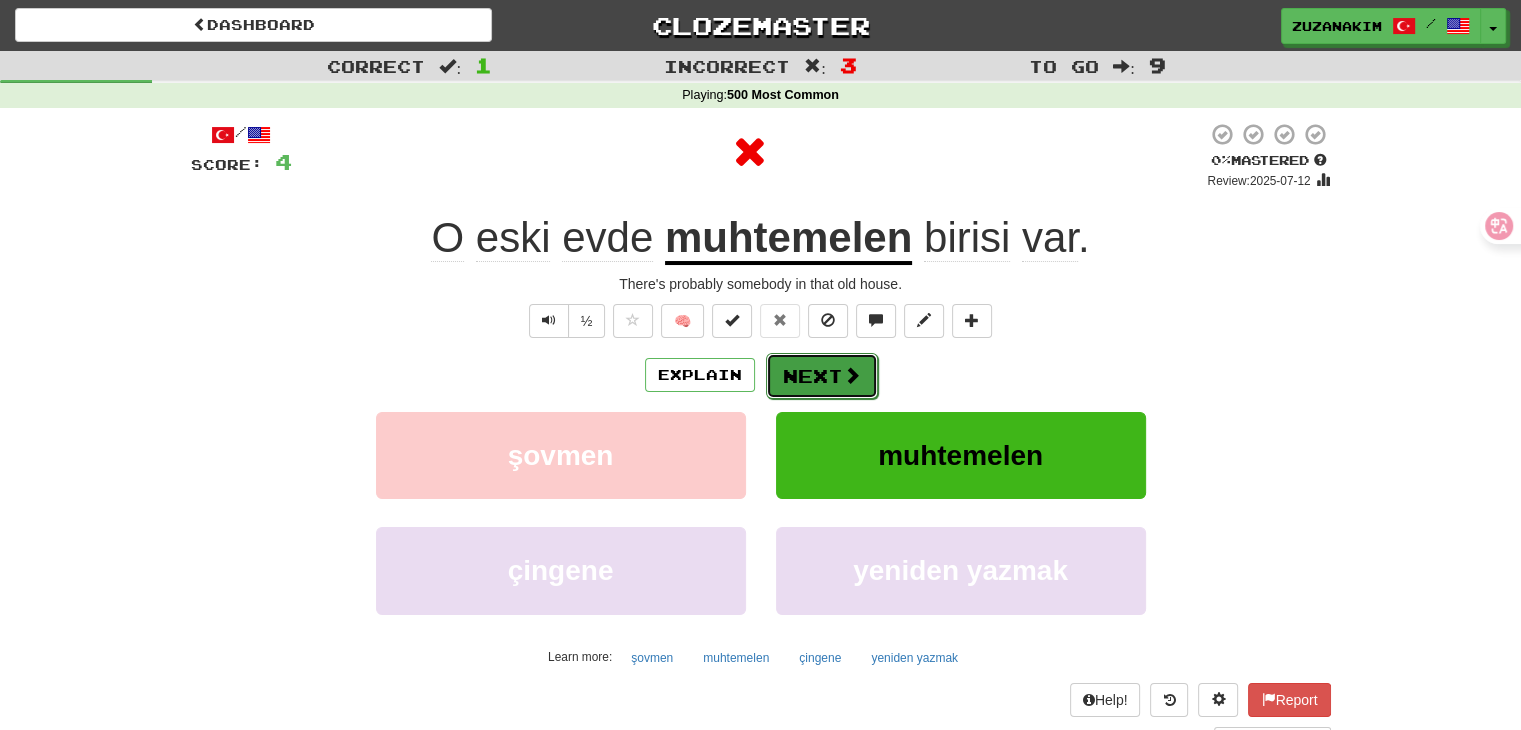 click on "Next" at bounding box center (822, 376) 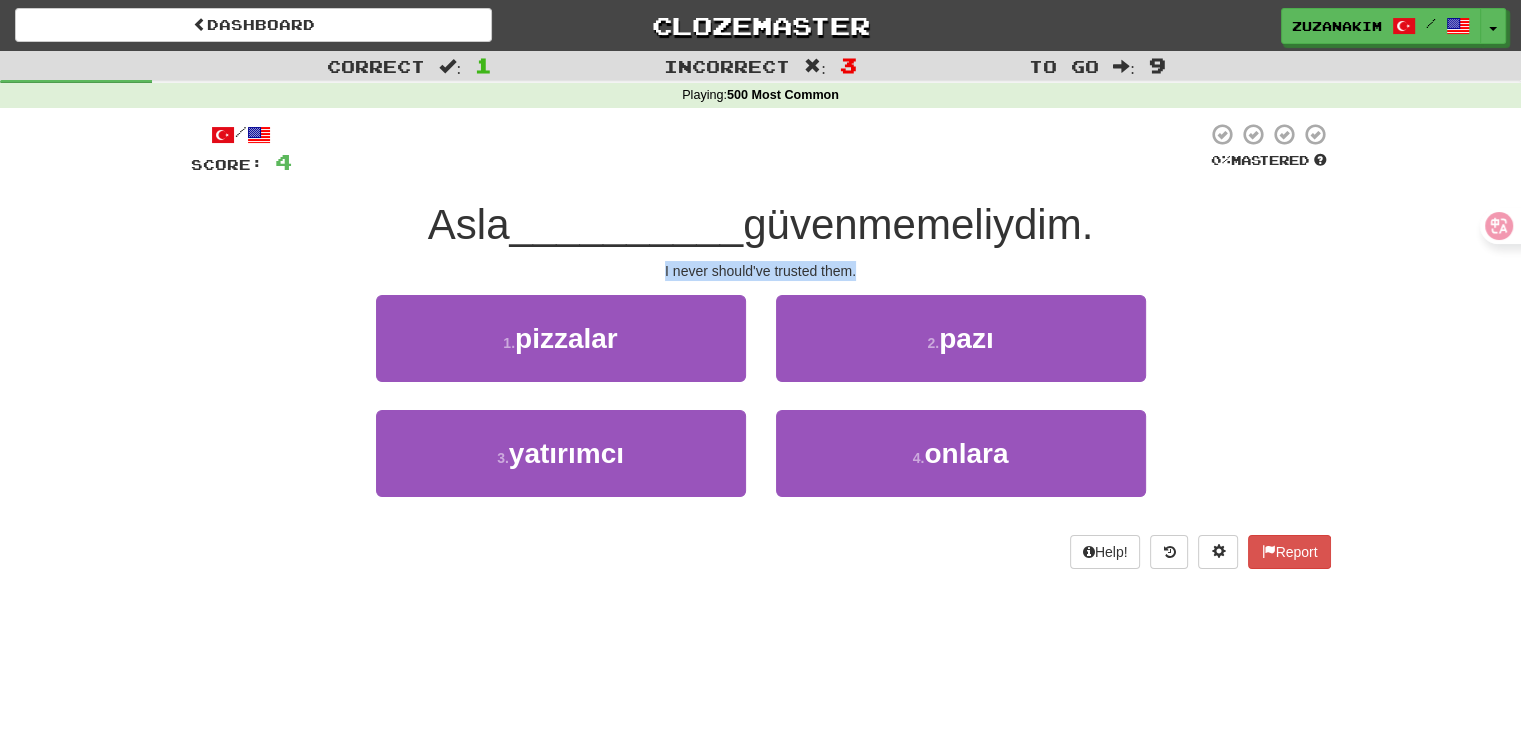 drag, startPoint x: 659, startPoint y: 275, endPoint x: 862, endPoint y: 275, distance: 203 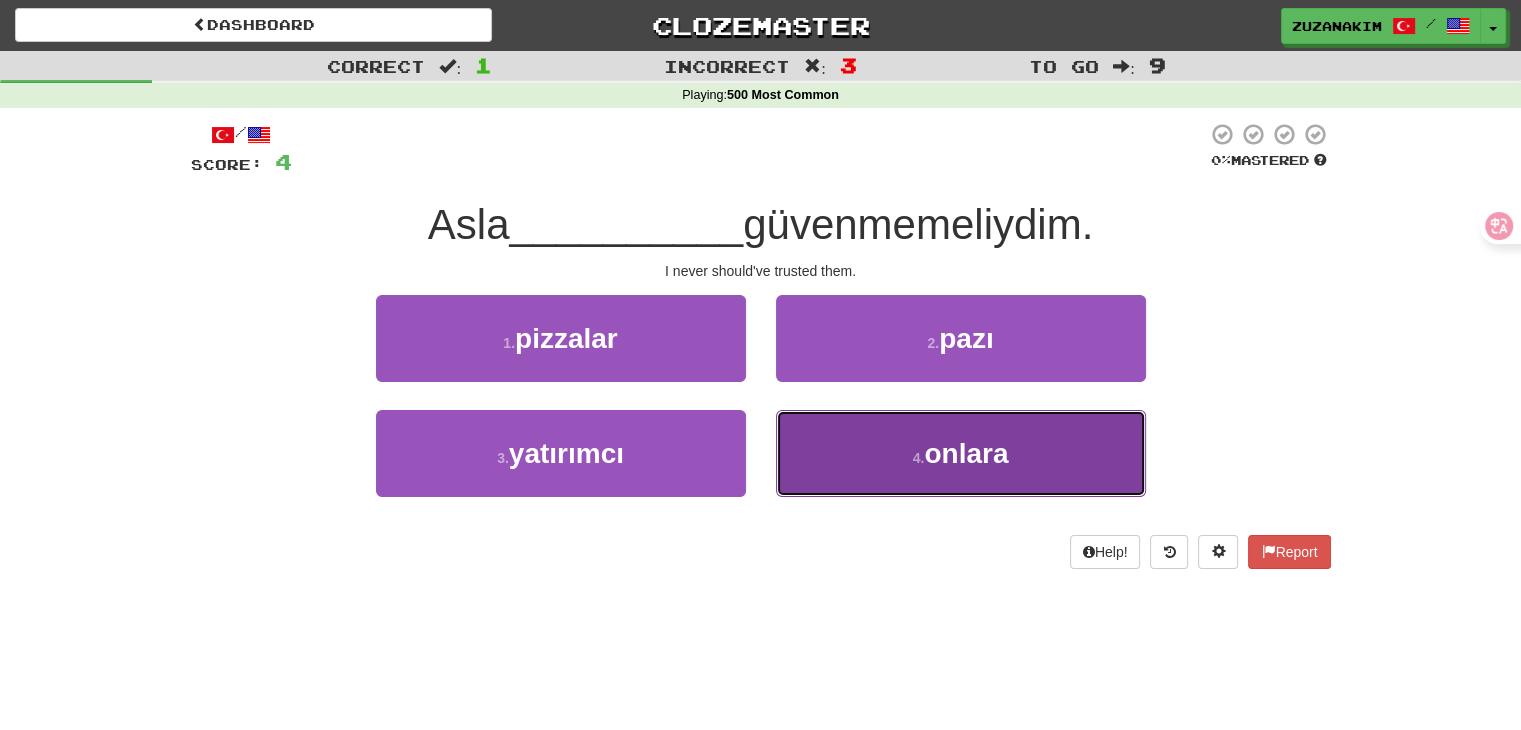 click on "4 .  onlara" at bounding box center (961, 453) 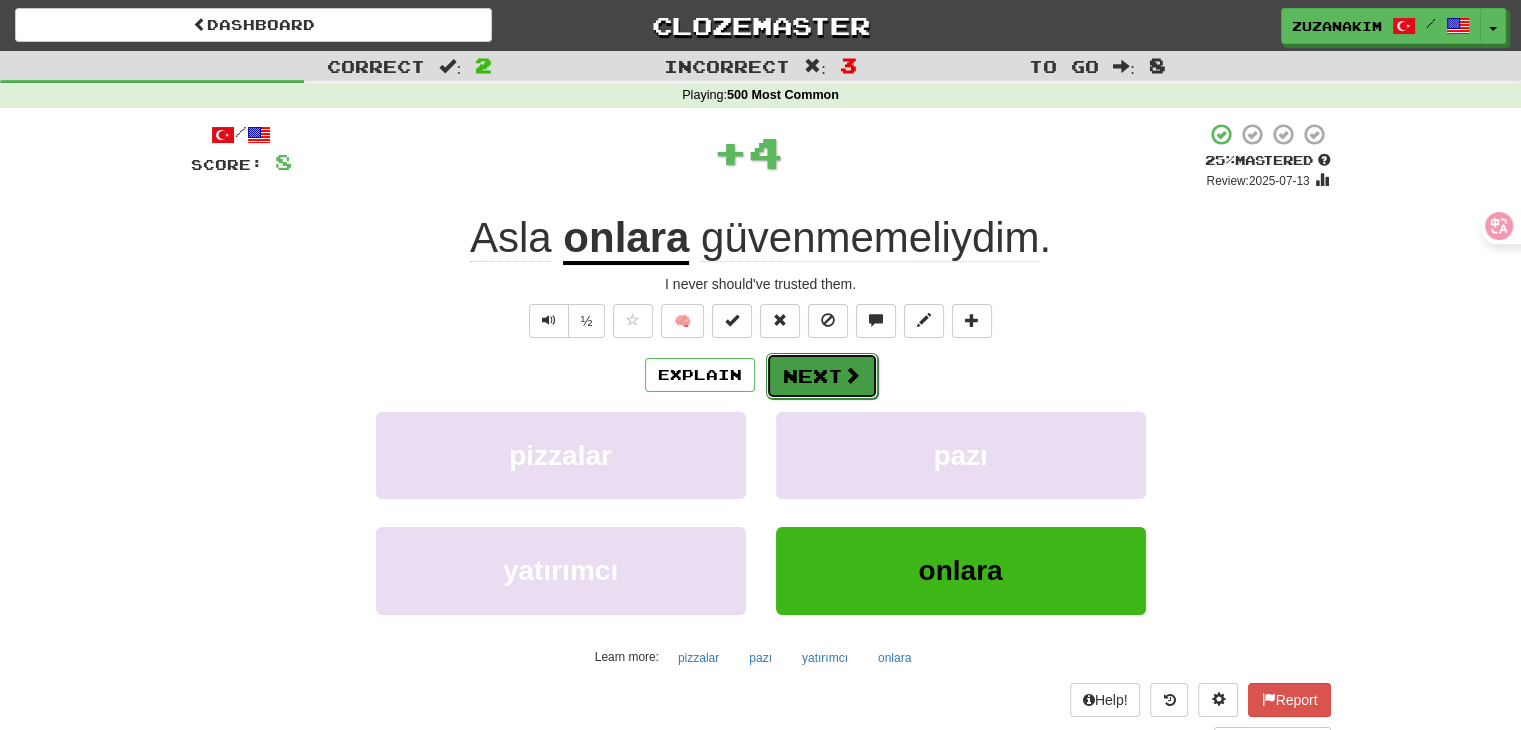 click on "Next" at bounding box center [822, 376] 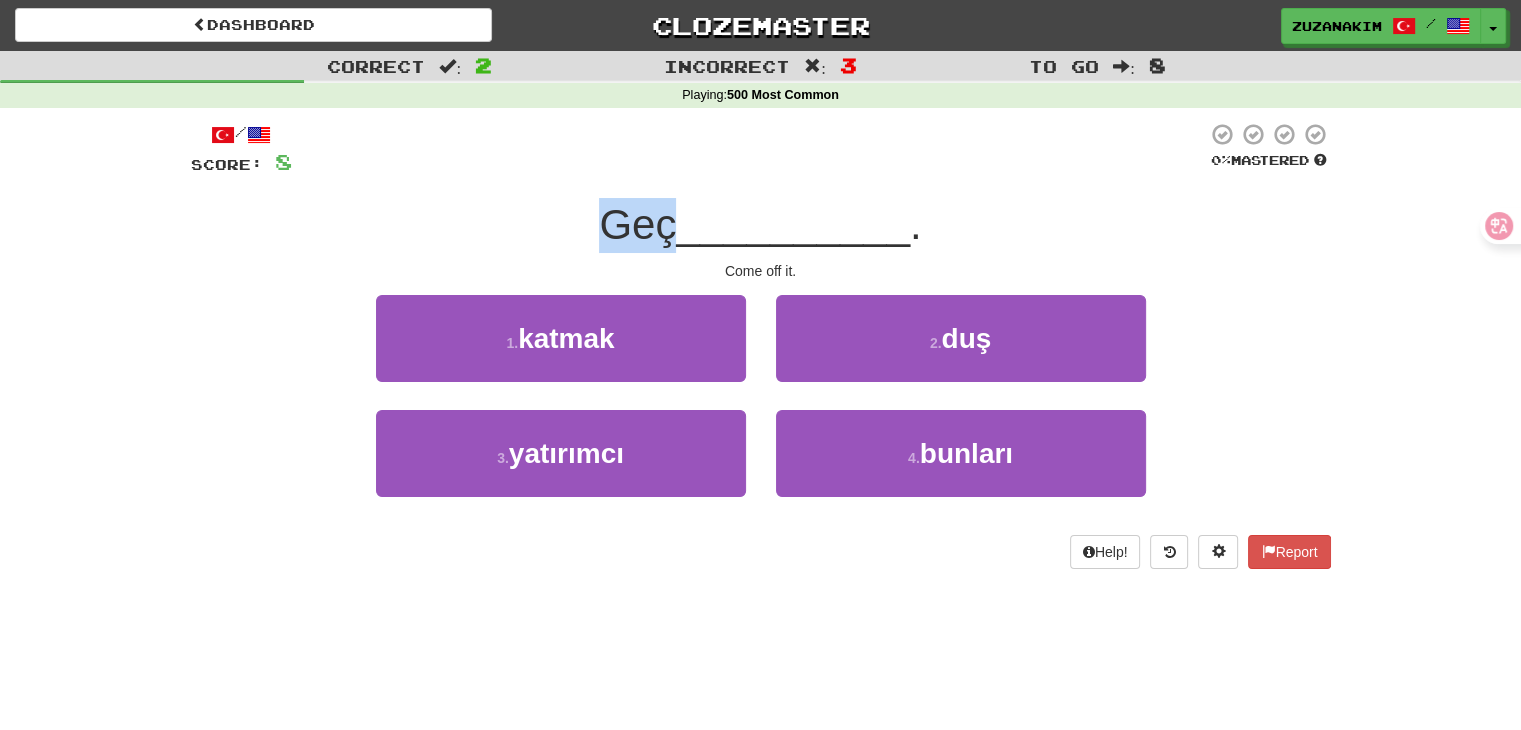 drag, startPoint x: 611, startPoint y: 225, endPoint x: 665, endPoint y: 225, distance: 54 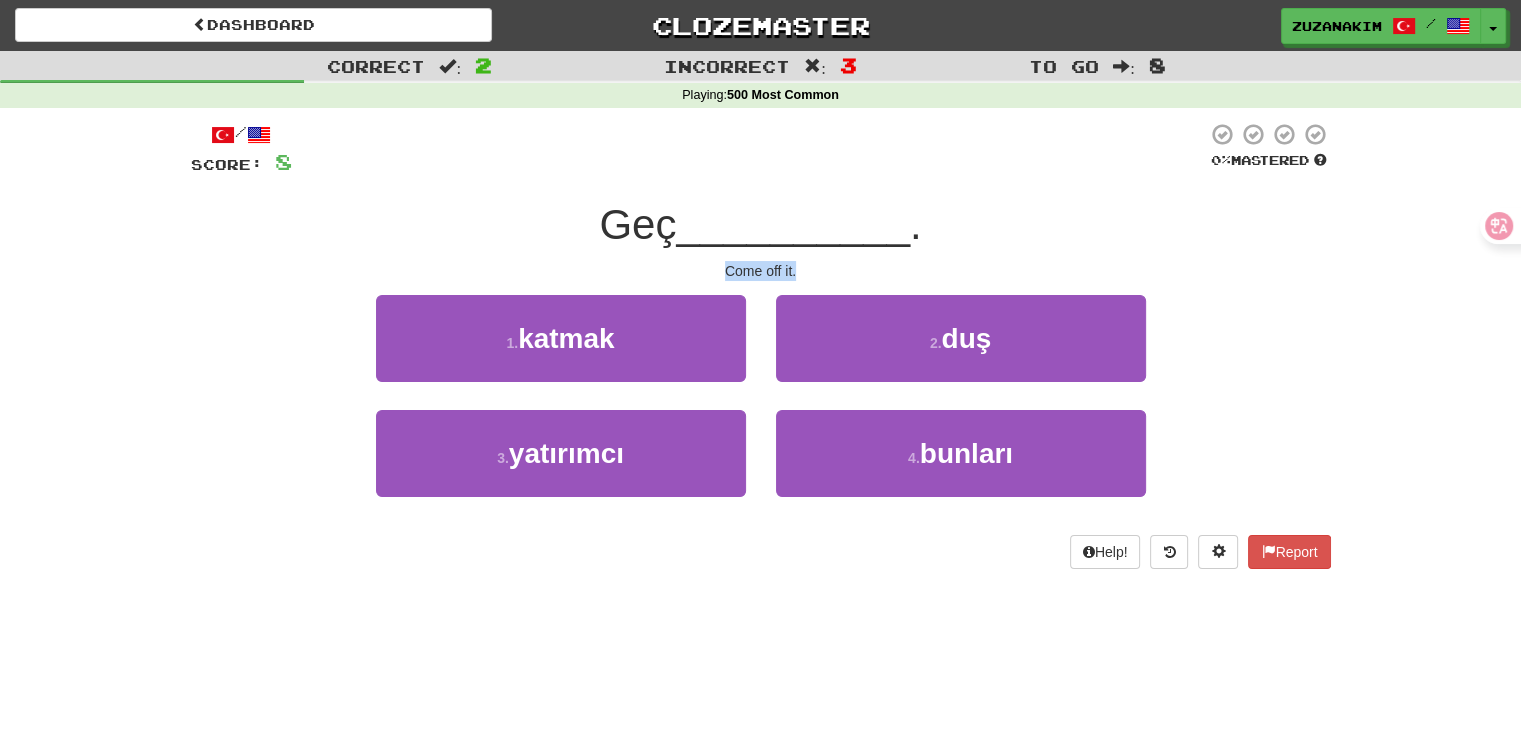 drag, startPoint x: 696, startPoint y: 255, endPoint x: 808, endPoint y: 255, distance: 112 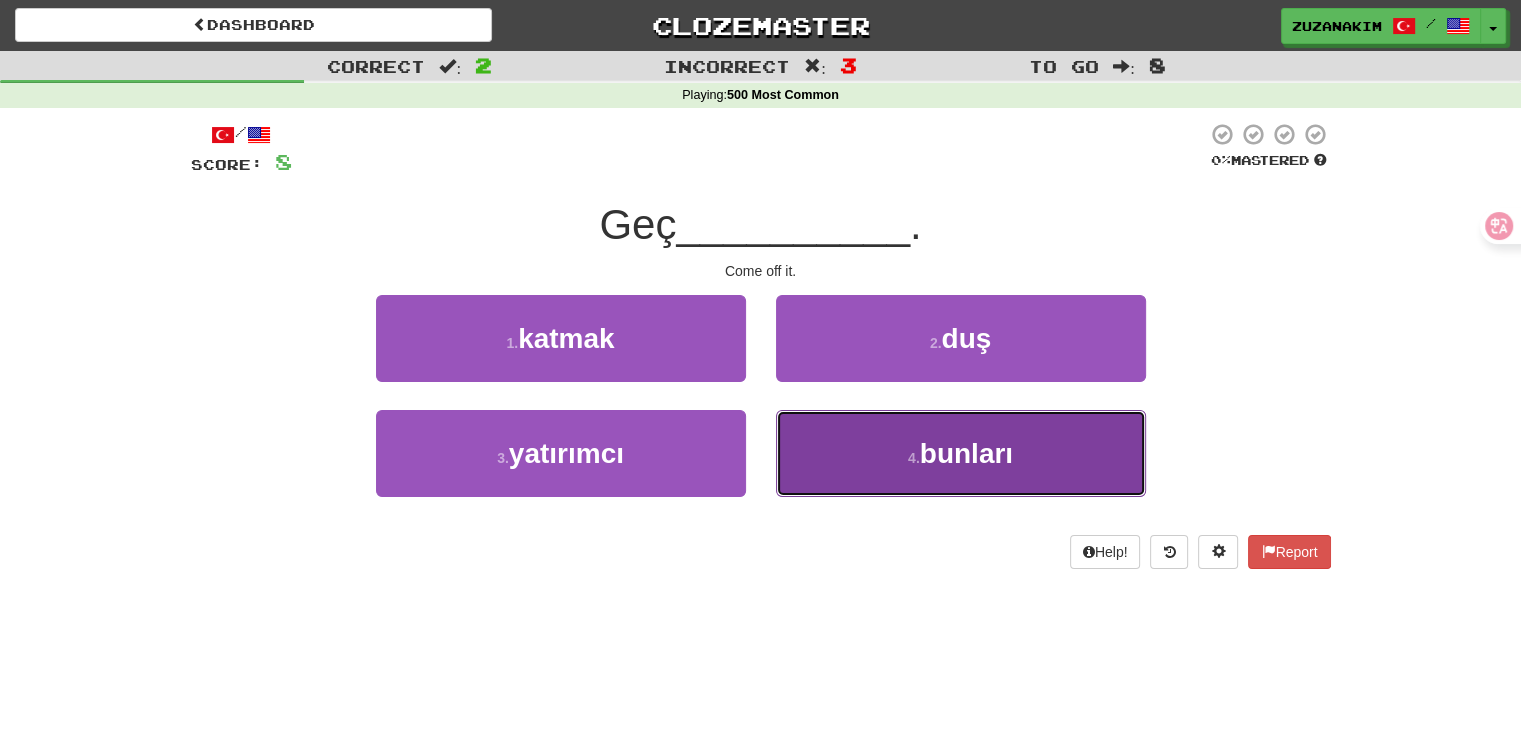click on "4 .  bunları" at bounding box center (961, 453) 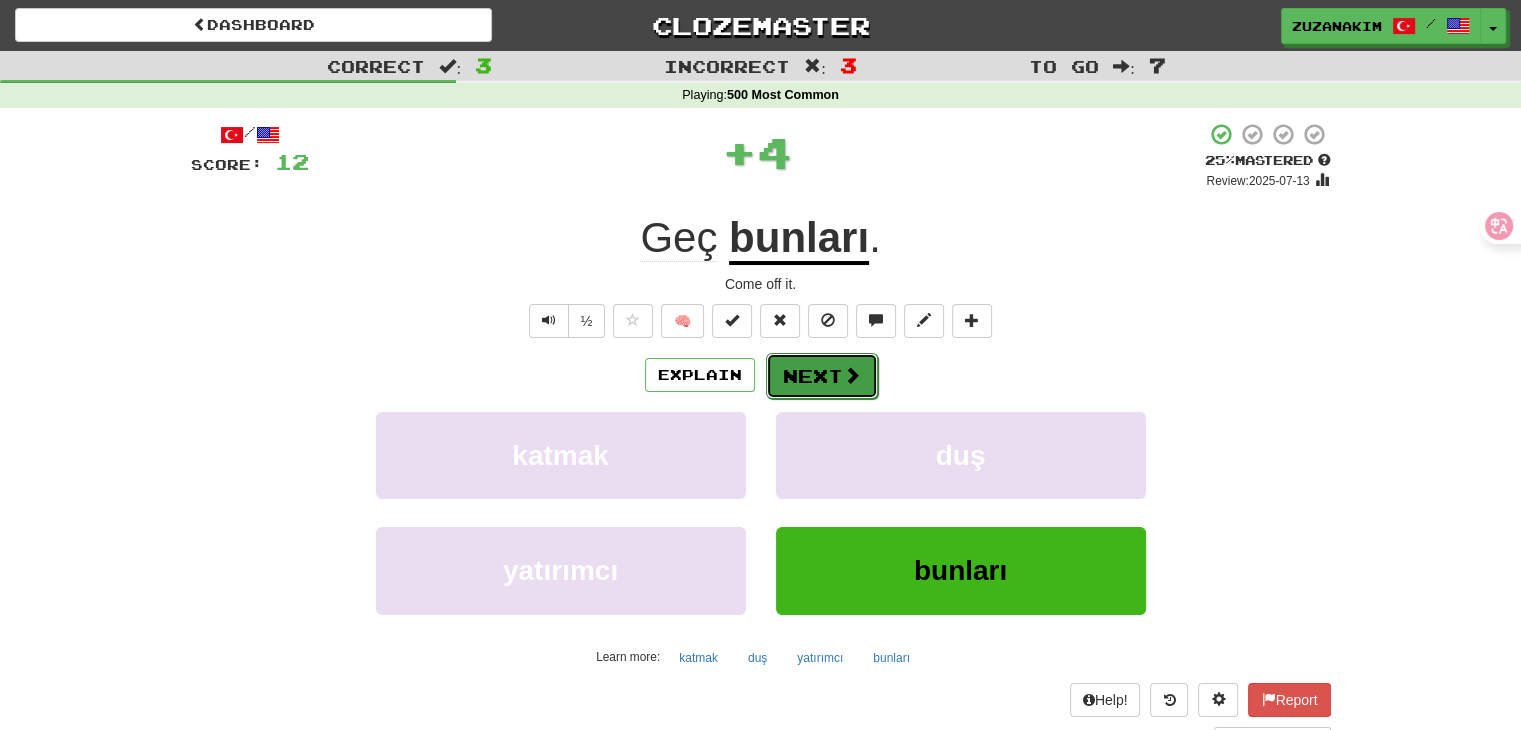 click on "Next" at bounding box center [822, 376] 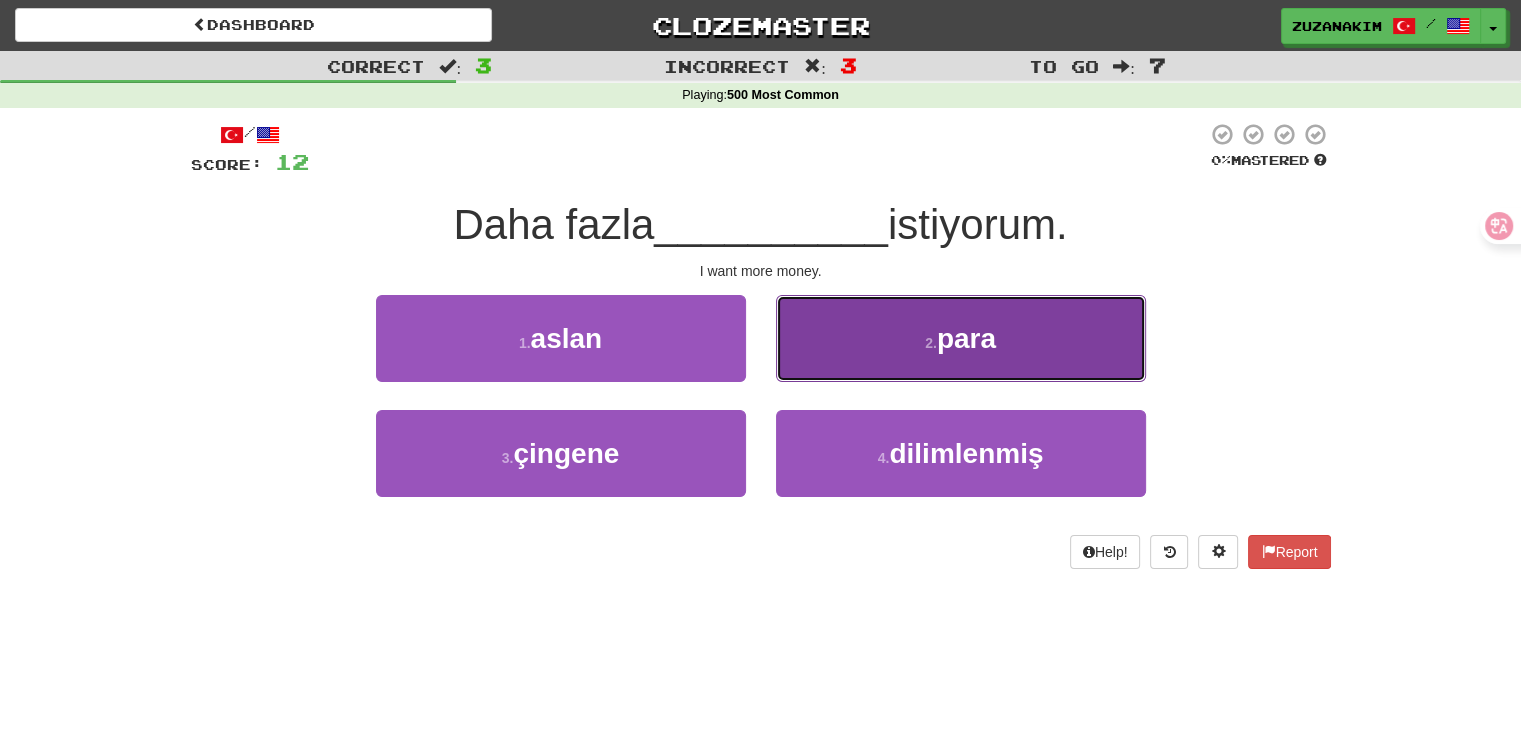 click on "2 .  para" at bounding box center (961, 338) 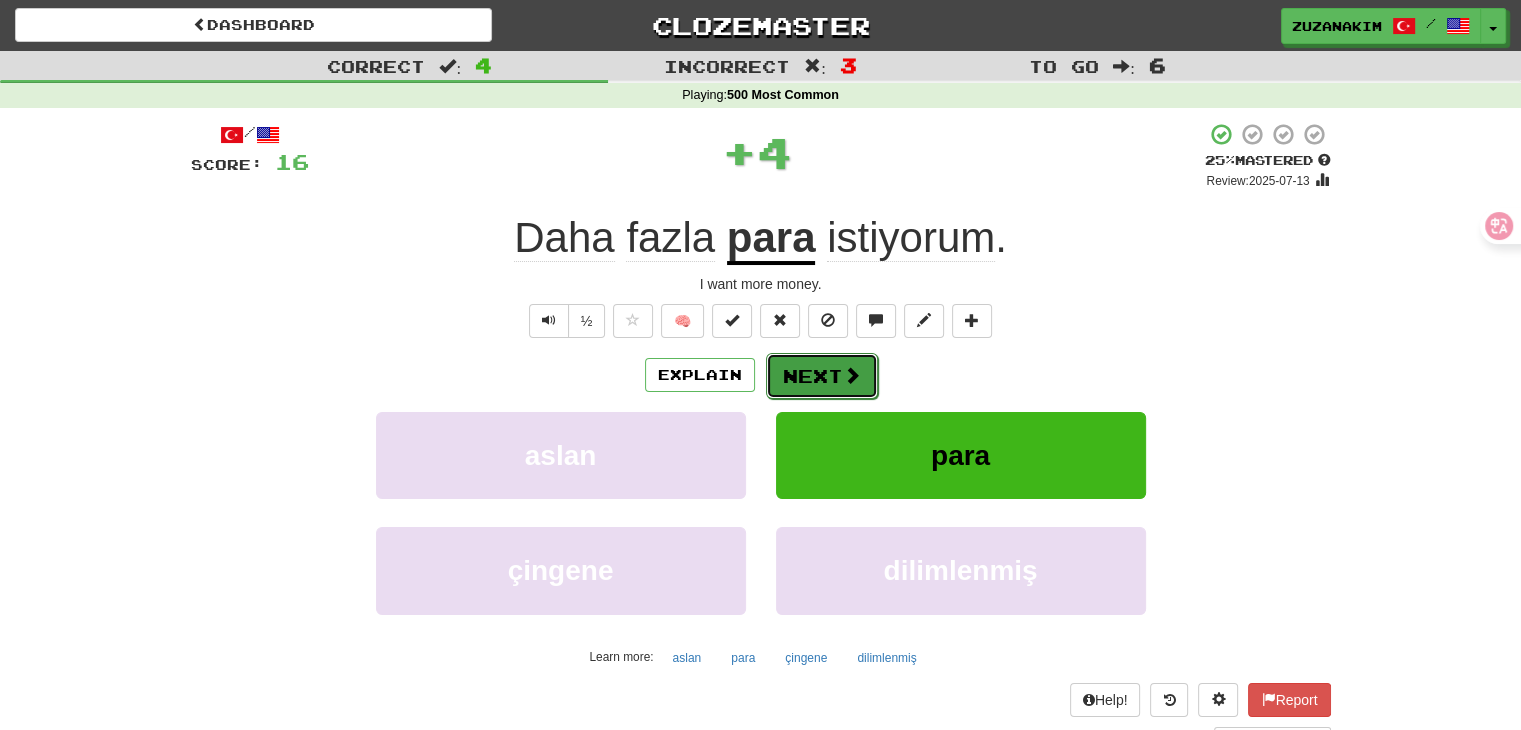 click on "Next" at bounding box center (822, 376) 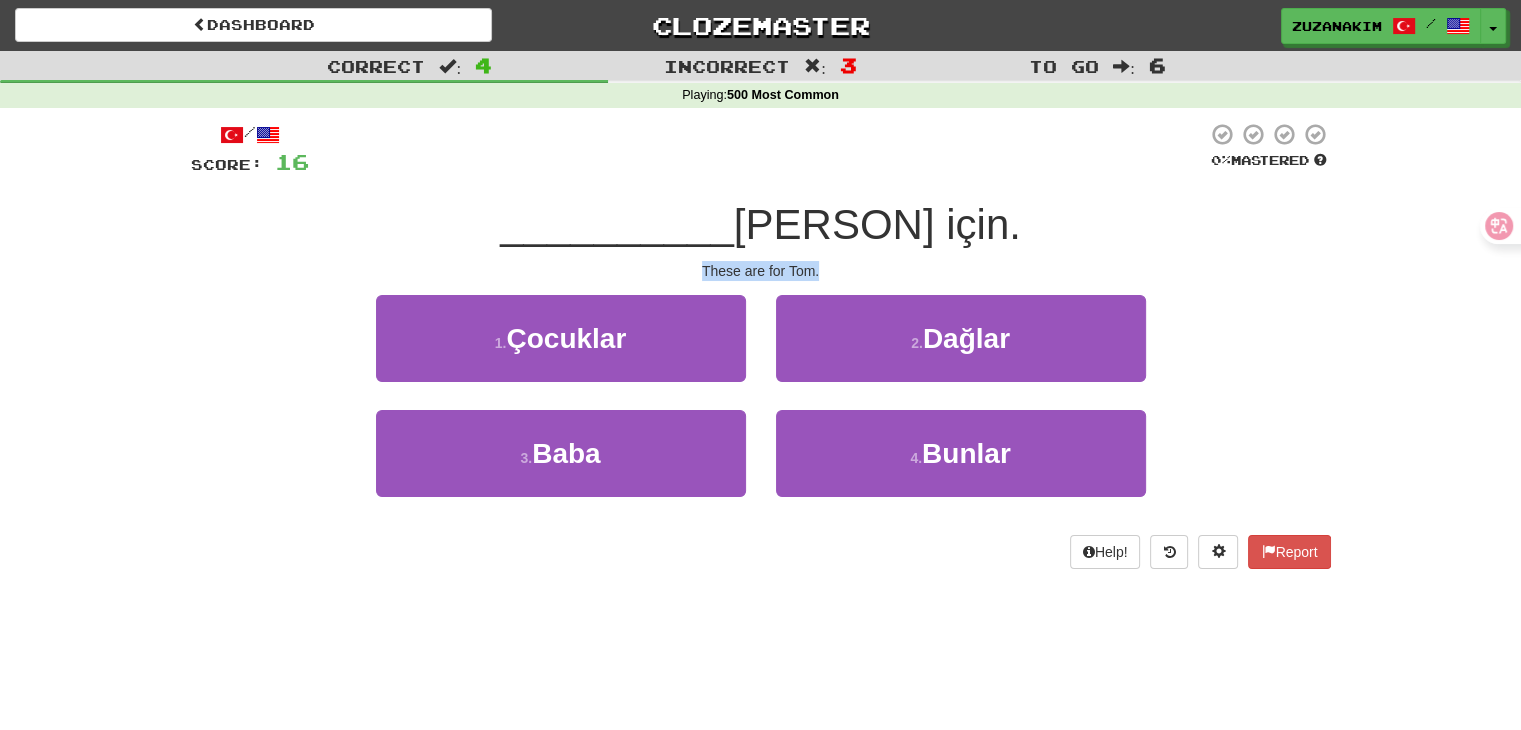 drag, startPoint x: 646, startPoint y: 269, endPoint x: 860, endPoint y: 269, distance: 214 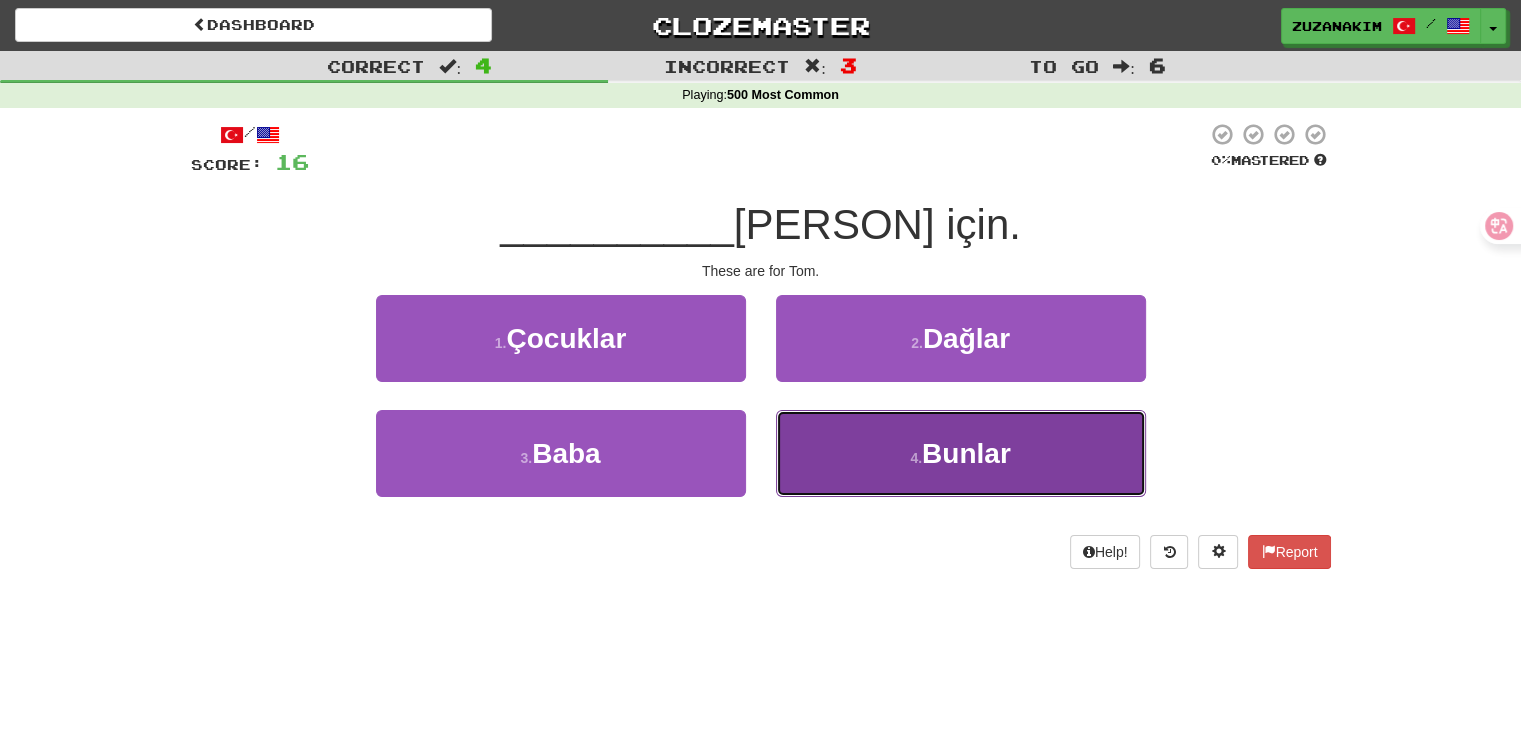 click on "4 .  Bunlar" at bounding box center (961, 453) 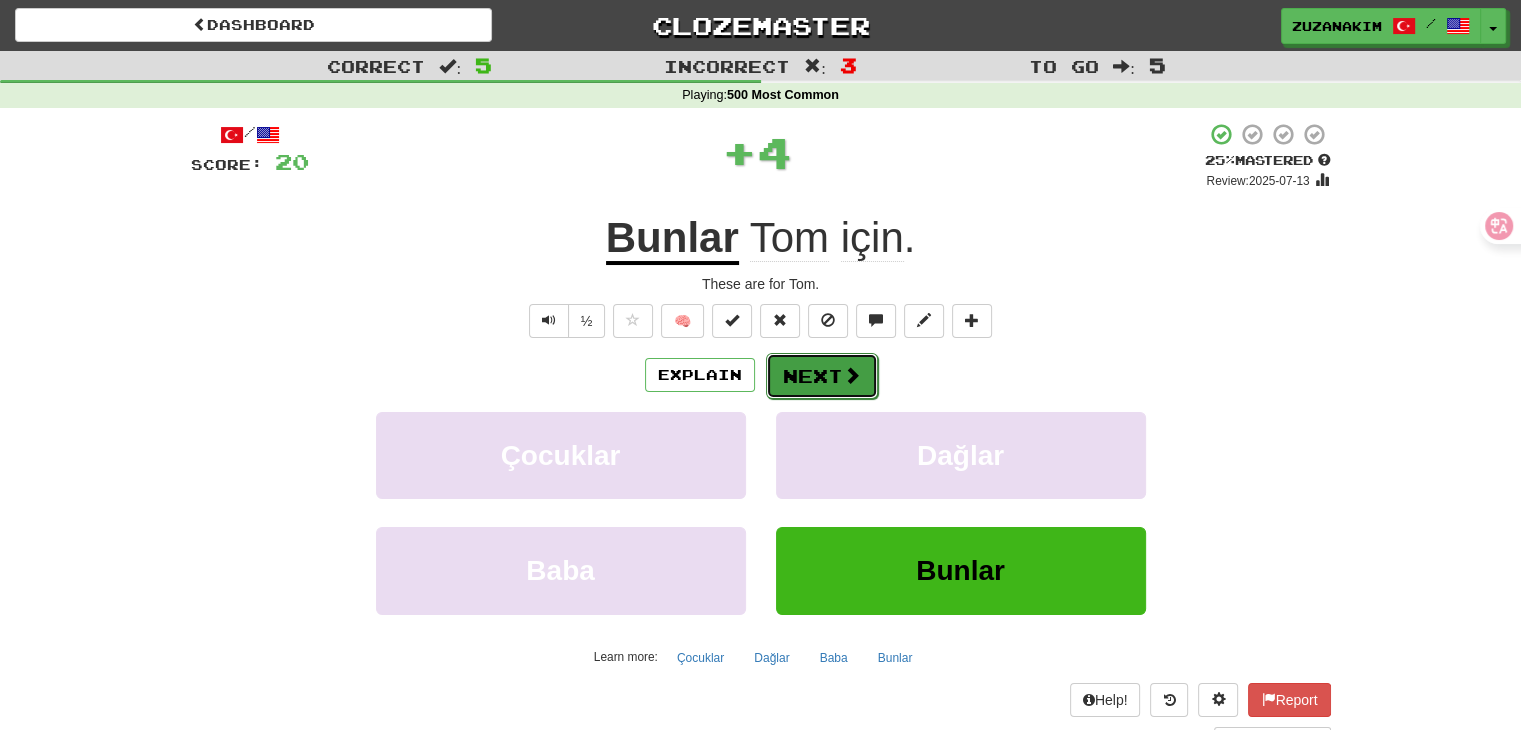 click on "Next" at bounding box center [822, 376] 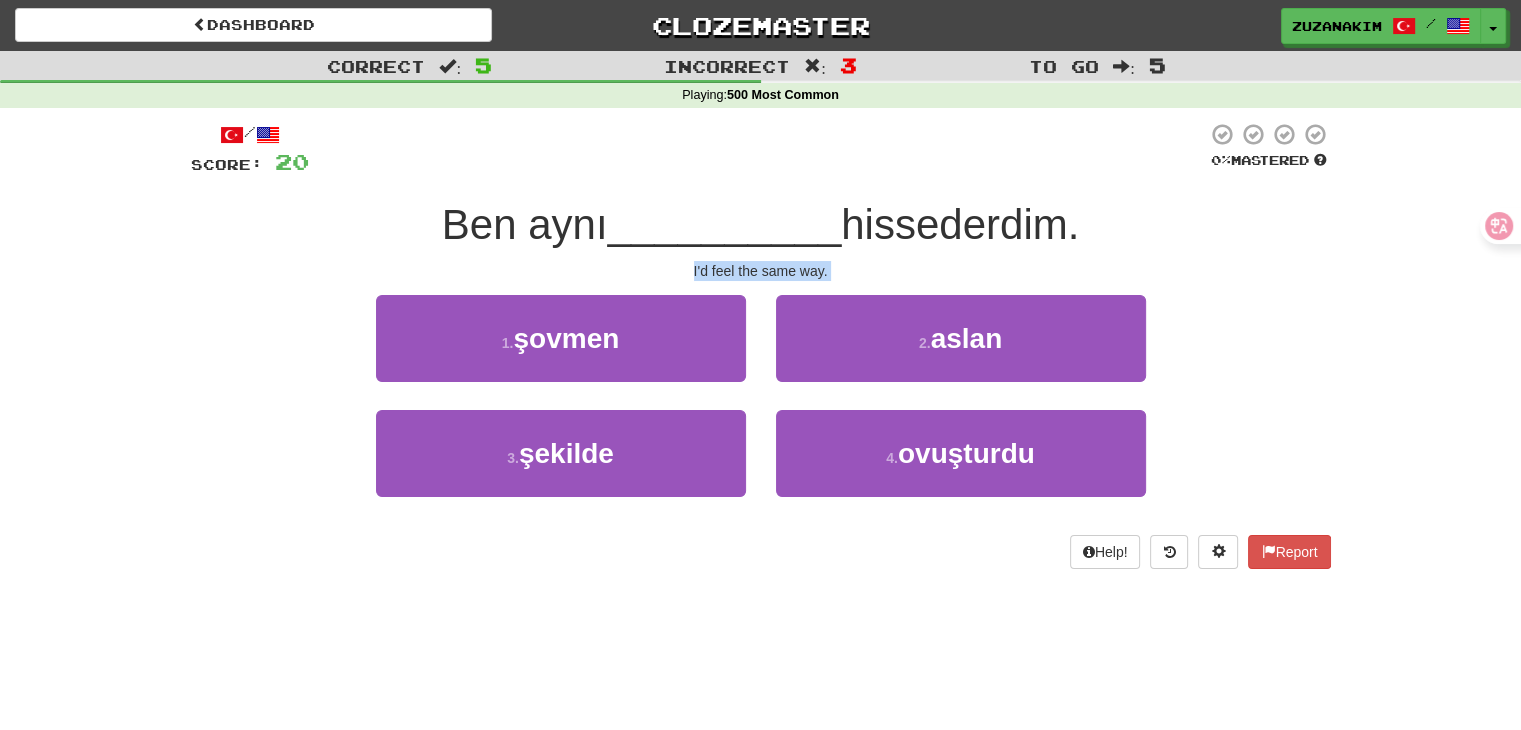 drag, startPoint x: 666, startPoint y: 279, endPoint x: 874, endPoint y: 283, distance: 208.03845 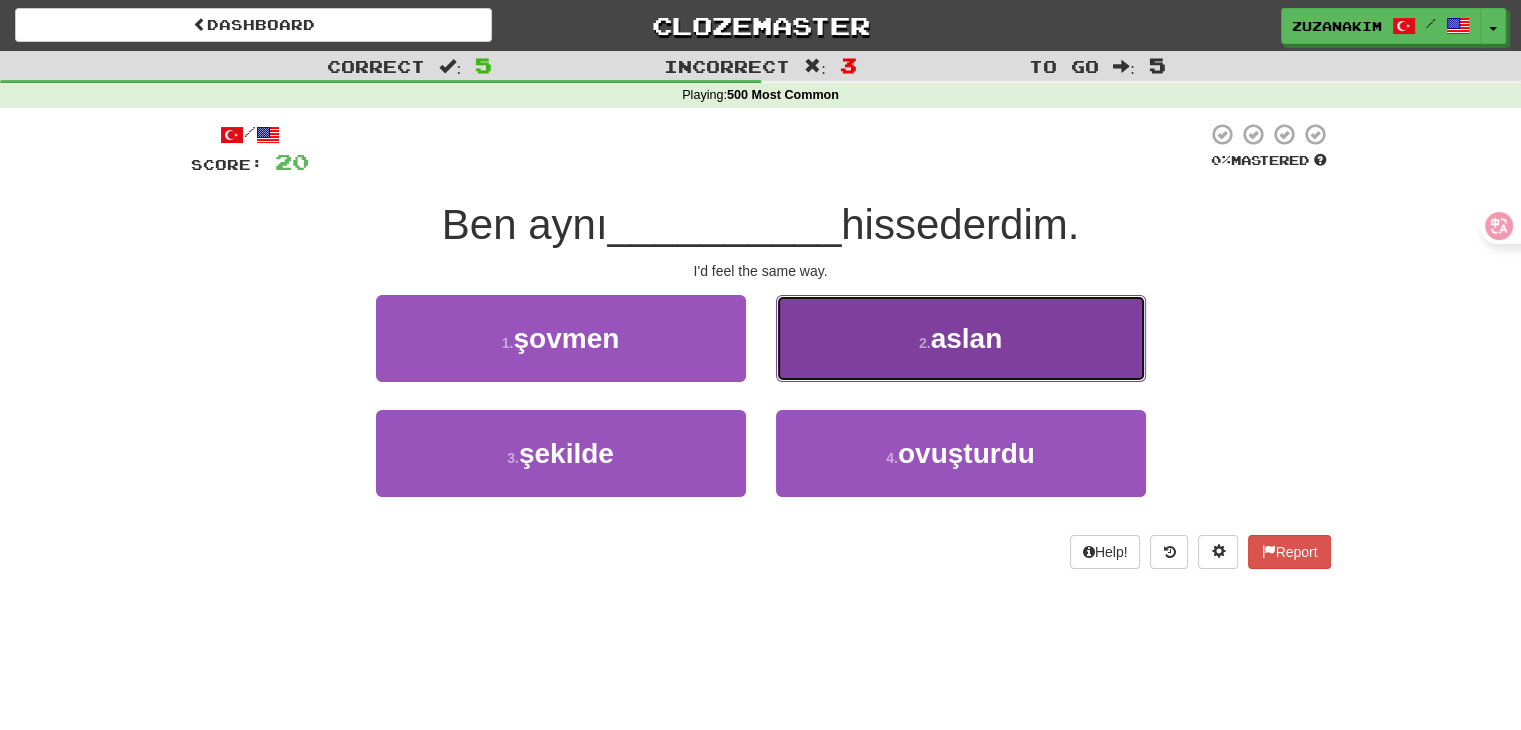 click on "2 .  aslan" at bounding box center [961, 338] 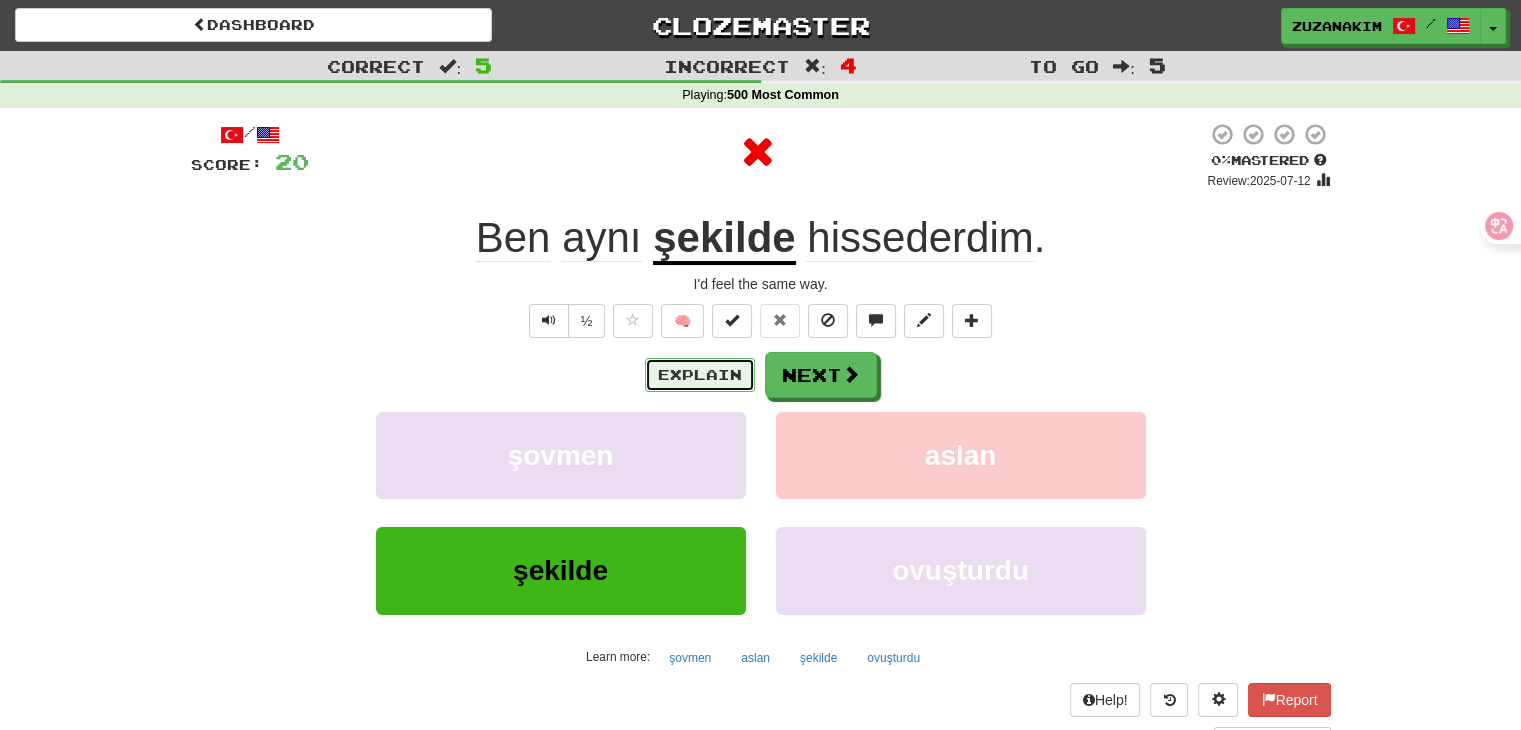 click on "Explain" at bounding box center (700, 375) 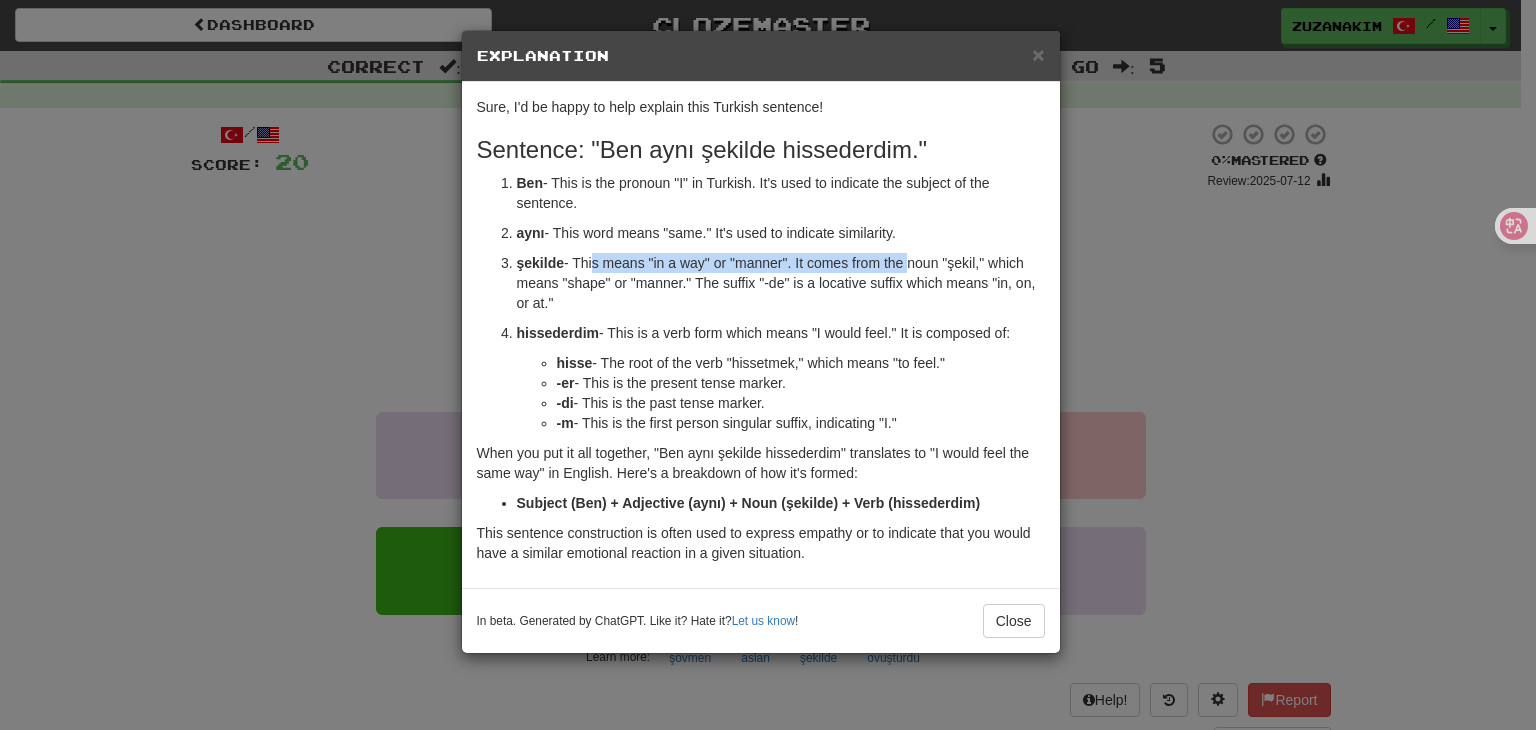 drag, startPoint x: 593, startPoint y: 267, endPoint x: 903, endPoint y: 266, distance: 310.00162 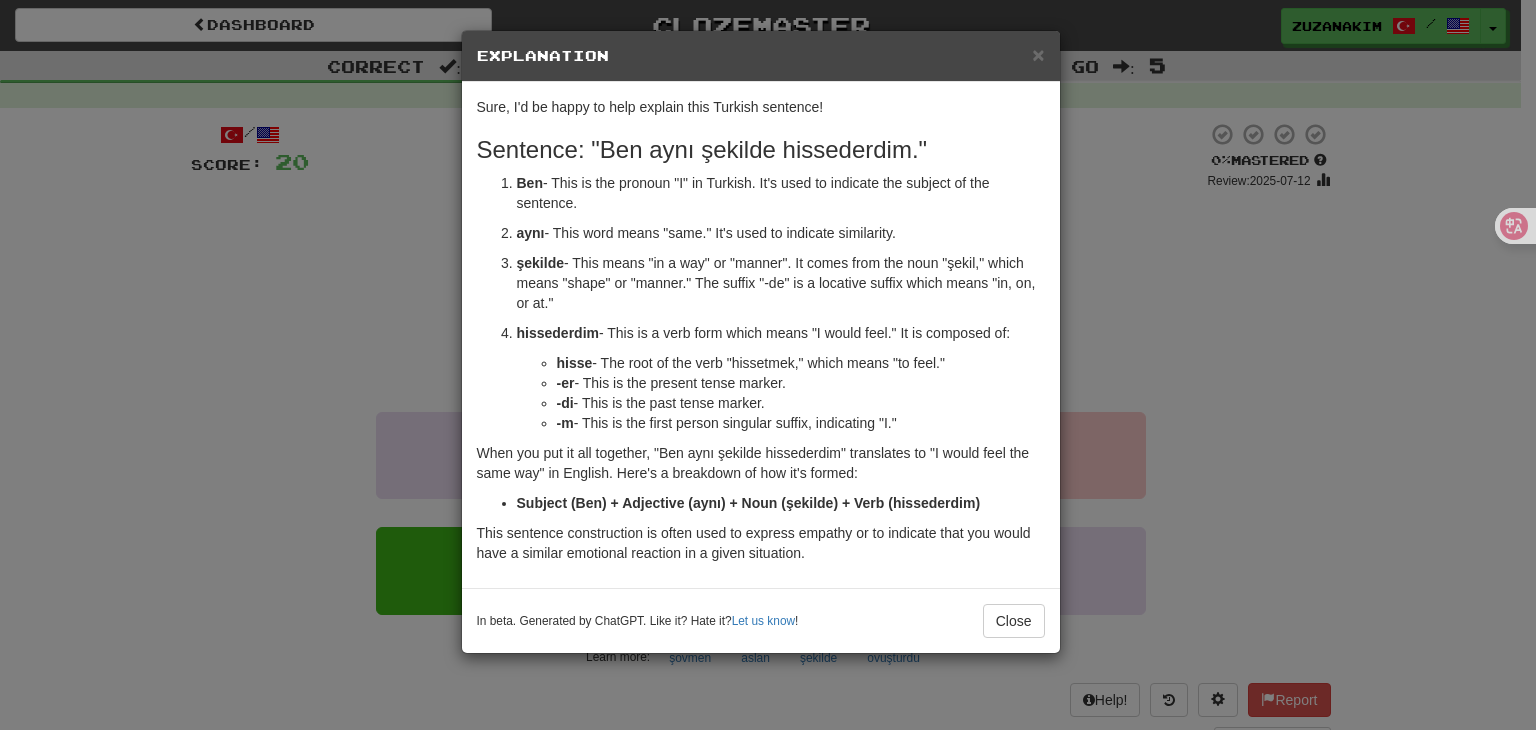 click on "şekilde  - This means "in a way" or "manner". It comes from the noun "şekil," which means "shape" or "manner." The suffix "-de" is a locative suffix which means "in, on, or at."" at bounding box center [781, 283] 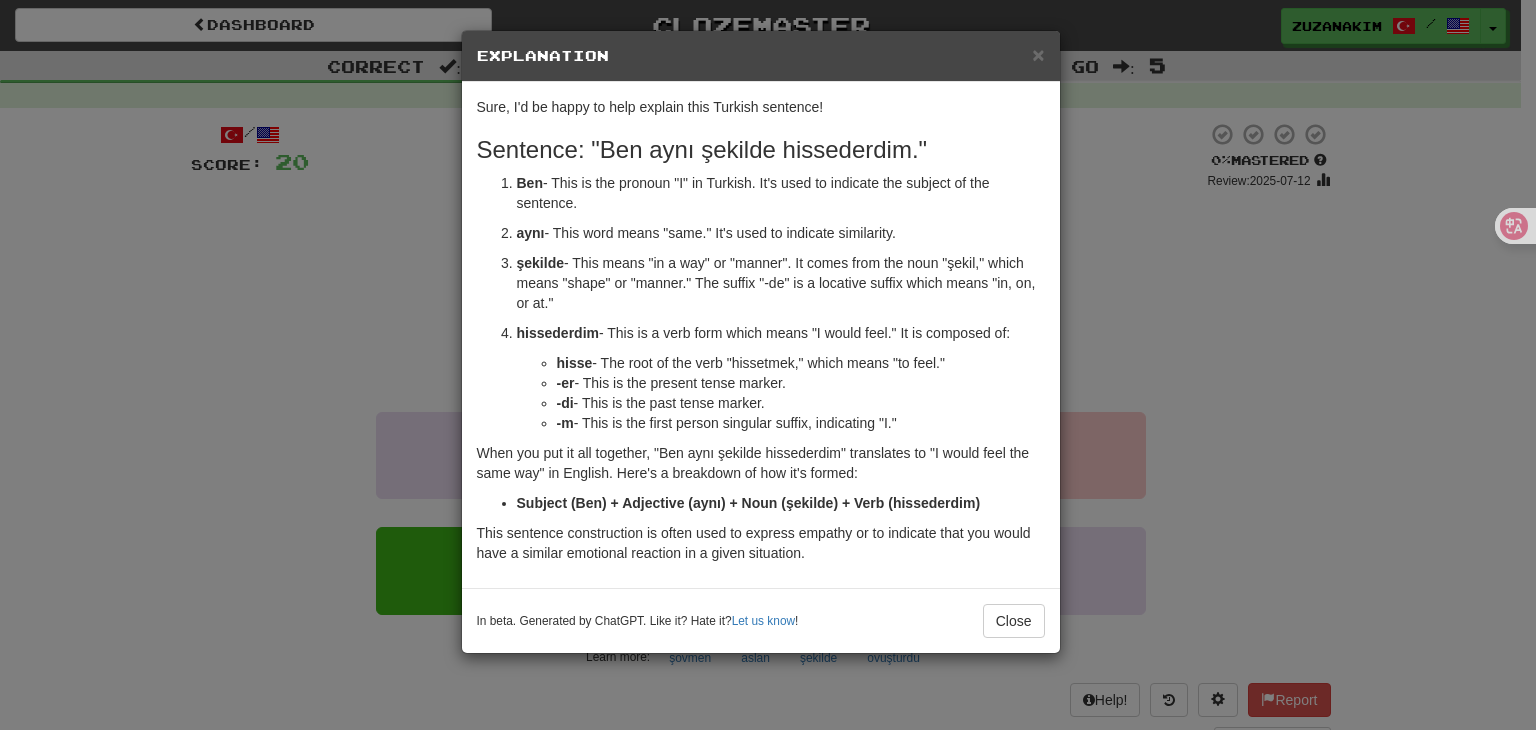 click on "× Explanation" at bounding box center (761, 56) 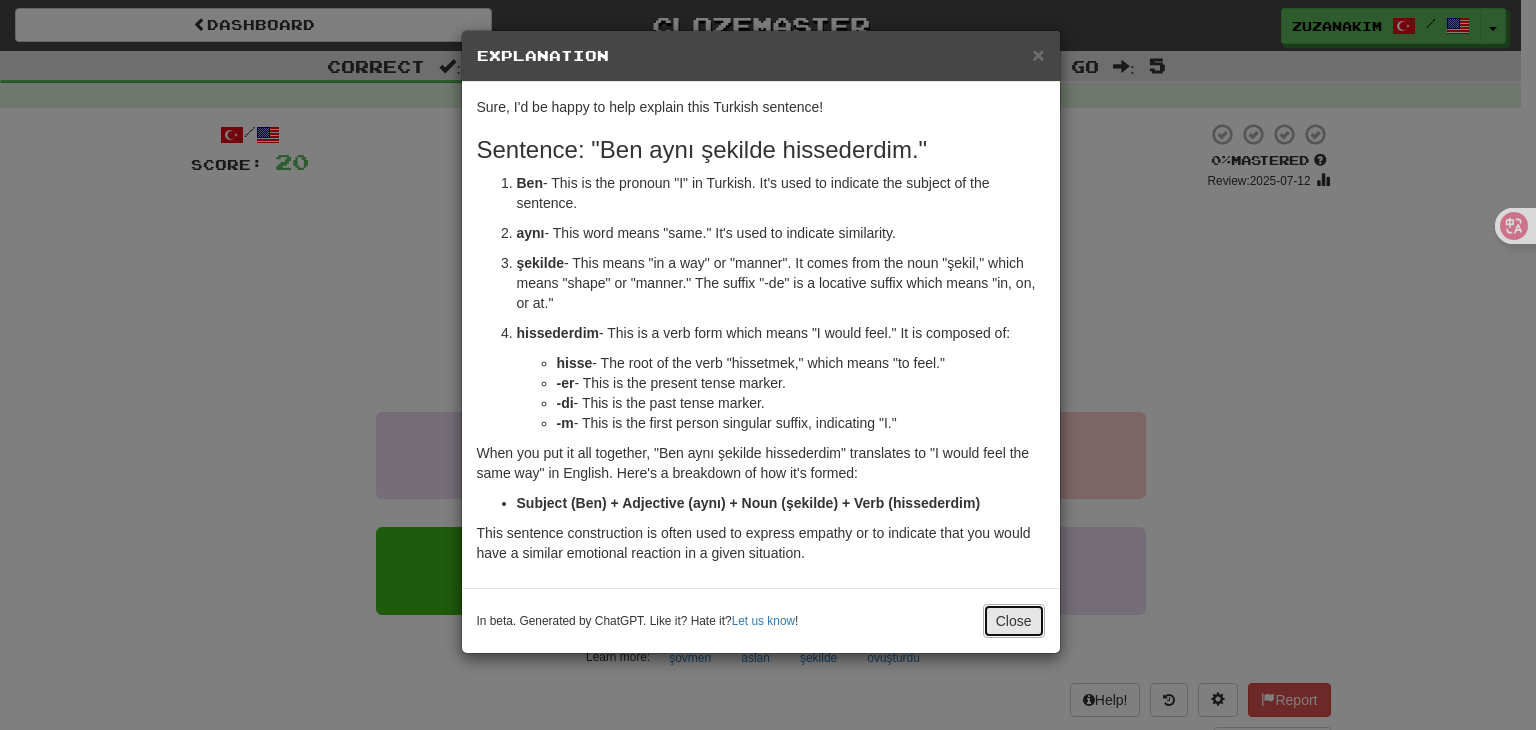 click on "Close" at bounding box center [1014, 621] 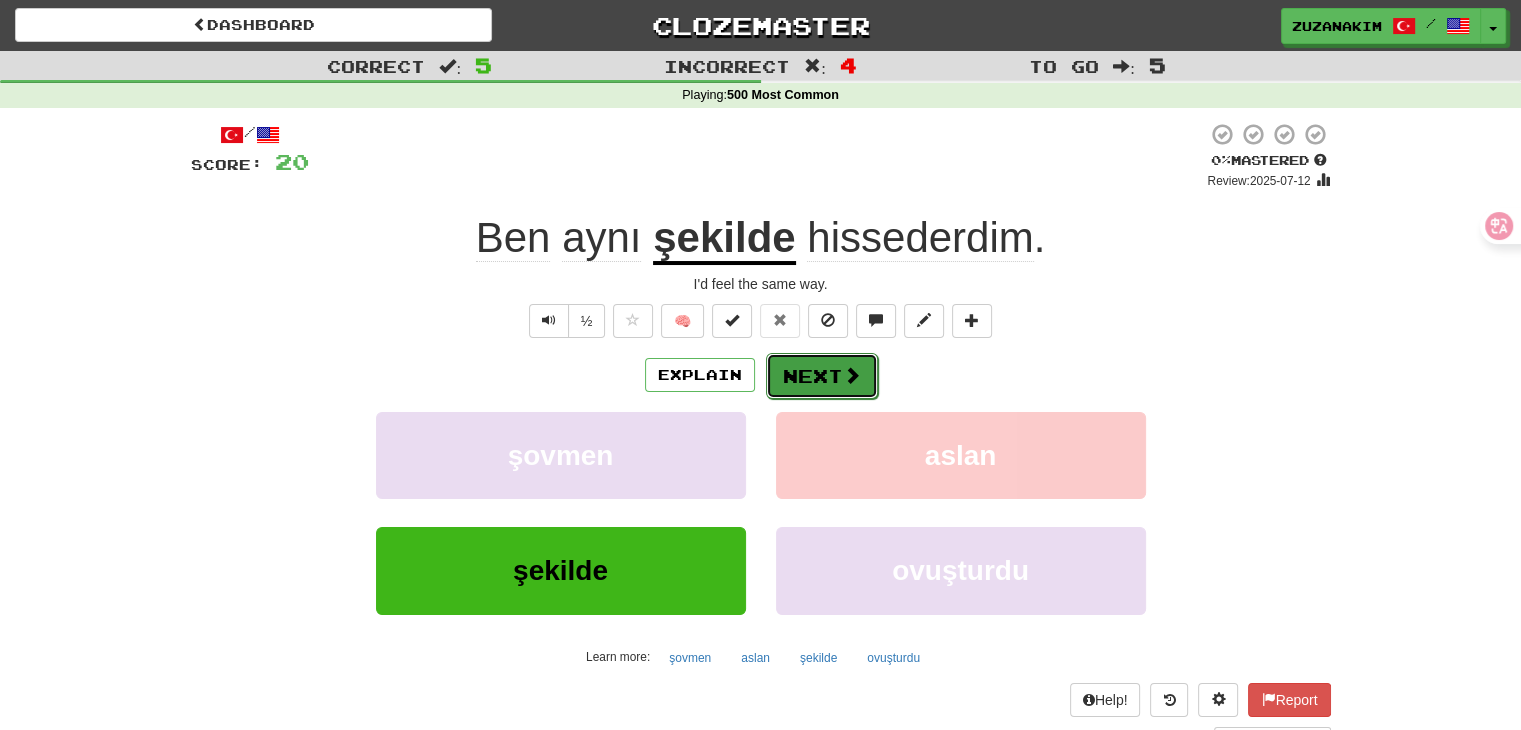 click on "Next" at bounding box center (822, 376) 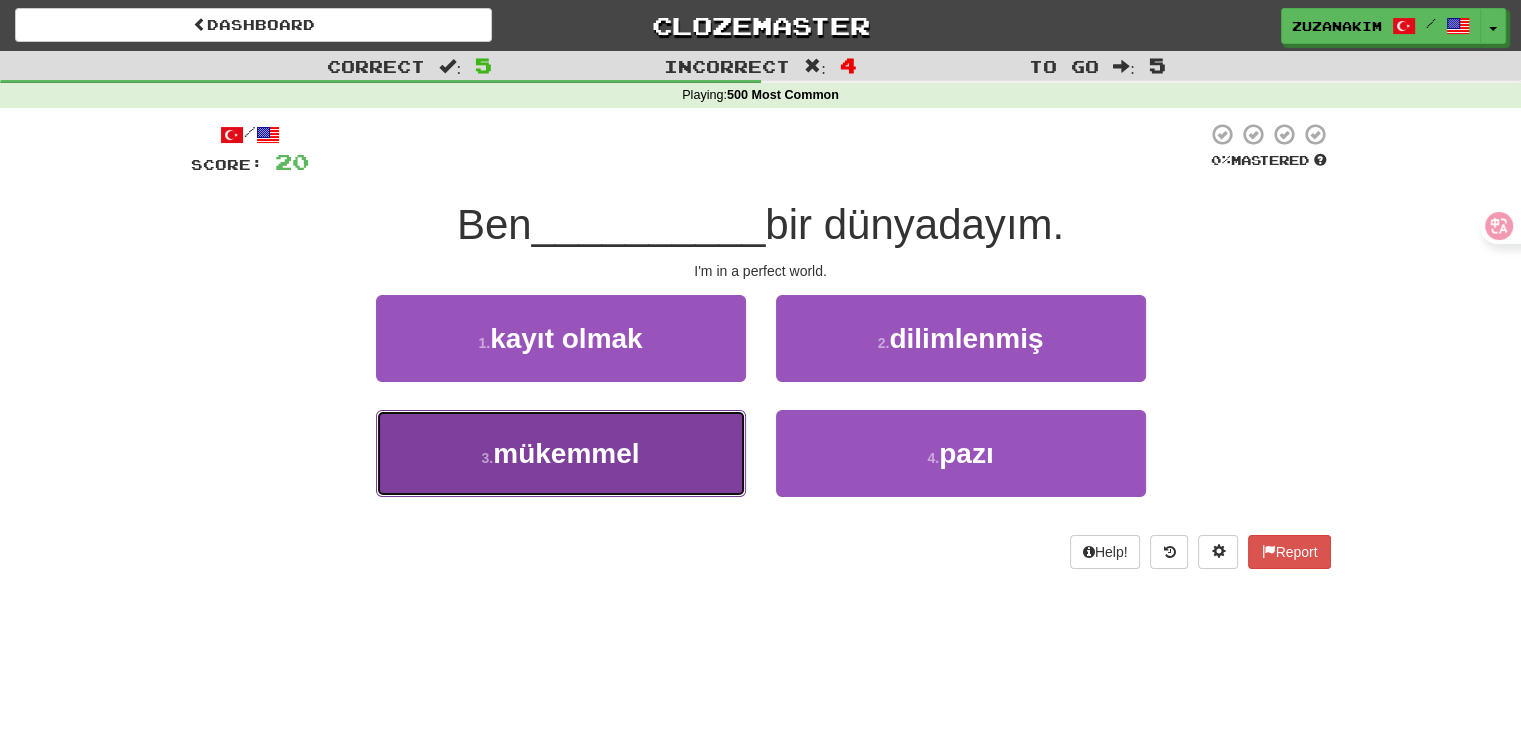 click on "mükemmel" at bounding box center [566, 453] 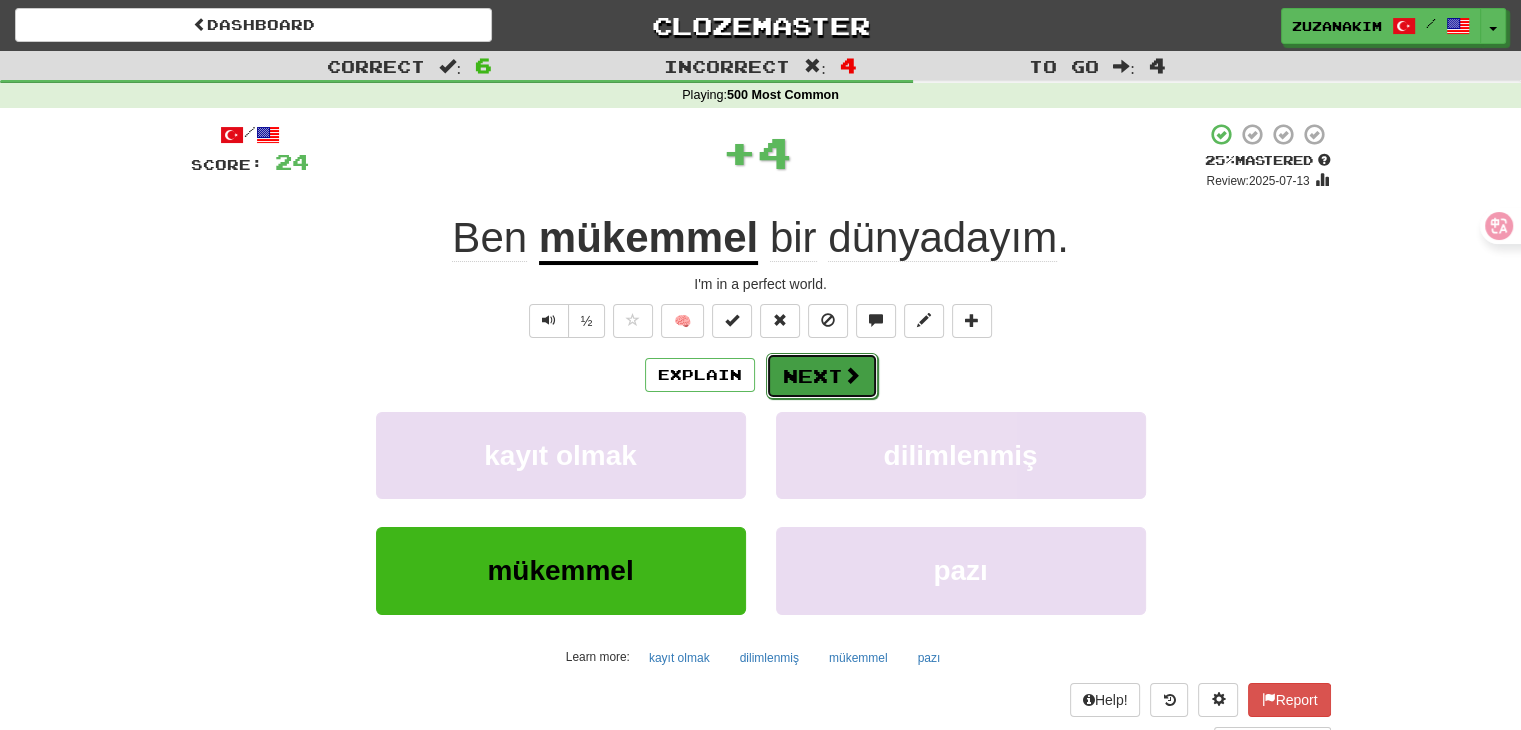 click on "Next" at bounding box center [822, 376] 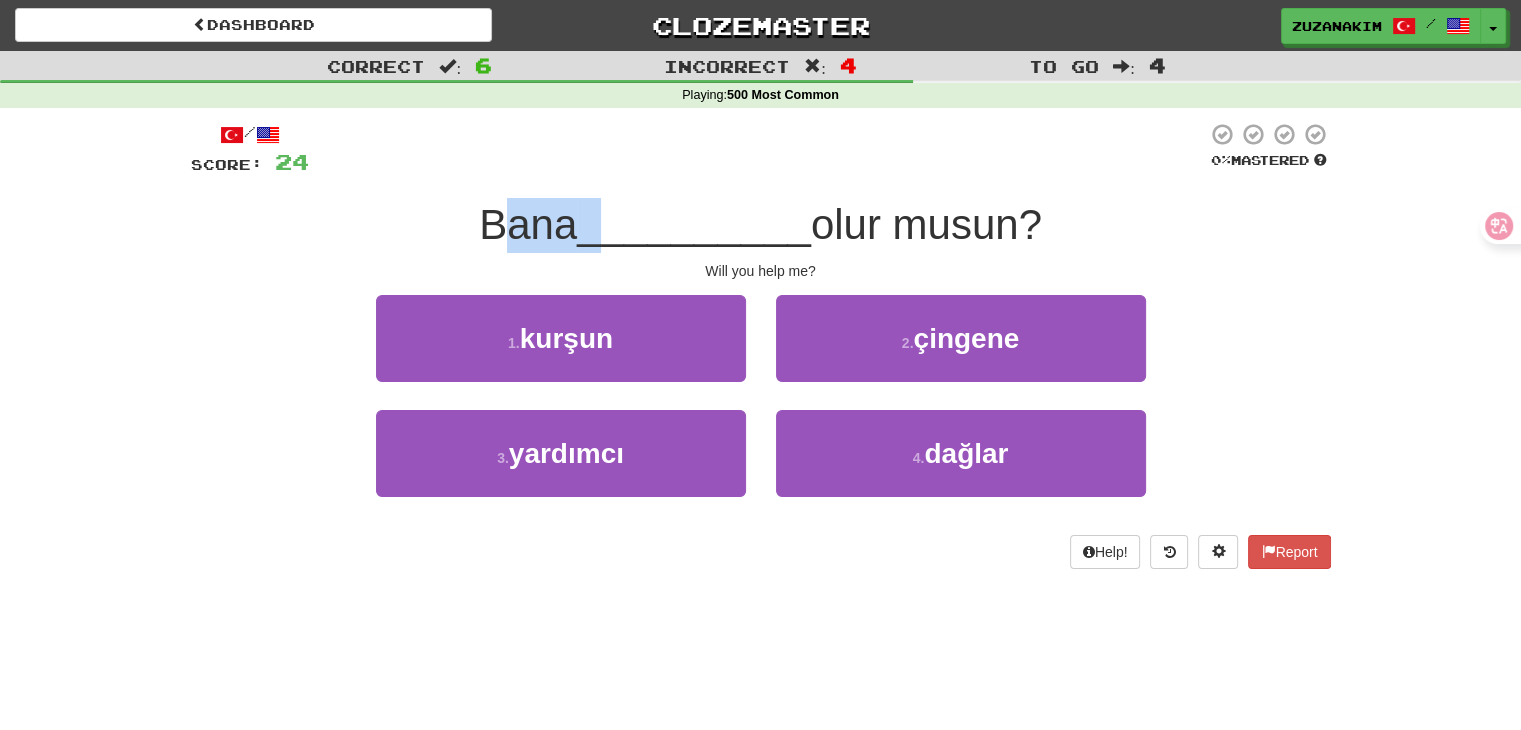 drag, startPoint x: 500, startPoint y: 240, endPoint x: 611, endPoint y: 240, distance: 111 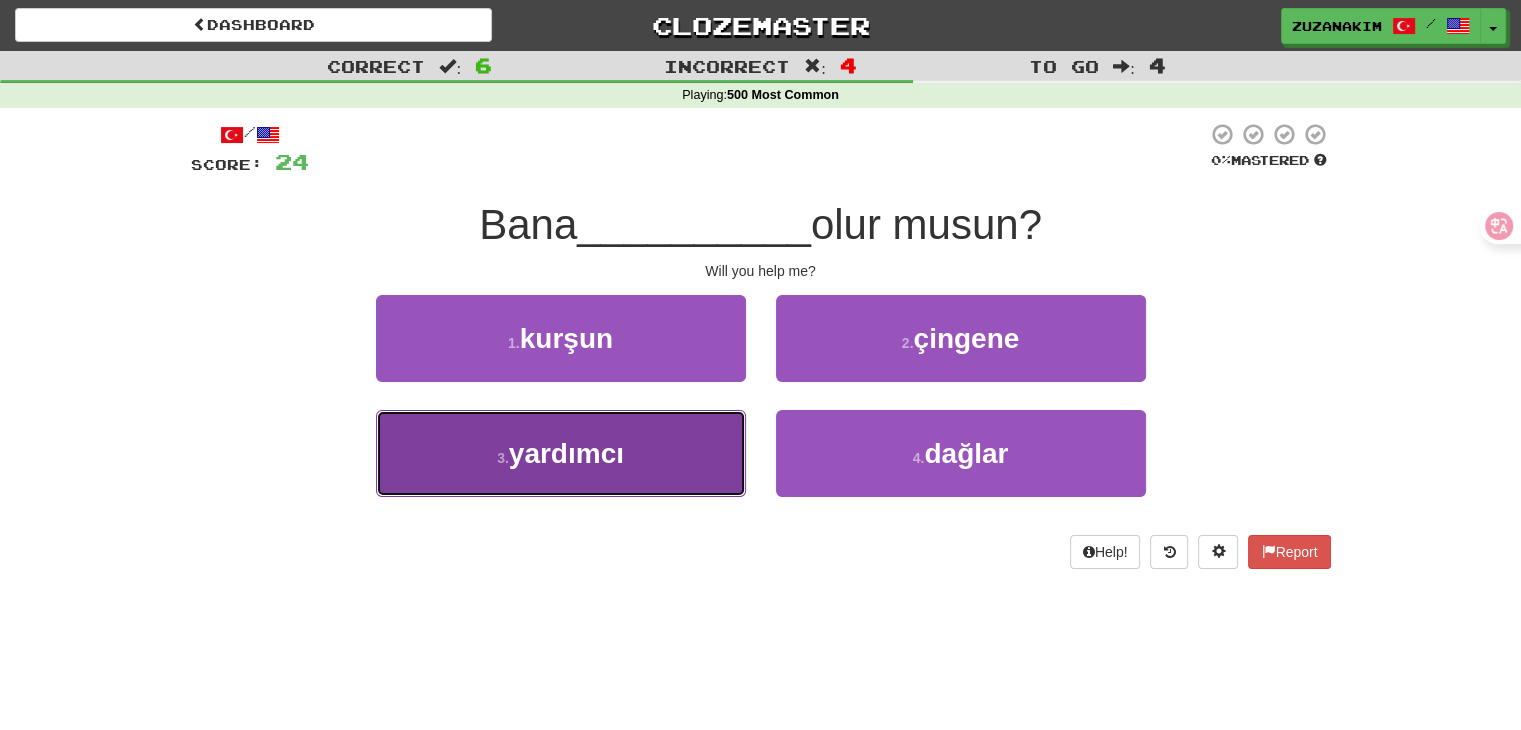 click on "3 .  yardımcı" at bounding box center (561, 453) 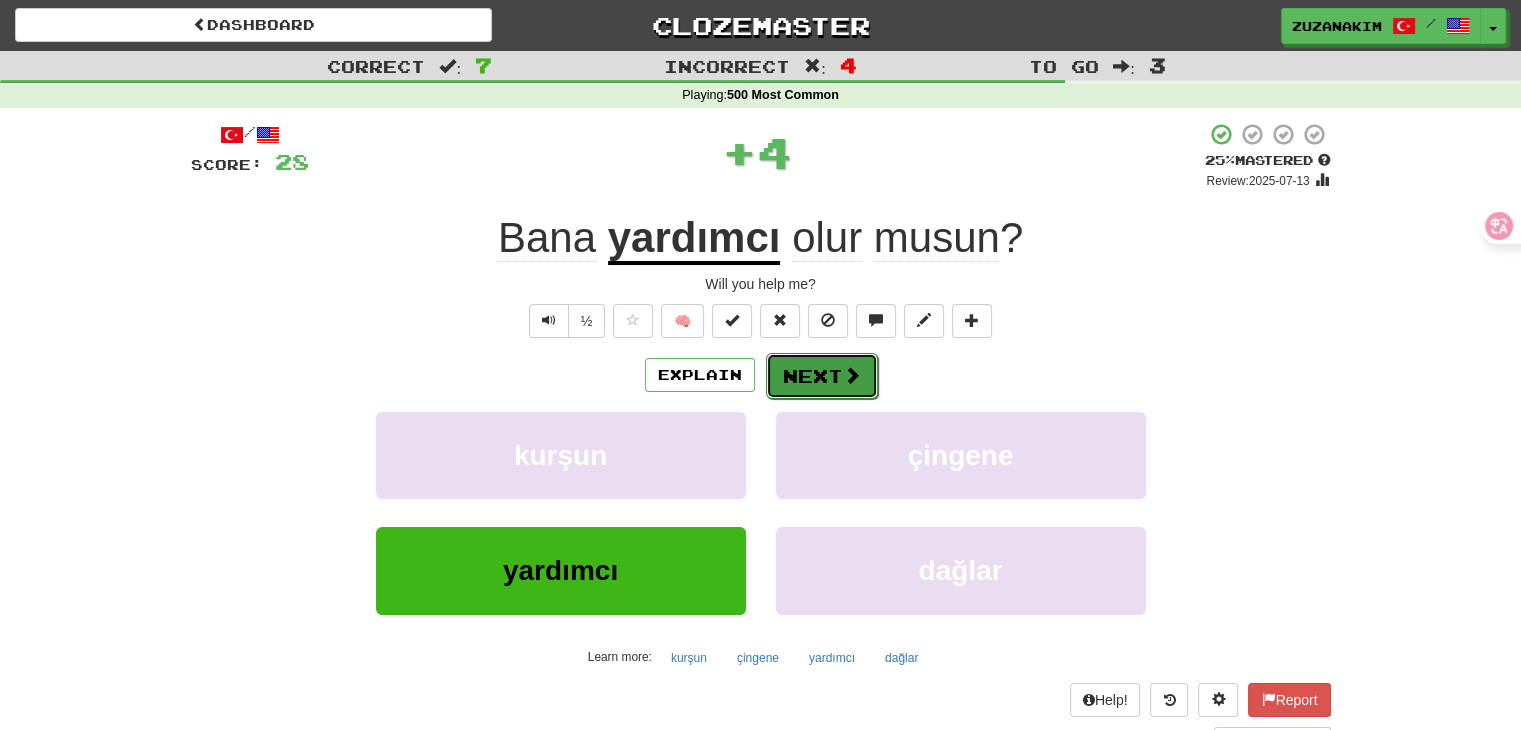 click on "Next" at bounding box center (822, 376) 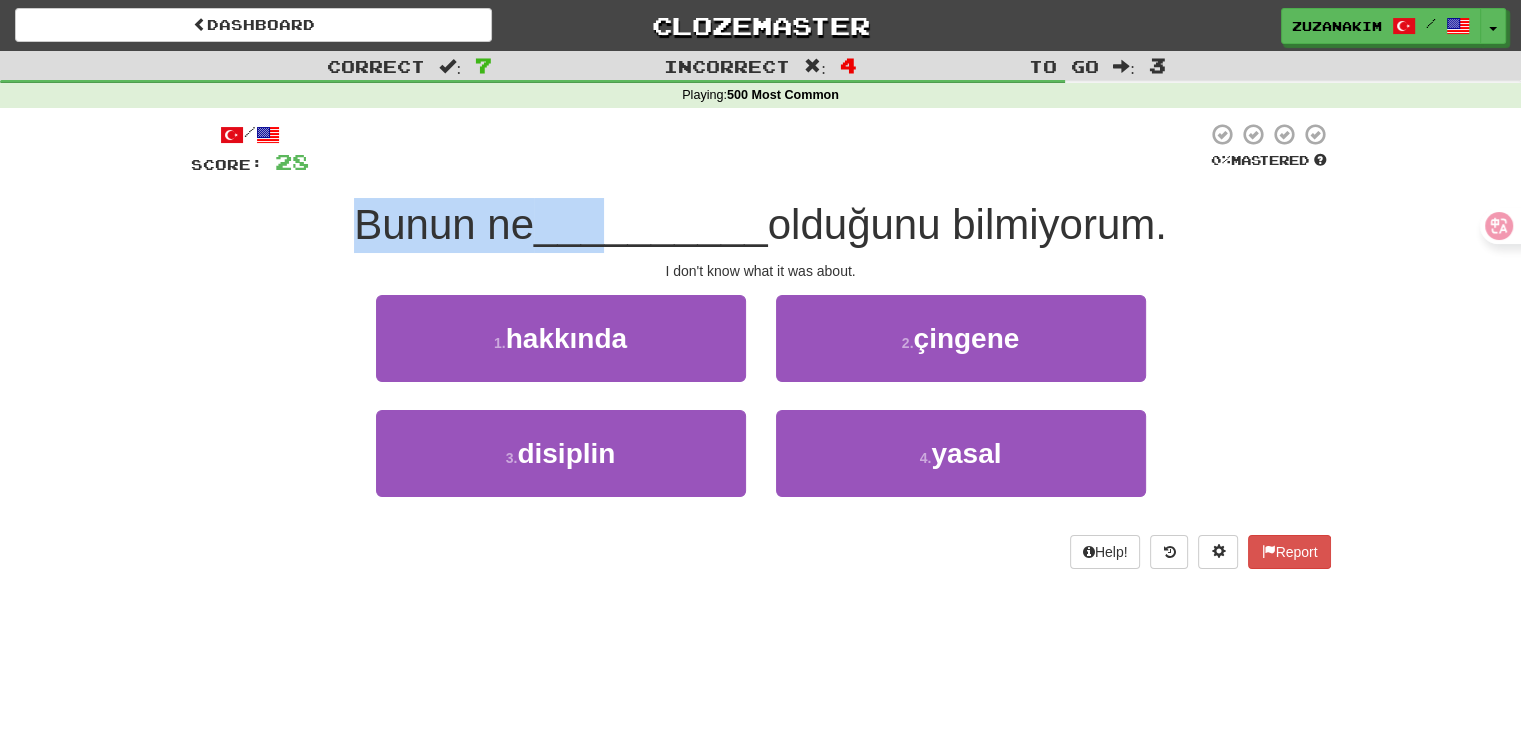 drag, startPoint x: 354, startPoint y: 231, endPoint x: 604, endPoint y: 231, distance: 250 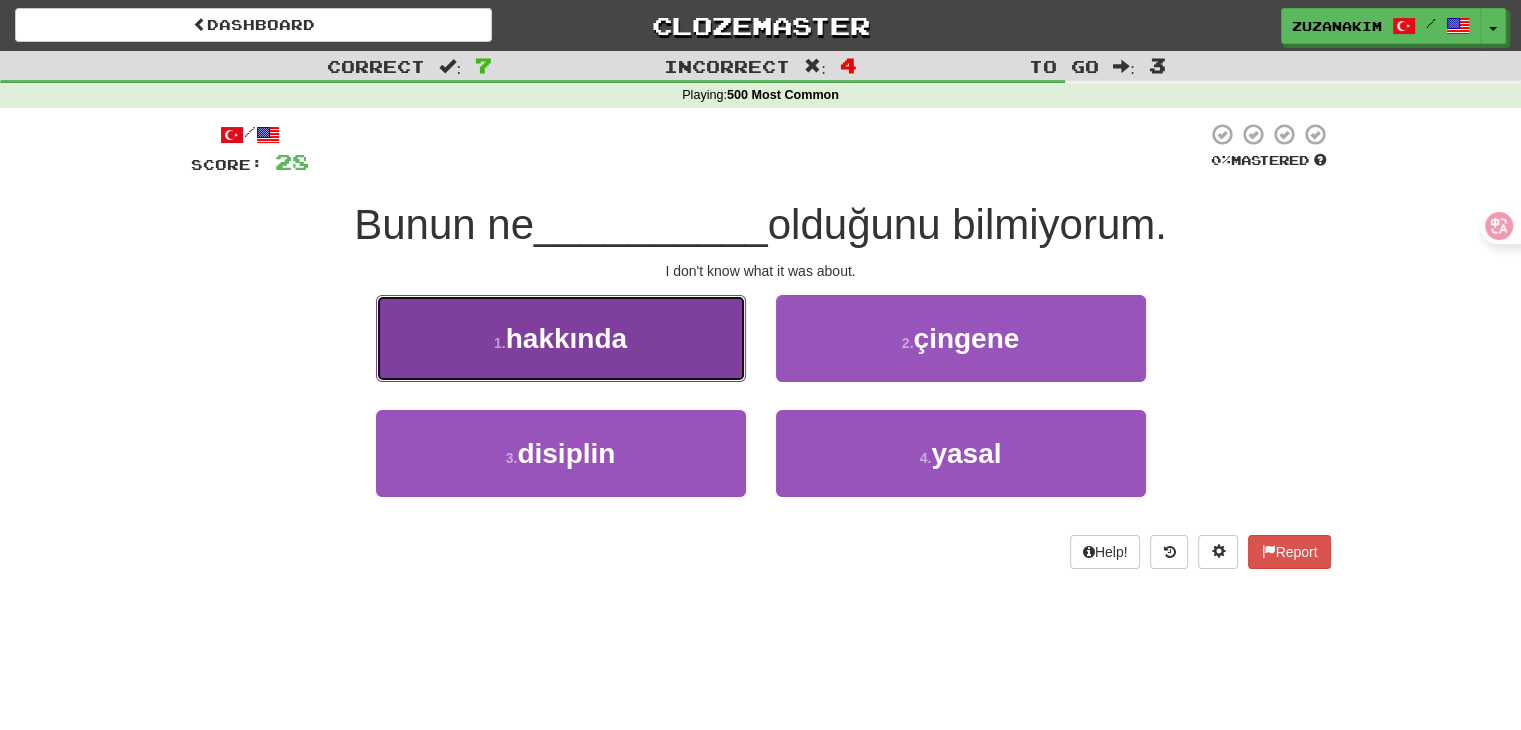 click on "1 .  hakkında" at bounding box center (561, 338) 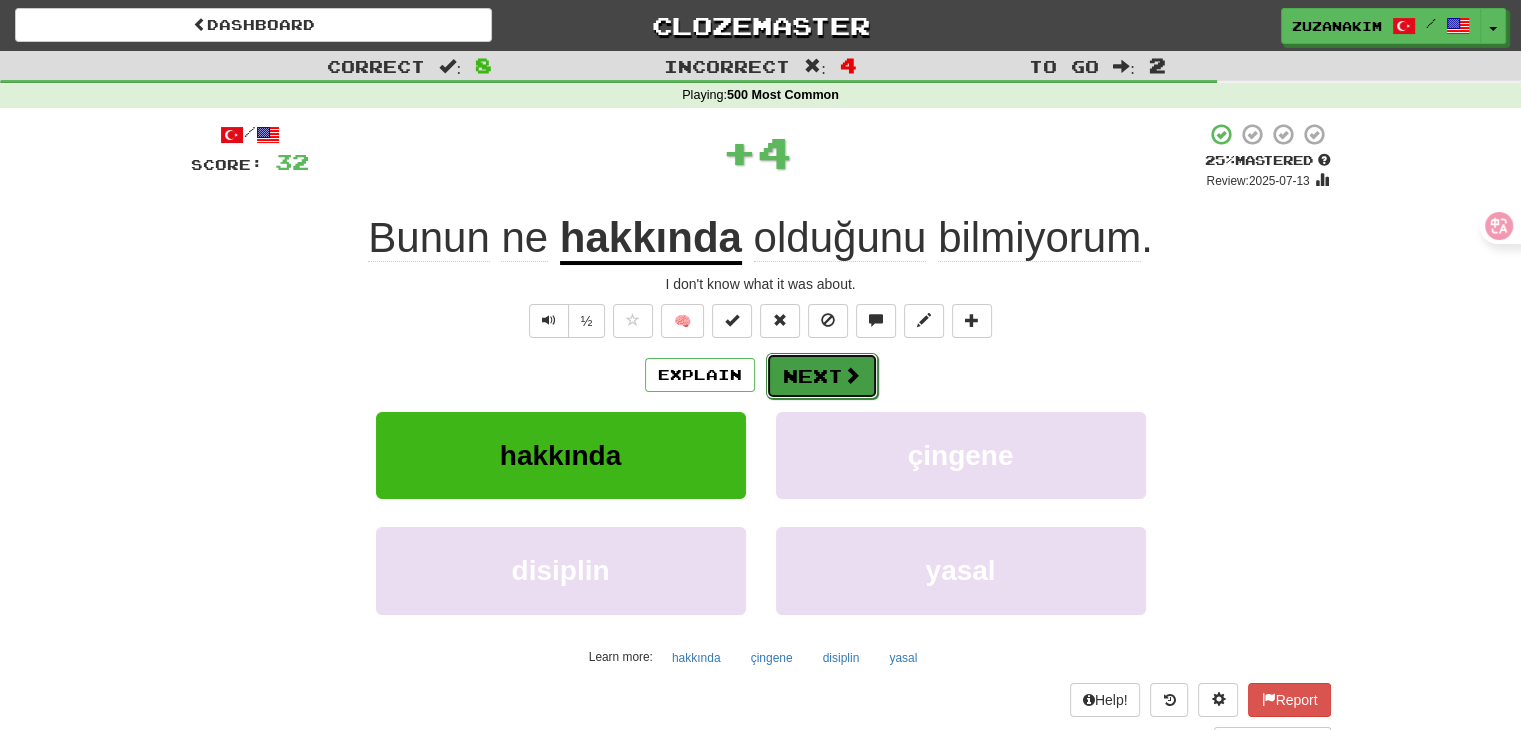 click on "Next" at bounding box center [822, 376] 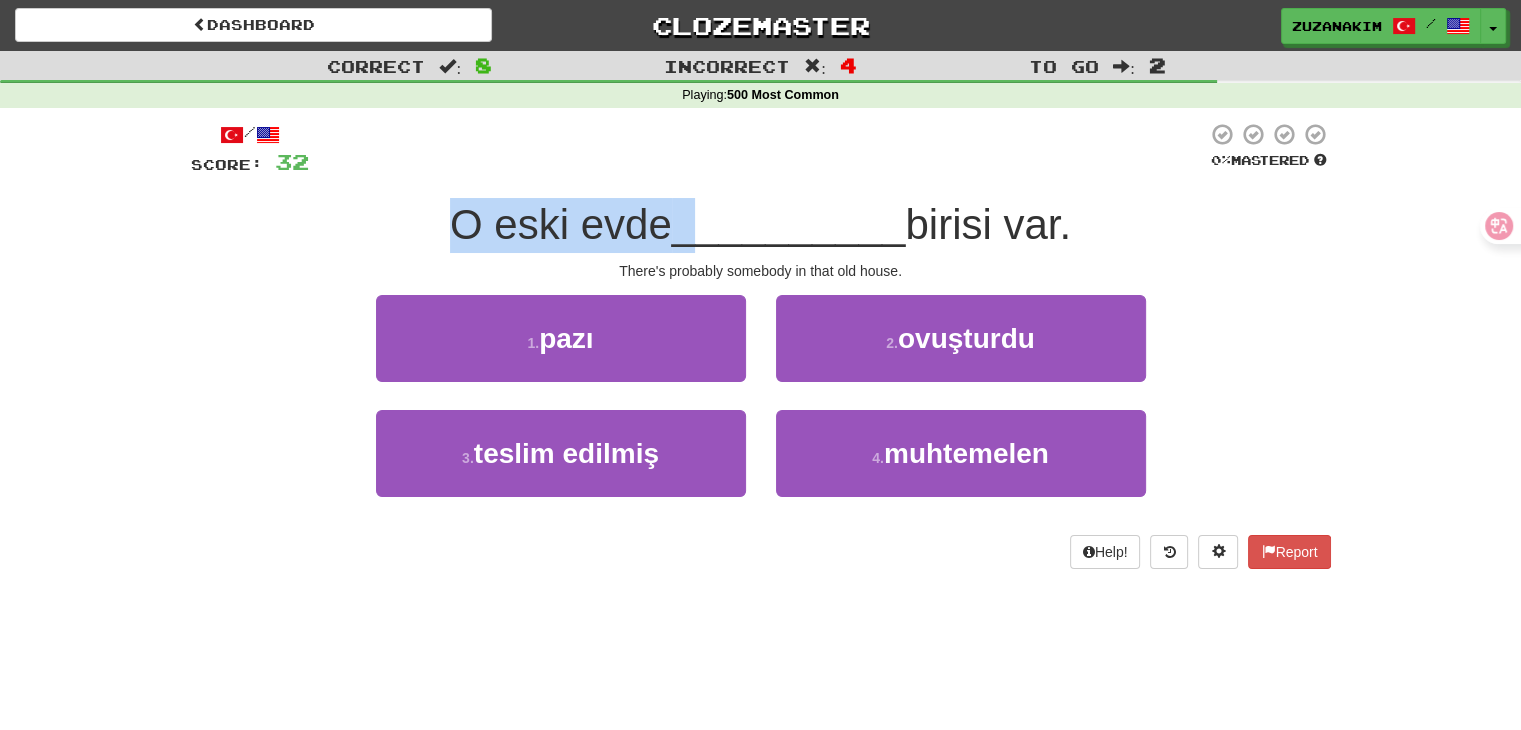 drag, startPoint x: 423, startPoint y: 229, endPoint x: 701, endPoint y: 229, distance: 278 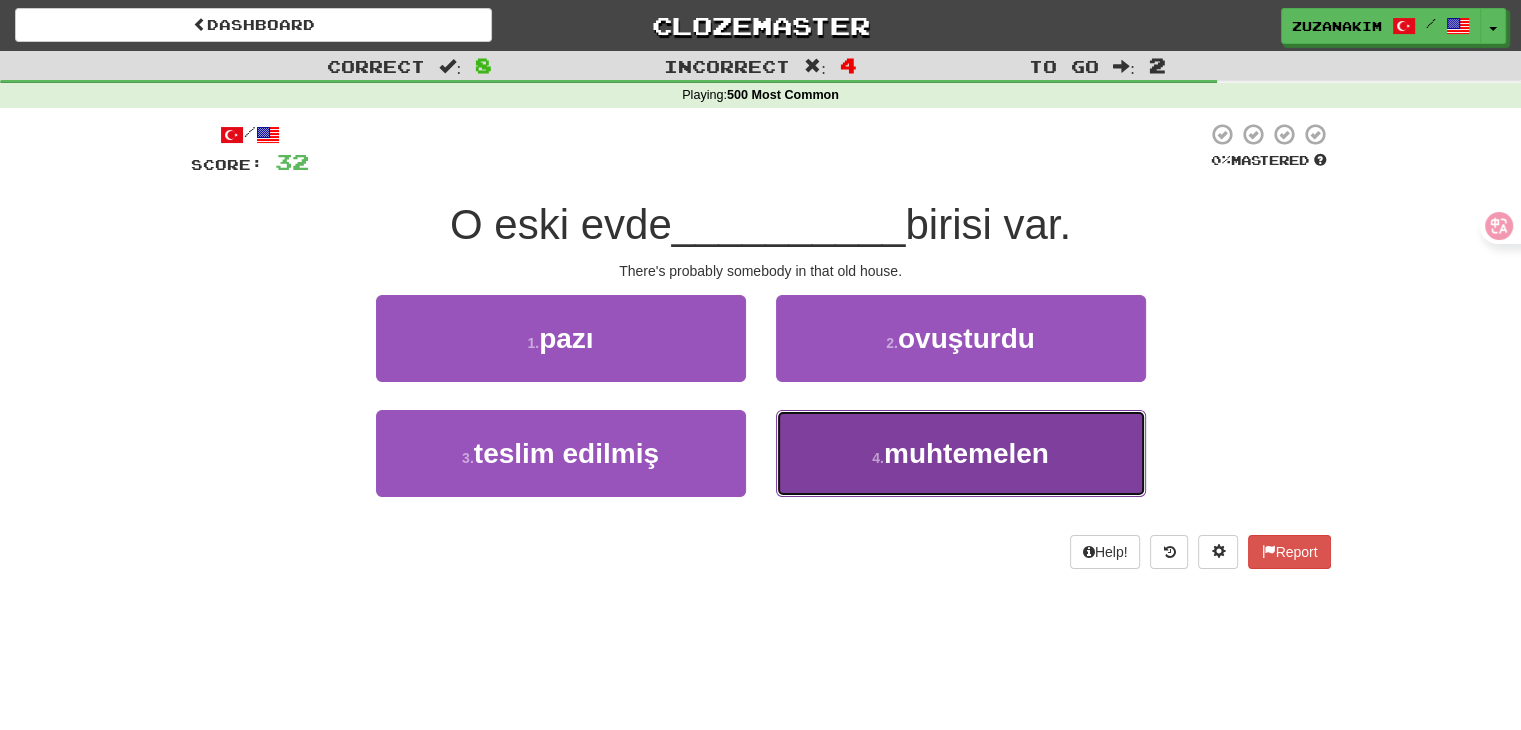 click on "4 .  muhtemelen" at bounding box center (961, 453) 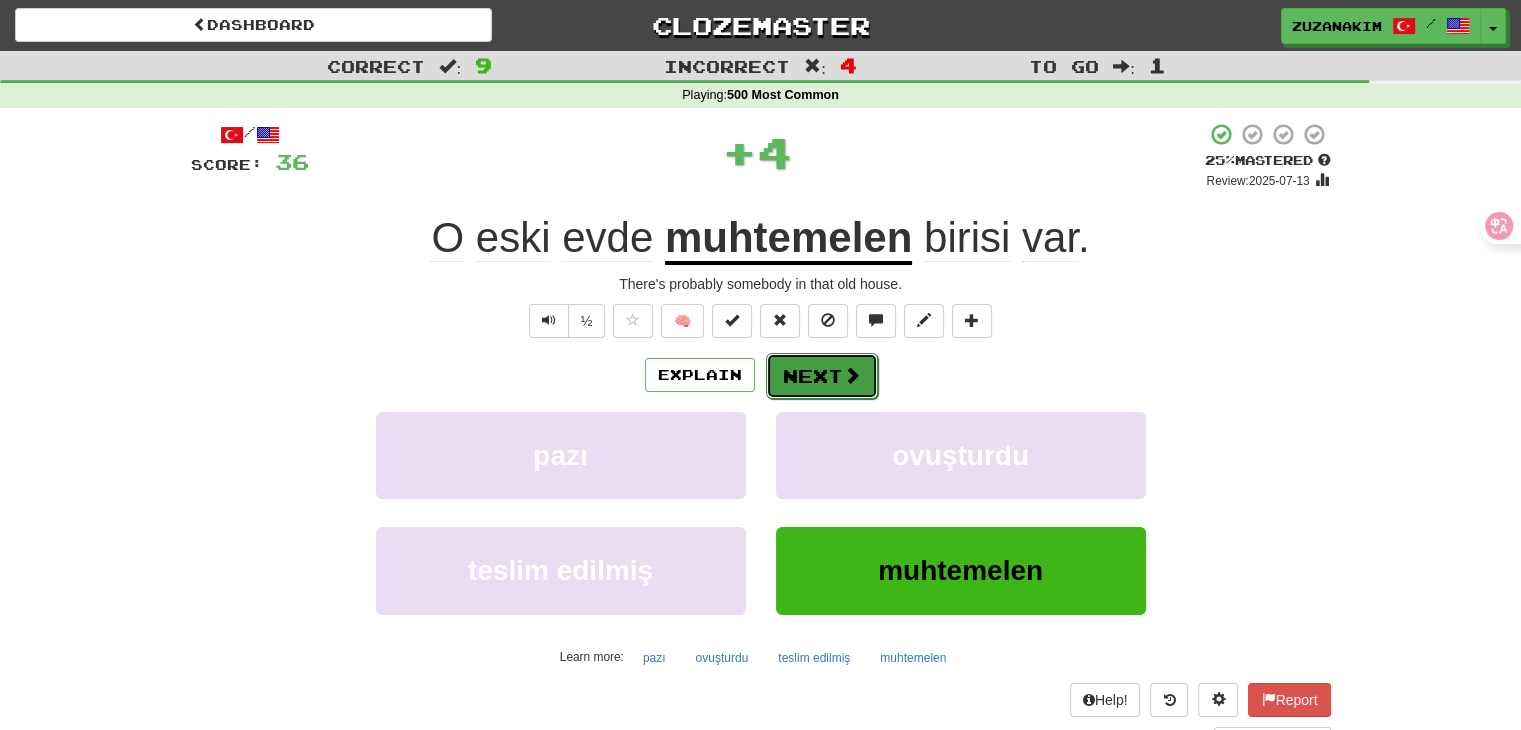 click on "Next" at bounding box center (822, 376) 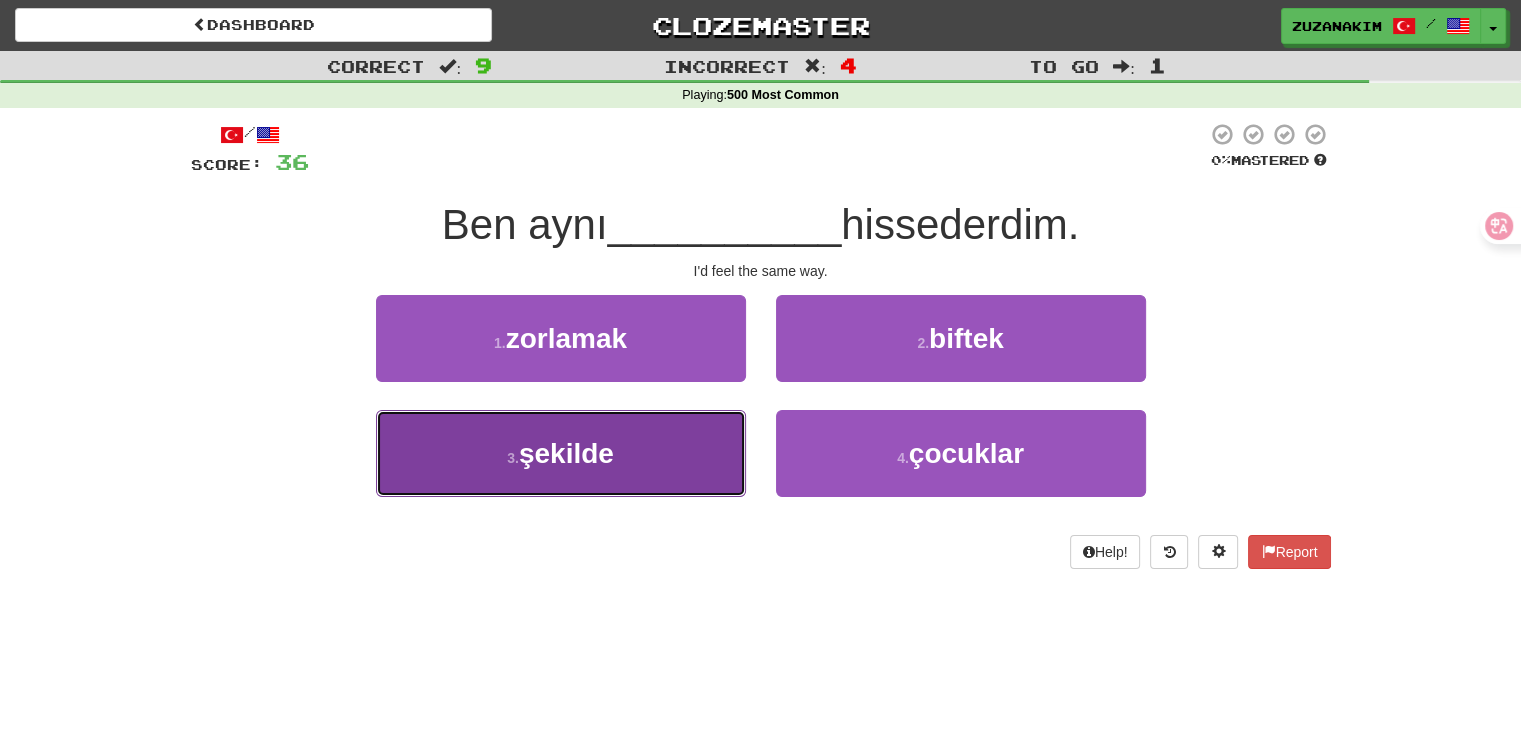 click on "3 .  şekilde" at bounding box center (561, 453) 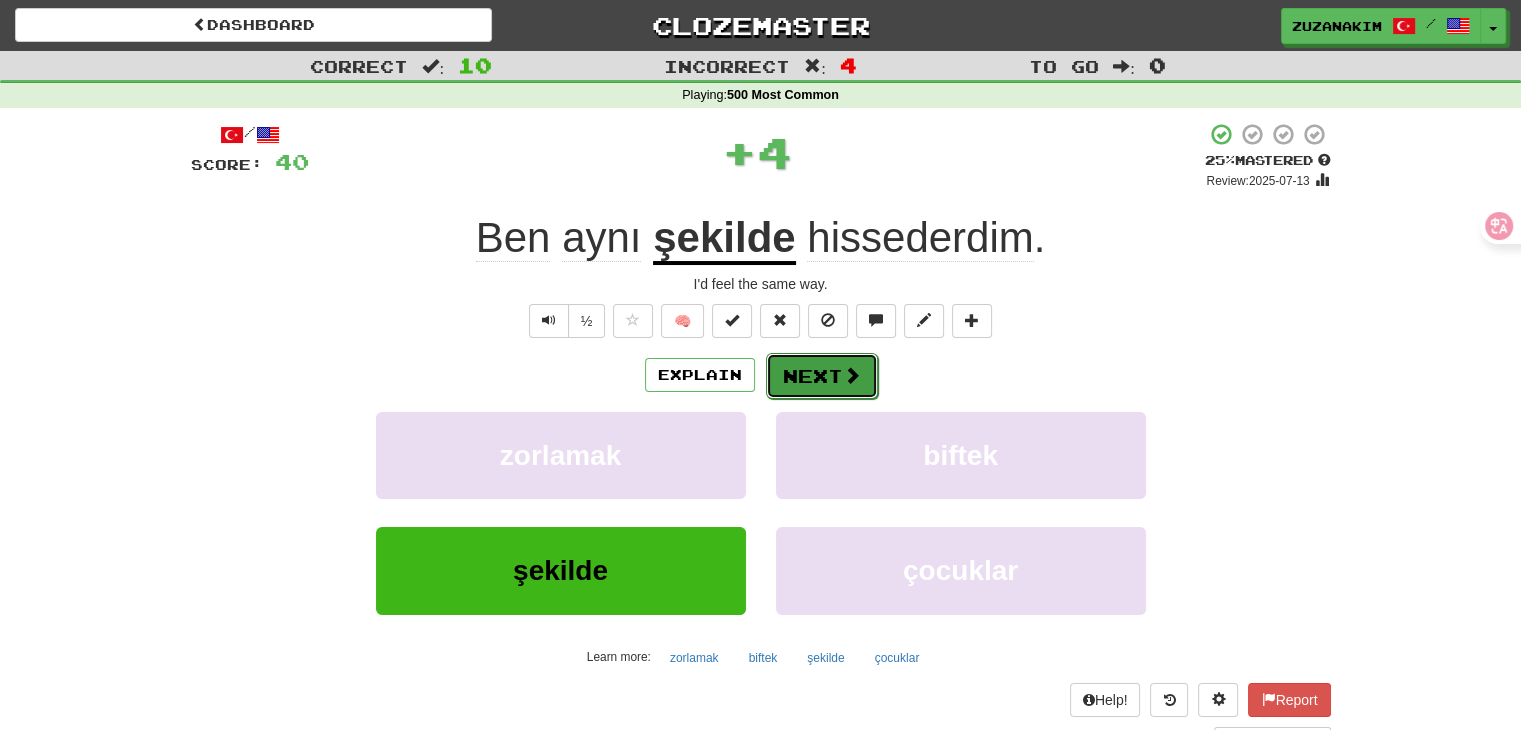 click on "Next" at bounding box center [822, 376] 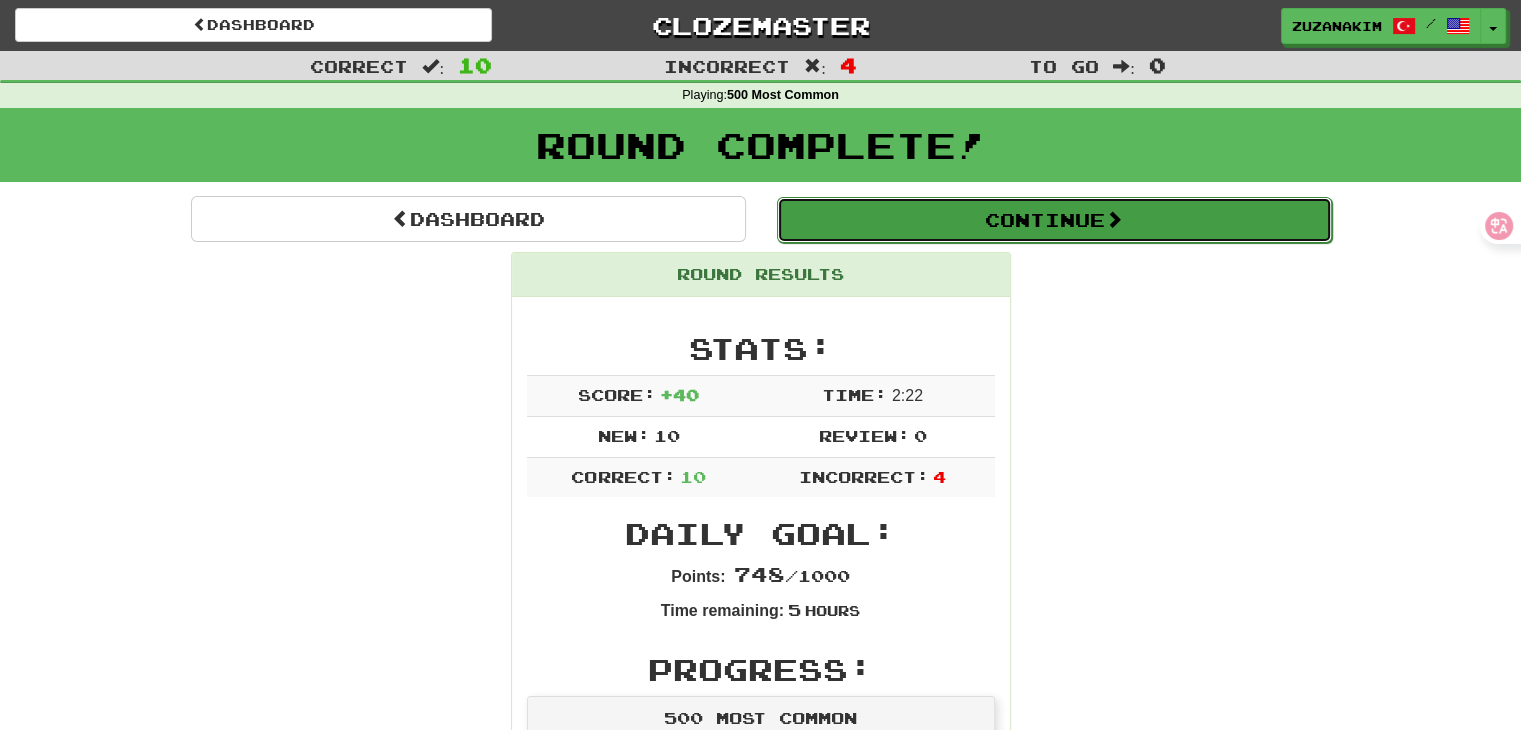 click on "Continue" at bounding box center [1054, 220] 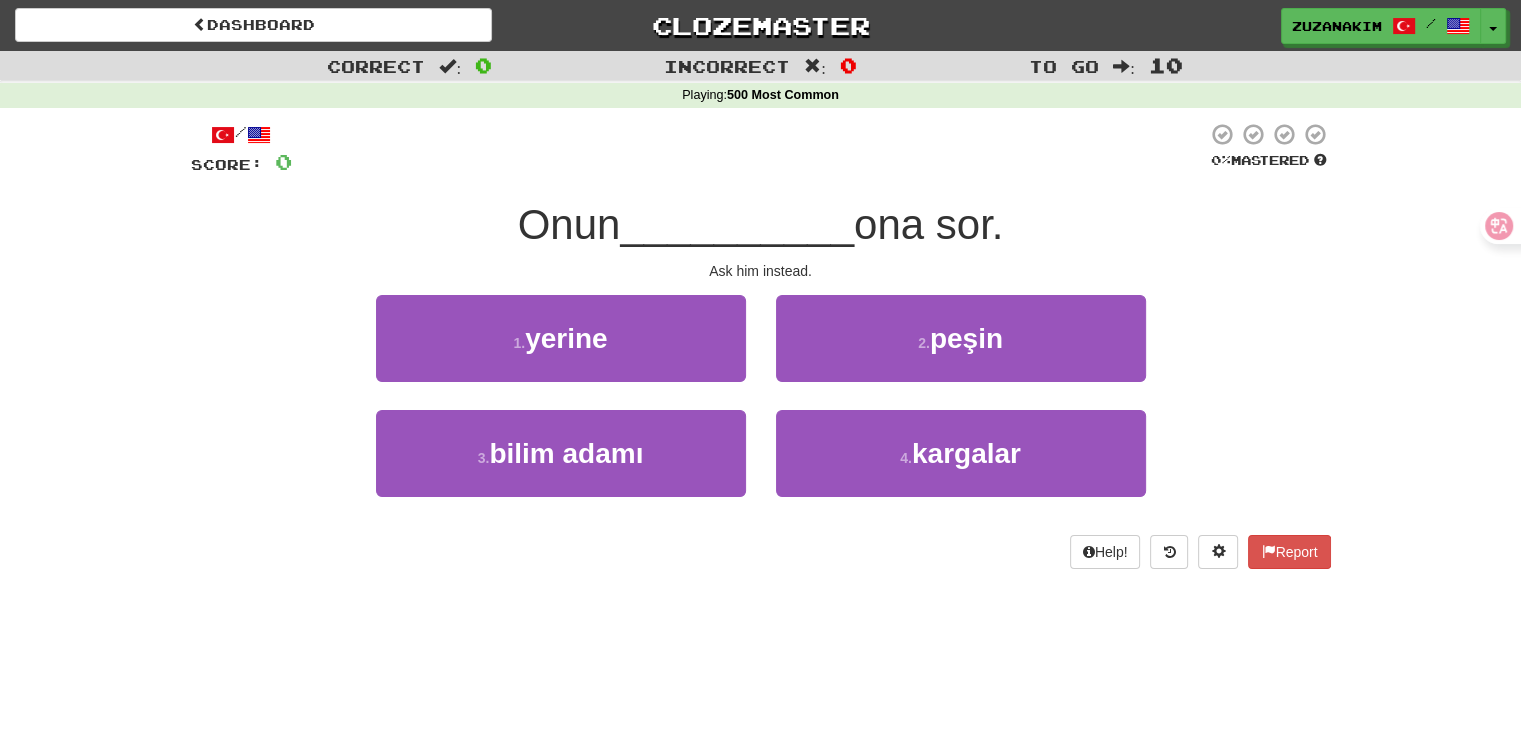 drag, startPoint x: 486, startPoint y: 216, endPoint x: 619, endPoint y: 212, distance: 133.06013 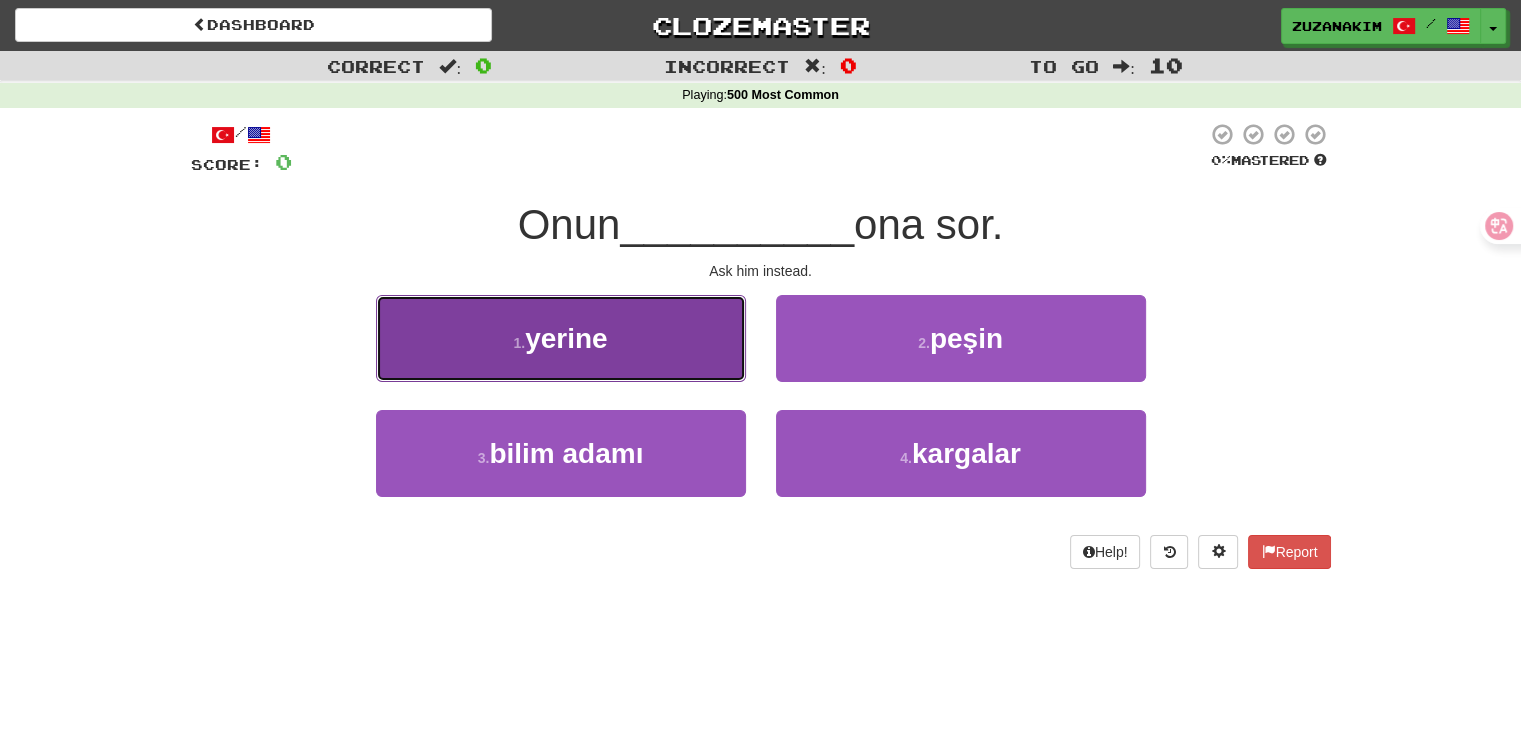 click on "yerine" at bounding box center [566, 338] 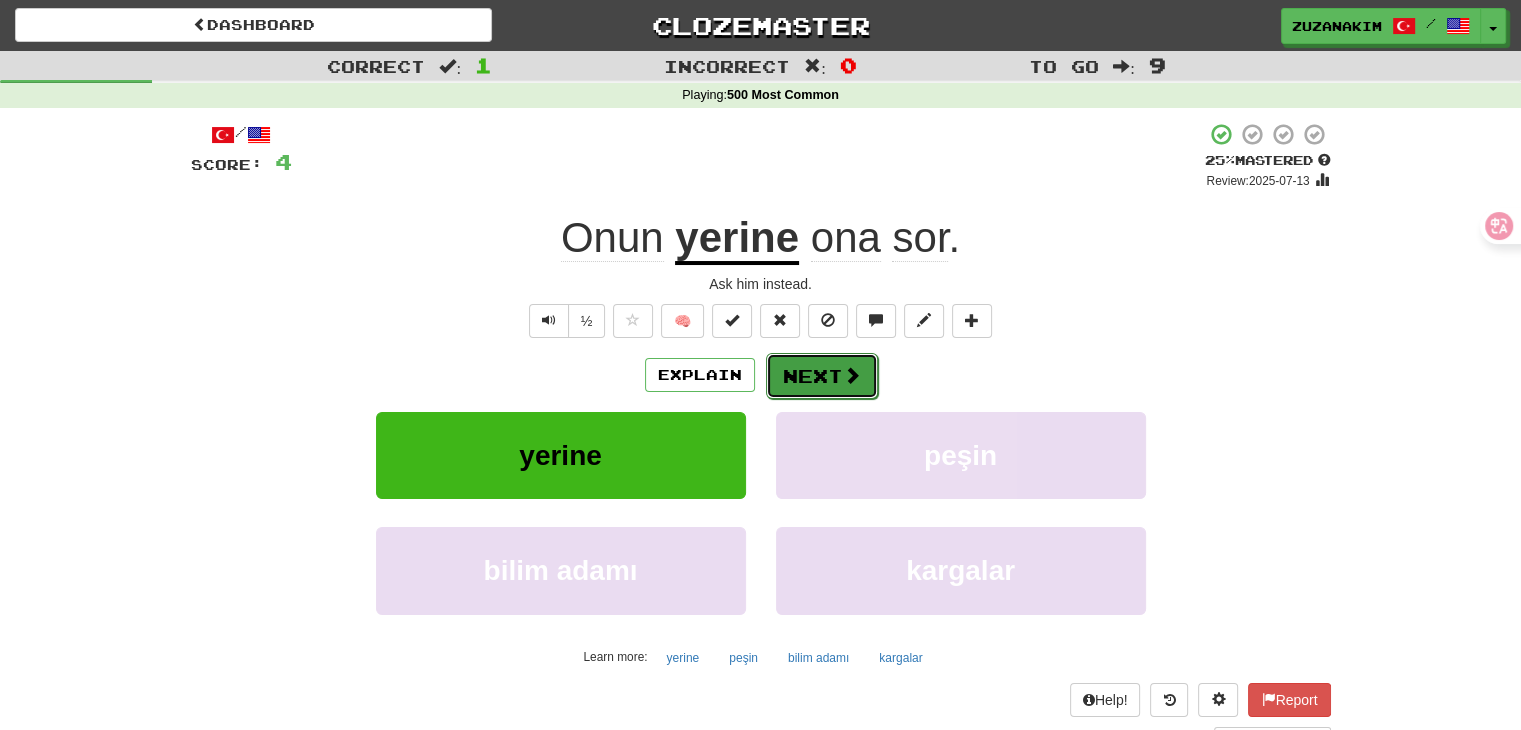 click on "Next" at bounding box center [822, 376] 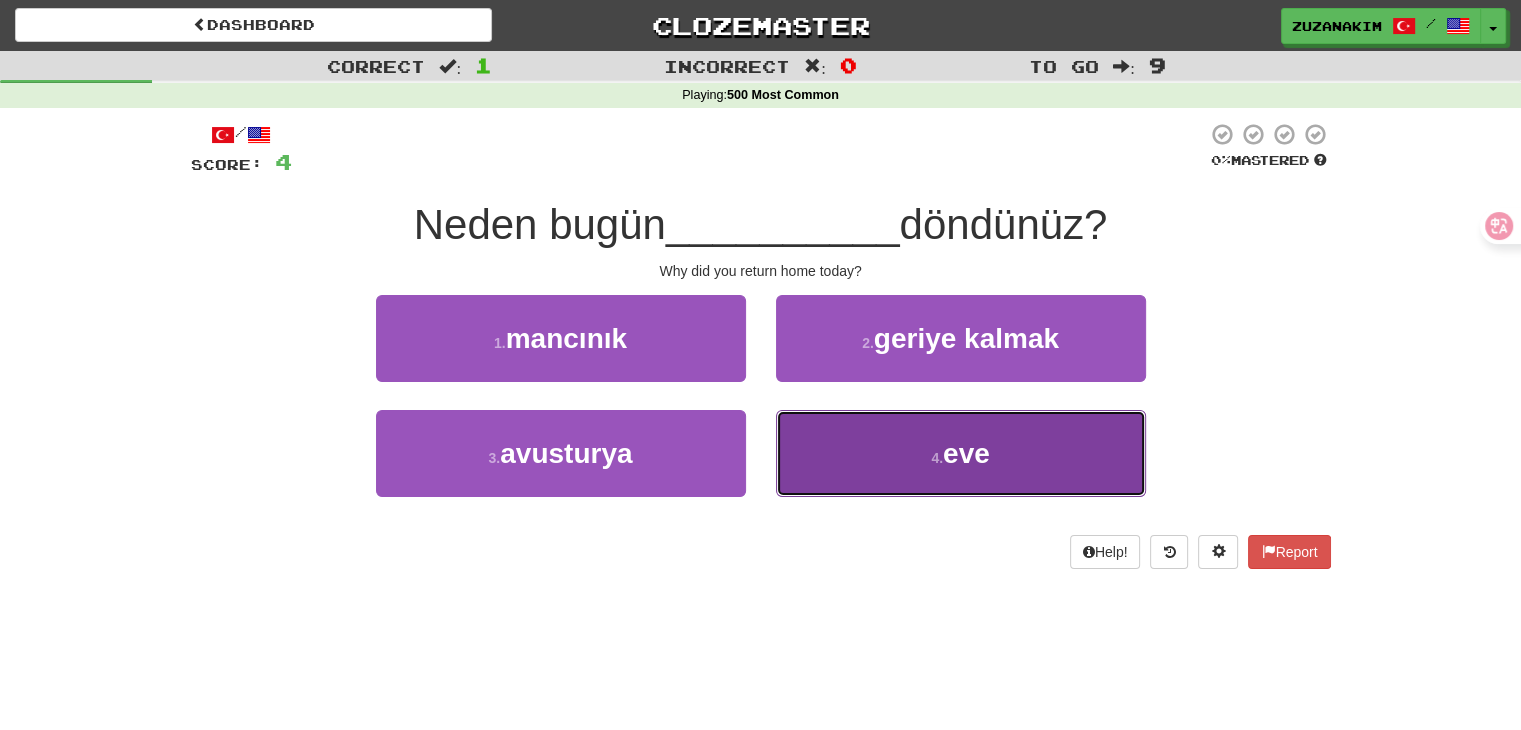 click on "4 .  eve" at bounding box center (961, 453) 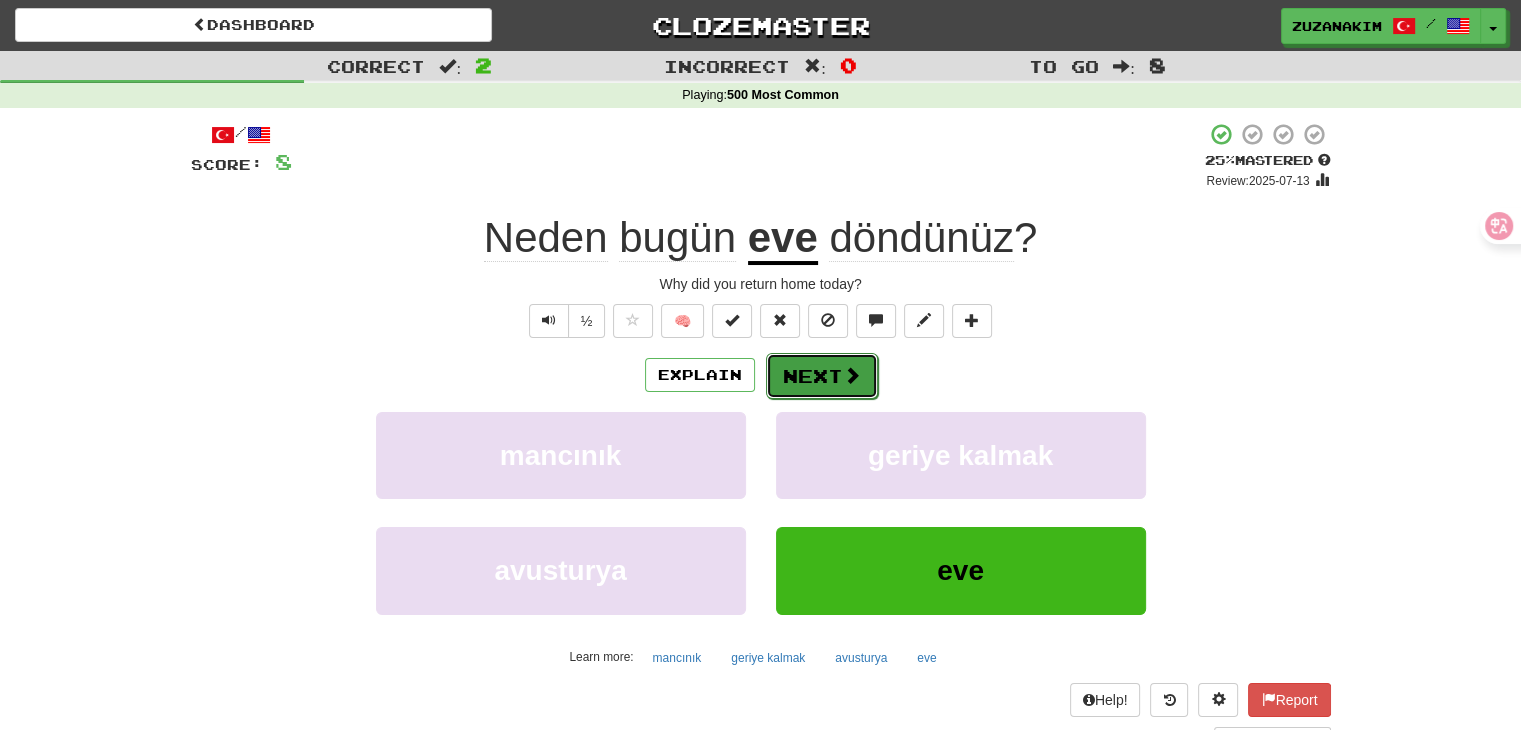 click on "Next" at bounding box center [822, 376] 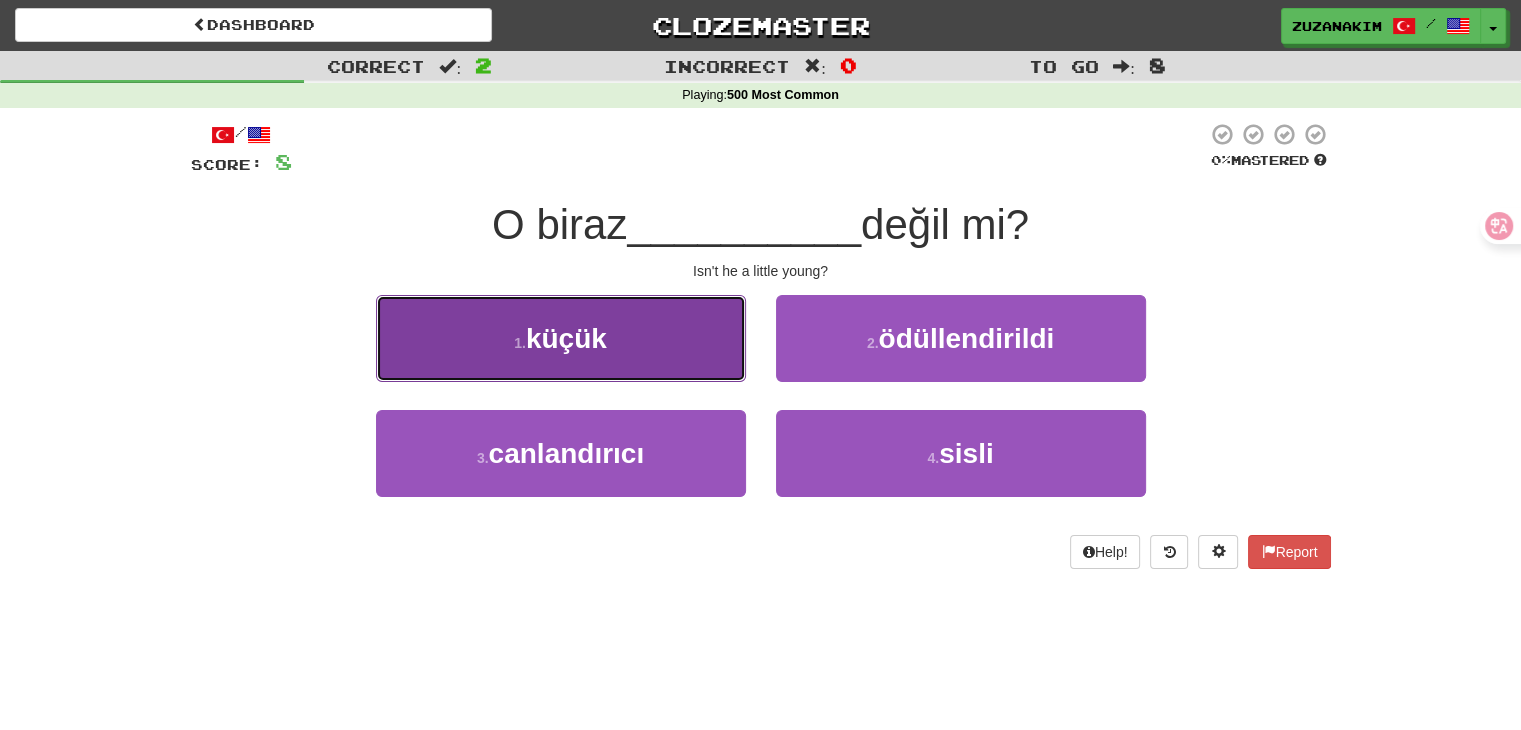 click on "1 .  küçük" at bounding box center (561, 338) 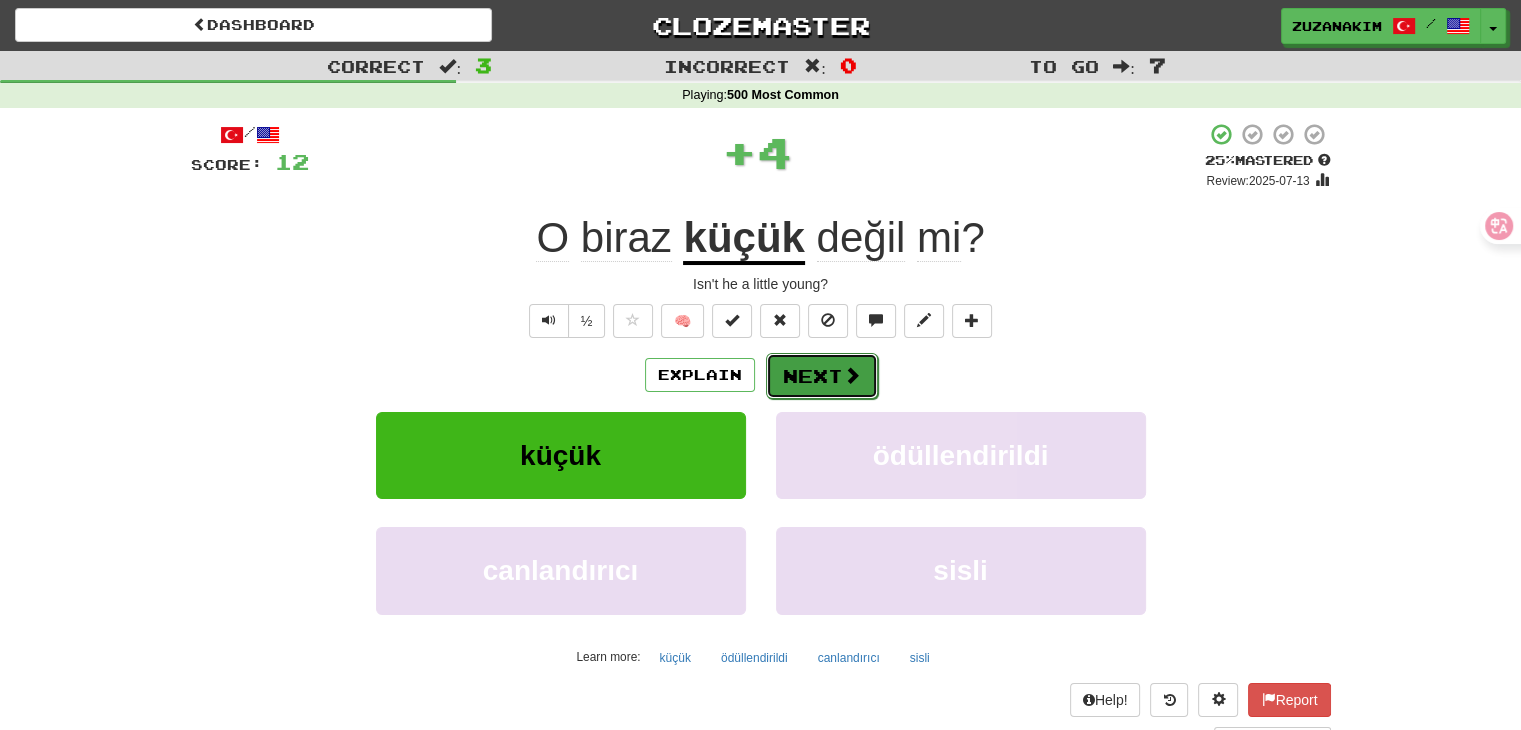 click on "Next" at bounding box center [822, 376] 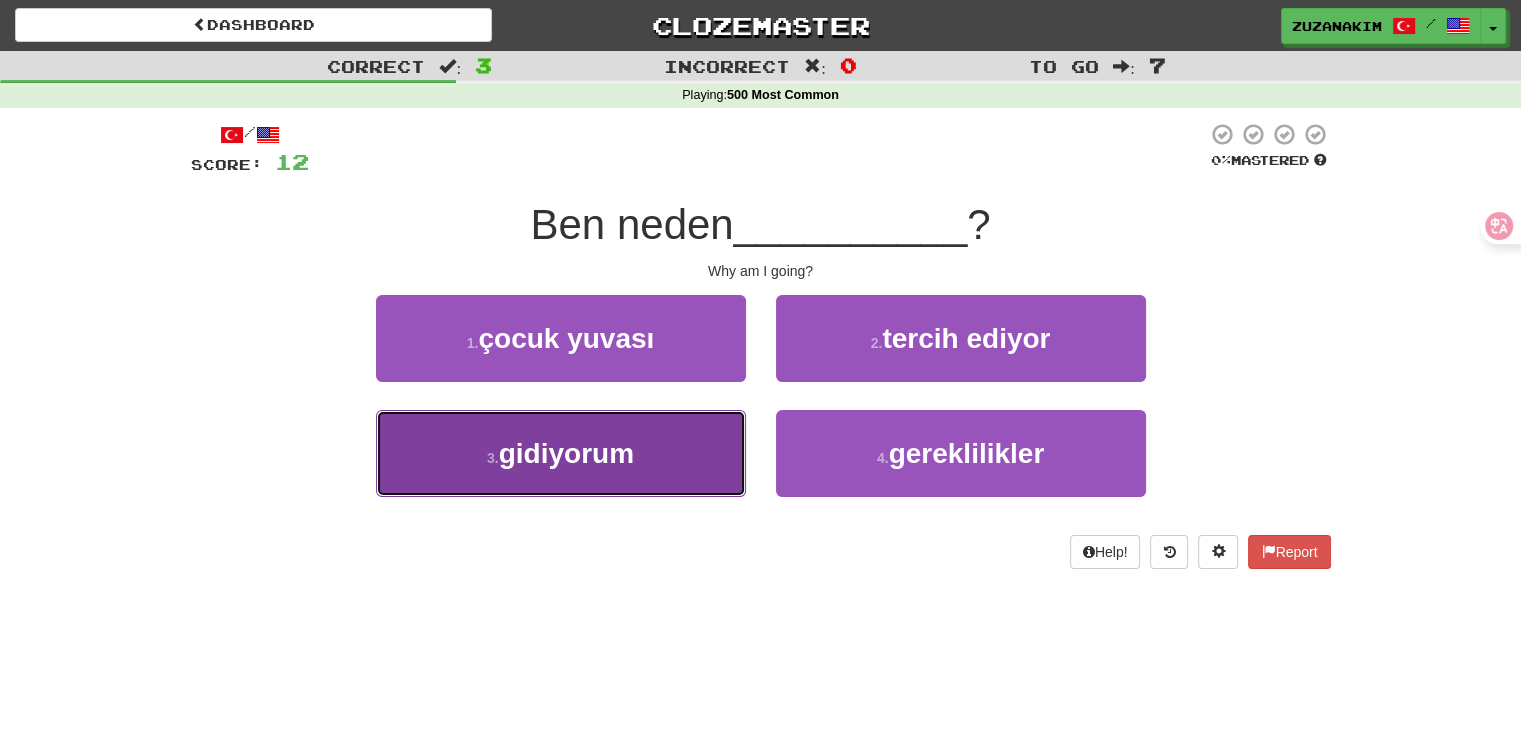 click on "3 .  gidiyorum" at bounding box center (561, 453) 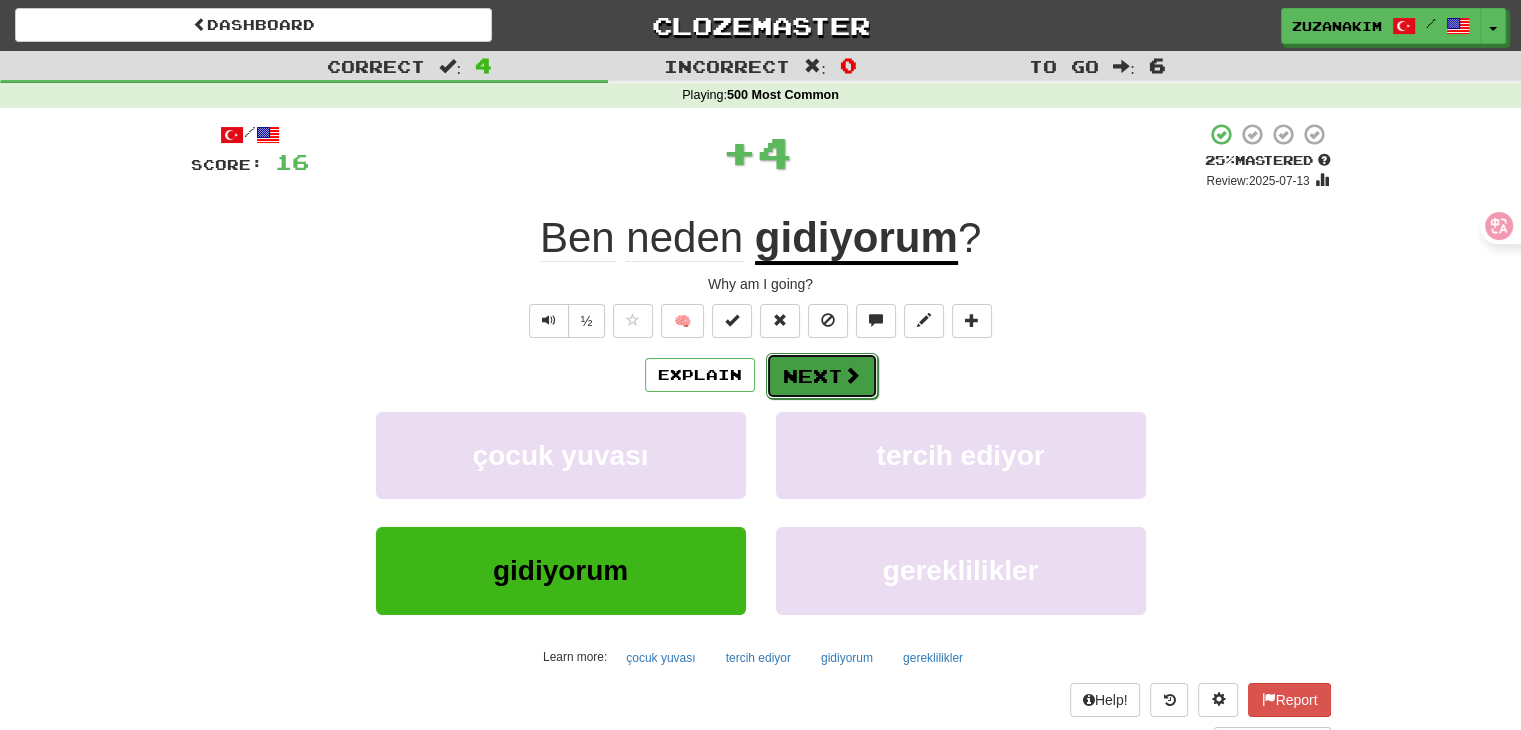 click on "Next" at bounding box center [822, 376] 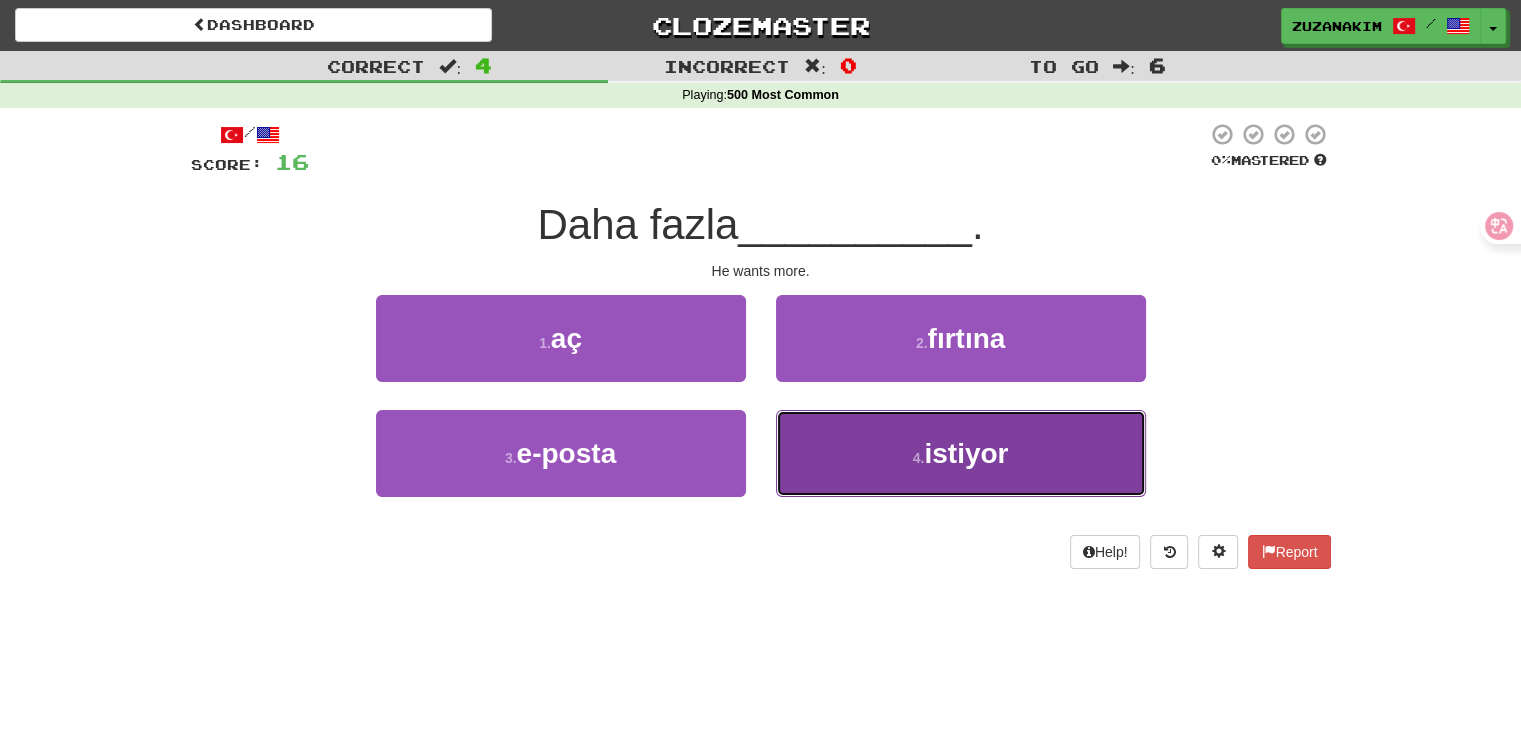 click on "4 .  istiyor" at bounding box center [961, 453] 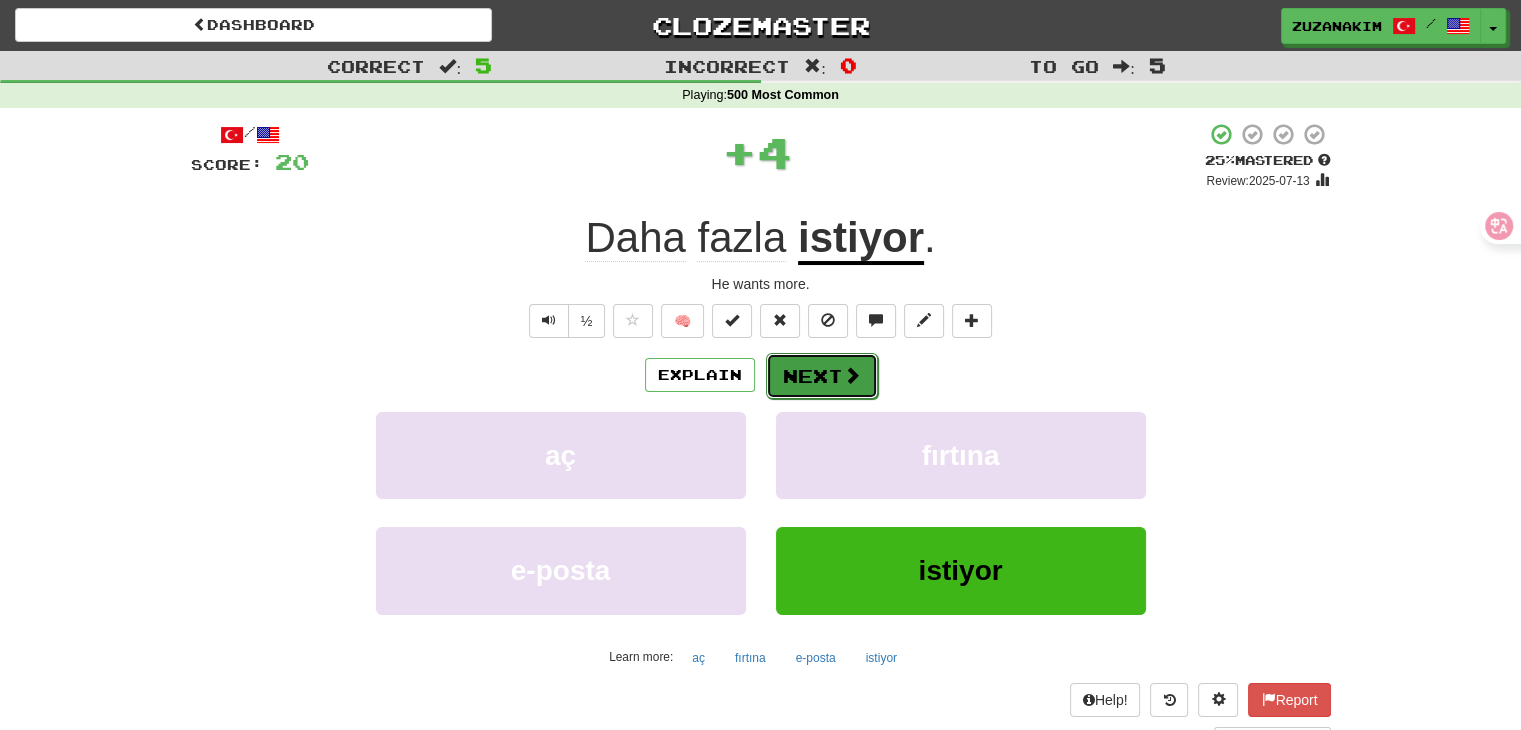 click on "Next" at bounding box center [822, 376] 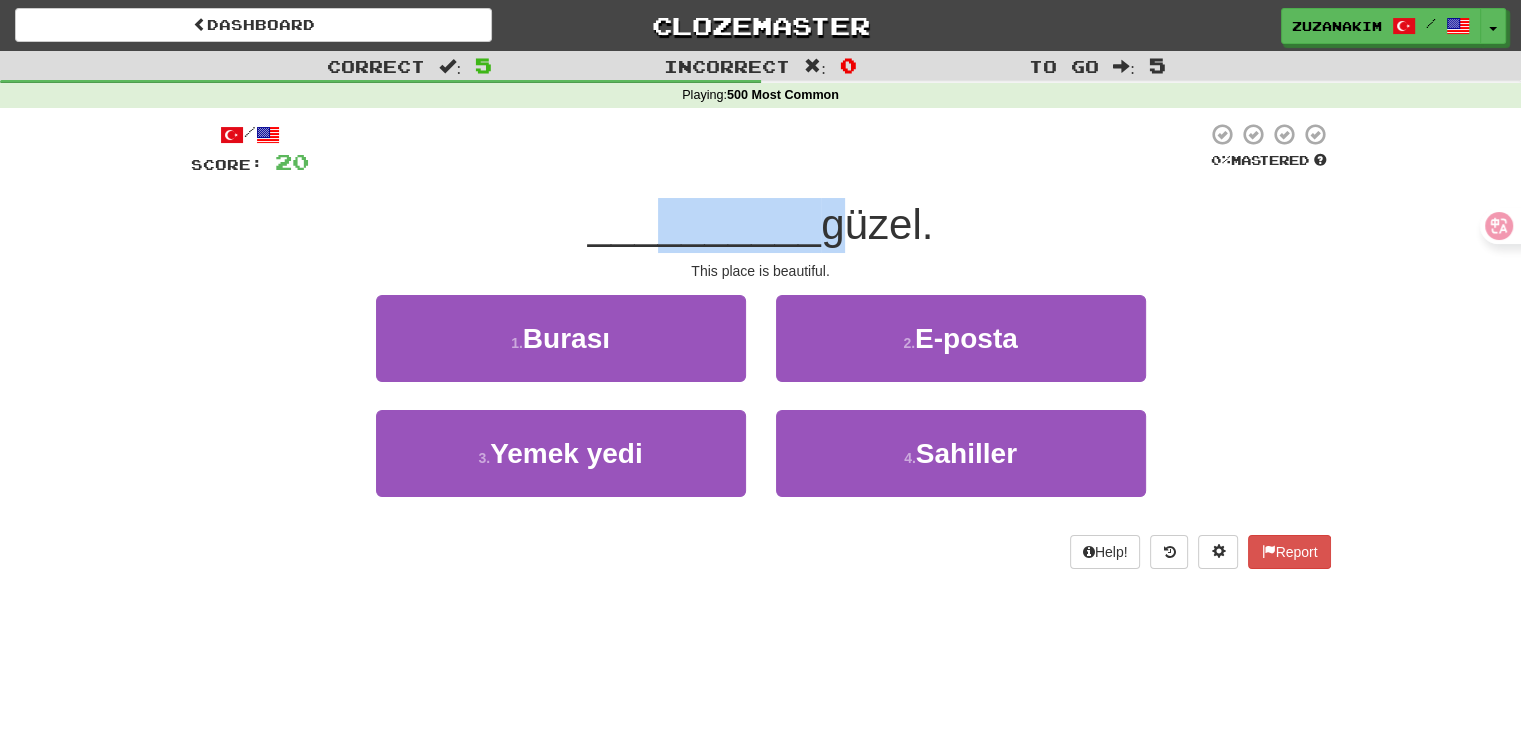 drag, startPoint x: 652, startPoint y: 245, endPoint x: 822, endPoint y: 245, distance: 170 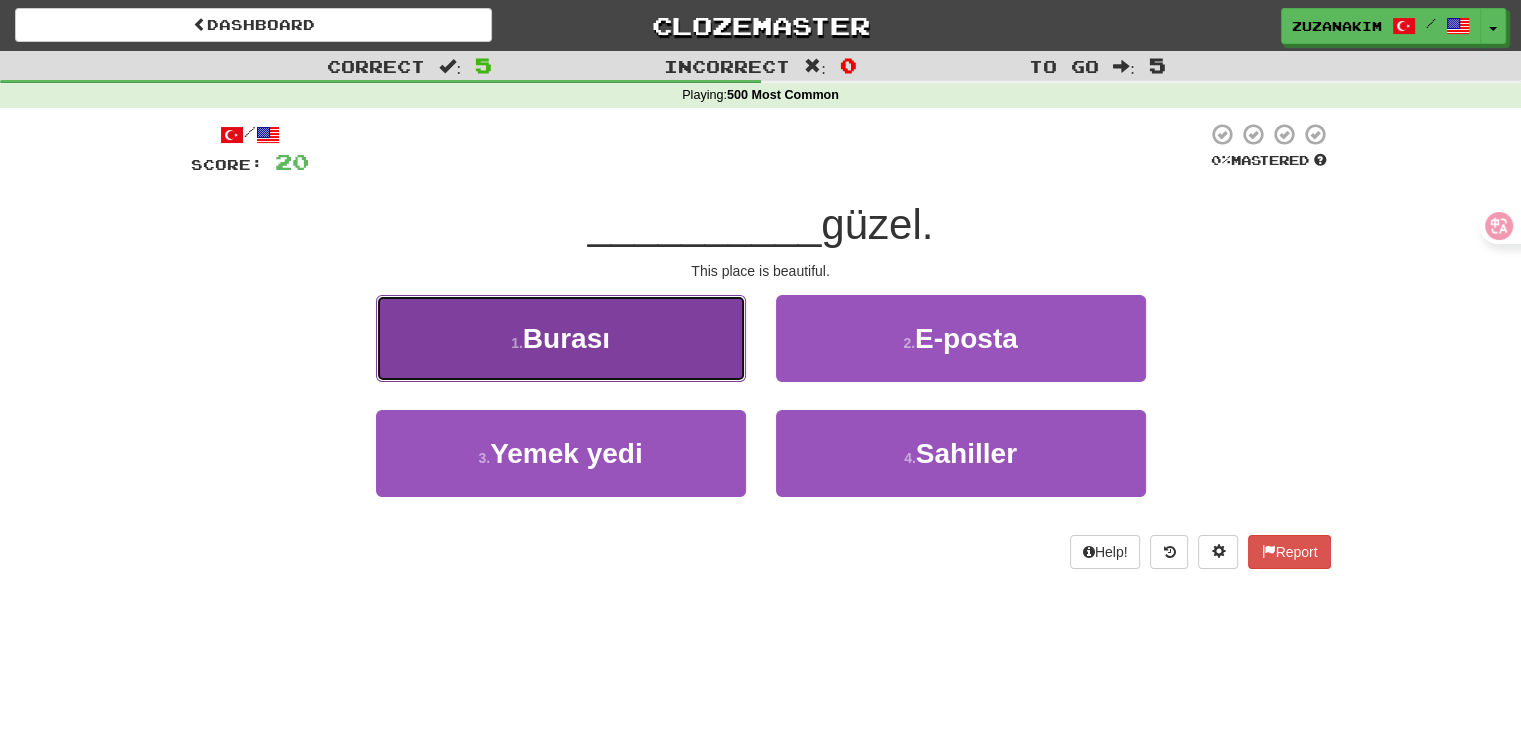 click on "1 .  Burası" at bounding box center [561, 338] 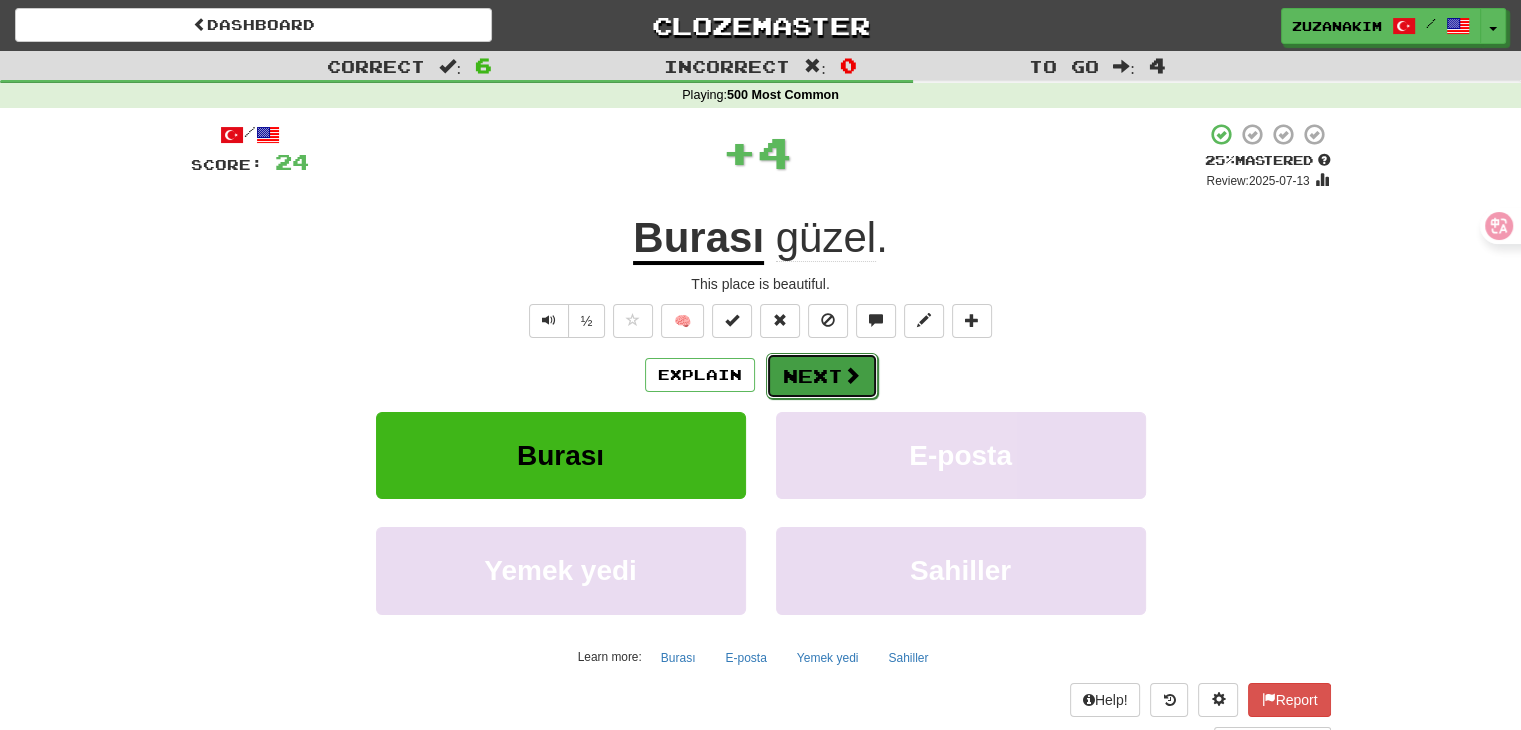 click on "Next" at bounding box center [822, 376] 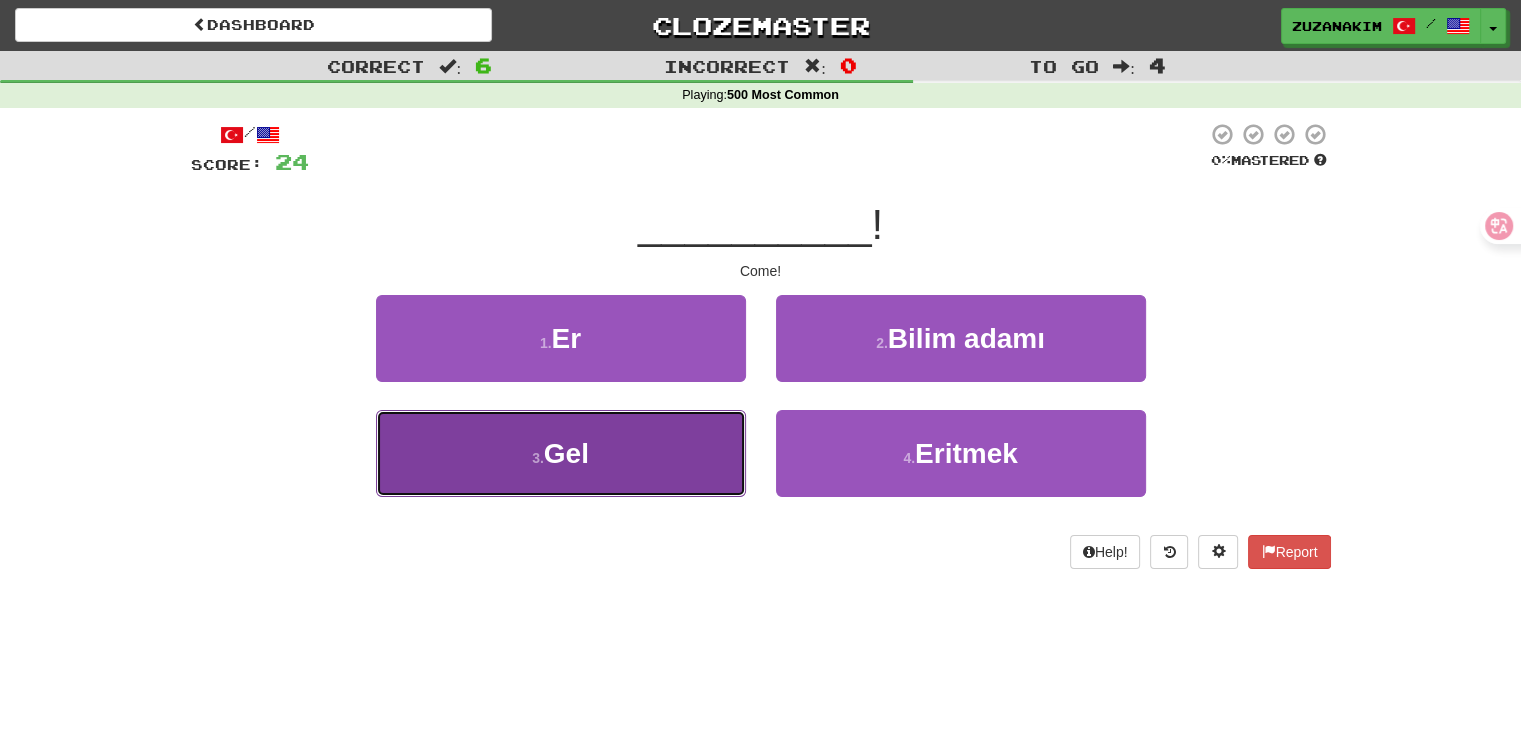 click on "3 .  Gel" at bounding box center (561, 453) 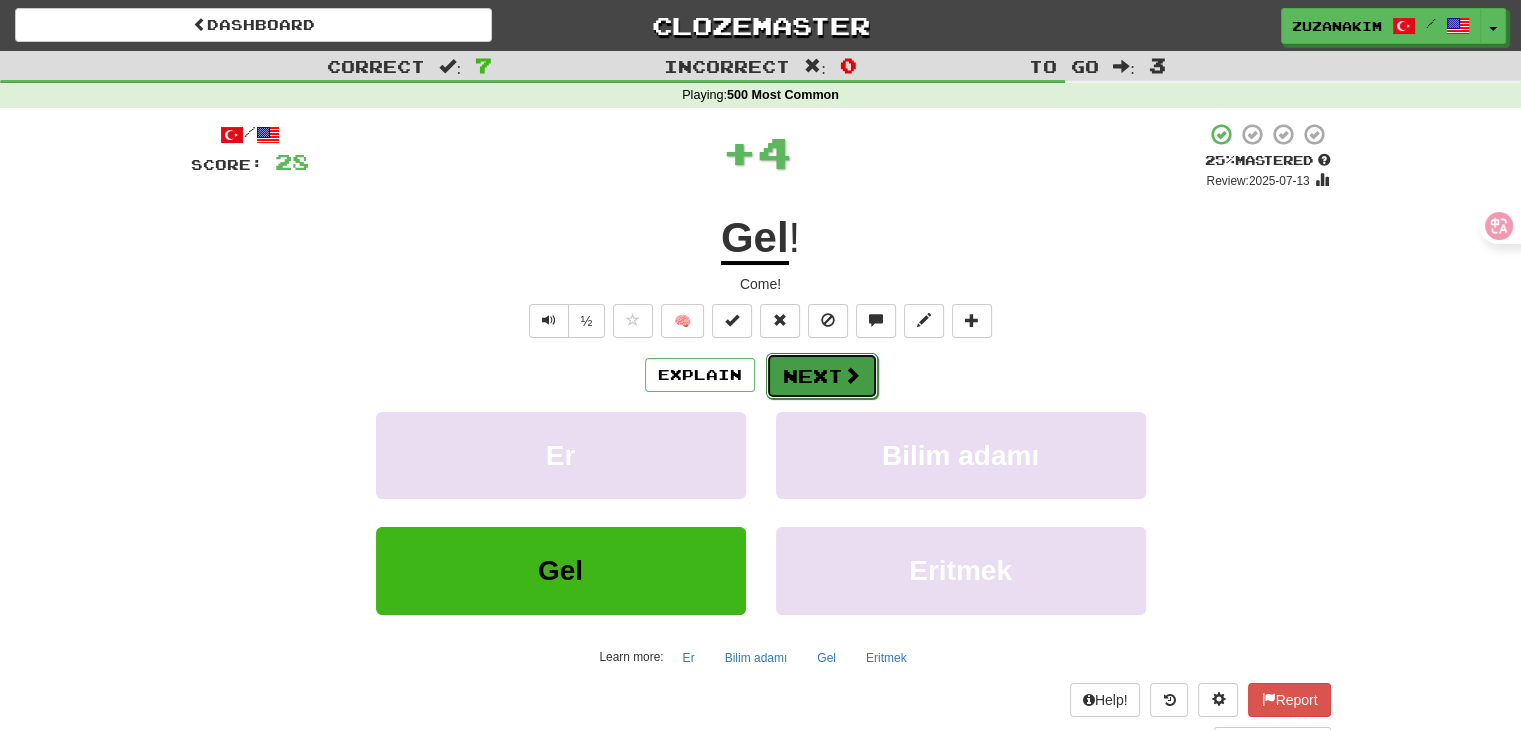 click on "Next" at bounding box center [822, 376] 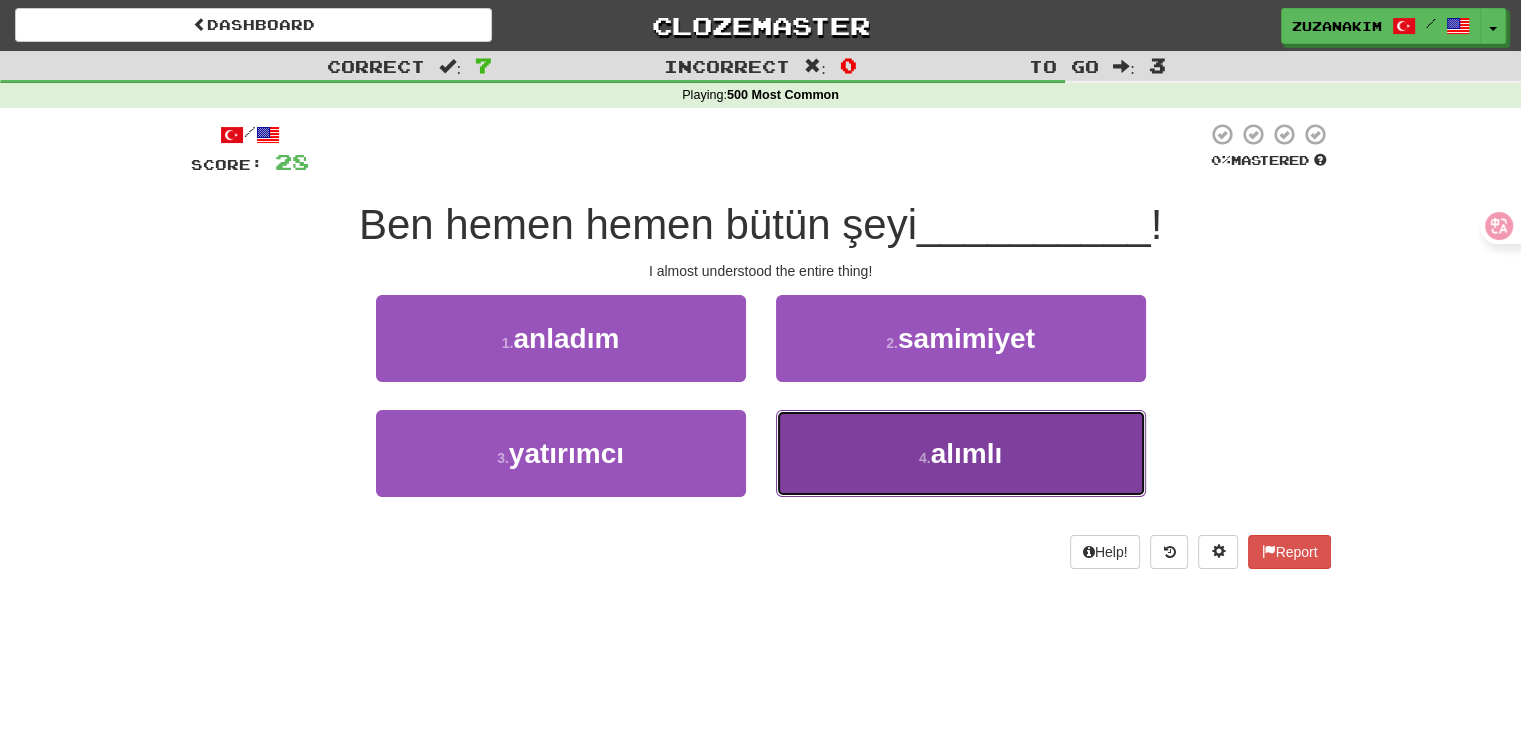 click on "4 .  alımlı" at bounding box center (961, 453) 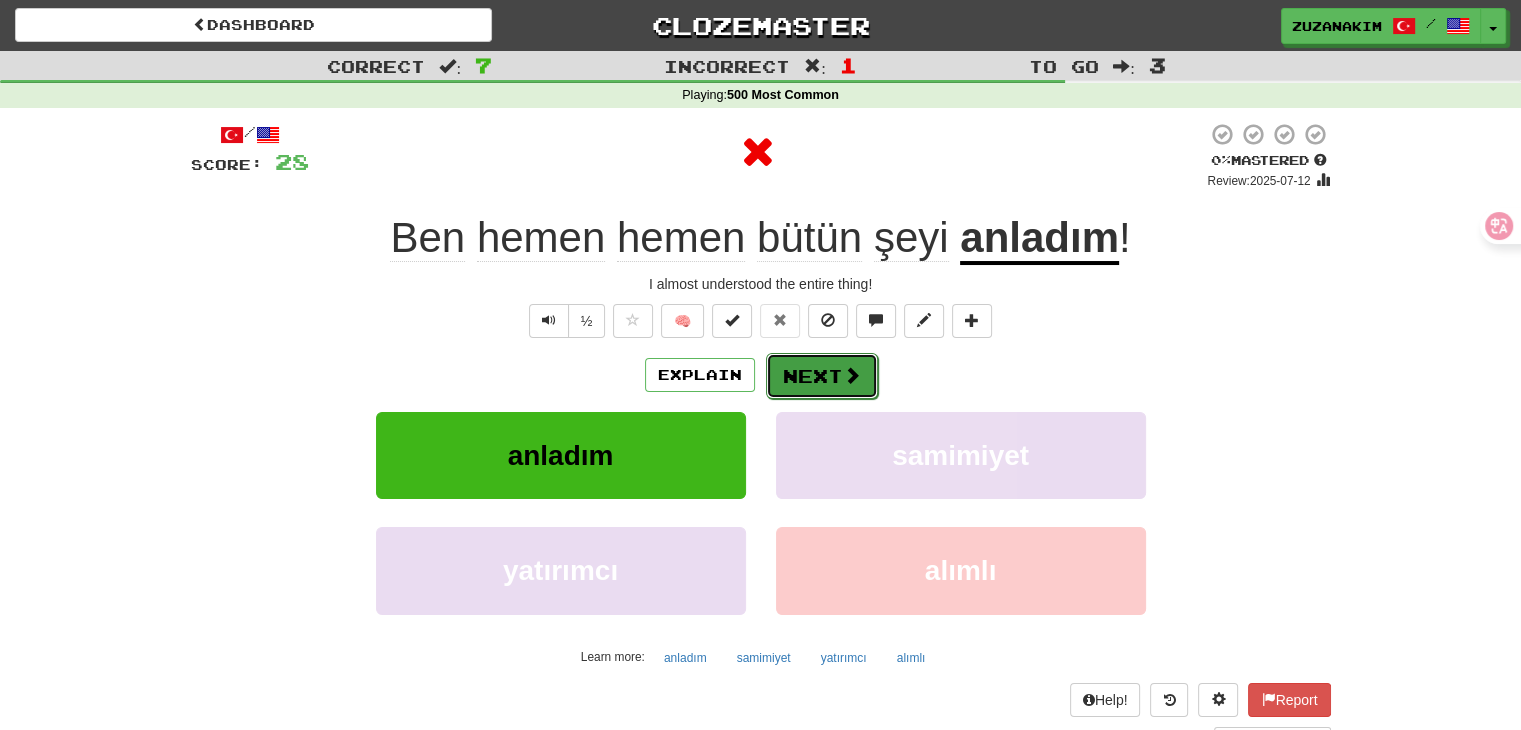 click on "Next" at bounding box center (822, 376) 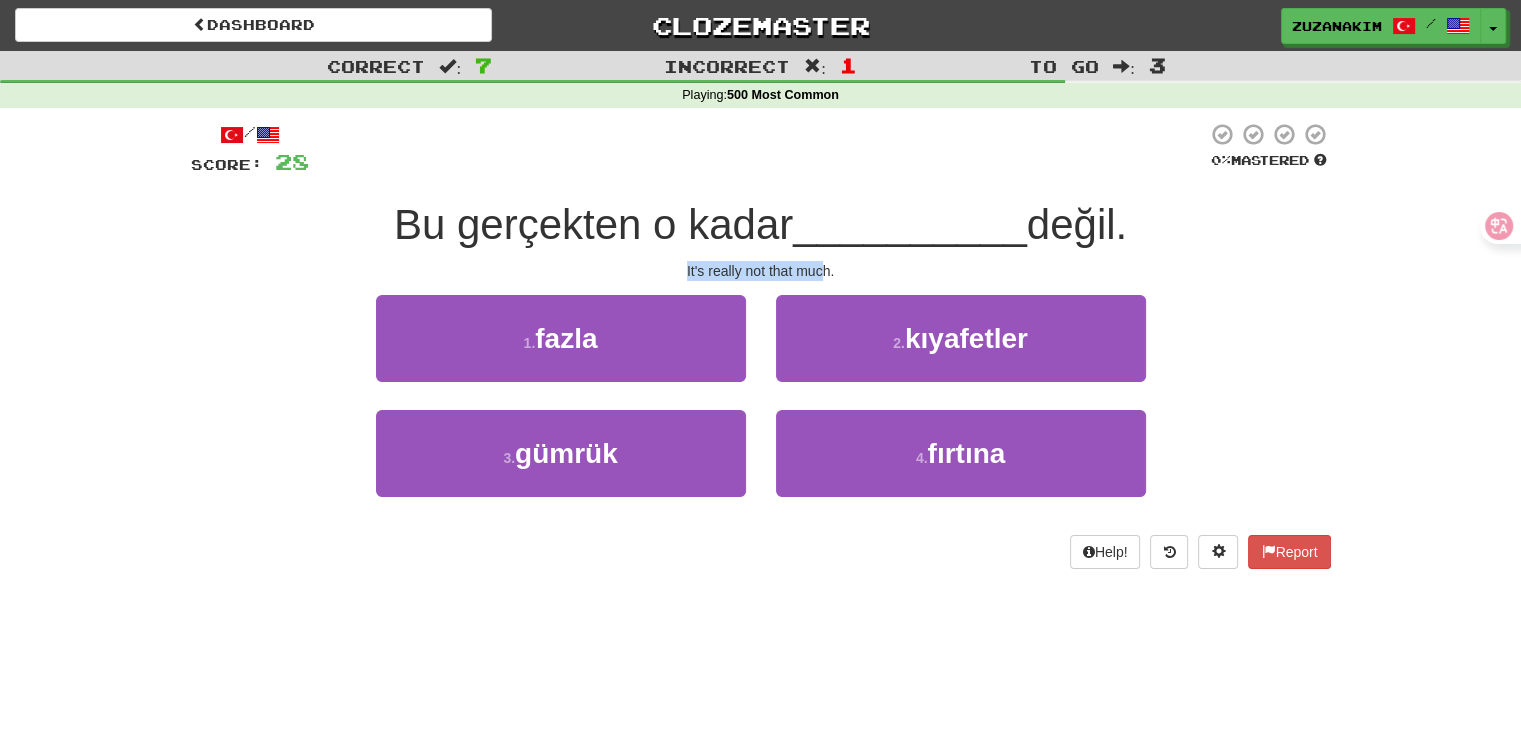 drag, startPoint x: 638, startPoint y: 269, endPoint x: 824, endPoint y: 269, distance: 186 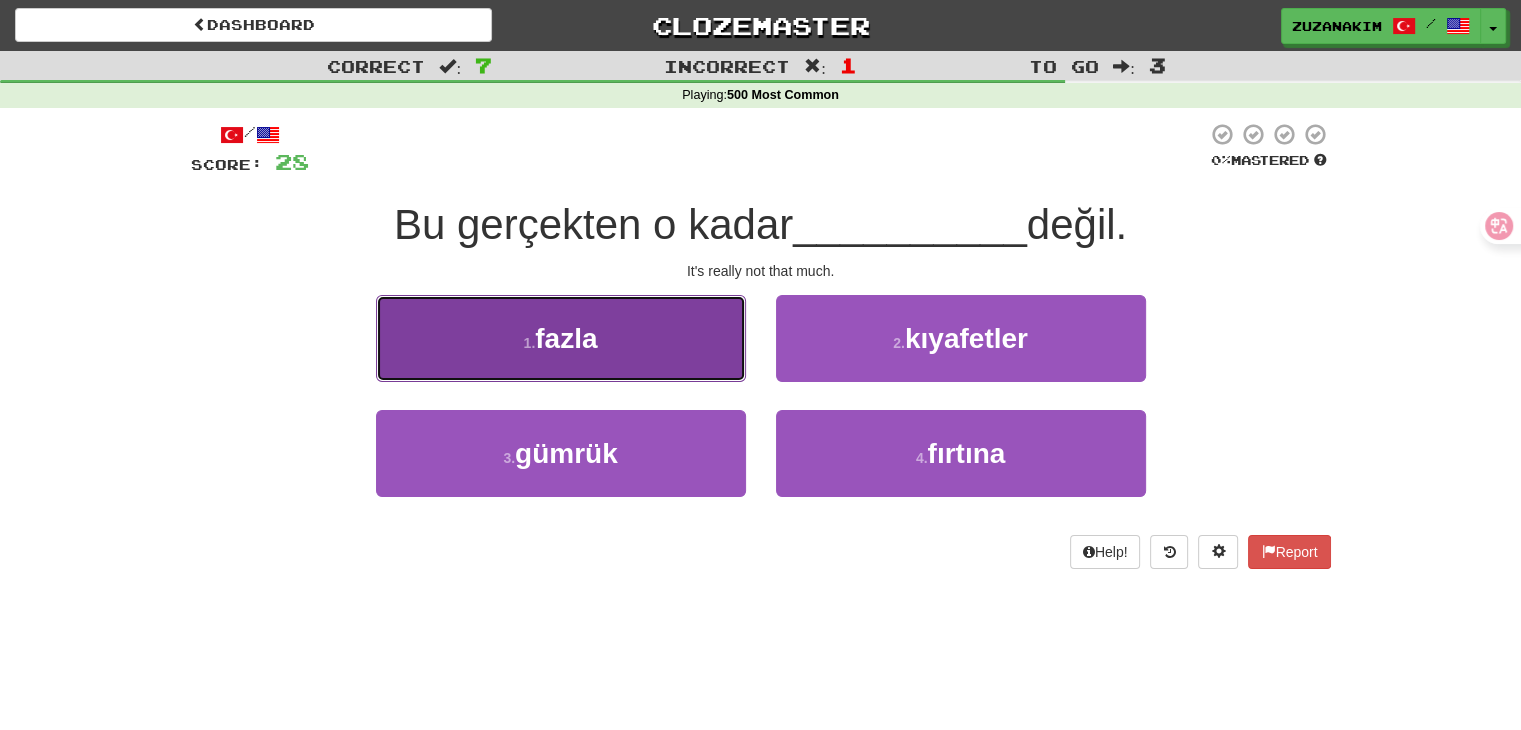 click on "1 .  fazla" at bounding box center [561, 338] 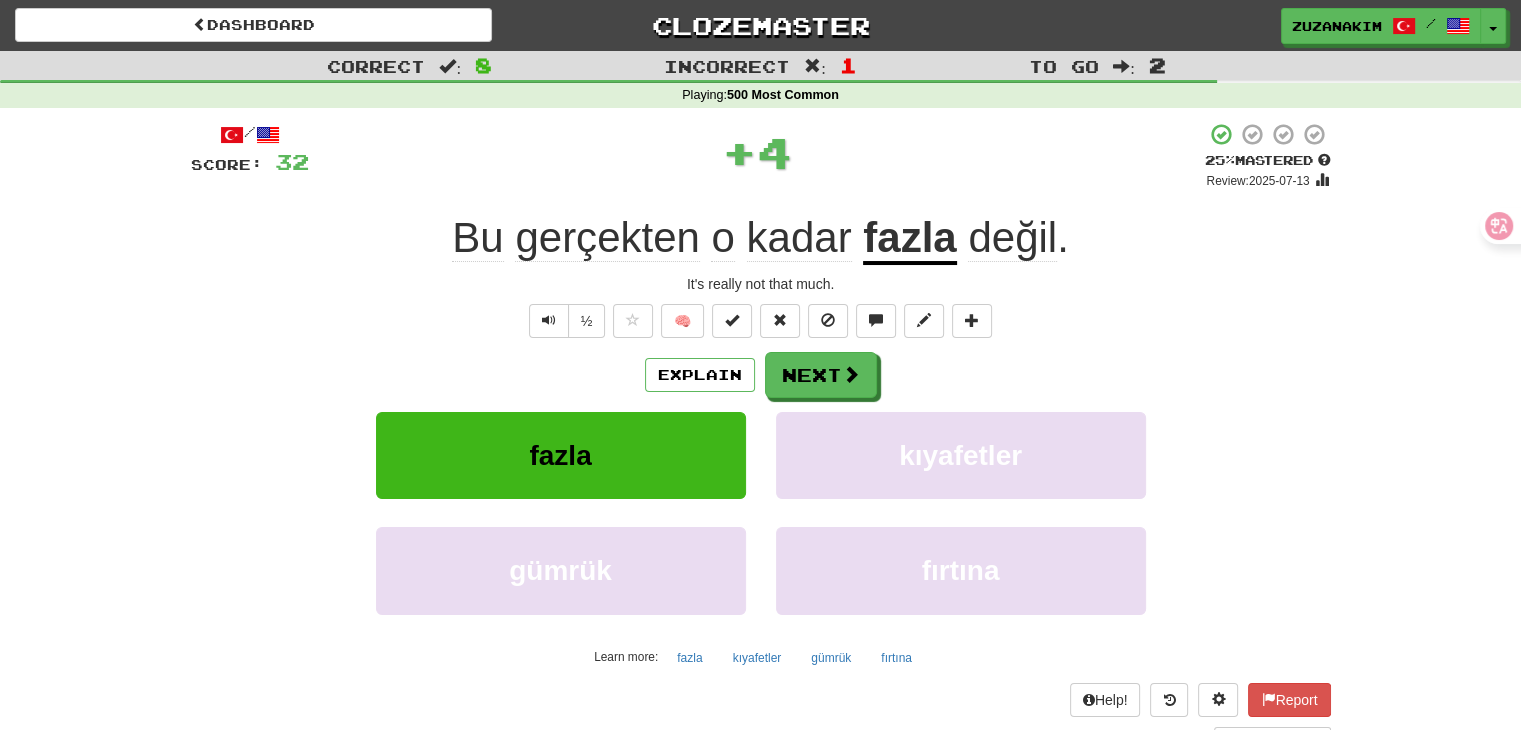 click on "fazla" at bounding box center [909, 239] 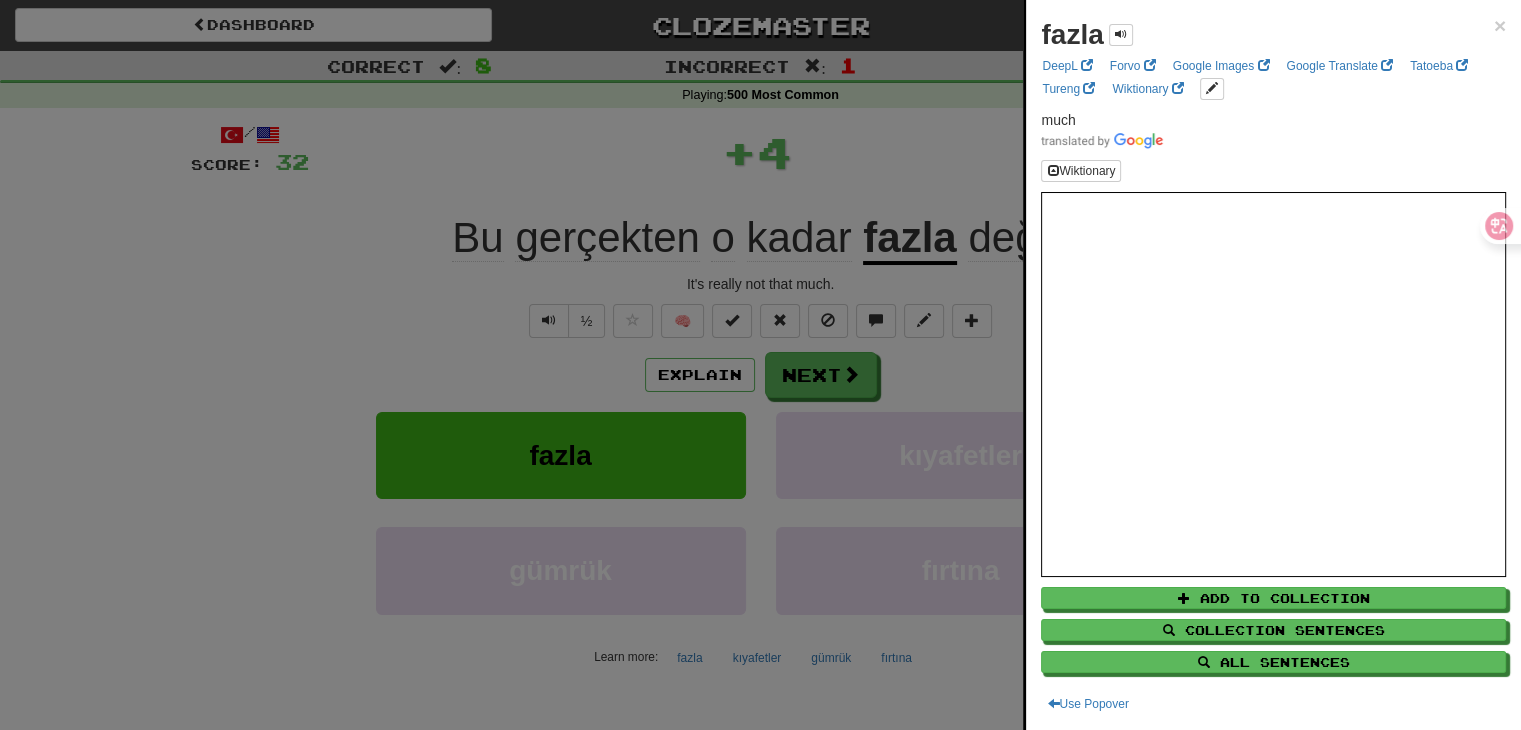 click at bounding box center (760, 365) 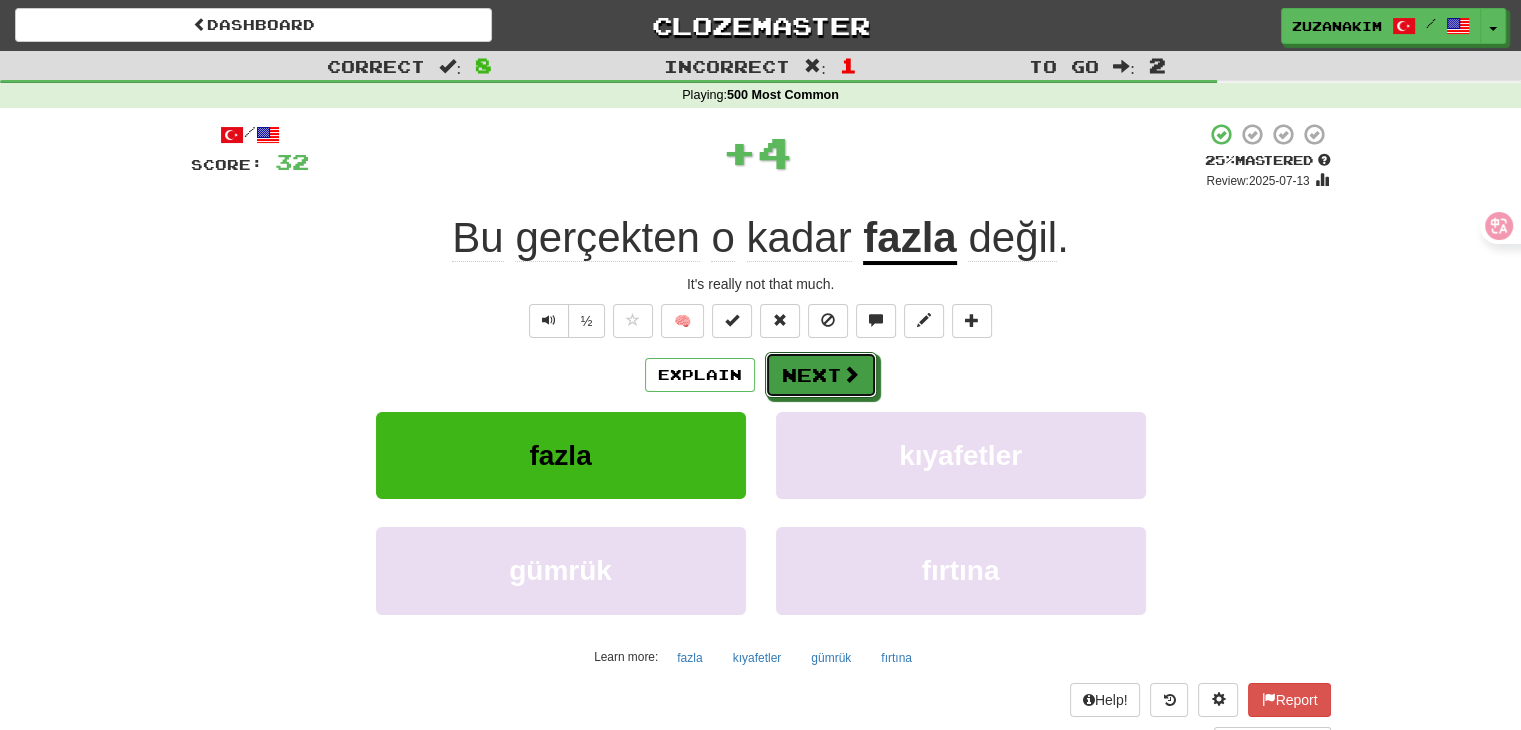 click on "Next" at bounding box center [821, 375] 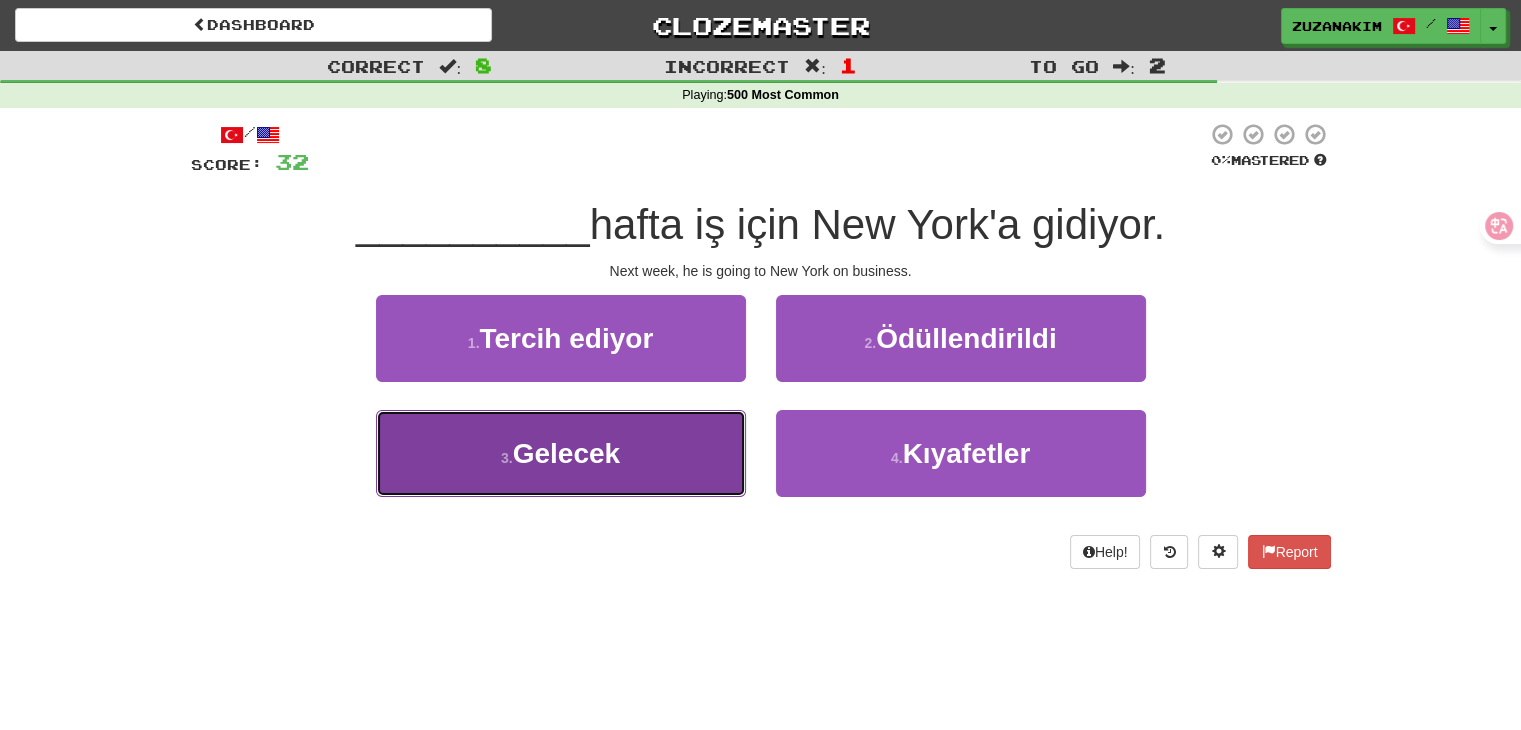 click on "3 .  Gelecek" at bounding box center (561, 453) 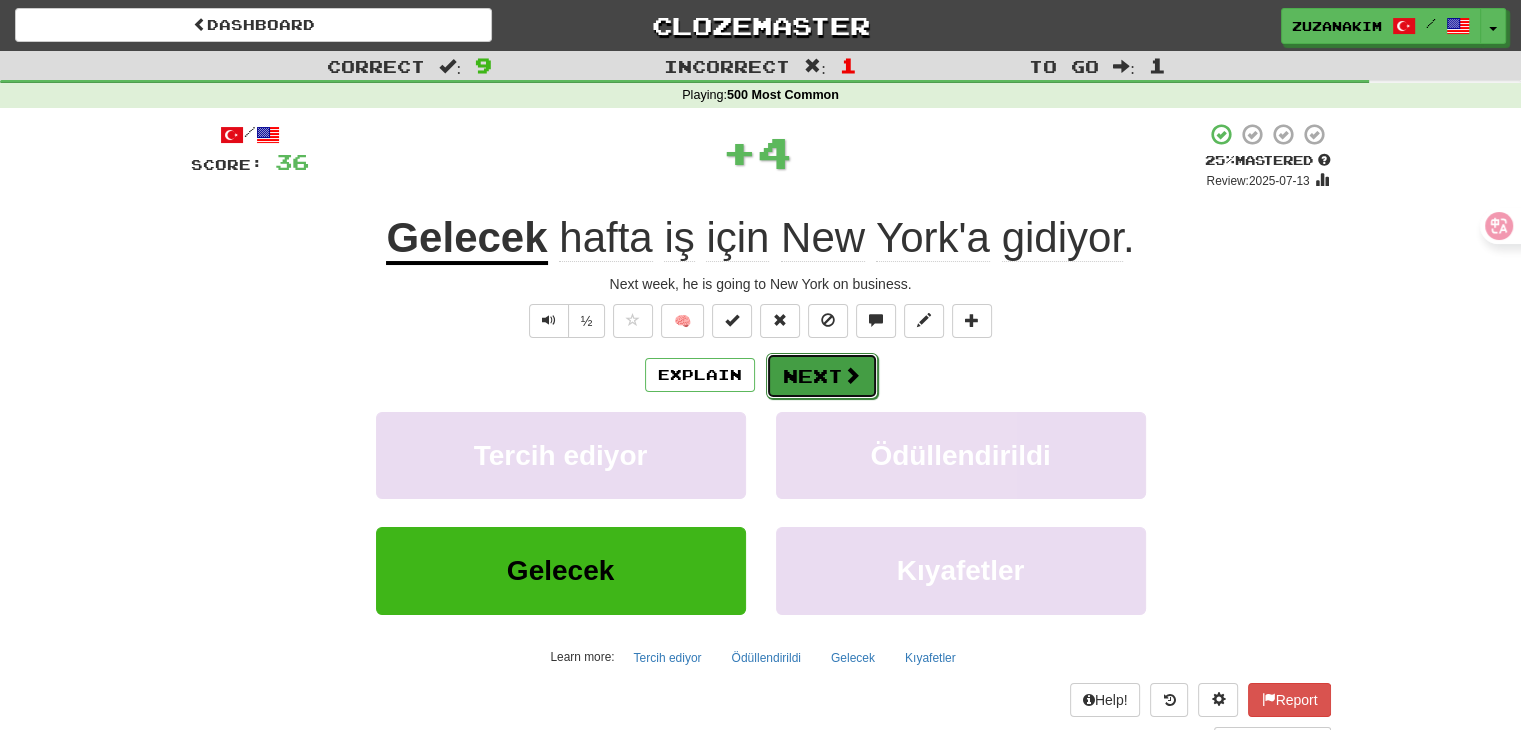 click on "Next" at bounding box center (822, 376) 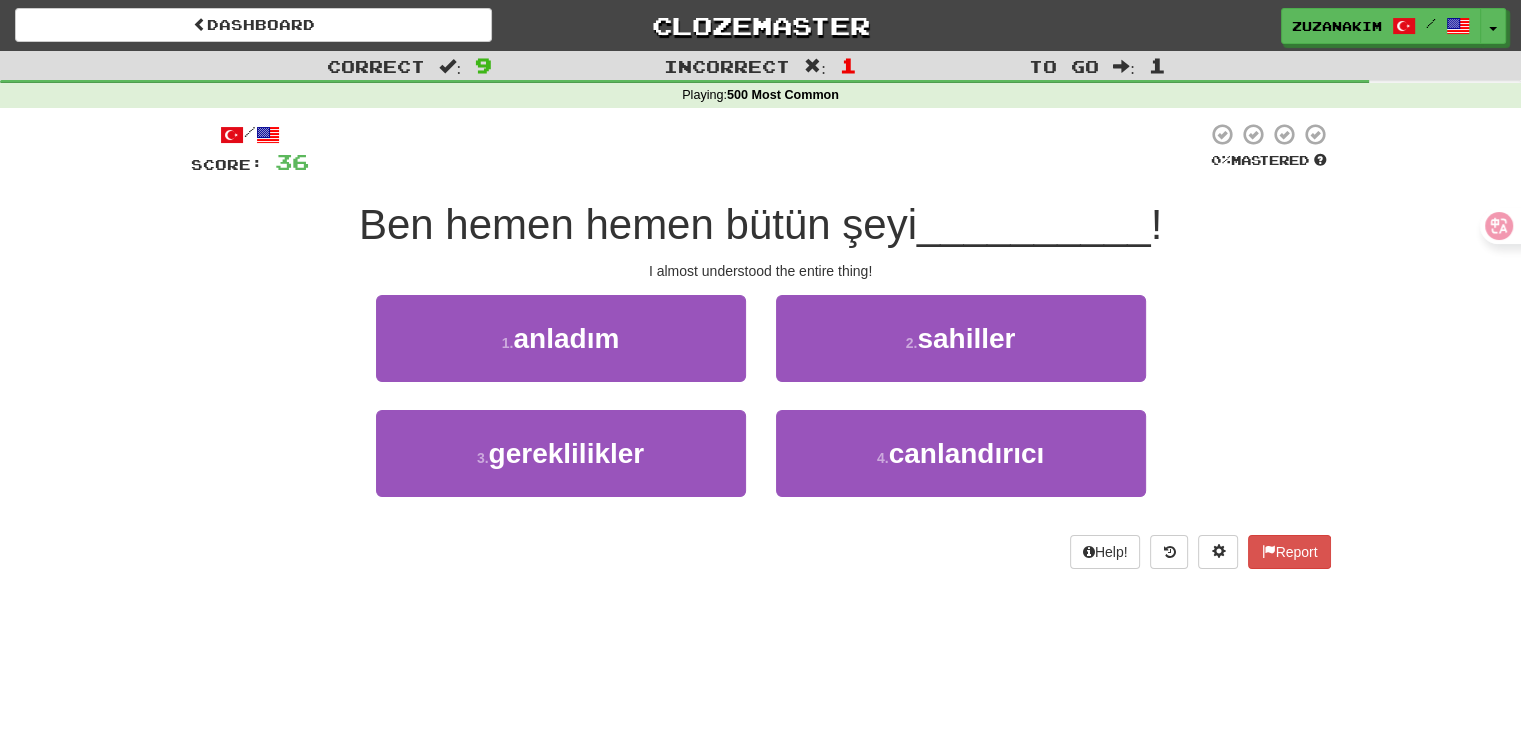 click on "Ben hemen hemen bütün şeyi" at bounding box center [638, 224] 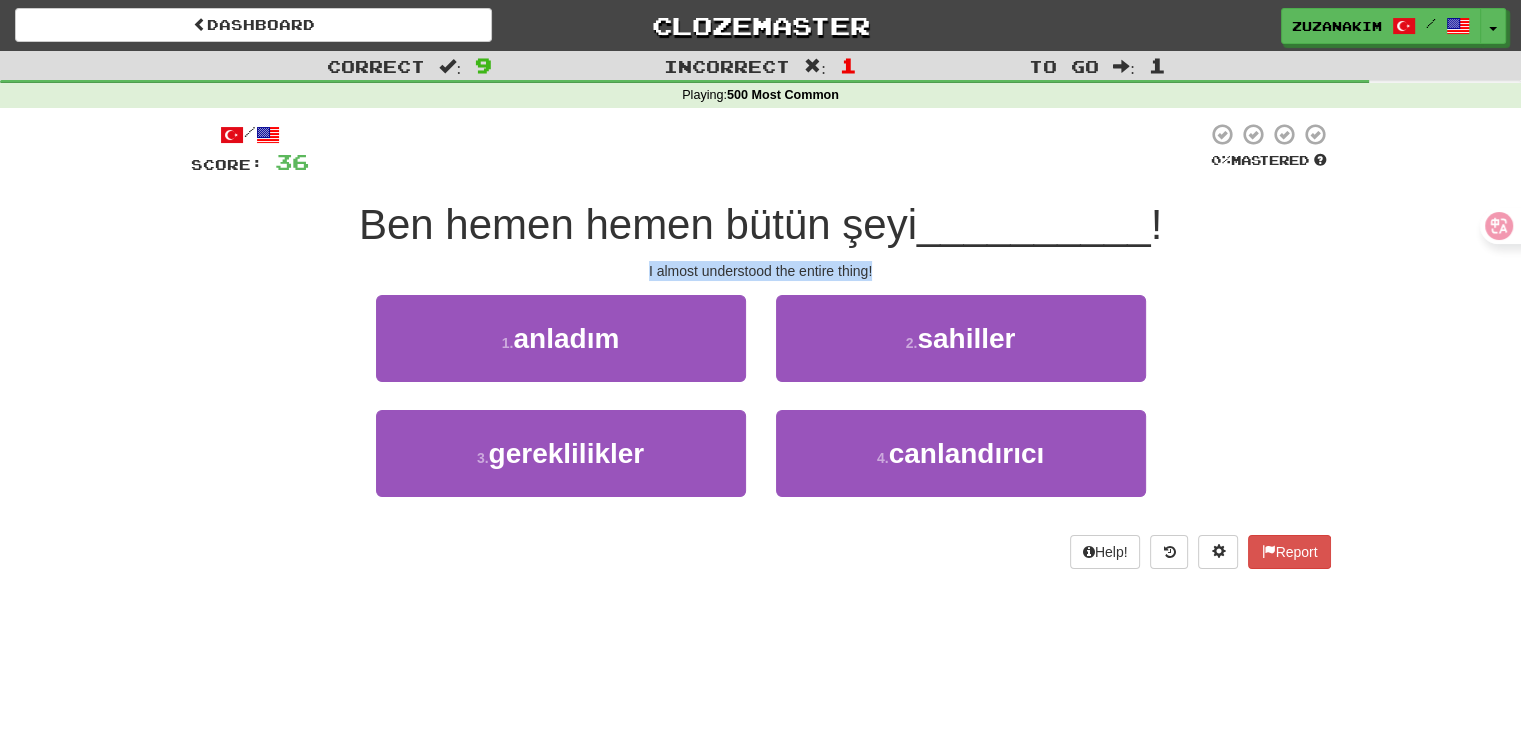 drag, startPoint x: 640, startPoint y: 270, endPoint x: 872, endPoint y: 270, distance: 232 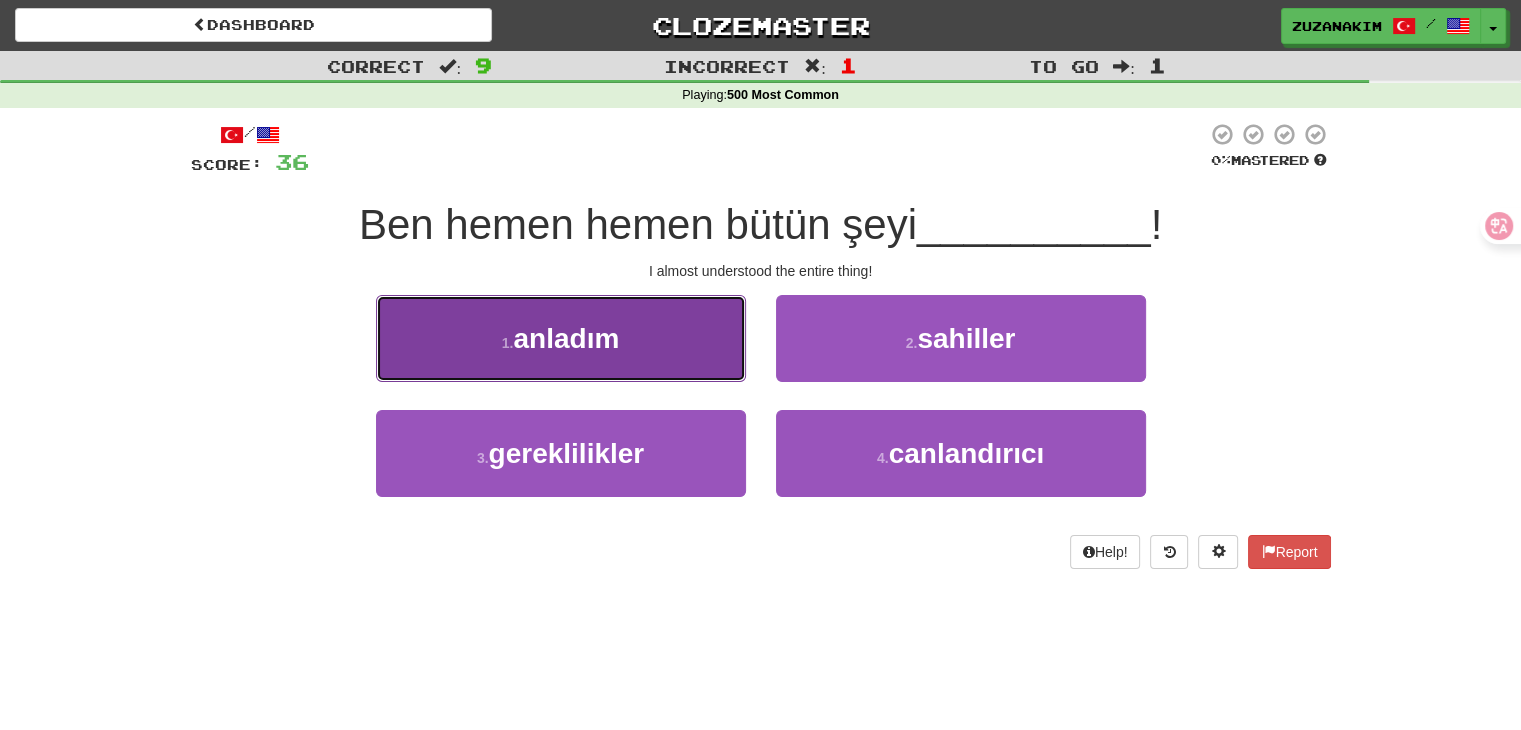 click on "anladım" at bounding box center [566, 338] 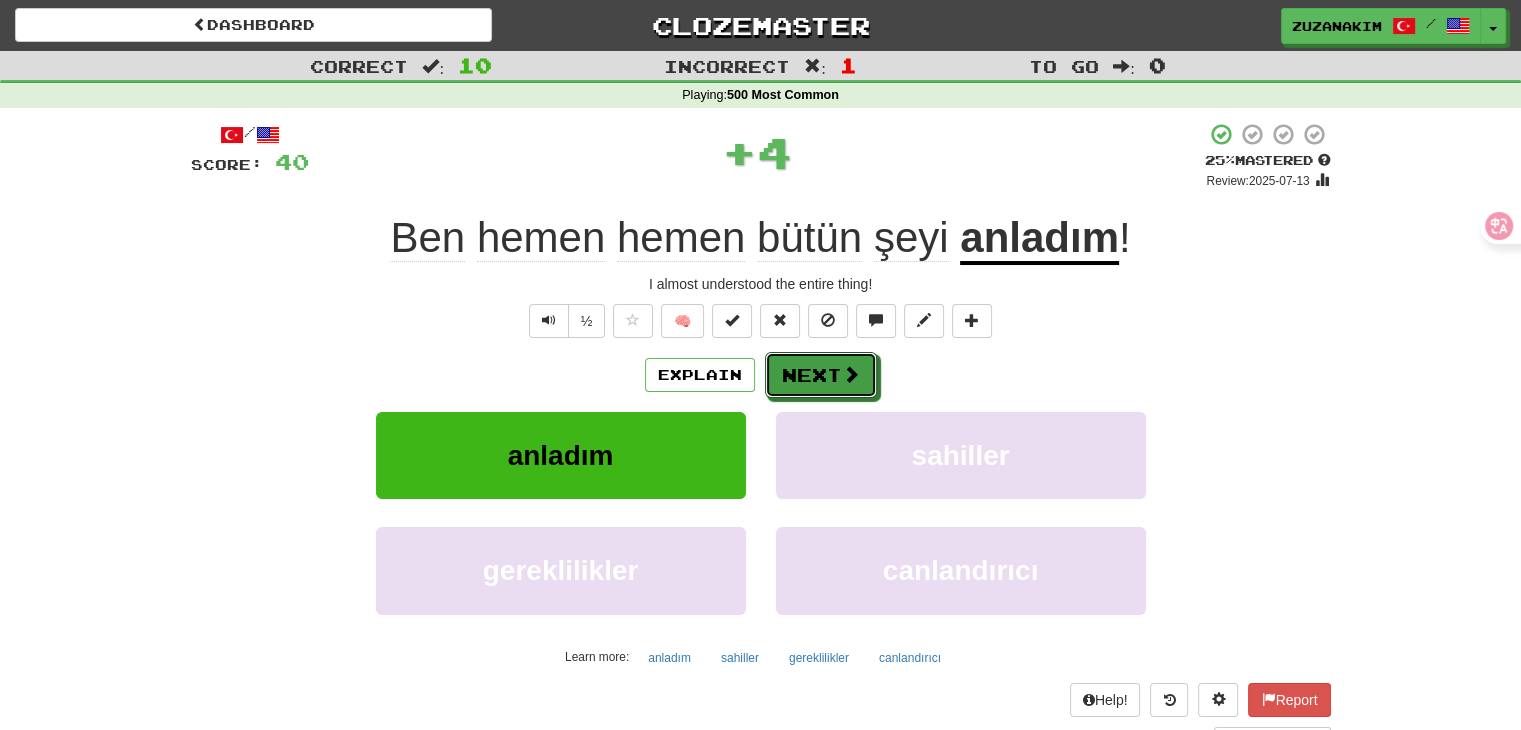 click on "Next" at bounding box center (821, 375) 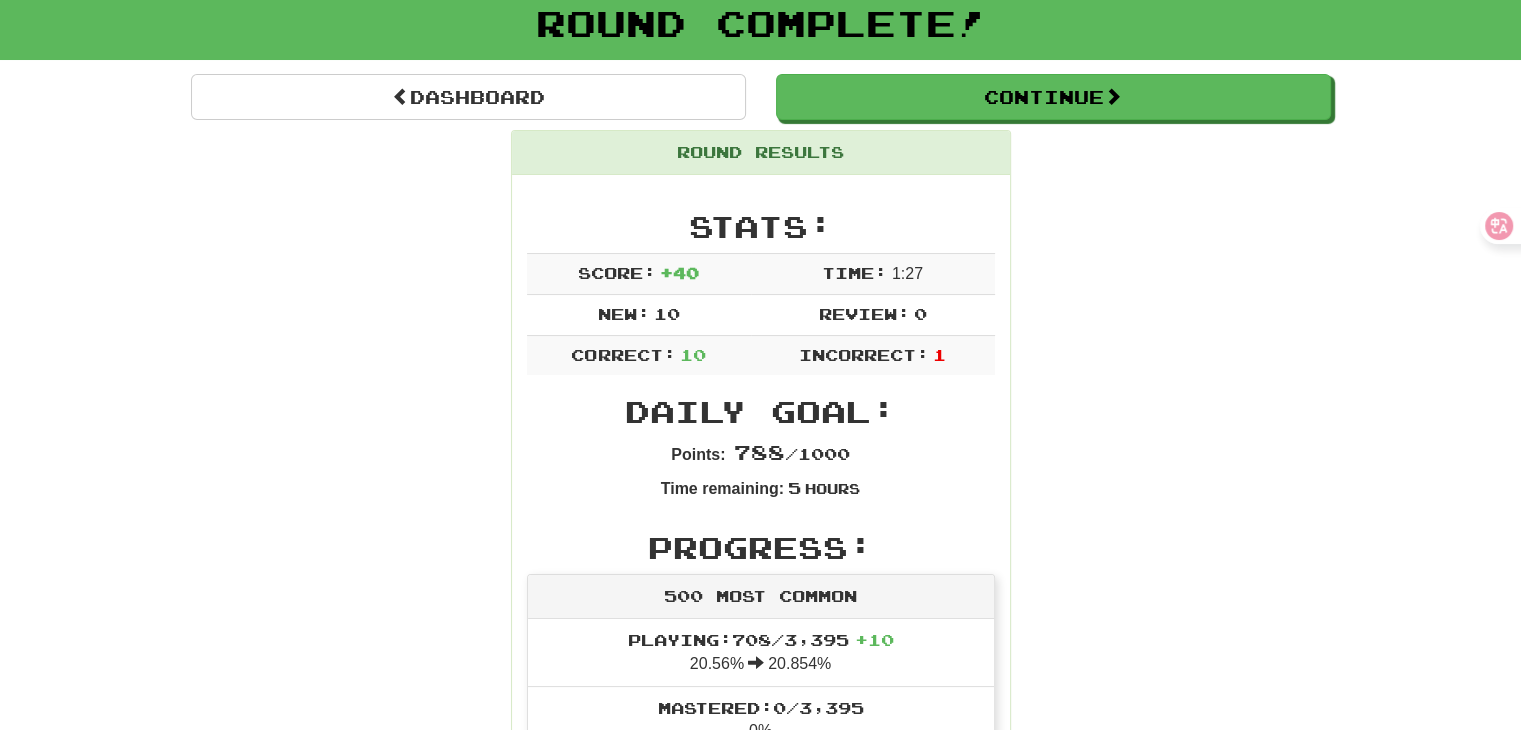 scroll, scrollTop: 0, scrollLeft: 0, axis: both 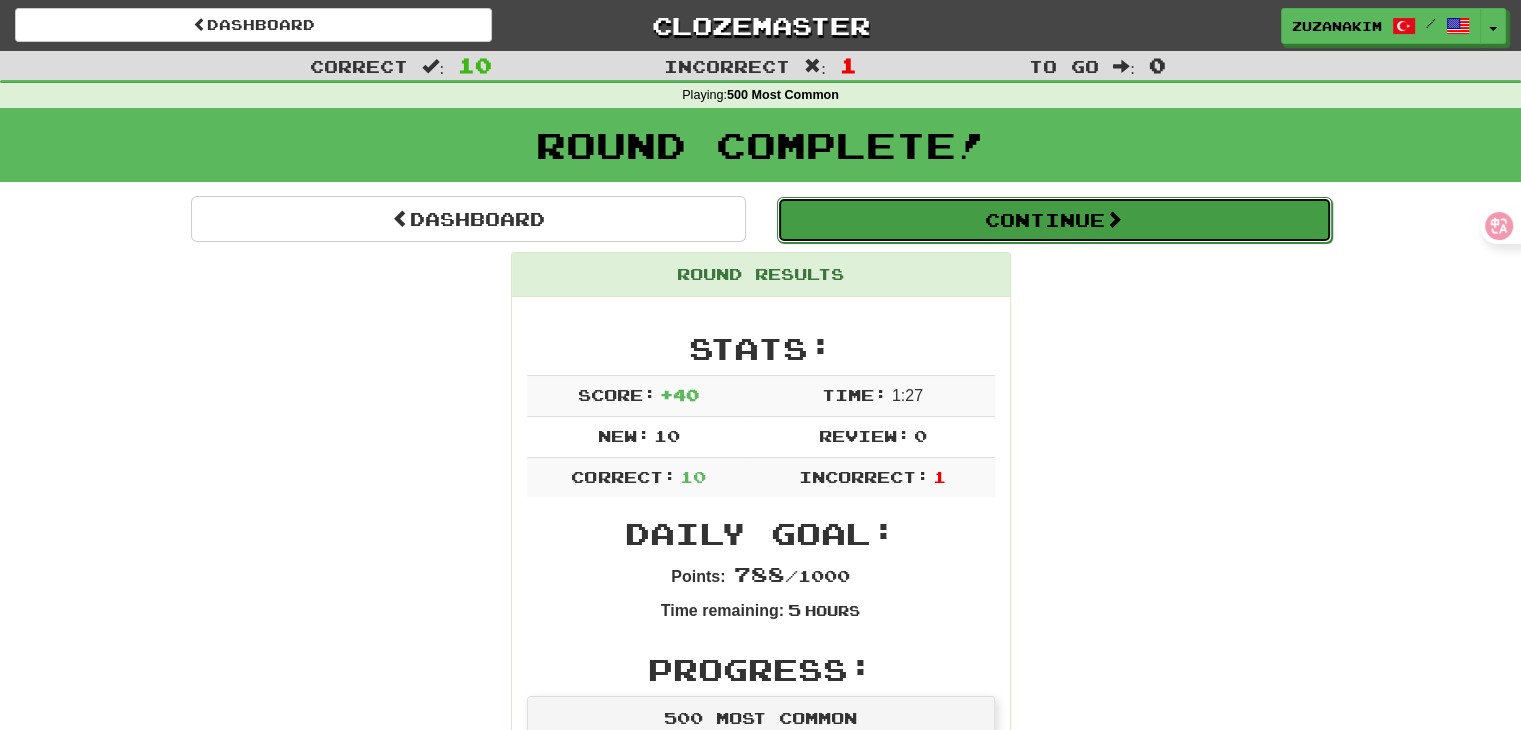 click on "Continue" at bounding box center [1054, 220] 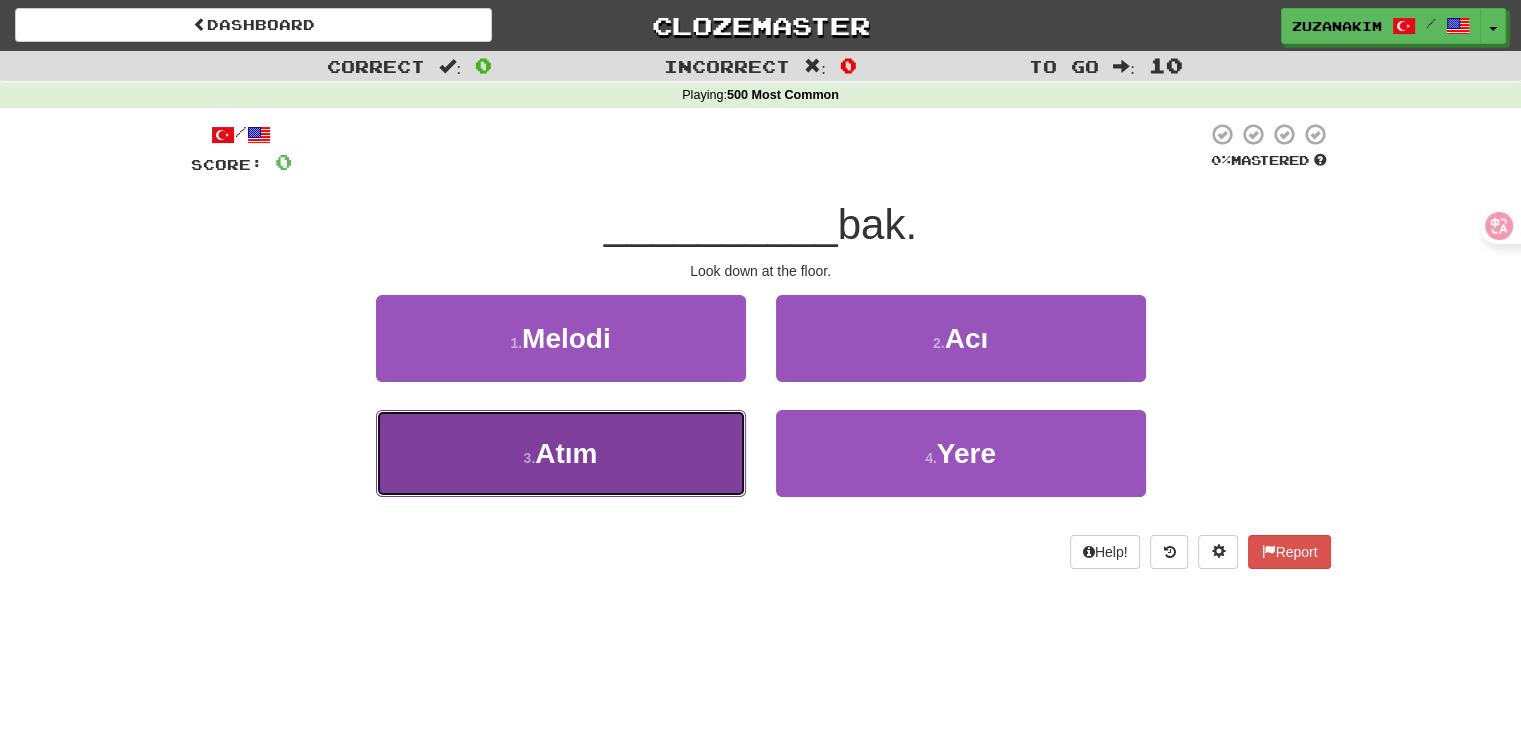 click on "3 .  Atım" at bounding box center [561, 453] 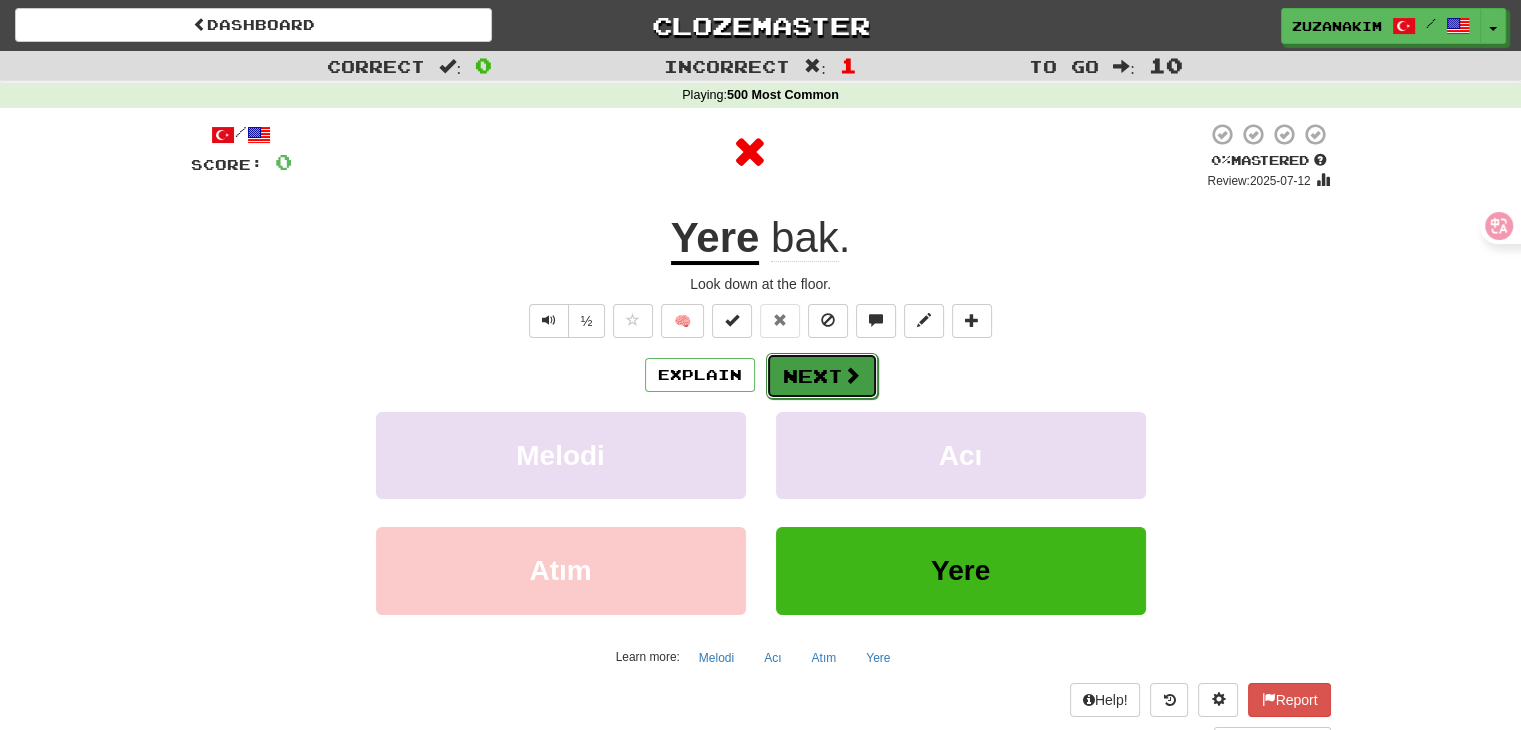 click on "Next" at bounding box center [822, 376] 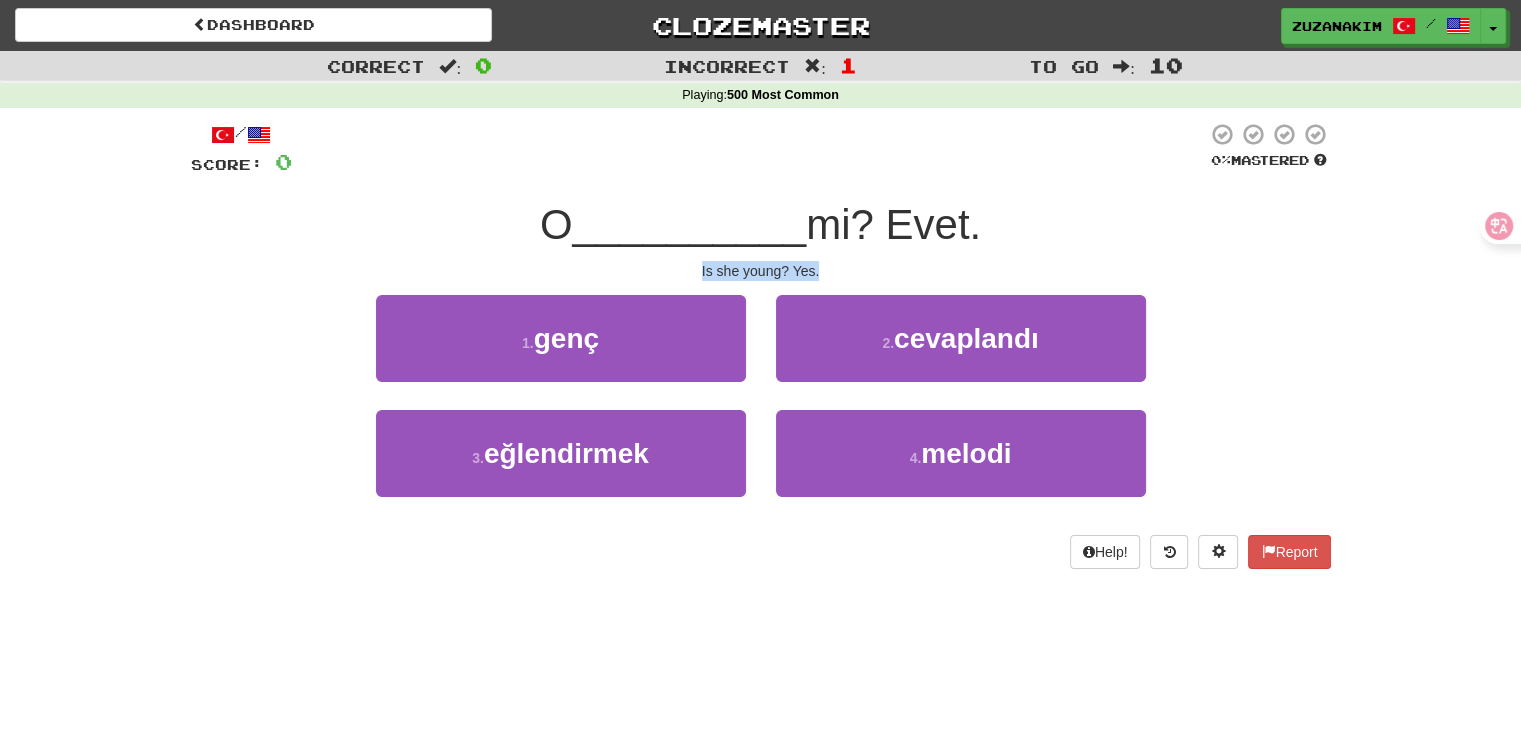 drag, startPoint x: 695, startPoint y: 271, endPoint x: 836, endPoint y: 271, distance: 141 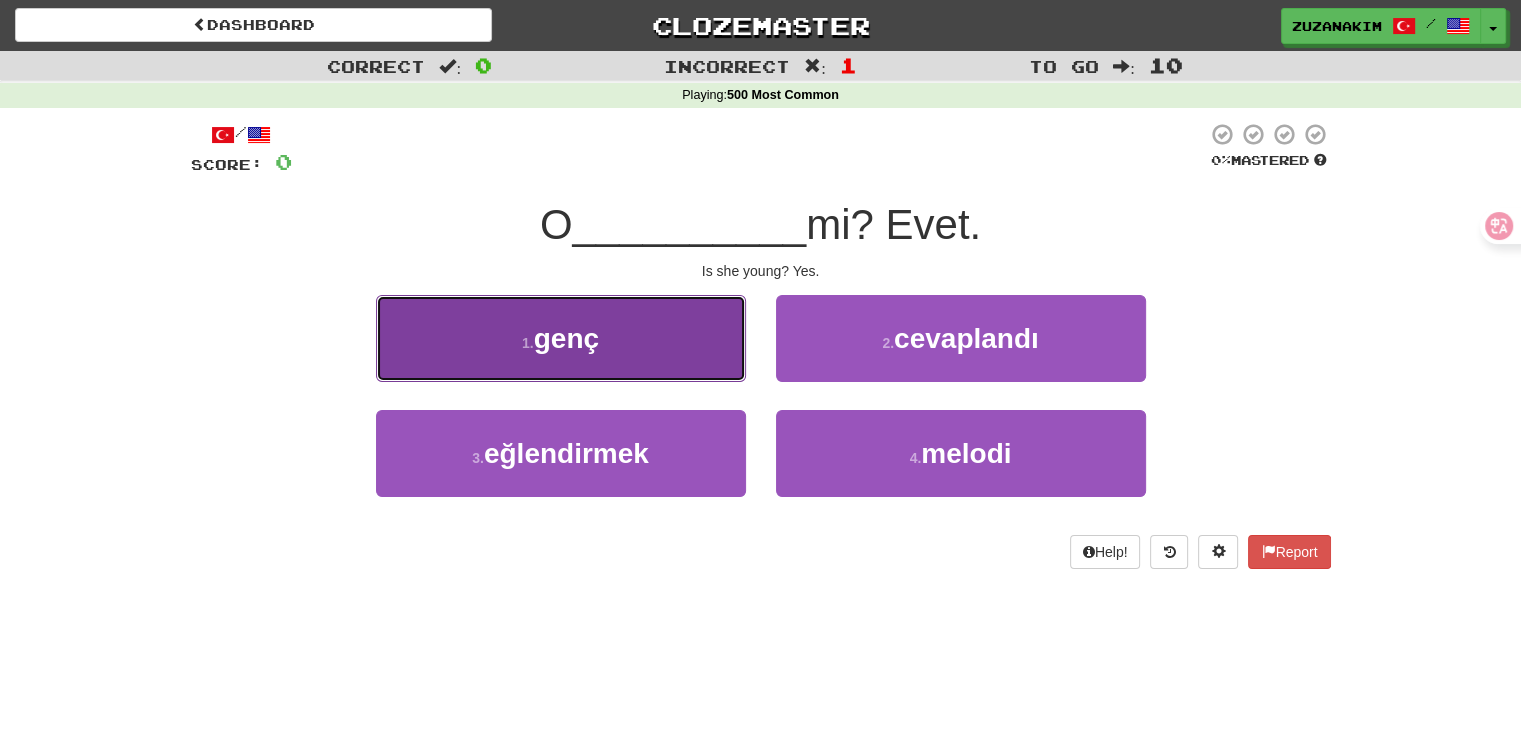 click on "1 .  genç" at bounding box center [561, 338] 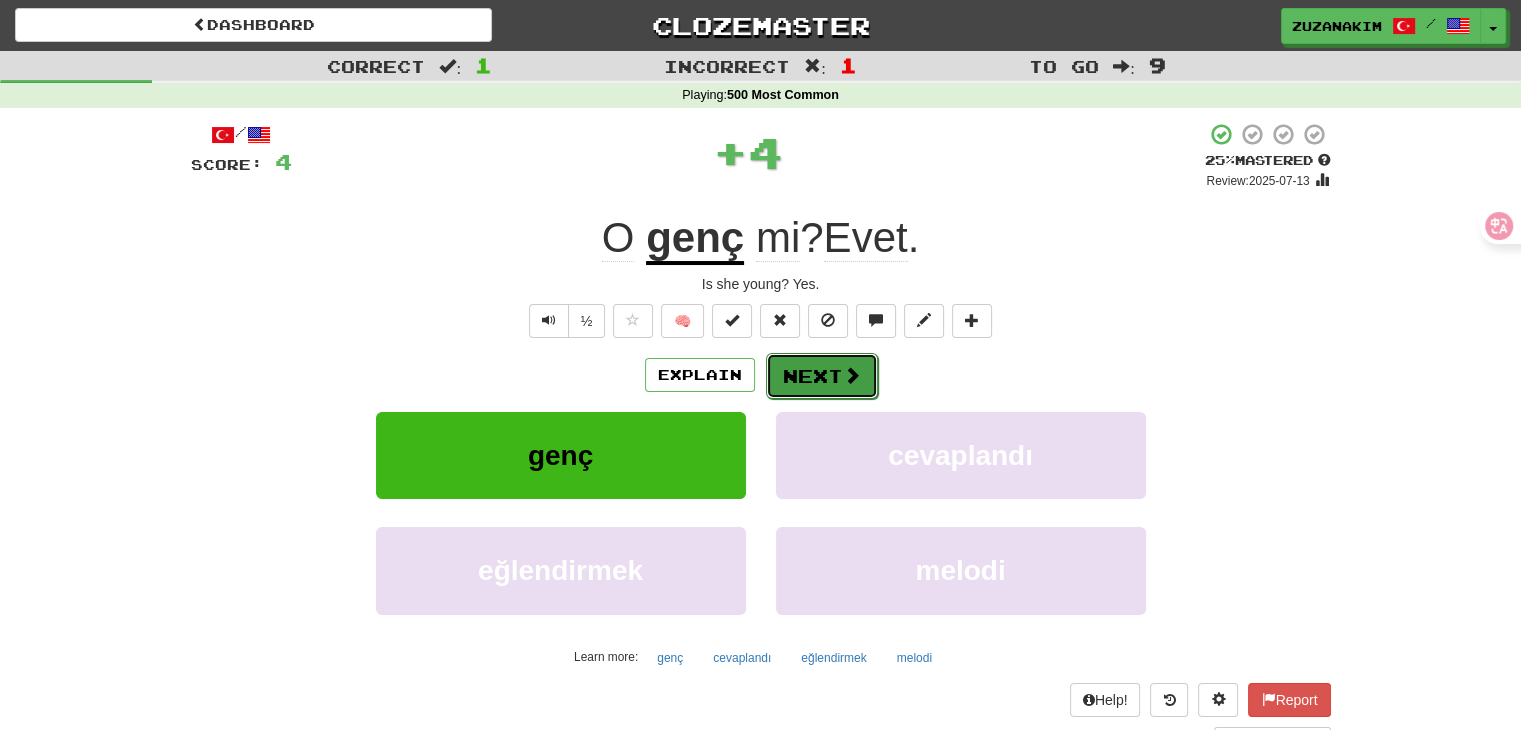 click on "Next" at bounding box center (822, 376) 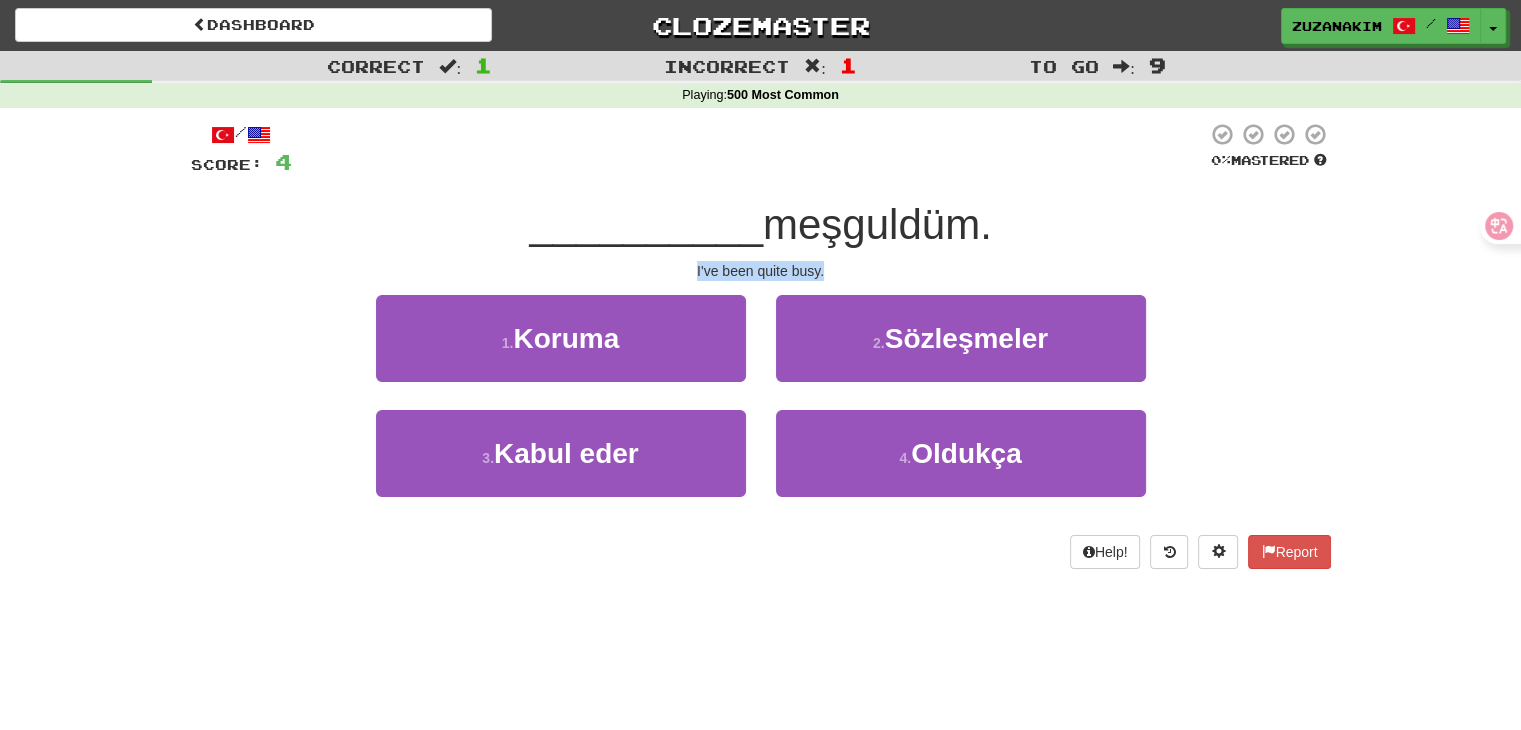 drag, startPoint x: 664, startPoint y: 273, endPoint x: 828, endPoint y: 273, distance: 164 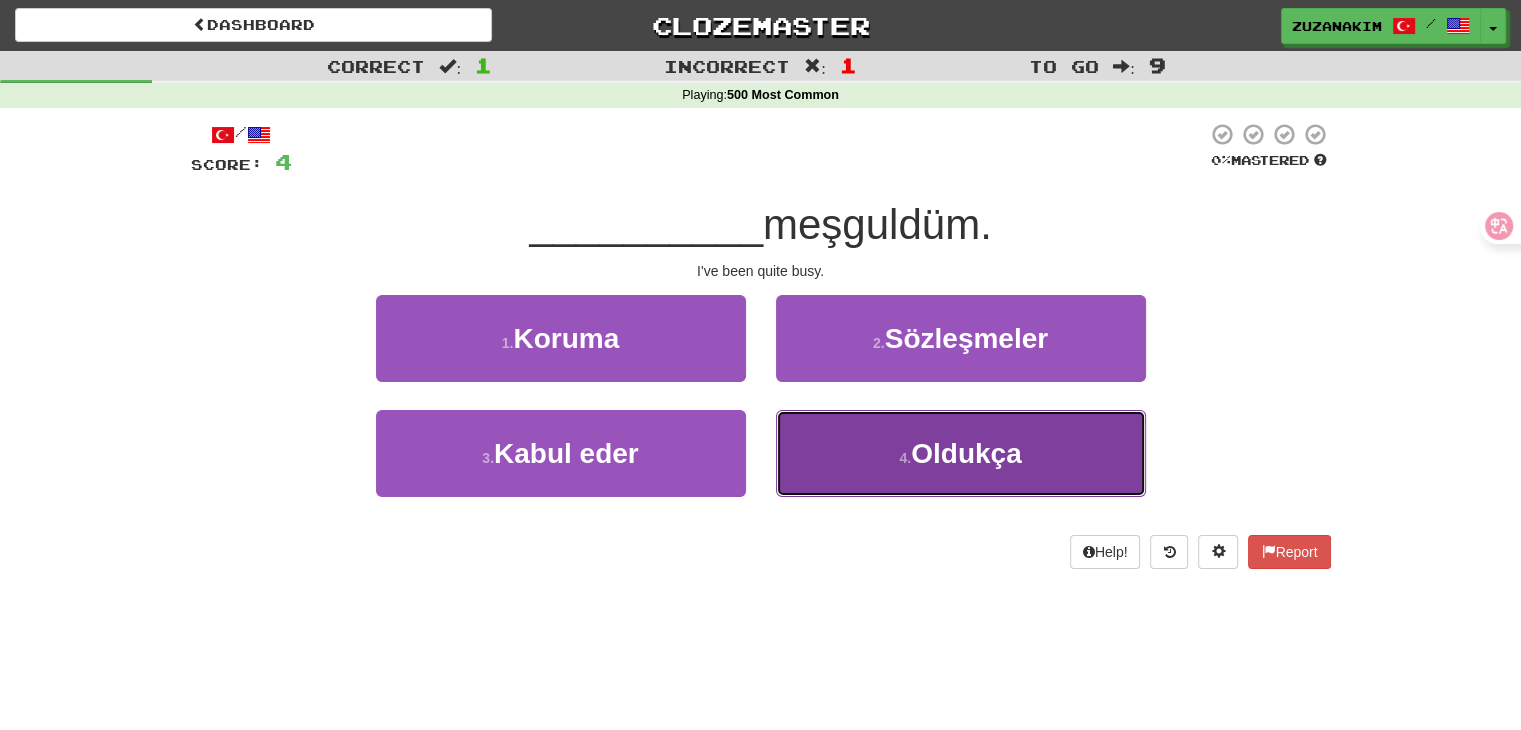 click on "4 .  Oldukça" at bounding box center (961, 453) 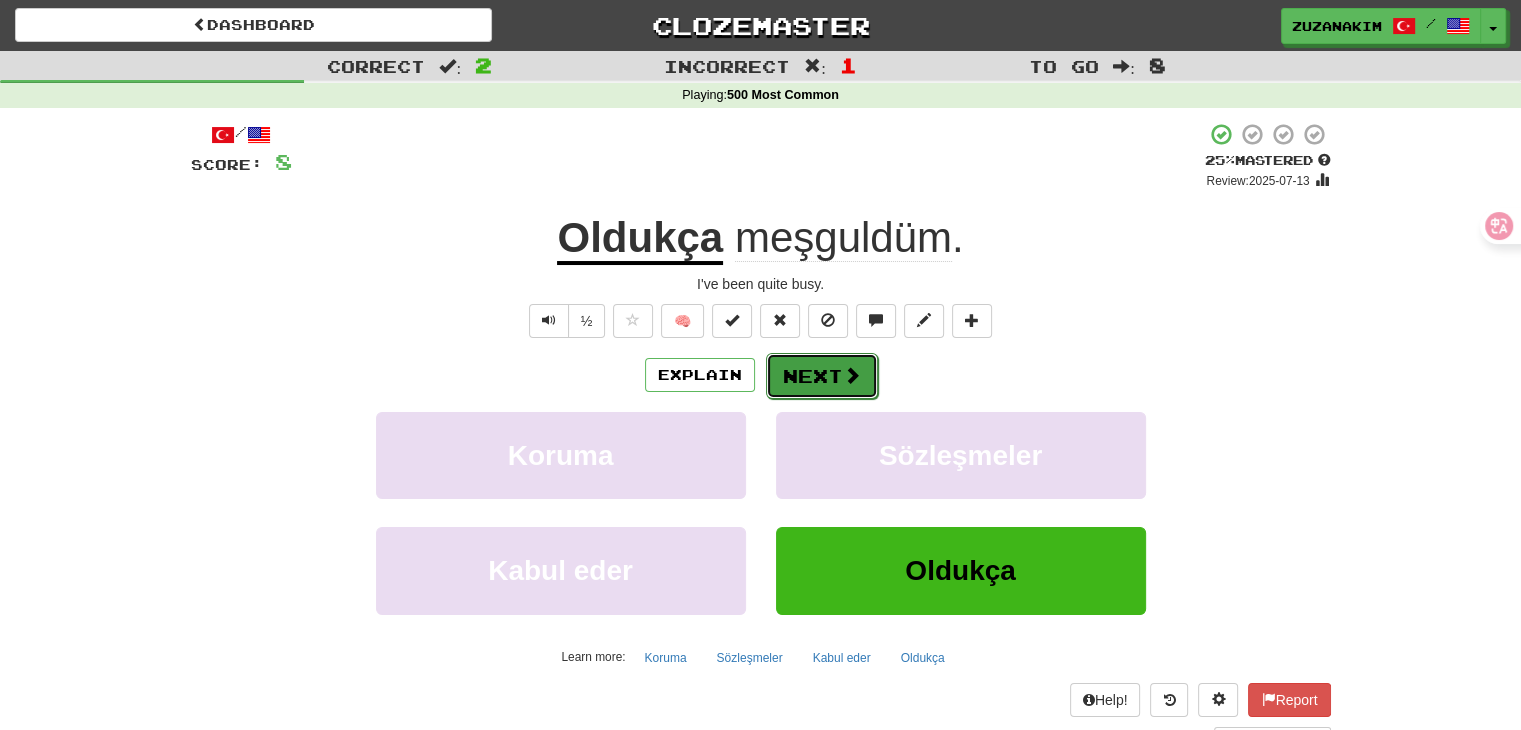 click on "Next" at bounding box center [822, 376] 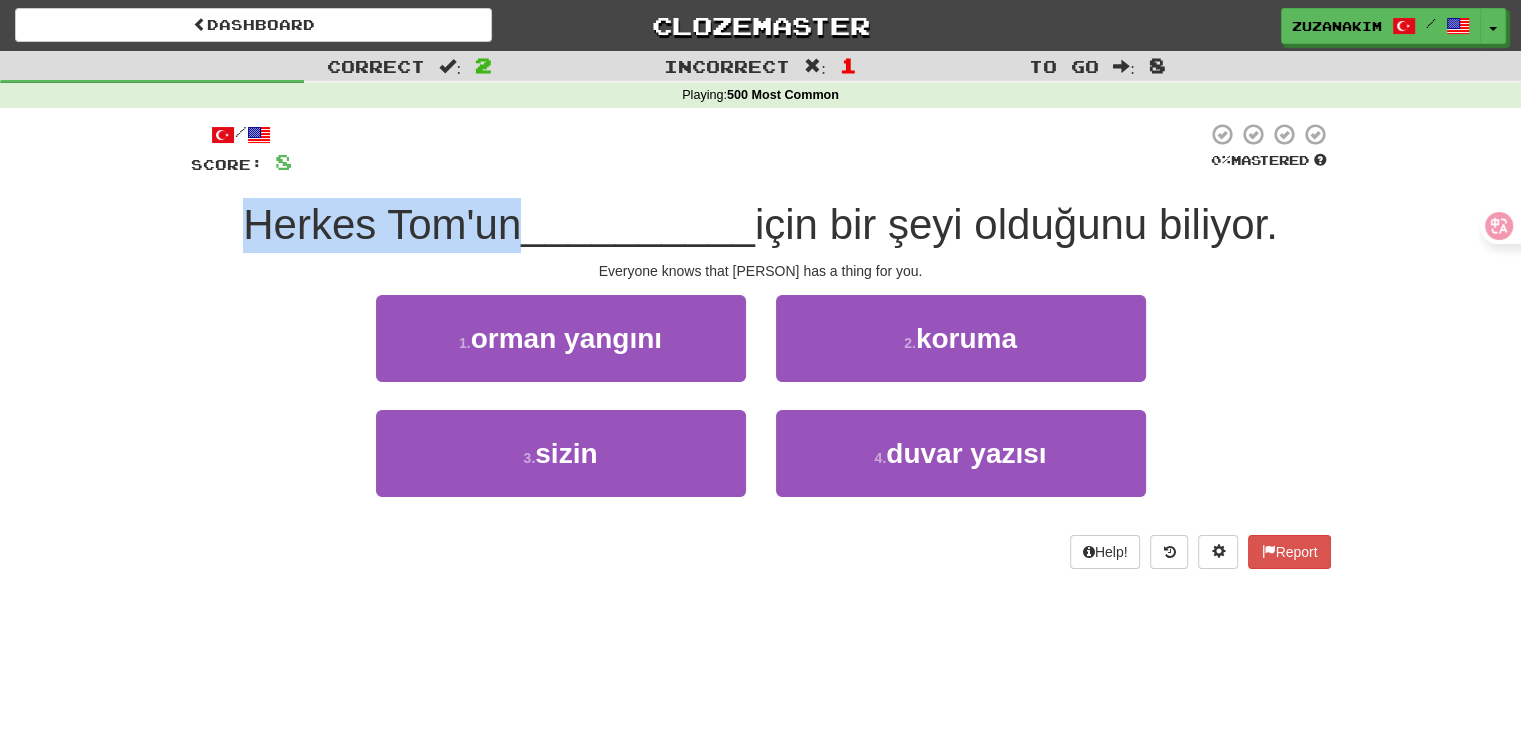 drag, startPoint x: 237, startPoint y: 229, endPoint x: 506, endPoint y: 229, distance: 269 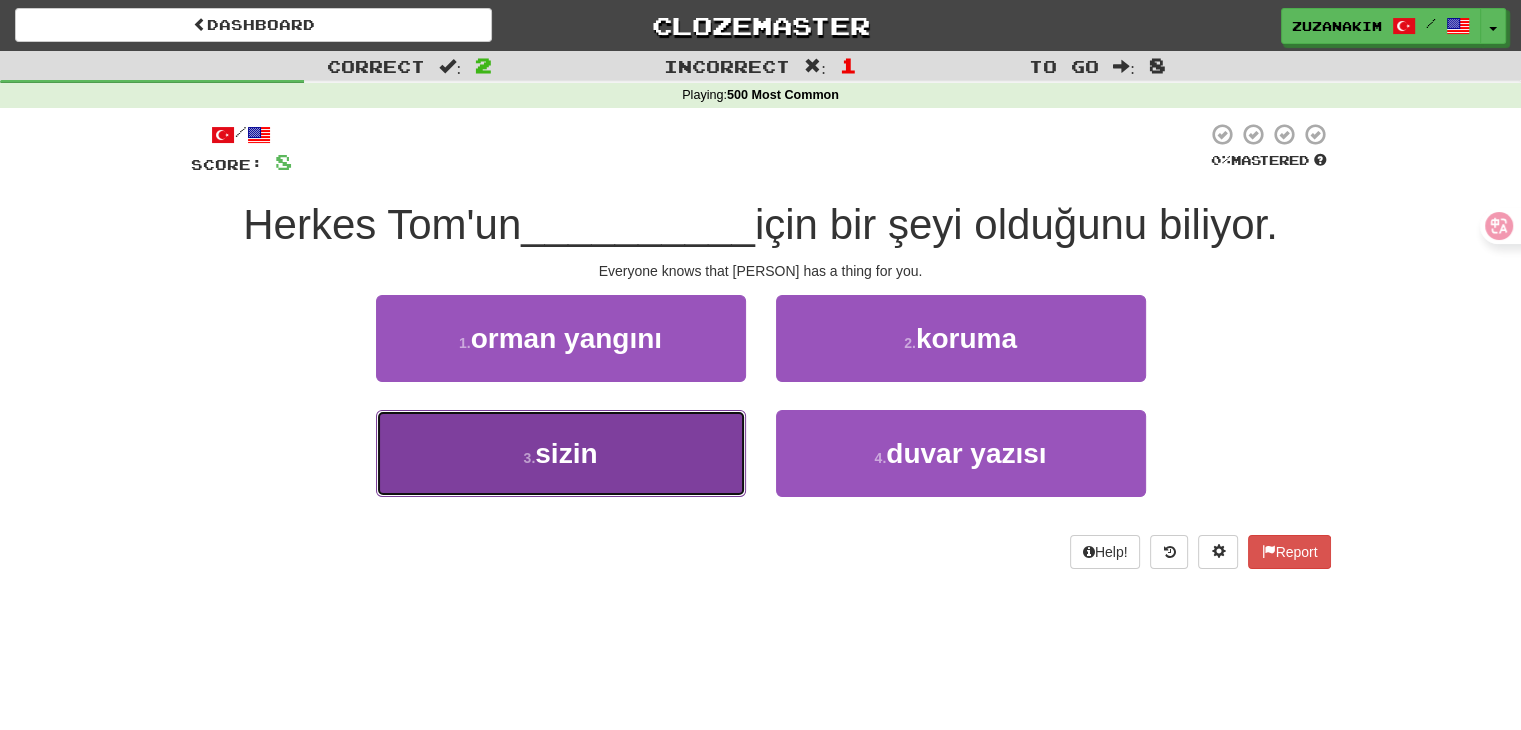 click on "sizin" at bounding box center [566, 453] 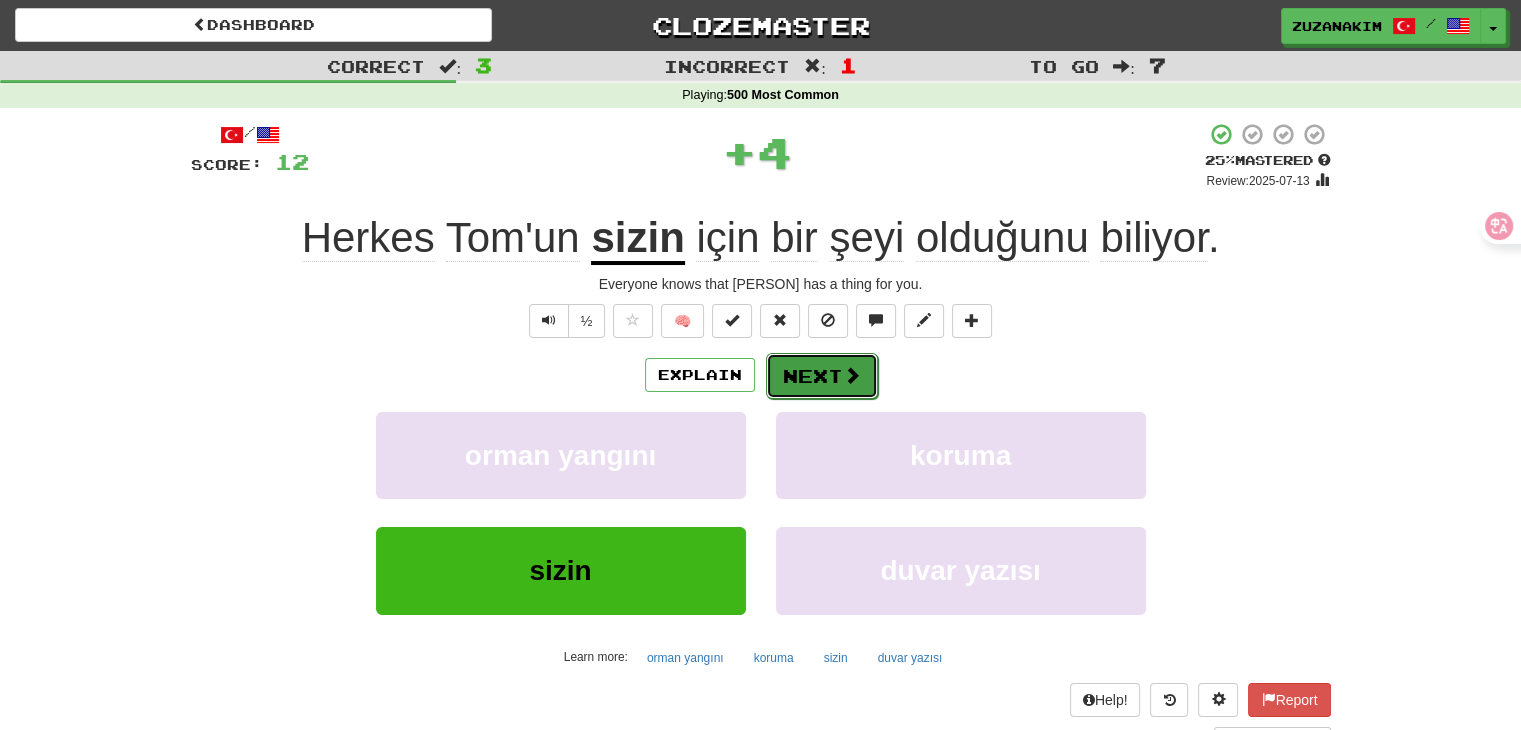 click at bounding box center [852, 375] 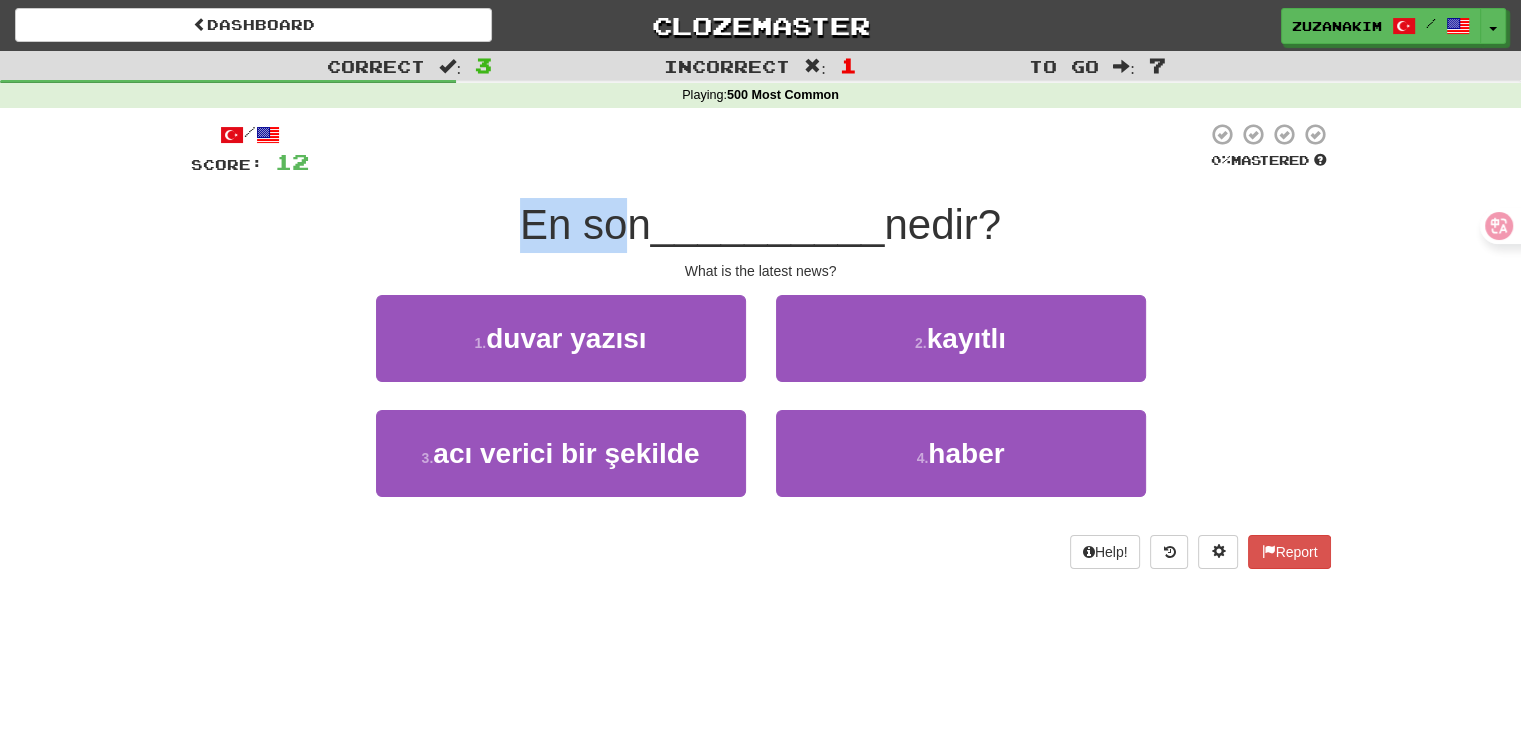 drag, startPoint x: 506, startPoint y: 230, endPoint x: 606, endPoint y: 230, distance: 100 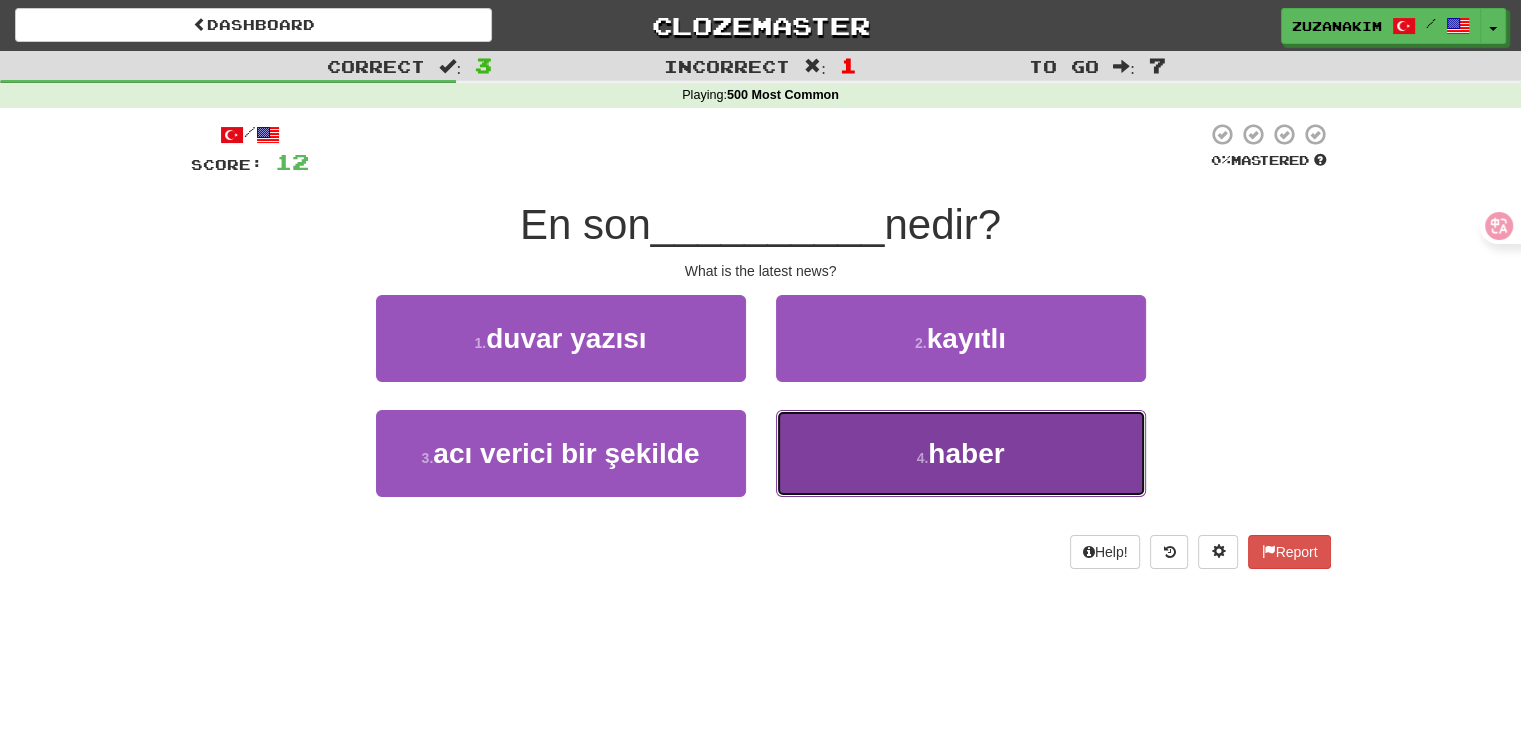 click on "4 .  haber" at bounding box center (961, 453) 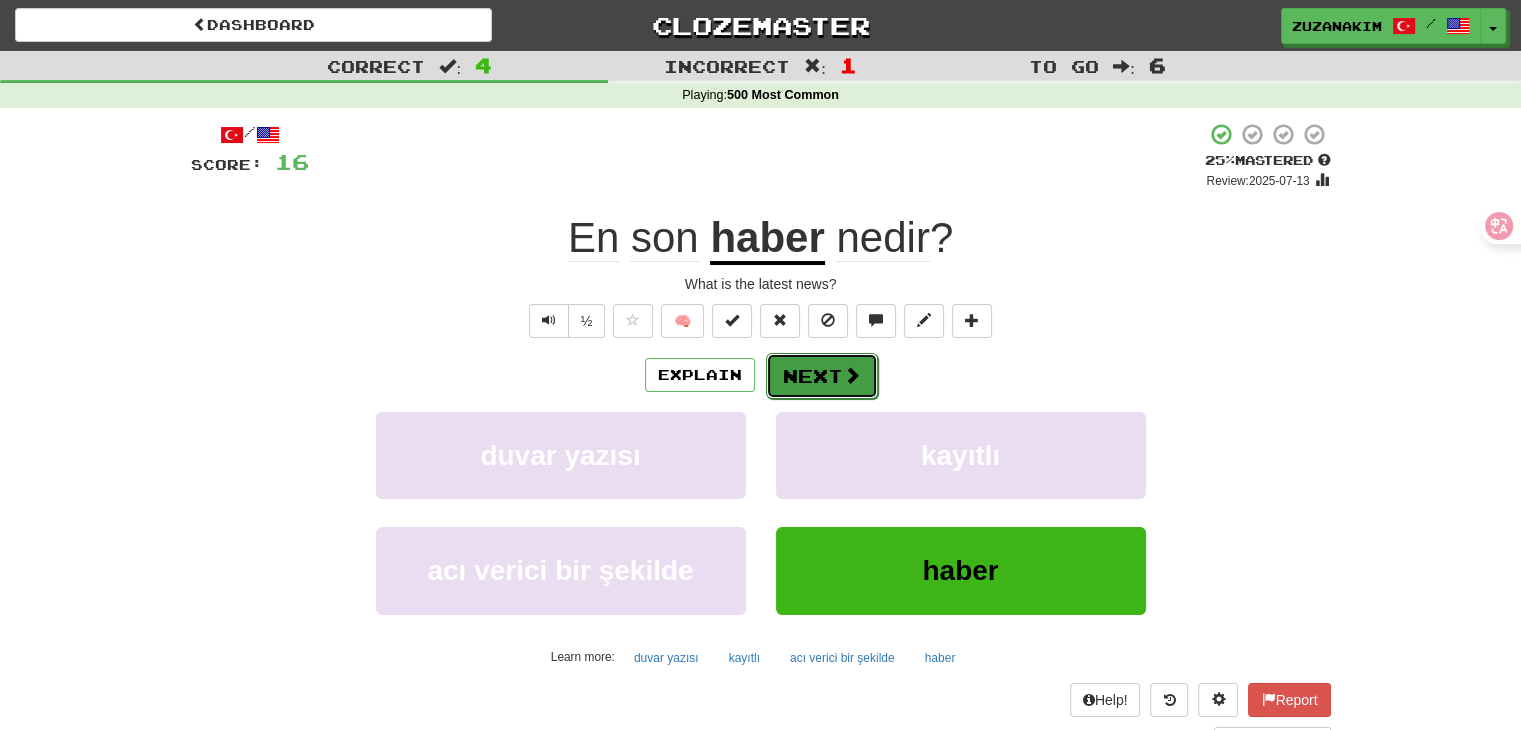 click at bounding box center (852, 375) 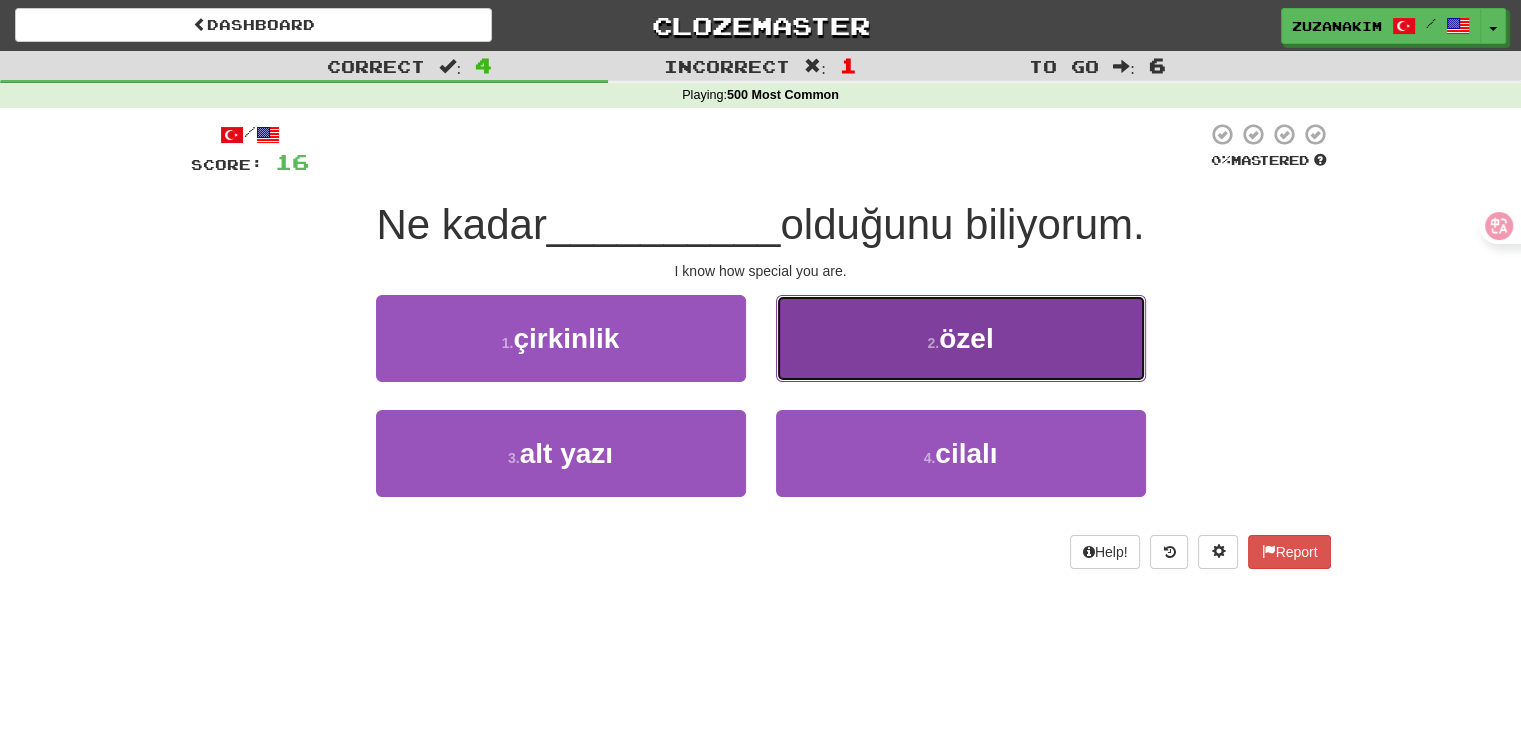 click on "2 .  özel" at bounding box center [961, 338] 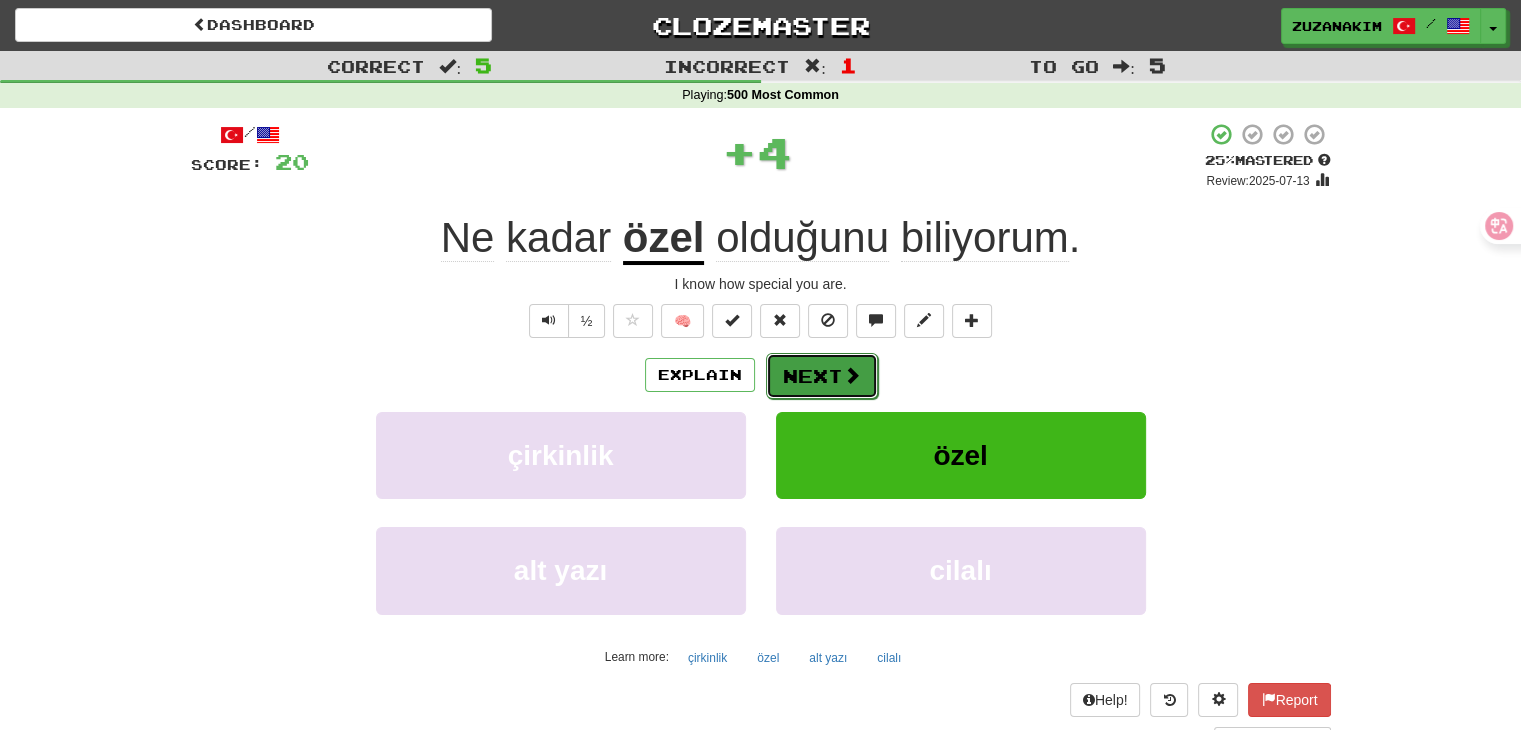 click on "Next" at bounding box center (822, 376) 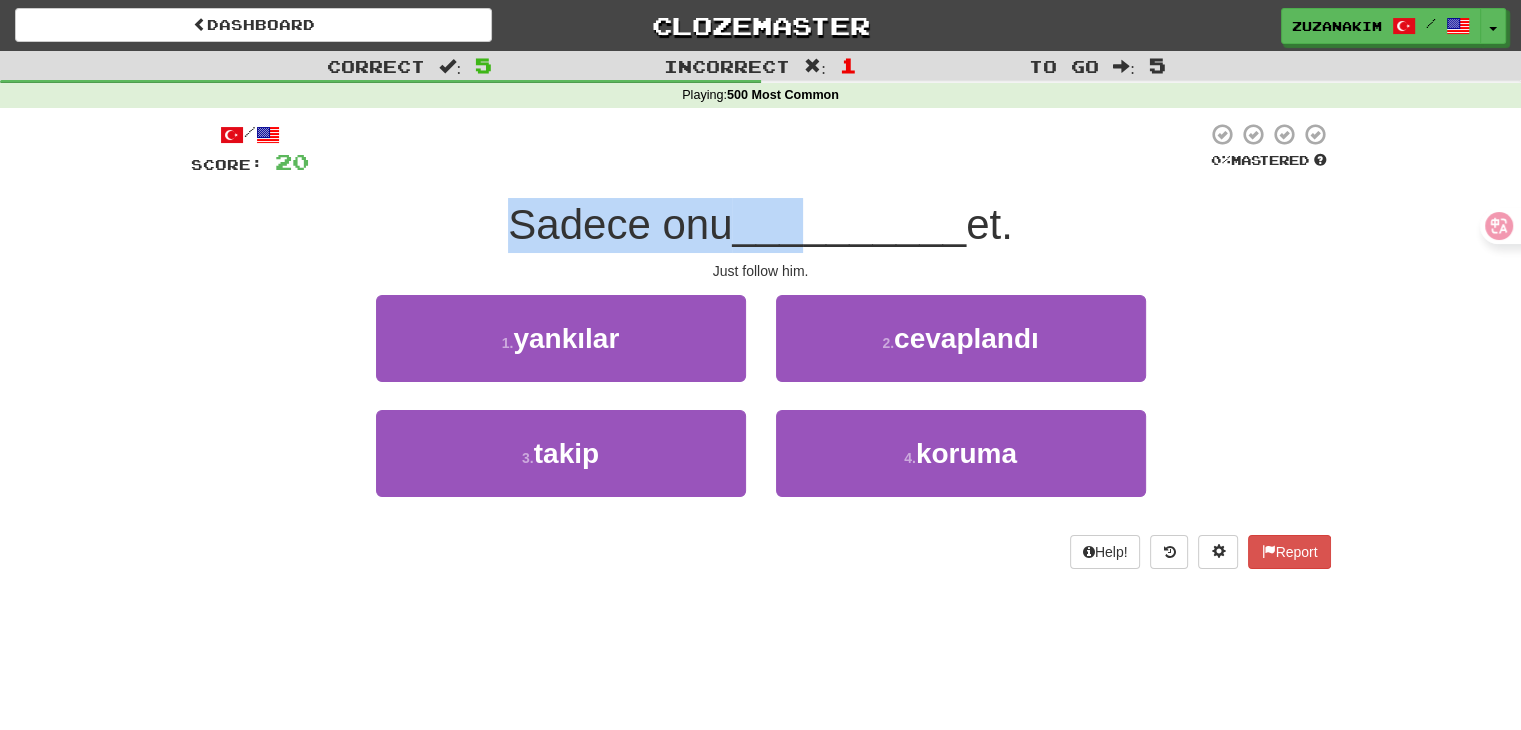 drag, startPoint x: 486, startPoint y: 229, endPoint x: 799, endPoint y: 229, distance: 313 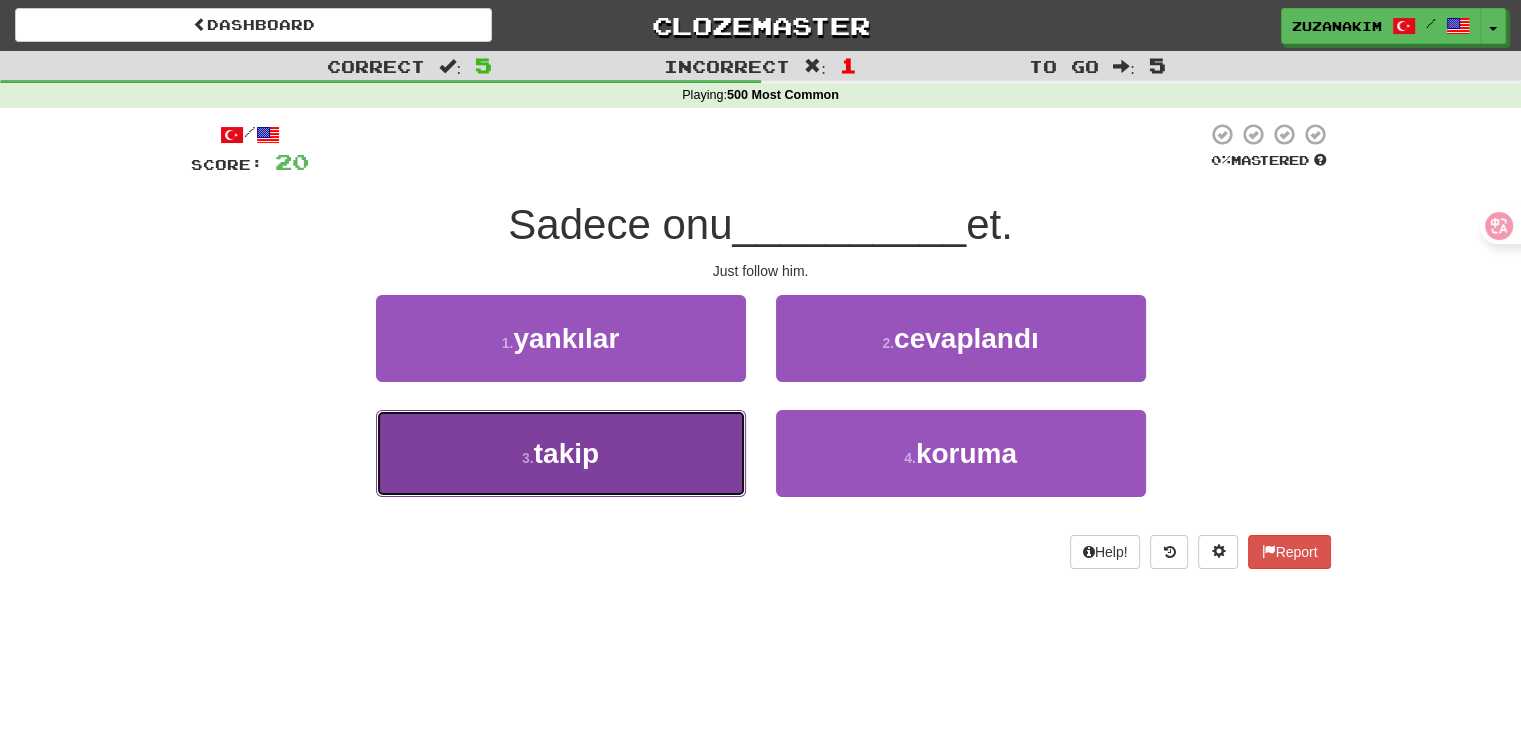 click on "3 ." at bounding box center [528, 458] 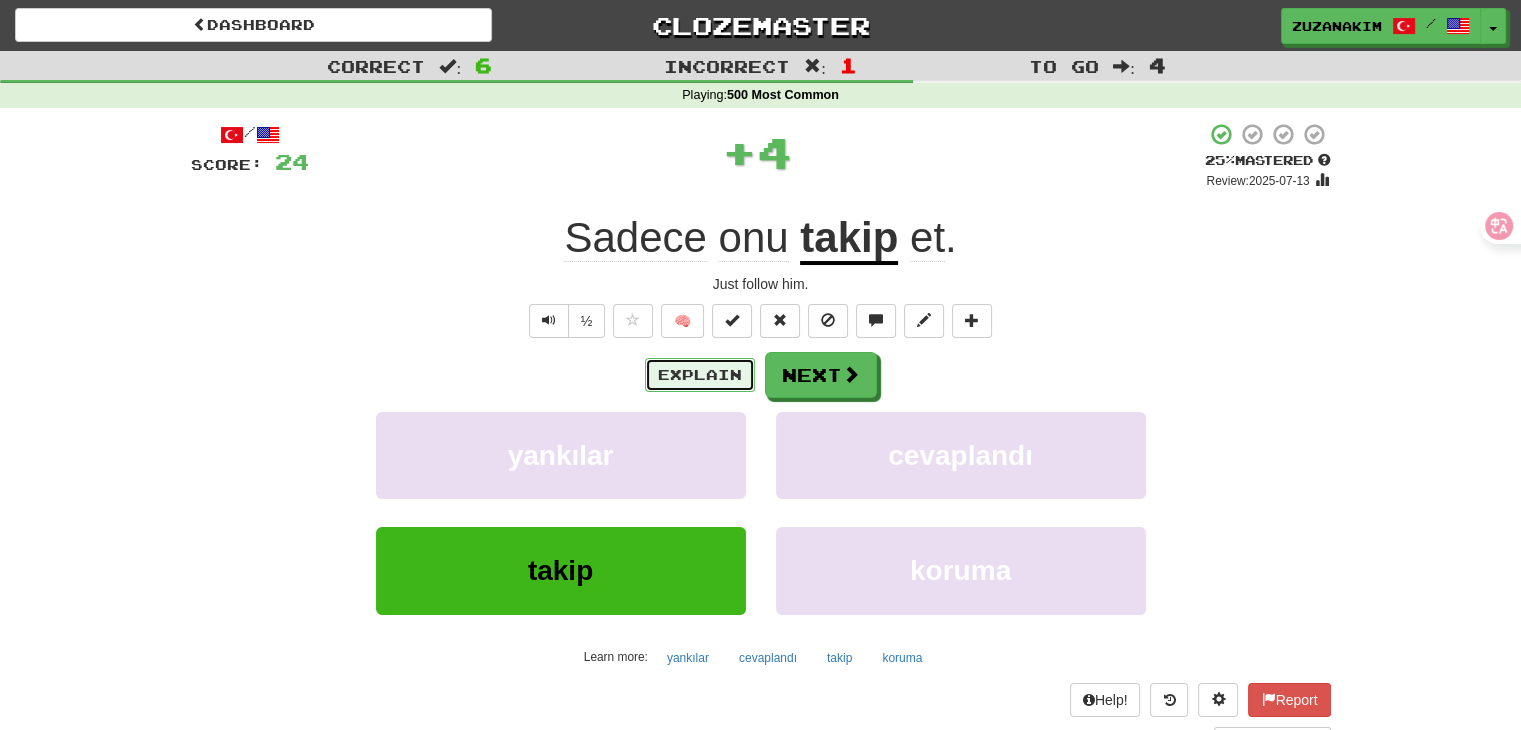 click on "Explain" at bounding box center [700, 375] 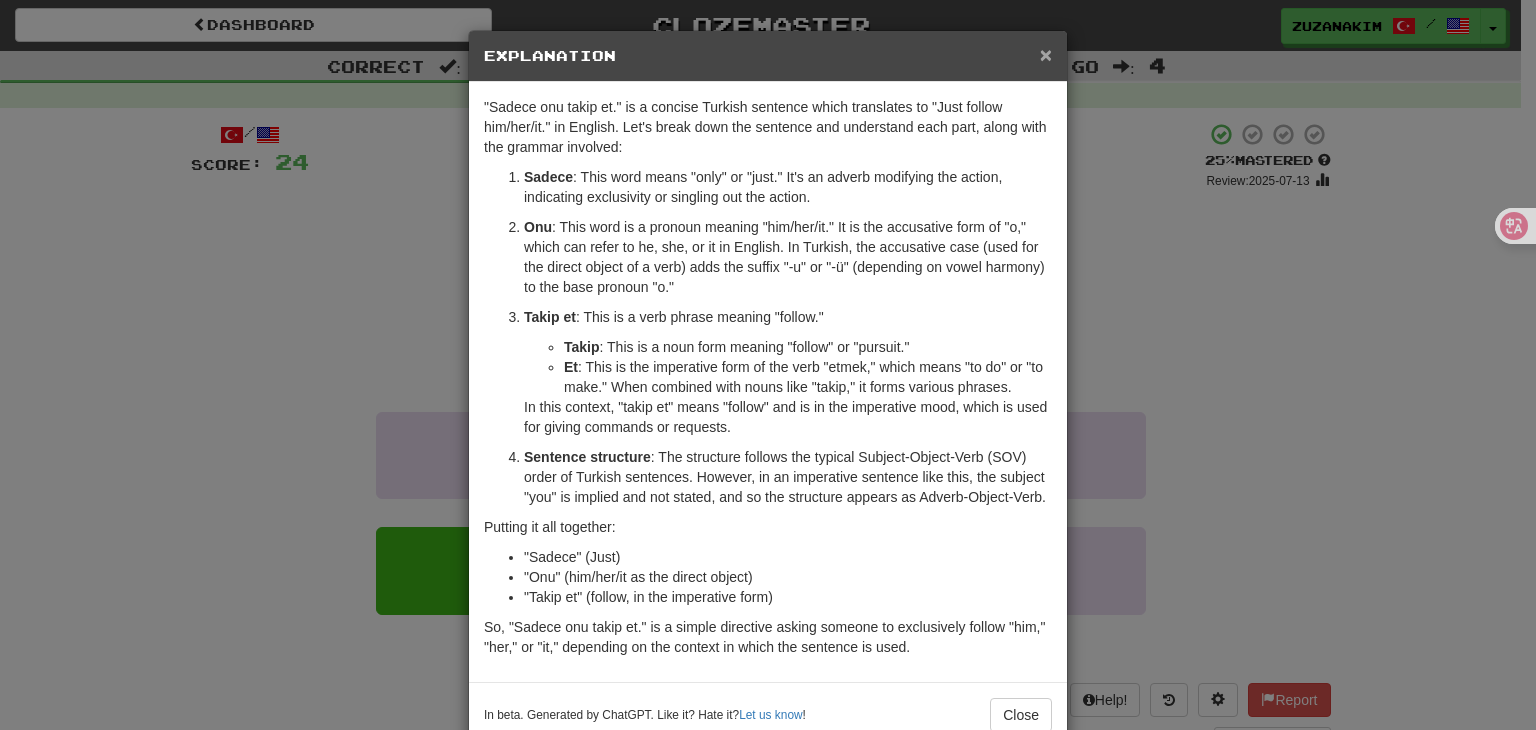 click on "×" at bounding box center (1046, 54) 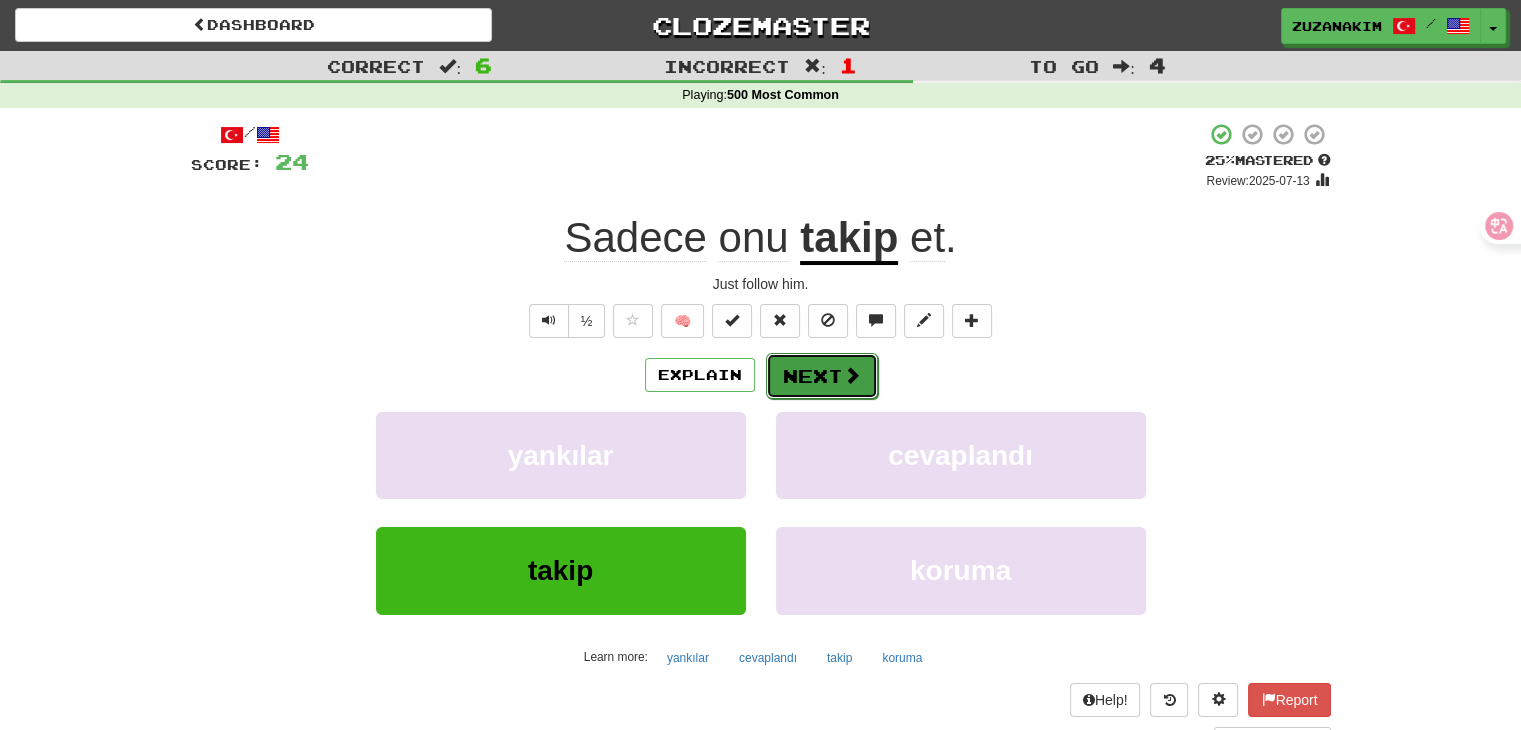 click at bounding box center [852, 375] 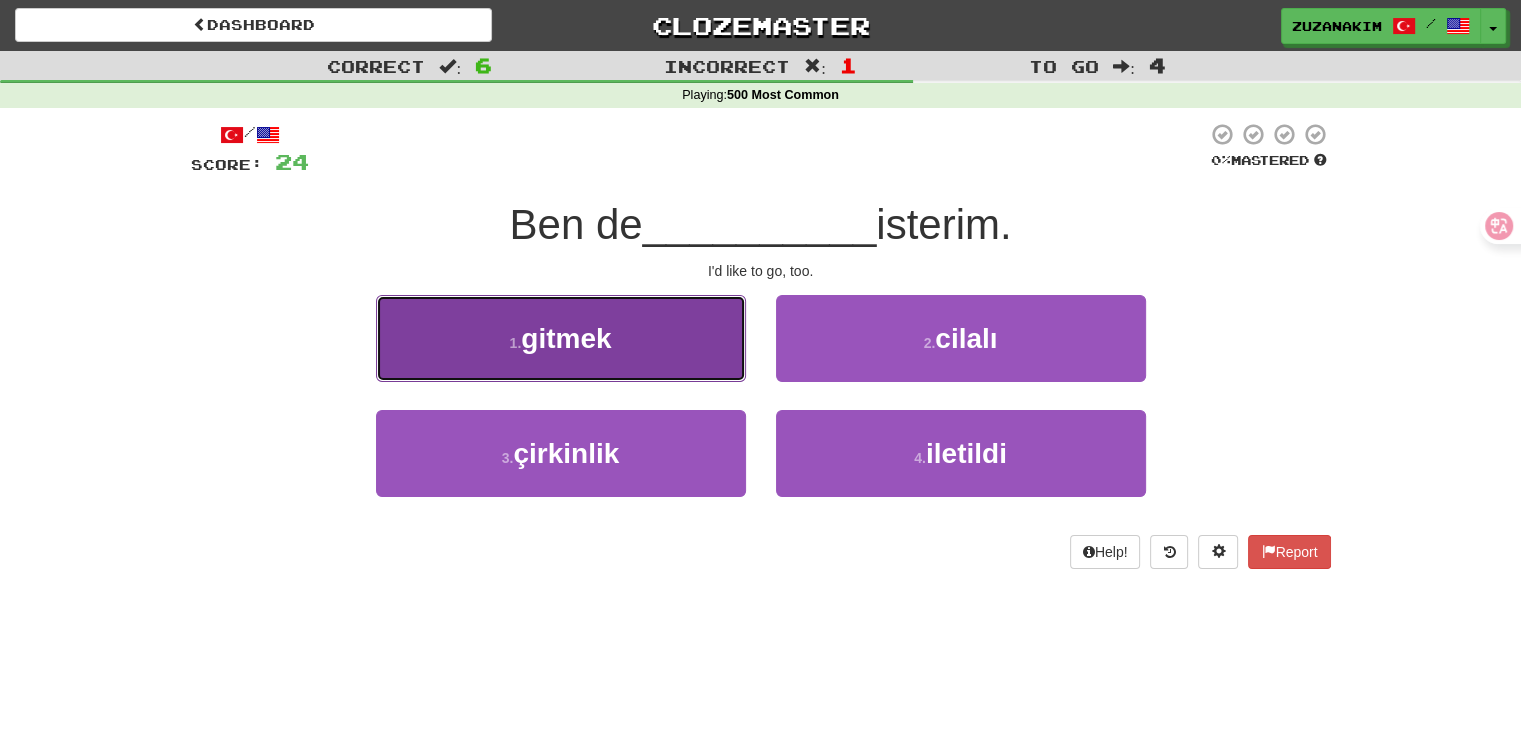 click on "1 .  gitmek" at bounding box center (561, 338) 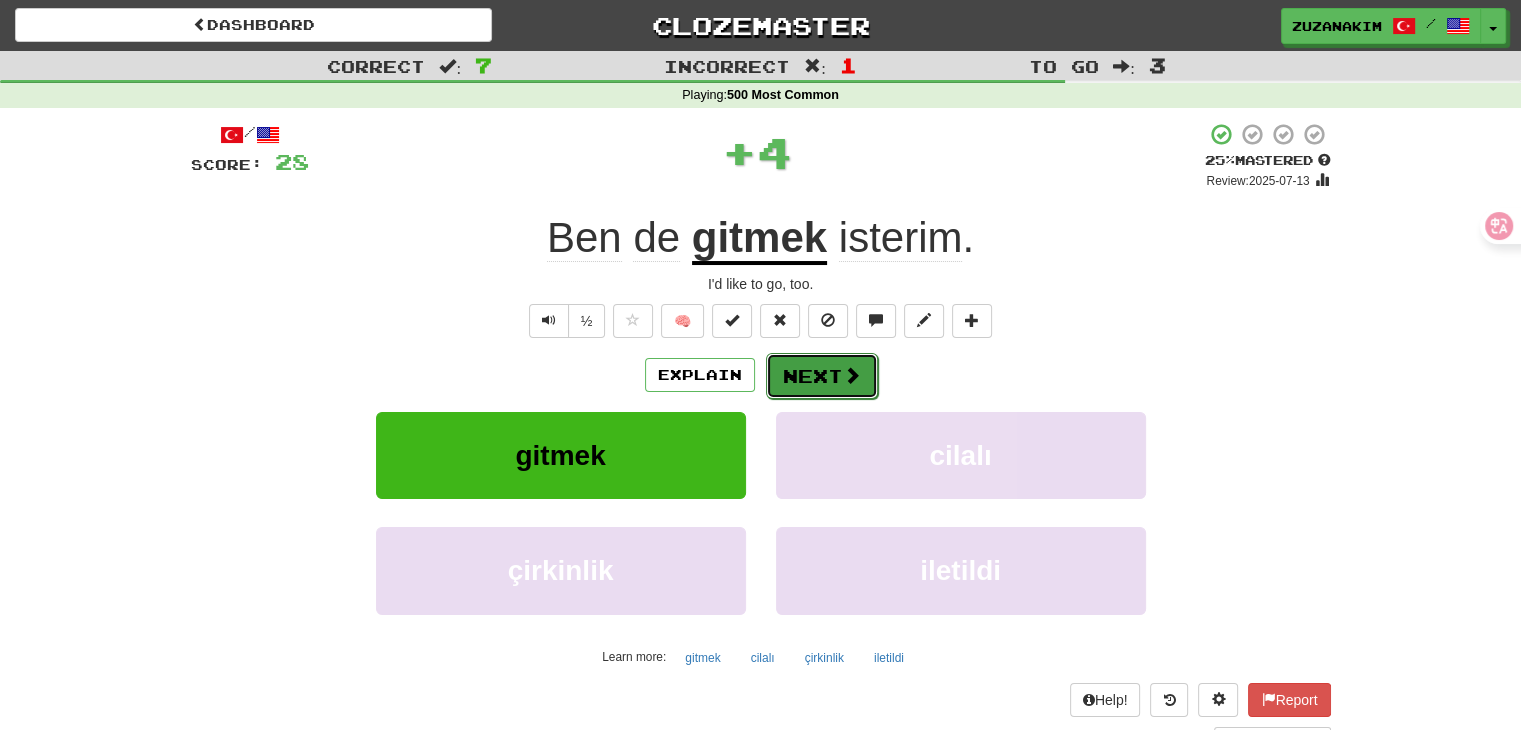 click on "Next" at bounding box center [822, 376] 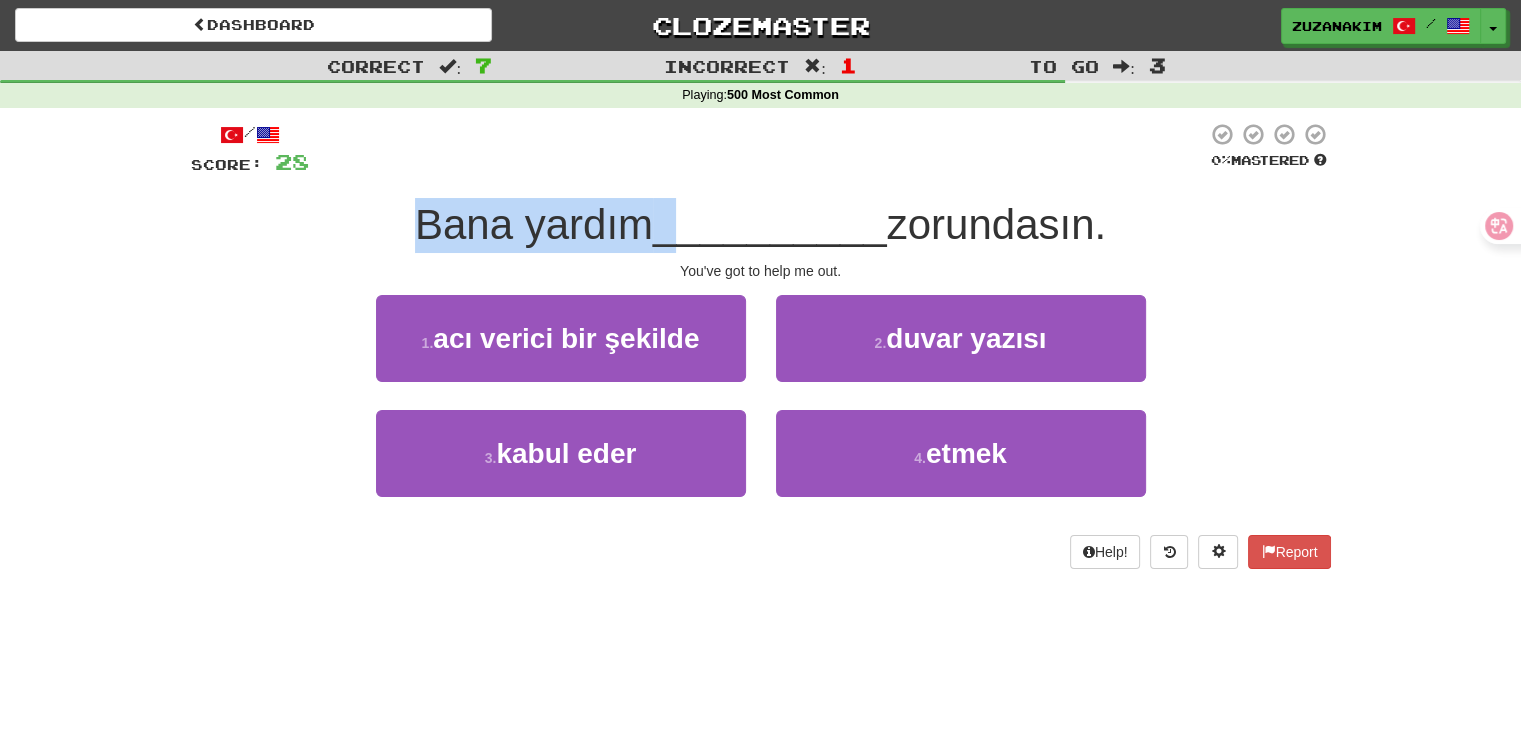 drag, startPoint x: 416, startPoint y: 225, endPoint x: 674, endPoint y: 210, distance: 258.43567 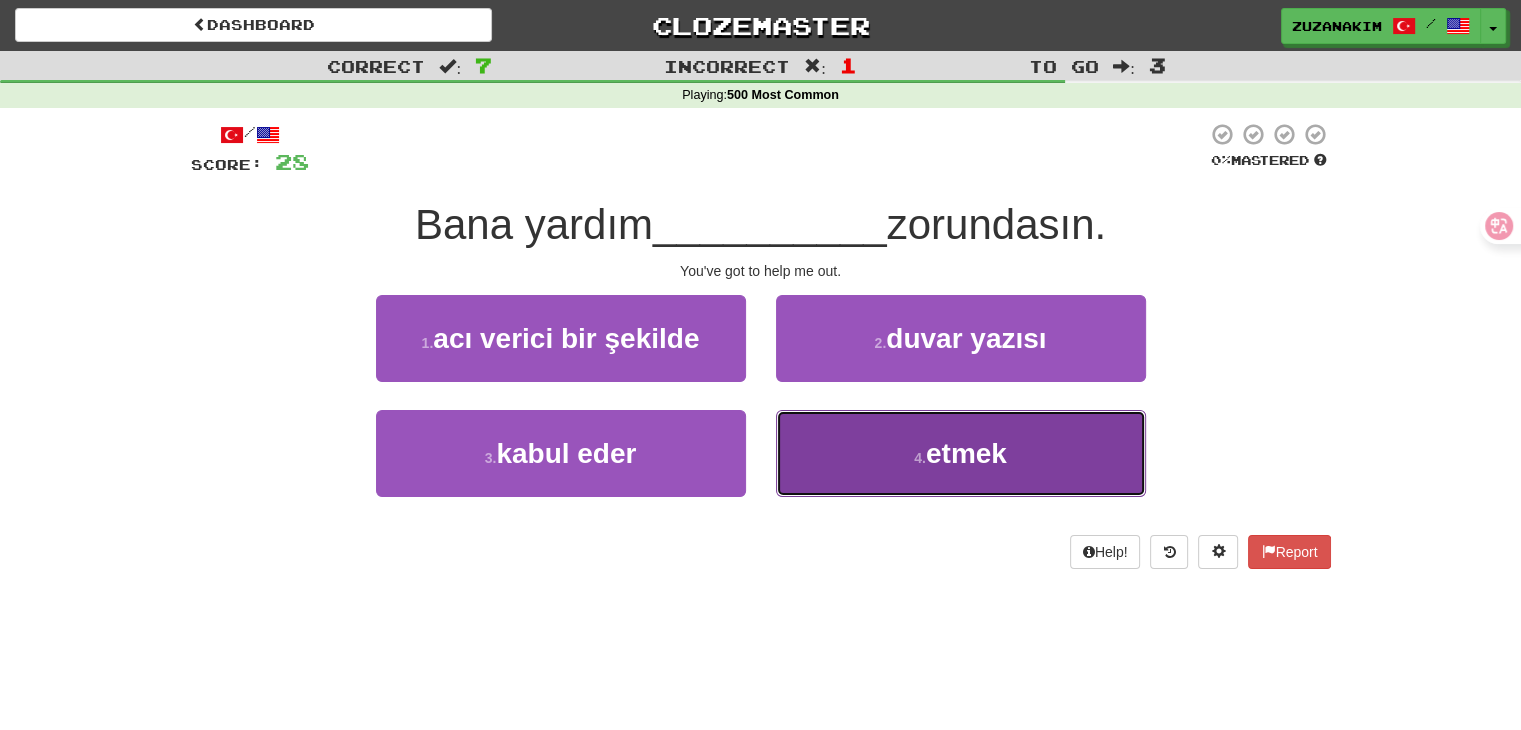 click on "etmek" at bounding box center (966, 453) 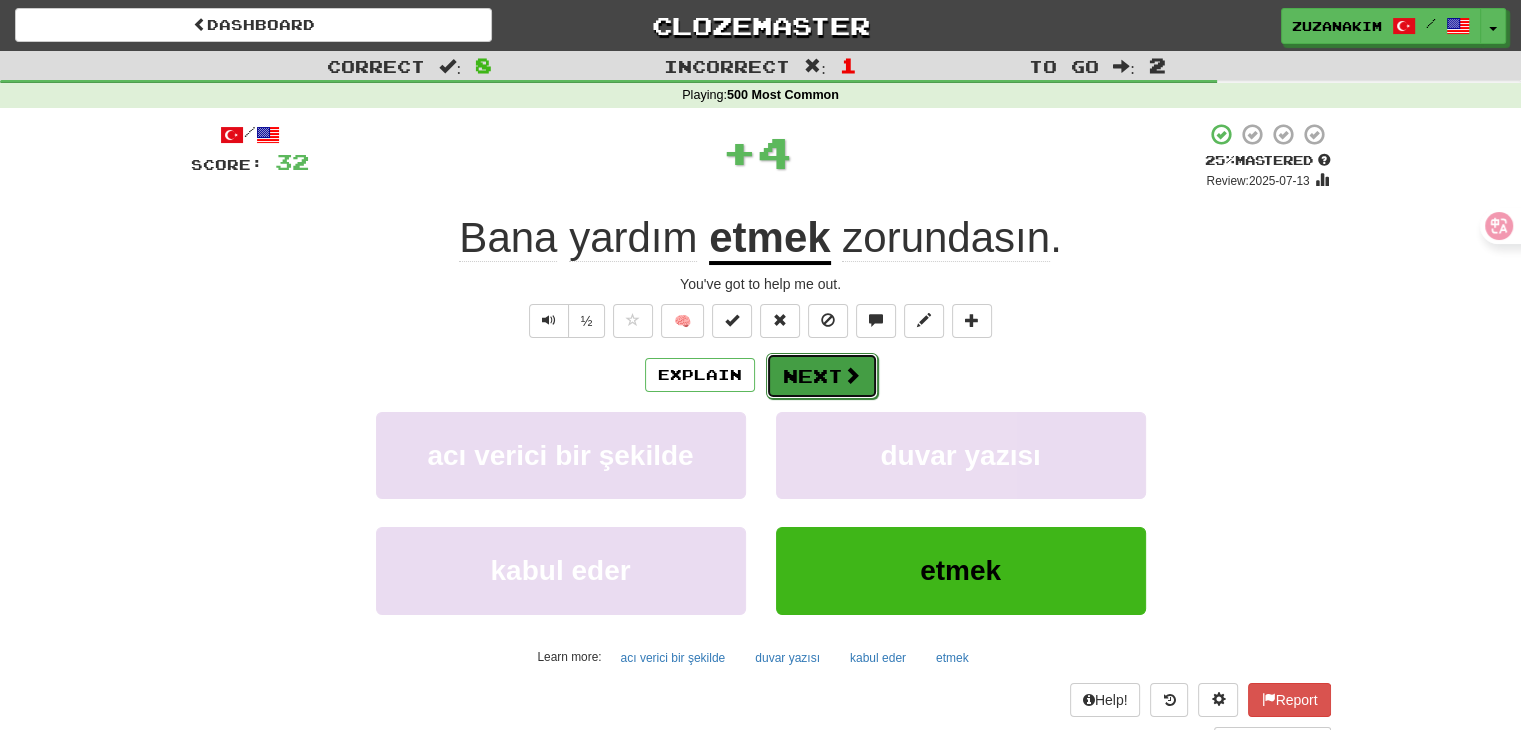 click on "Next" at bounding box center (822, 376) 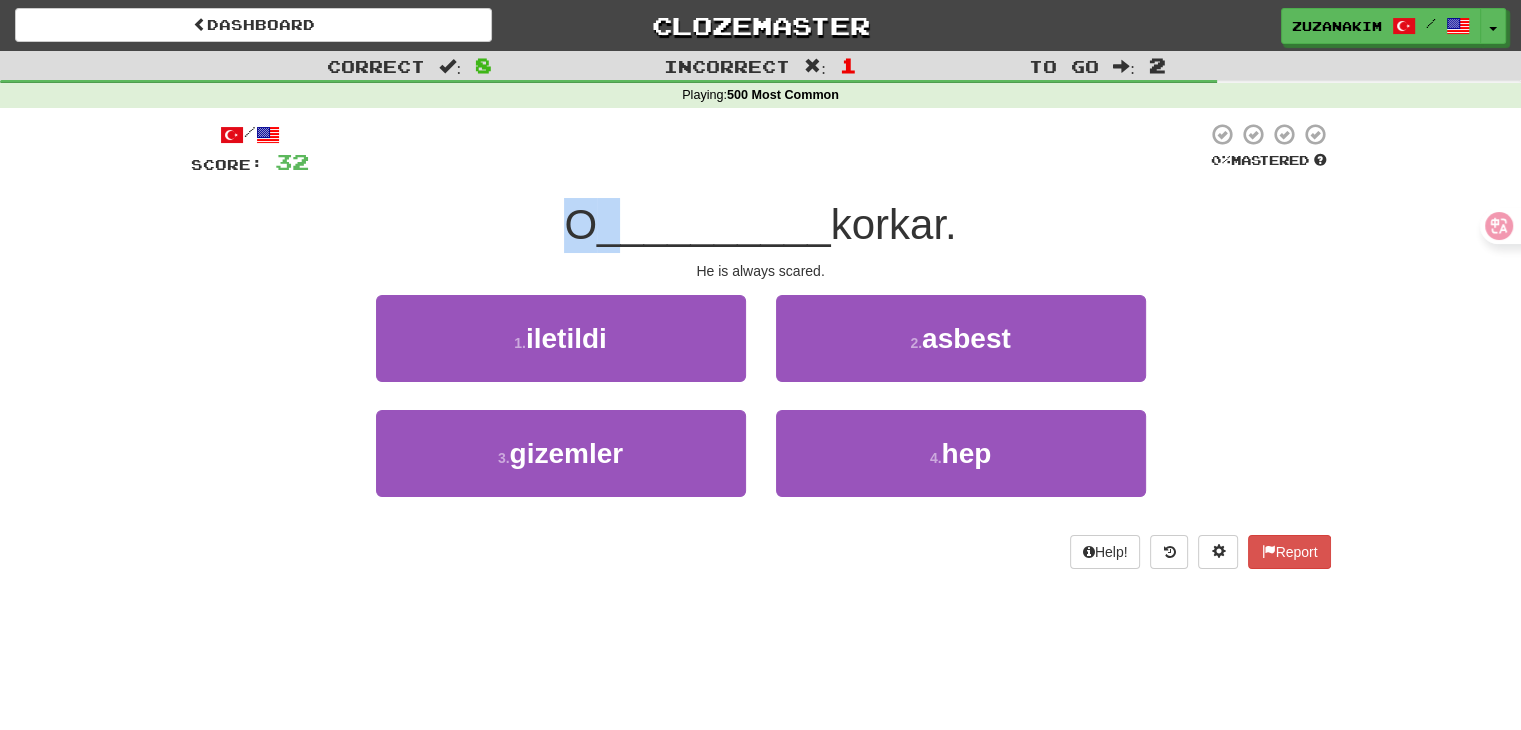 drag, startPoint x: 551, startPoint y: 209, endPoint x: 621, endPoint y: 213, distance: 70.11419 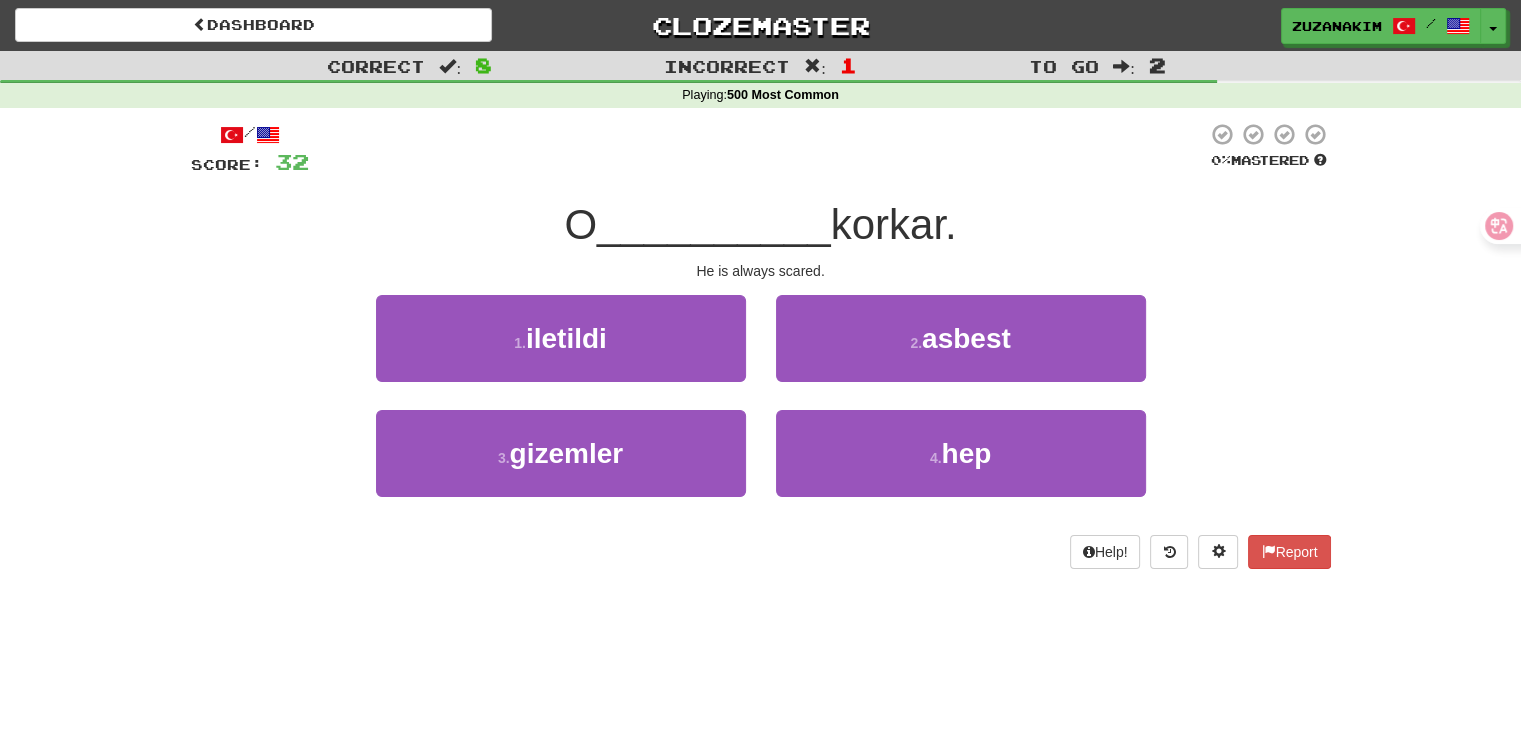 click on "__________" at bounding box center [714, 224] 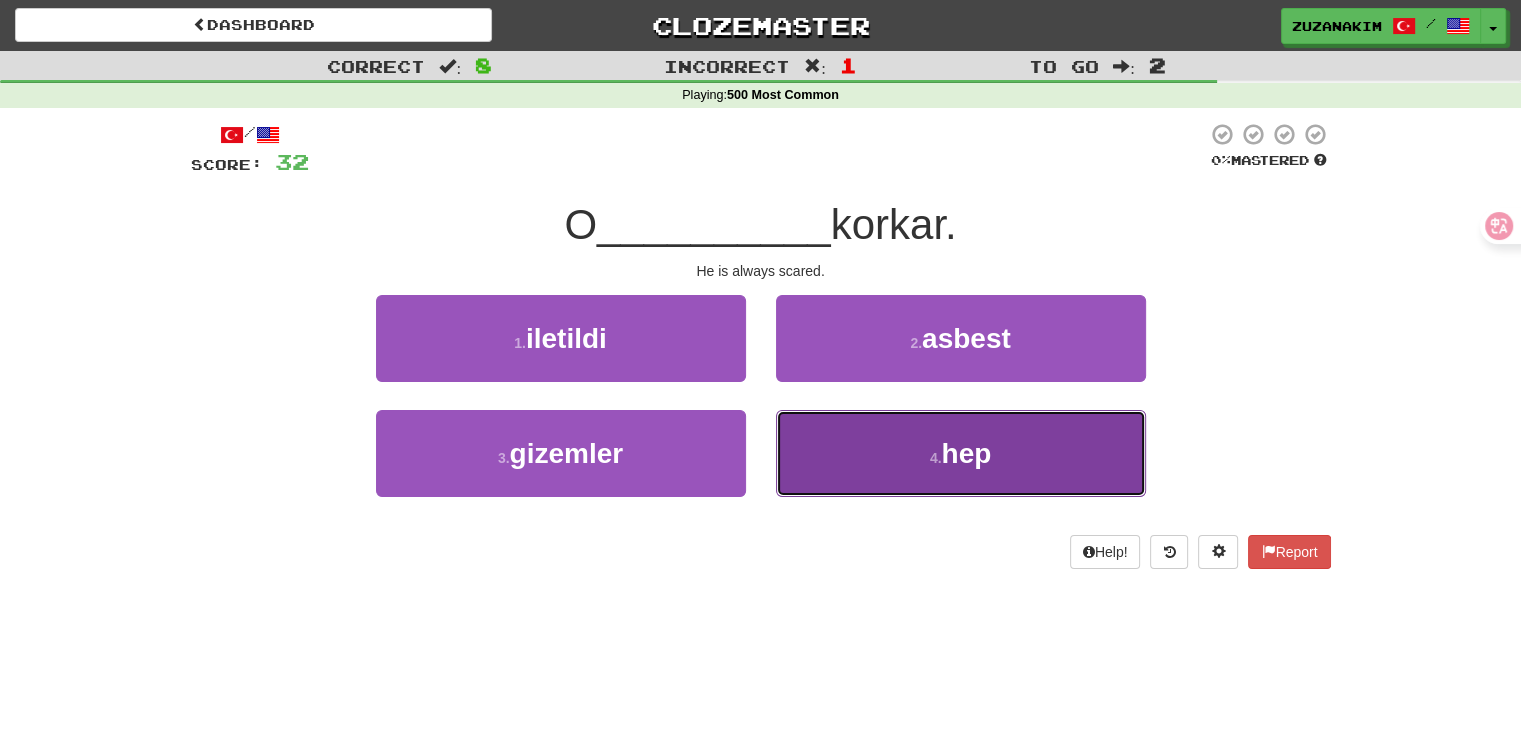 click on "4 ." at bounding box center (936, 458) 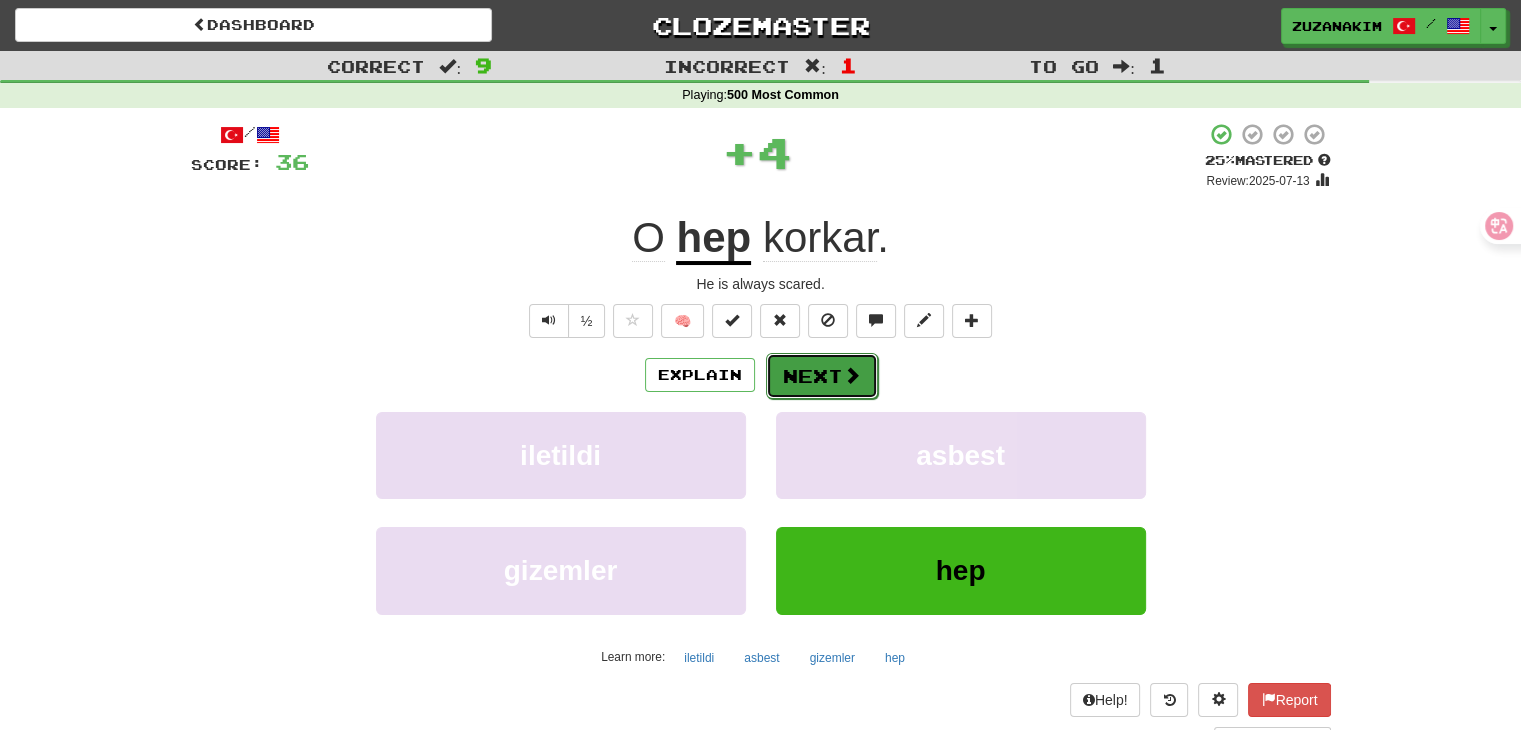 click at bounding box center [852, 375] 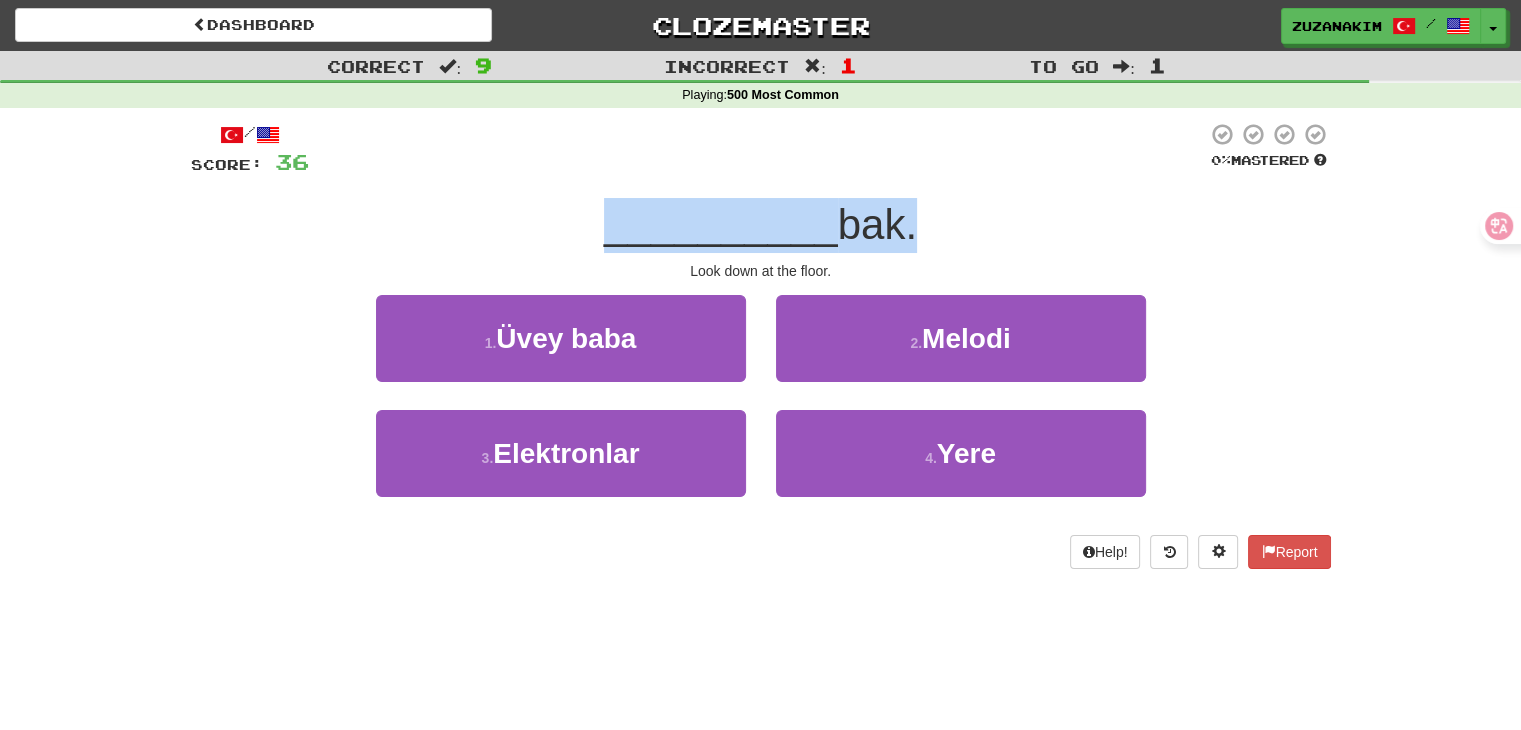 drag, startPoint x: 606, startPoint y: 233, endPoint x: 903, endPoint y: 233, distance: 297 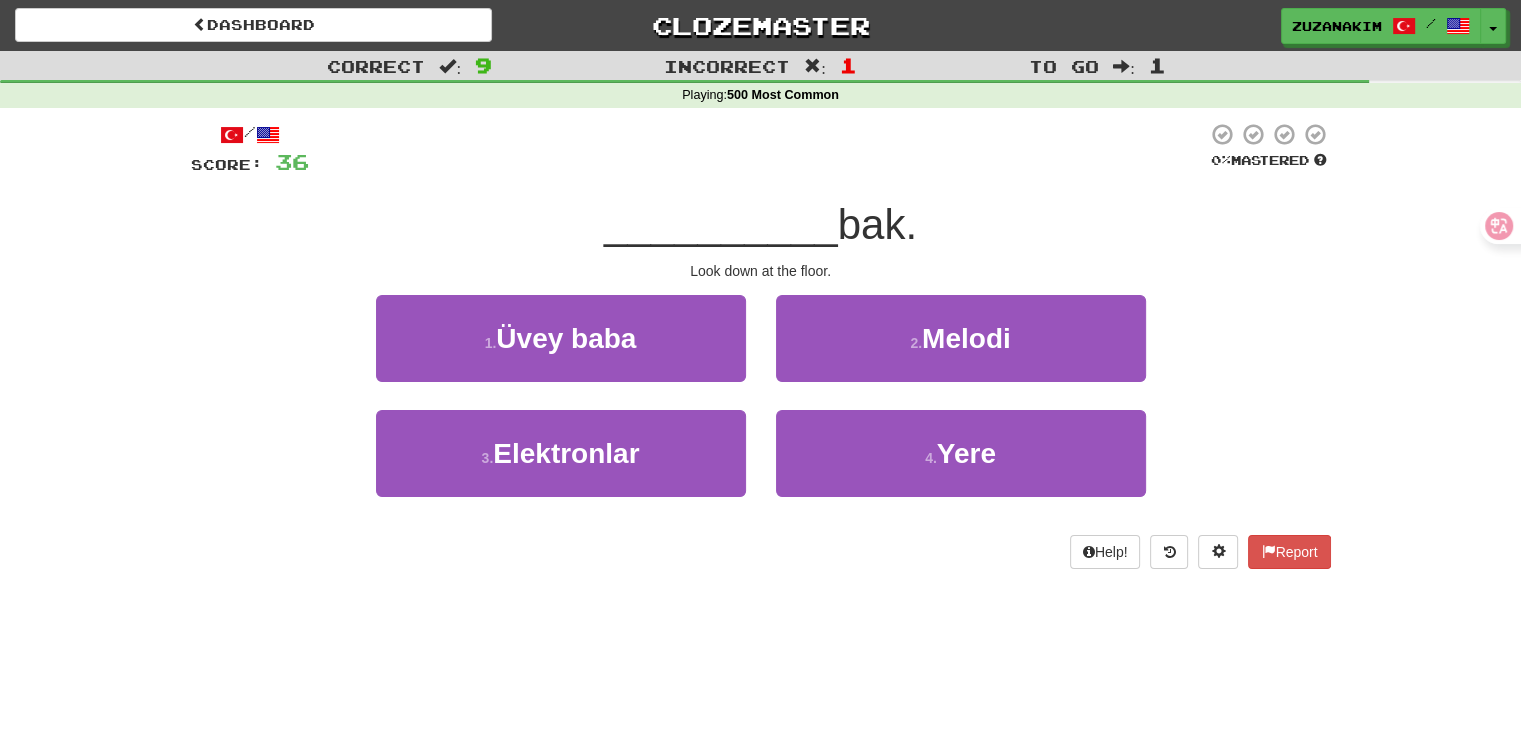 click on "Look down at the floor." at bounding box center (761, 271) 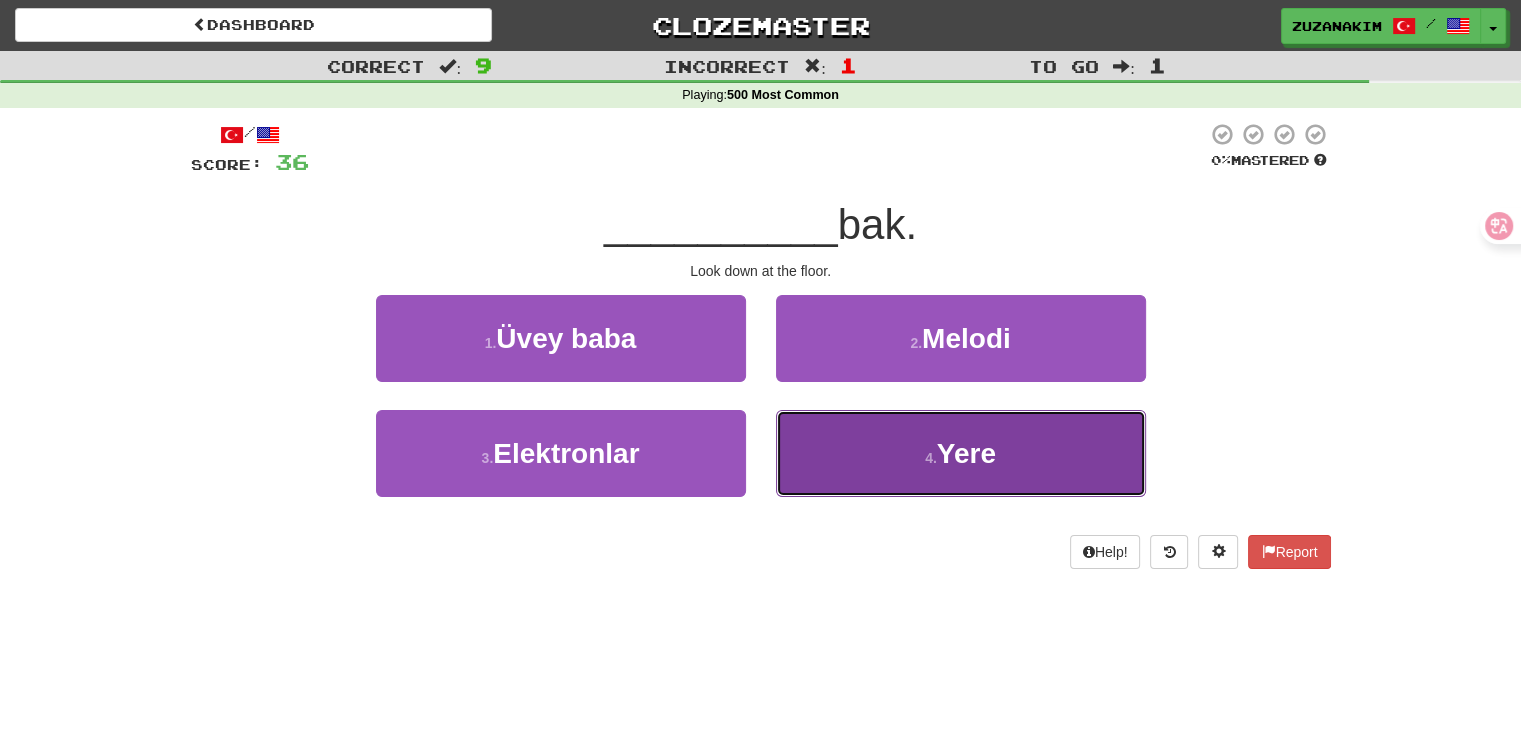 click on "Yere" at bounding box center [966, 453] 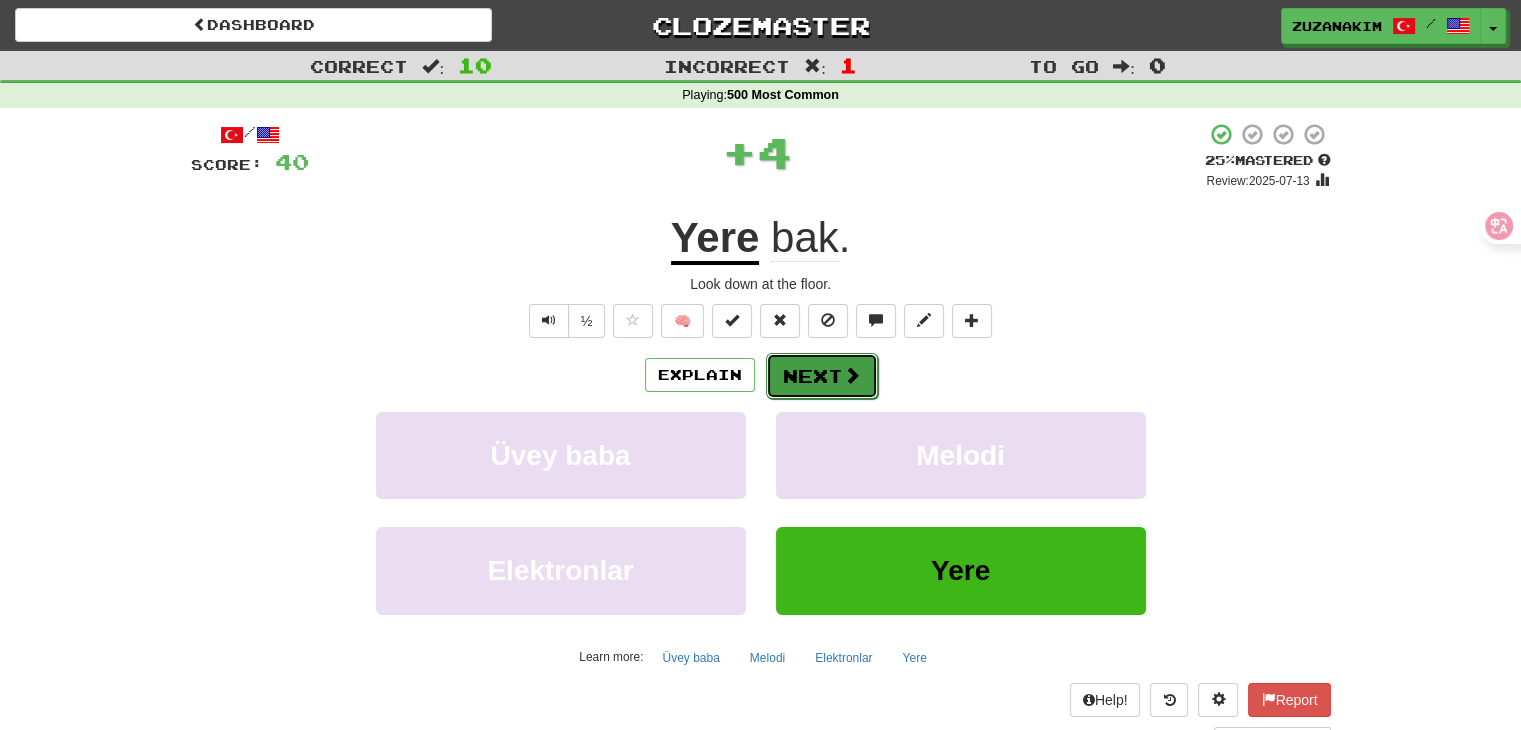 click on "Next" at bounding box center [822, 376] 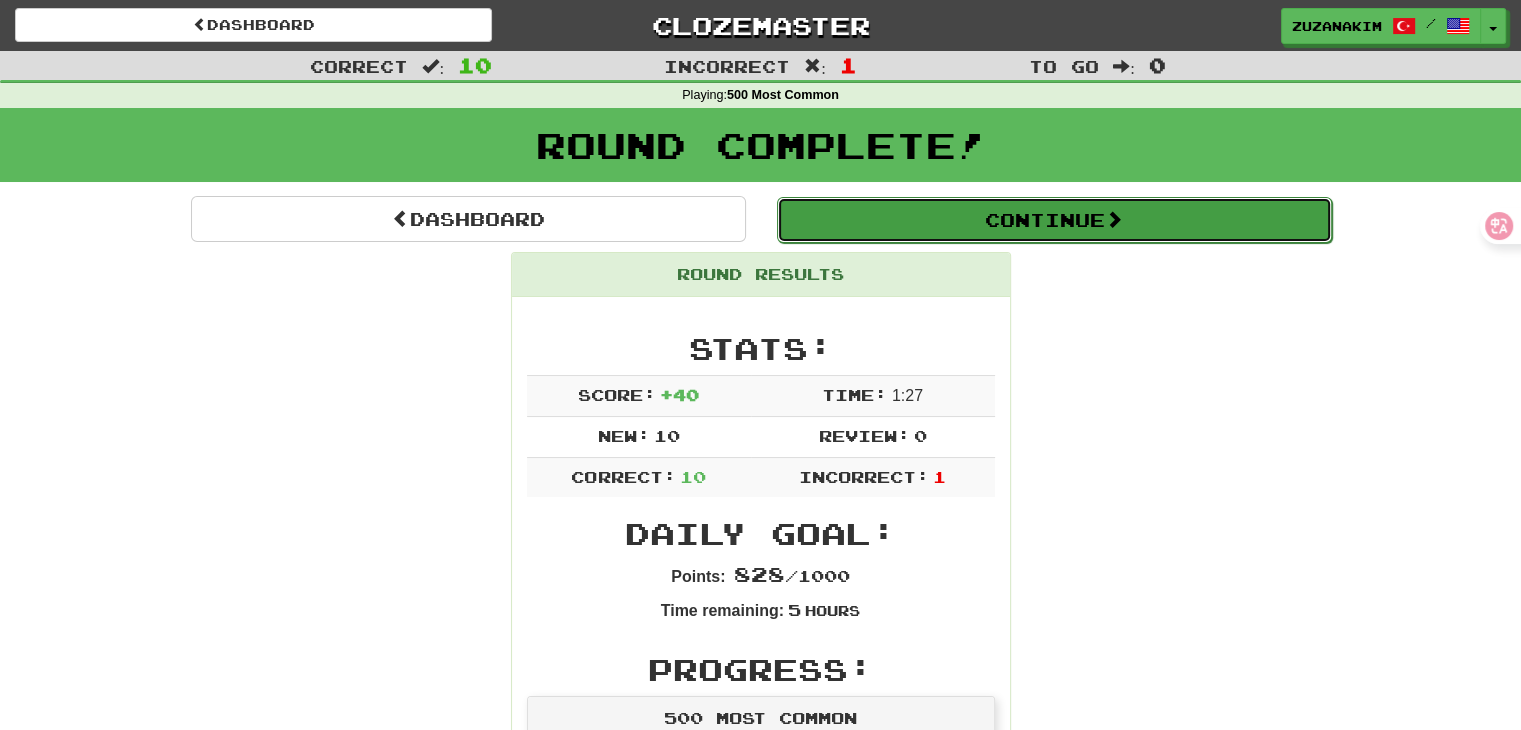 click on "Continue" at bounding box center [1054, 220] 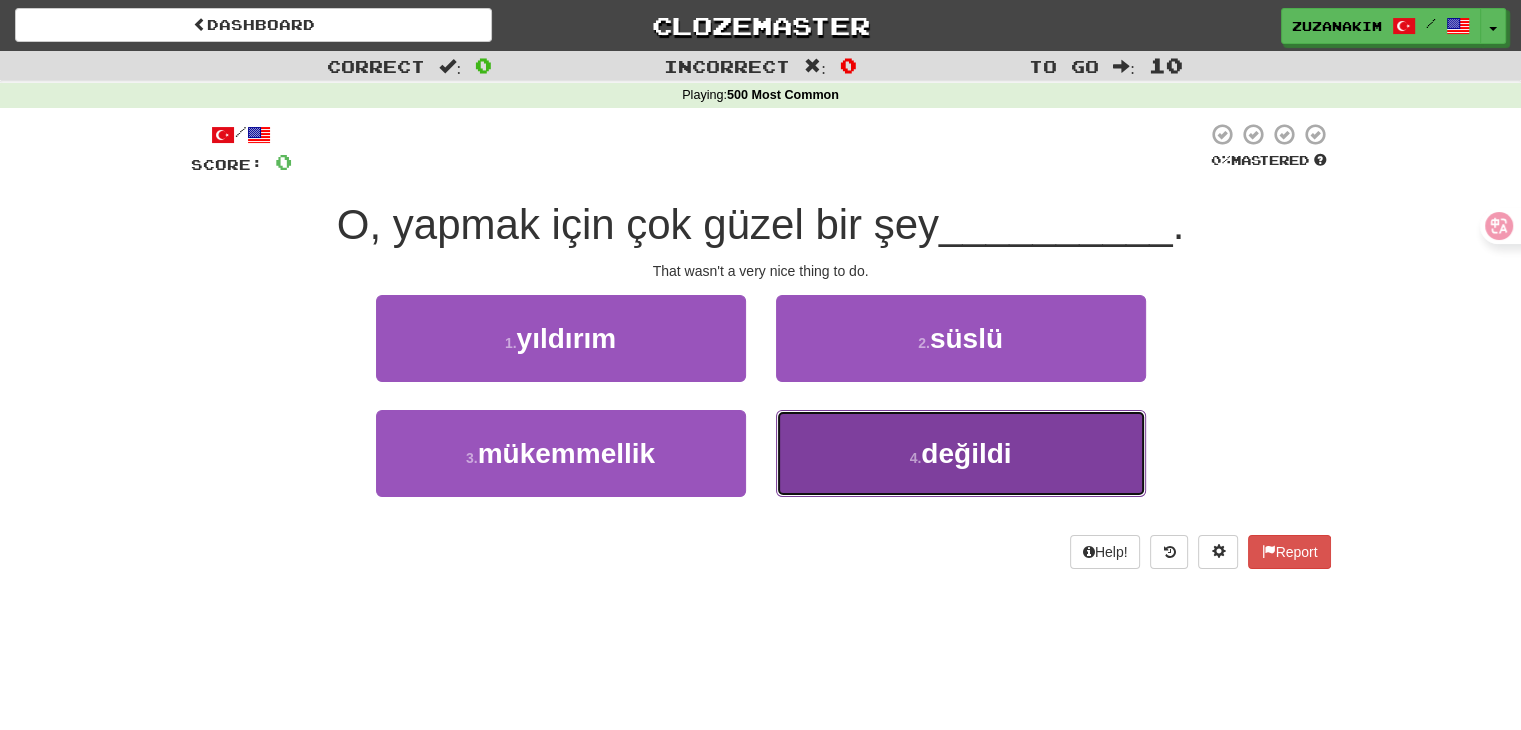 click on "4 .  değildi" at bounding box center (961, 453) 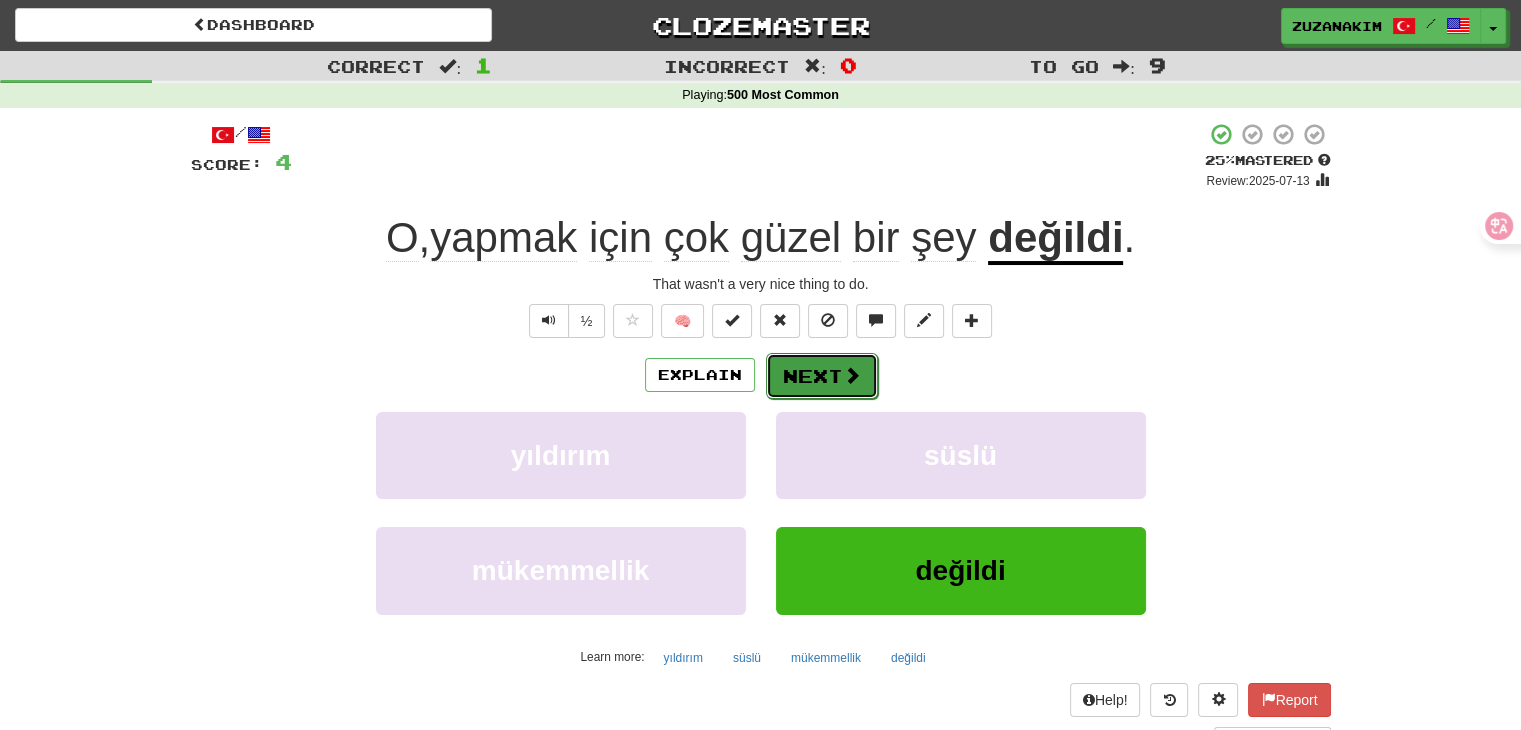click on "Next" at bounding box center [822, 376] 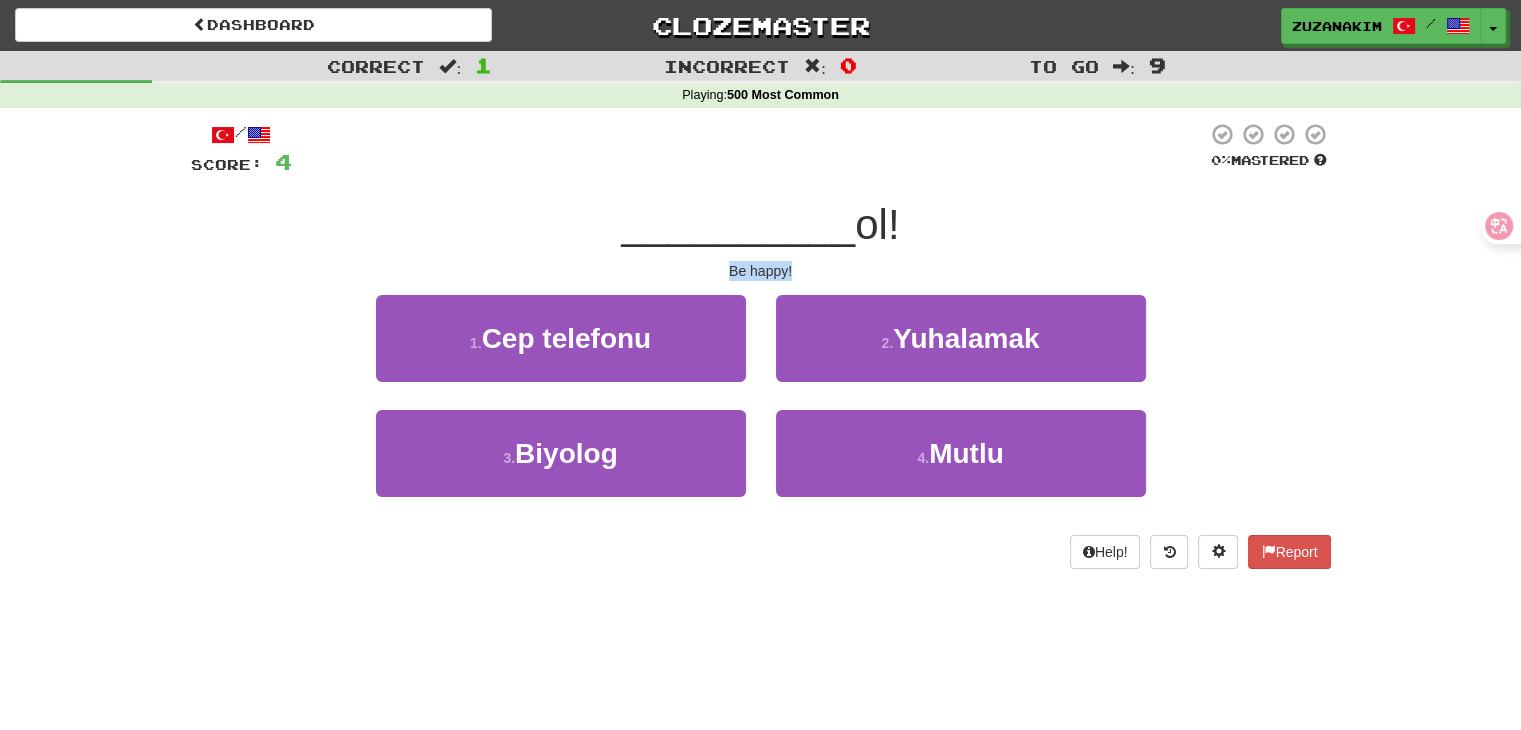 drag, startPoint x: 680, startPoint y: 270, endPoint x: 802, endPoint y: 270, distance: 122 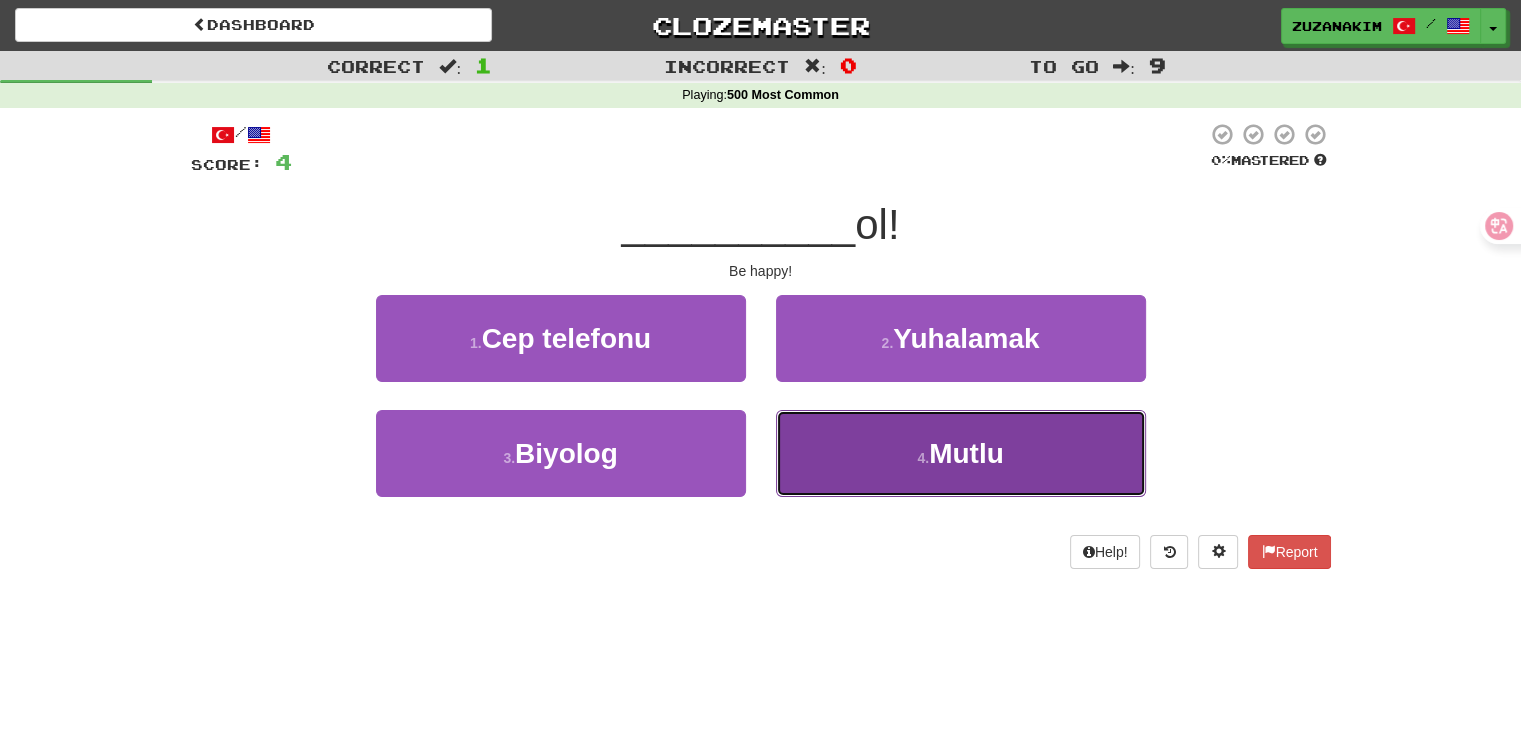 click on "4 .  Mutlu" at bounding box center (961, 453) 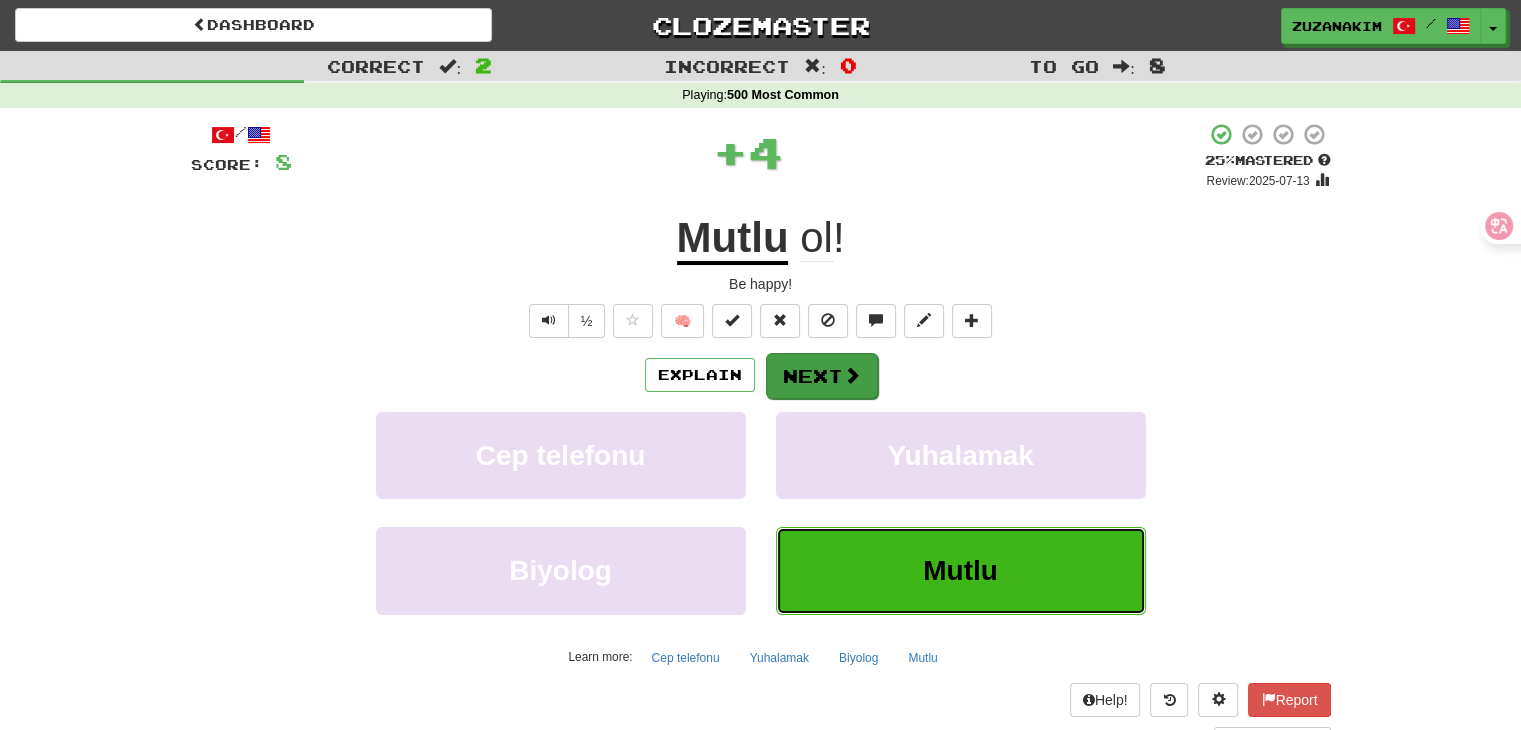 type 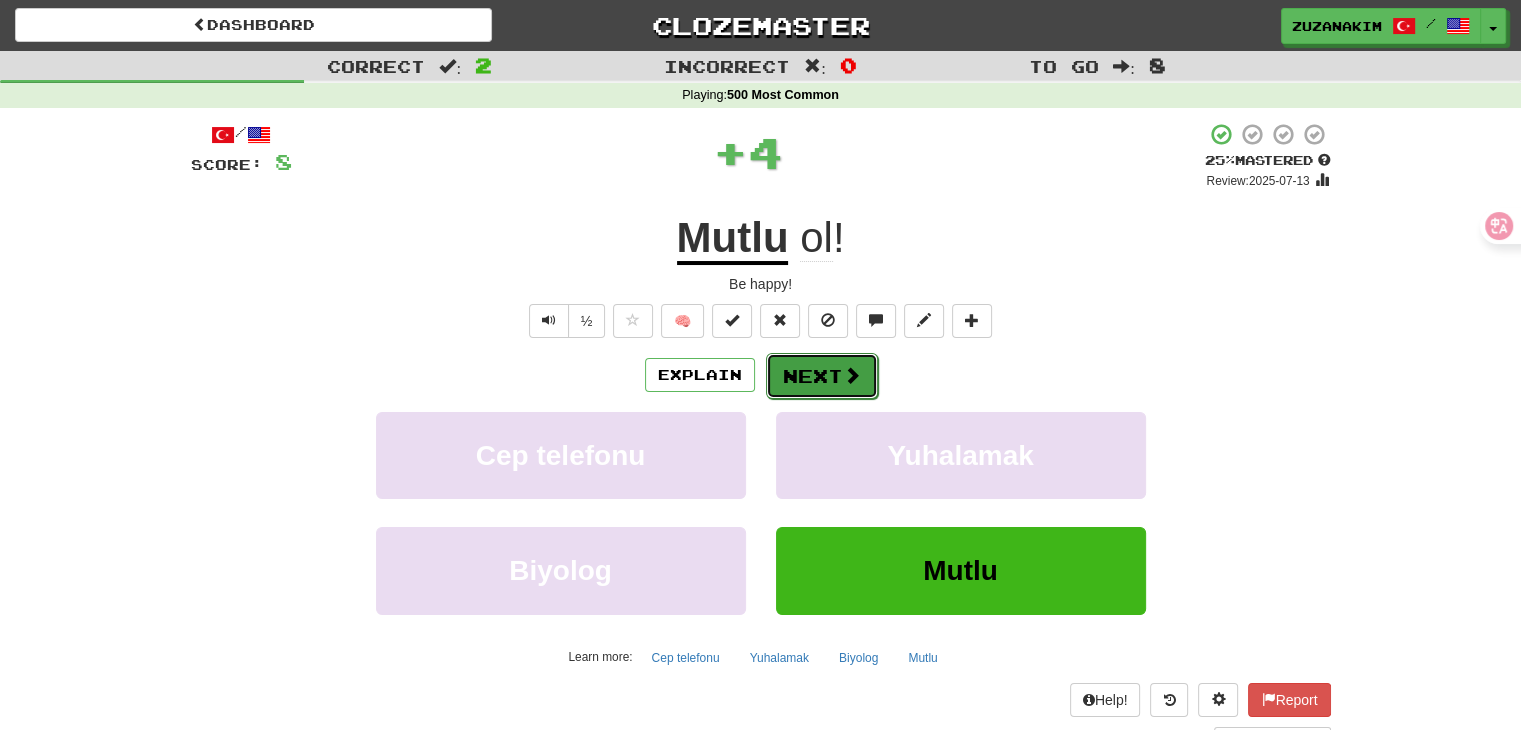 click on "Next" at bounding box center [822, 376] 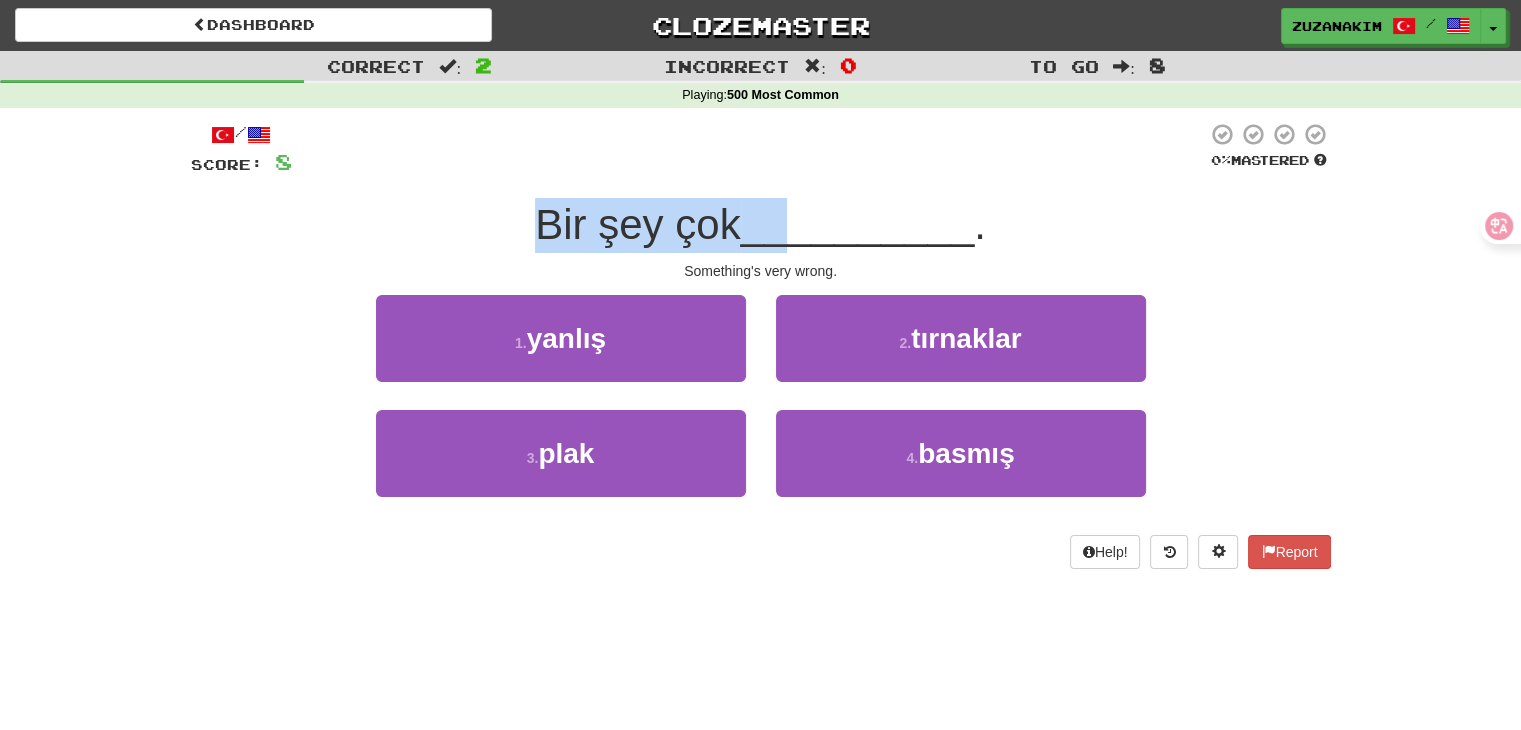 drag, startPoint x: 521, startPoint y: 226, endPoint x: 800, endPoint y: 226, distance: 279 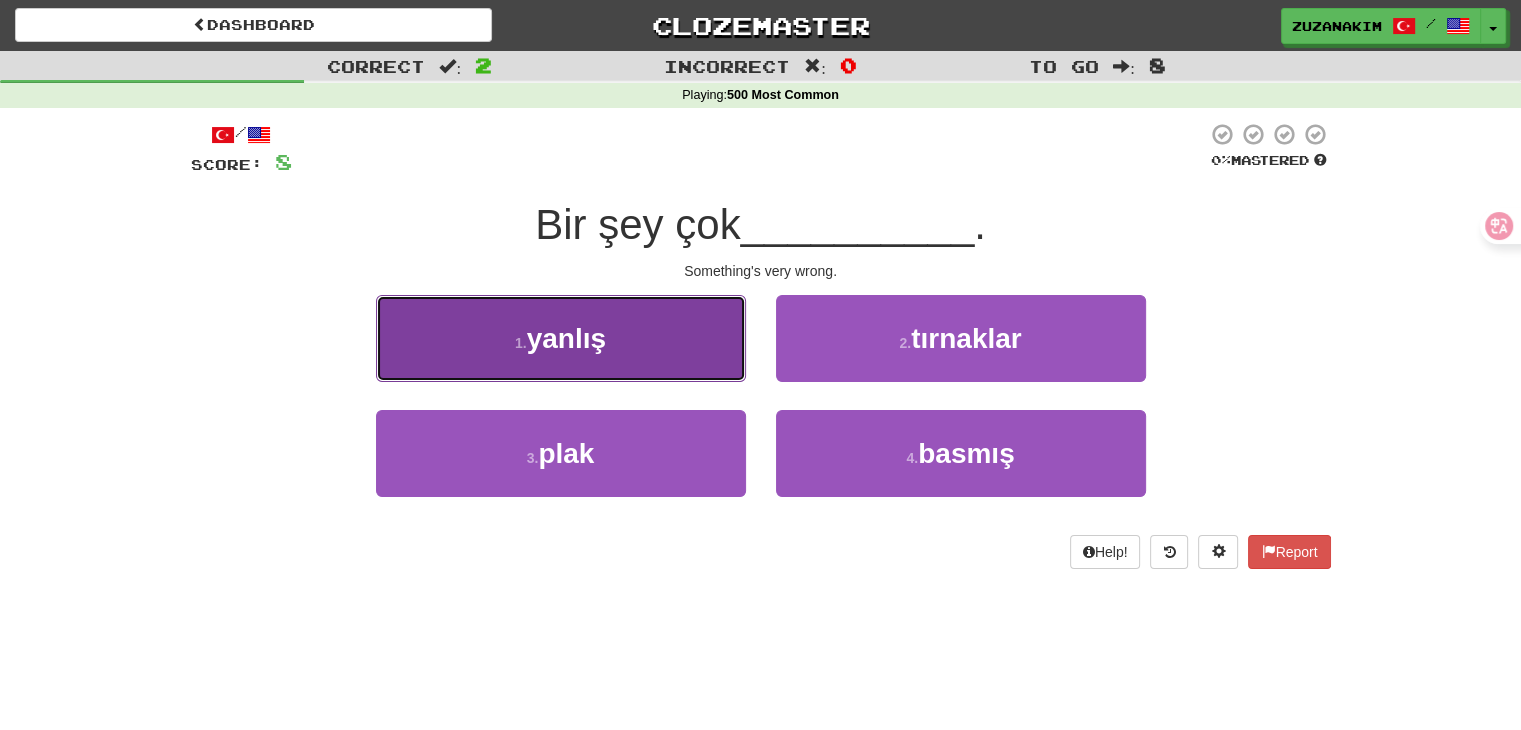 click on "1 .  yanlış" at bounding box center [561, 338] 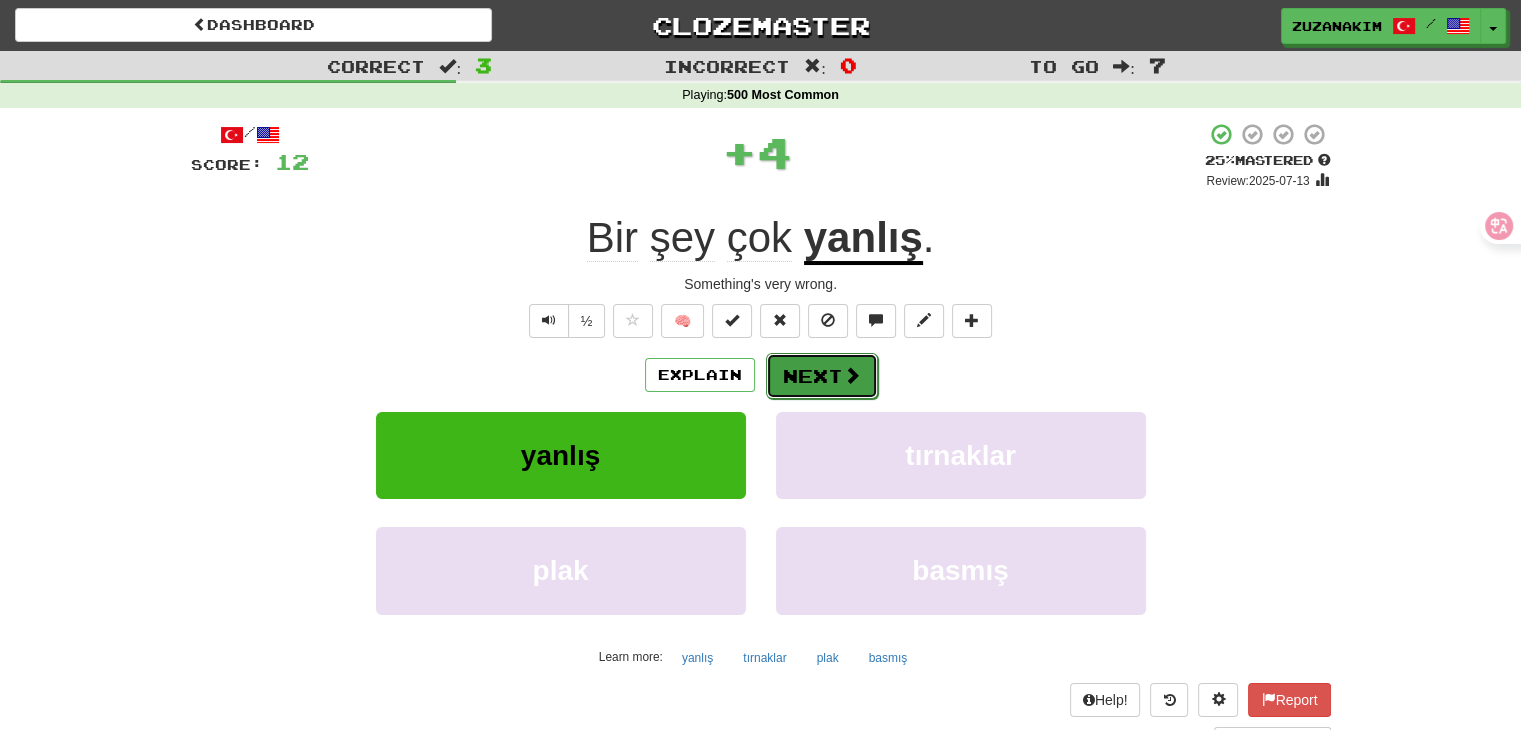 click on "Next" at bounding box center [822, 376] 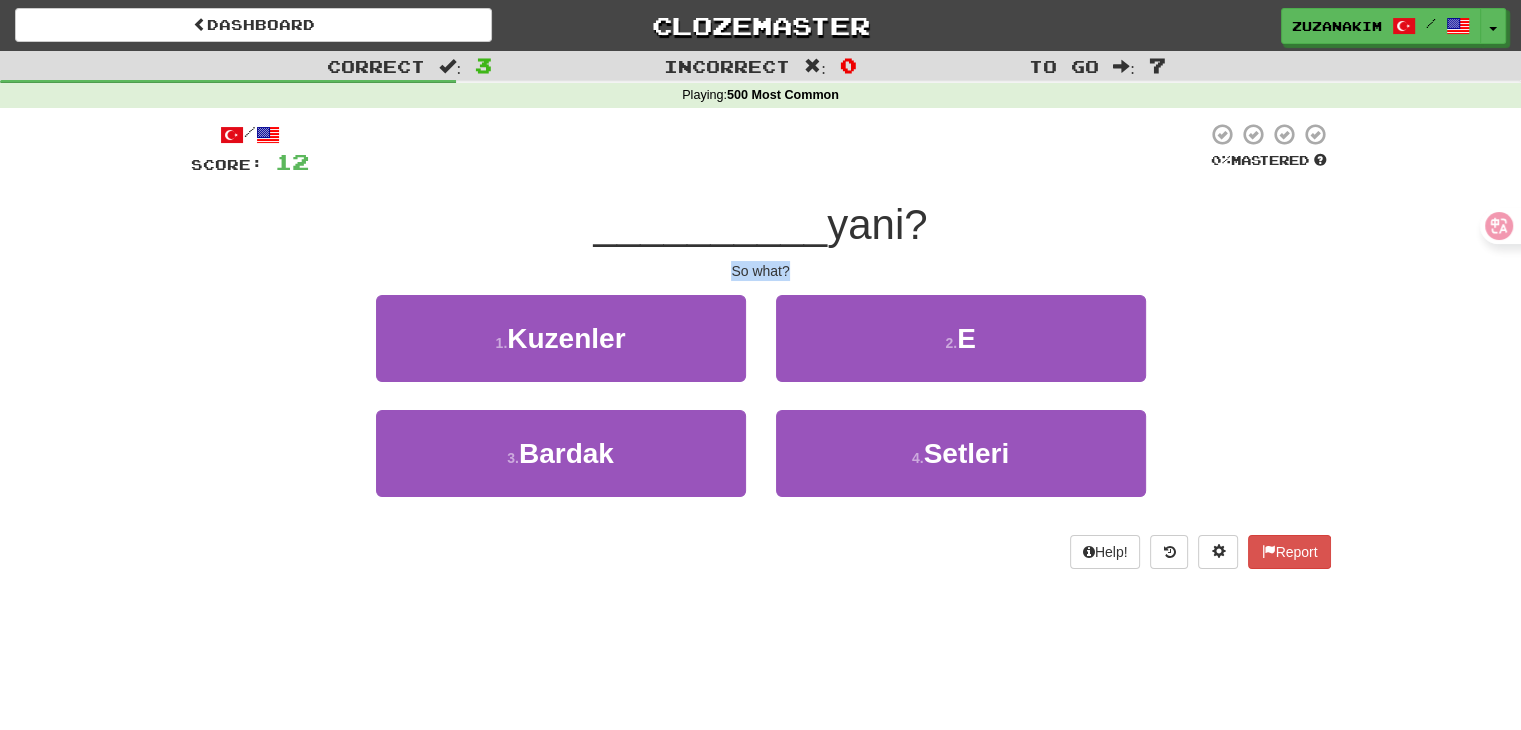 drag, startPoint x: 696, startPoint y: 271, endPoint x: 824, endPoint y: 268, distance: 128.03516 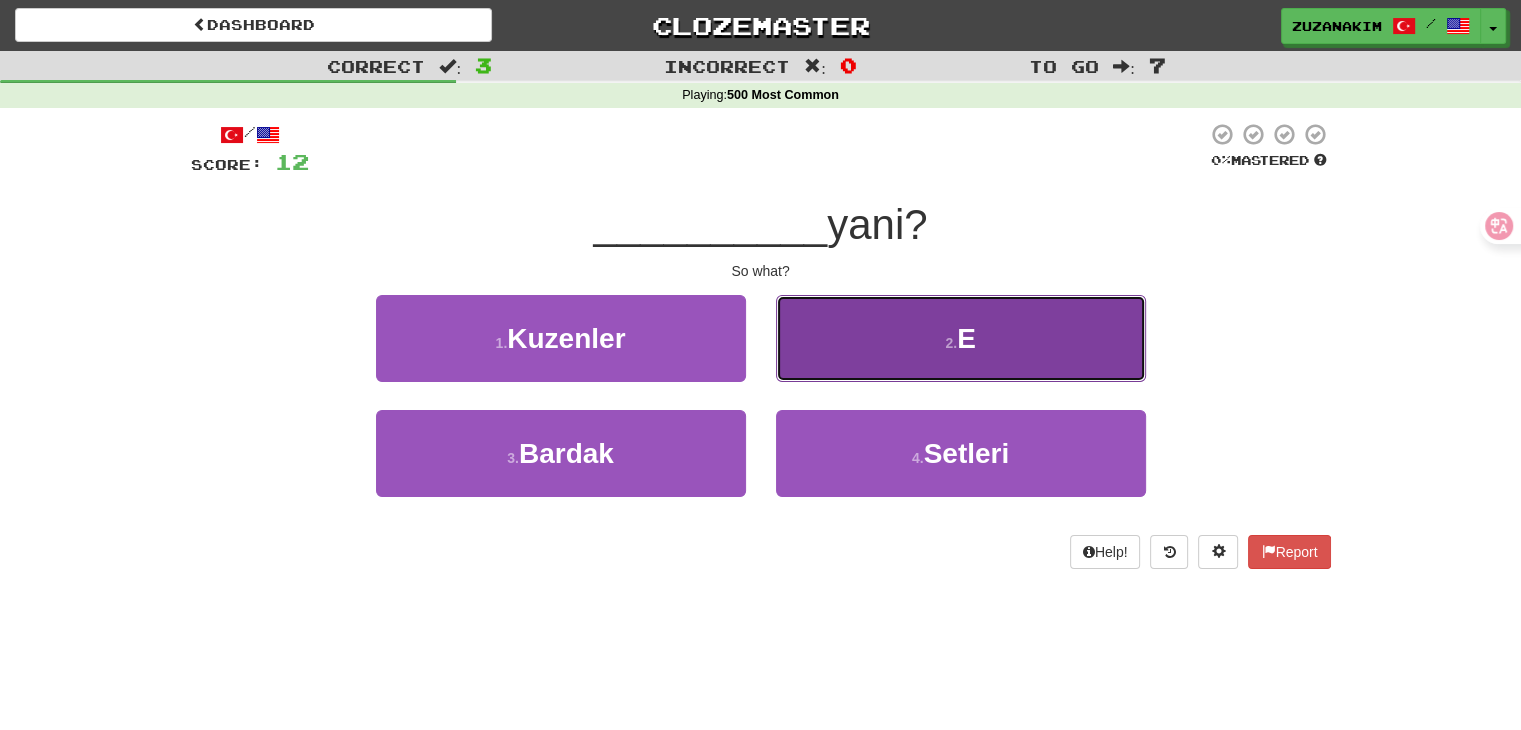 click on "2 .  E" at bounding box center [961, 338] 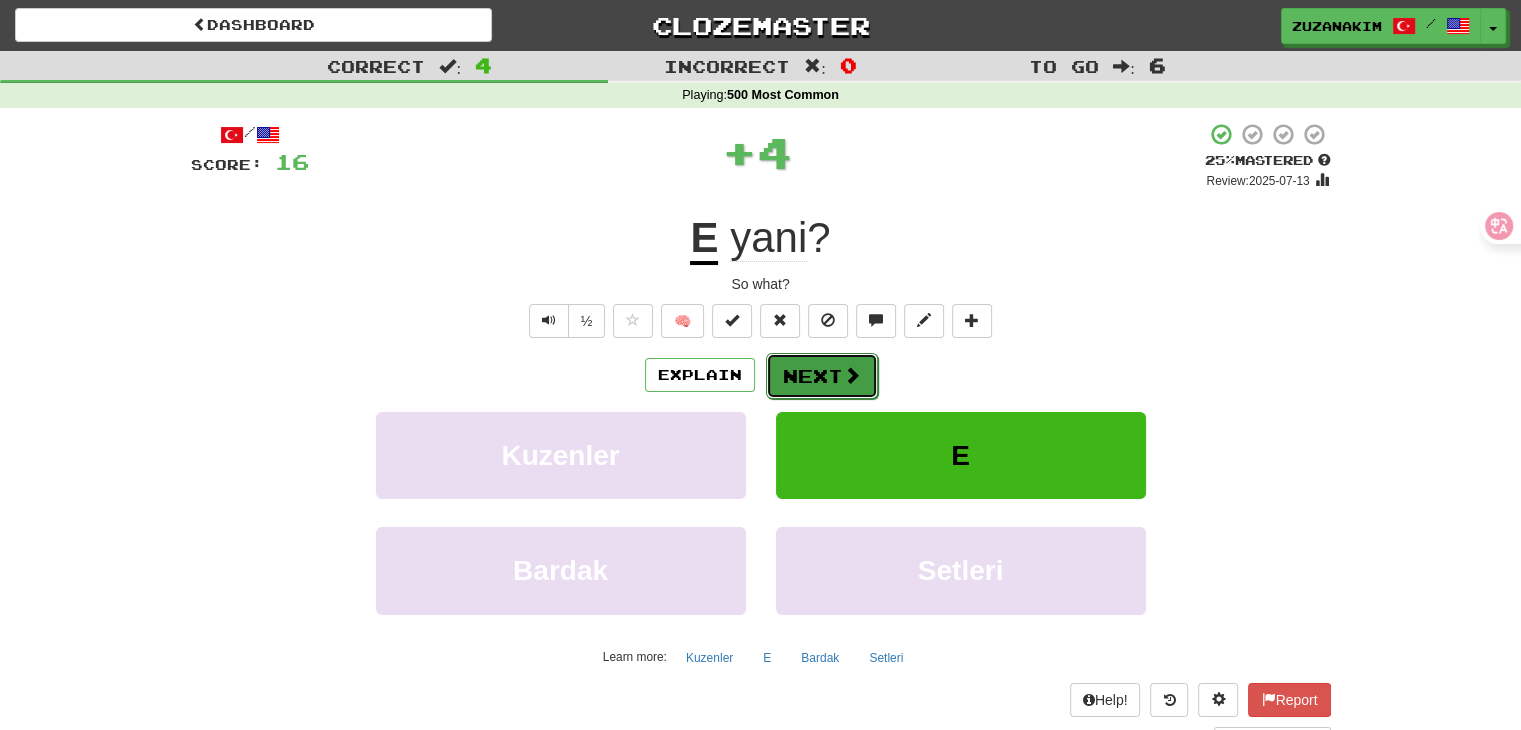click on "Next" at bounding box center (822, 376) 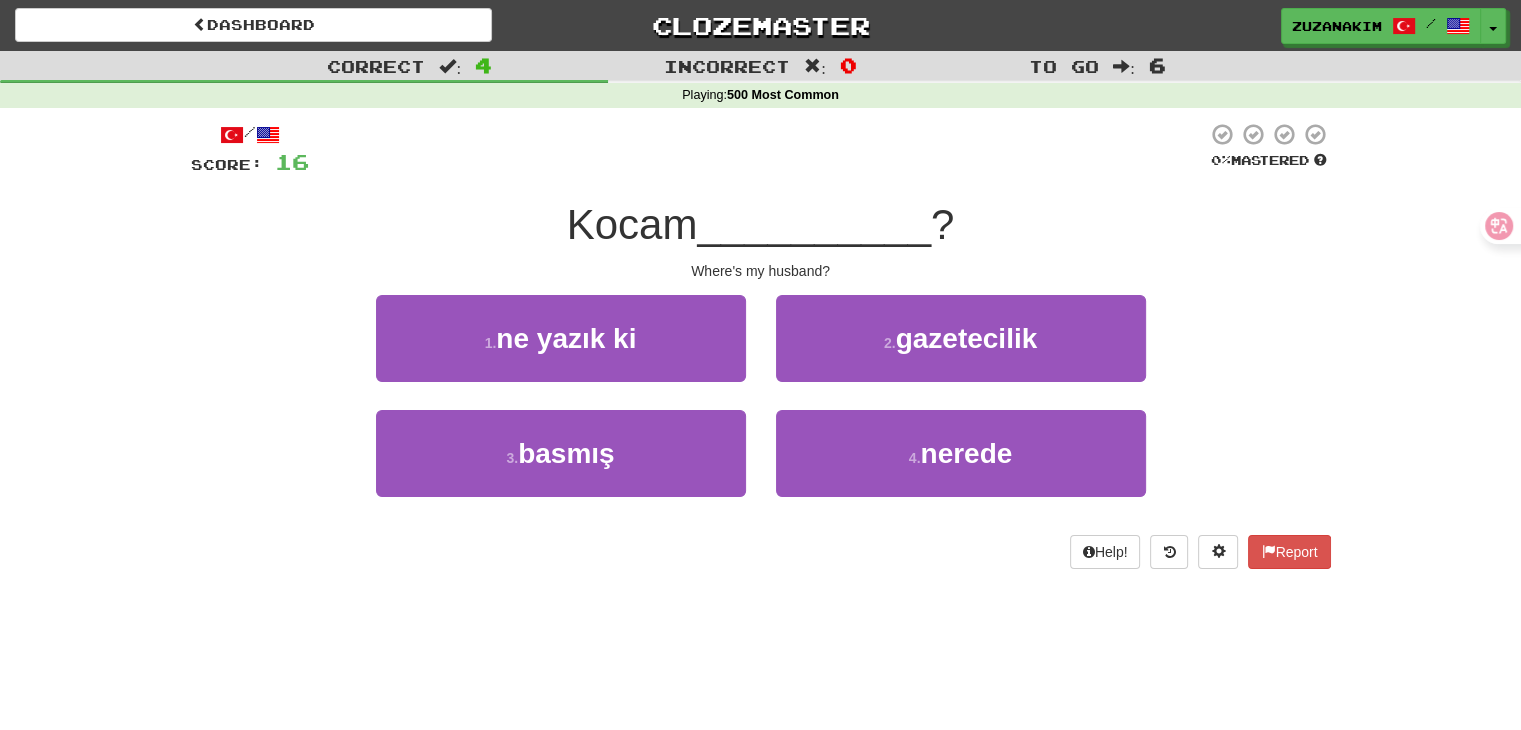 drag, startPoint x: 560, startPoint y: 233, endPoint x: 701, endPoint y: 233, distance: 141 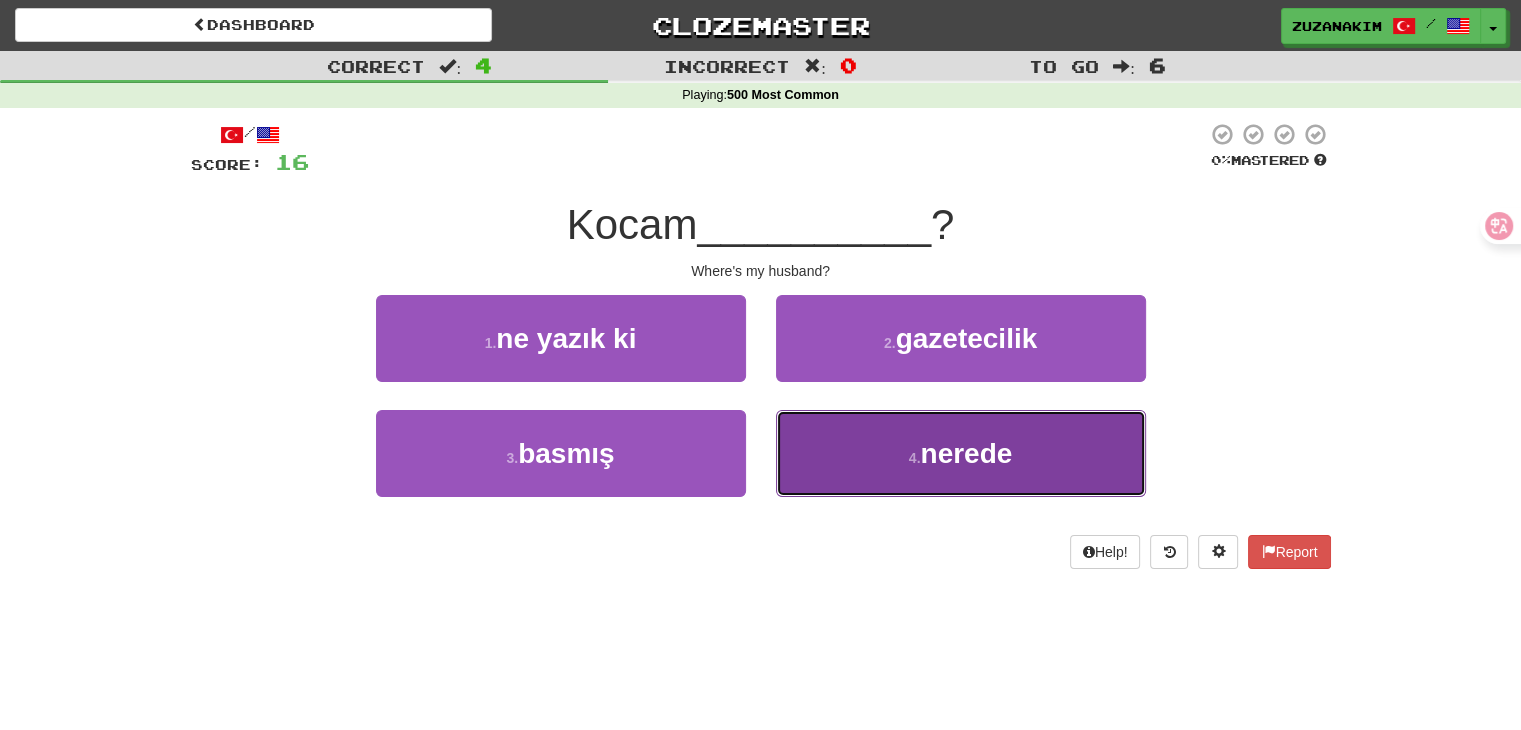 click on "4 .  nerede" at bounding box center [961, 453] 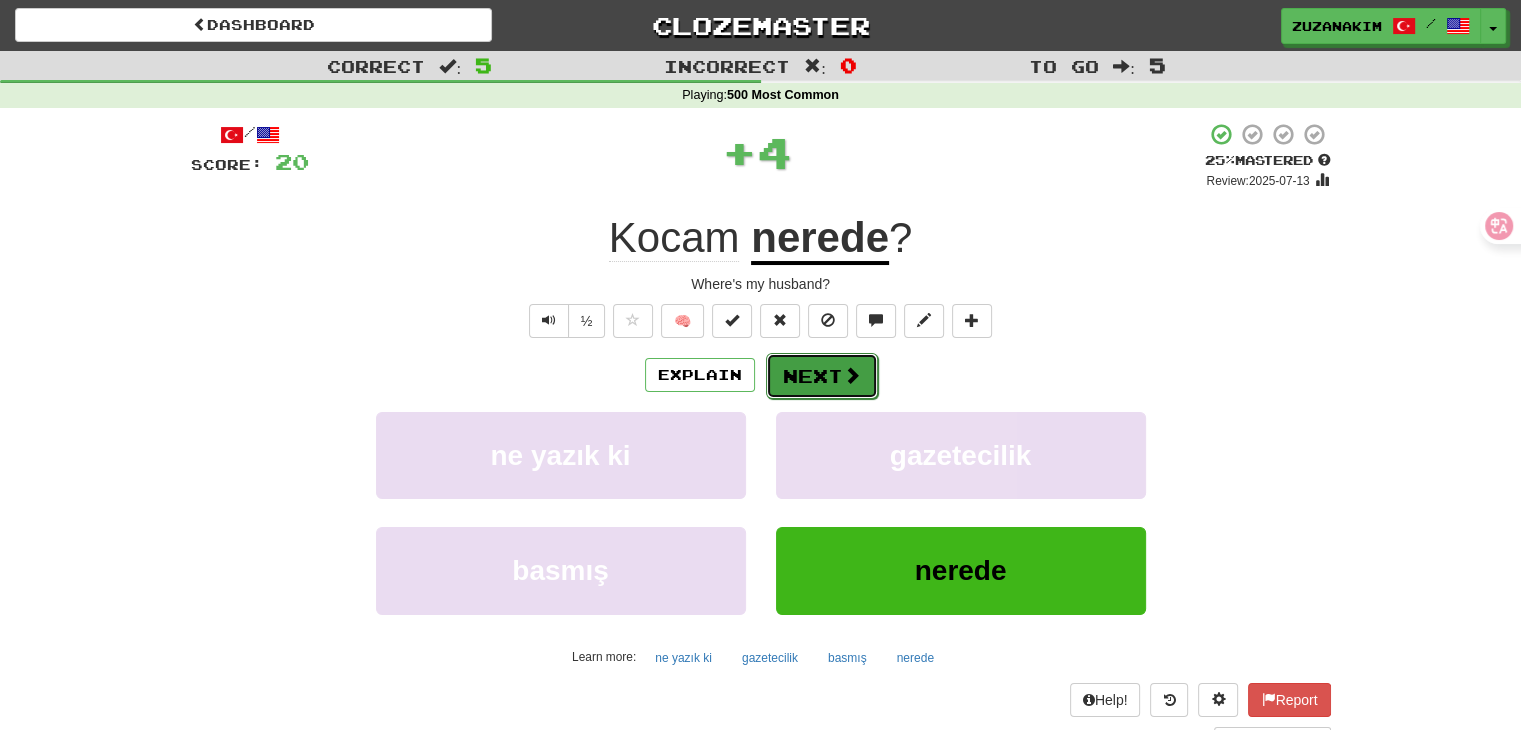 click on "Next" at bounding box center [822, 376] 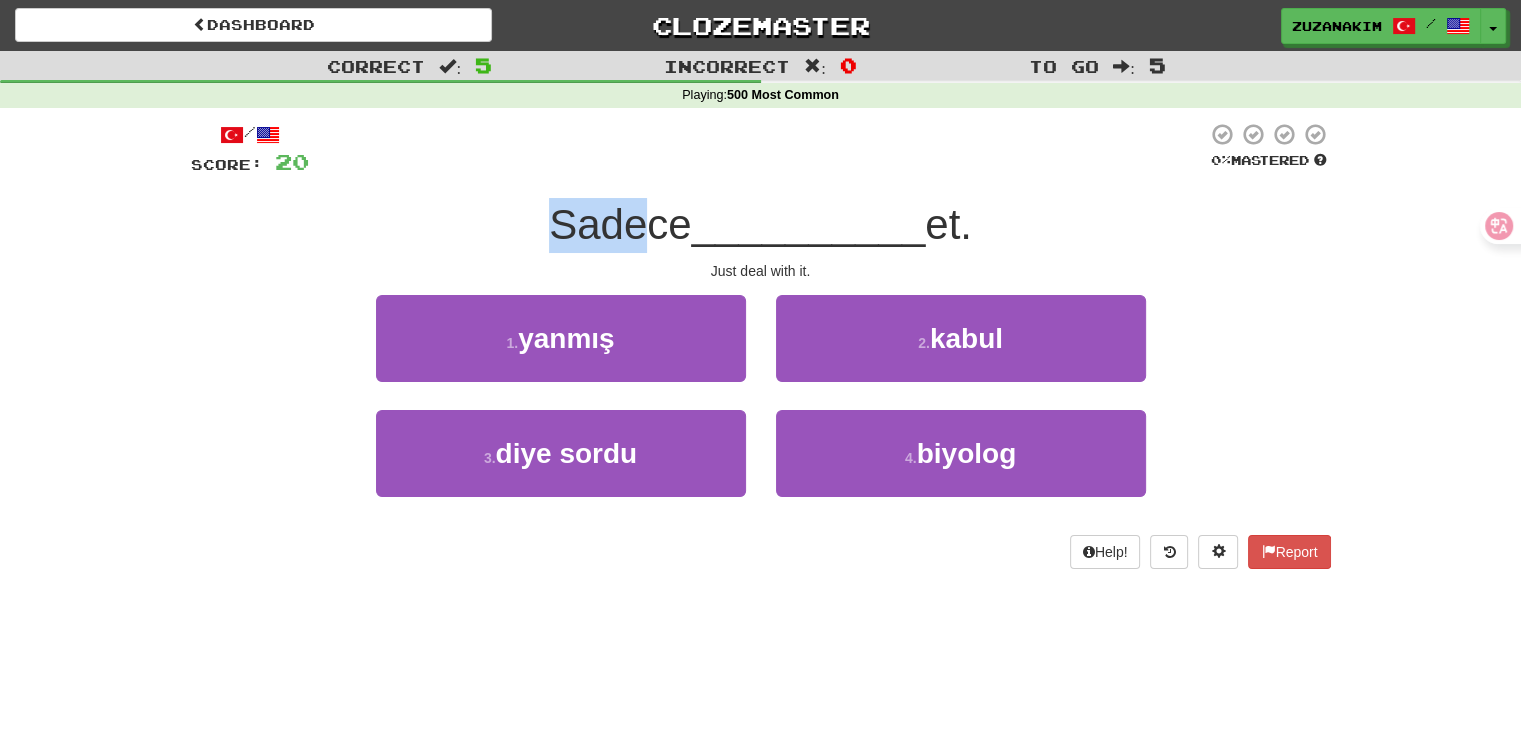 drag, startPoint x: 520, startPoint y: 232, endPoint x: 643, endPoint y: 222, distance: 123.40584 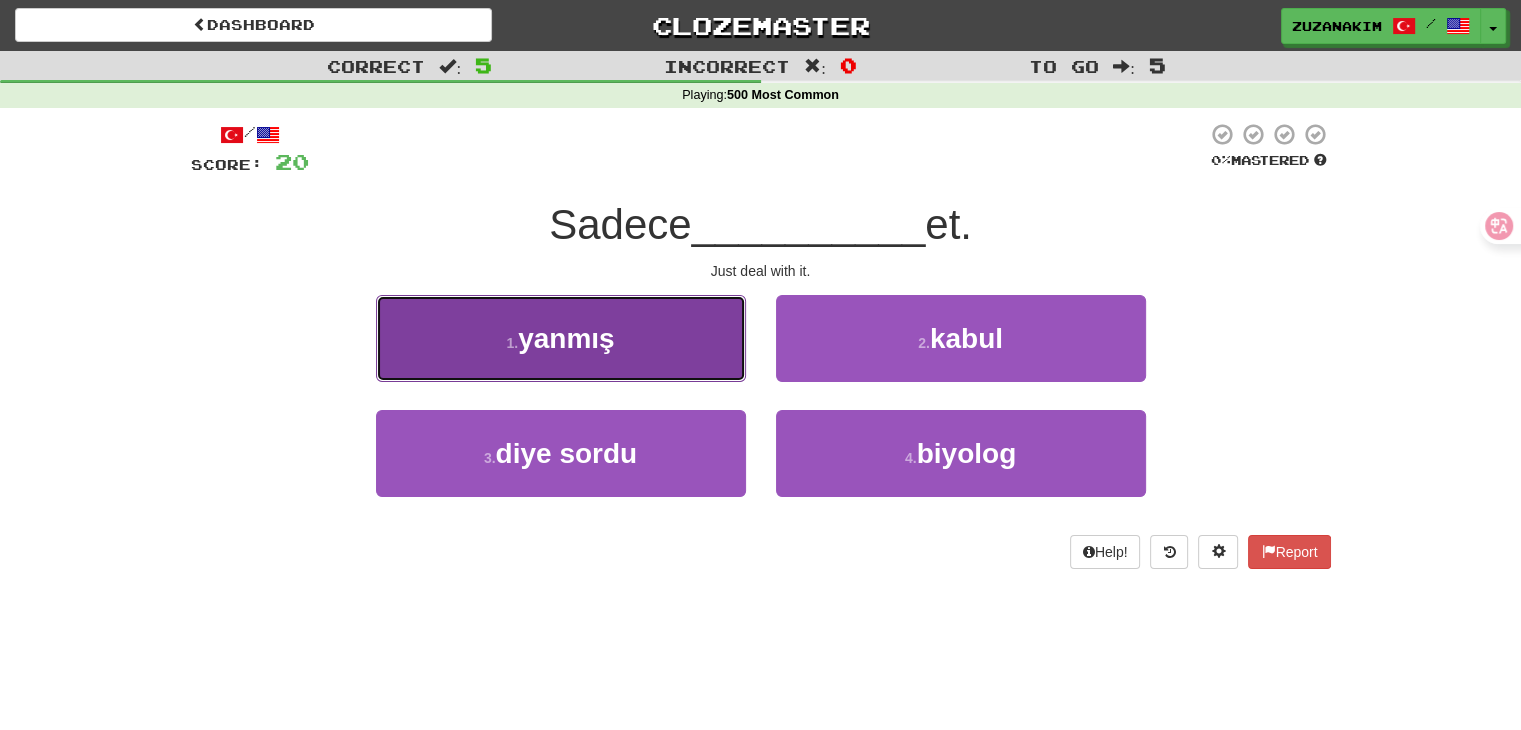 click on "1 .  yanmış" at bounding box center [561, 338] 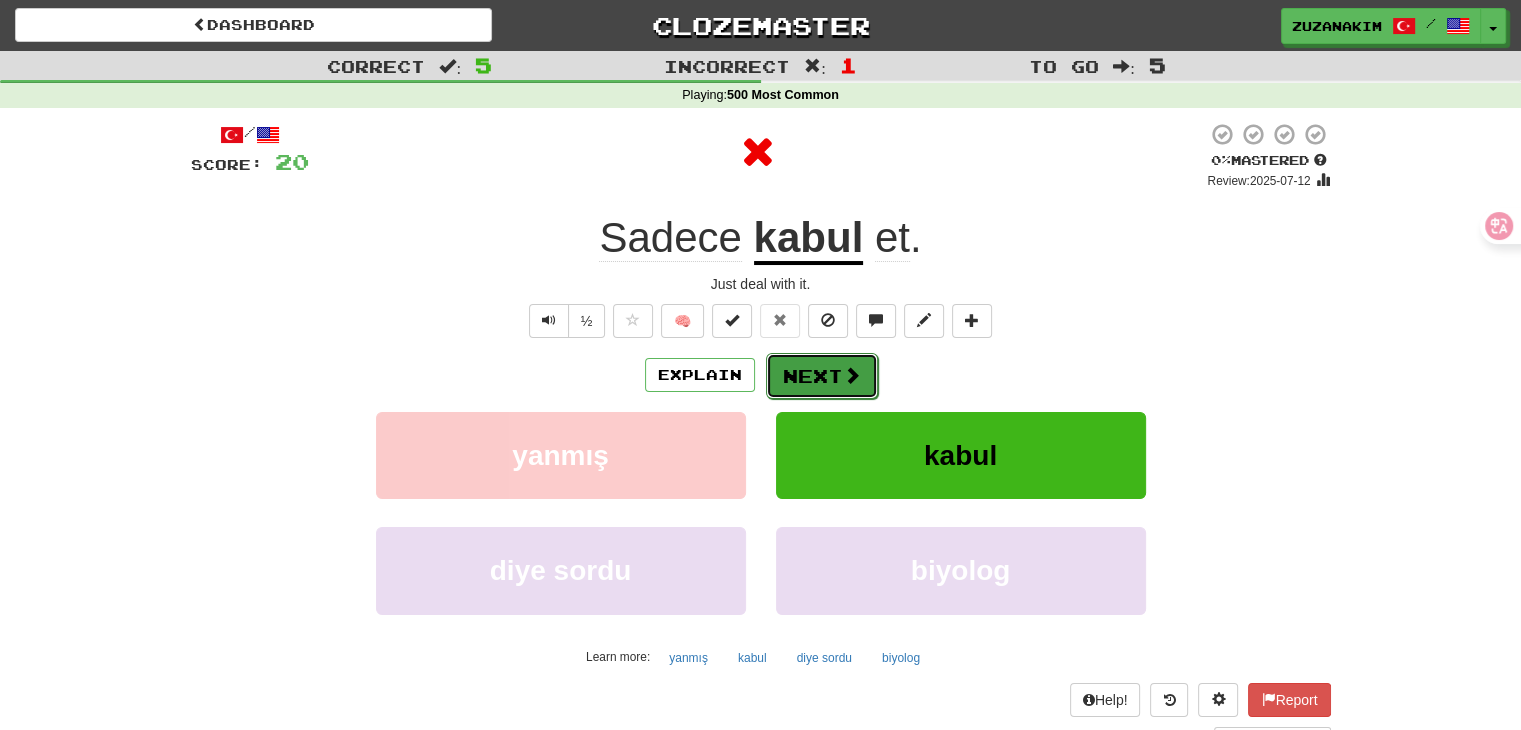 click on "Next" at bounding box center (822, 376) 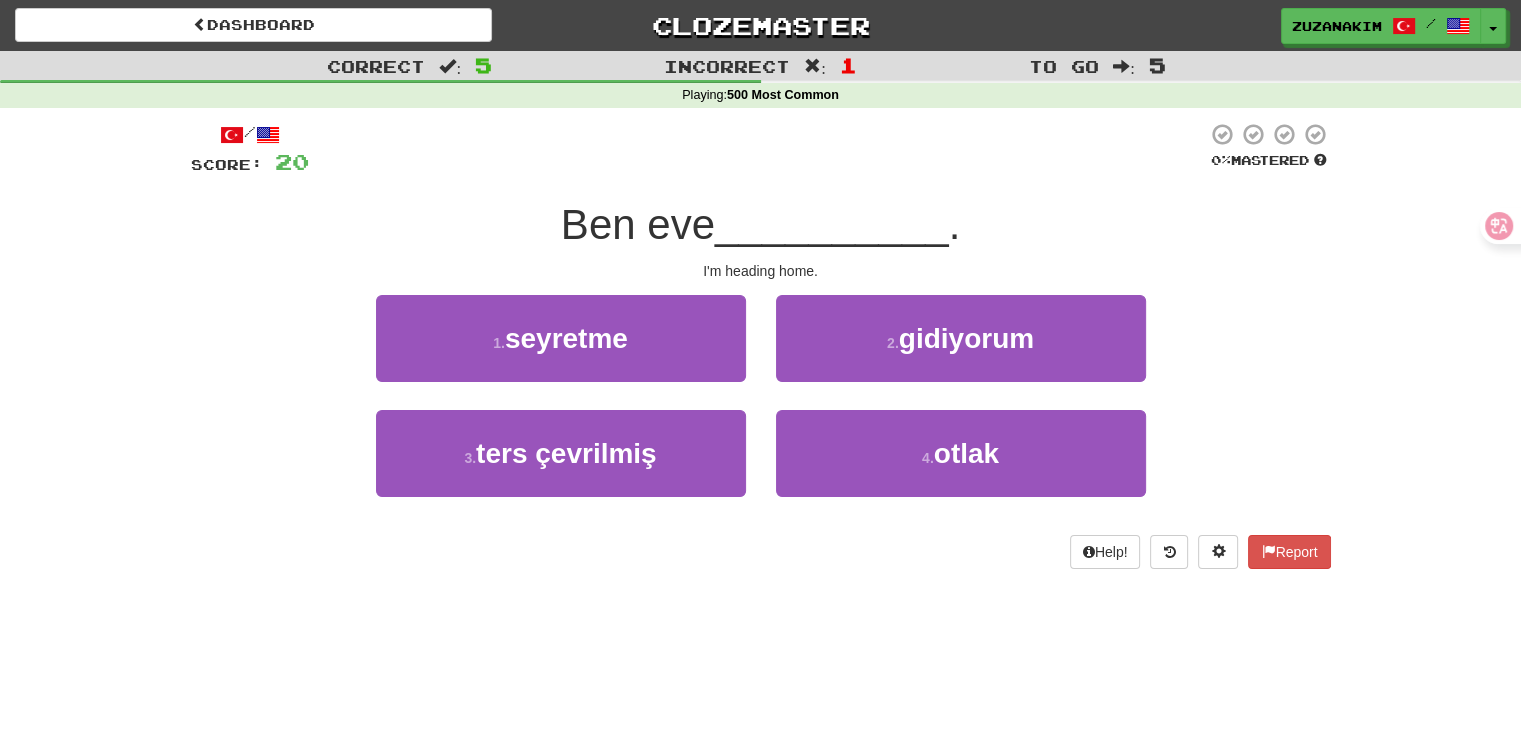 drag, startPoint x: 579, startPoint y: 243, endPoint x: 724, endPoint y: 239, distance: 145.05516 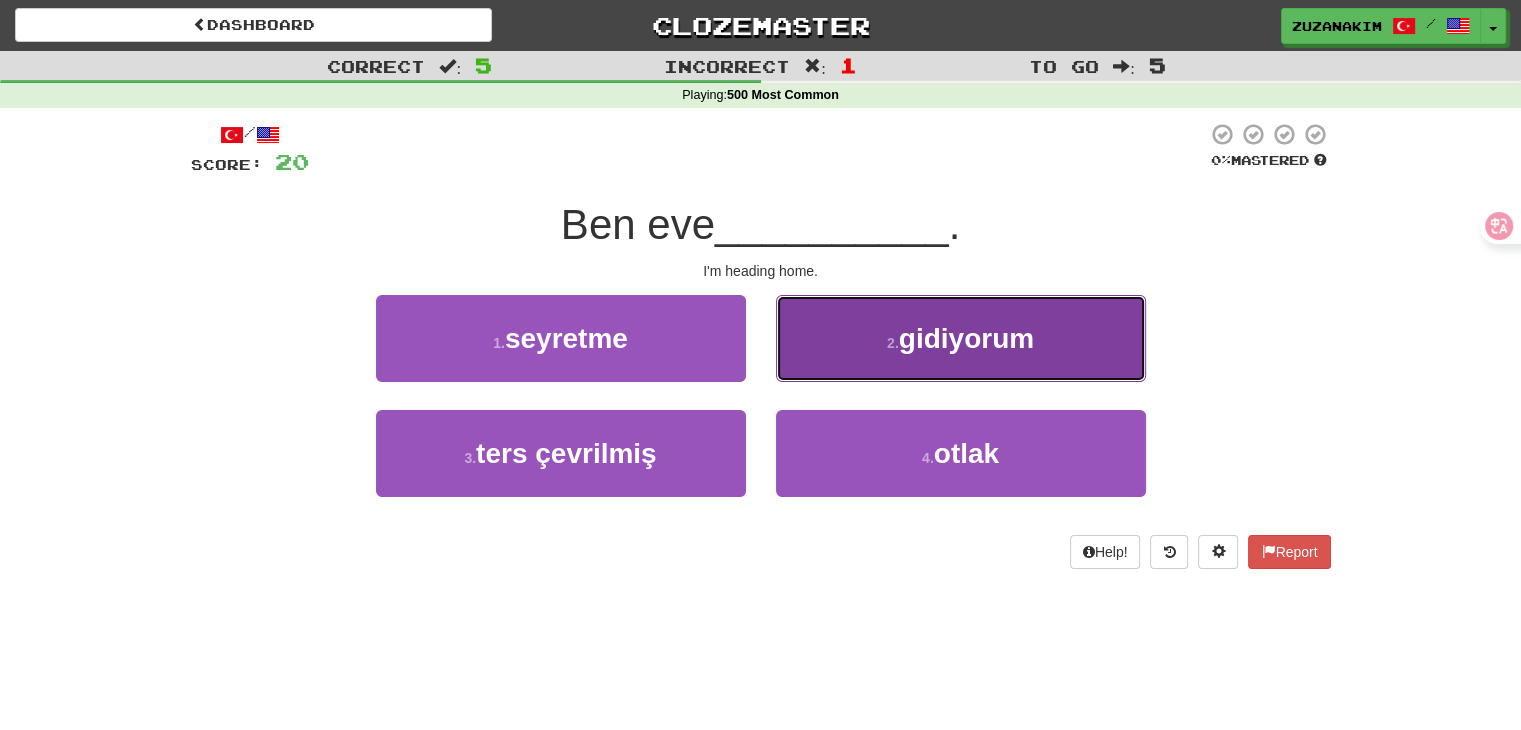 click on "gidiyorum" at bounding box center [966, 338] 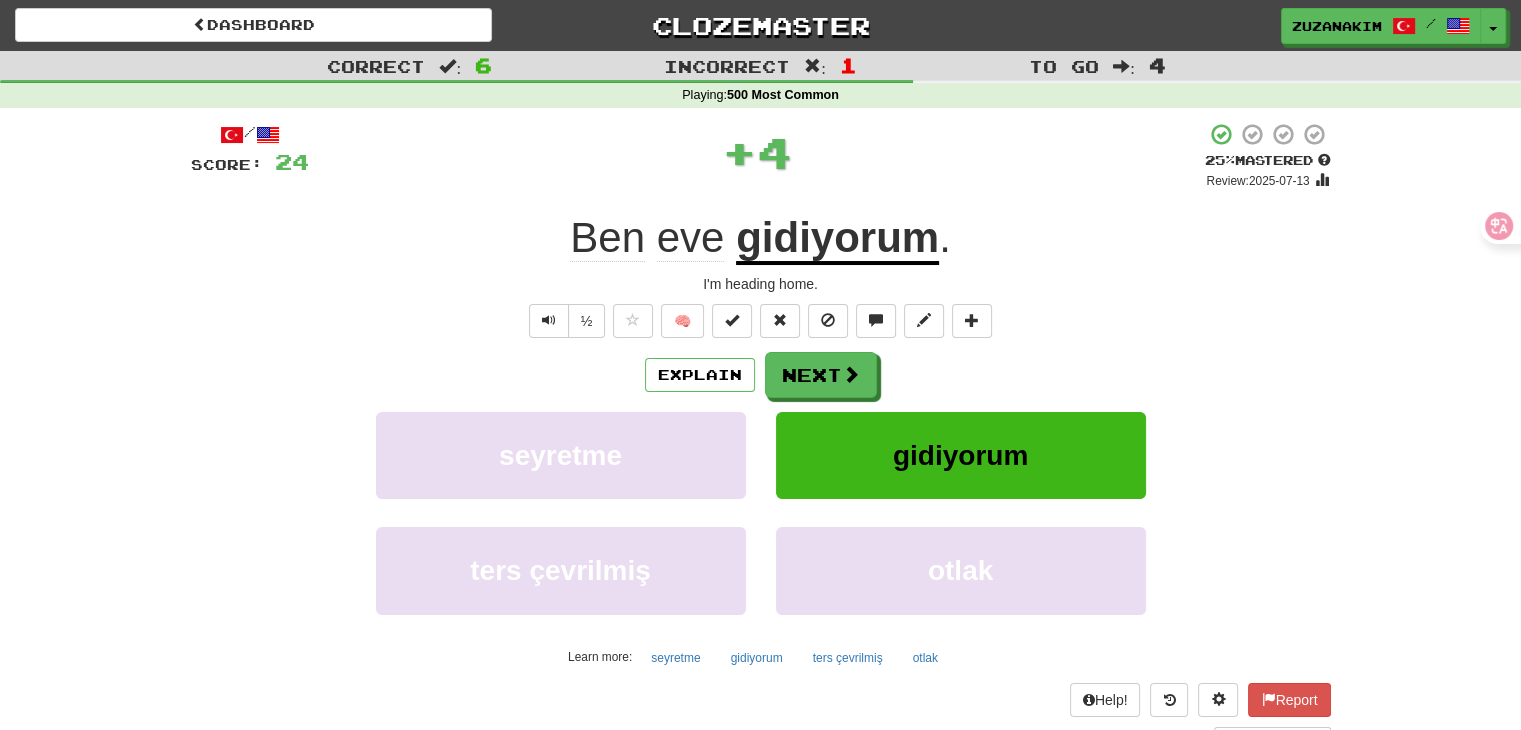 click on "/  Score:   24 + 4 25 %  Mastered Review:  2025-07-13 Ben   eve   gidiyorum . I'm heading home. ½ 🧠 Explain Next seyretme gidiyorum ters çevrilmiş otlak Learn more: seyretme gidiyorum ters çevrilmiş otlak  Help!  Report Sentence Source" at bounding box center (761, 435) 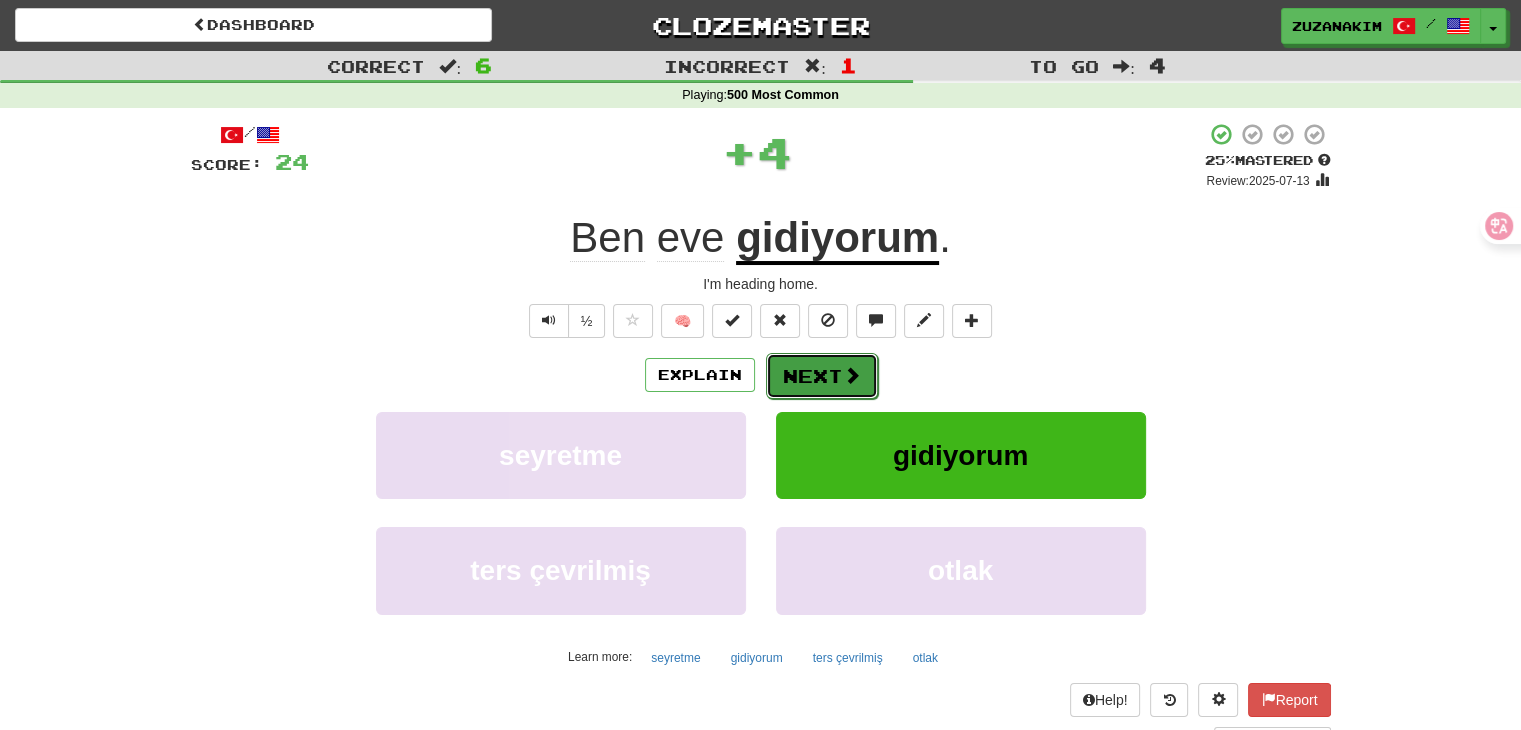 click on "Next" at bounding box center [822, 376] 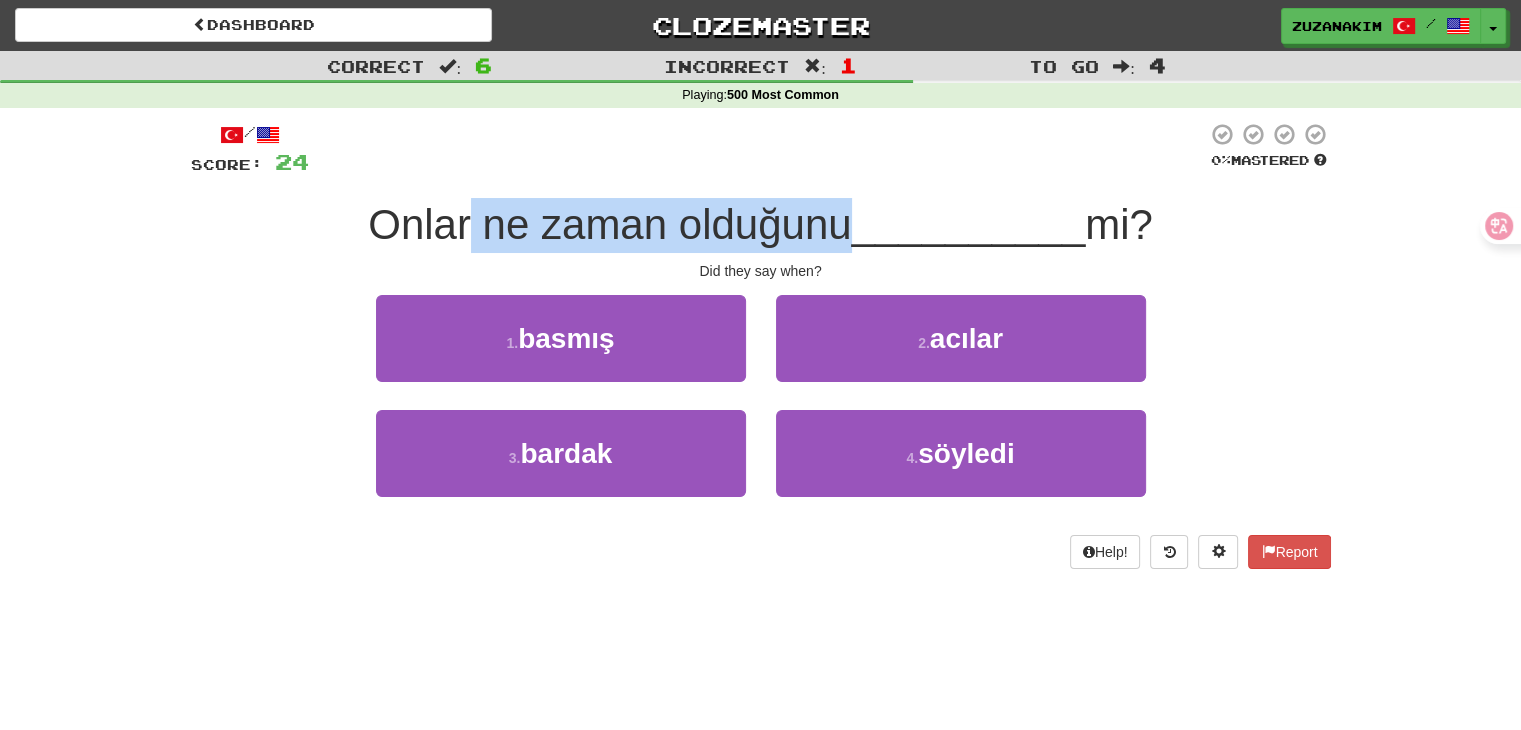 drag, startPoint x: 458, startPoint y: 236, endPoint x: 850, endPoint y: 234, distance: 392.0051 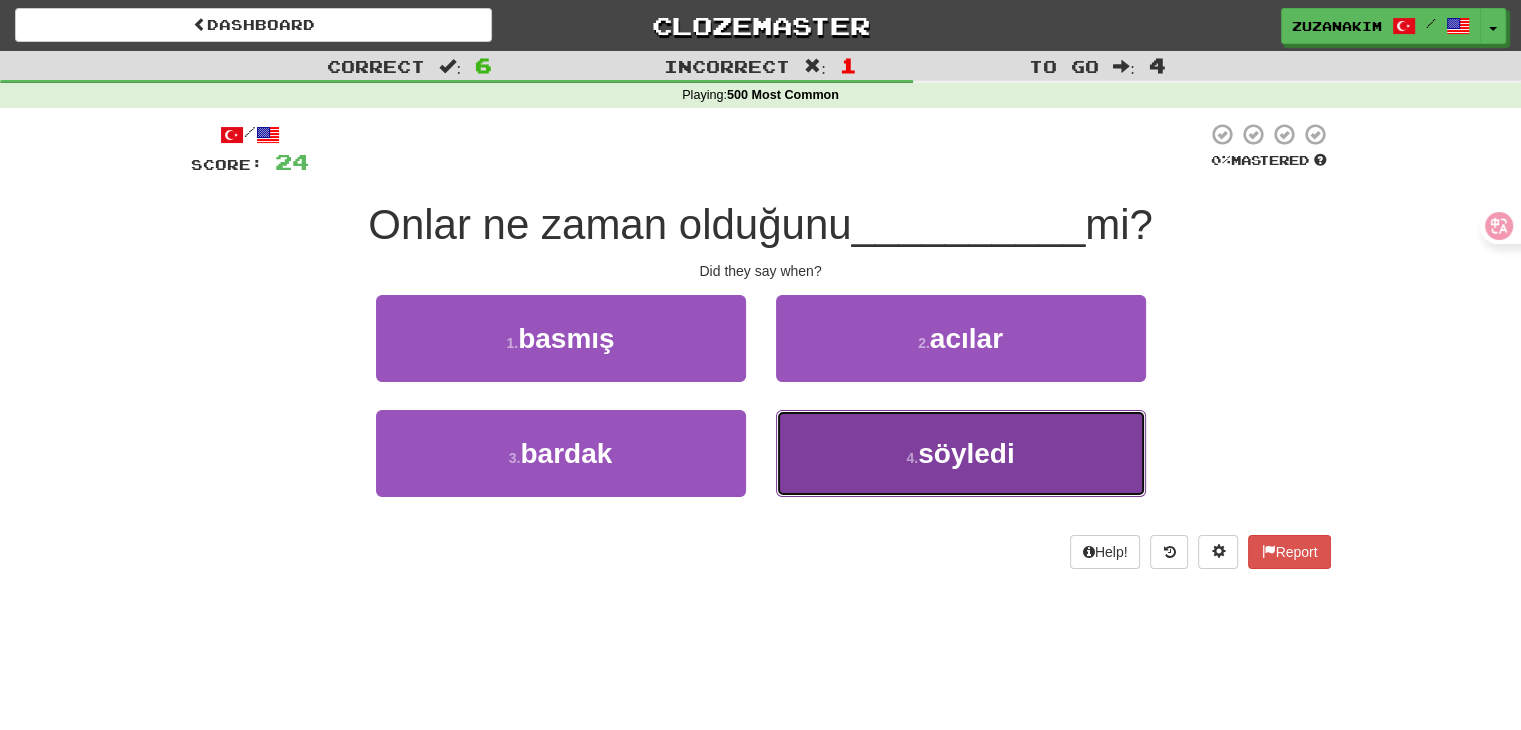 click on "söyledi" at bounding box center (966, 453) 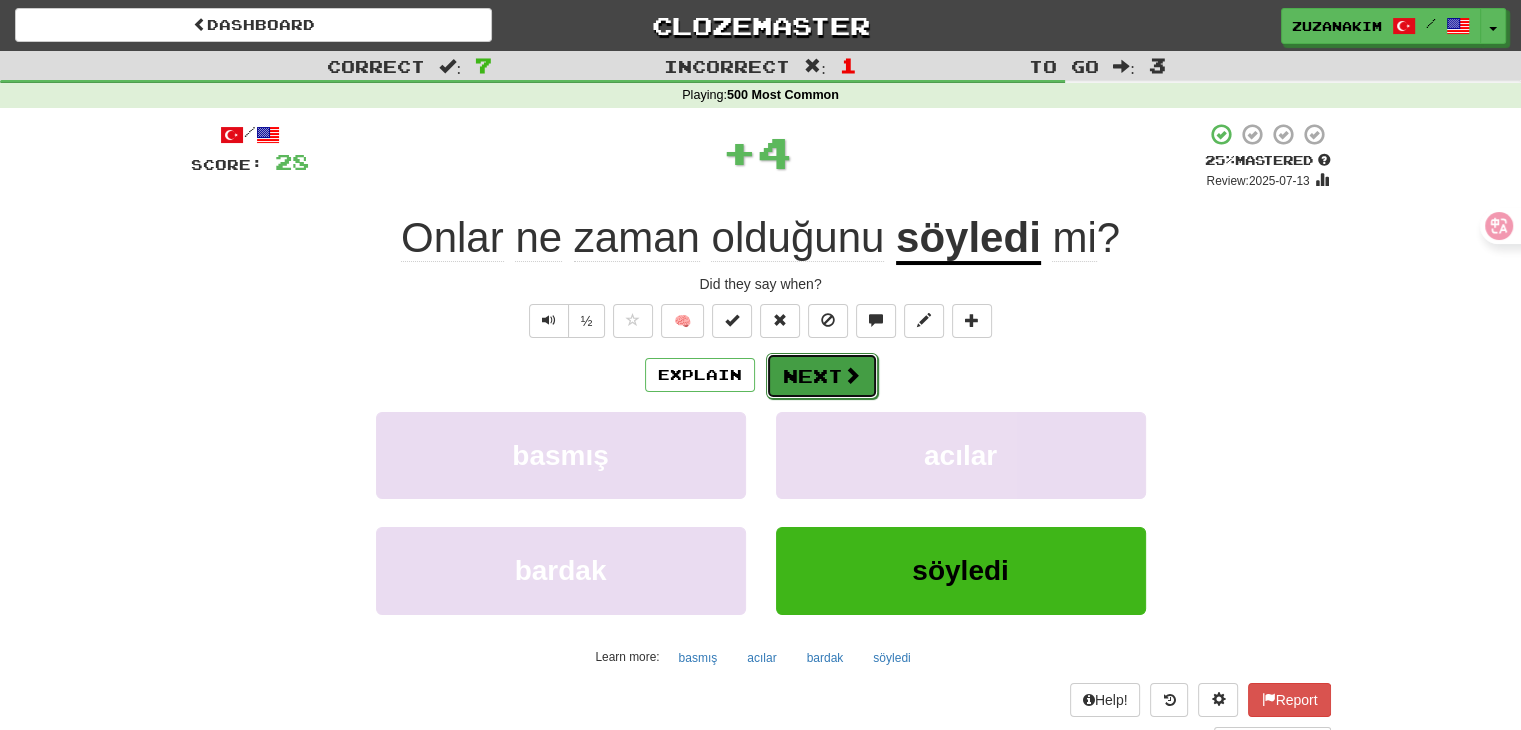 click on "Next" at bounding box center (822, 376) 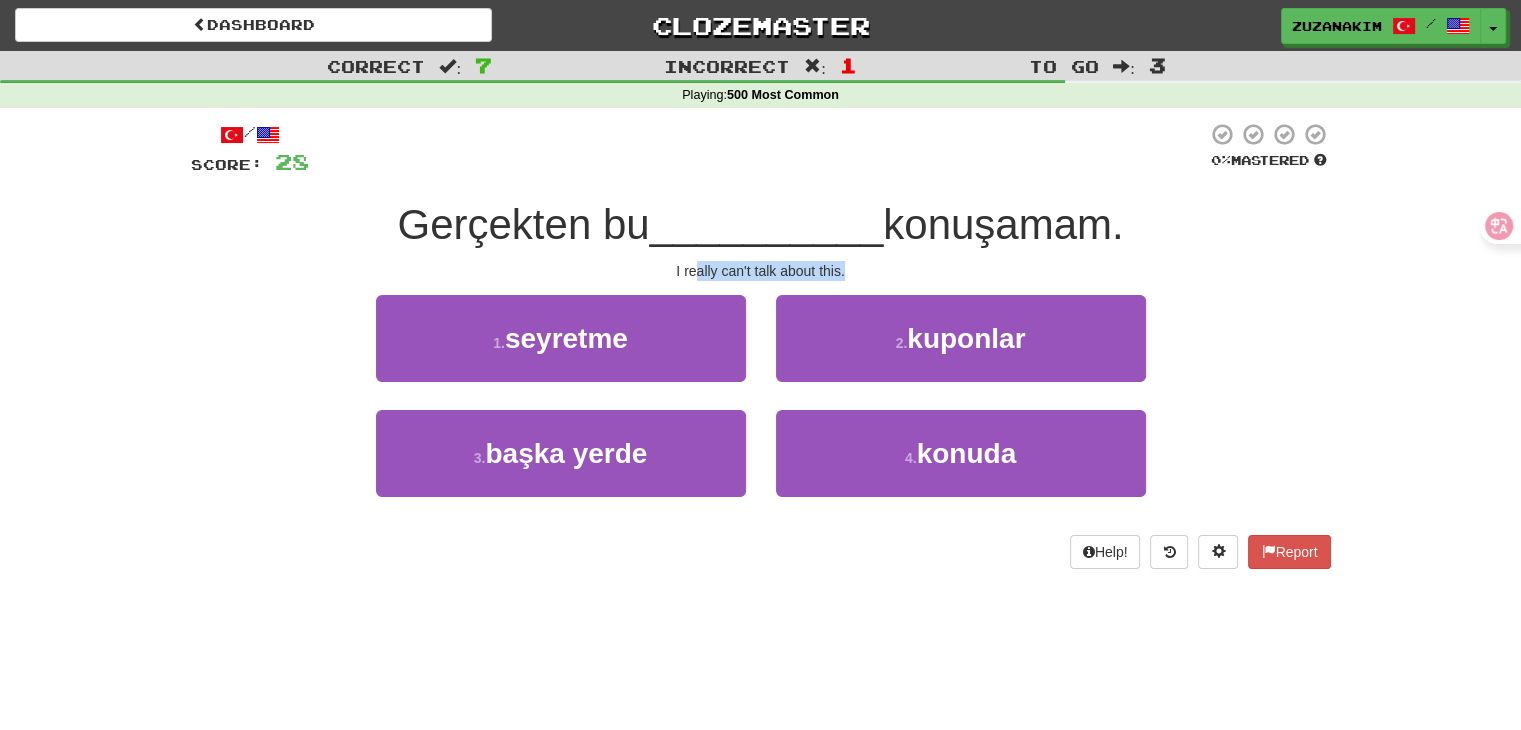 drag, startPoint x: 696, startPoint y: 267, endPoint x: 940, endPoint y: 267, distance: 244 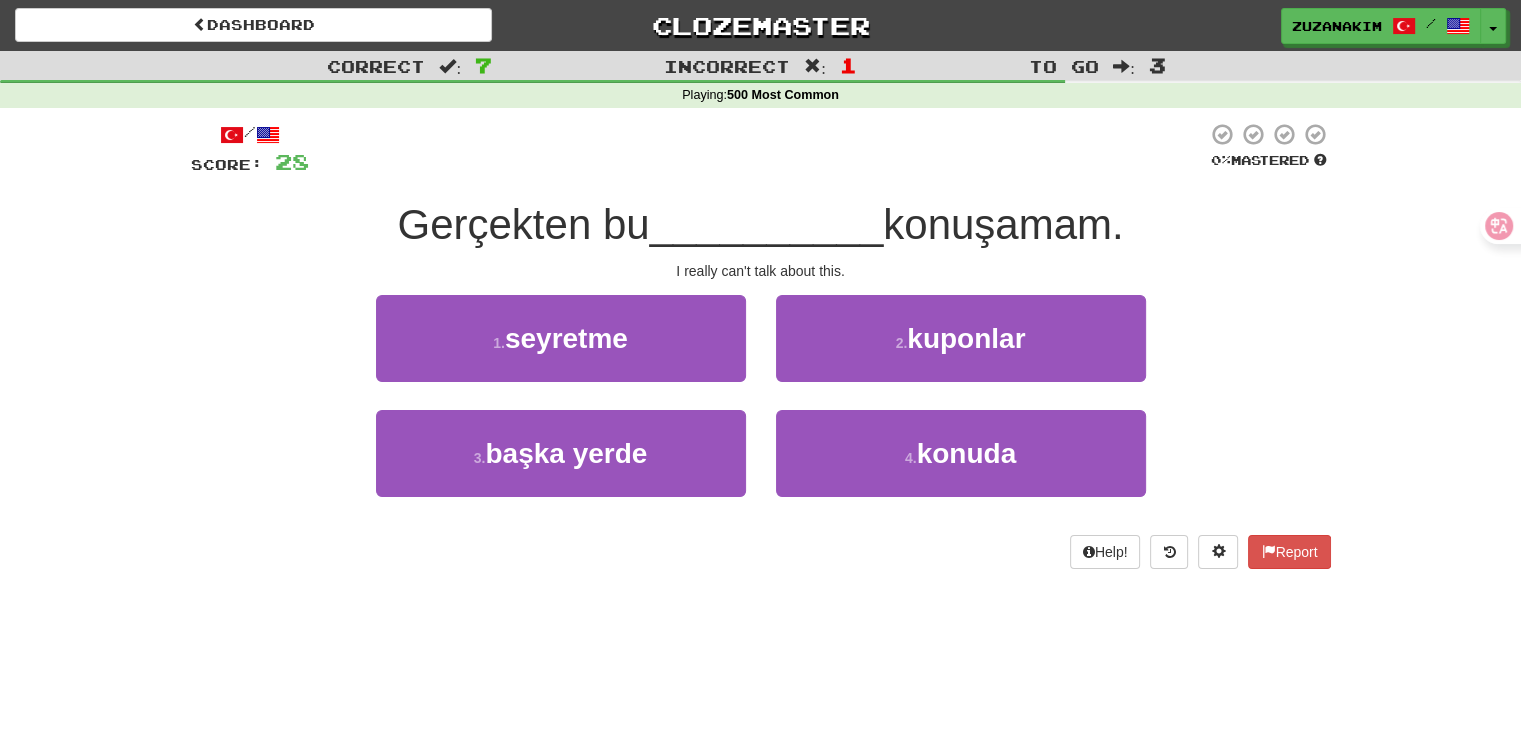 click on "I really can't talk about this." at bounding box center (761, 271) 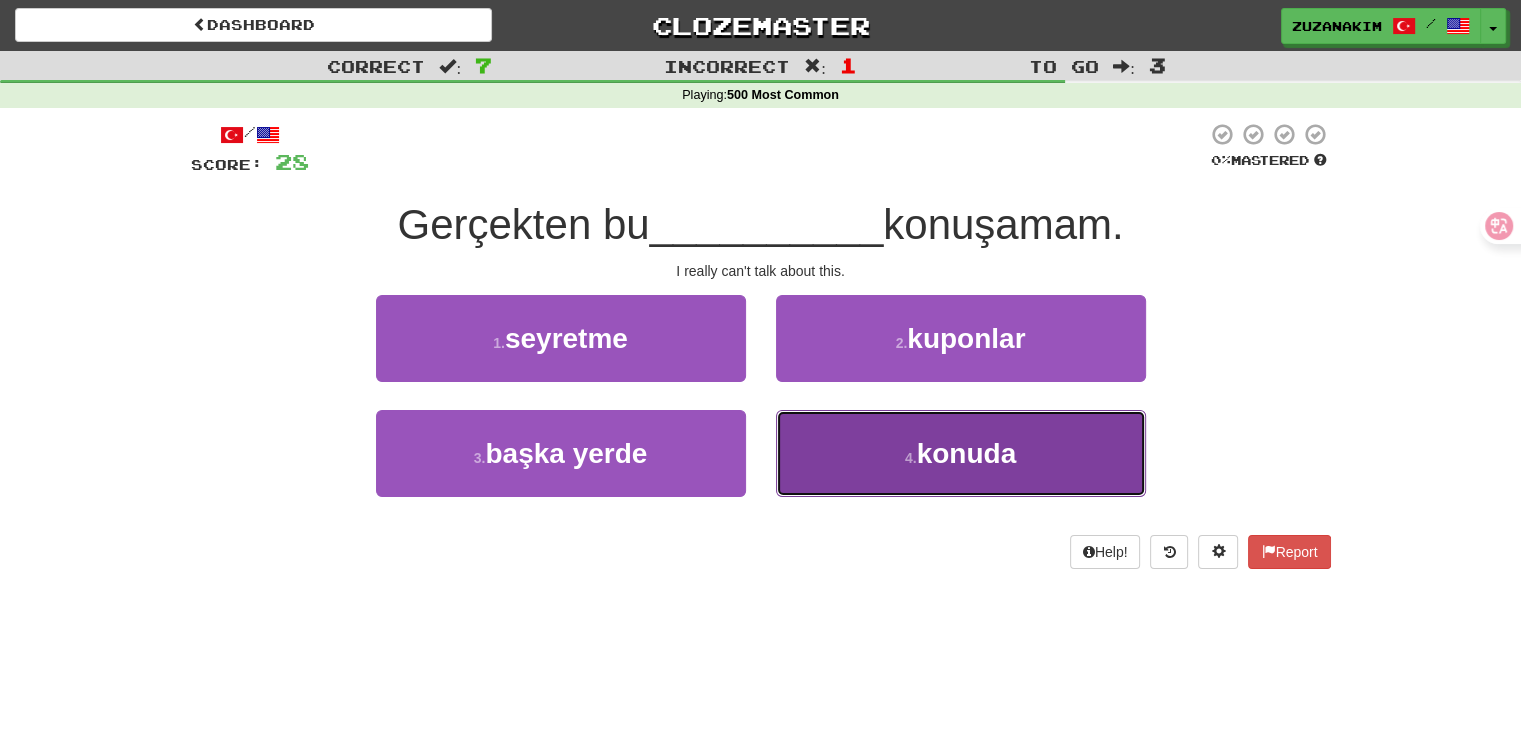 click on "4 .  konuda" at bounding box center (961, 453) 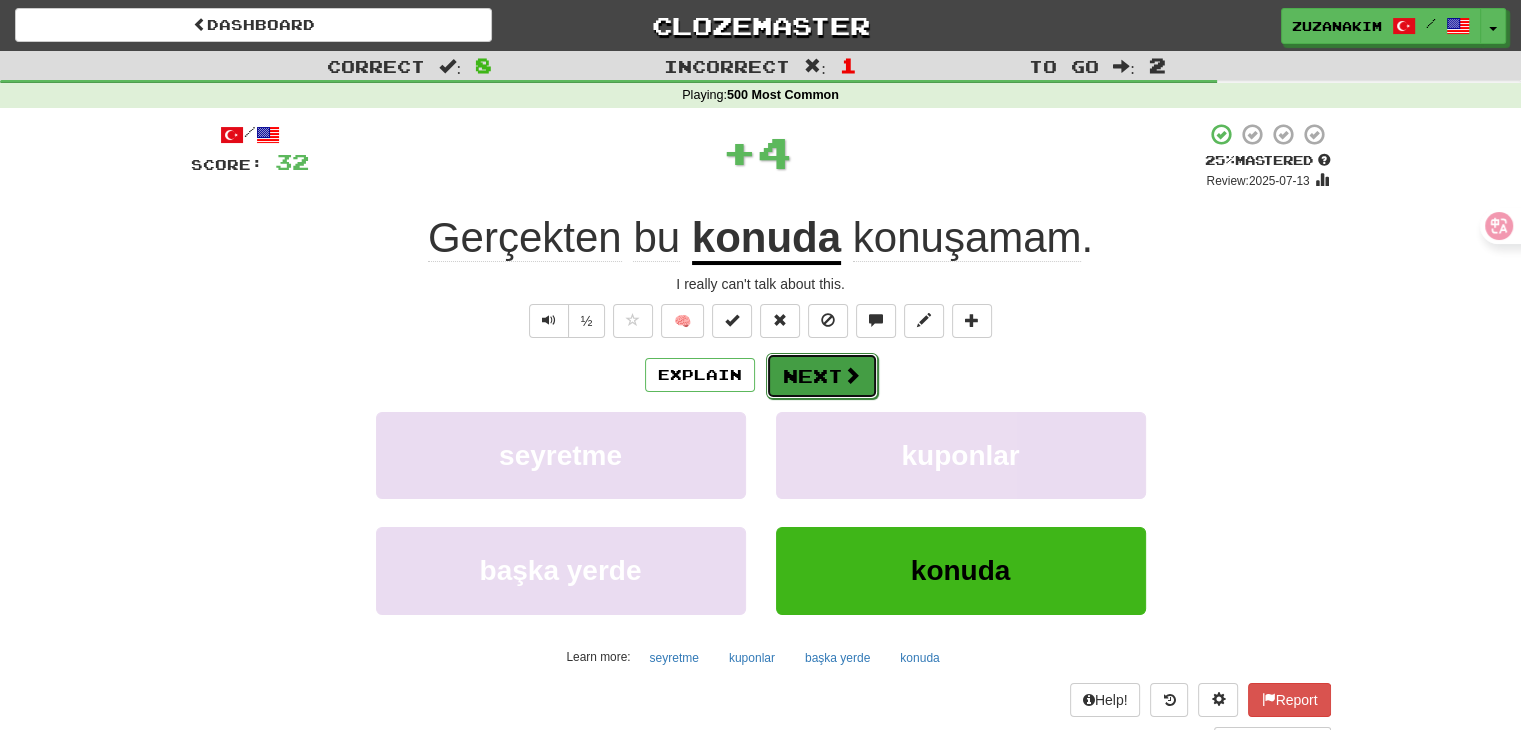 click on "Next" at bounding box center [822, 376] 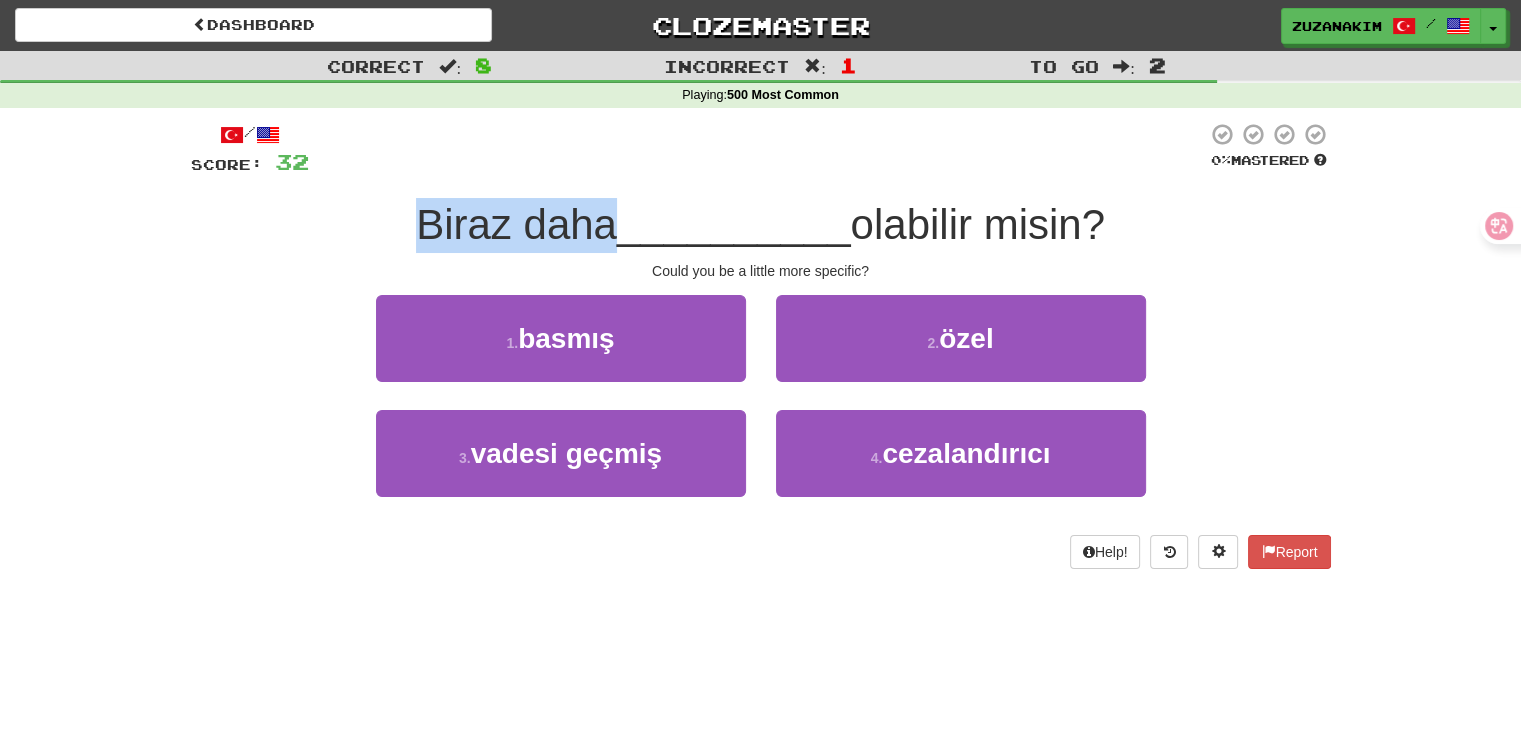 drag, startPoint x: 388, startPoint y: 228, endPoint x: 612, endPoint y: 228, distance: 224 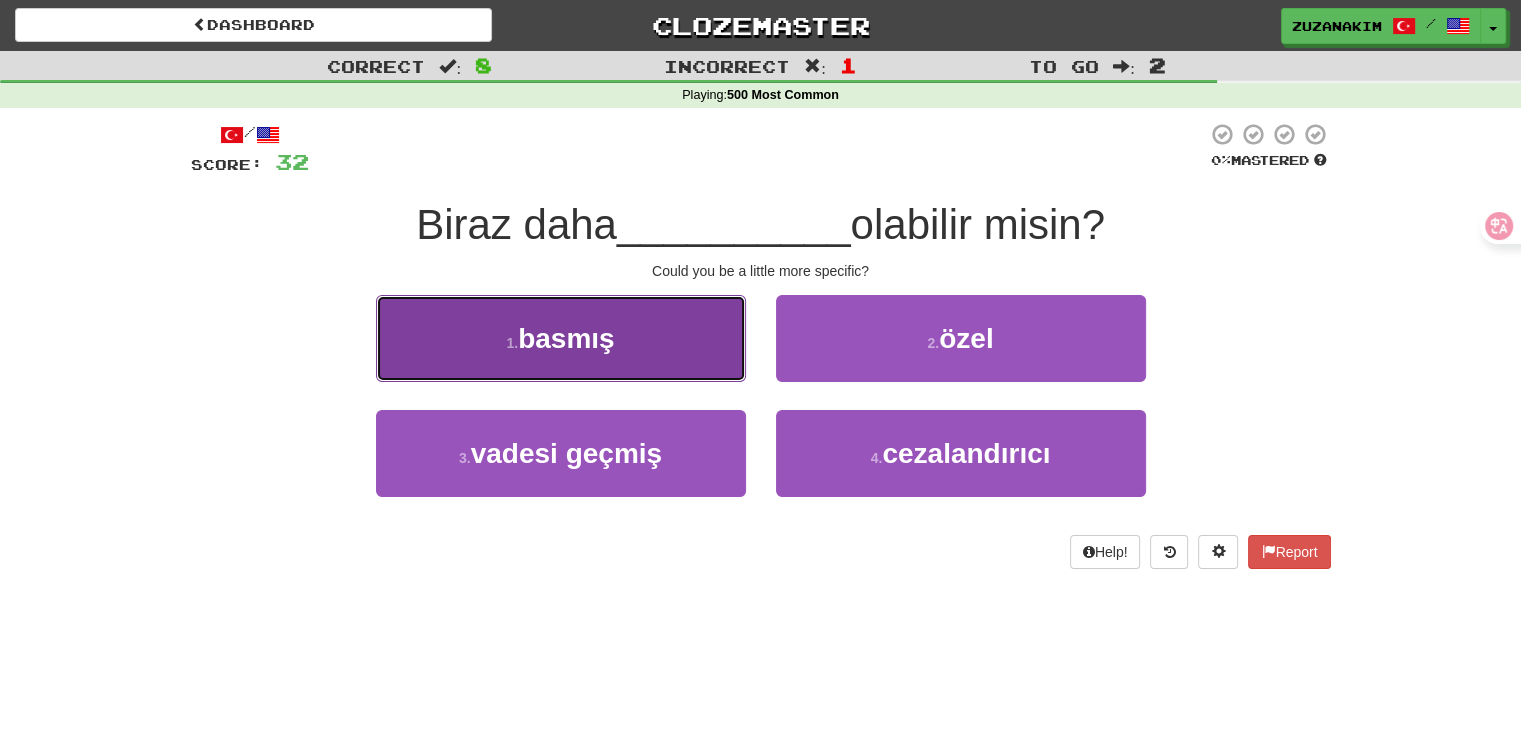 click on "1 .  basmış" at bounding box center [561, 338] 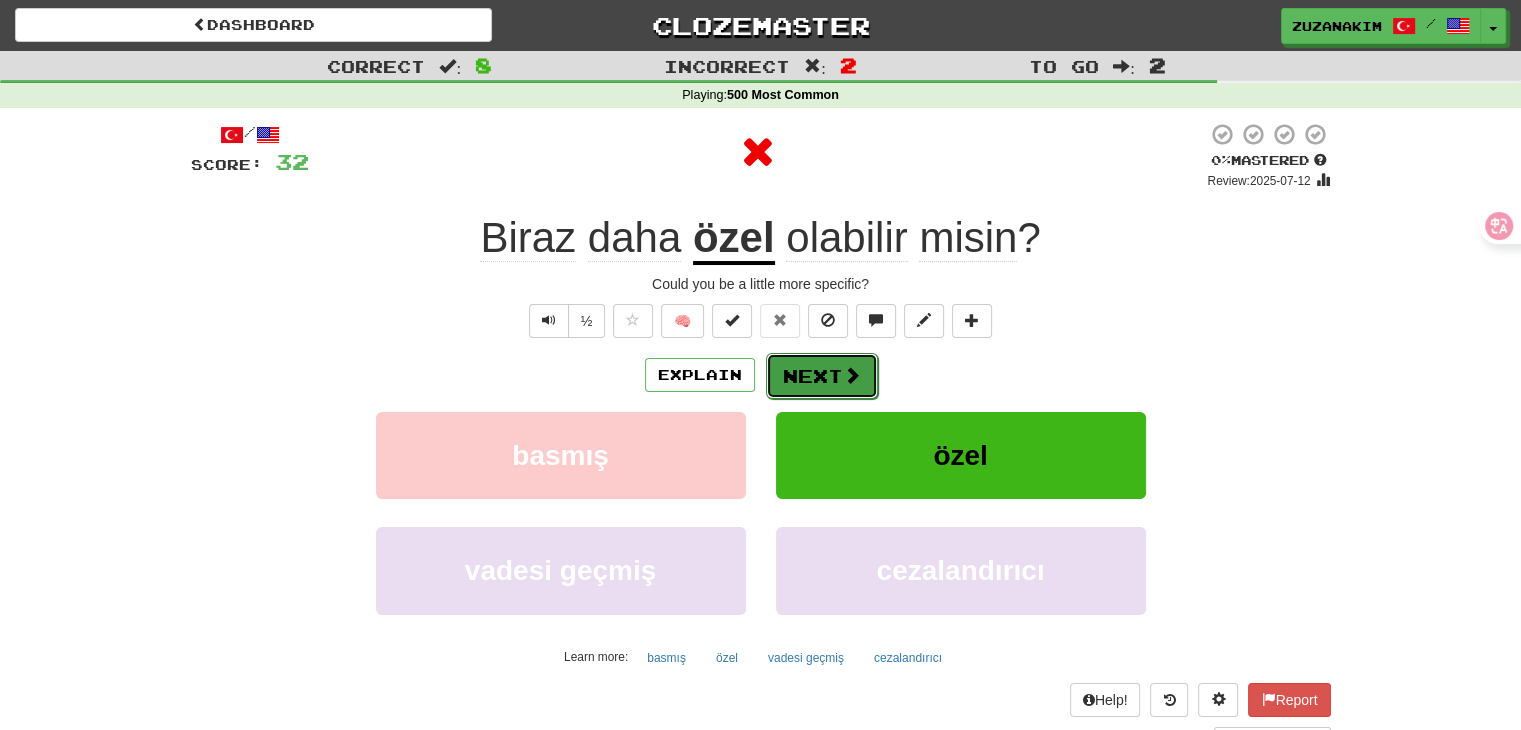 click on "Next" at bounding box center (822, 376) 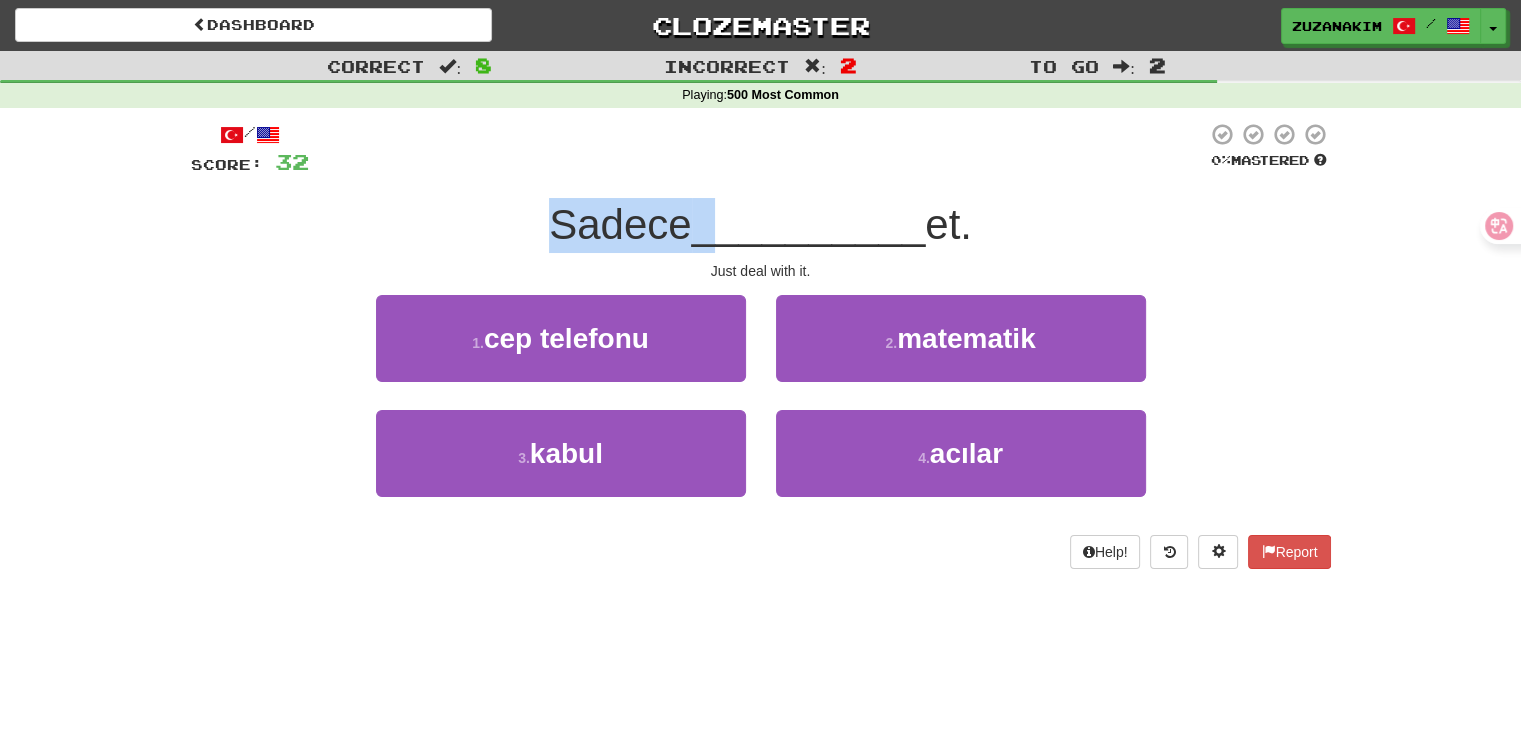 drag, startPoint x: 525, startPoint y: 224, endPoint x: 709, endPoint y: 223, distance: 184.00272 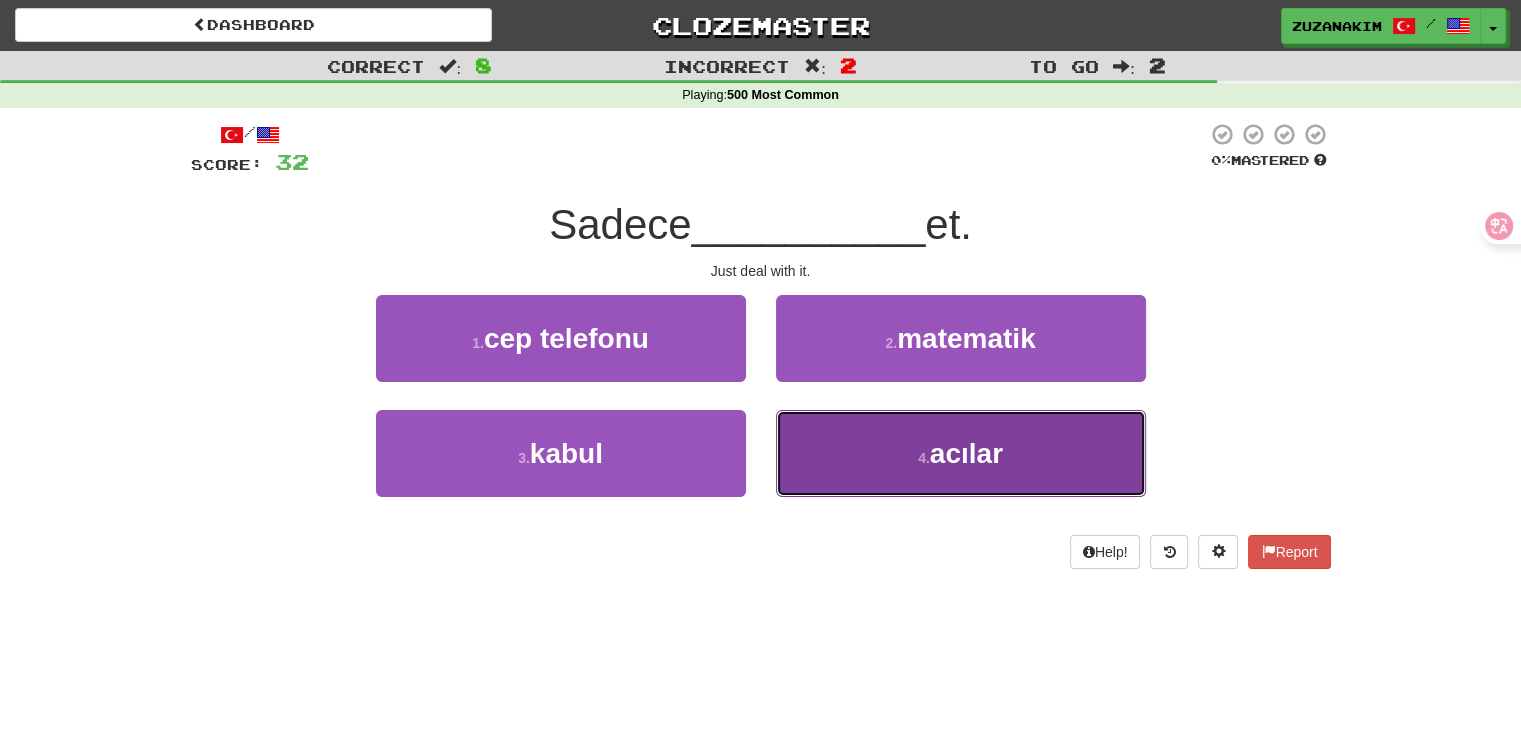 click on "4 .  acılar" at bounding box center [961, 453] 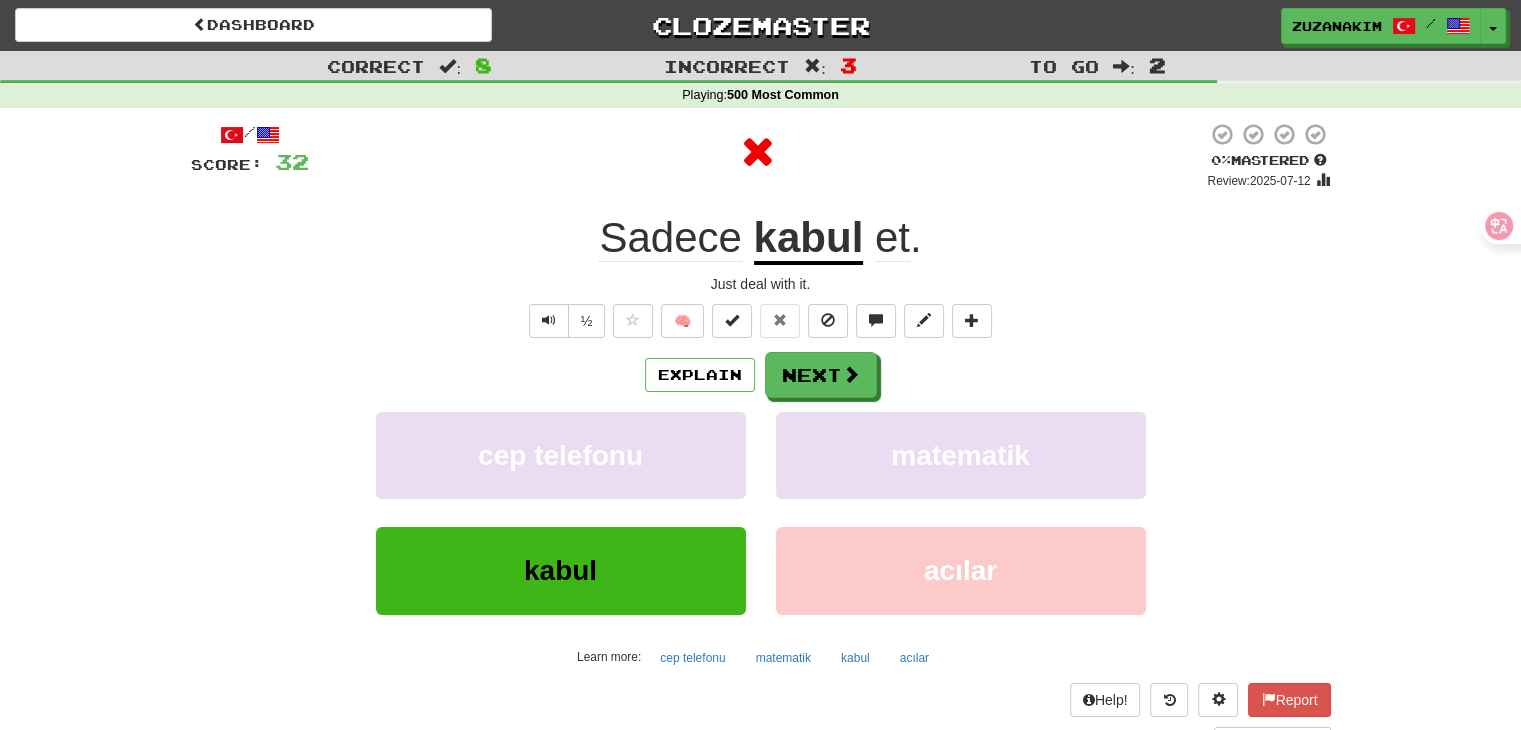 click on "kabul" at bounding box center (809, 239) 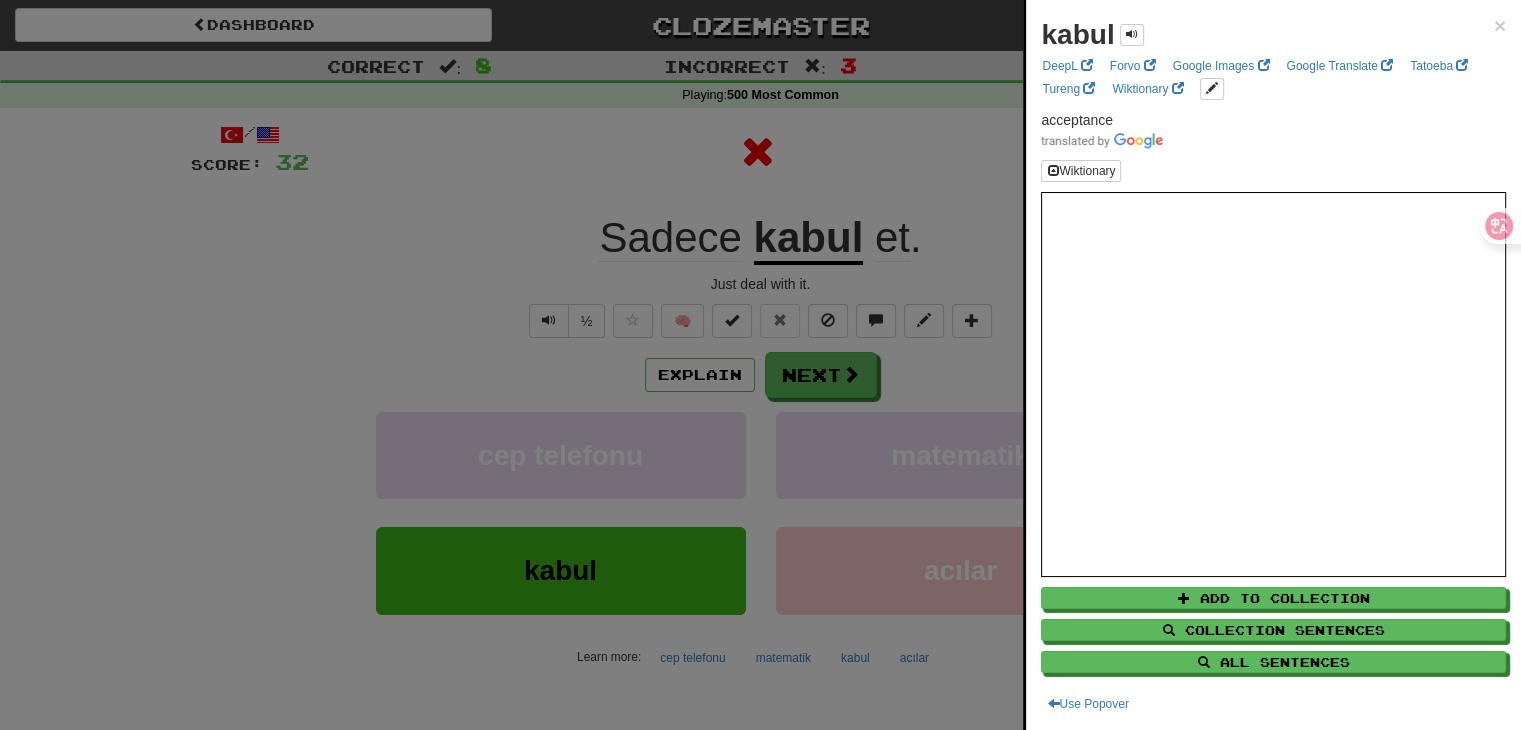 click at bounding box center (760, 365) 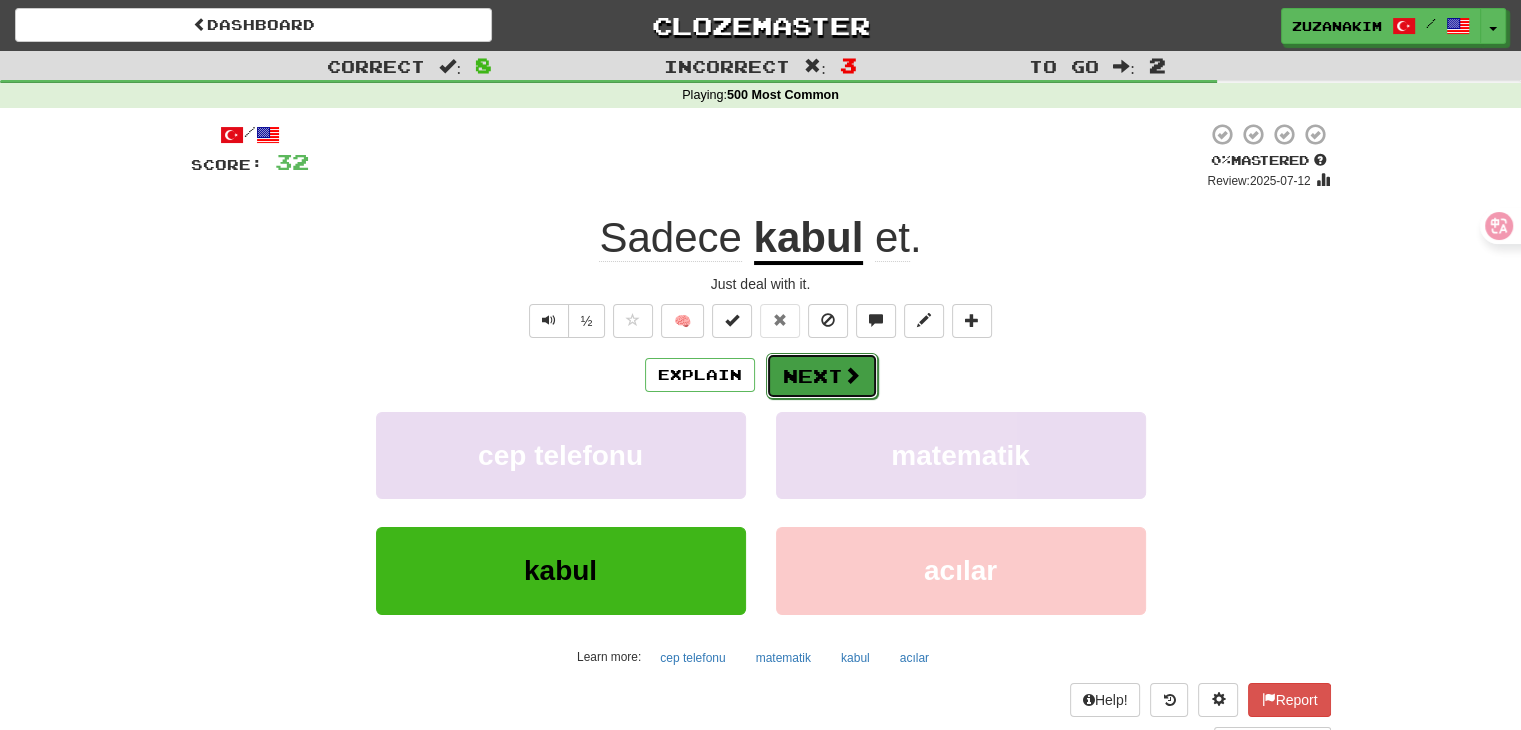 click on "Next" at bounding box center (822, 376) 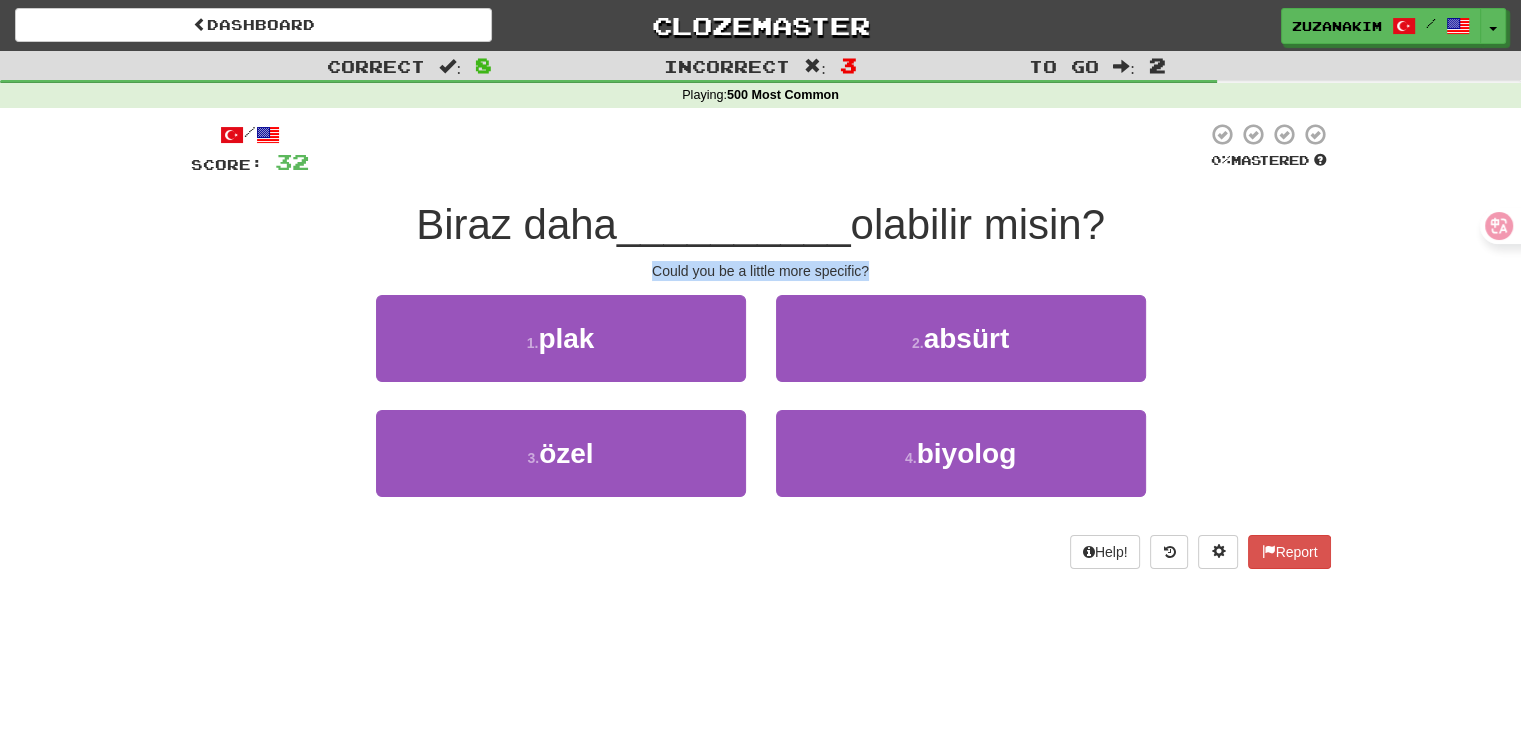 drag, startPoint x: 592, startPoint y: 270, endPoint x: 986, endPoint y: 270, distance: 394 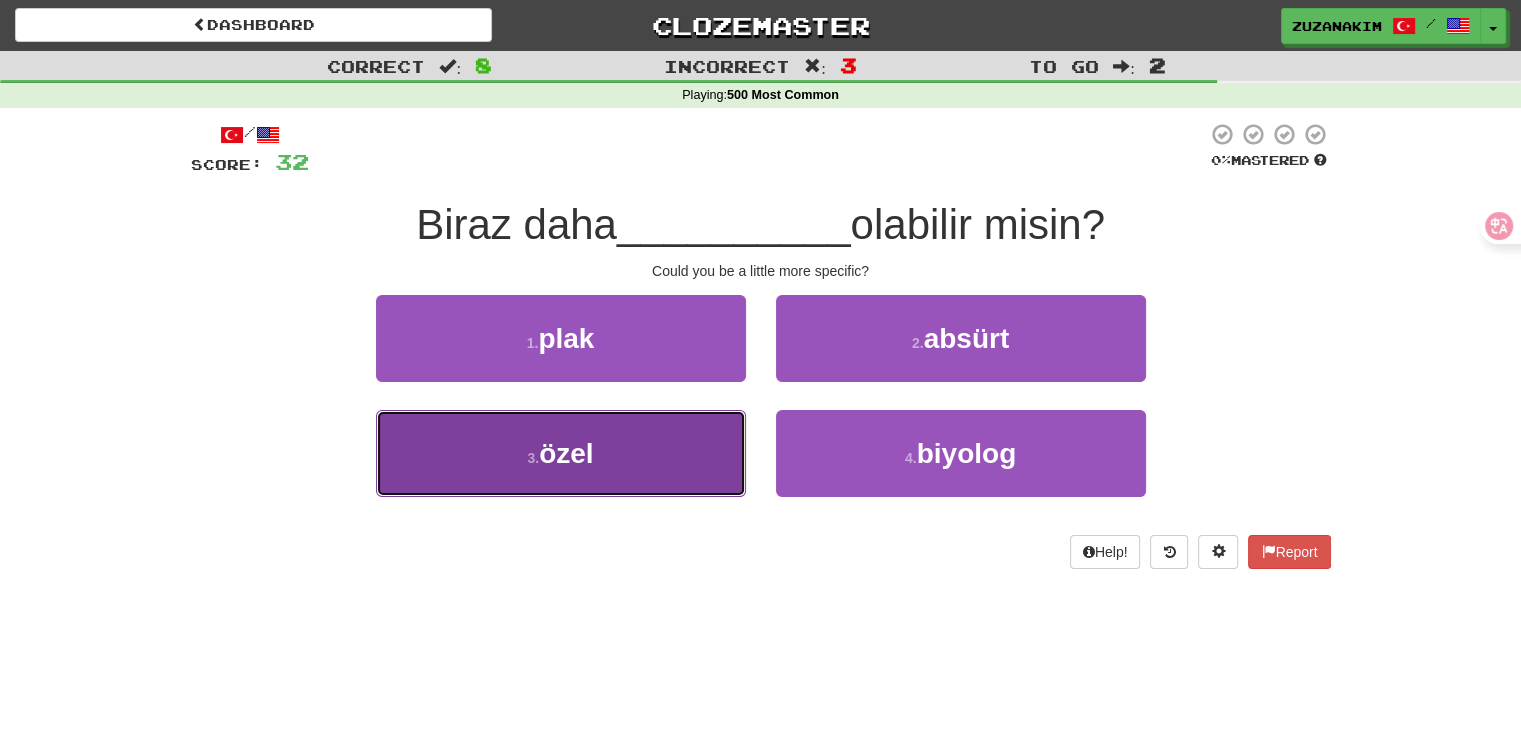 click on "3 .  özel" at bounding box center (561, 453) 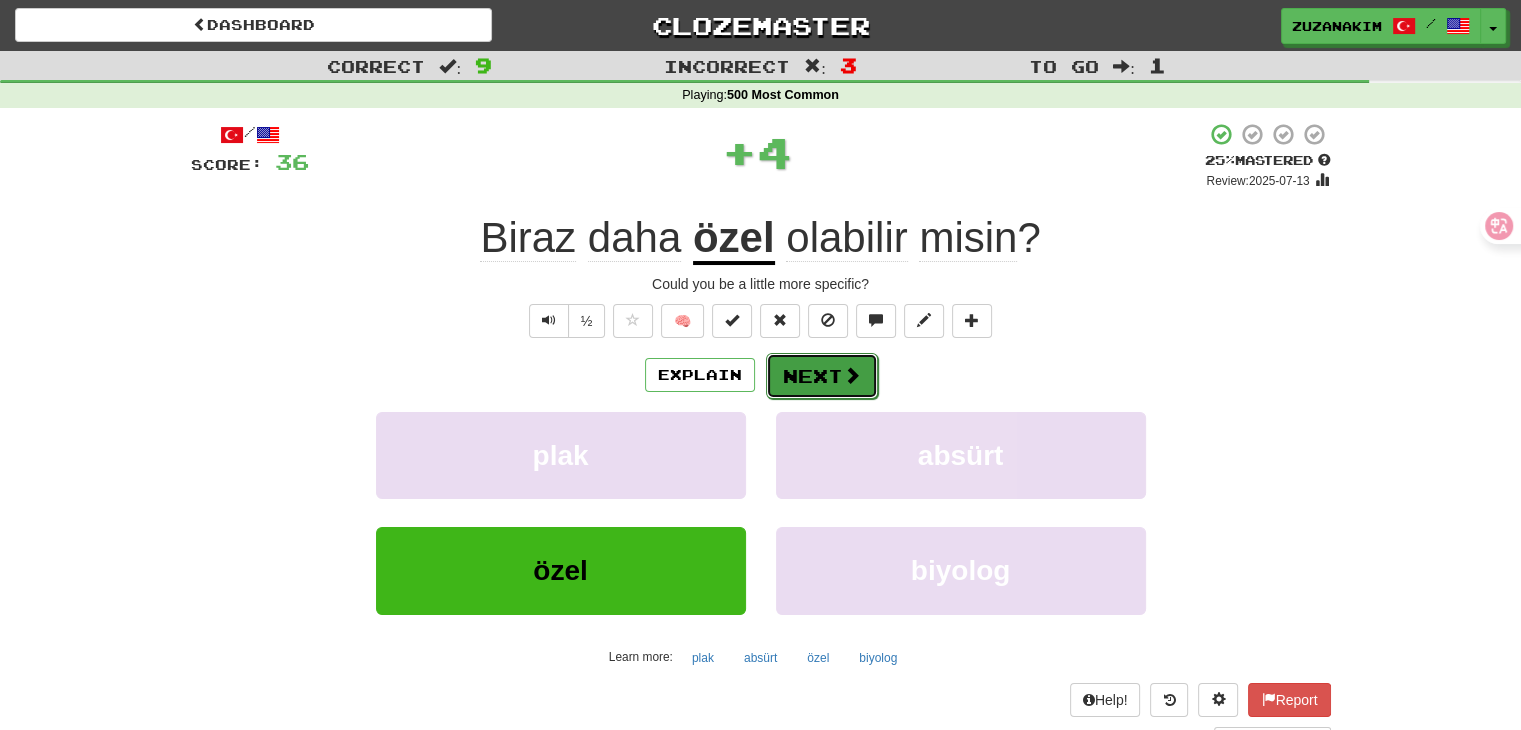 click on "Next" at bounding box center [822, 376] 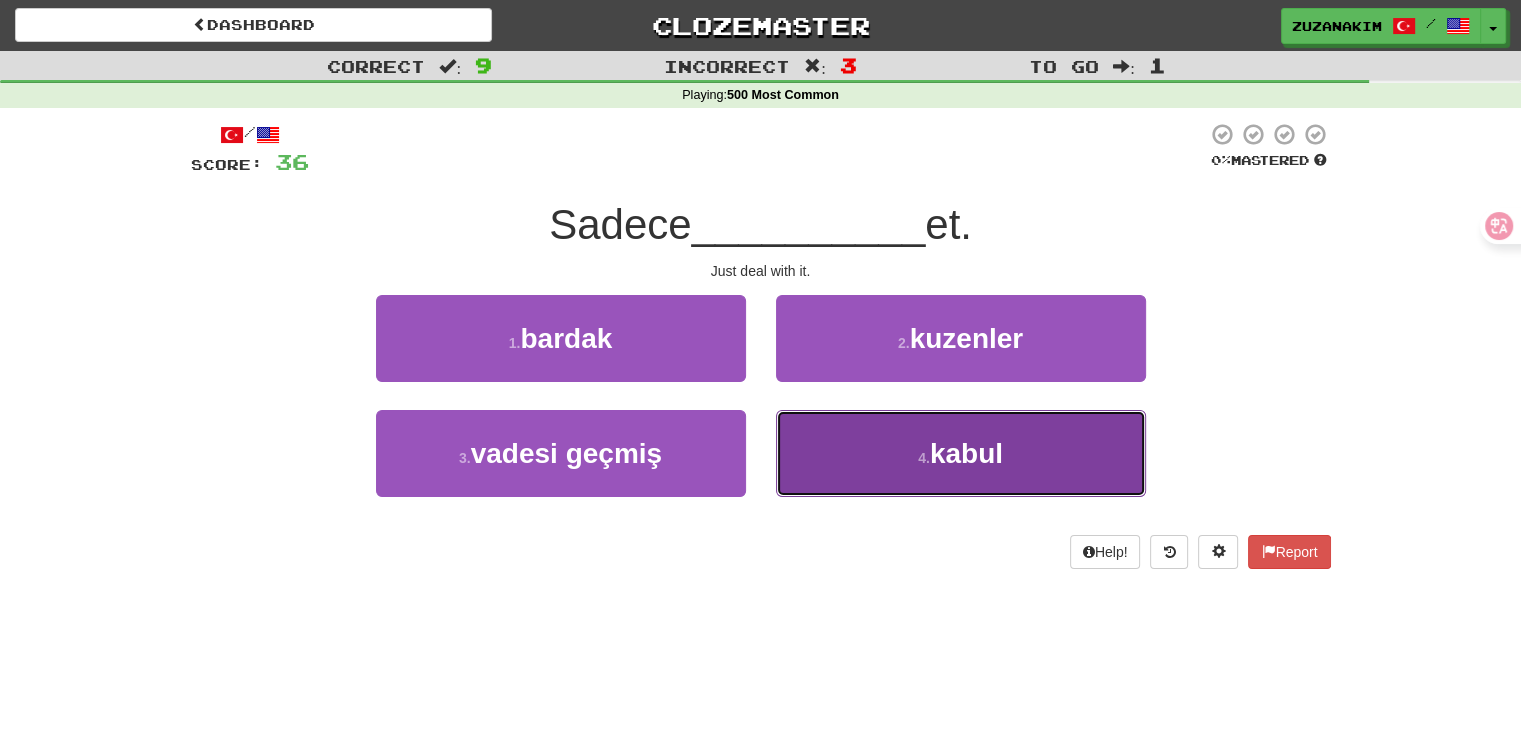 click on "4 .  kabul" at bounding box center [961, 453] 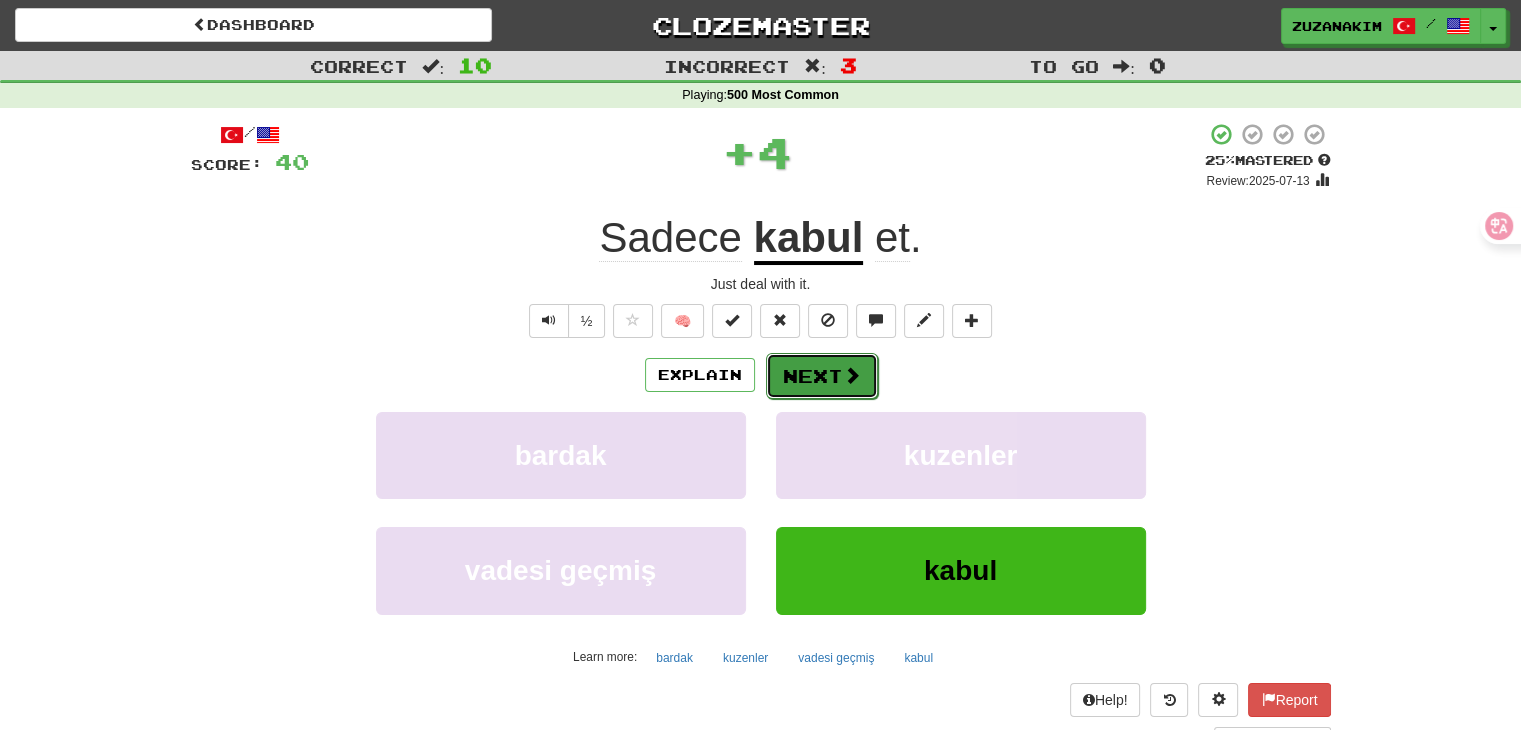 click on "Next" at bounding box center [822, 376] 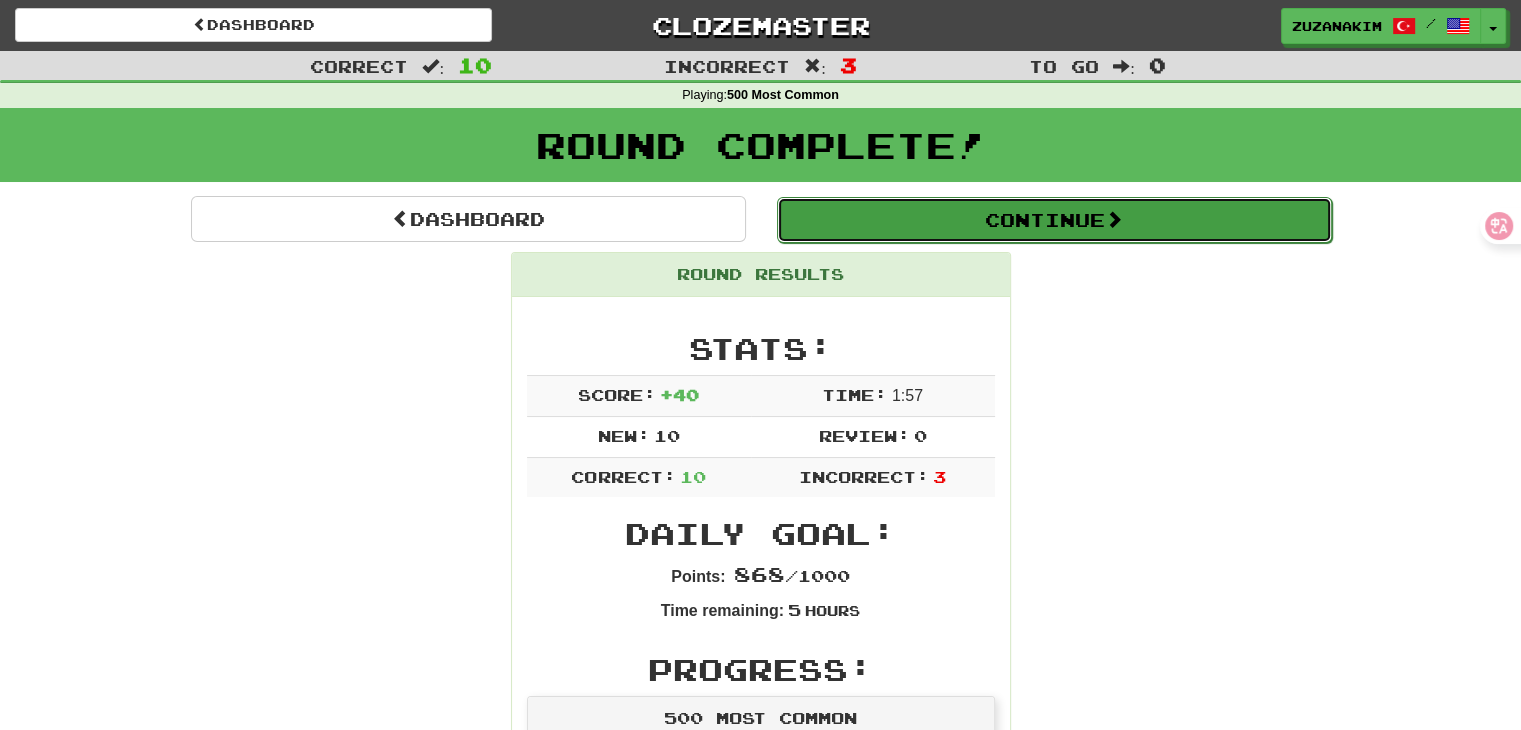 click on "Continue" at bounding box center (1054, 220) 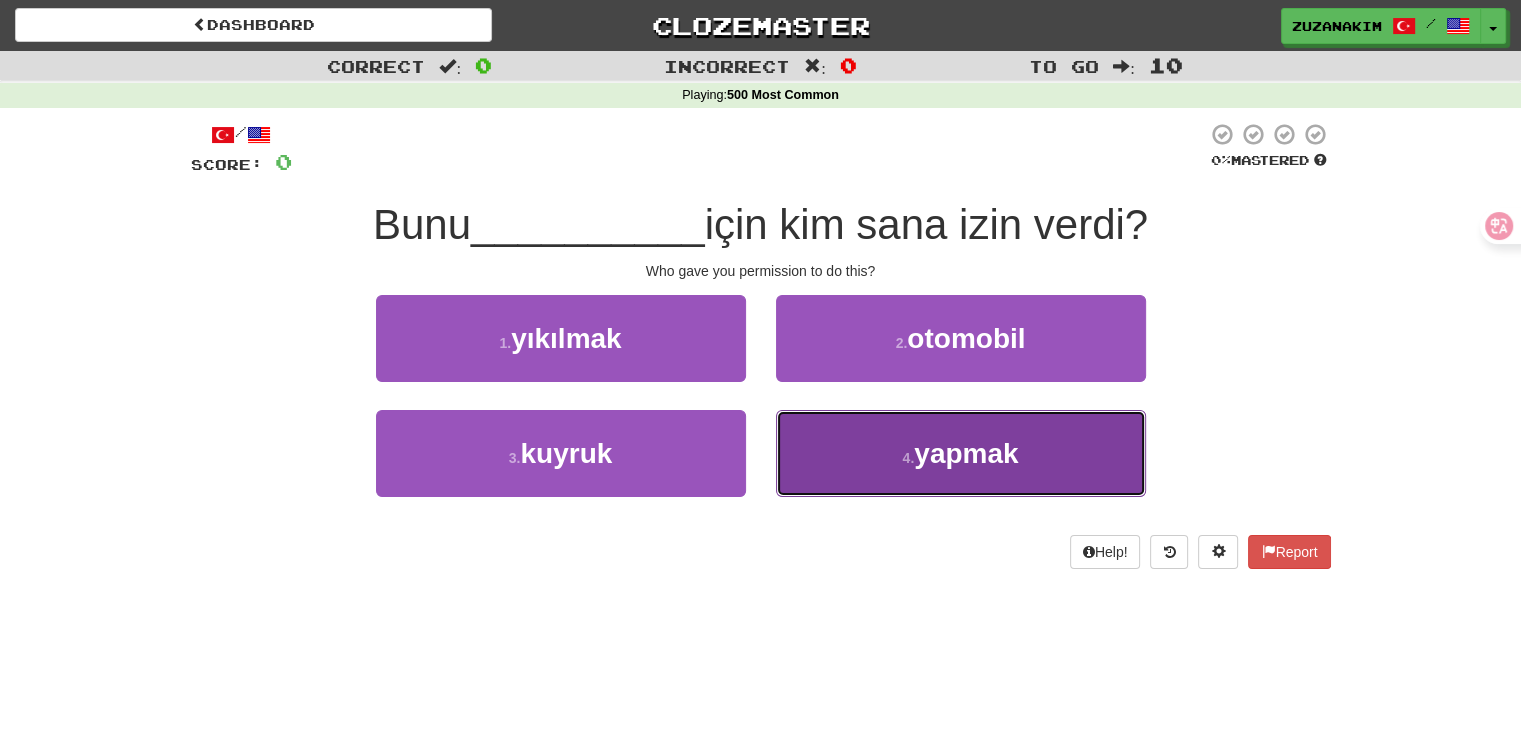 click on "4 .  yapmak" at bounding box center [961, 453] 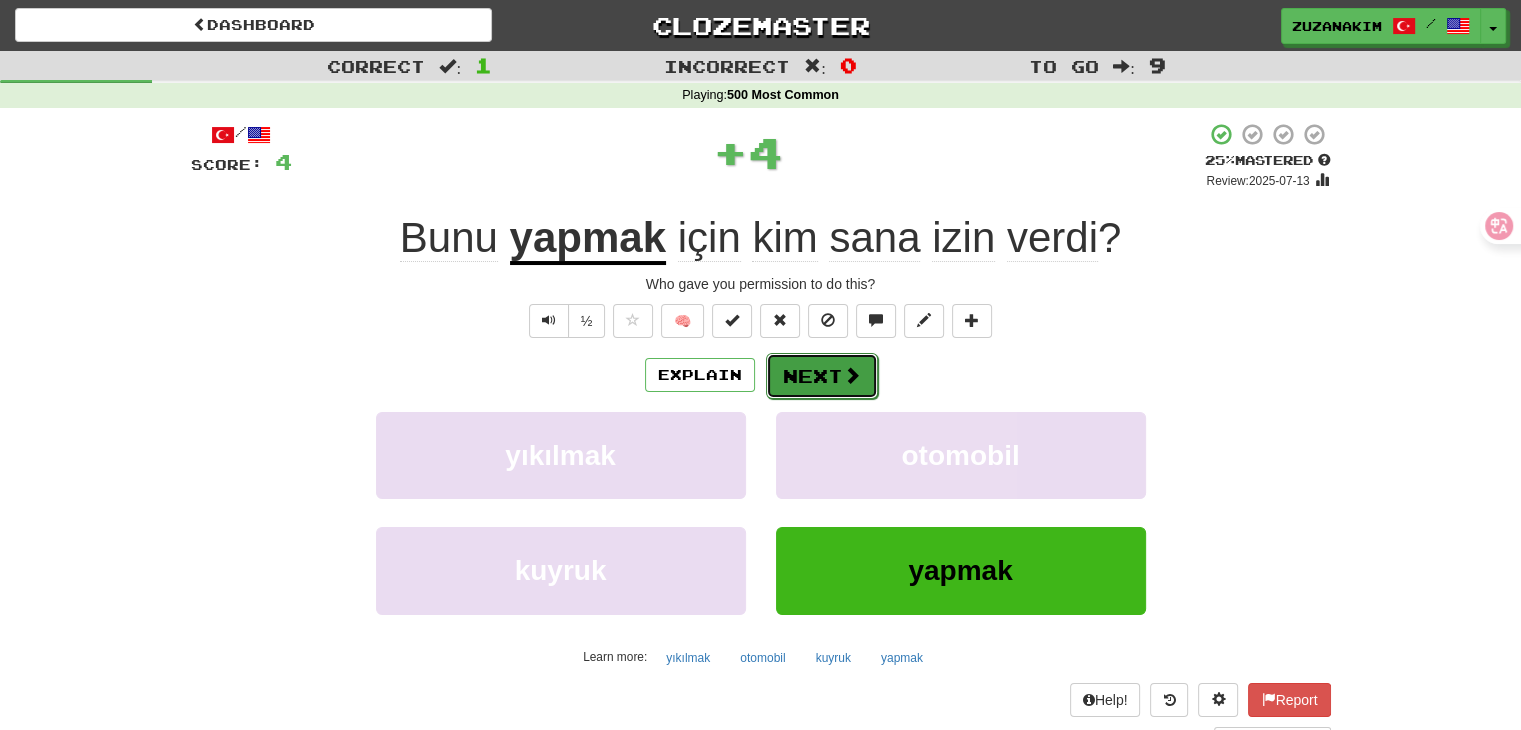 click on "Next" at bounding box center [822, 376] 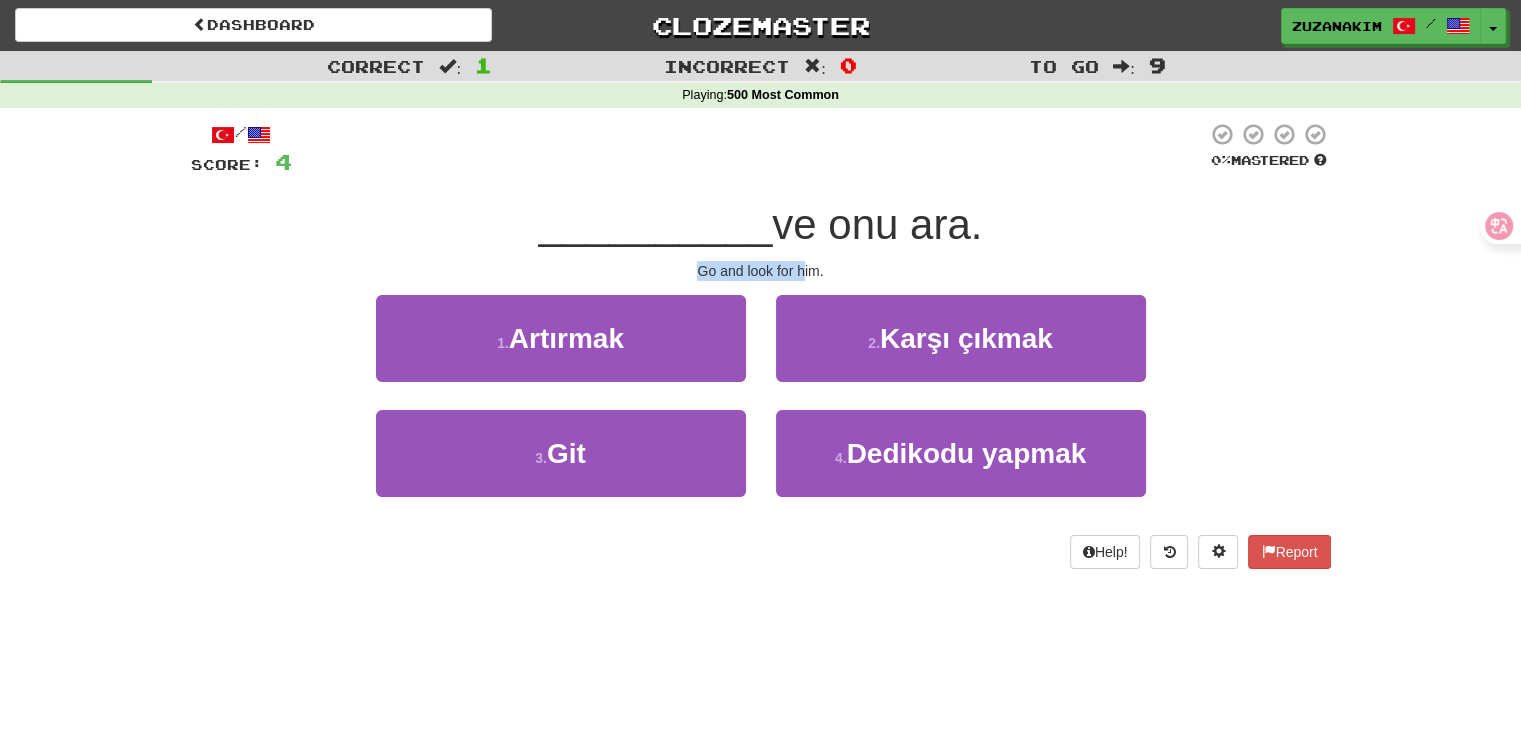 drag, startPoint x: 635, startPoint y: 277, endPoint x: 804, endPoint y: 277, distance: 169 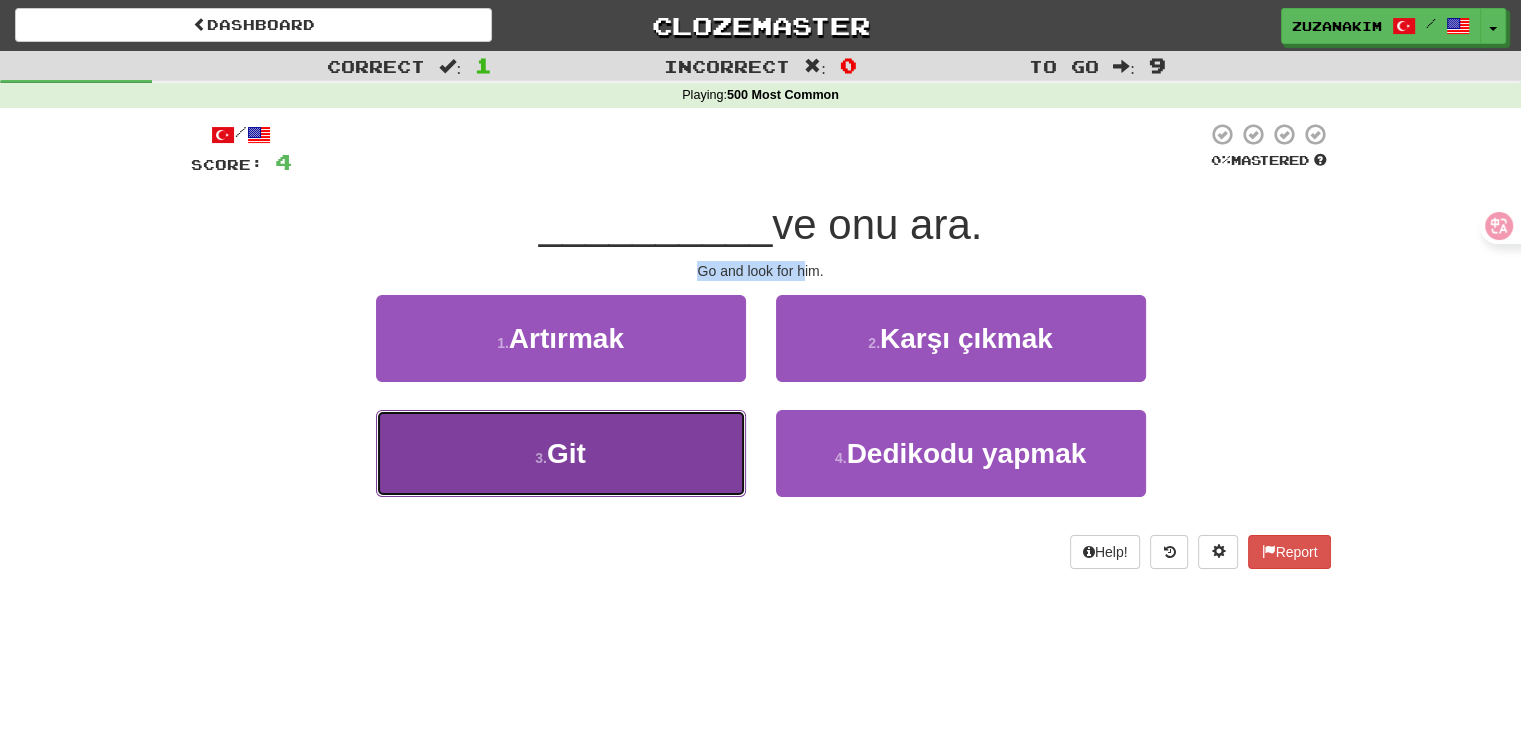 click on "3 .  Git" at bounding box center [561, 453] 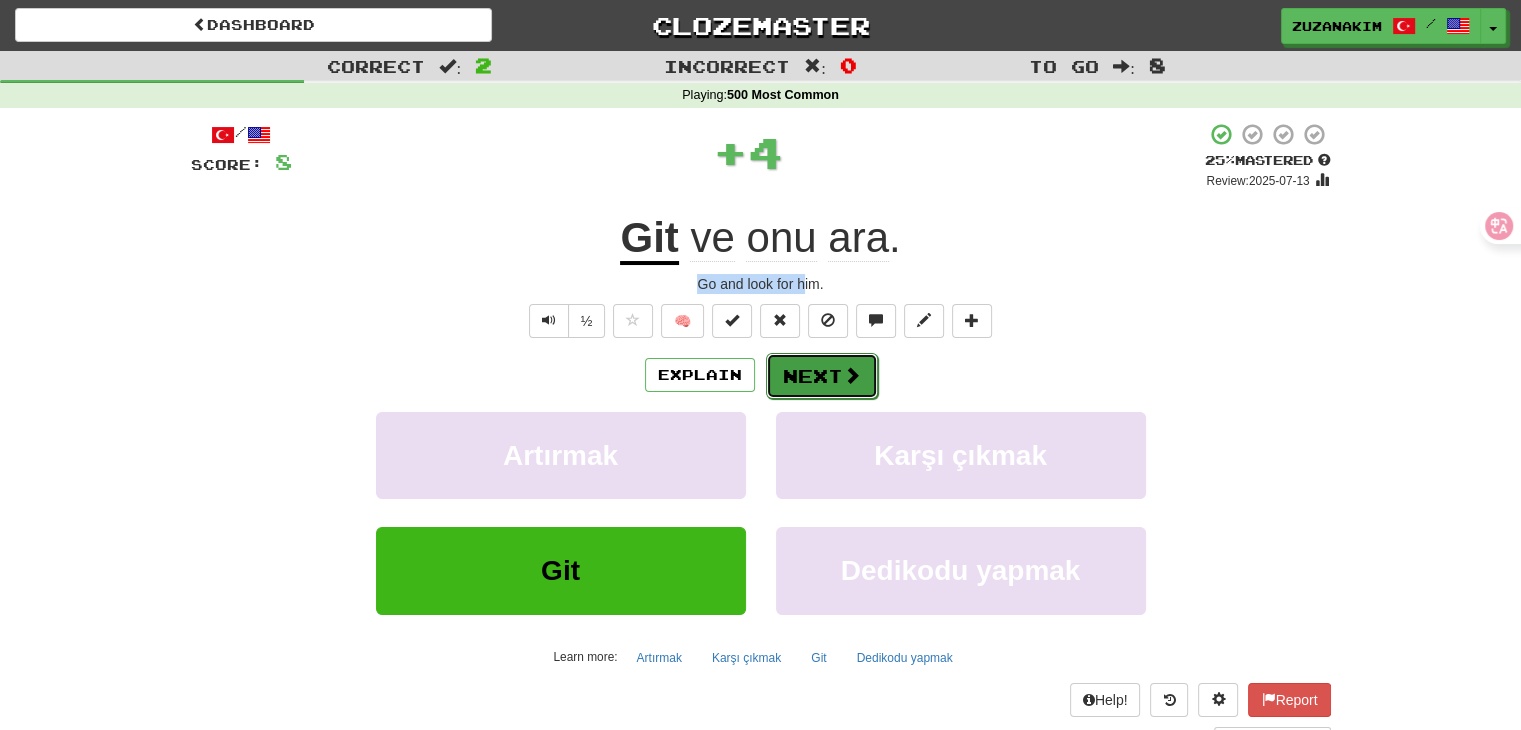 click on "Next" at bounding box center (822, 376) 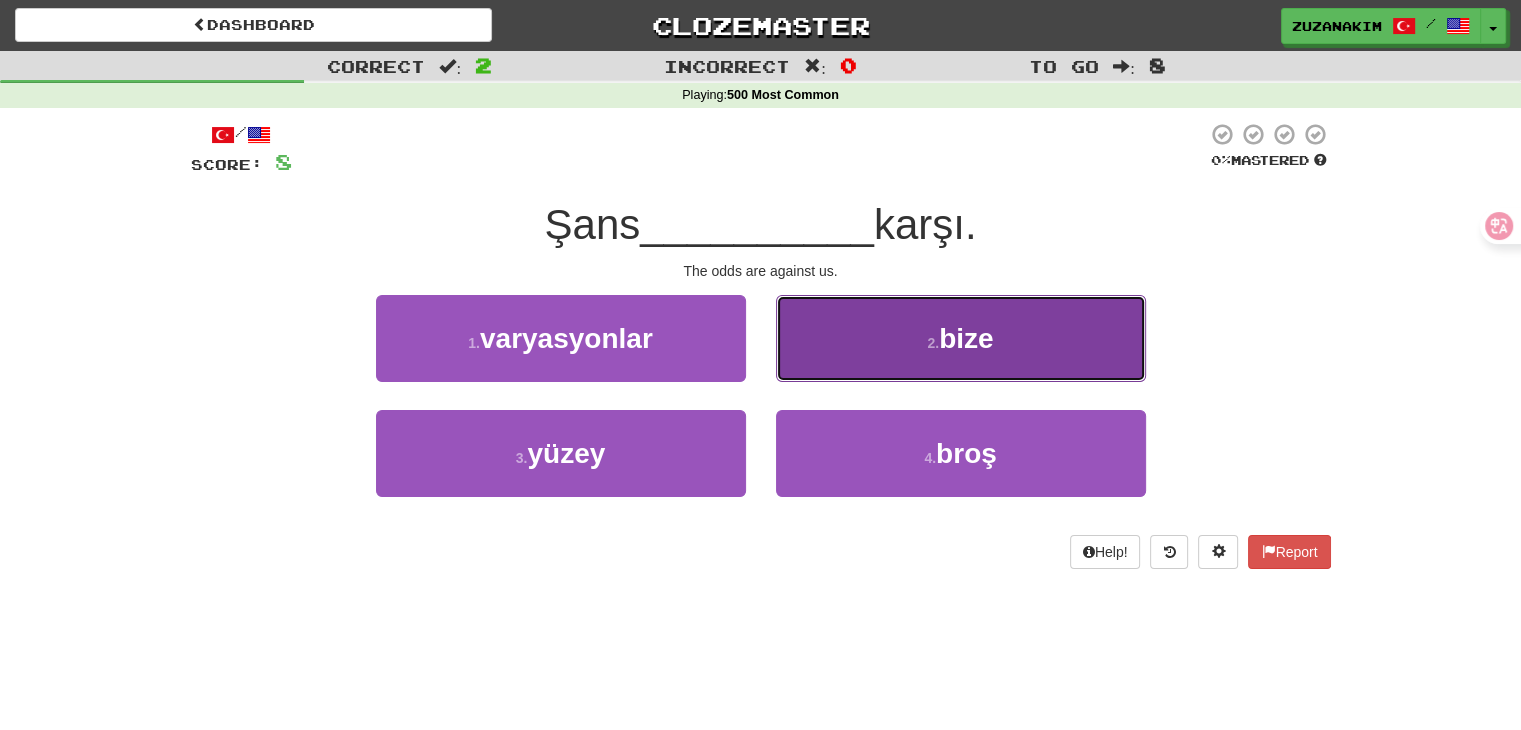 click on "2 .  bize" at bounding box center (961, 338) 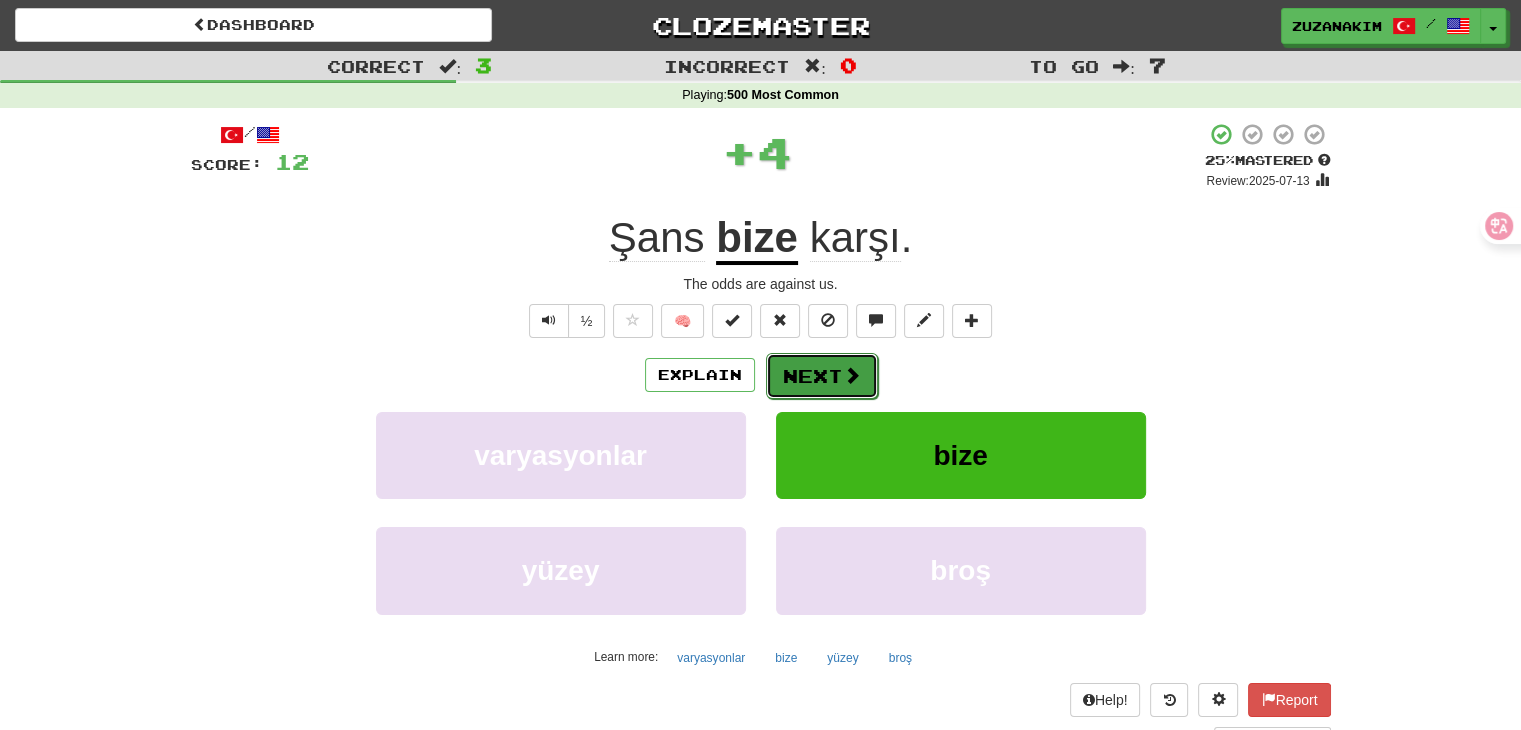 click on "Next" at bounding box center (822, 376) 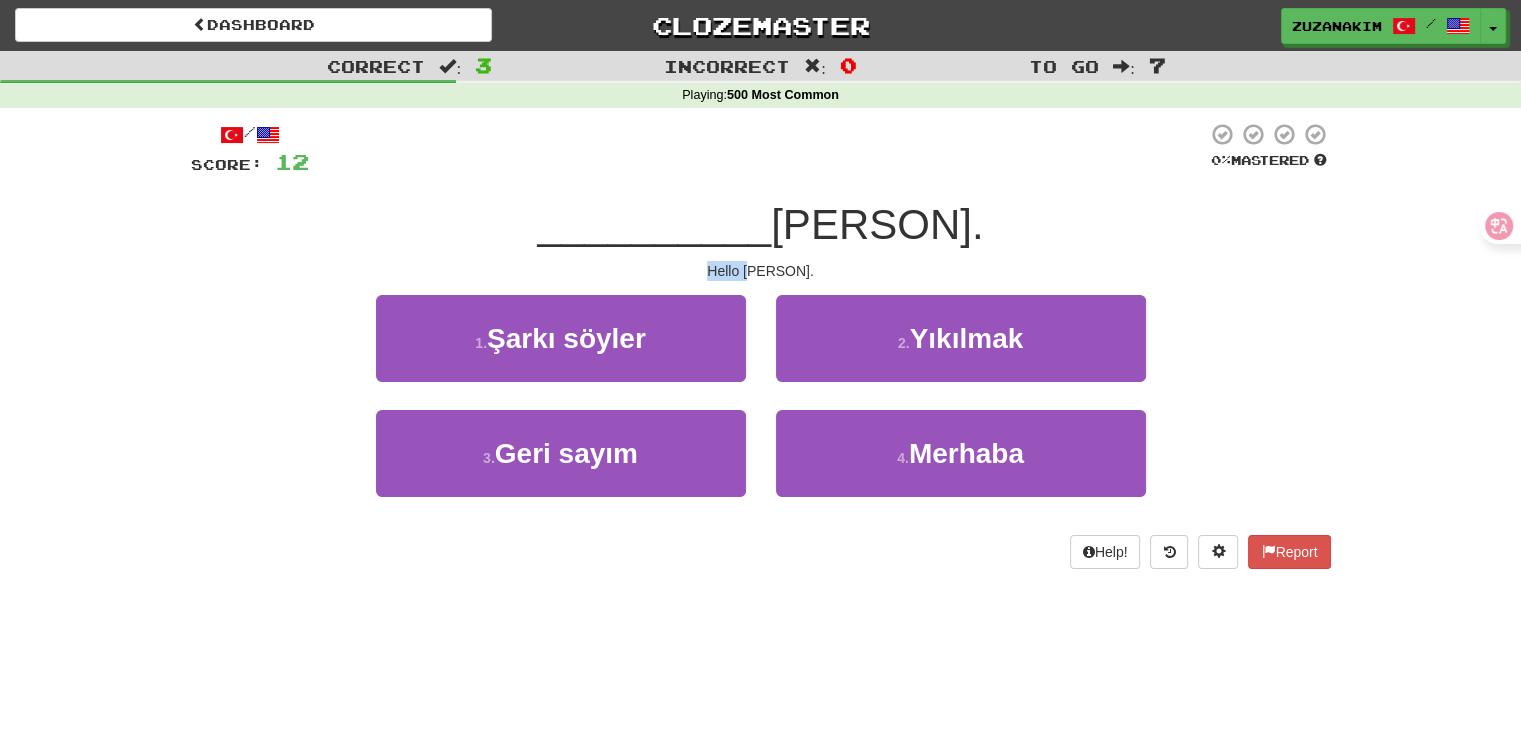 drag, startPoint x: 693, startPoint y: 269, endPoint x: 800, endPoint y: 269, distance: 107 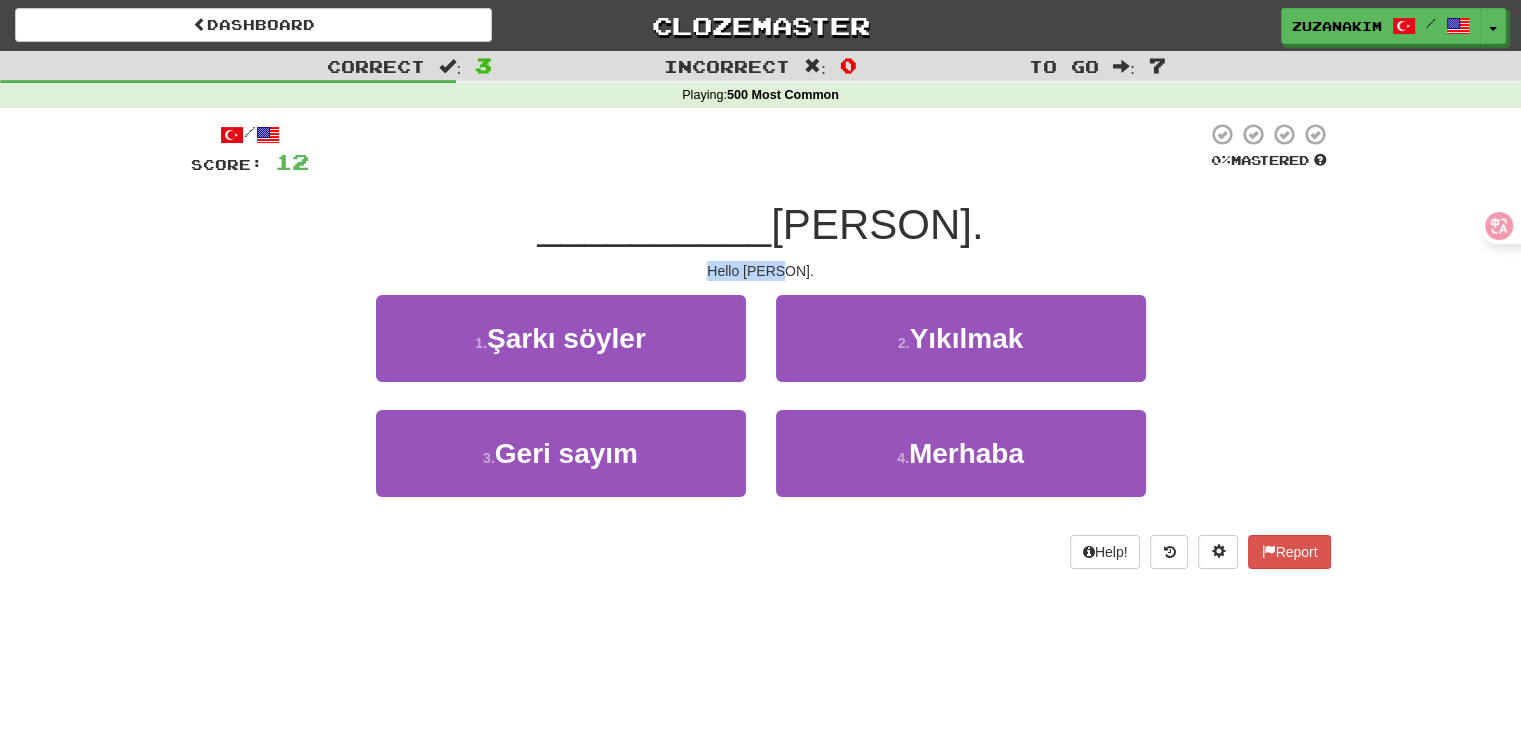 click on "Hello [PERSON]." at bounding box center [761, 271] 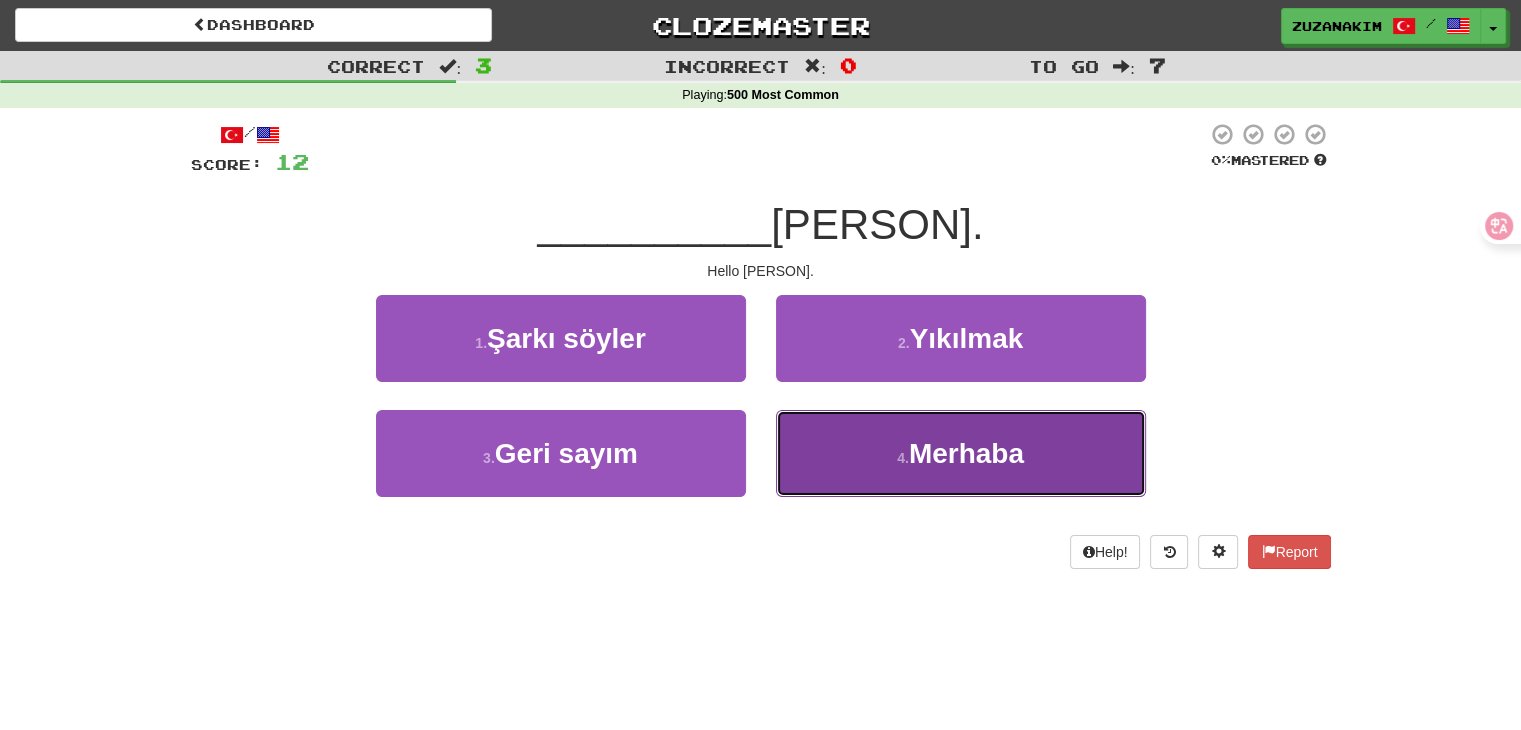 click on "4 .  Merhaba" at bounding box center [961, 453] 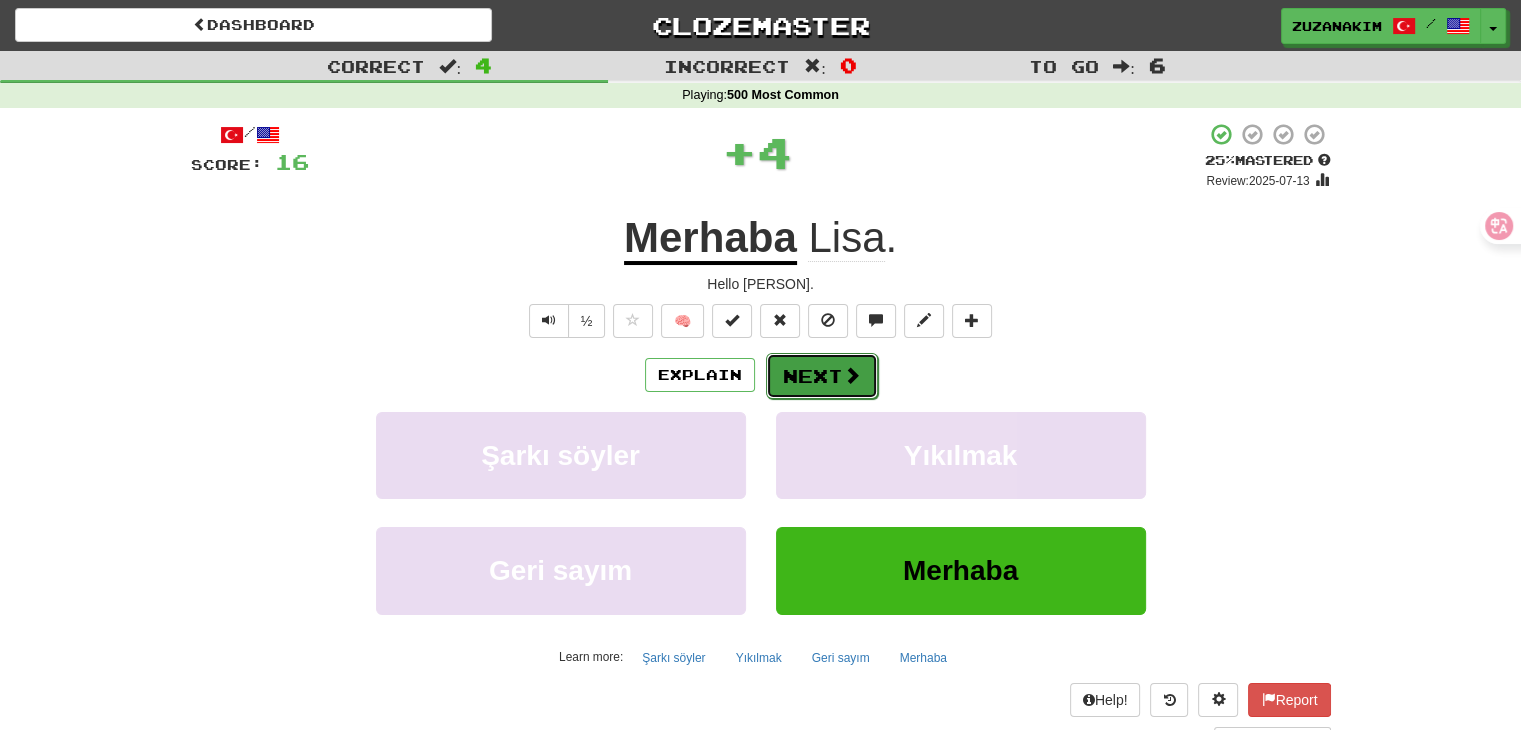 click on "Next" at bounding box center [822, 376] 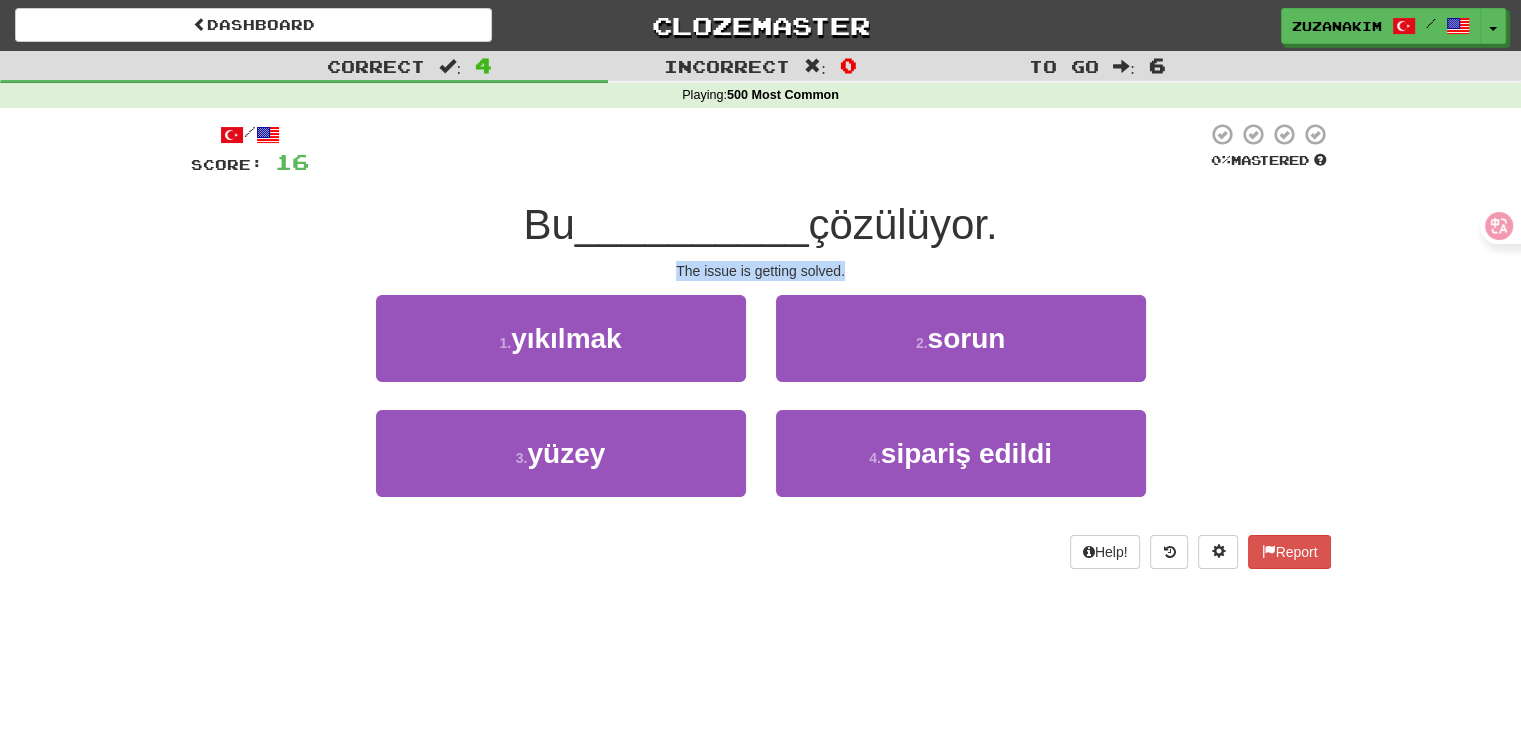 drag, startPoint x: 653, startPoint y: 262, endPoint x: 904, endPoint y: 260, distance: 251.00797 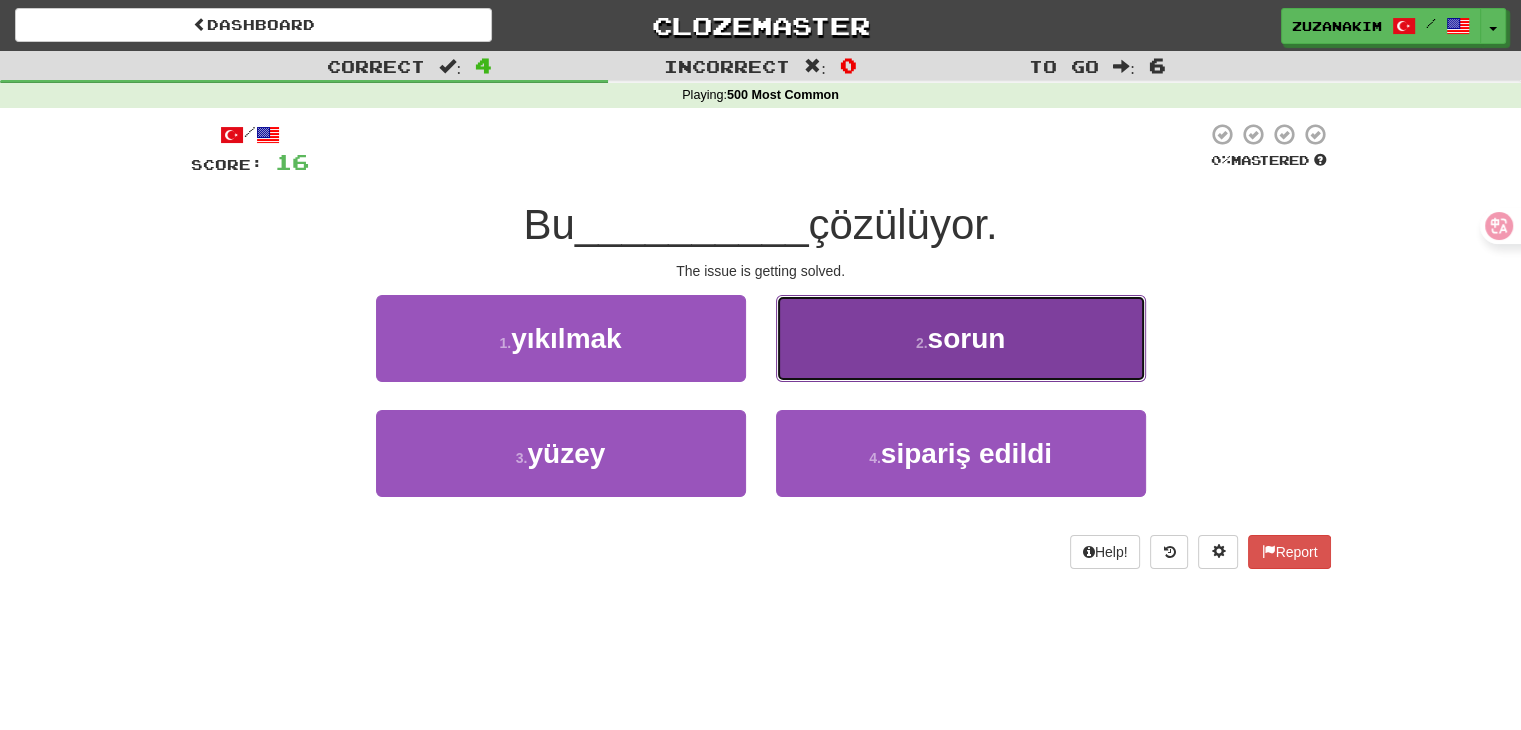 click on "2 .  sorun" at bounding box center (961, 338) 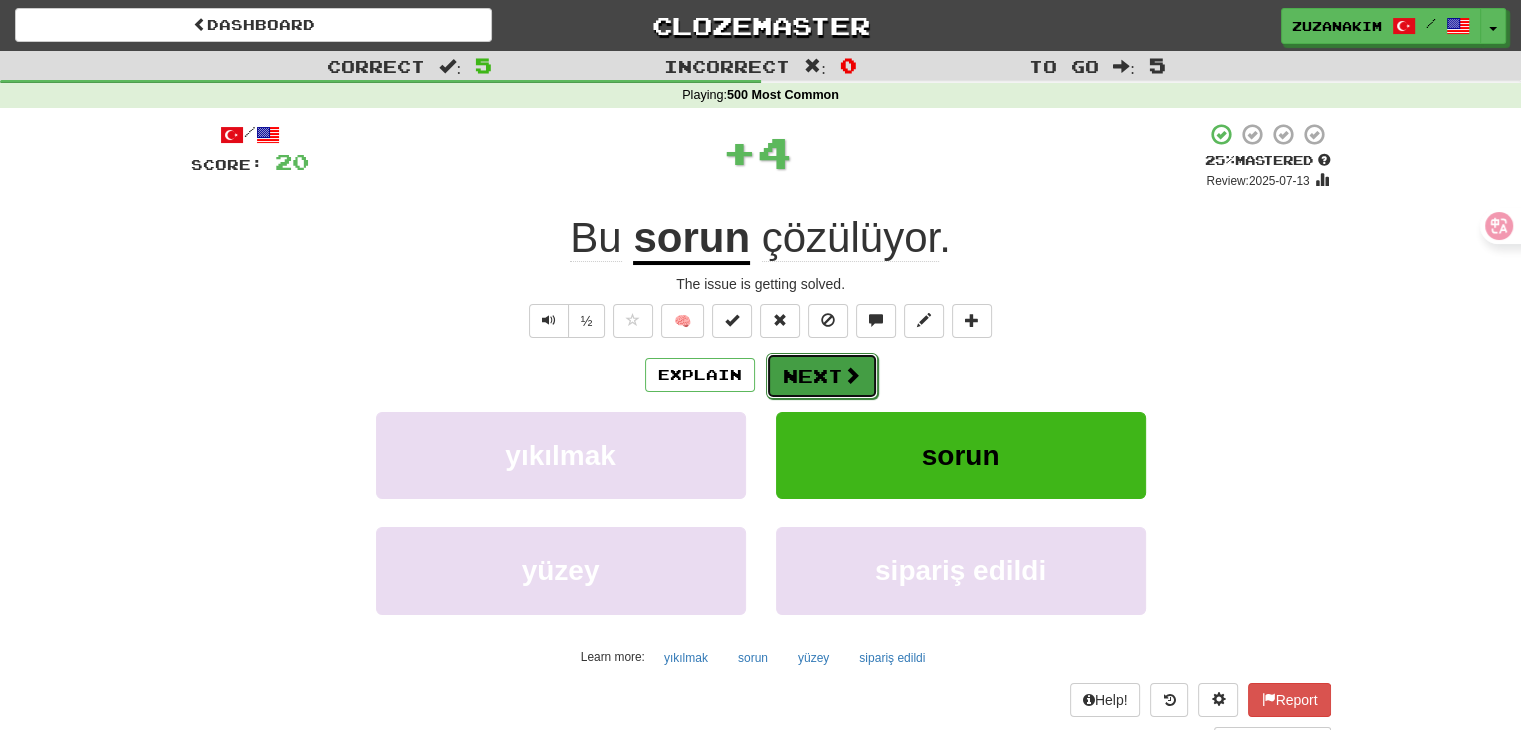 click on "Next" at bounding box center [822, 376] 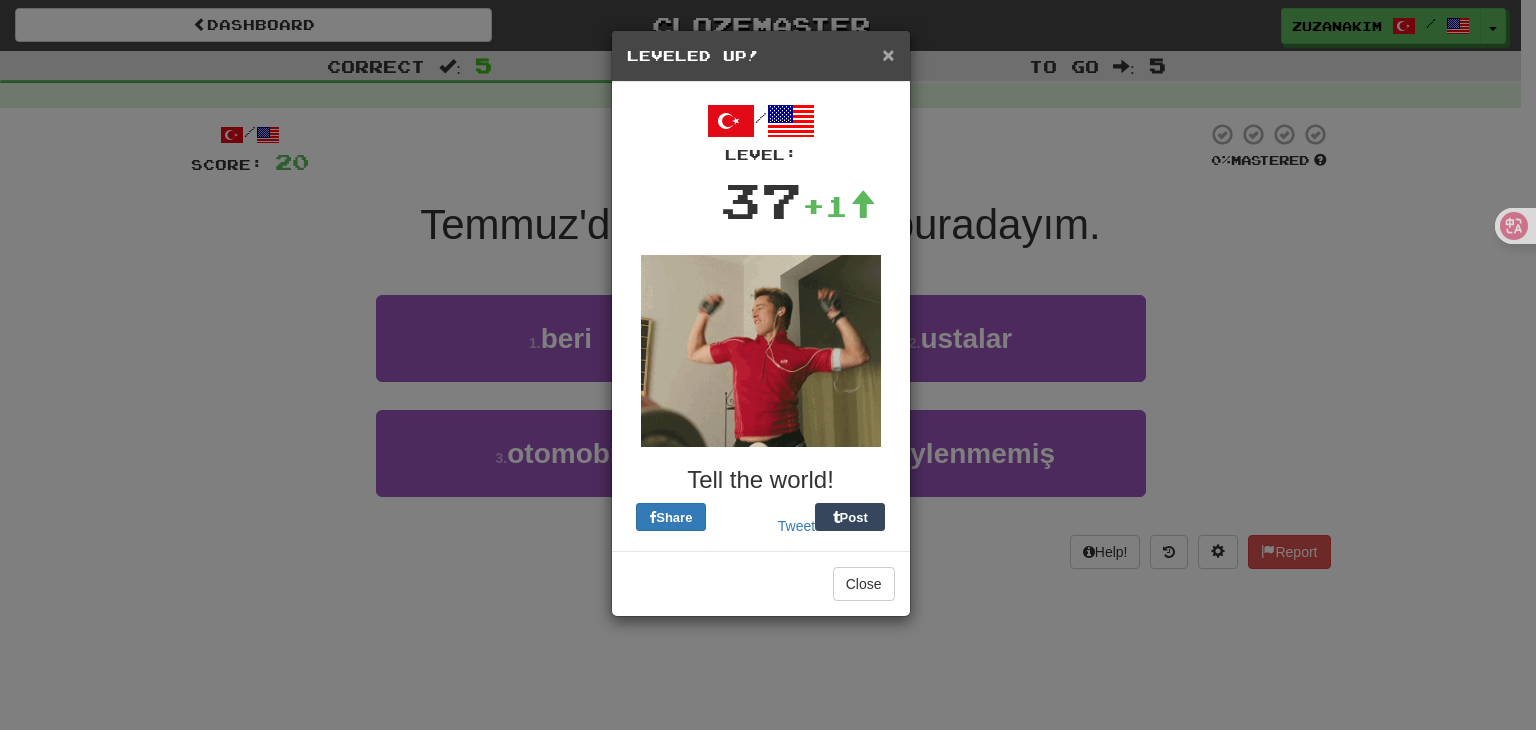 click on "×" at bounding box center (888, 54) 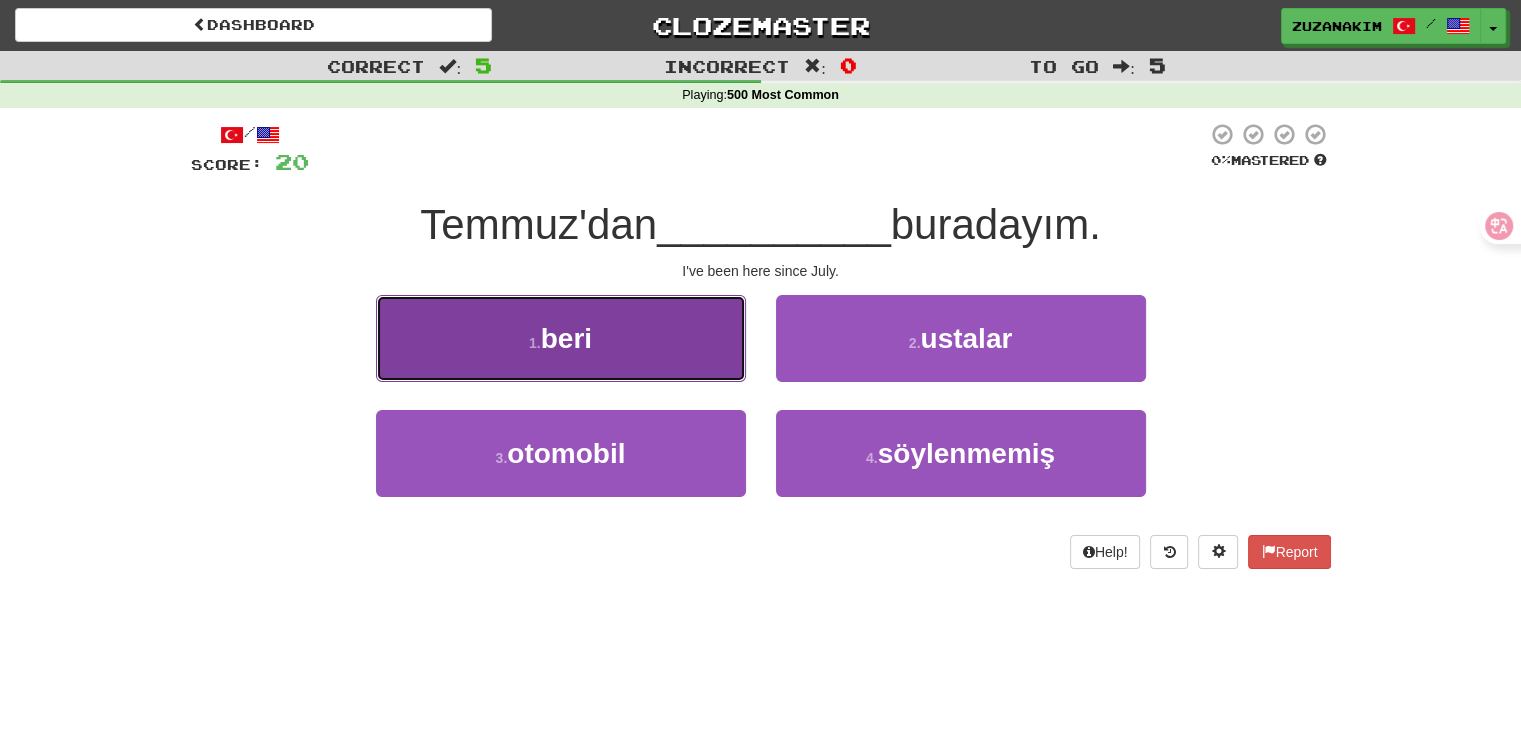 click on "1 .  beri" at bounding box center (561, 338) 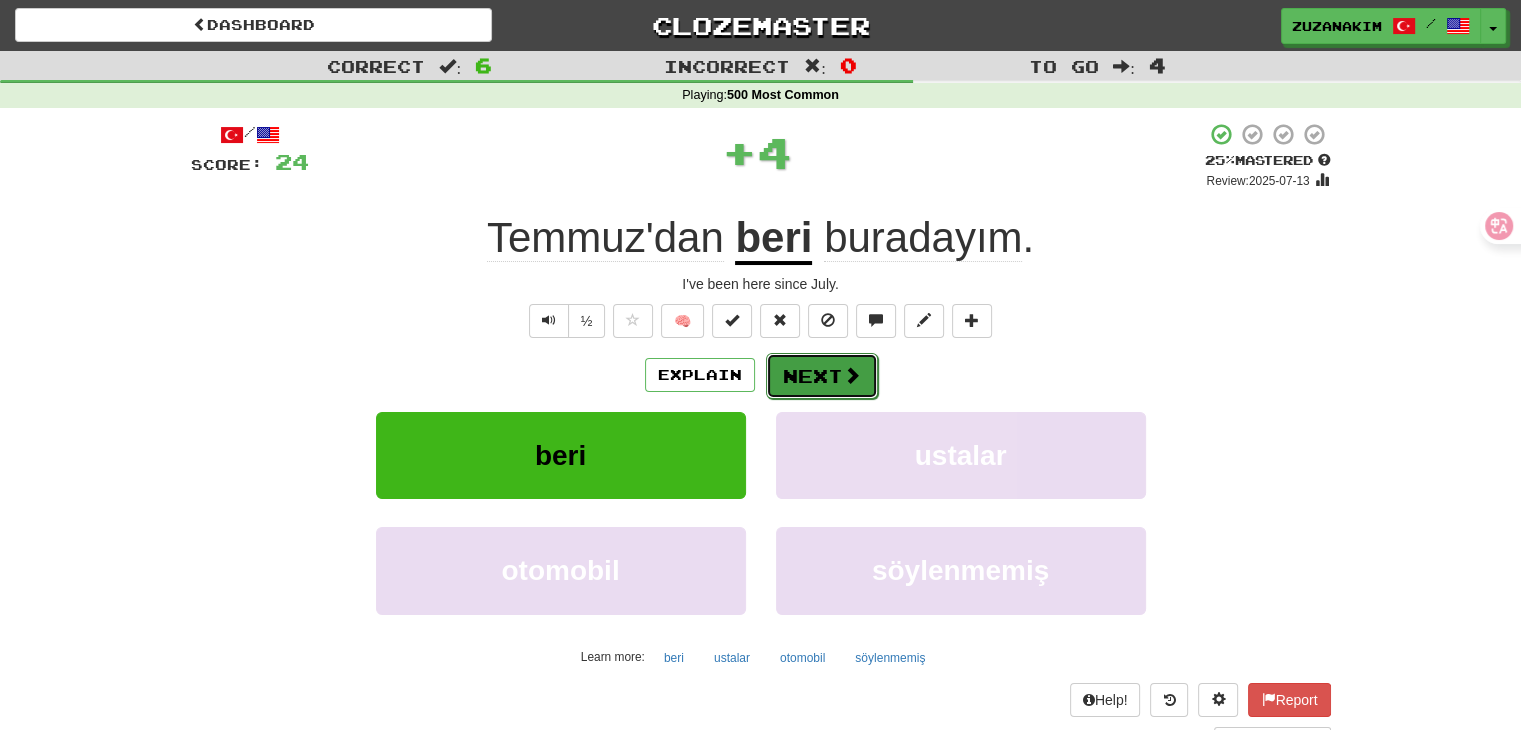 click on "Next" at bounding box center (822, 376) 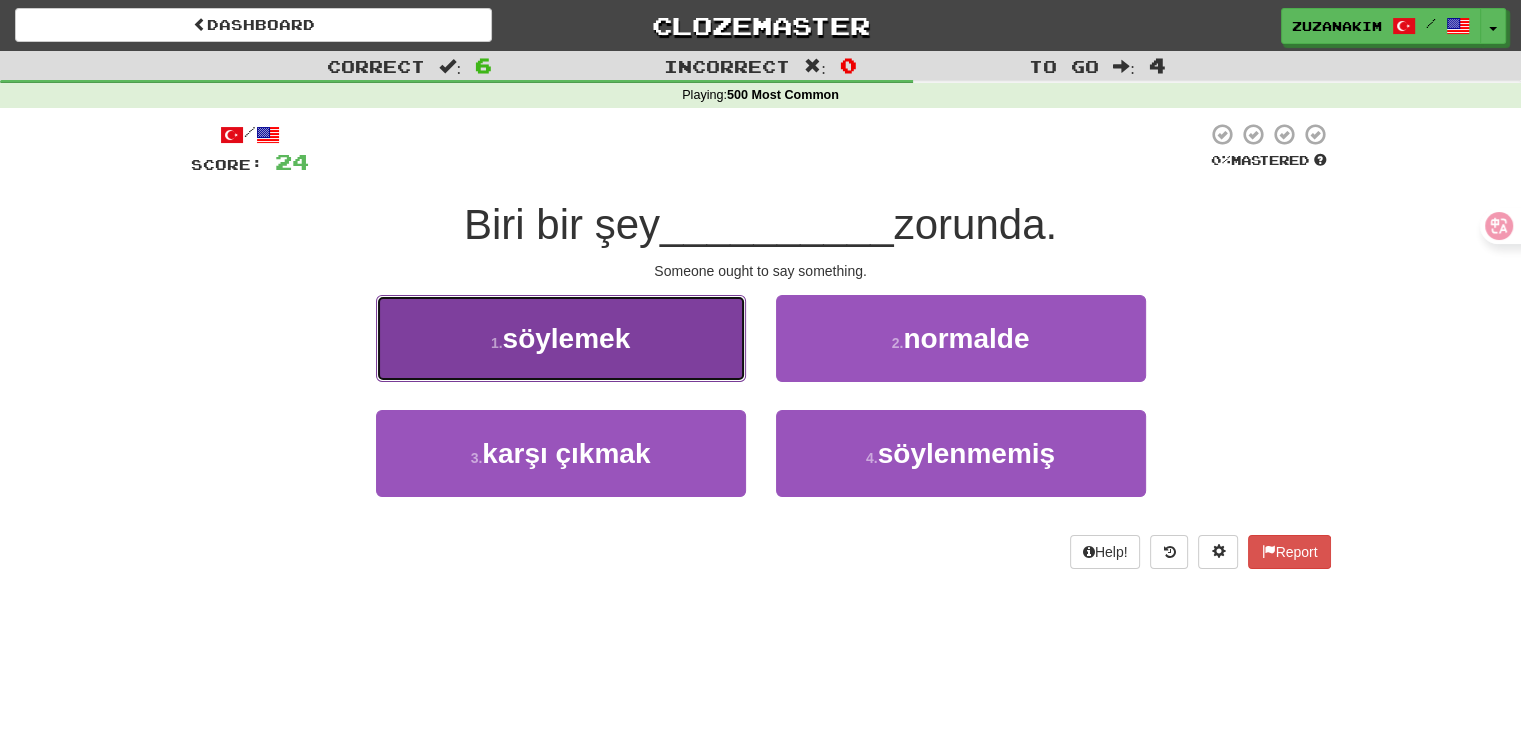 click on "1 .  söylemek" at bounding box center (561, 338) 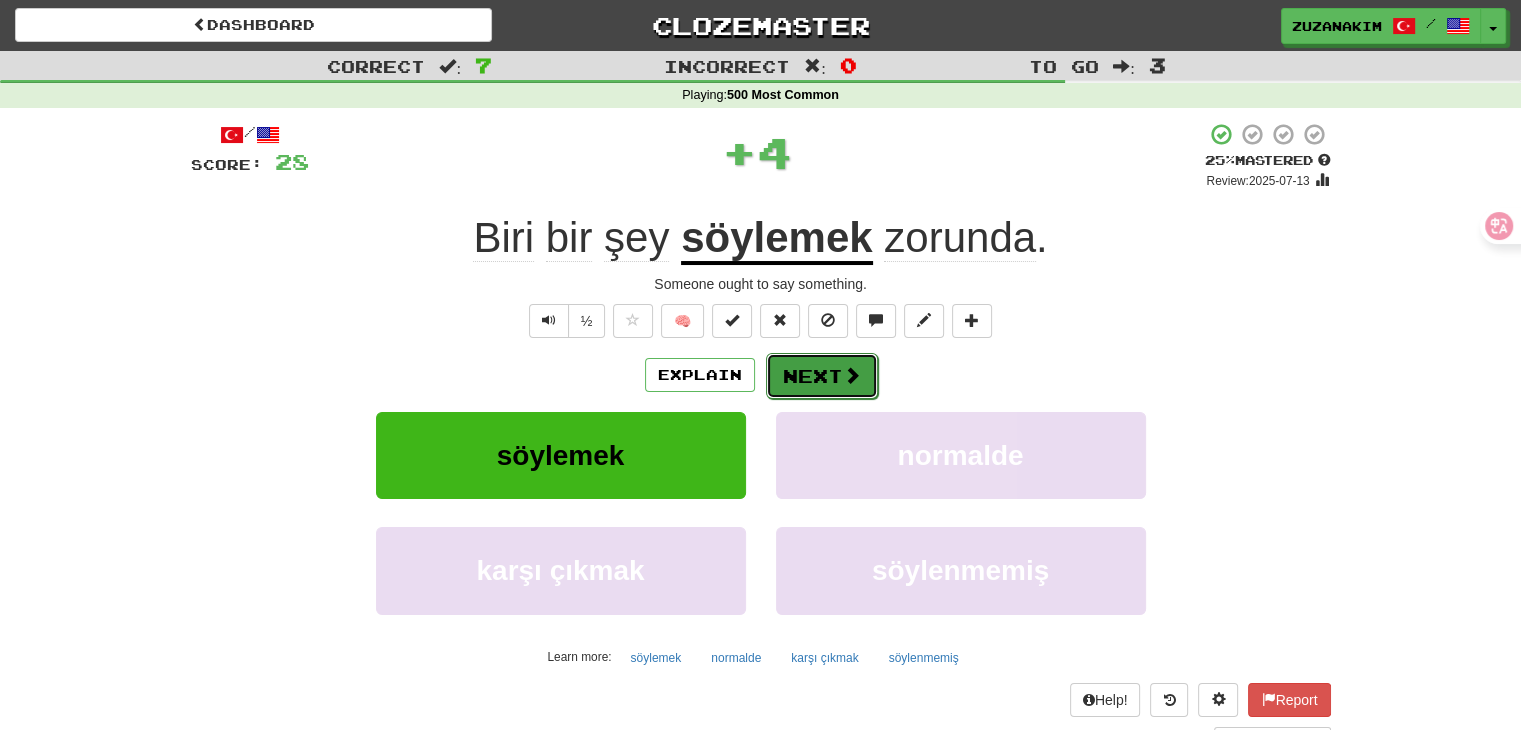 click on "Next" at bounding box center (822, 376) 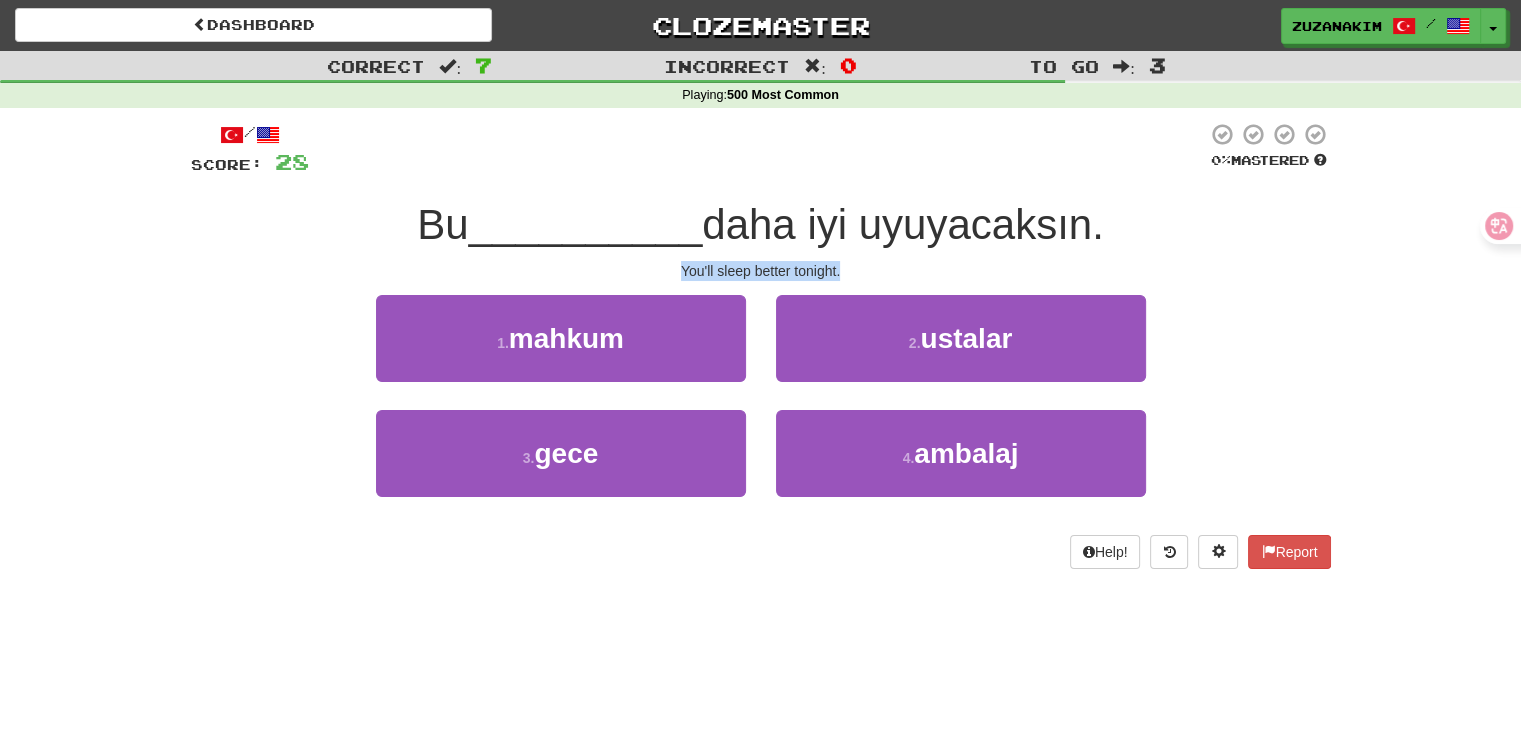 drag, startPoint x: 851, startPoint y: 273, endPoint x: 876, endPoint y: 272, distance: 25.019993 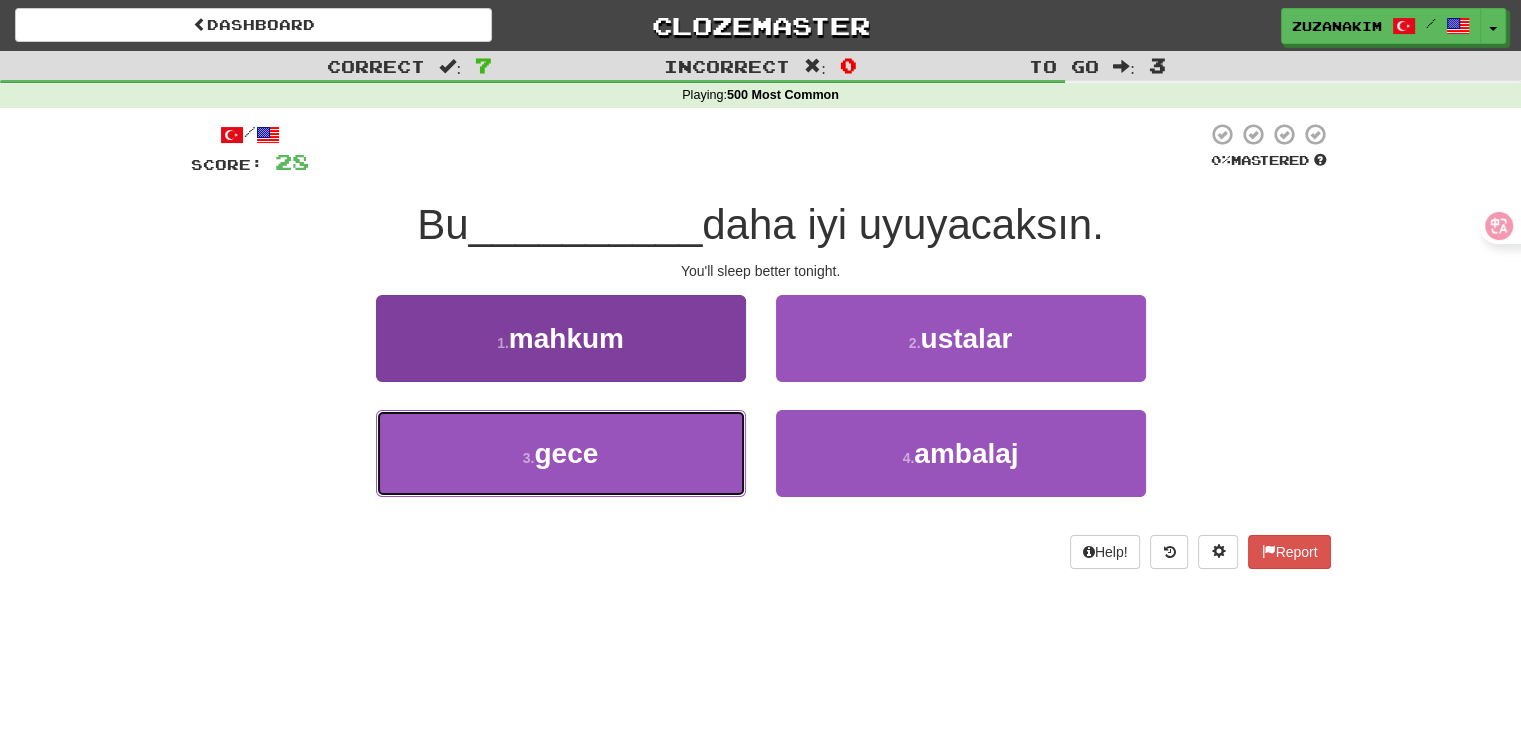 click on "3 .  gece" at bounding box center (561, 453) 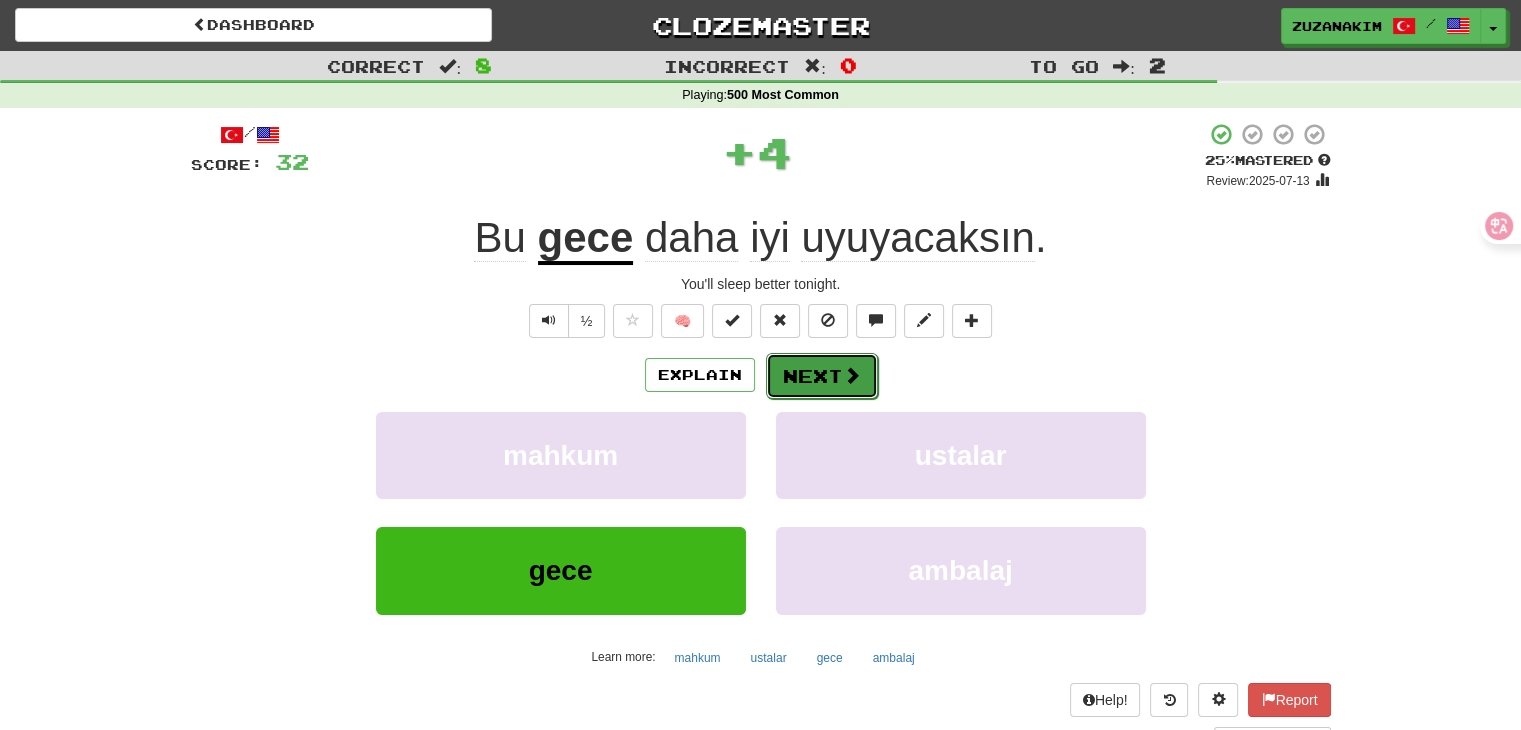 click at bounding box center (852, 375) 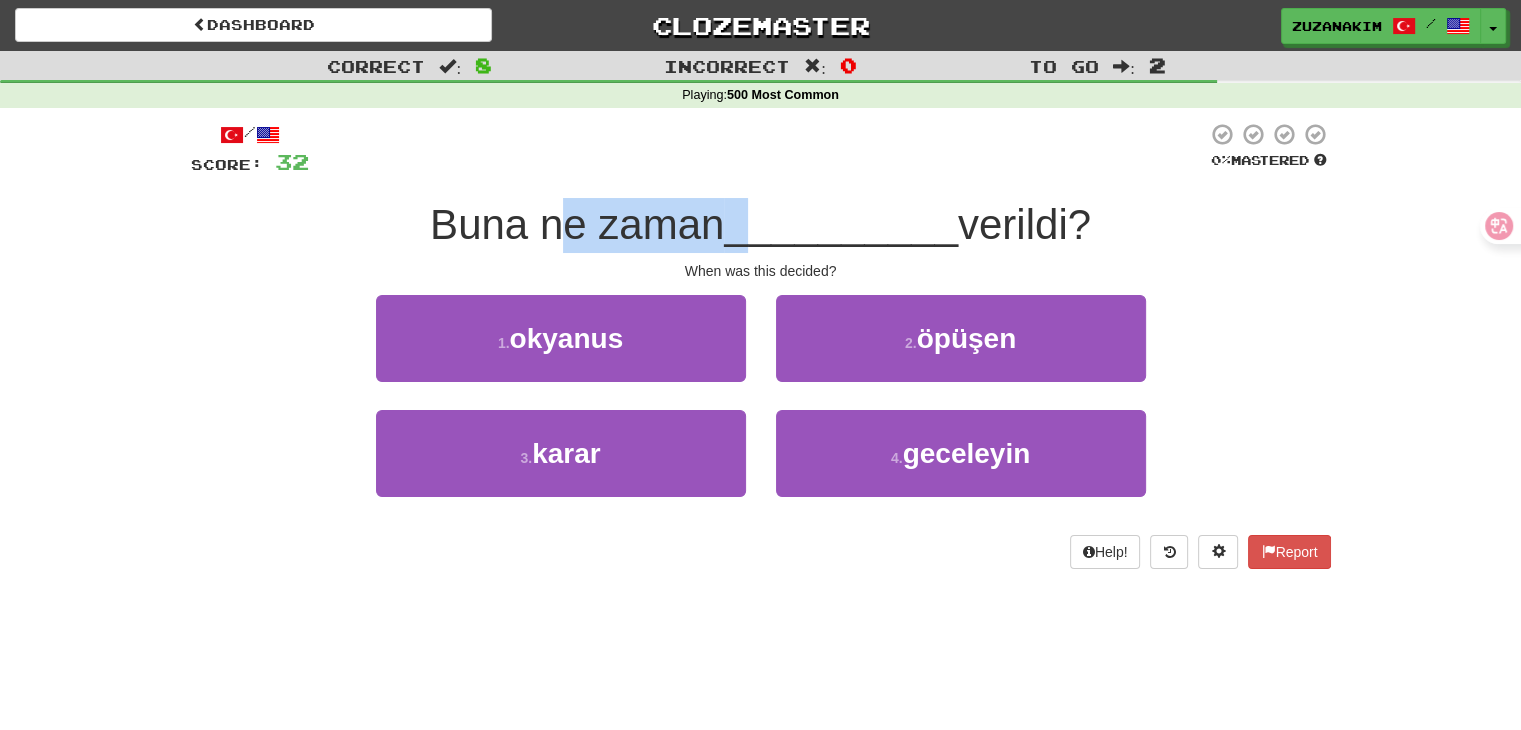 drag, startPoint x: 563, startPoint y: 243, endPoint x: 751, endPoint y: 241, distance: 188.01064 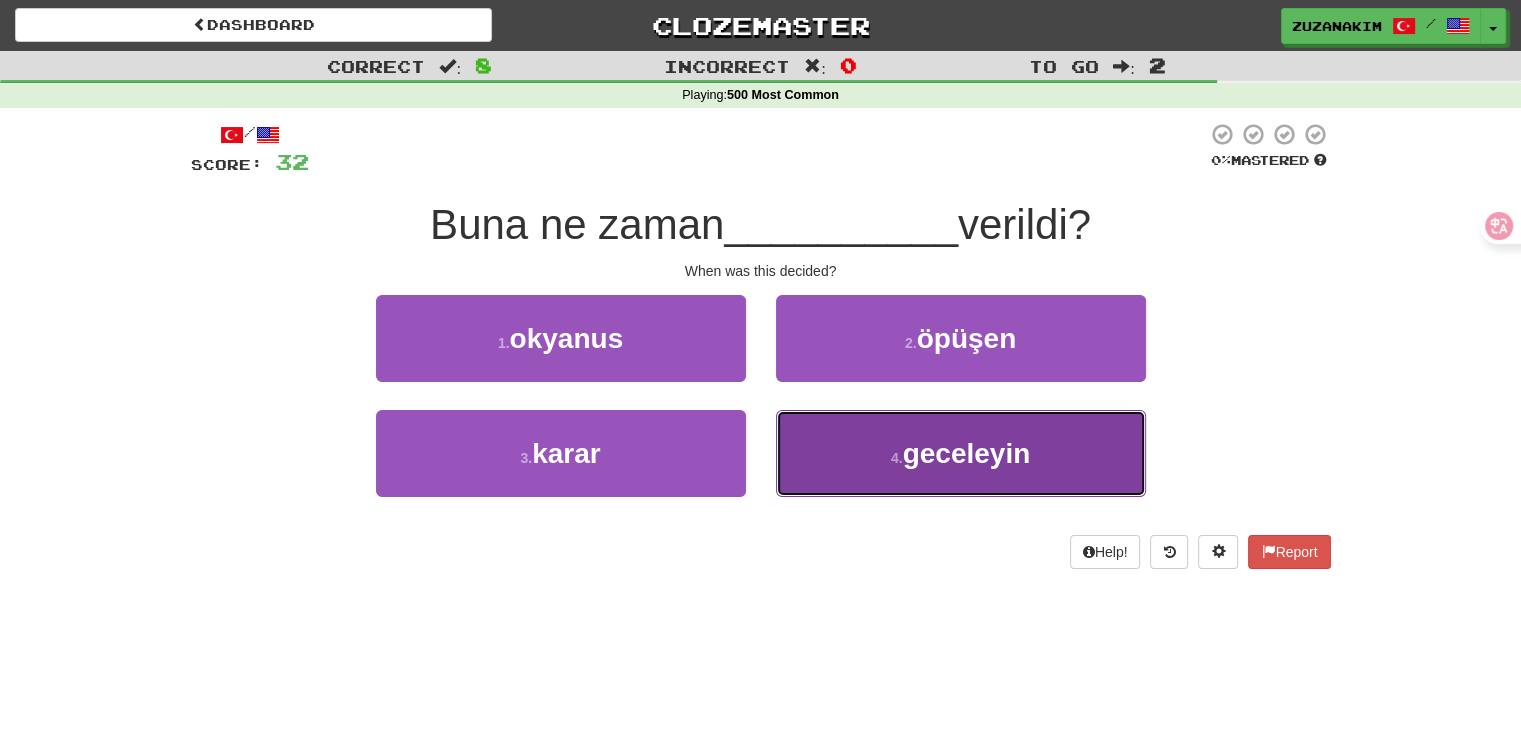 click on "geceleyin" at bounding box center (967, 453) 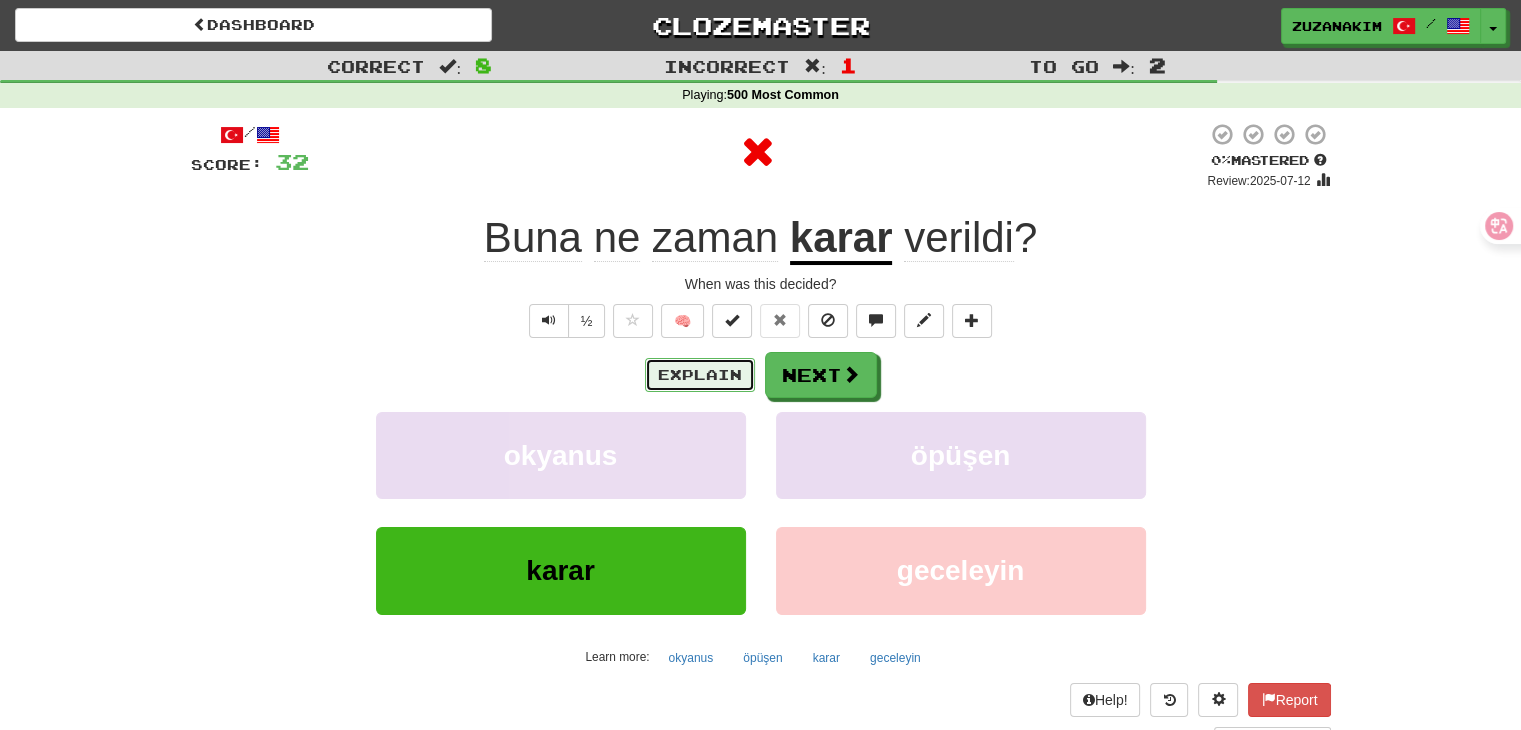 click on "Explain" at bounding box center [700, 375] 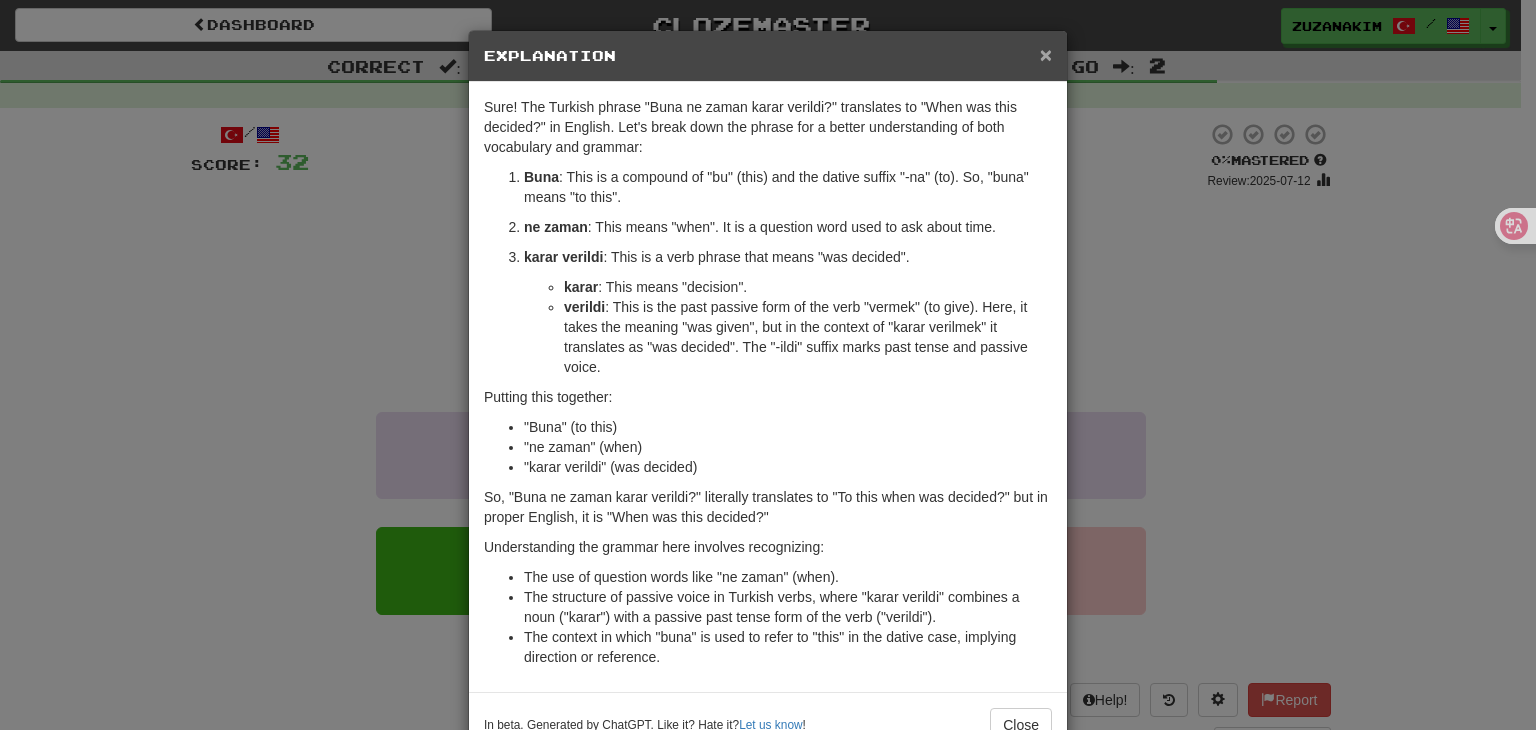 click on "×" at bounding box center (1046, 54) 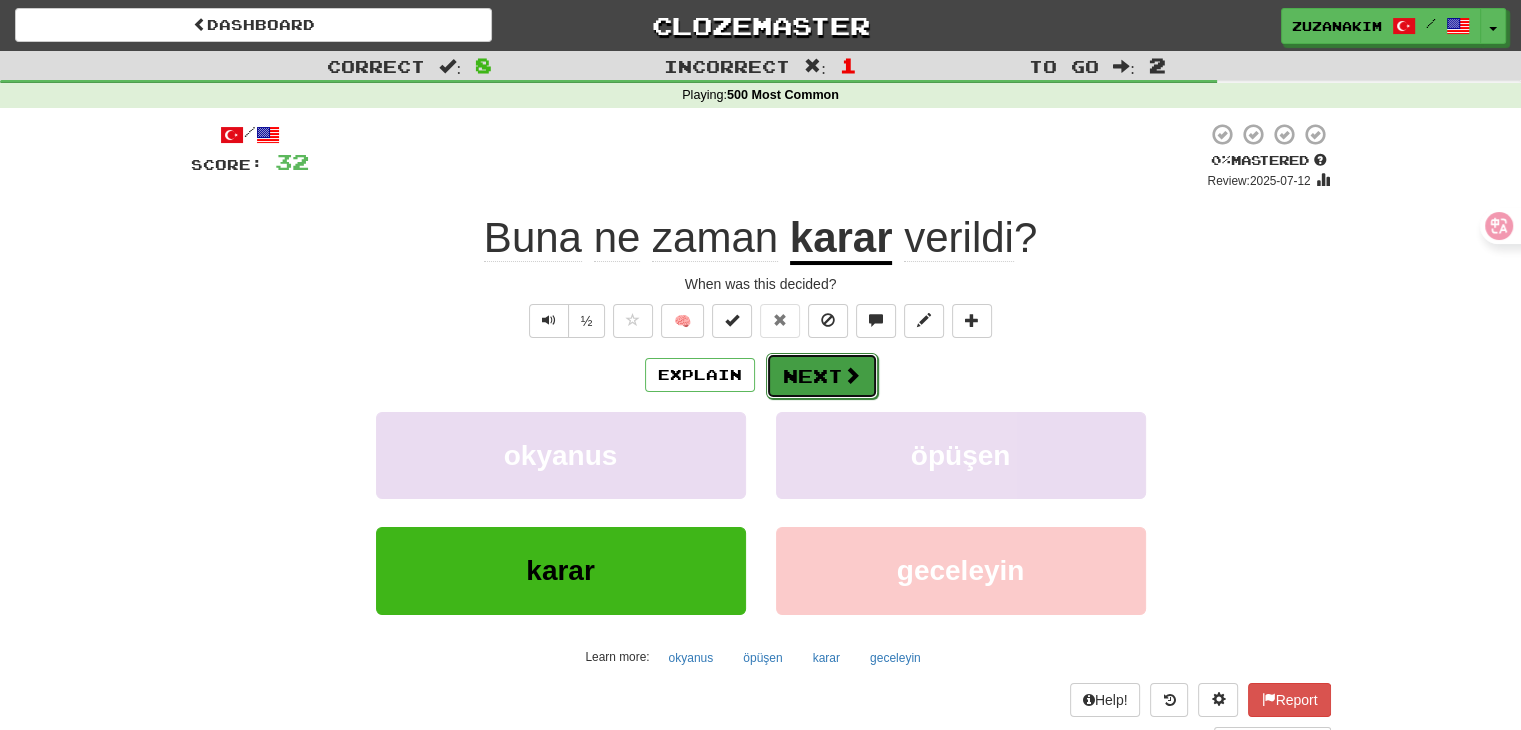 click on "Next" at bounding box center (822, 376) 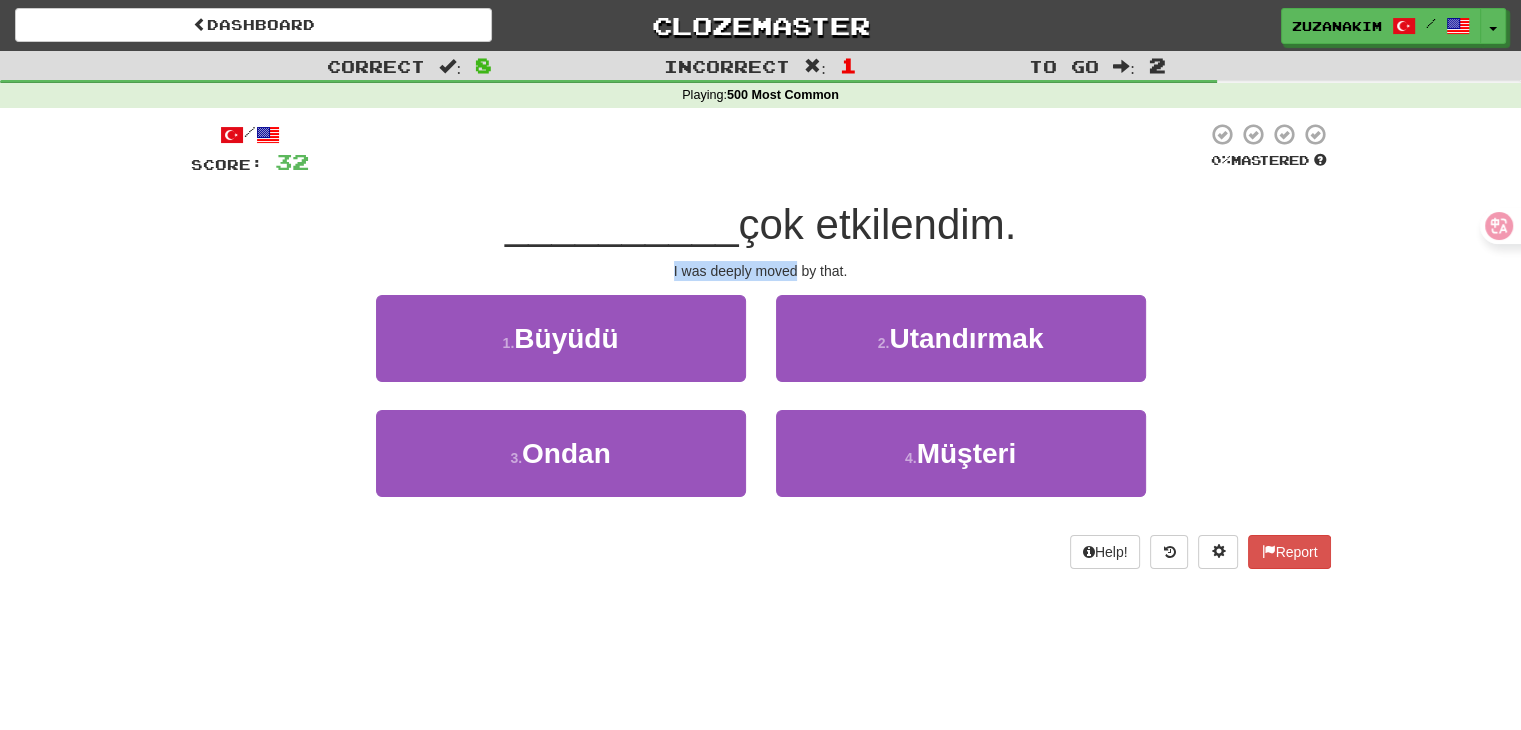 drag, startPoint x: 630, startPoint y: 262, endPoint x: 798, endPoint y: 262, distance: 168 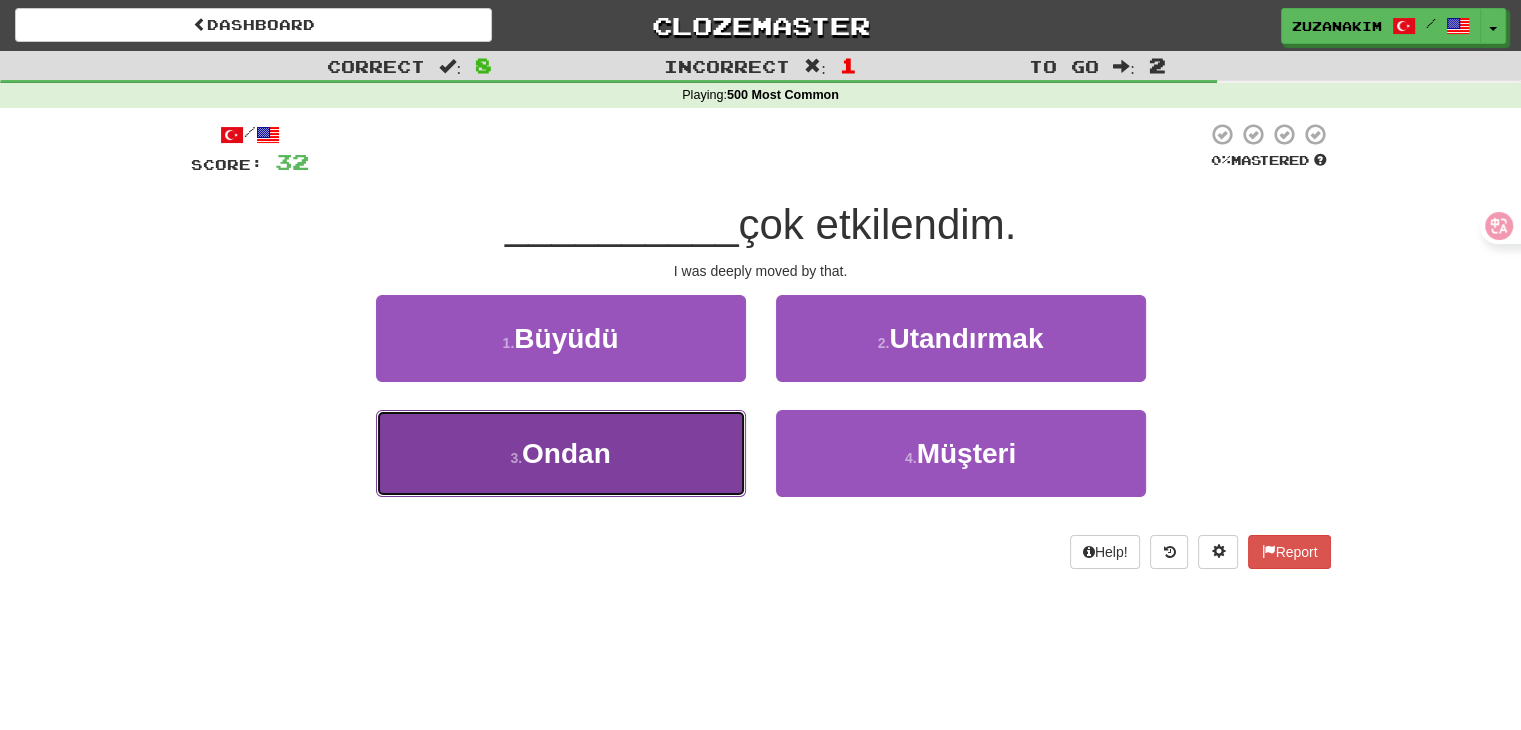 click on "3 .  Ondan" at bounding box center (561, 453) 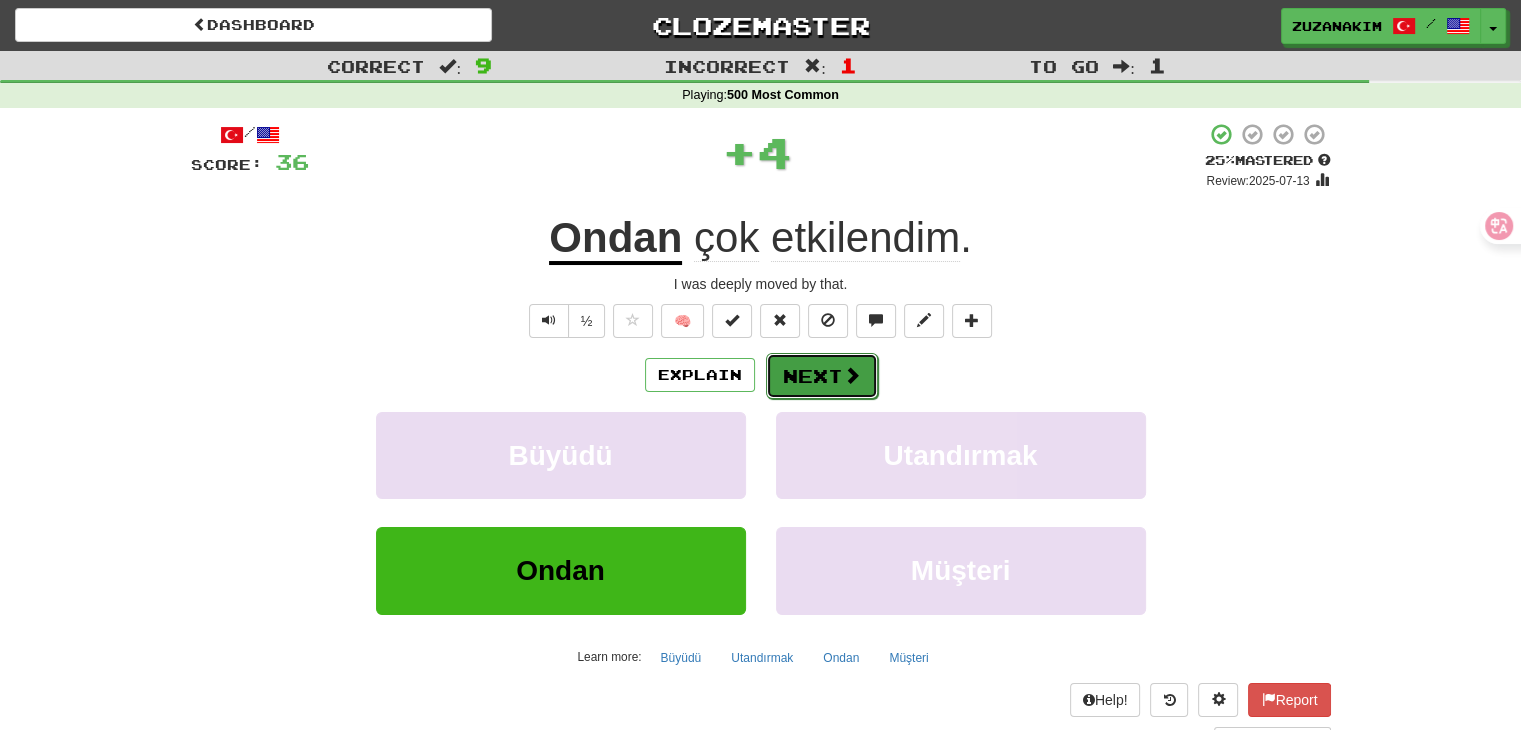 click on "Next" at bounding box center (822, 376) 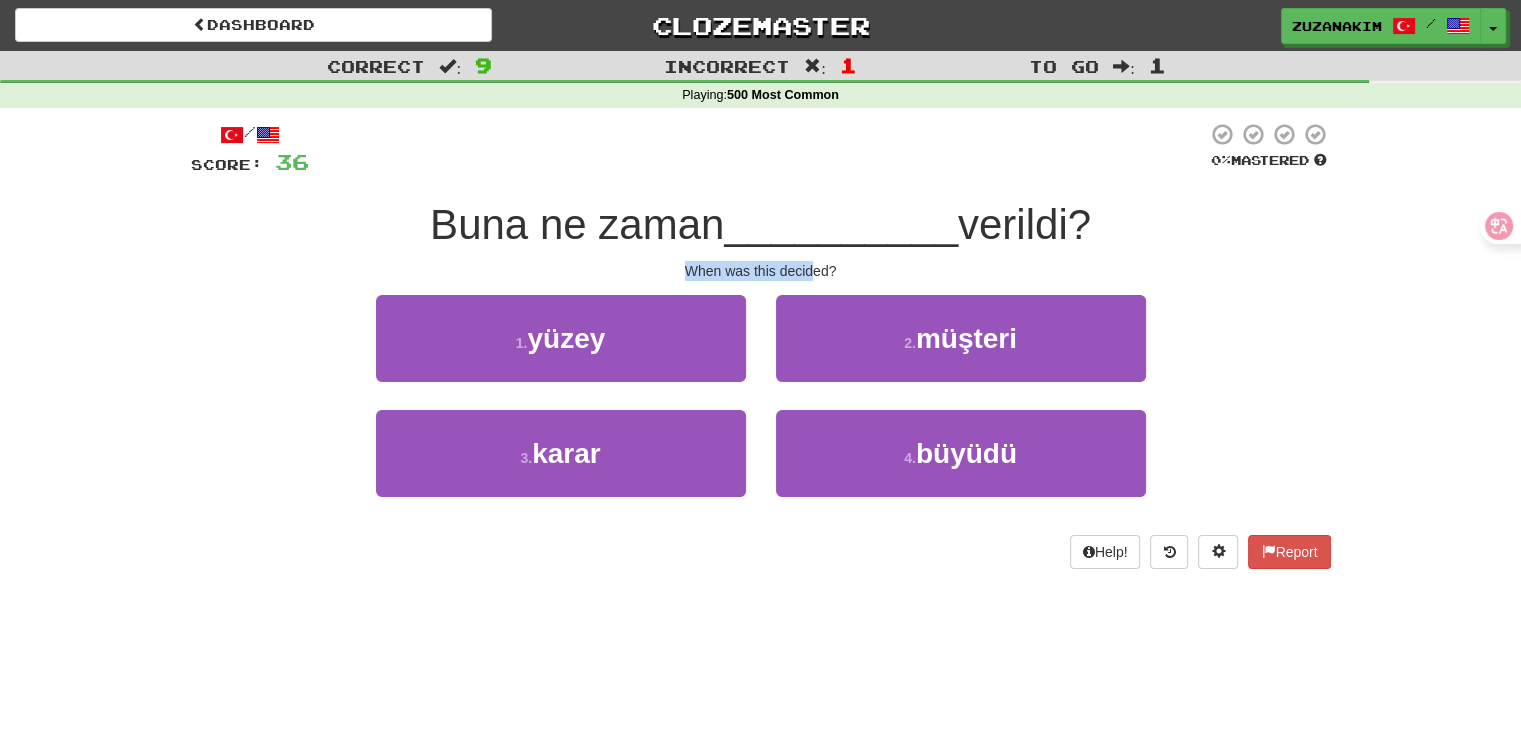drag, startPoint x: 690, startPoint y: 280, endPoint x: 812, endPoint y: 280, distance: 122 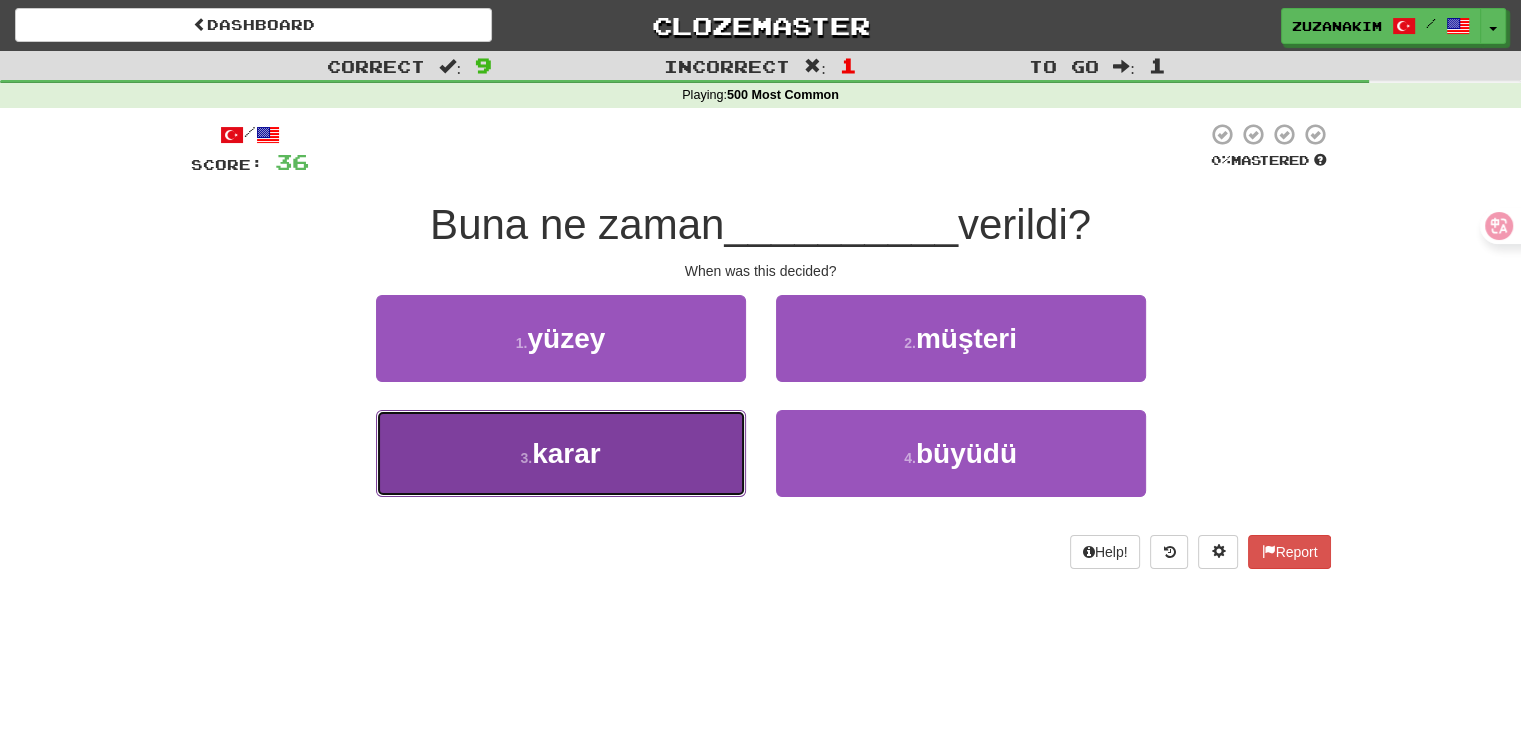 click on "3 .  karar" at bounding box center [561, 453] 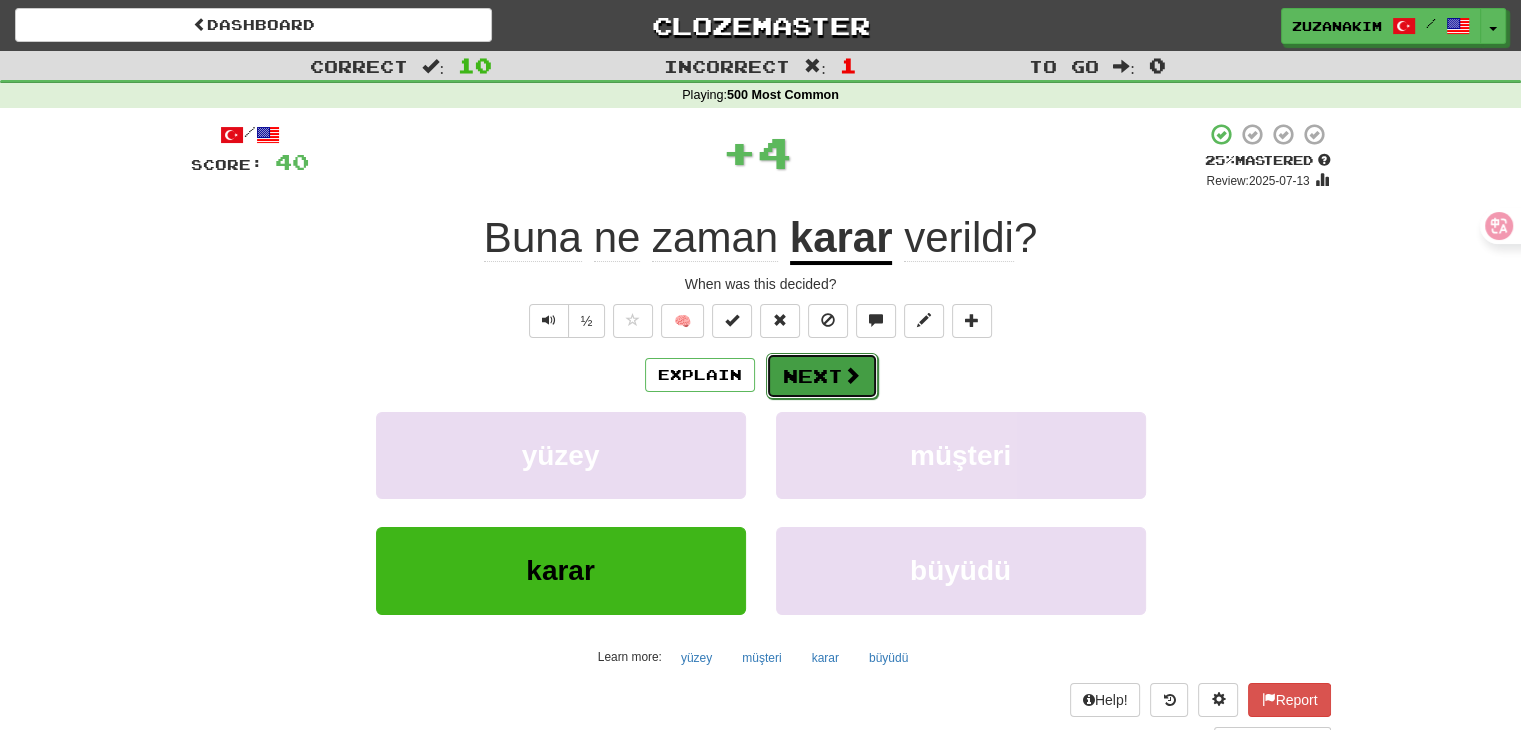 click on "Next" at bounding box center (822, 376) 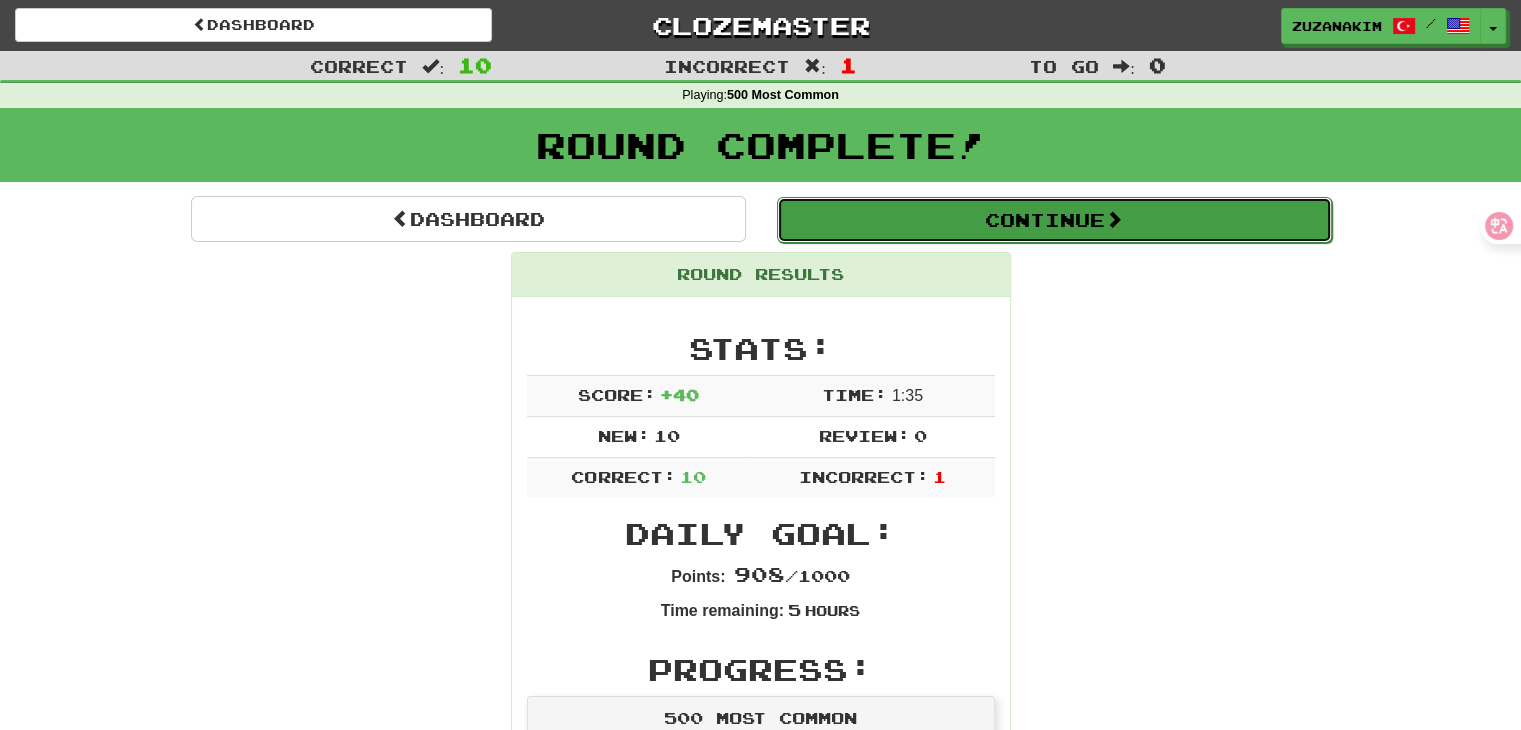 click on "Continue" at bounding box center (1054, 220) 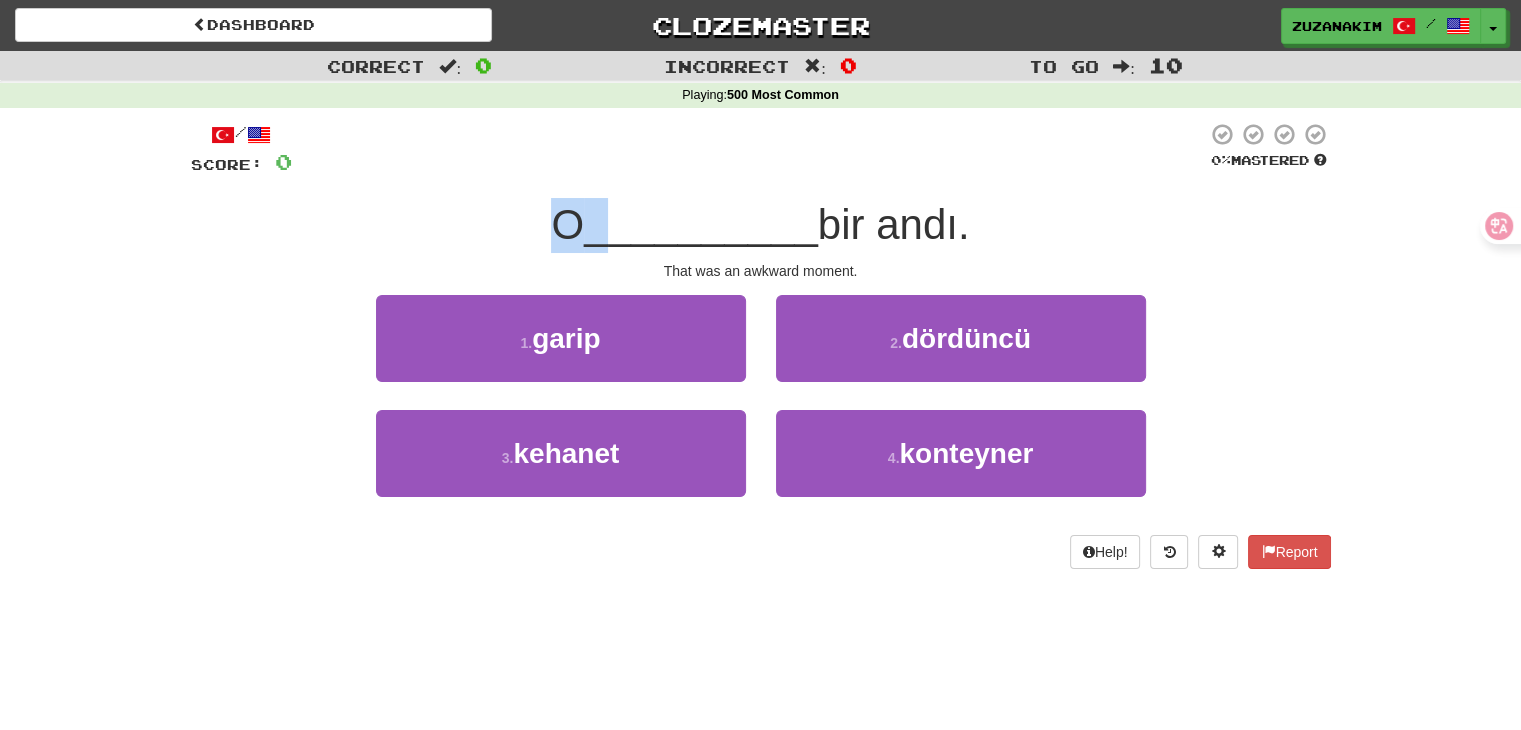 drag, startPoint x: 537, startPoint y: 217, endPoint x: 605, endPoint y: 216, distance: 68.007355 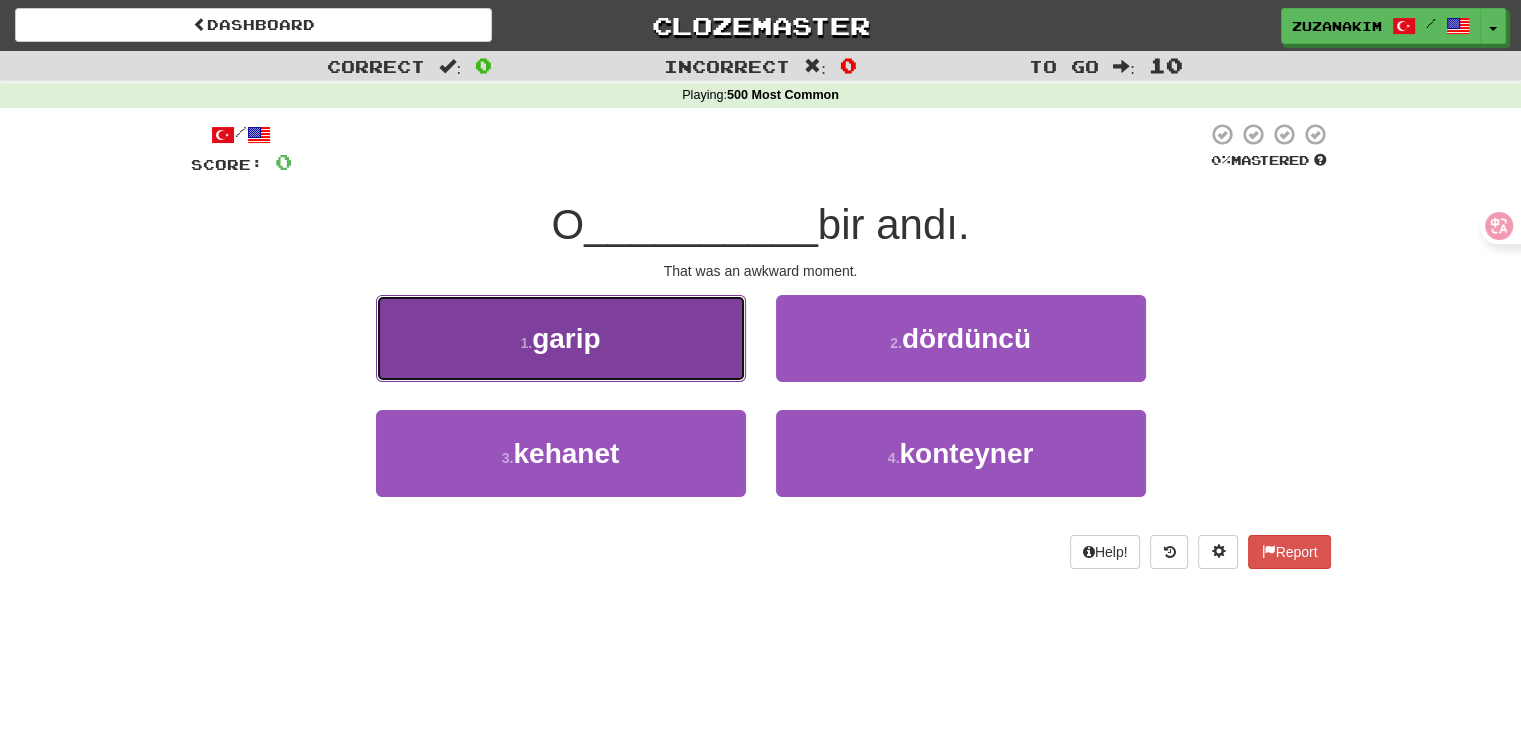 click on "1 .  garip" at bounding box center (561, 338) 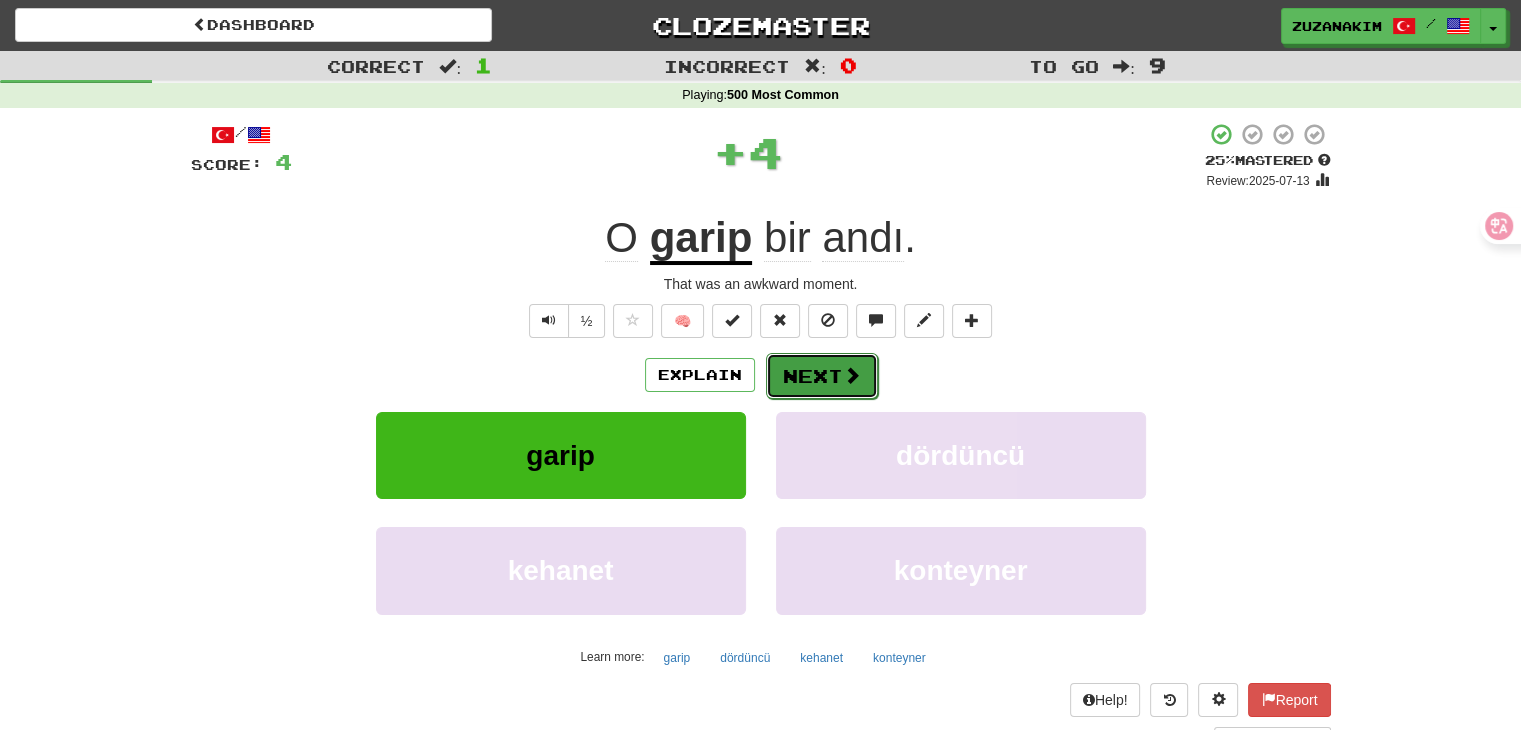 click on "Next" at bounding box center [822, 376] 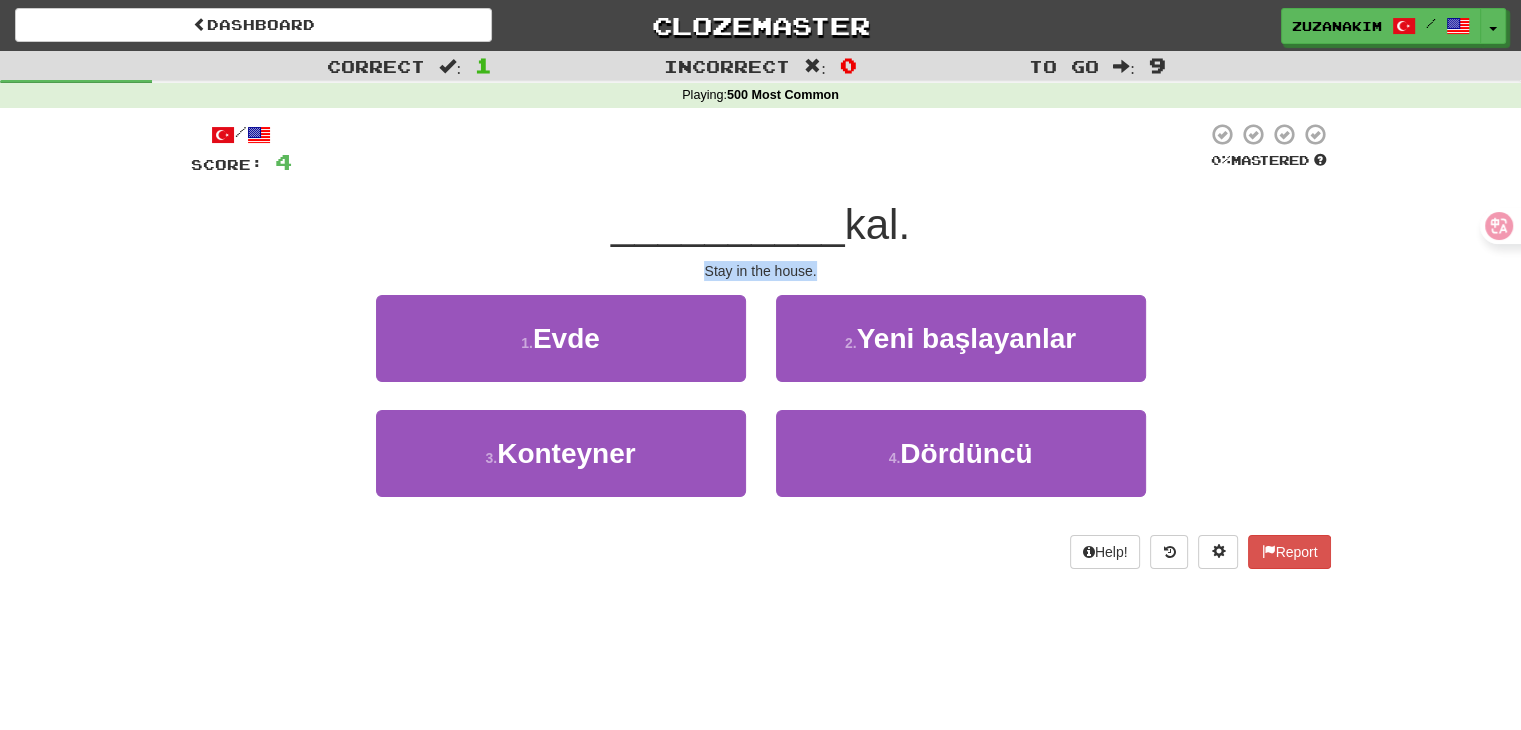 drag, startPoint x: 680, startPoint y: 269, endPoint x: 856, endPoint y: 271, distance: 176.01137 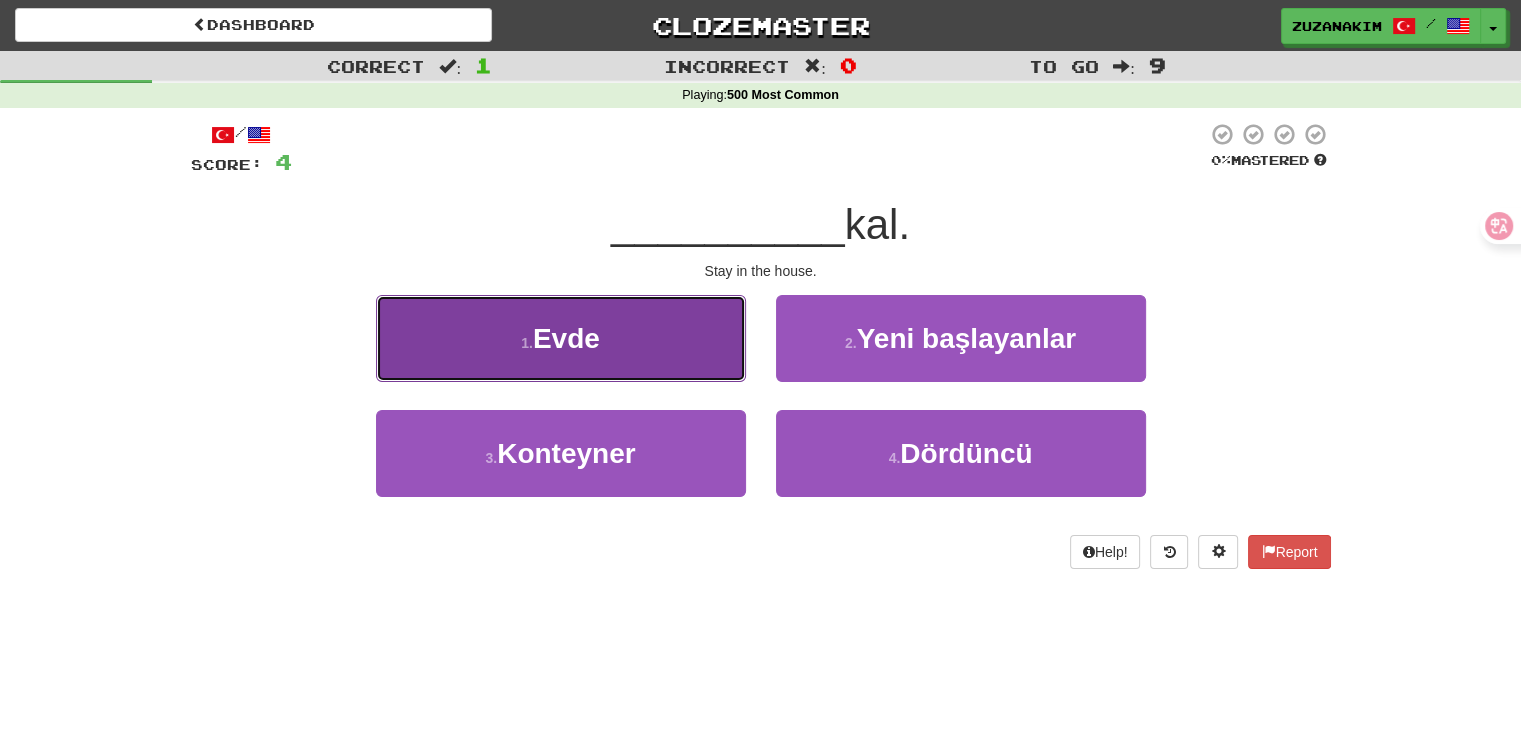 click on "1 .  Evde" at bounding box center (561, 338) 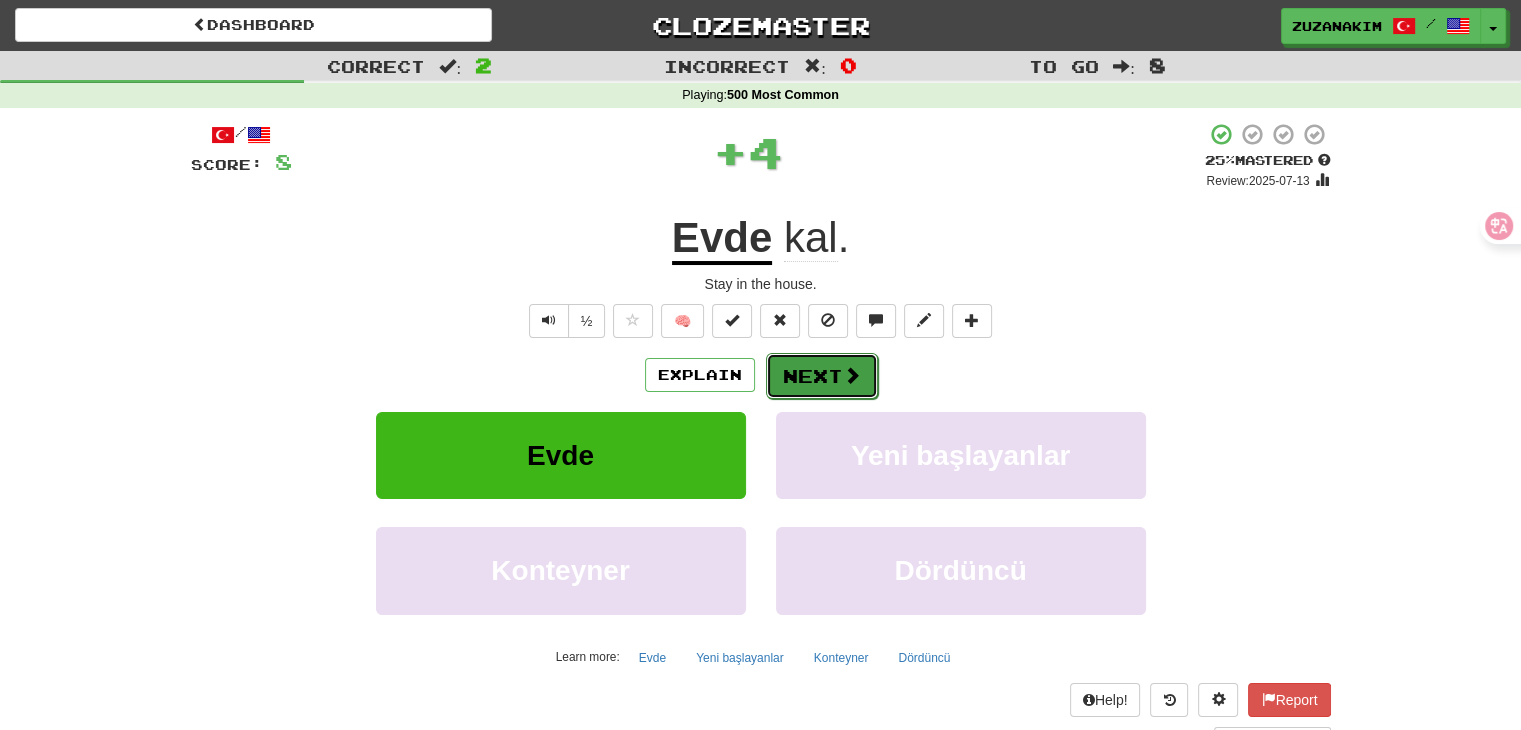 click on "Next" at bounding box center (822, 376) 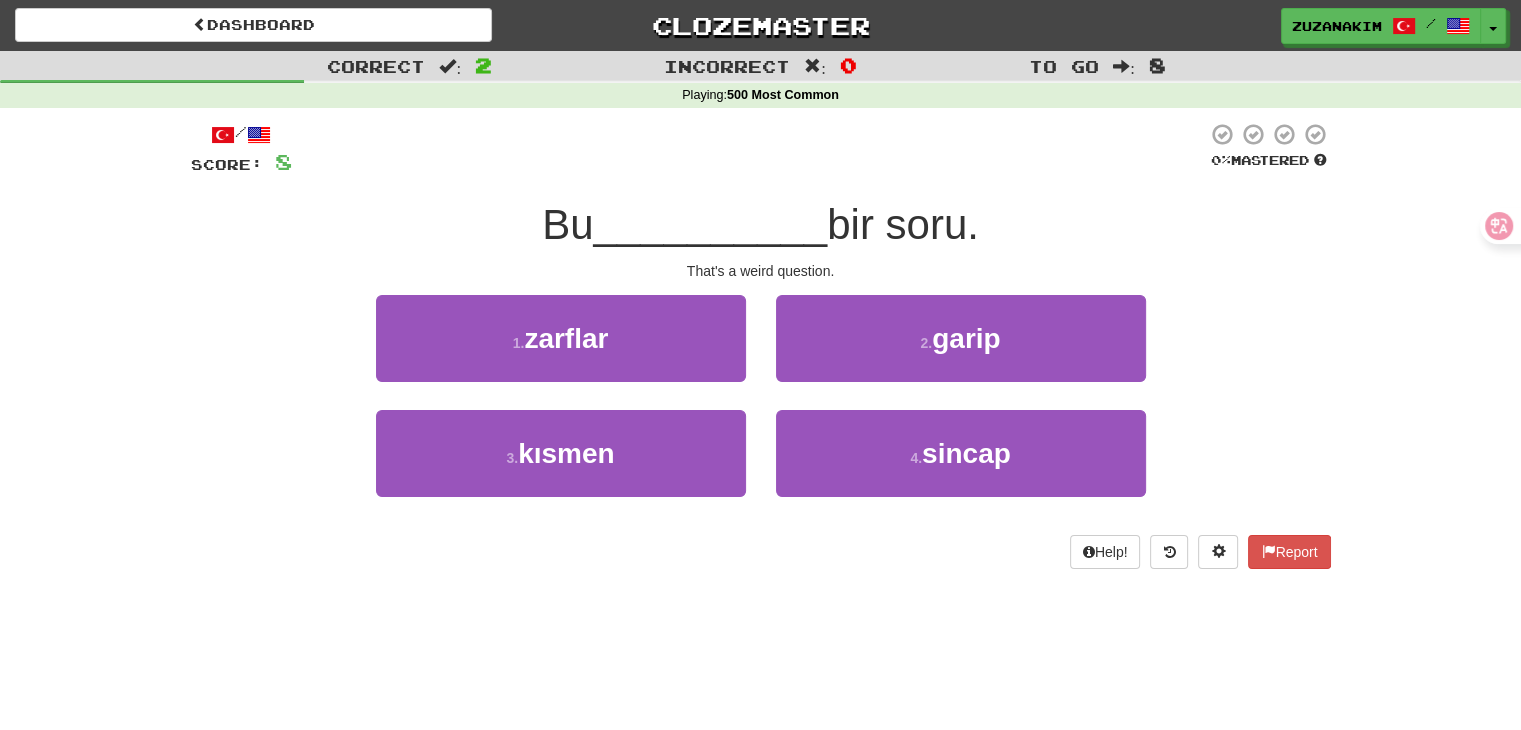 drag, startPoint x: 524, startPoint y: 227, endPoint x: 597, endPoint y: 227, distance: 73 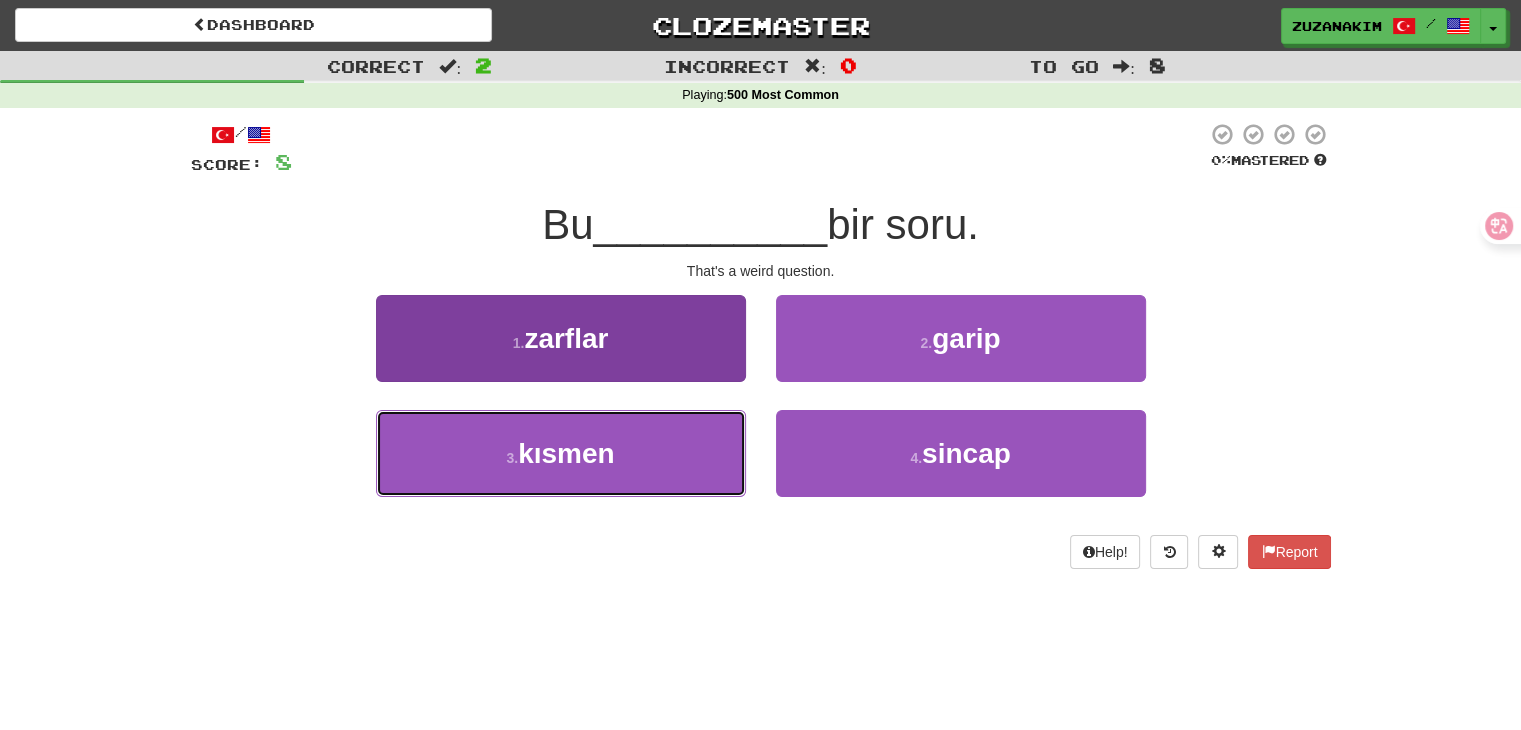 click on "3 .  kısmen" at bounding box center (561, 453) 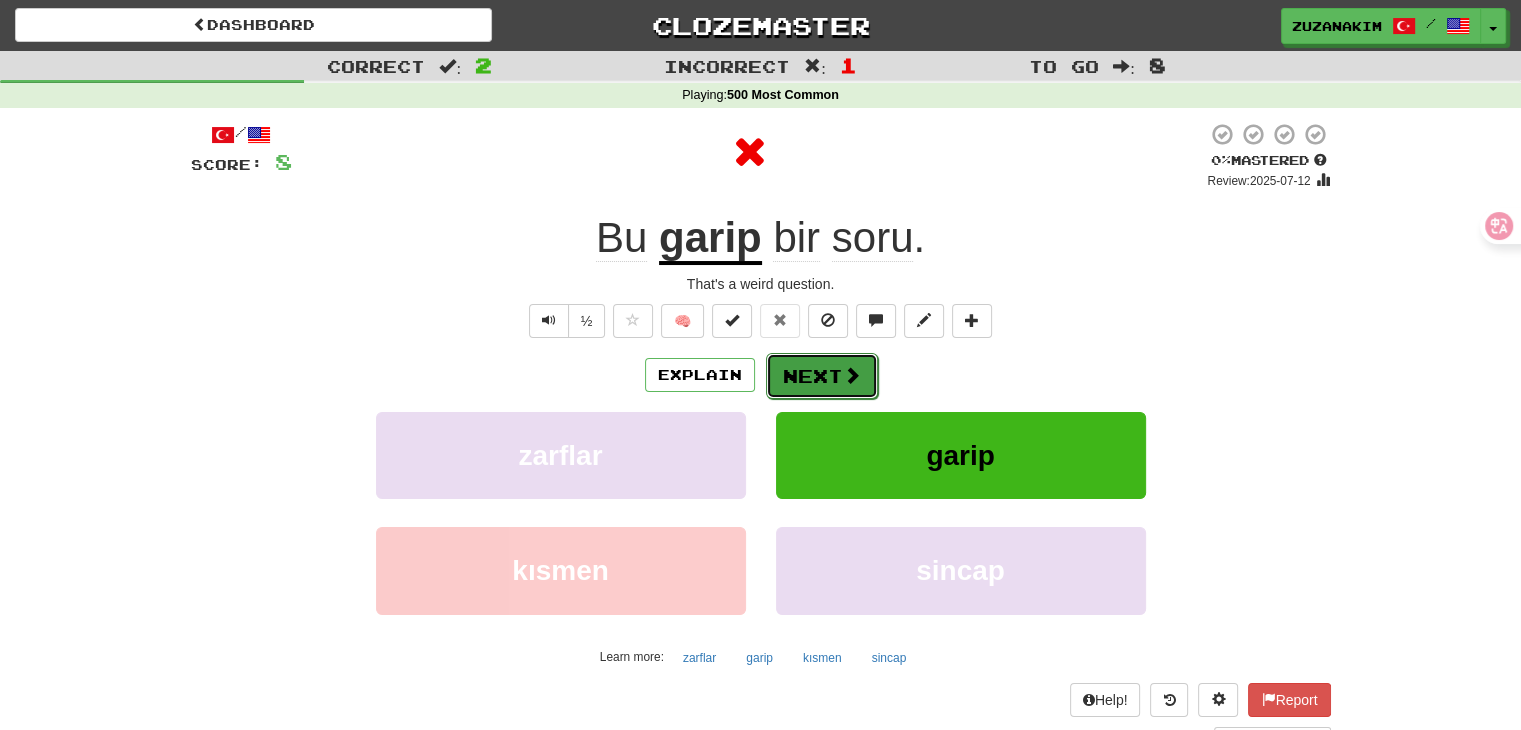 click on "Next" at bounding box center [822, 376] 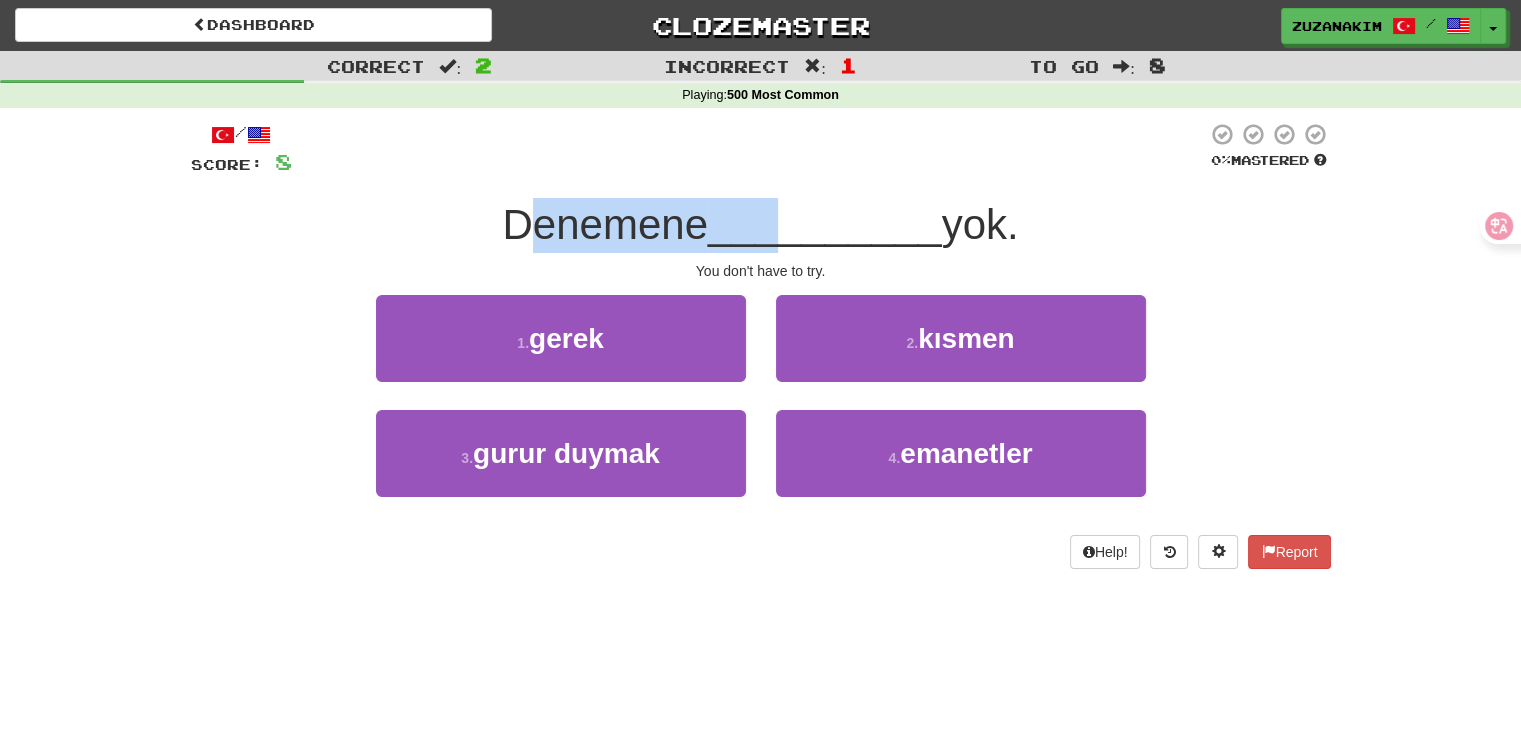 drag, startPoint x: 508, startPoint y: 240, endPoint x: 771, endPoint y: 230, distance: 263.19003 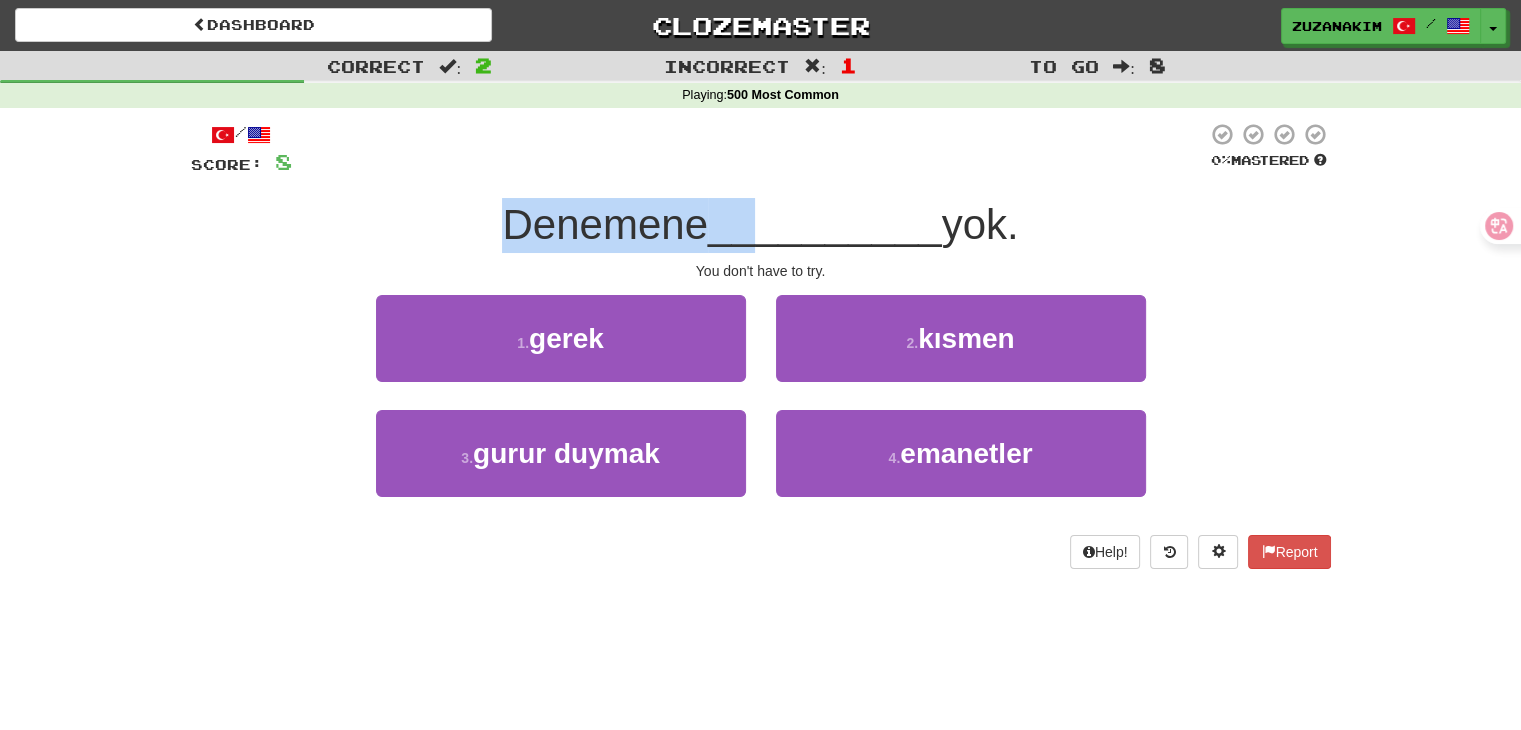 drag, startPoint x: 494, startPoint y: 232, endPoint x: 763, endPoint y: 232, distance: 269 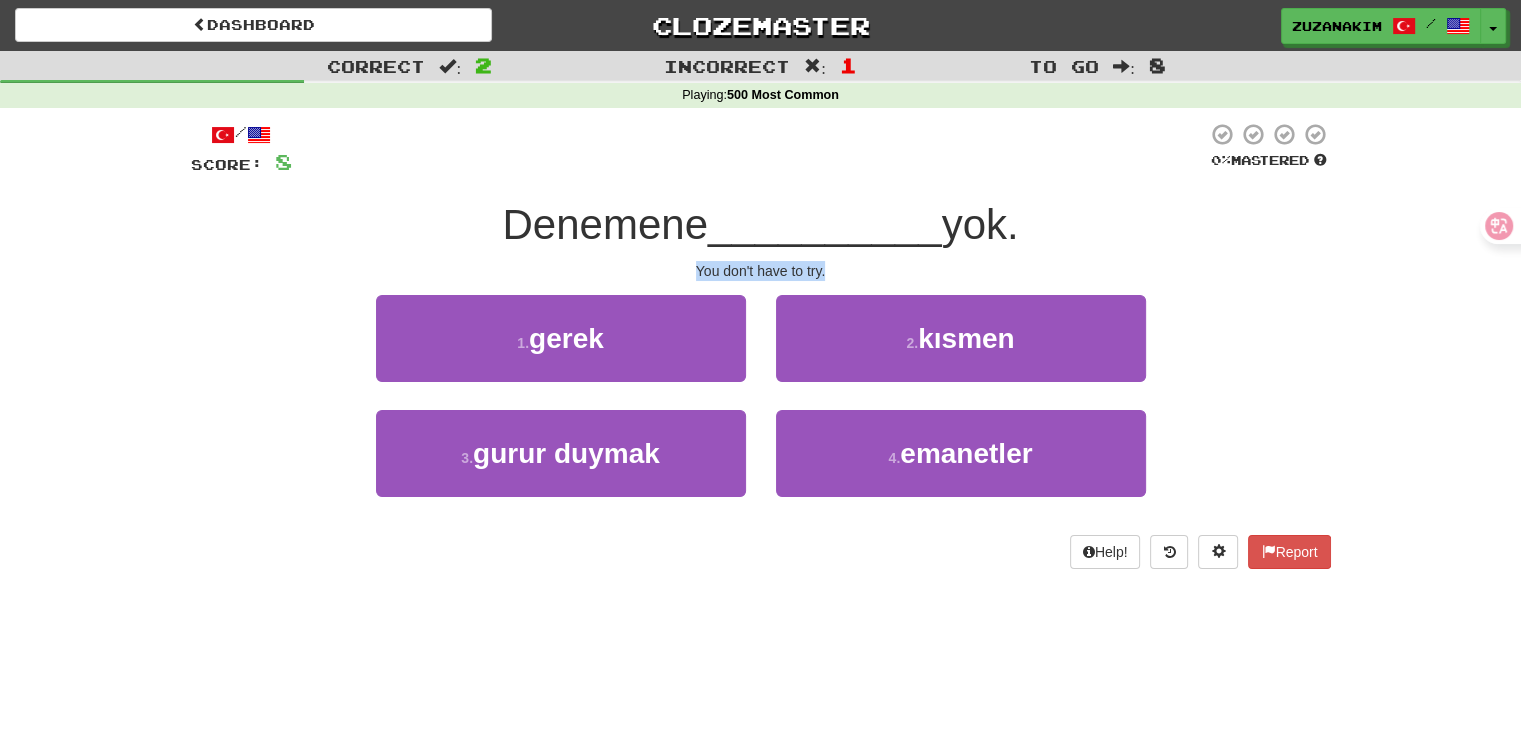 drag, startPoint x: 663, startPoint y: 269, endPoint x: 854, endPoint y: 269, distance: 191 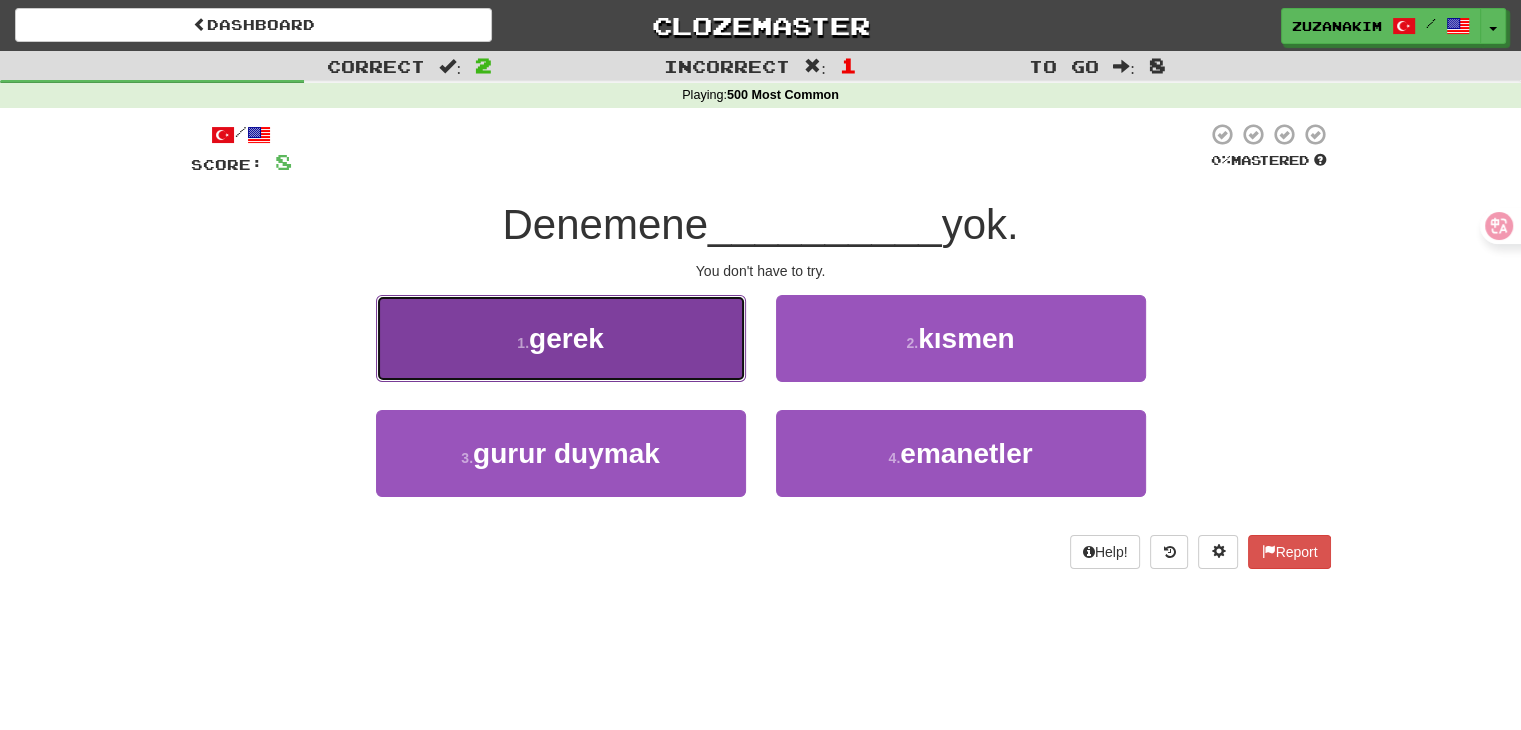 click on "gerek" at bounding box center (566, 338) 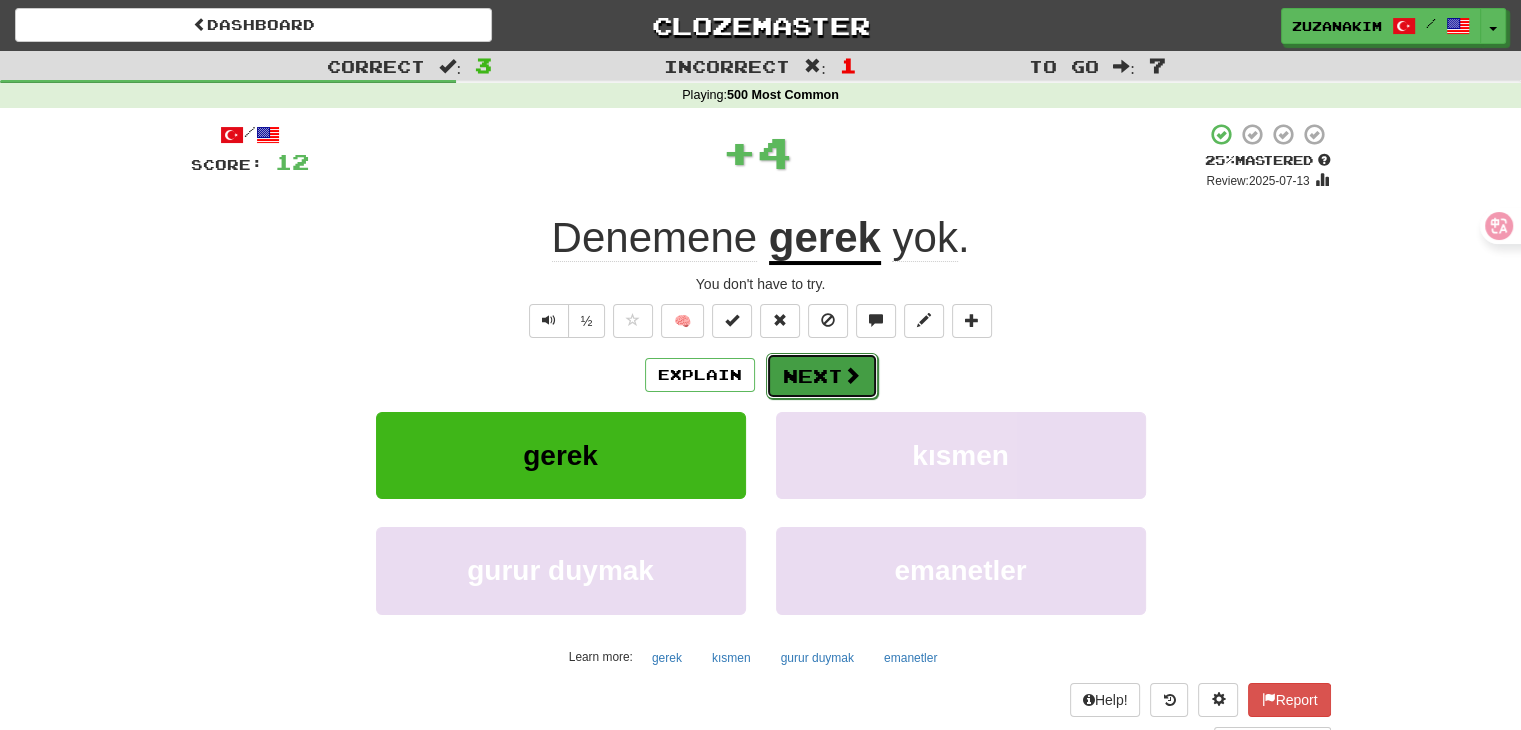 click on "Next" at bounding box center (822, 376) 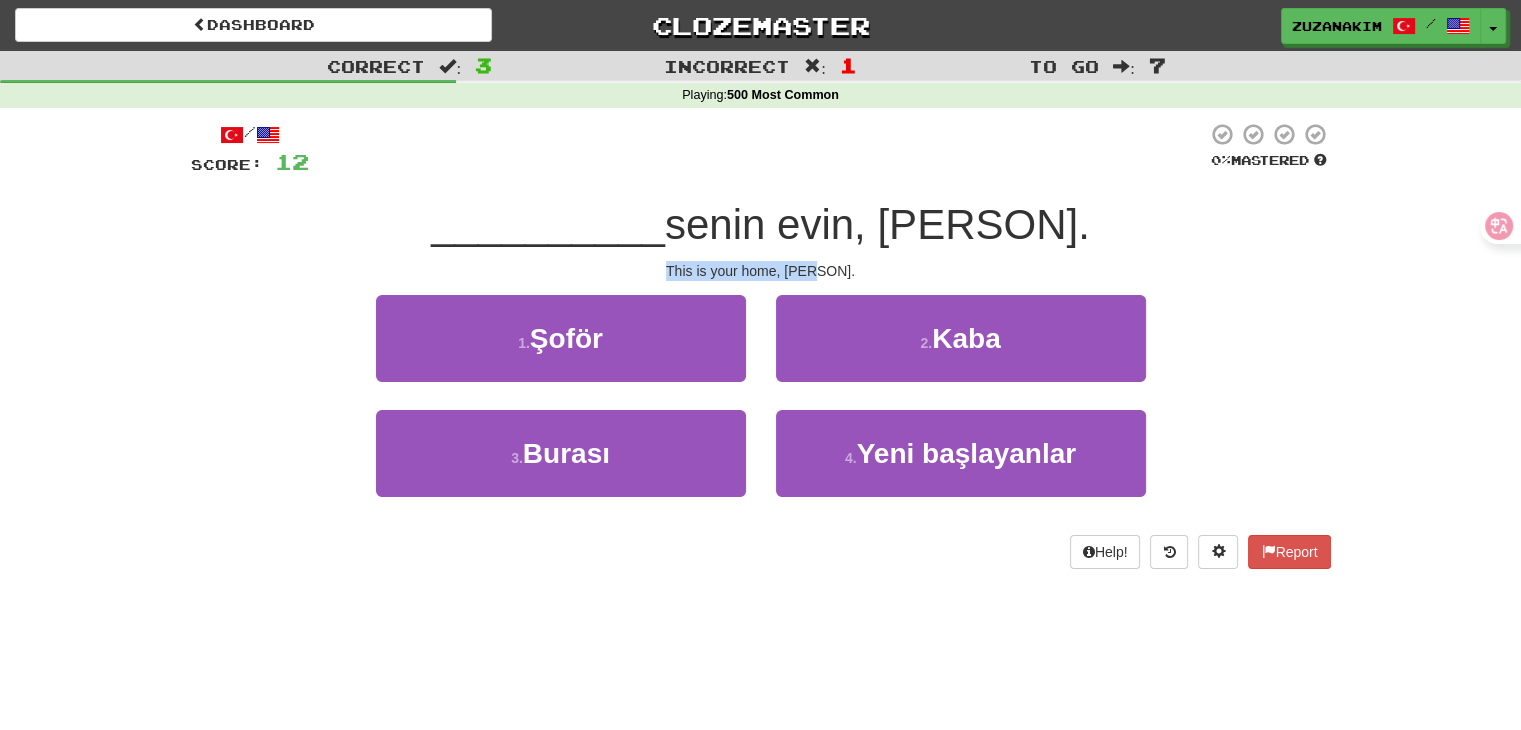 drag, startPoint x: 640, startPoint y: 262, endPoint x: 871, endPoint y: 269, distance: 231.10603 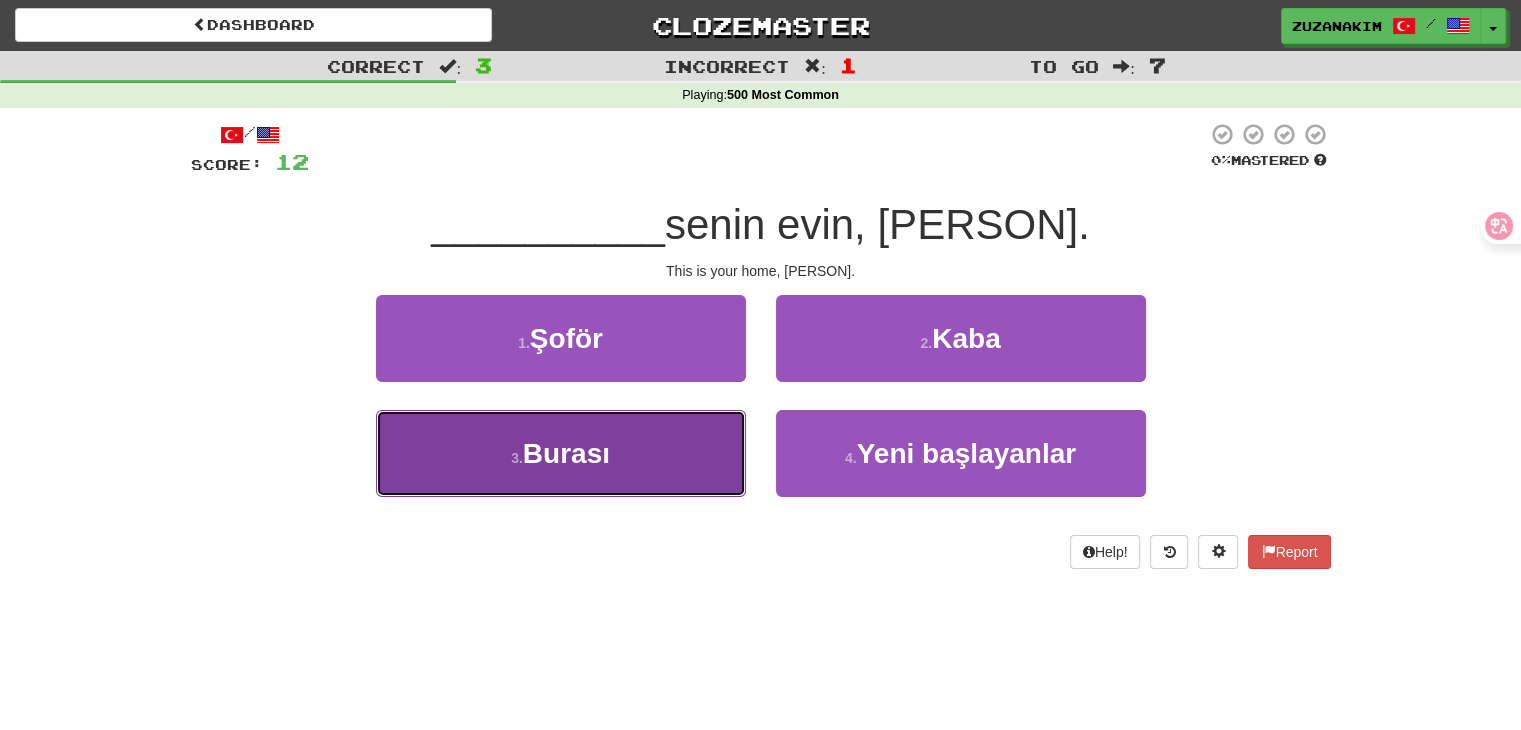 click on "3 .  Burası" at bounding box center [561, 453] 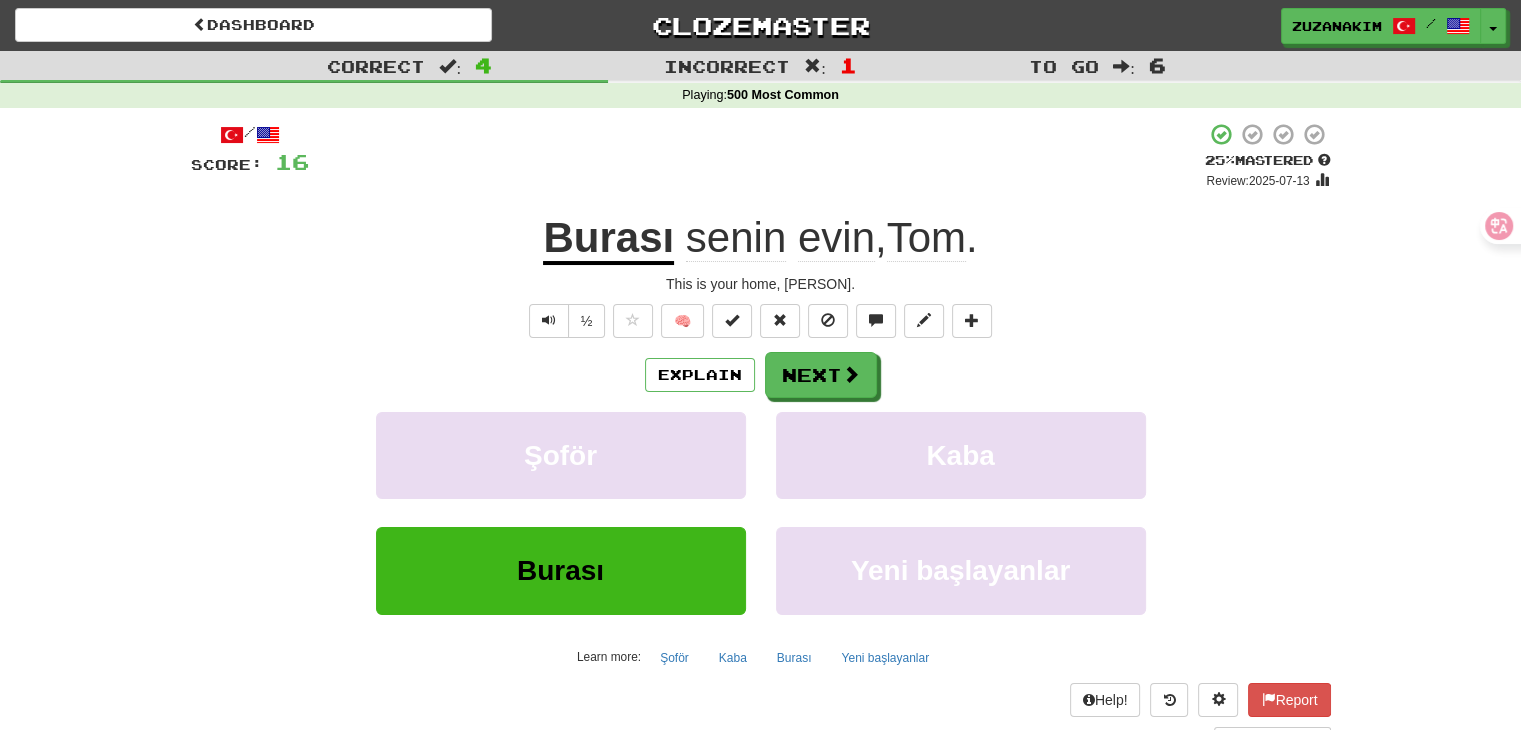click on "Score: 16 + 4 25% Mastered Review: 2025-07-13 Burası senin evin, [PERSON]. This is your home, [PERSON]. ½ 🧠 Explain Next Şoför Kaba Burası Yeni başlayanlar Learn more: Şoför Kaba Burası Yeni başlayanlar Help! Report Sentence Source" at bounding box center (761, 442) 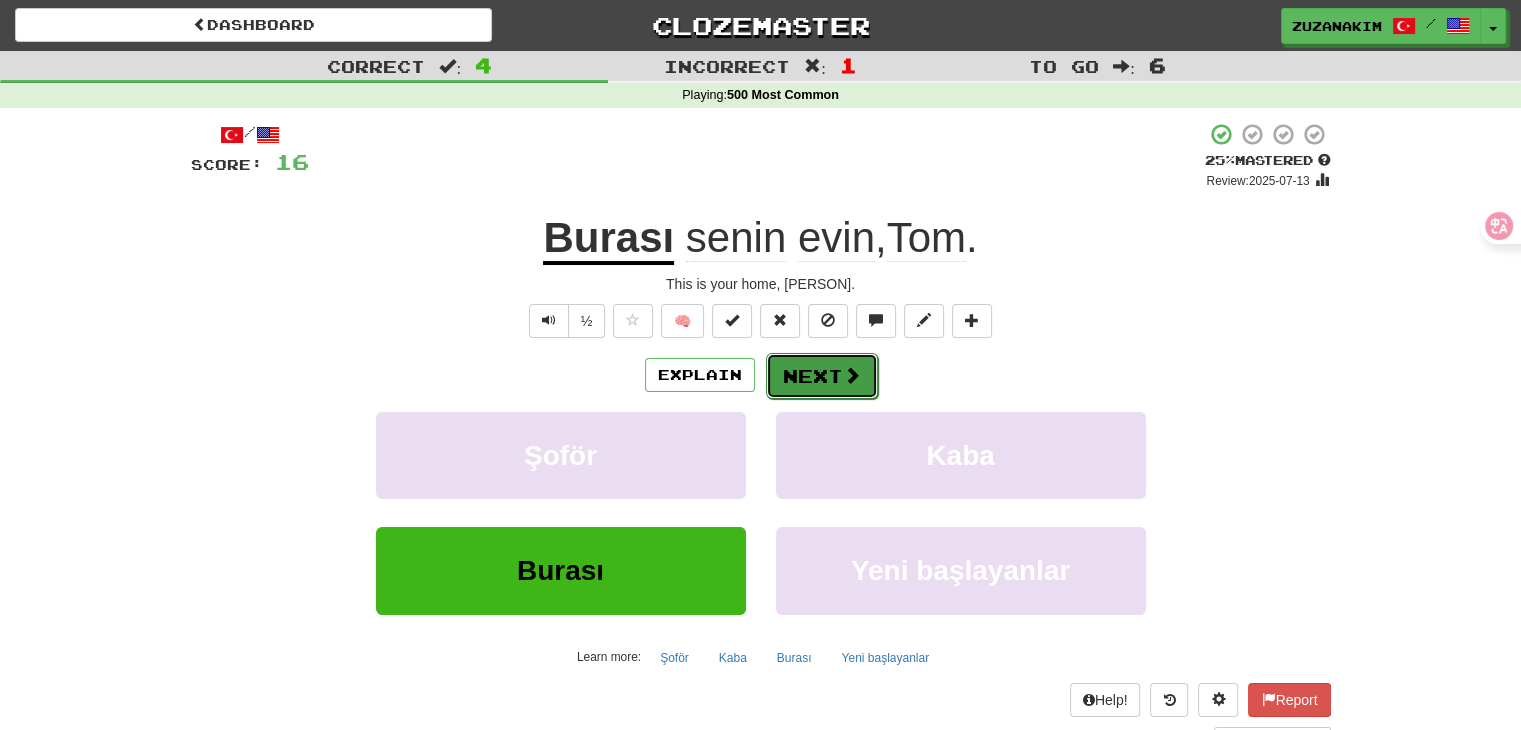 click at bounding box center [852, 375] 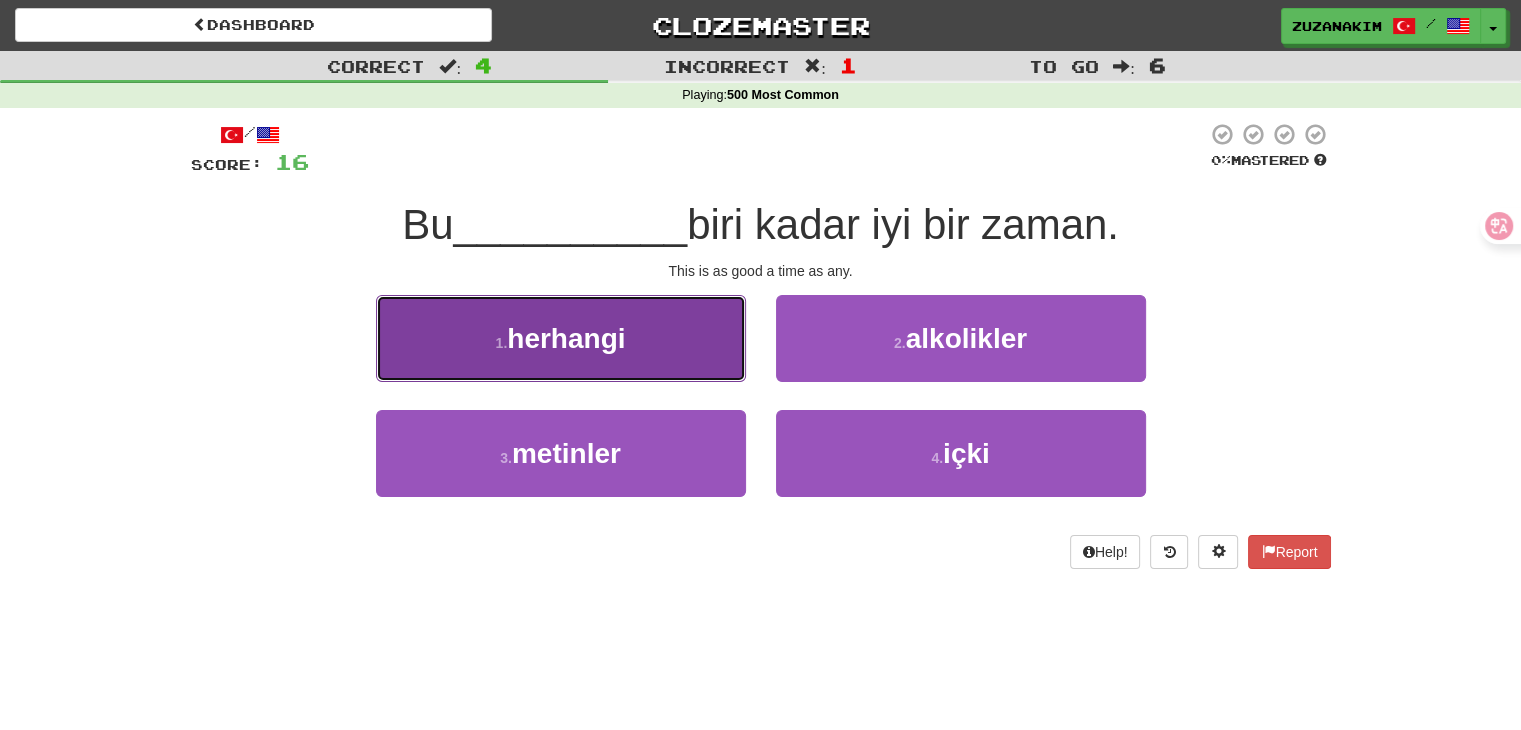 click on "1 .  herhangi" at bounding box center (561, 338) 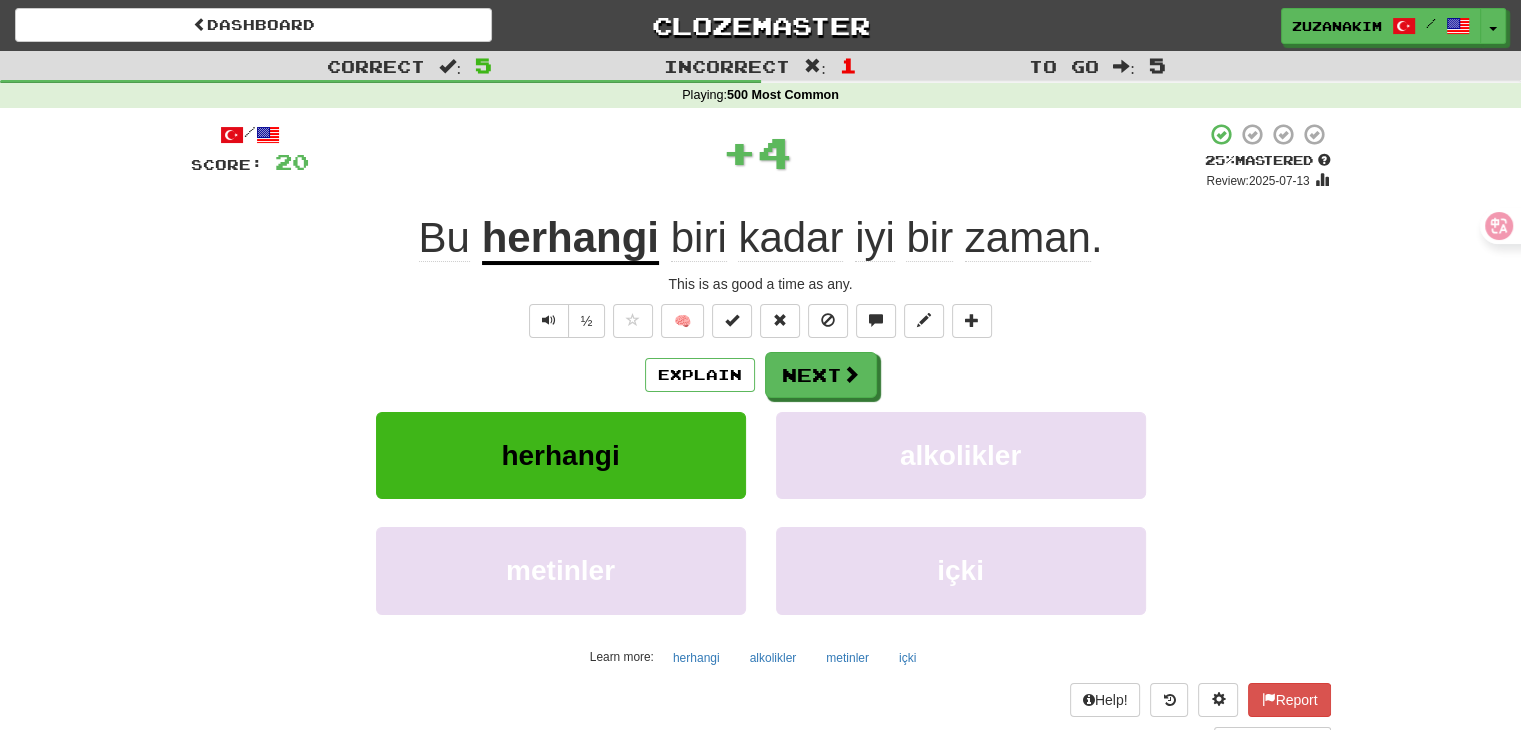 click on "herhangi" at bounding box center [570, 239] 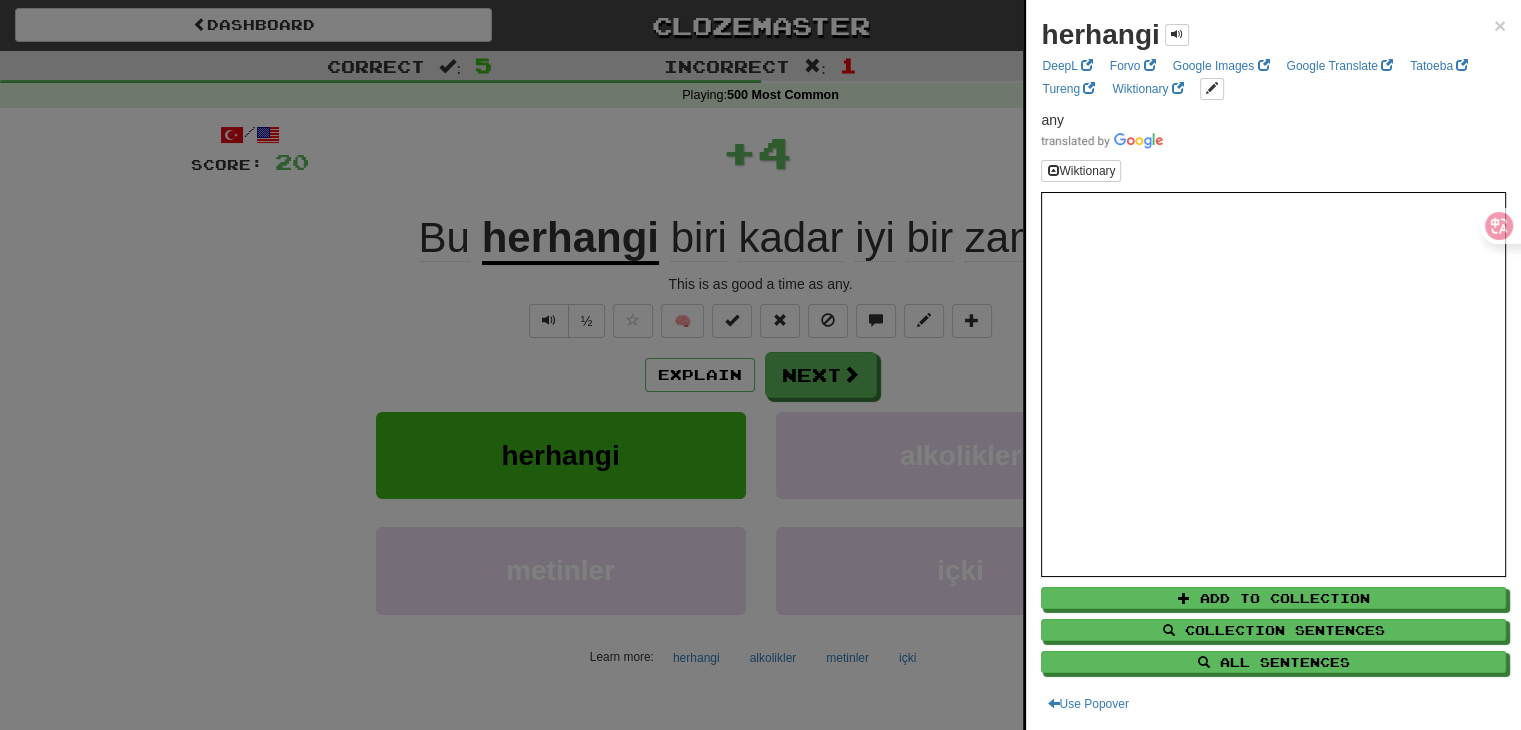 click at bounding box center [760, 365] 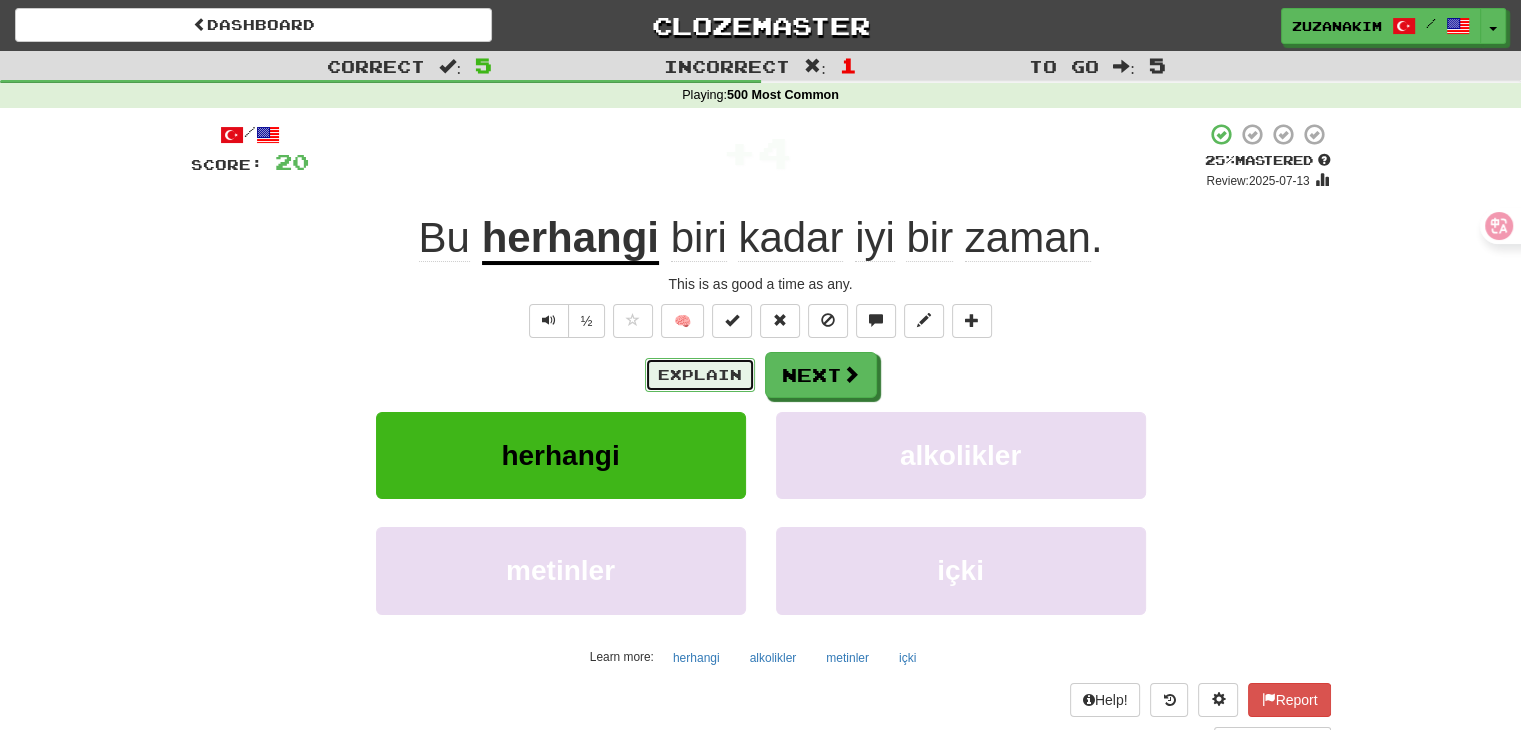 click on "Explain" at bounding box center [700, 375] 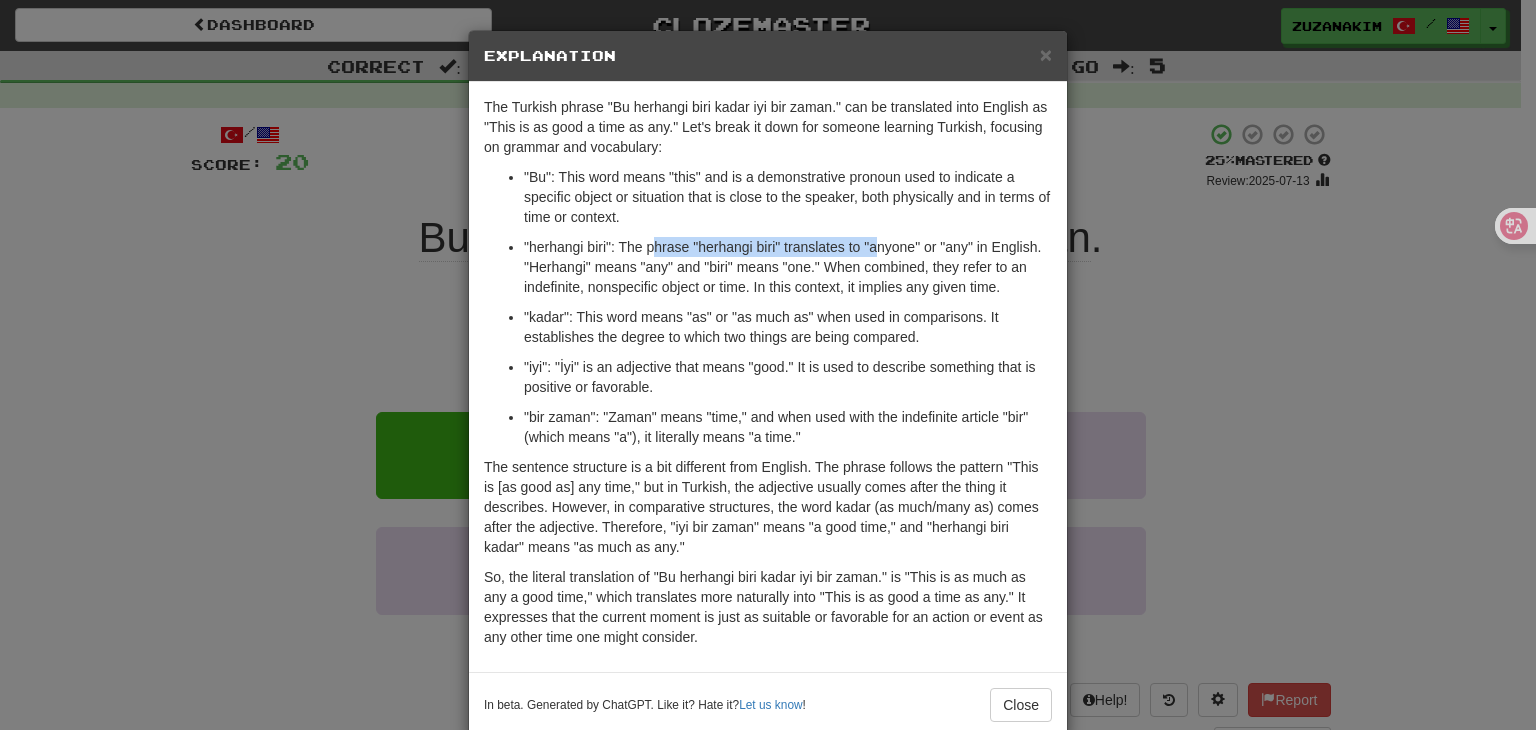 drag, startPoint x: 647, startPoint y: 249, endPoint x: 872, endPoint y: 248, distance: 225.00223 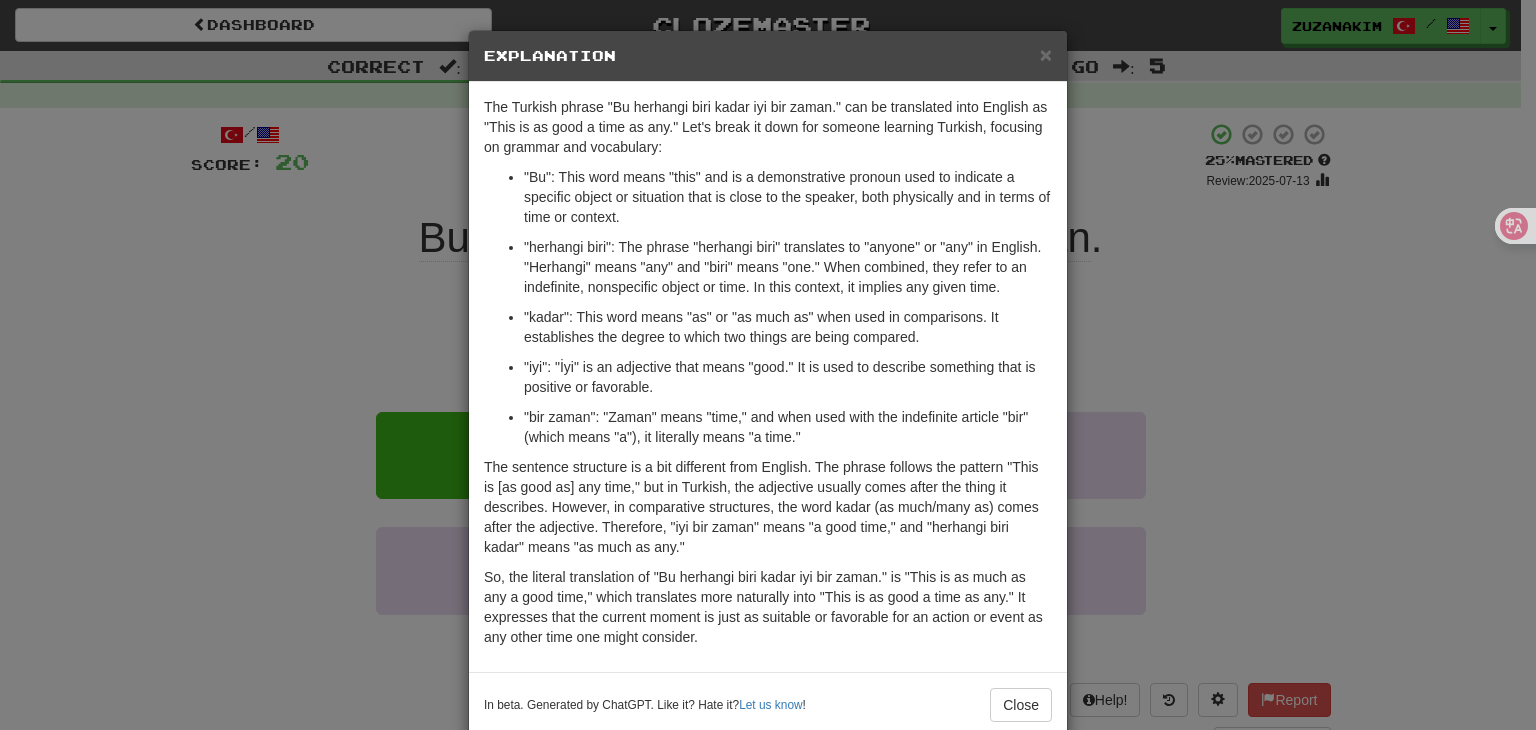 click on ""Bu": This word means "this" and is a demonstrative pronoun used to indicate a specific object or situation that is close to the speaker, both physically and in terms of time or context.
"herhangi biri": The phrase "herhangi biri" translates to "anyone" or "any" in English. "Herhangi" means "any" and "biri" means "one." When combined, they refer to an indefinite, nonspecific object or time. In this context, it implies any given time.
"kadar": This word means "as" or "as much as" when used in comparisons. It establishes the degree to which two things are being compared.
"iyi": "İyi" is an adjective that means "good." It is used to describe something that is positive or favorable.
"bir zaman": "Zaman" means "time," and when used with the indefinite article "bir" (which means "a"), it literally means "a time."" at bounding box center (768, 307) 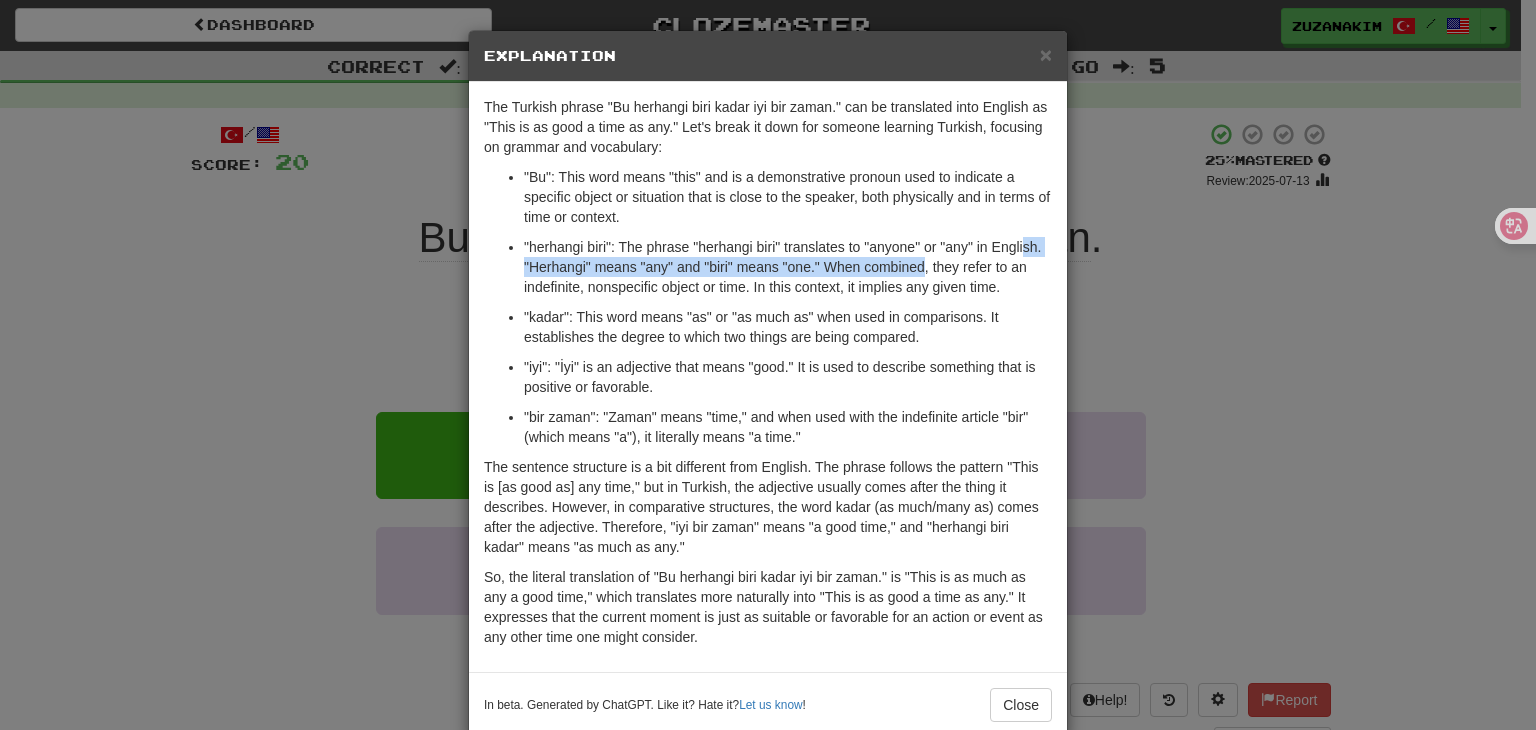 drag, startPoint x: 916, startPoint y: 258, endPoint x: 1015, endPoint y: 255, distance: 99.04544 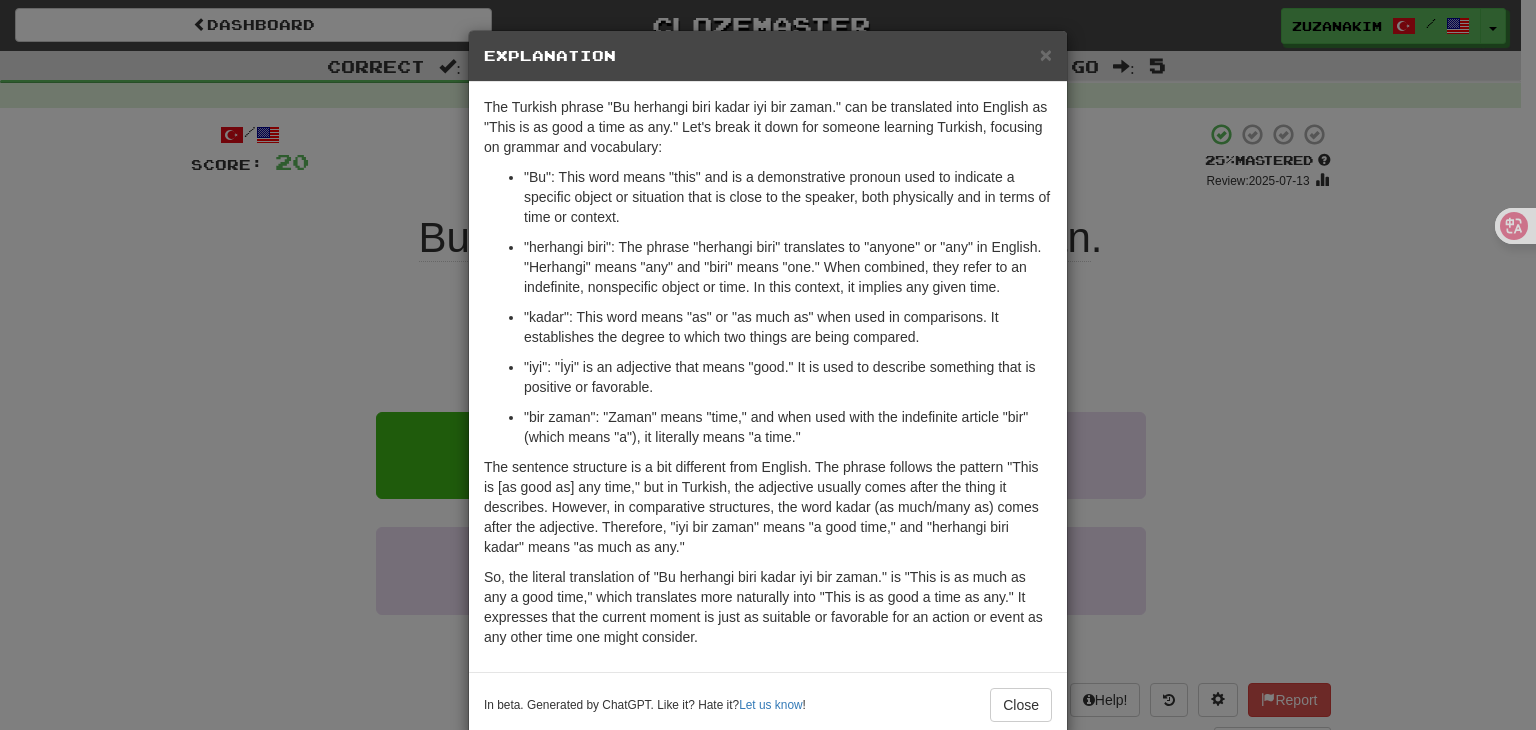 click on ""herhangi biri": The phrase "herhangi biri" translates to "anyone" or "any" in English. "Herhangi" means "any" and "biri" means "one." When combined, they refer to an indefinite, nonspecific object or time. In this context, it implies any given time." at bounding box center [788, 267] 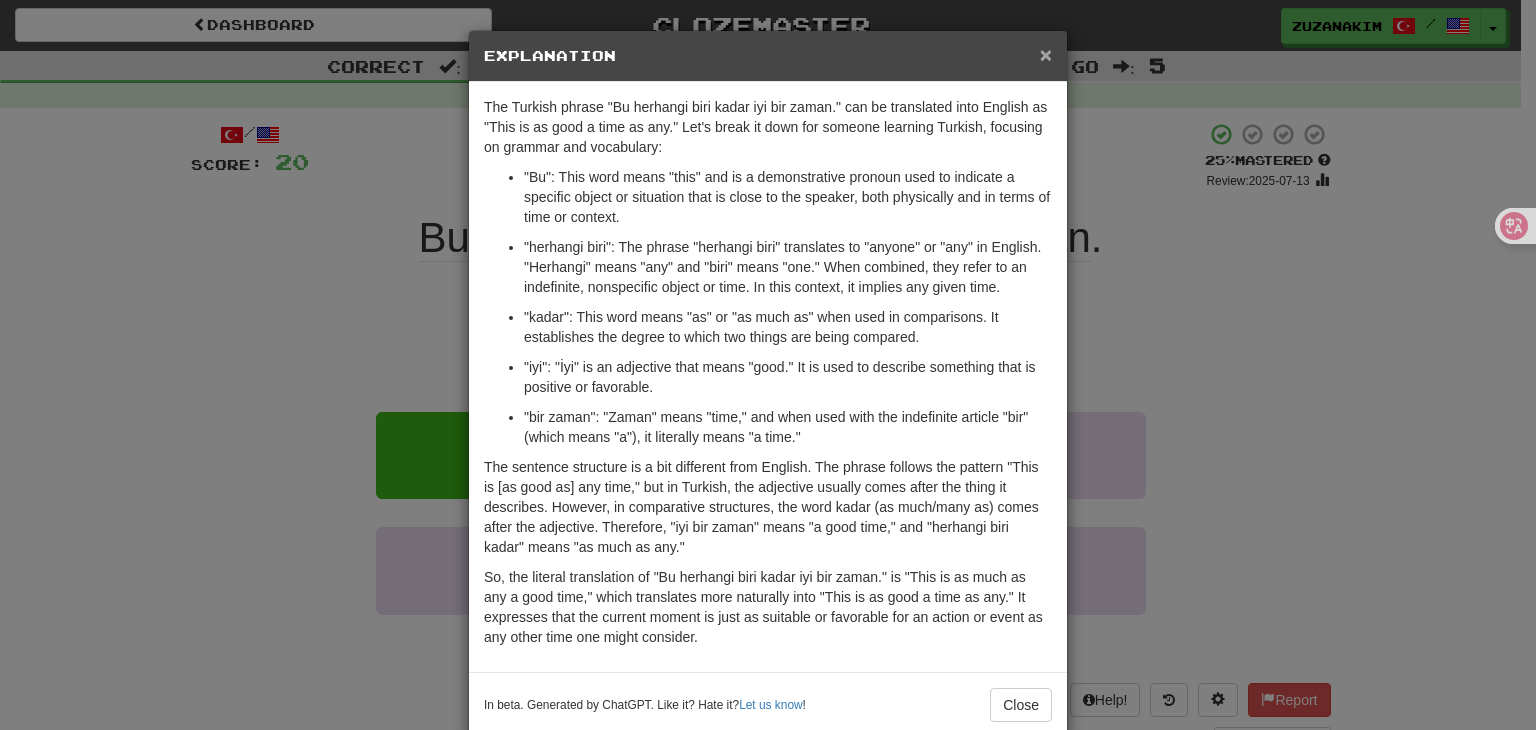 click on "×" at bounding box center [1046, 54] 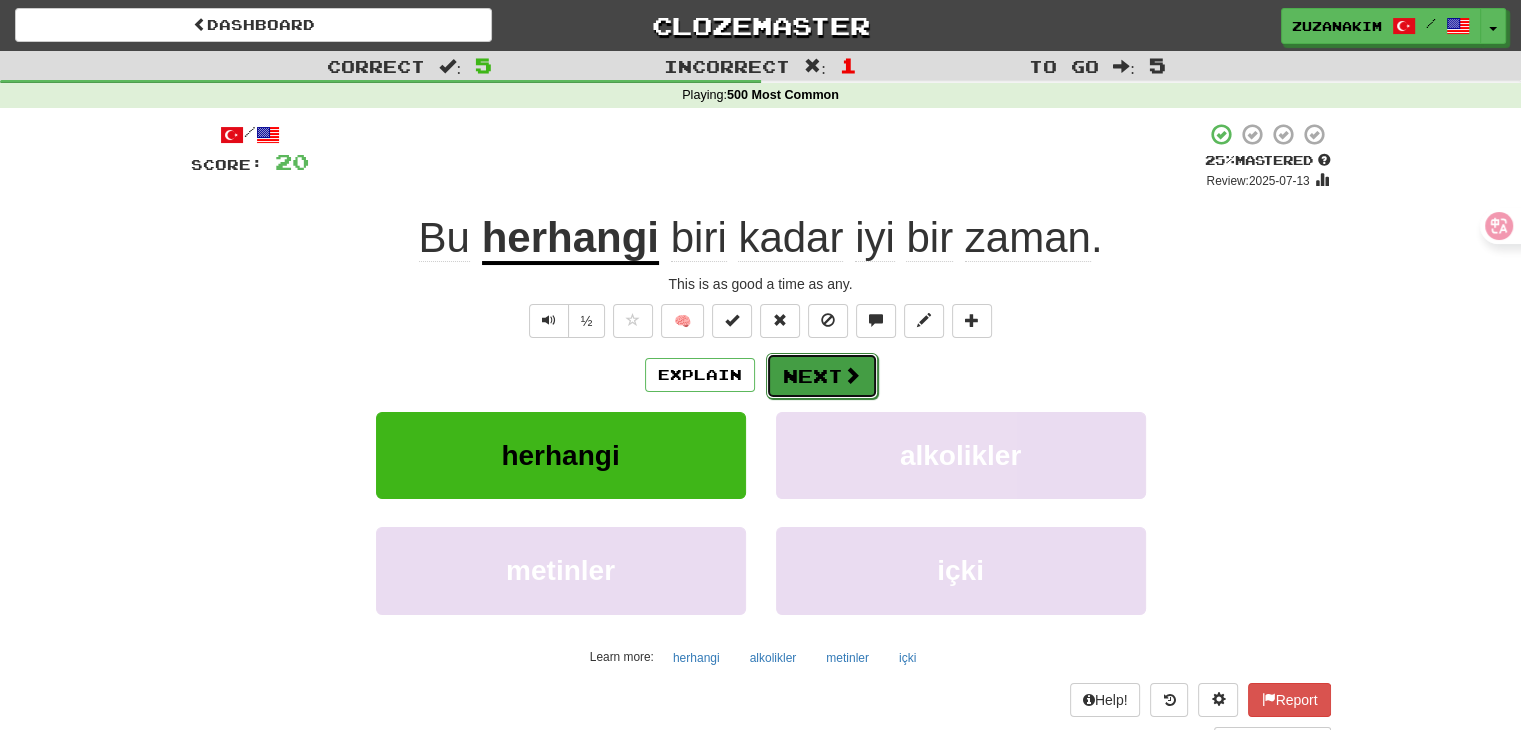 click on "Next" at bounding box center (822, 376) 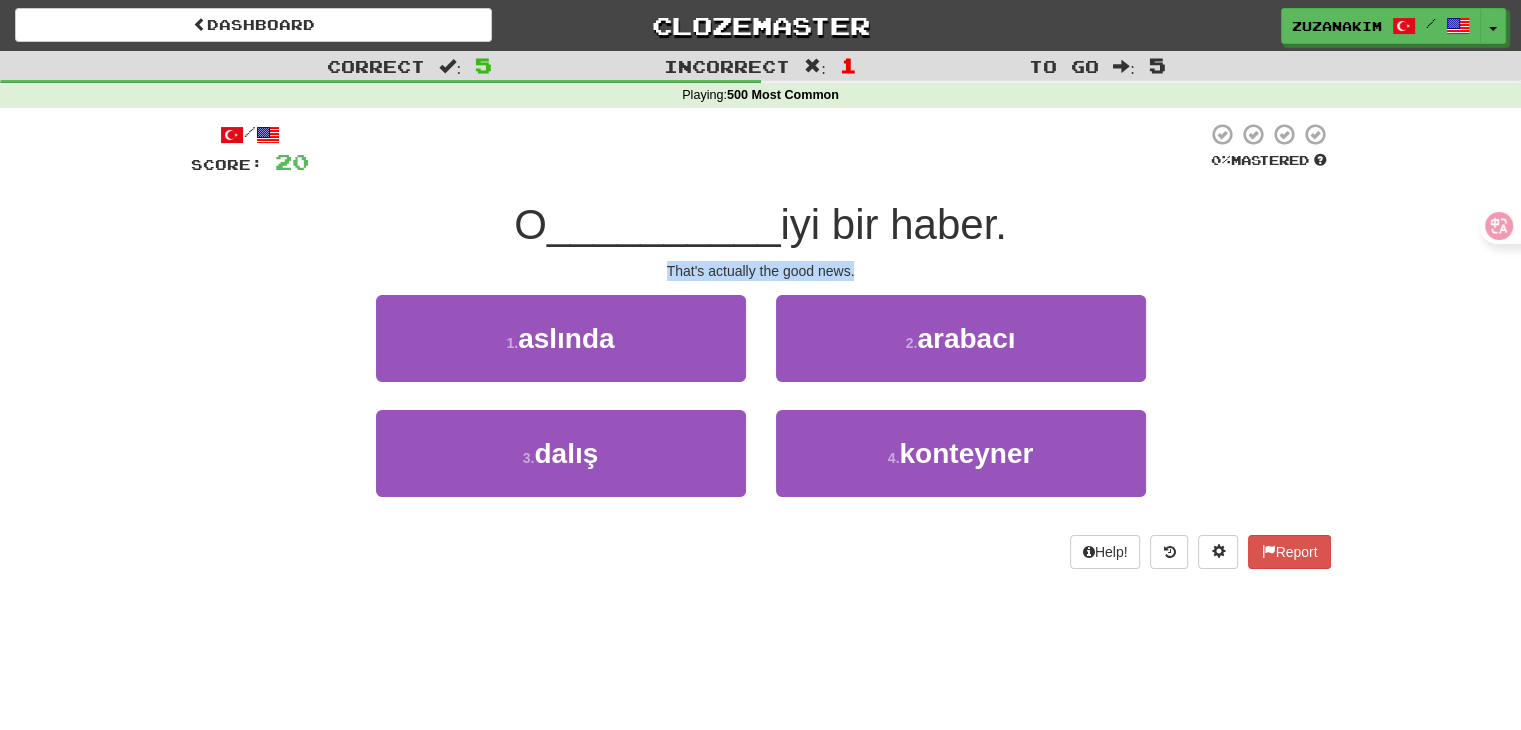 drag, startPoint x: 658, startPoint y: 277, endPoint x: 898, endPoint y: 275, distance: 240.00833 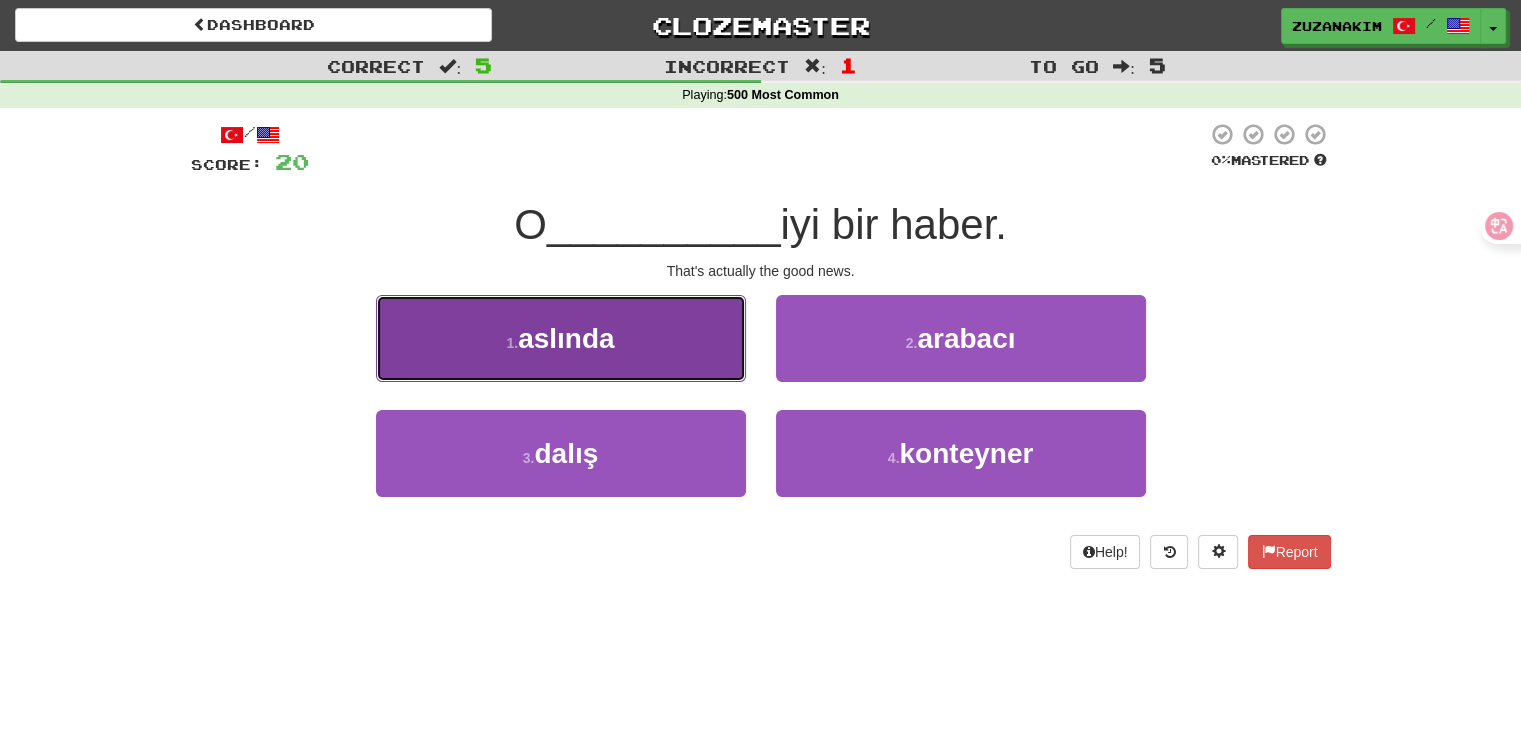 drag, startPoint x: 613, startPoint y: 350, endPoint x: 644, endPoint y: 476, distance: 129.75746 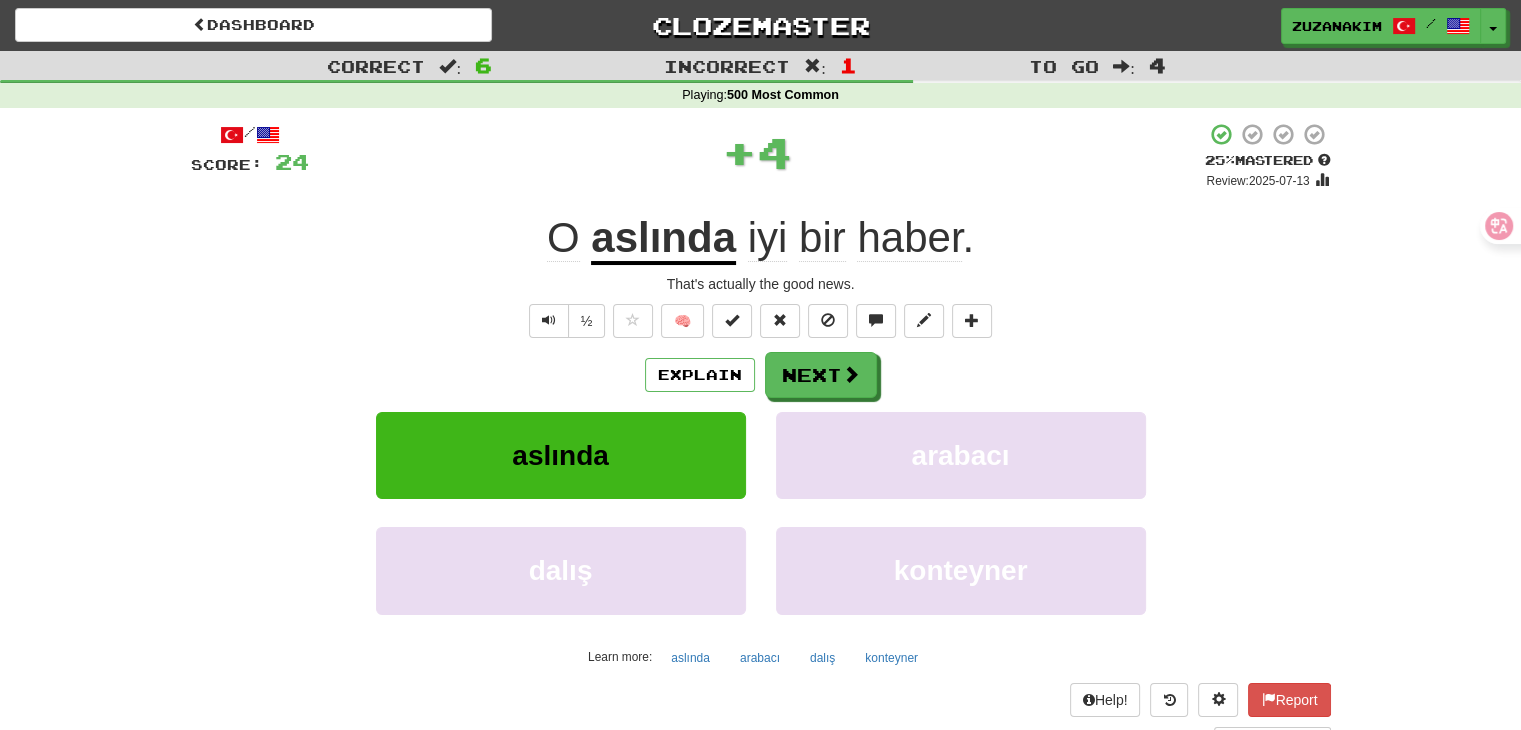 click on "aslında" at bounding box center [663, 239] 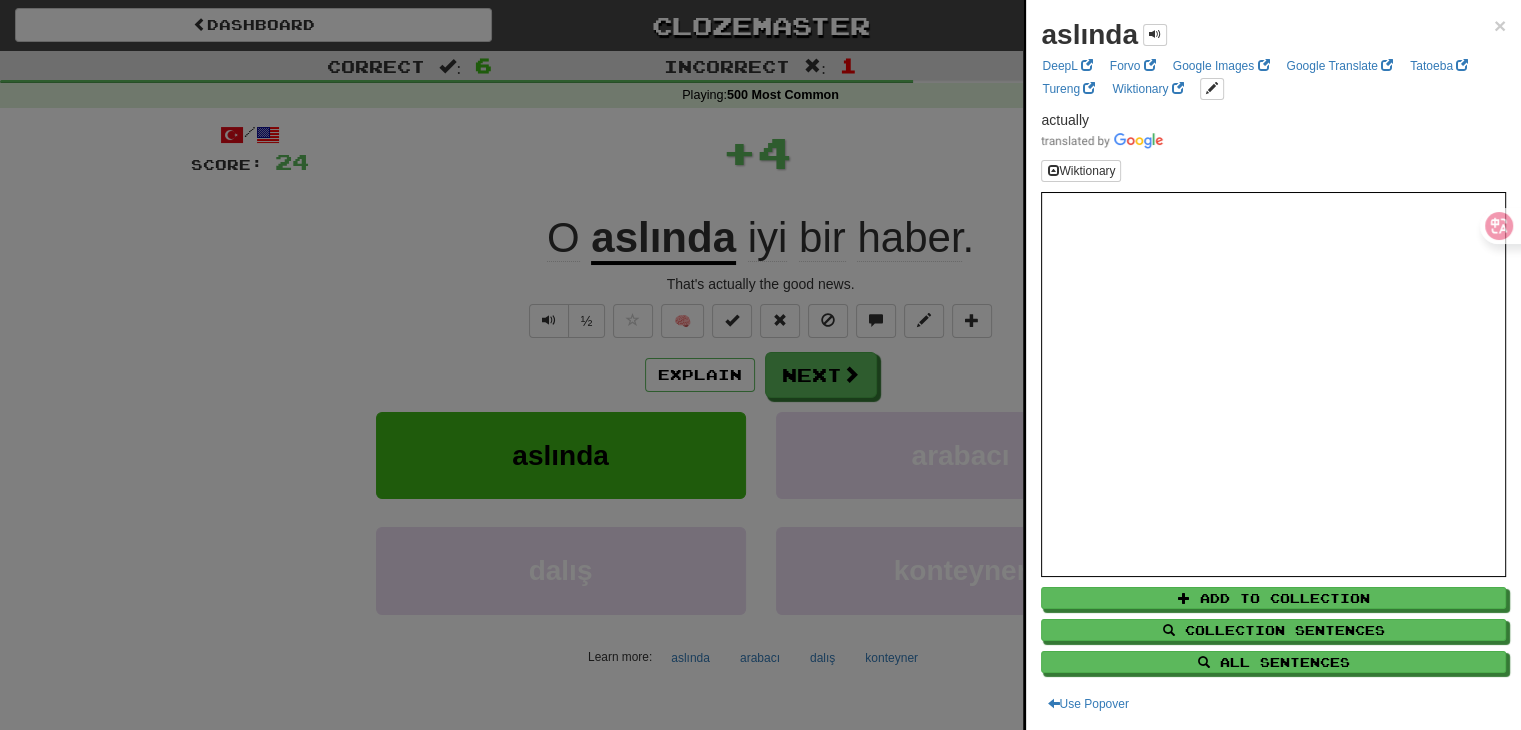 click at bounding box center [760, 365] 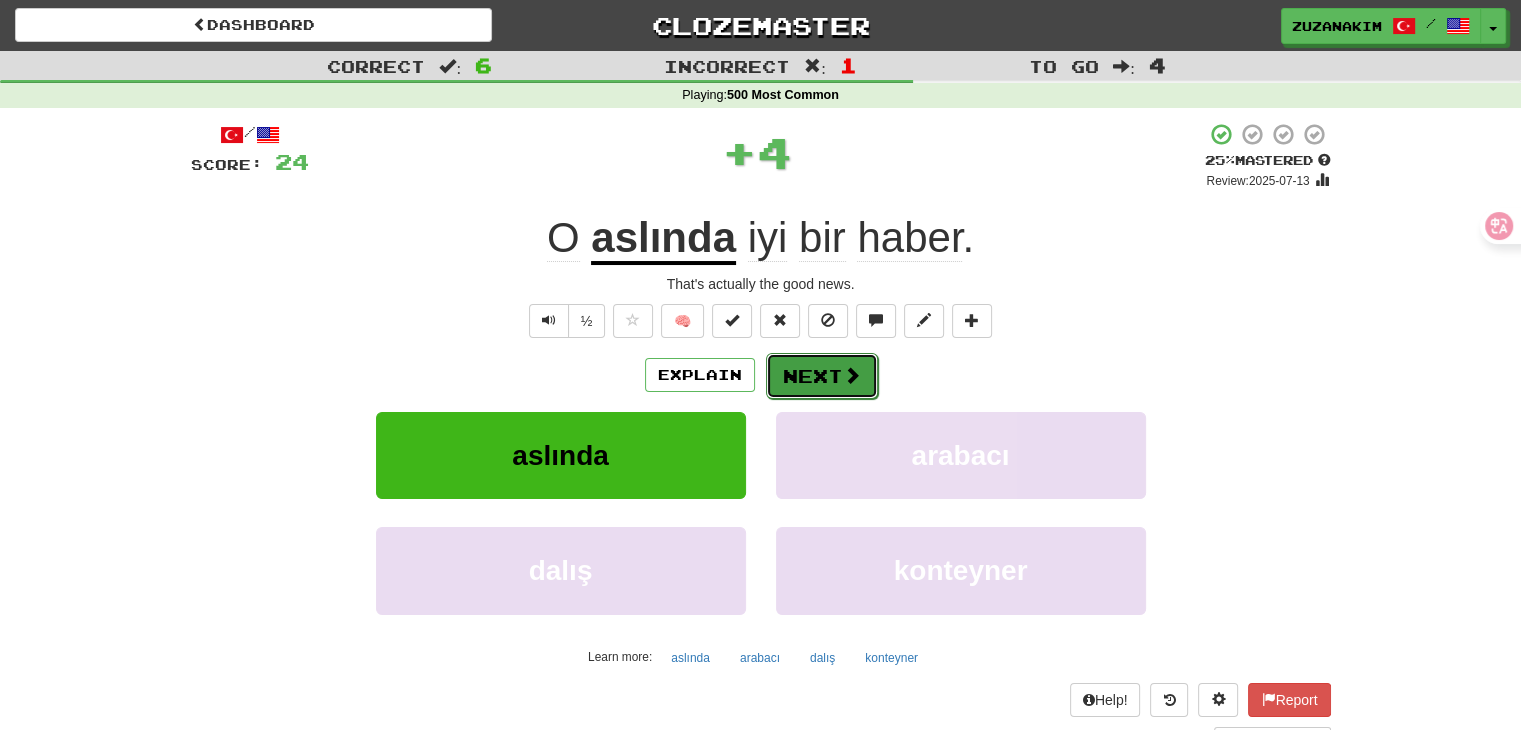 click on "Next" at bounding box center (822, 376) 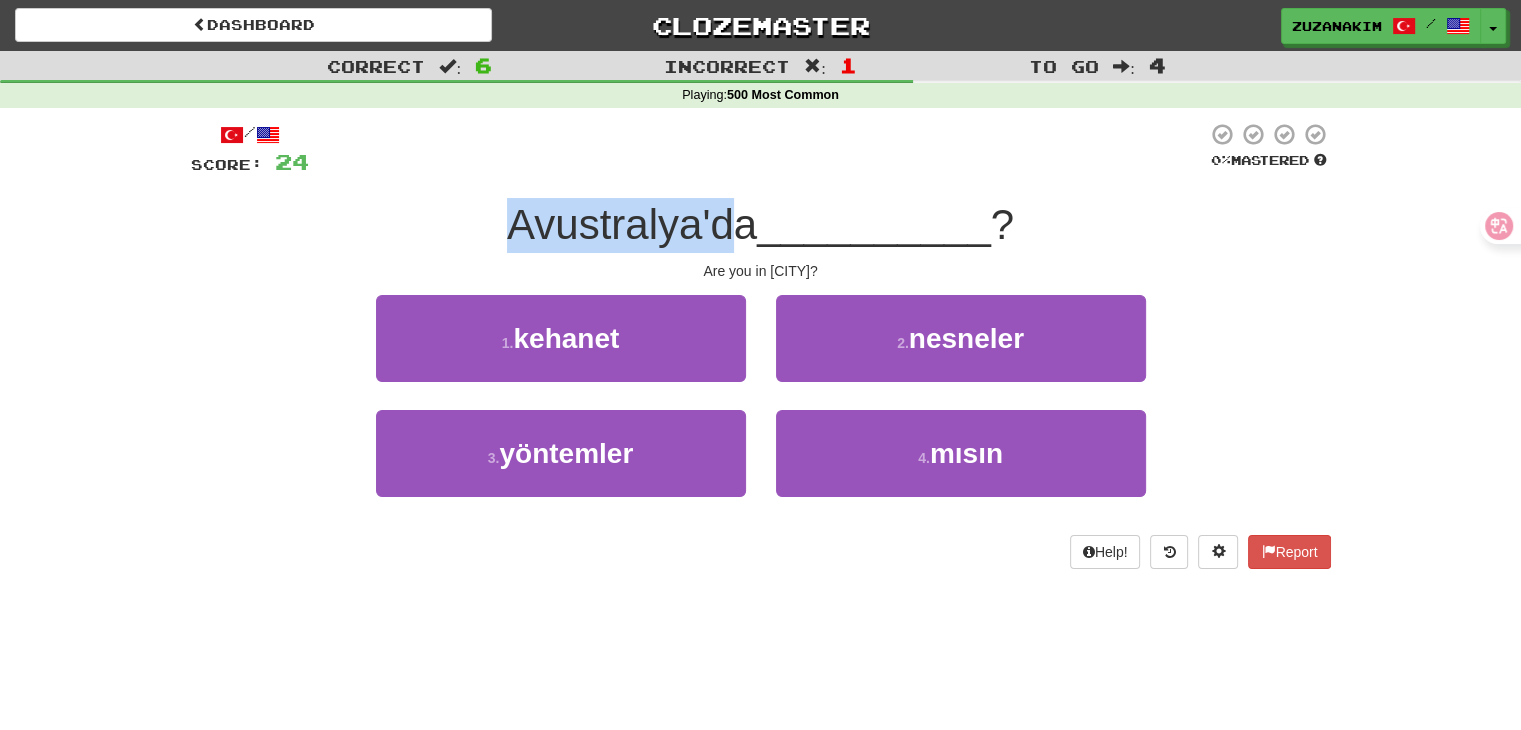 drag, startPoint x: 495, startPoint y: 233, endPoint x: 720, endPoint y: 233, distance: 225 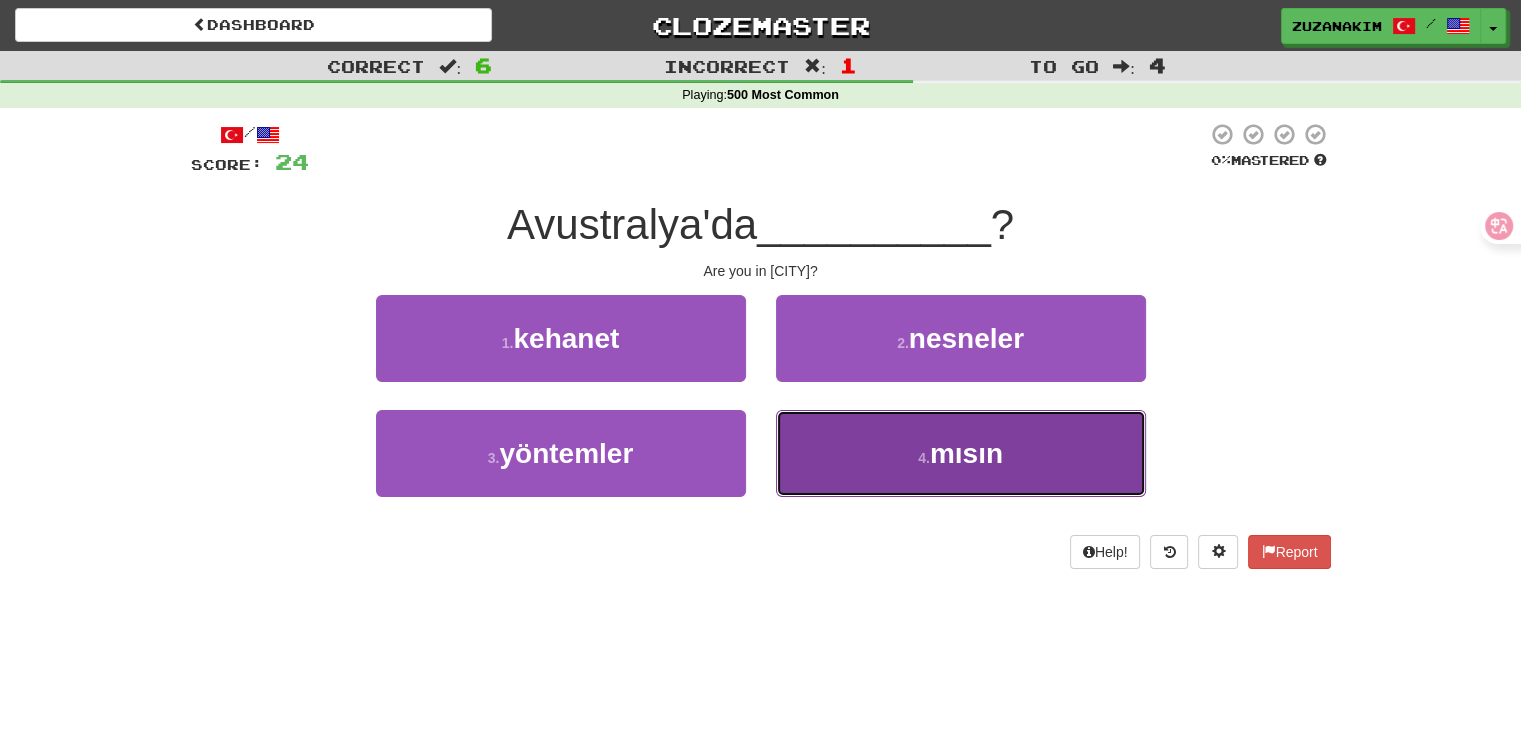 click on "4 .  mısın" at bounding box center [961, 453] 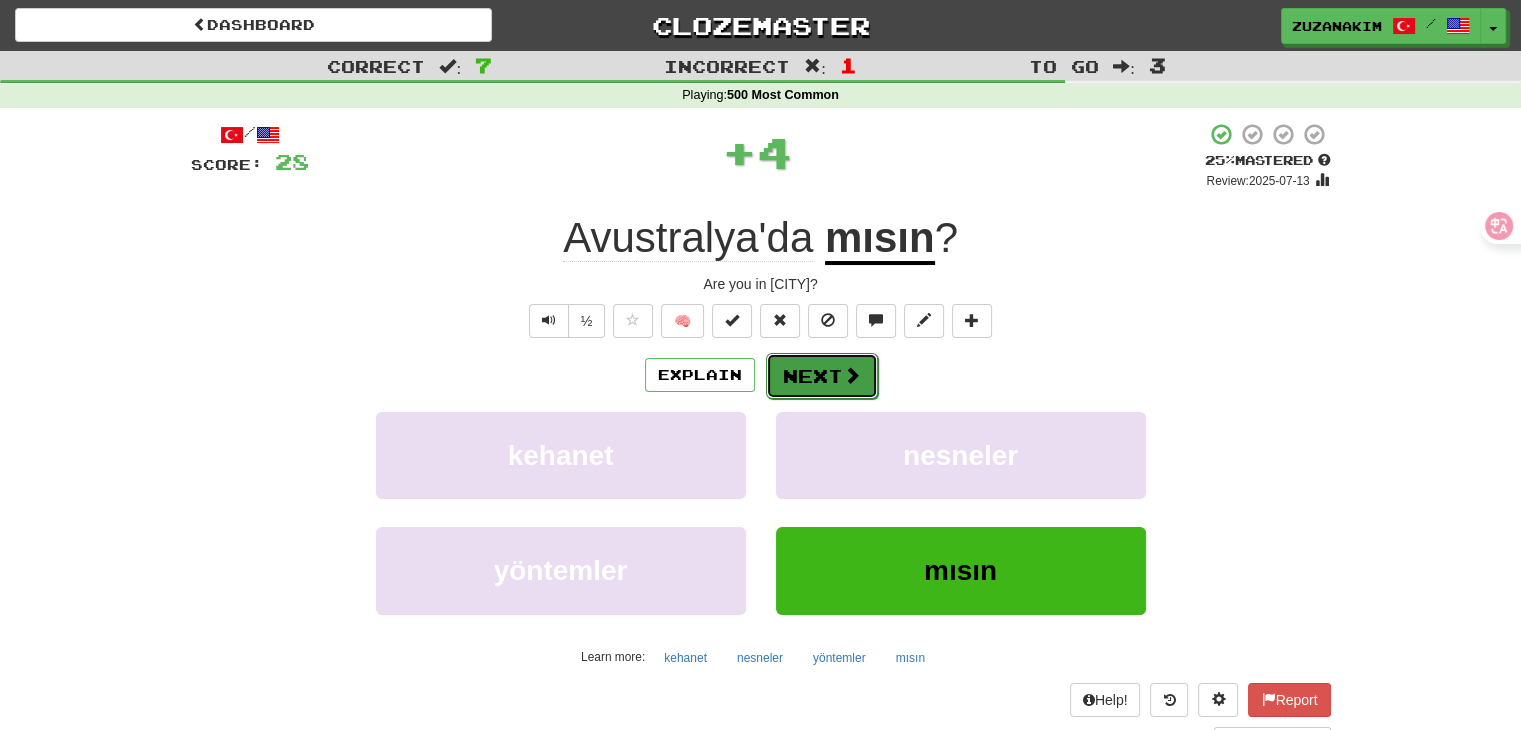 click on "Next" at bounding box center [822, 376] 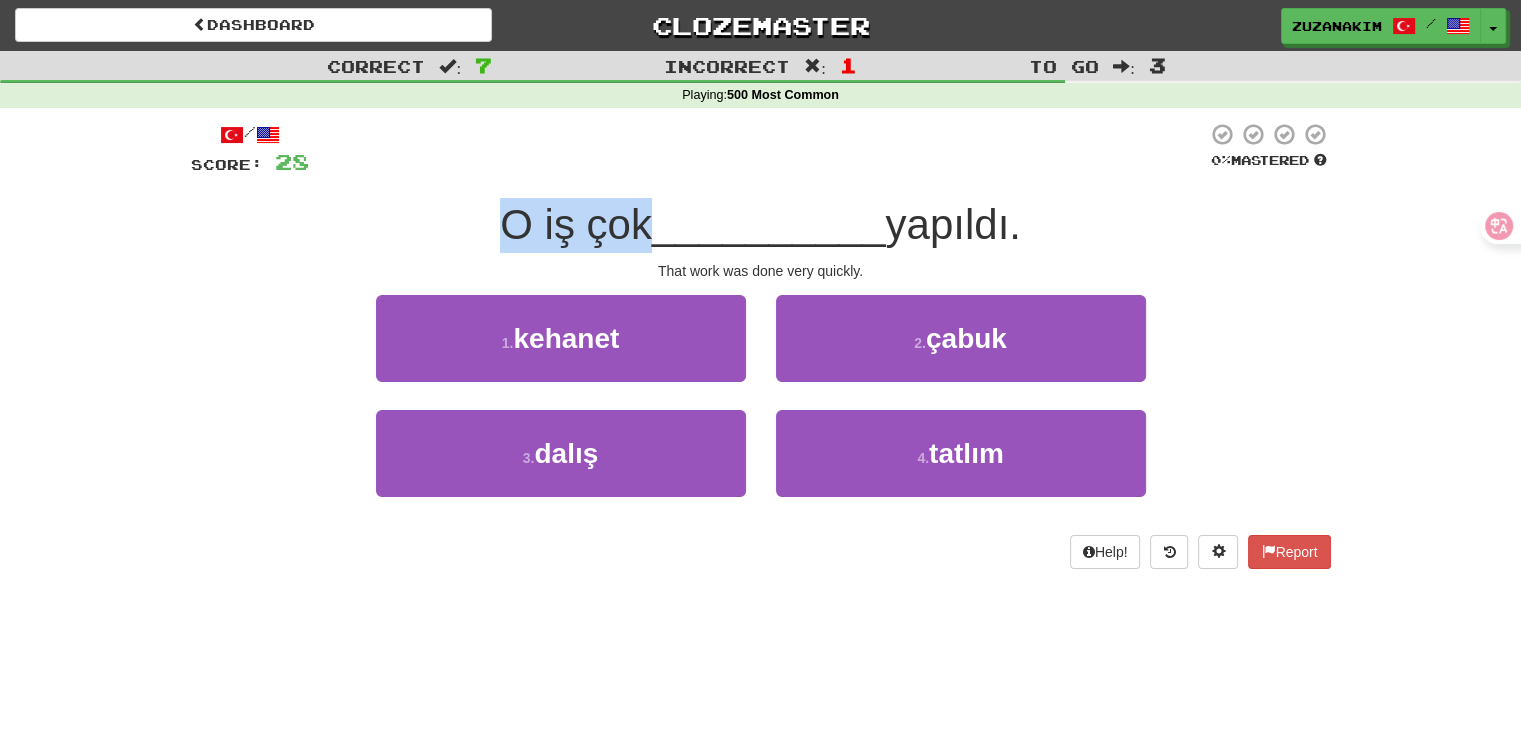 drag, startPoint x: 485, startPoint y: 229, endPoint x: 641, endPoint y: 229, distance: 156 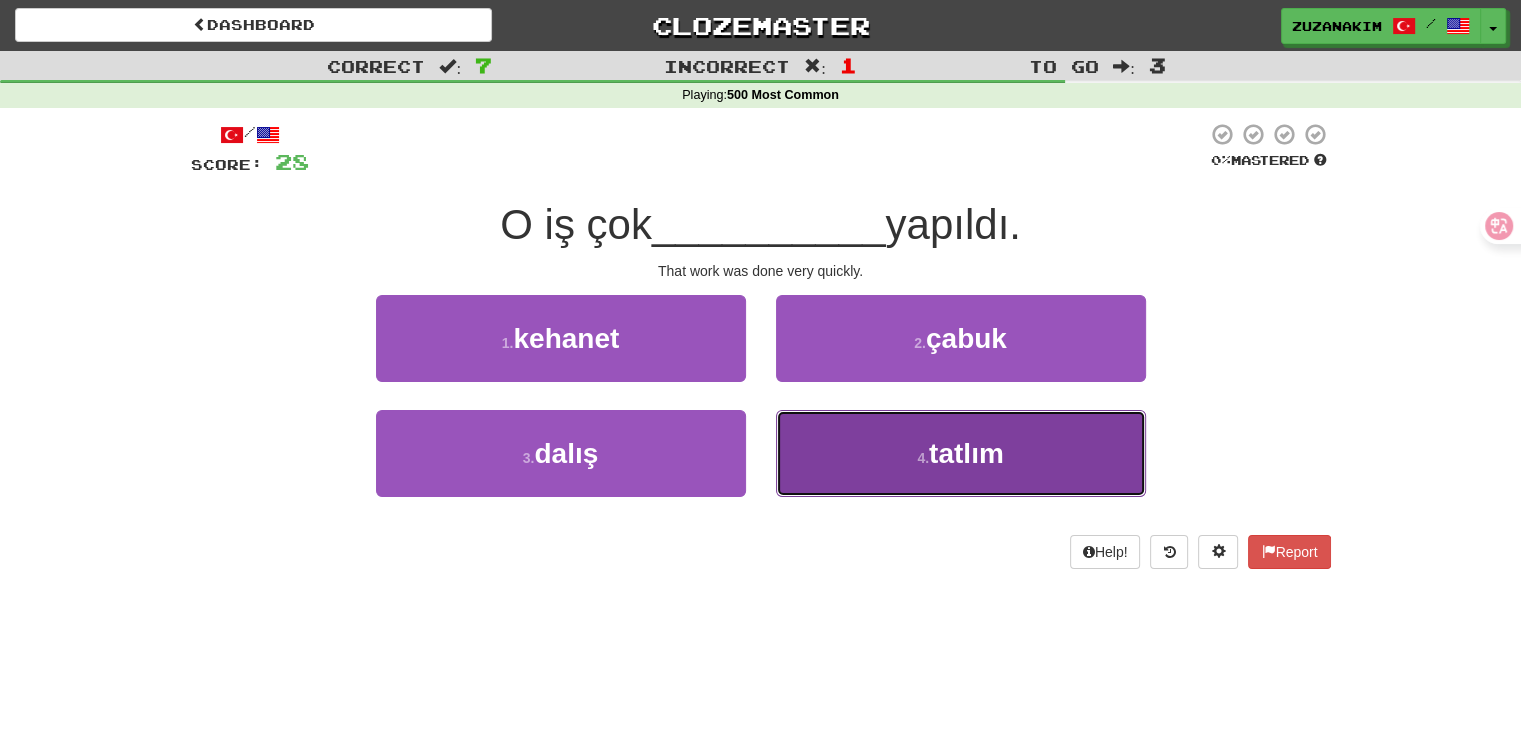 click on "4 .  tatlım" at bounding box center [961, 453] 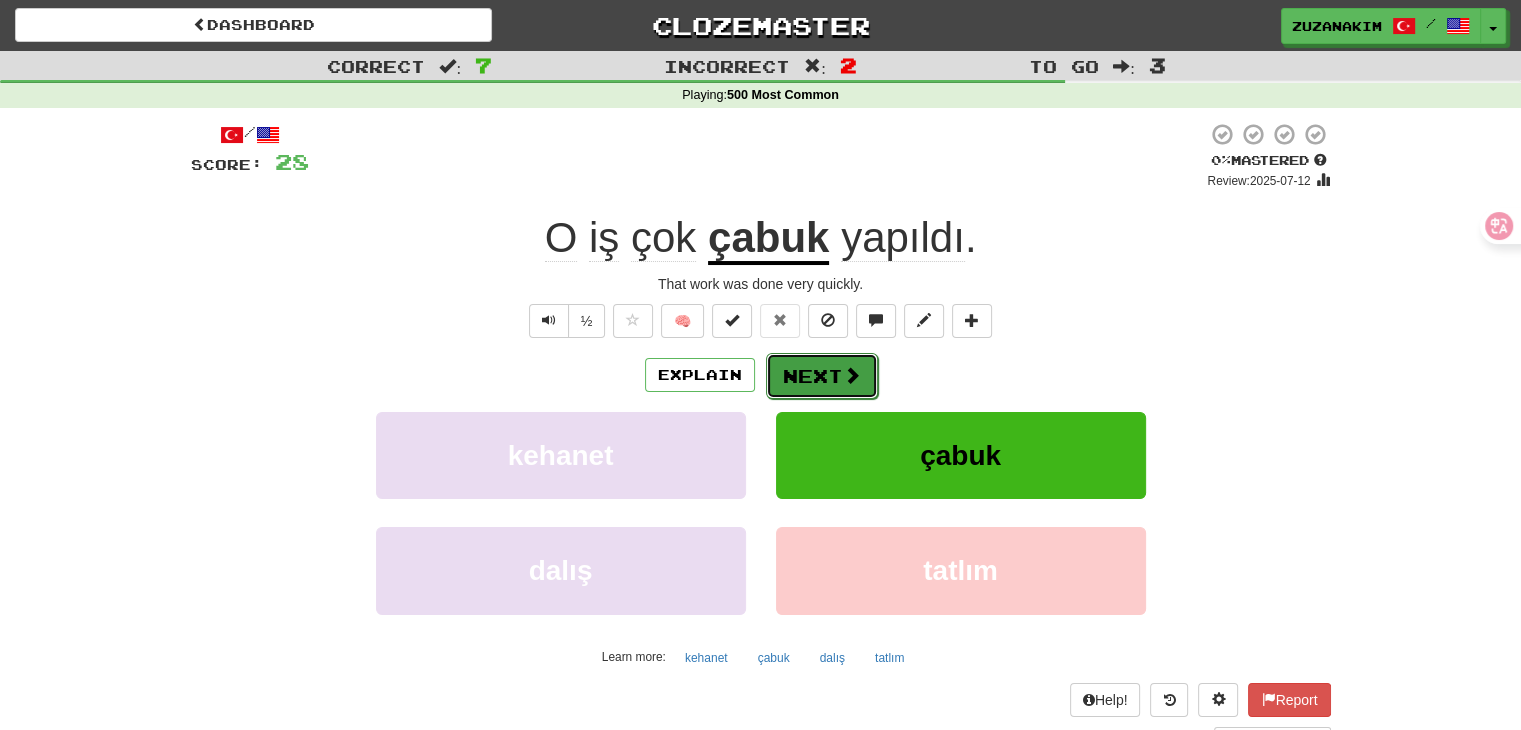 click on "Next" at bounding box center (822, 376) 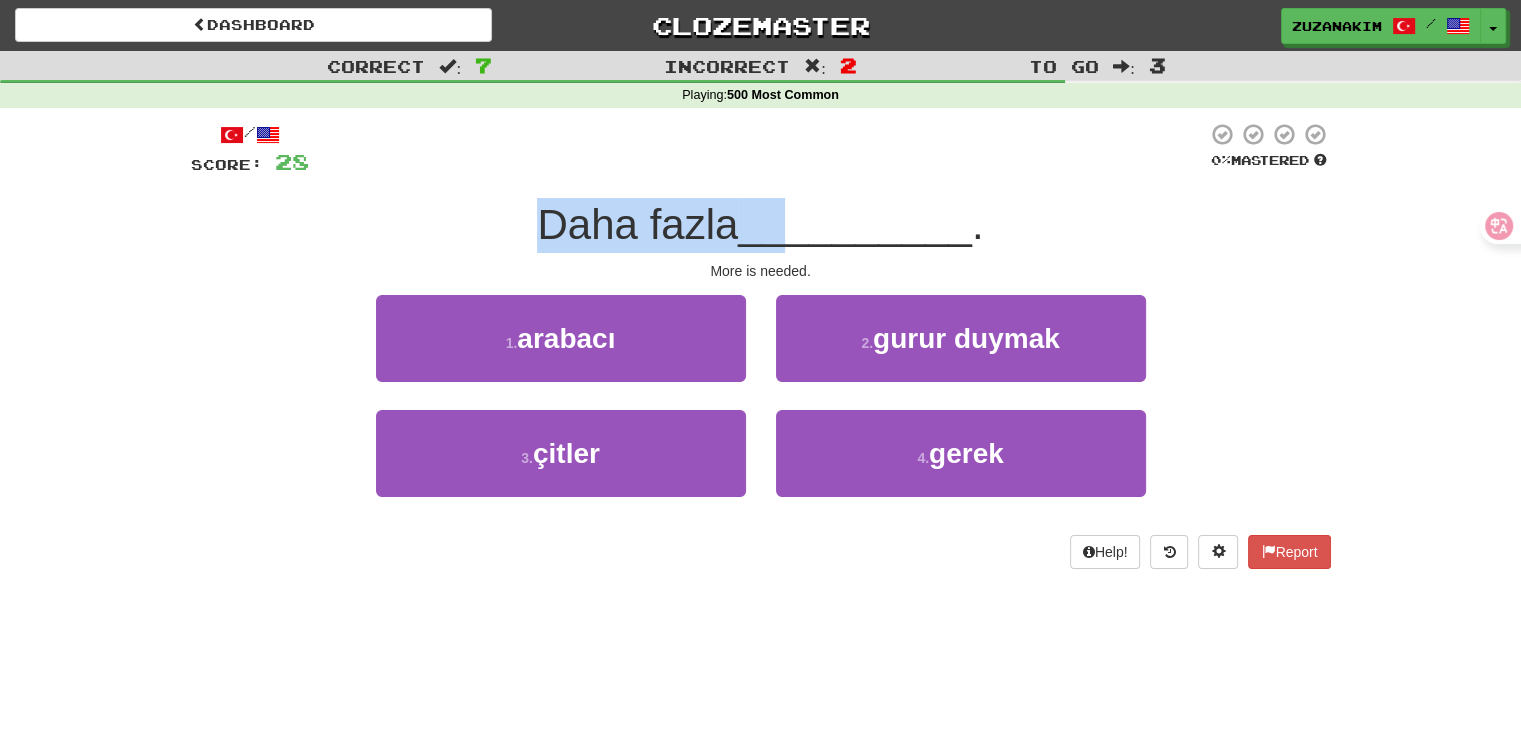 drag, startPoint x: 592, startPoint y: 226, endPoint x: 789, endPoint y: 226, distance: 197 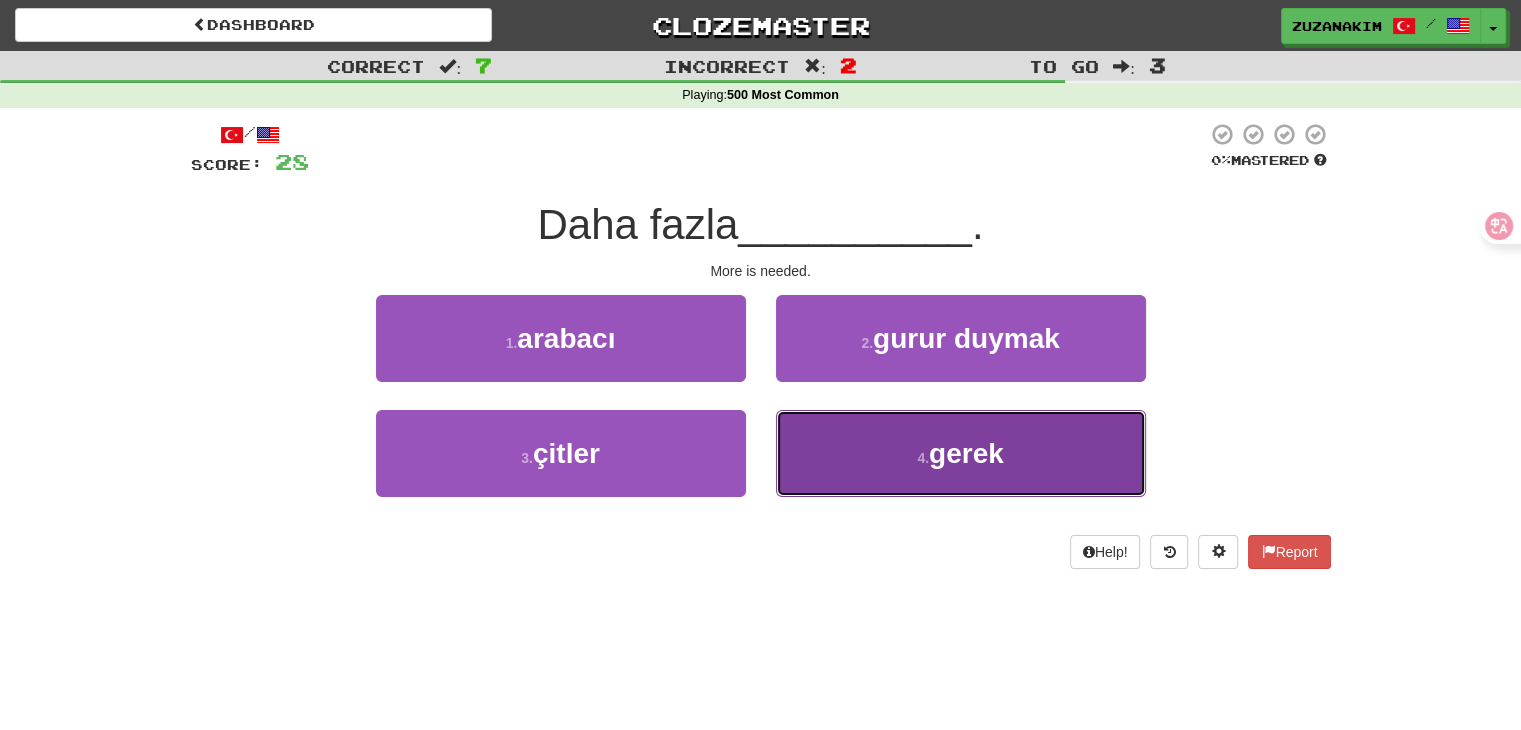 click on "4 .  gerek" at bounding box center [961, 453] 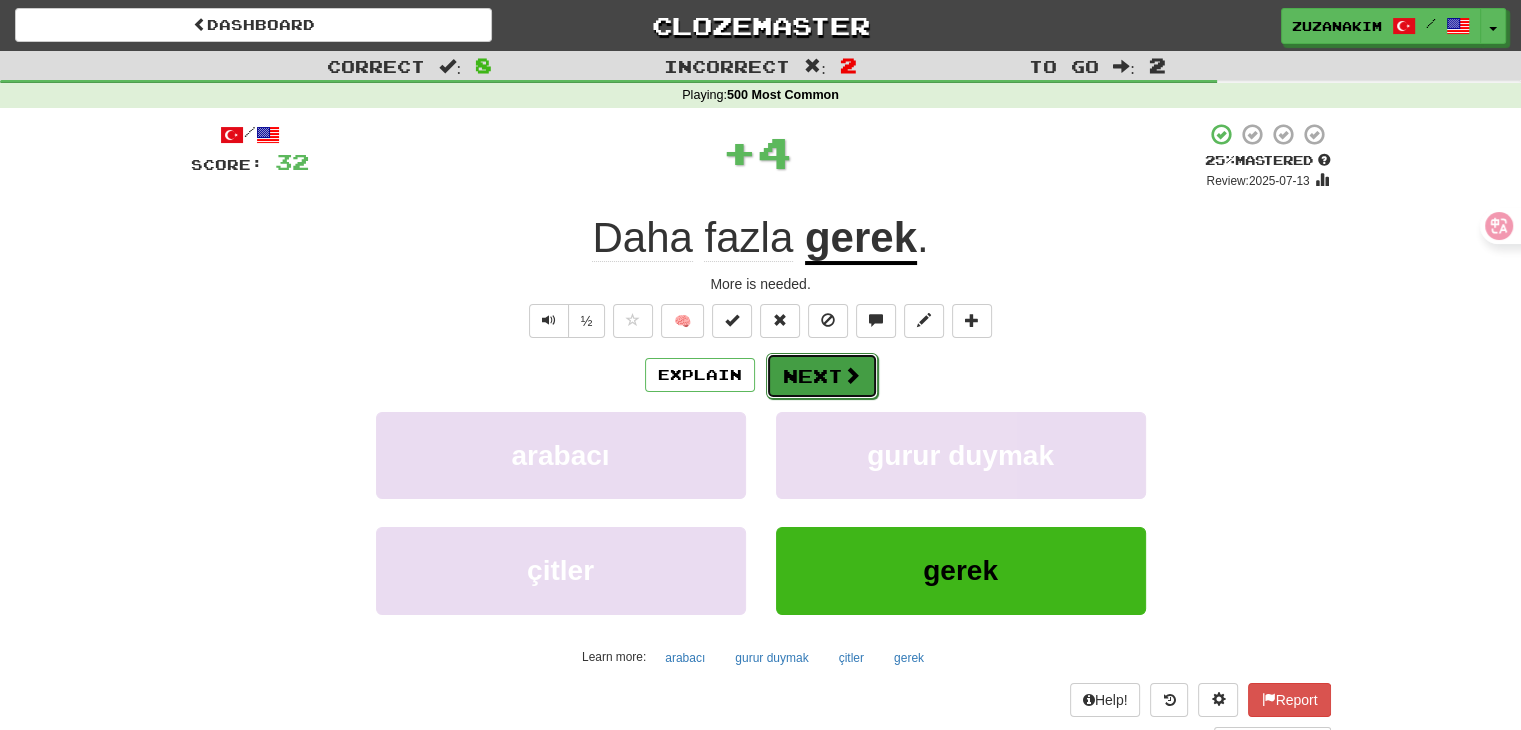 click on "Next" at bounding box center [822, 376] 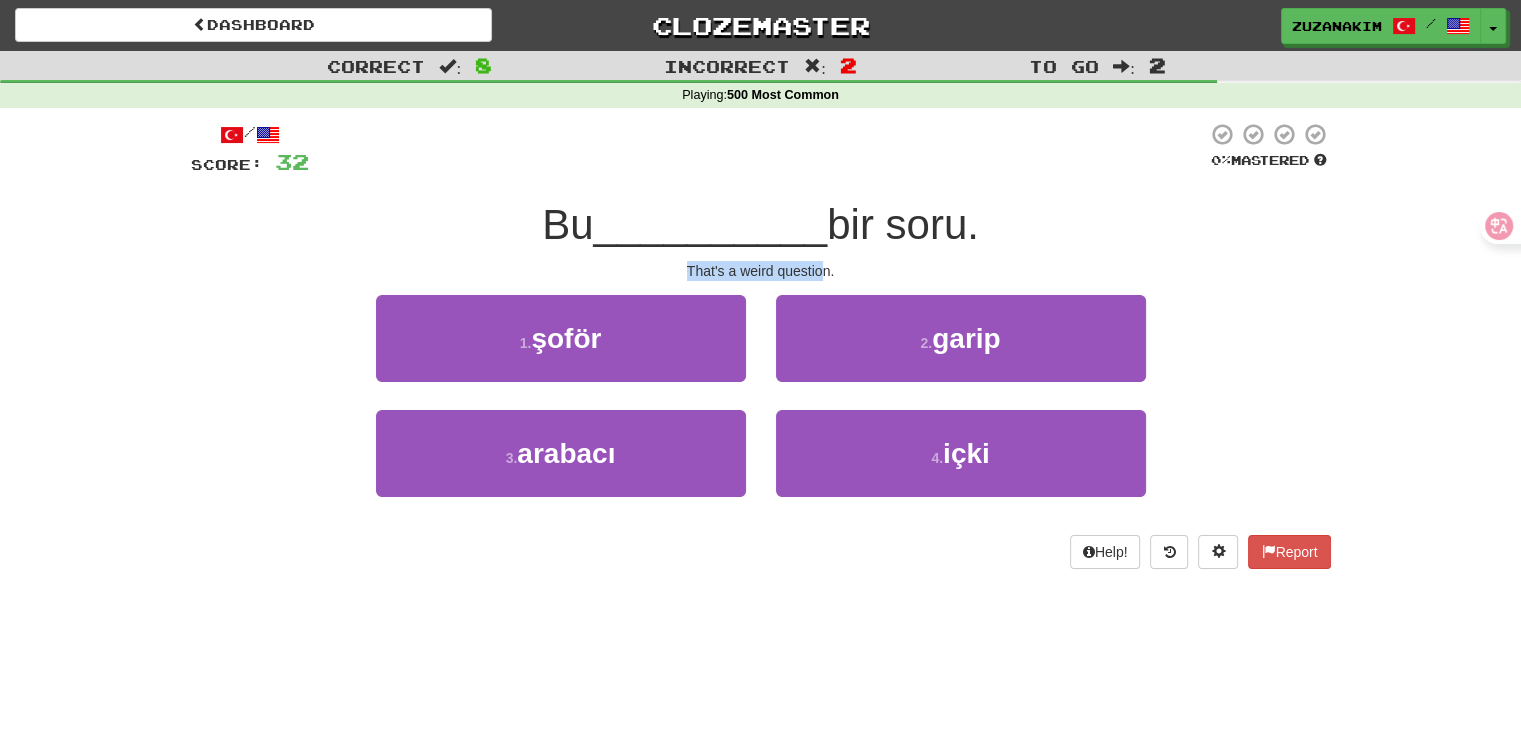 drag, startPoint x: 668, startPoint y: 268, endPoint x: 825, endPoint y: 262, distance: 157.11461 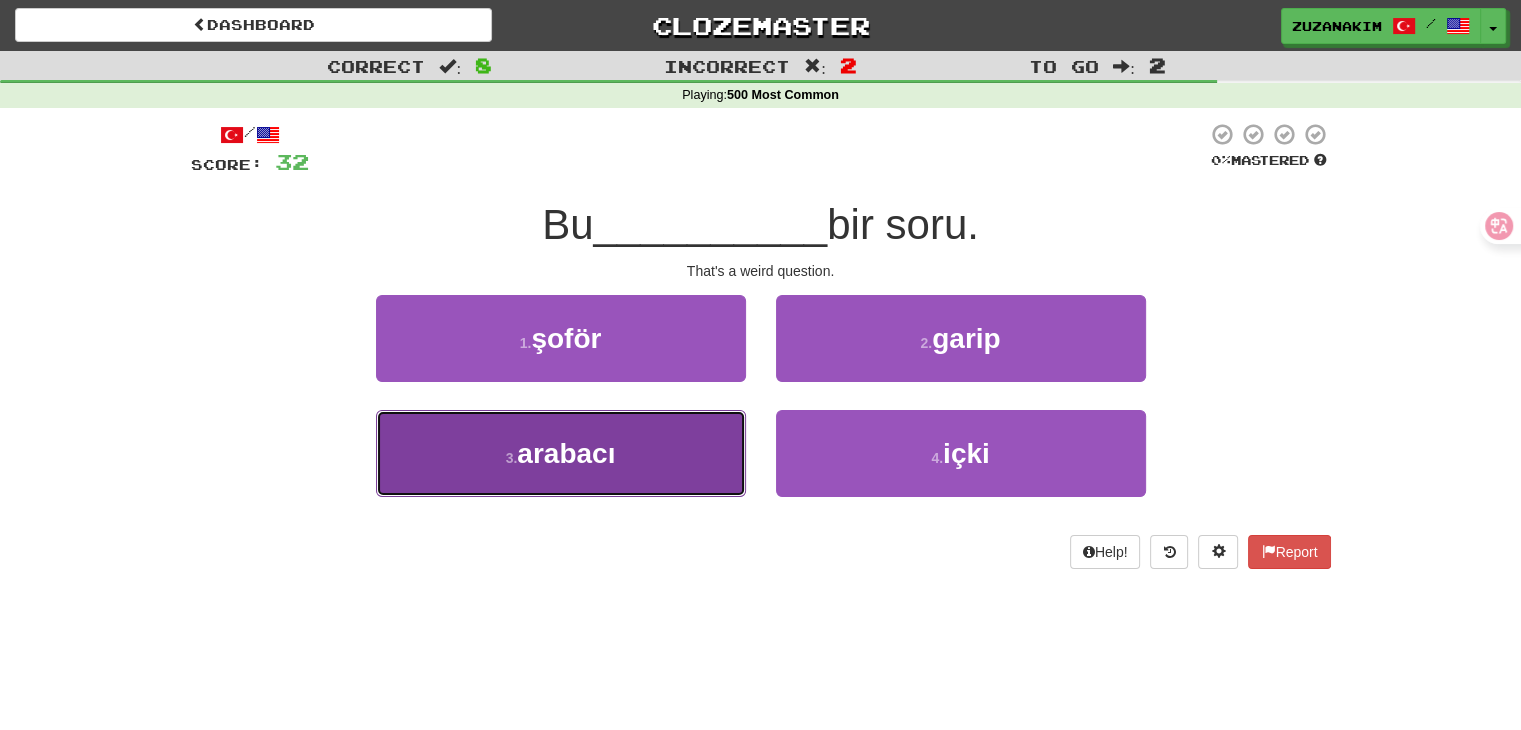 click on "3 .  arabacı" at bounding box center [561, 453] 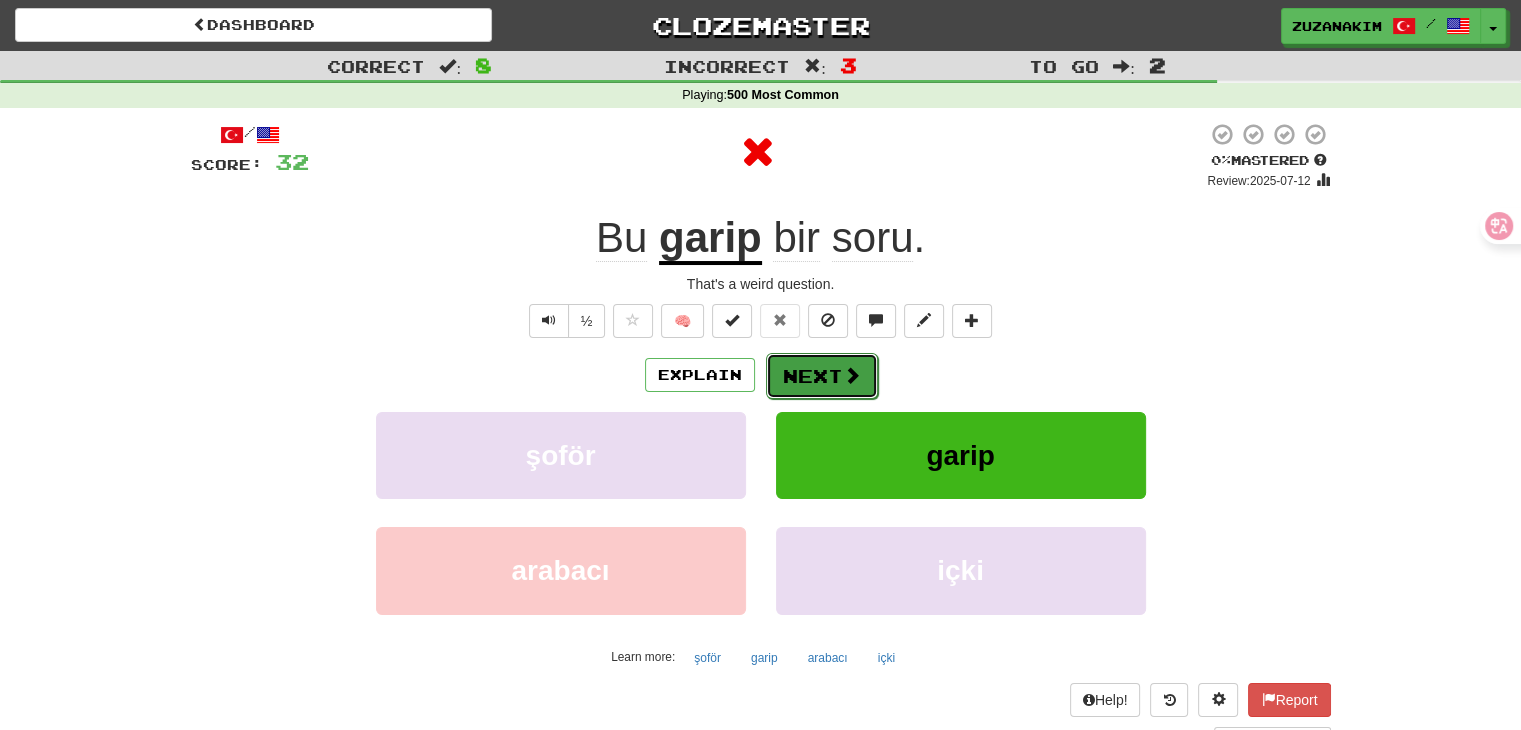 click on "Next" at bounding box center (822, 376) 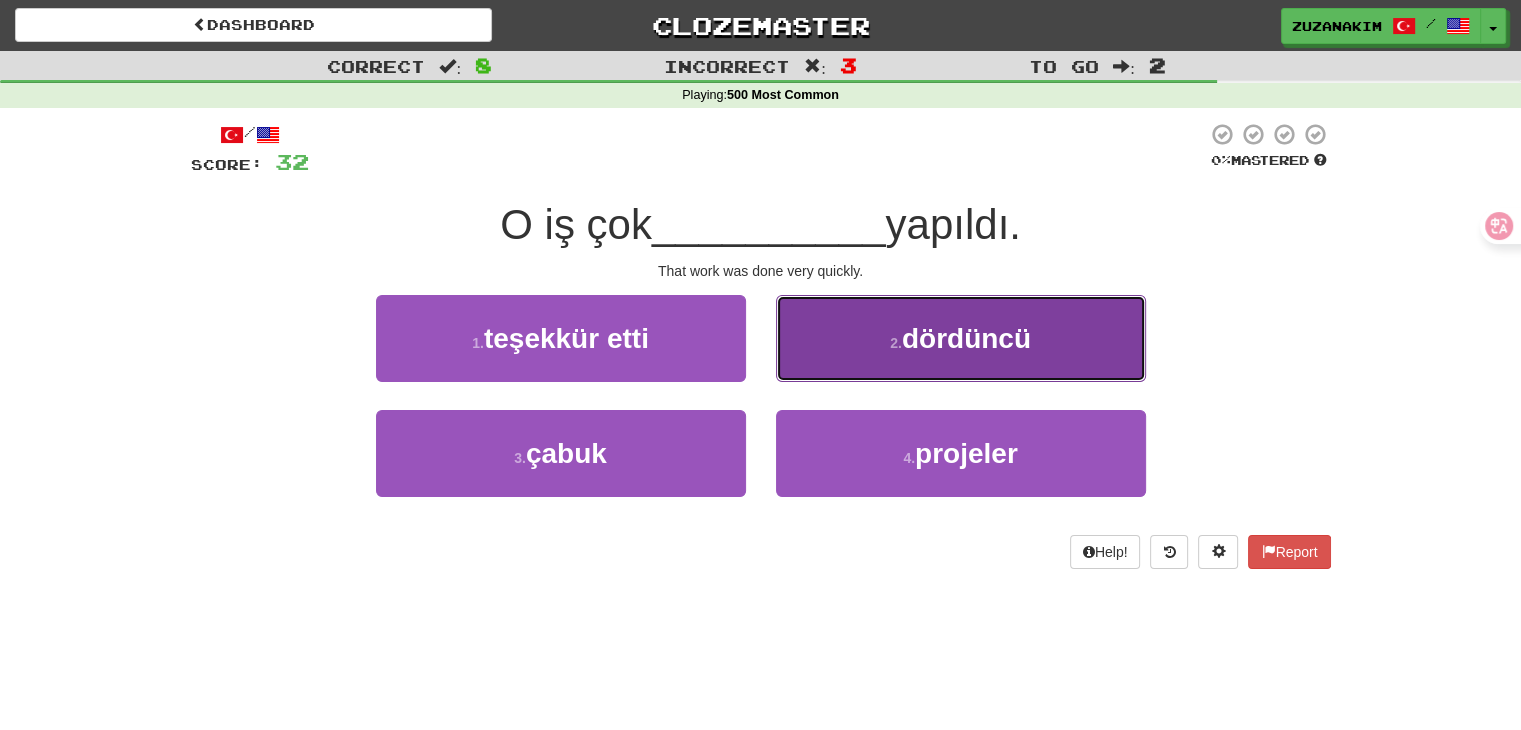 click on "2 .  dördüncü" at bounding box center (961, 338) 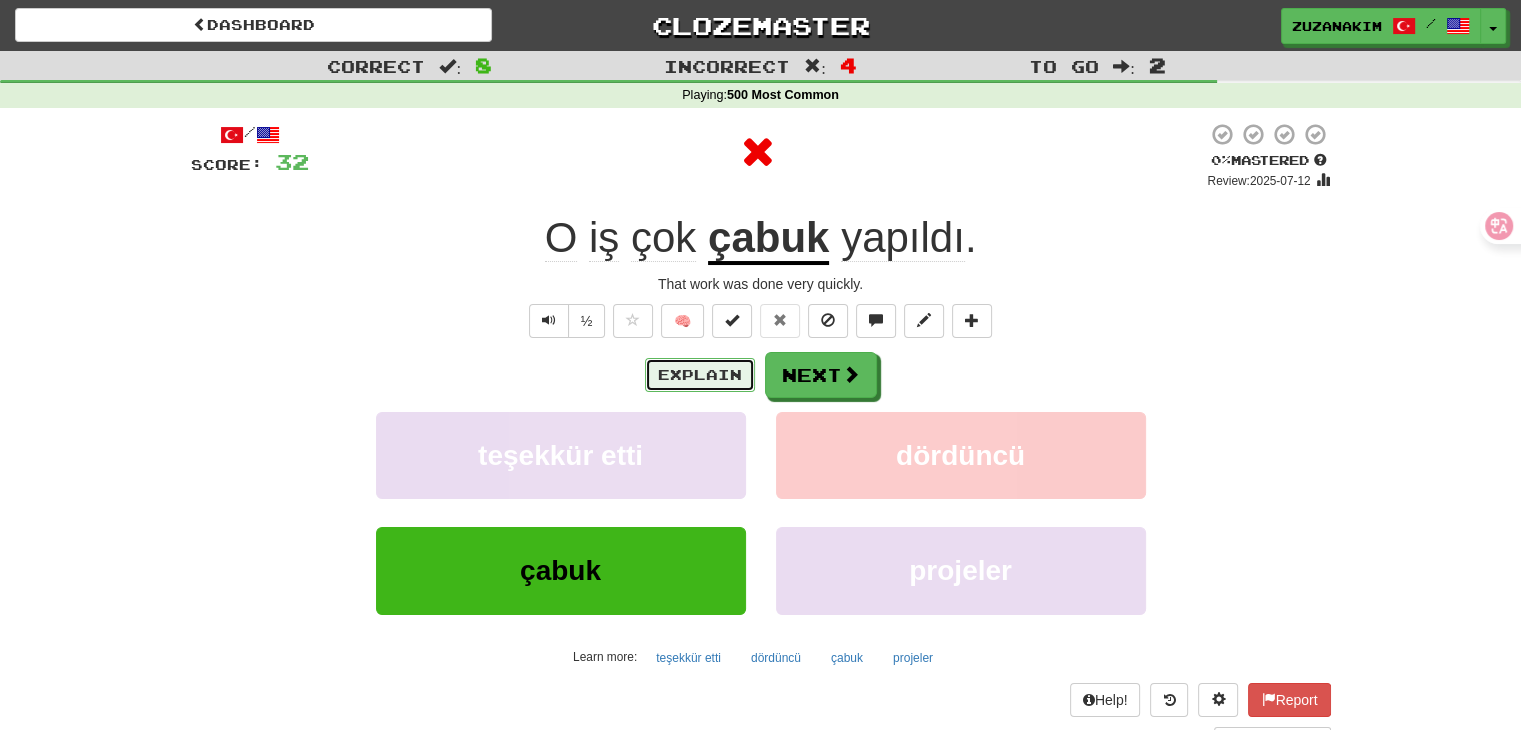 click on "Explain" at bounding box center (700, 375) 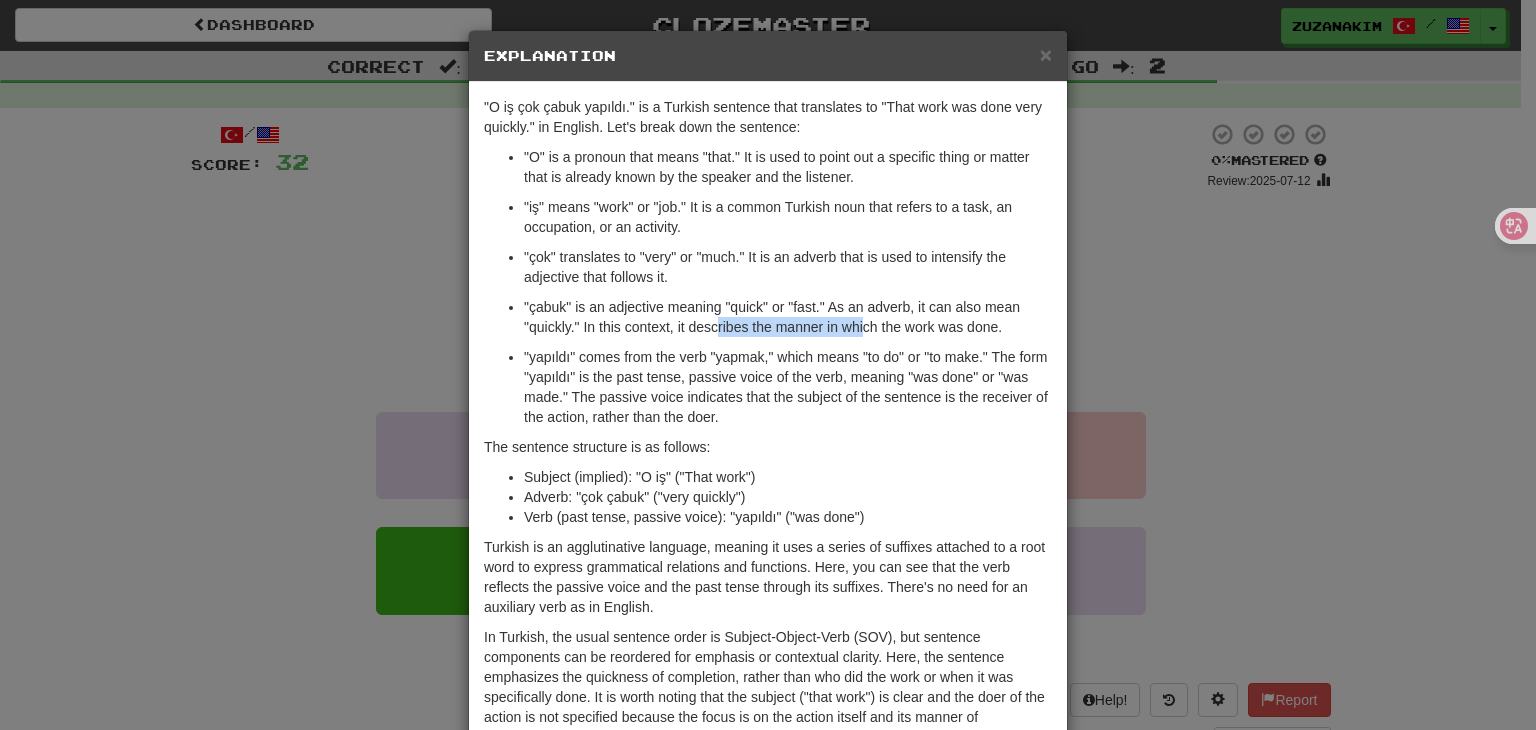 drag, startPoint x: 708, startPoint y: 321, endPoint x: 860, endPoint y: 317, distance: 152.05263 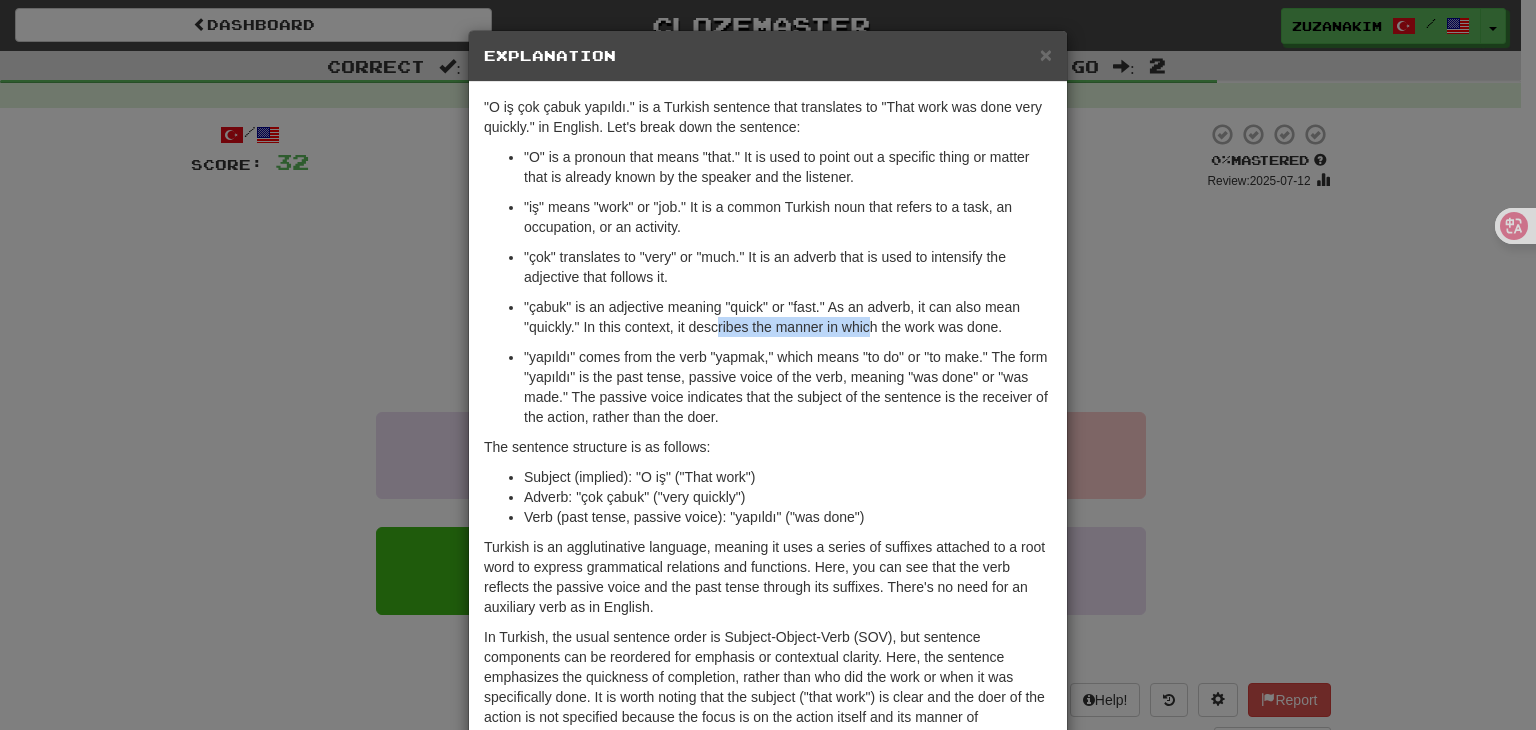 click on ""çabuk" is an adjective meaning "quick" or "fast." As an adverb, it can also mean "quickly." In this context, it describes the manner in which the work was done." at bounding box center (788, 317) 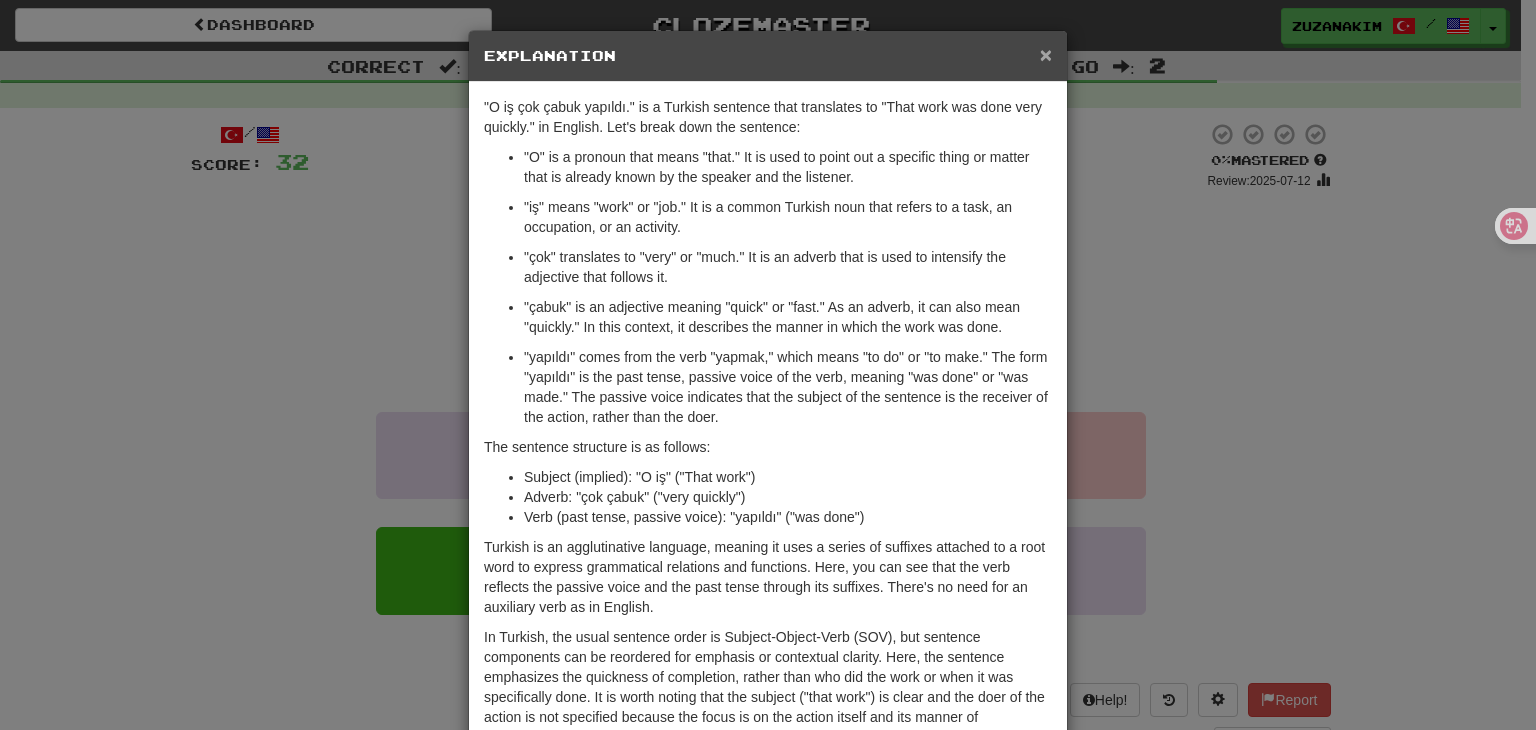 click on "×" at bounding box center [1046, 54] 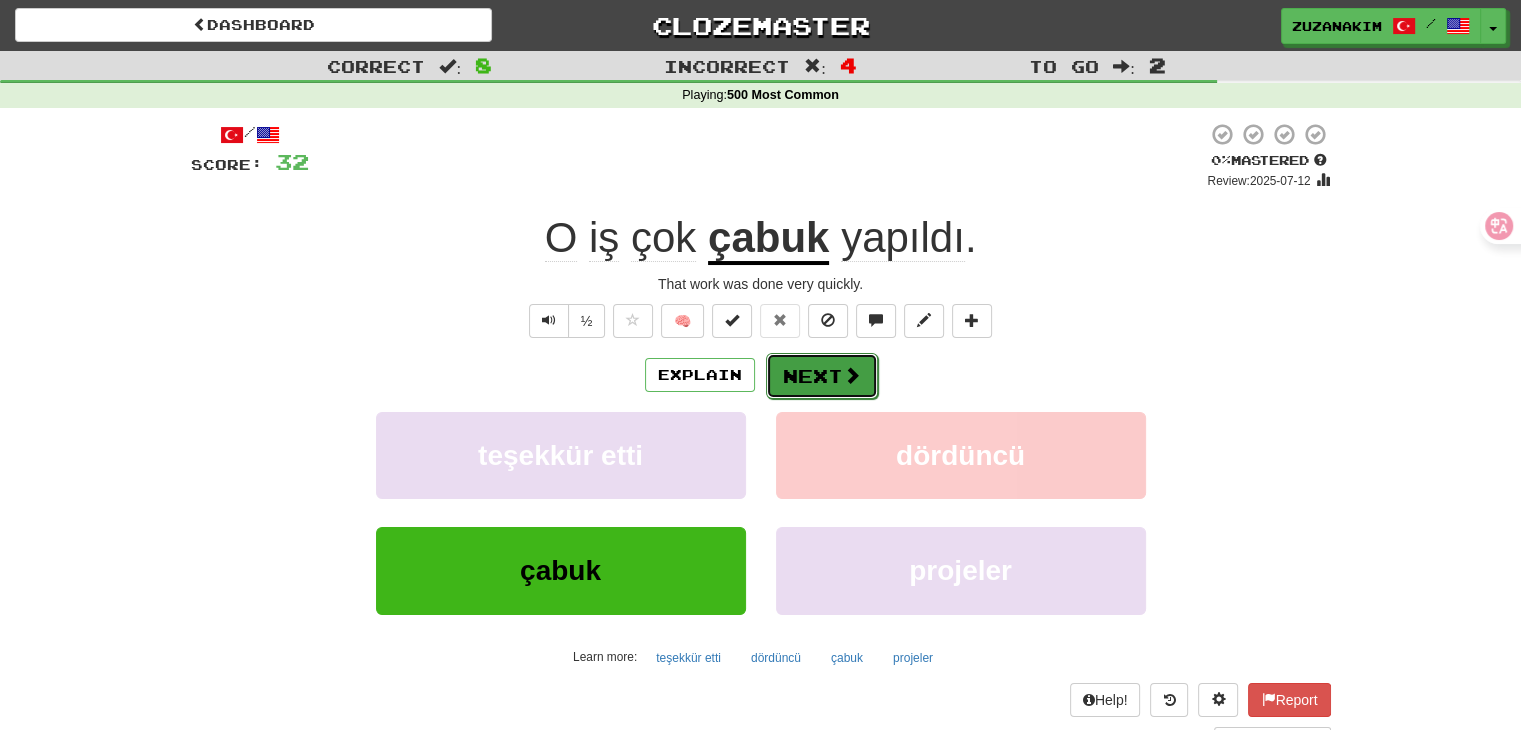 click on "Next" at bounding box center [822, 376] 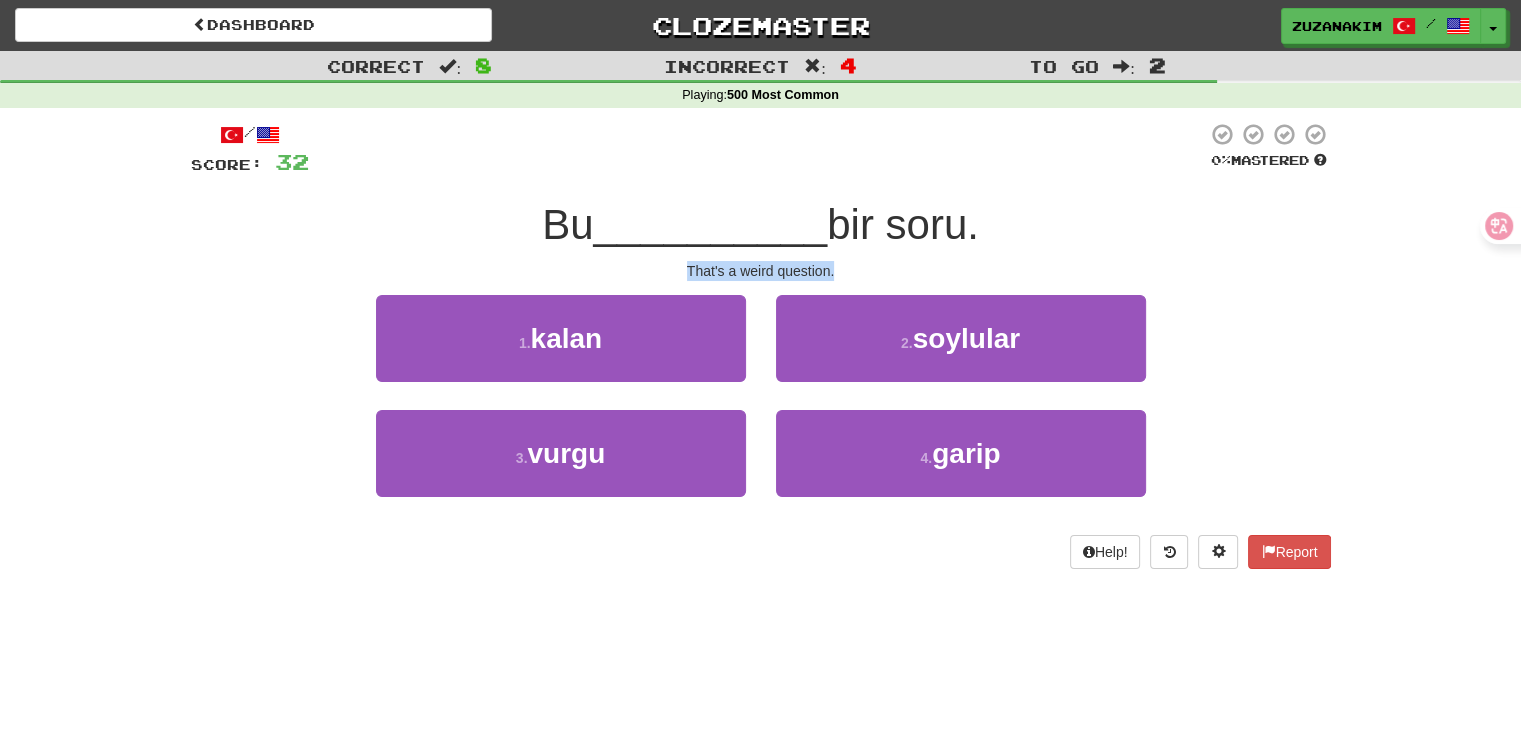 drag, startPoint x: 638, startPoint y: 280, endPoint x: 862, endPoint y: 279, distance: 224.00223 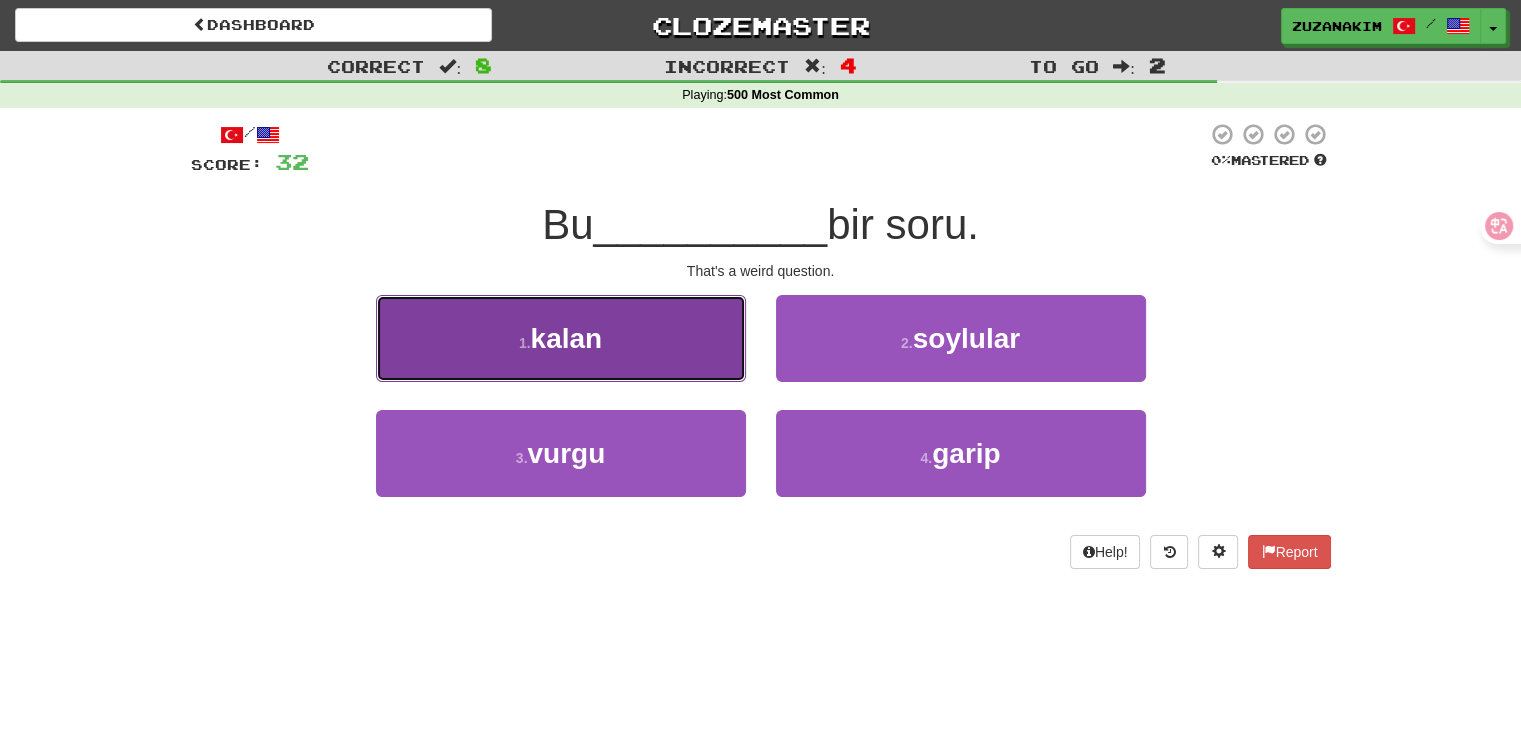 click on "1 .  kalan" at bounding box center [561, 338] 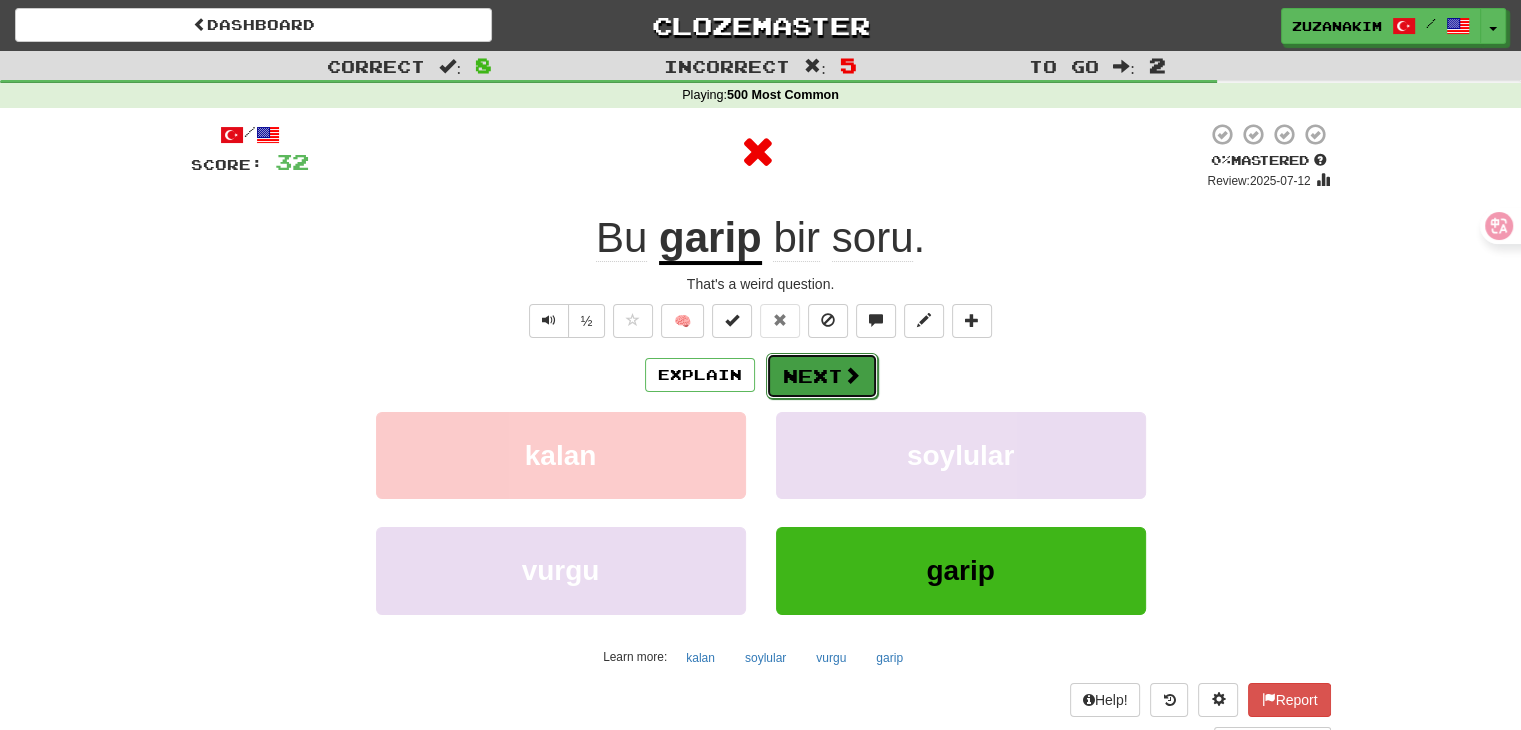 click on "Next" at bounding box center [822, 376] 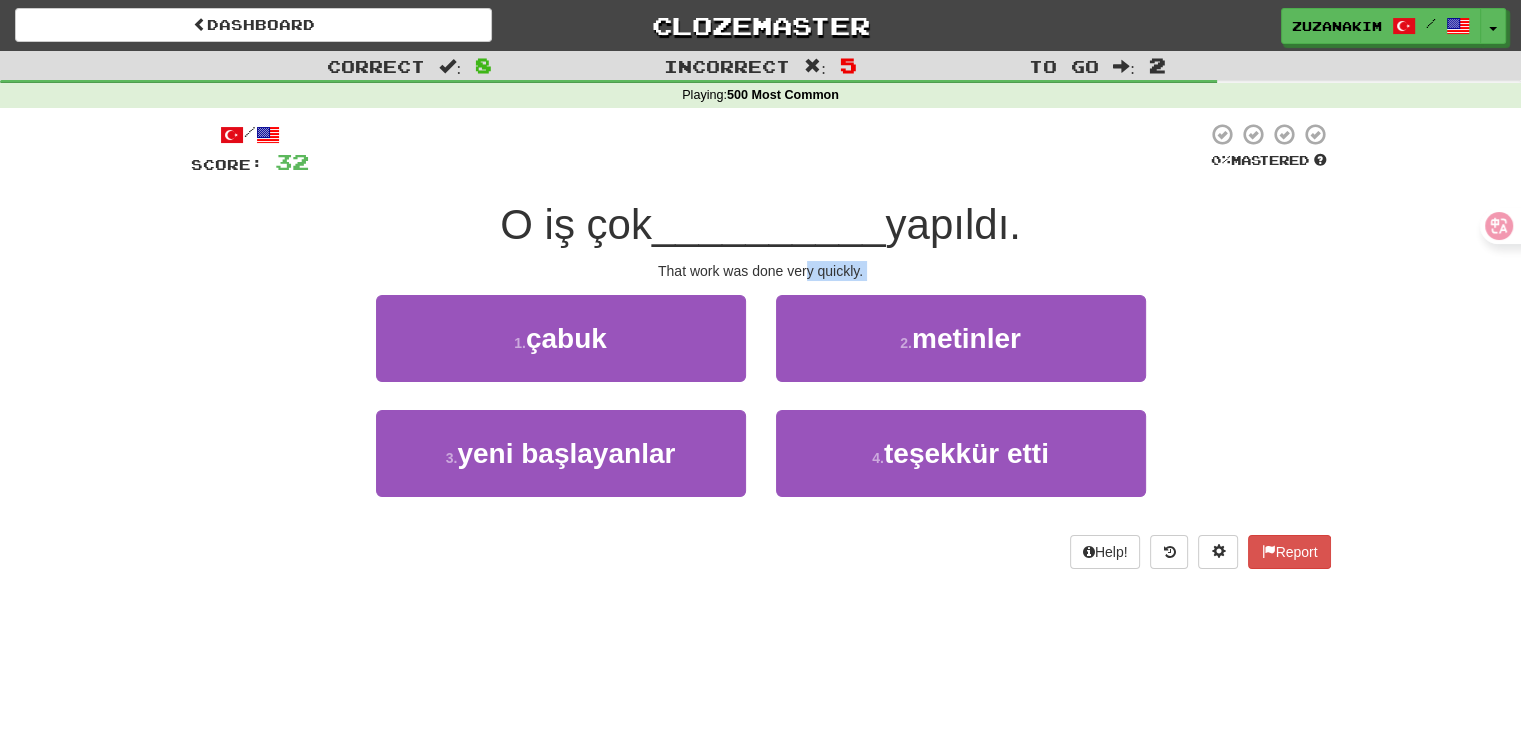 drag, startPoint x: 633, startPoint y: 283, endPoint x: 804, endPoint y: 273, distance: 171.29214 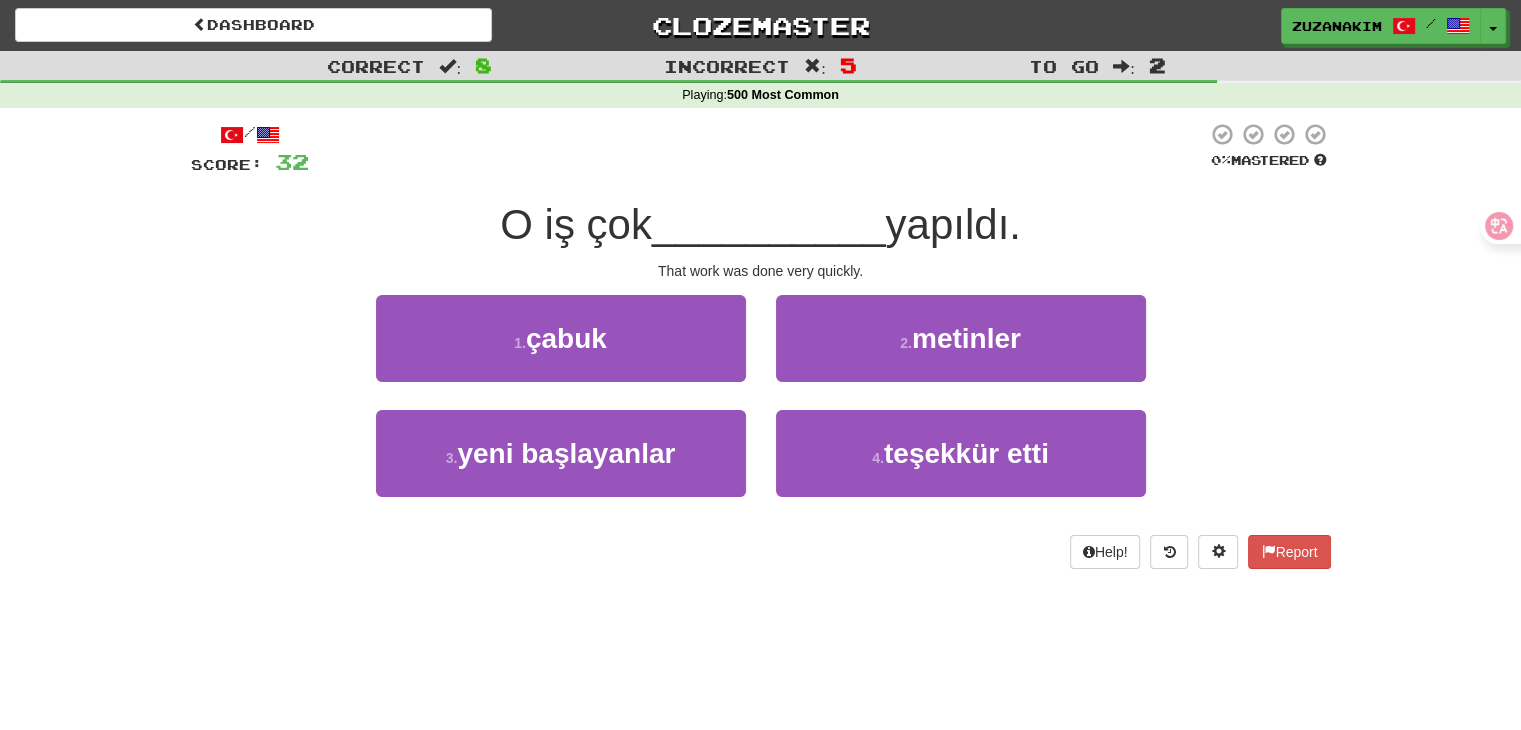click on "That work was done very quickly." at bounding box center (761, 271) 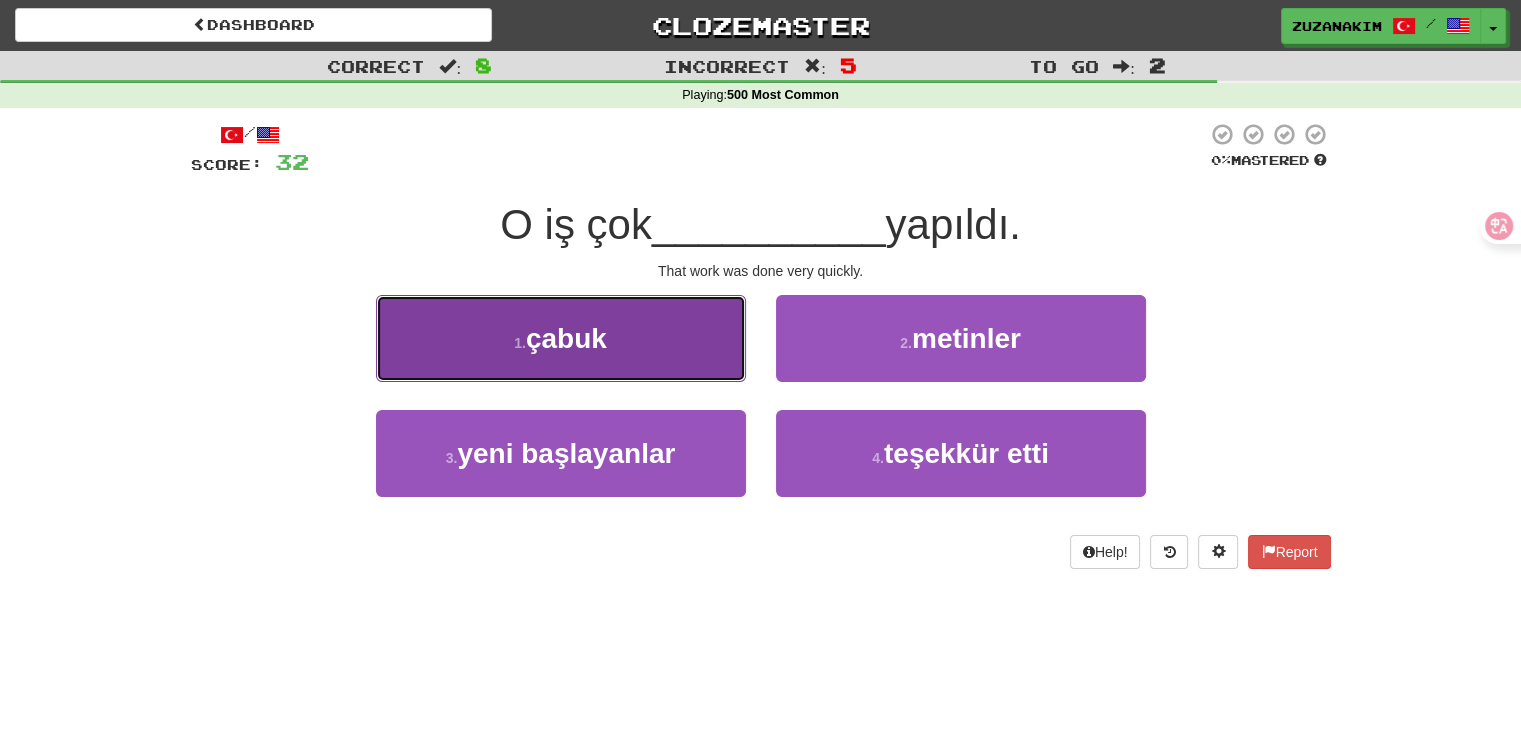 click on "1 .  çabuk" at bounding box center [561, 338] 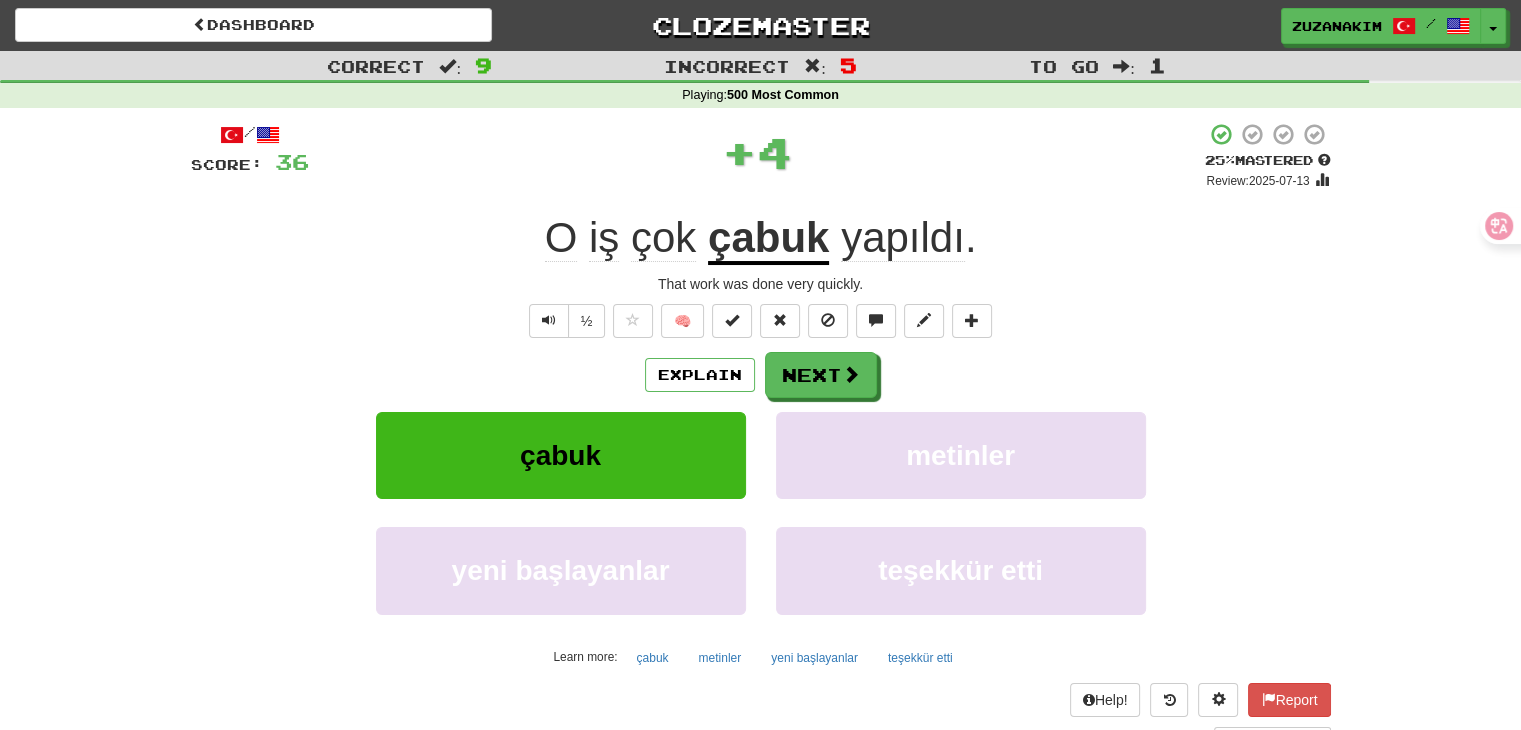 click on "çabuk" at bounding box center (768, 239) 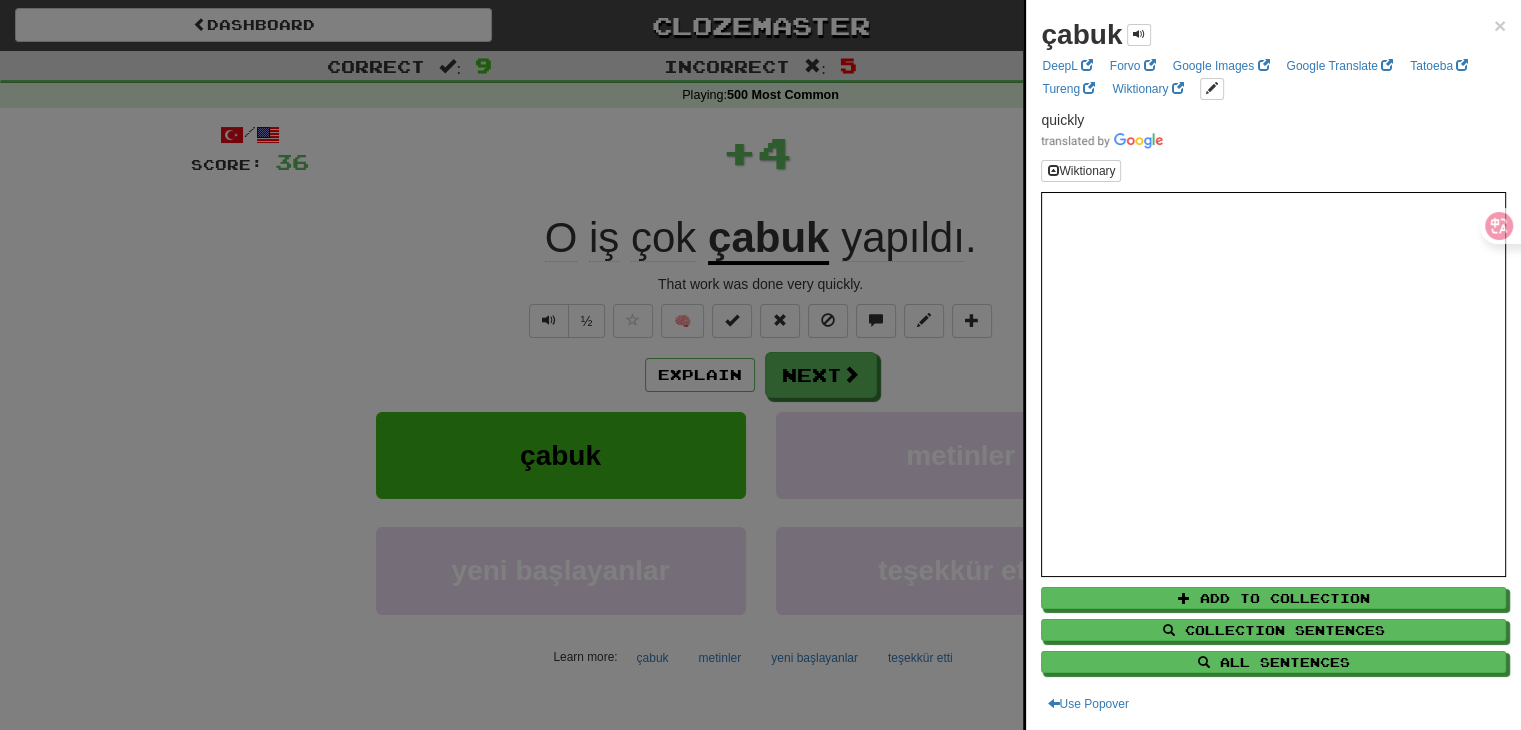 click at bounding box center [760, 365] 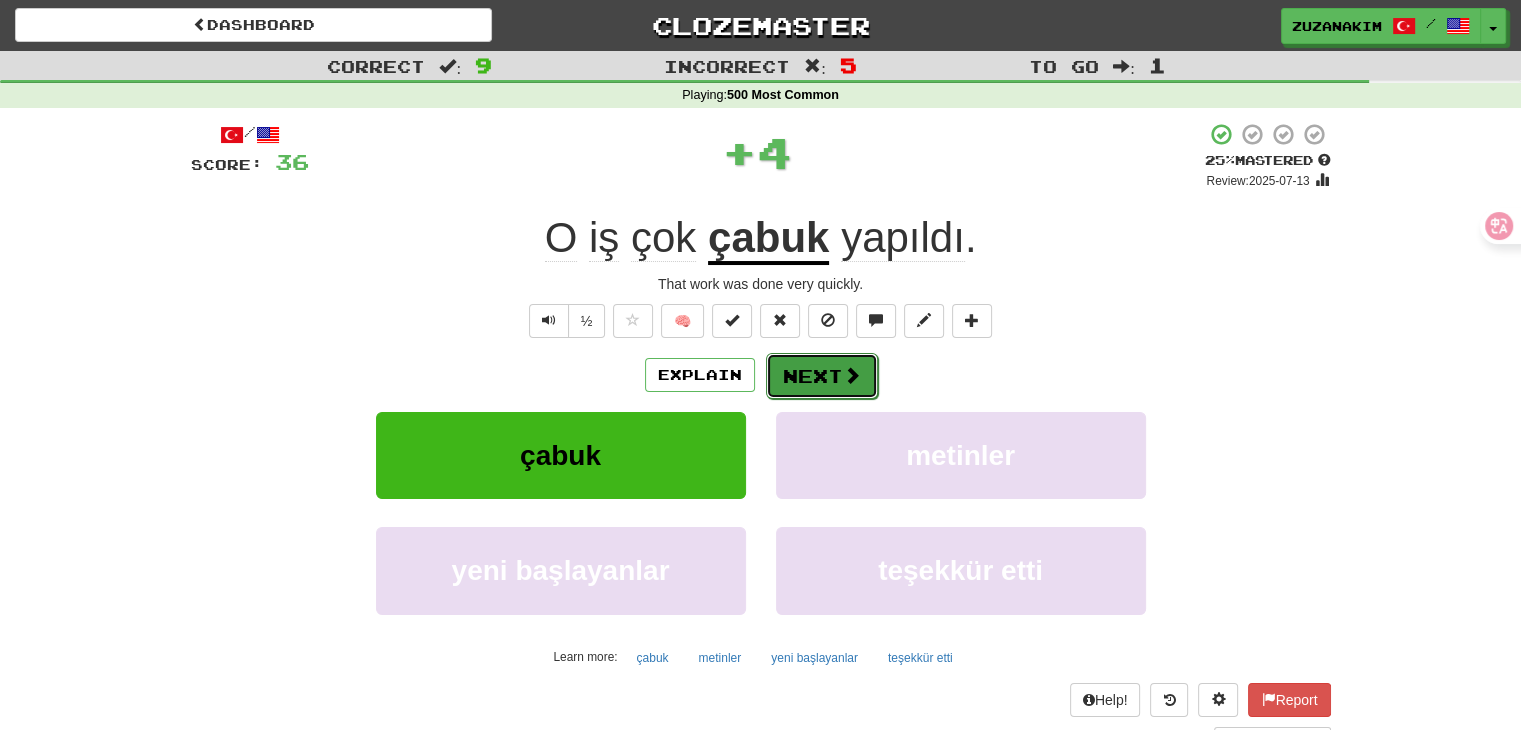 click on "Next" at bounding box center (822, 376) 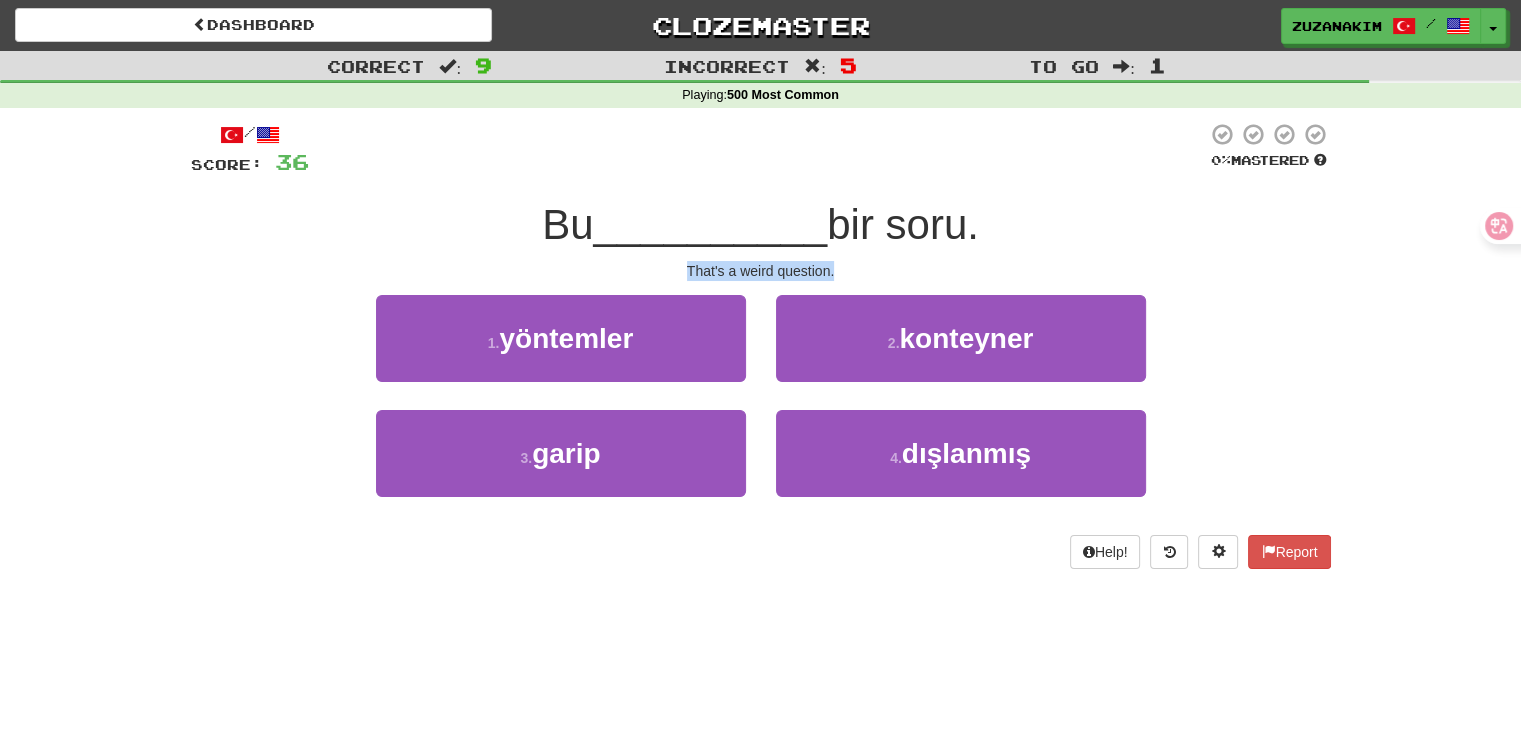 drag, startPoint x: 678, startPoint y: 265, endPoint x: 884, endPoint y: 266, distance: 206.00243 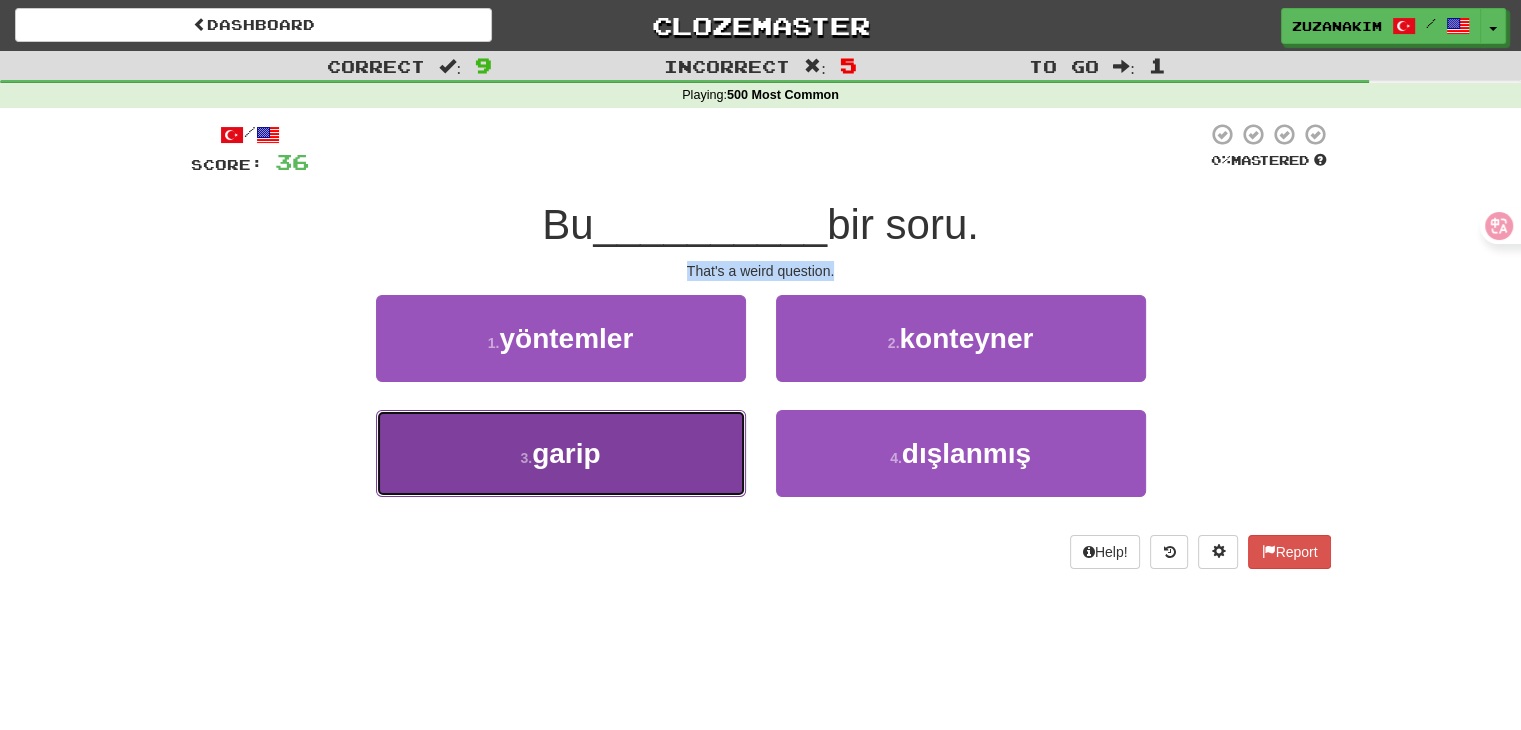 click on "3 .  garip" at bounding box center (561, 453) 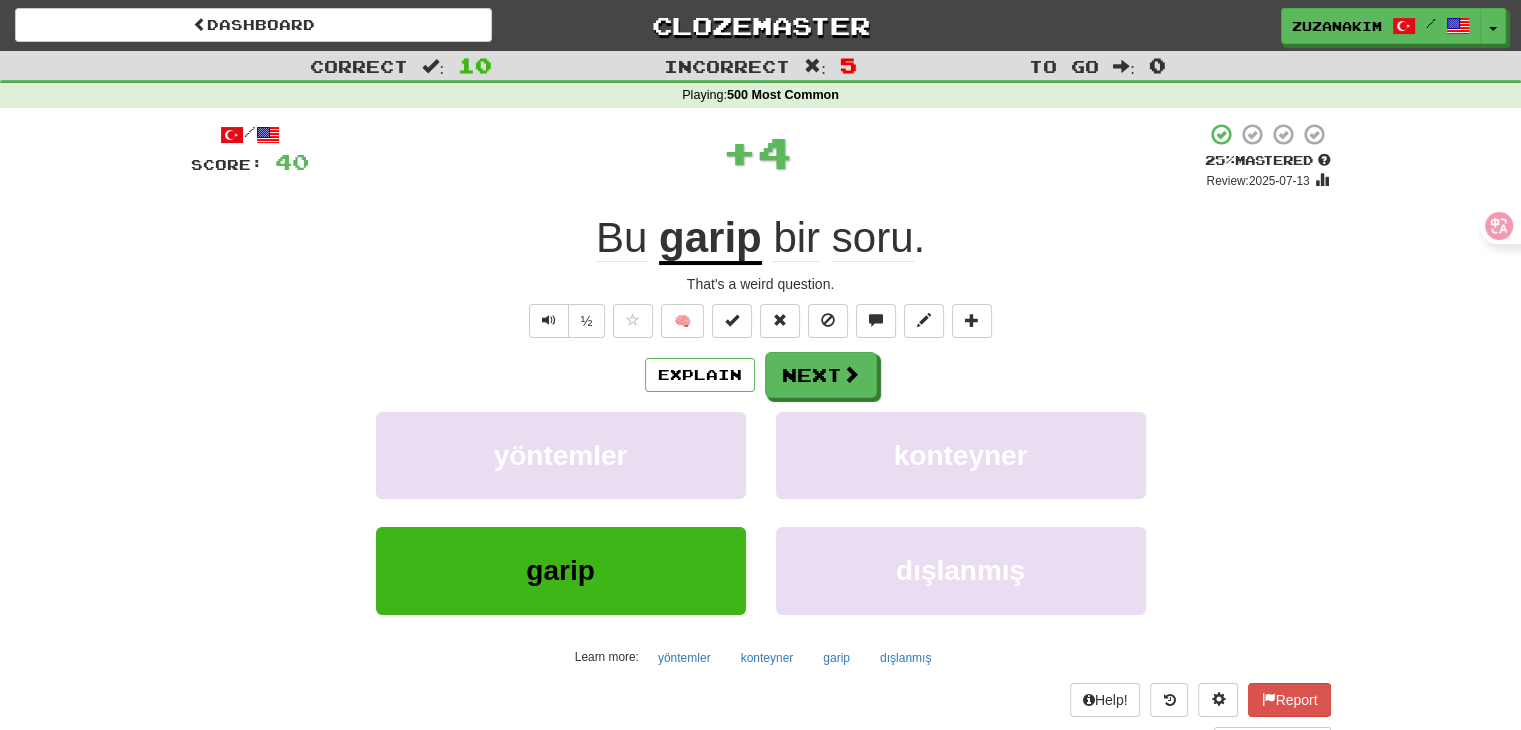 click on "Explain Next" at bounding box center [761, 375] 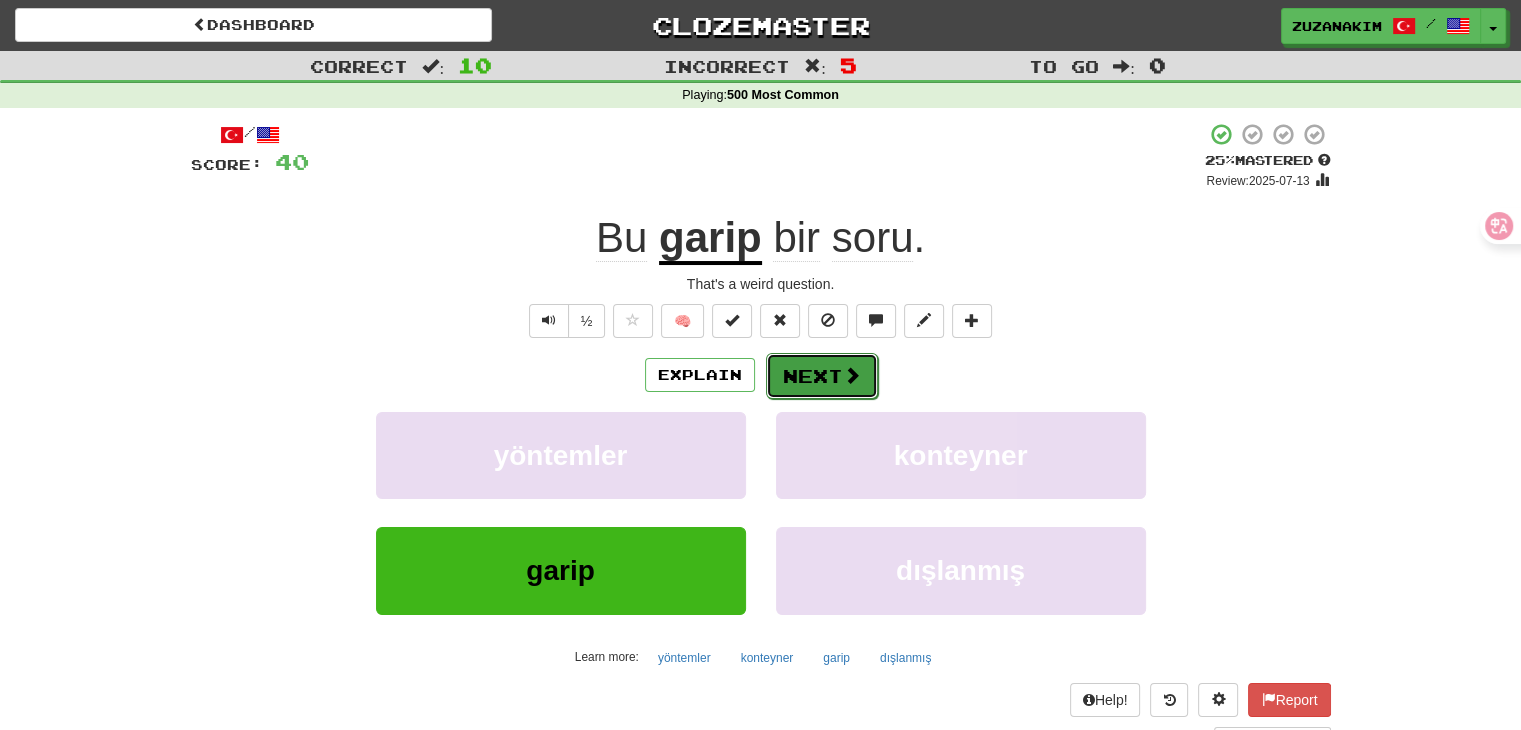 click on "Next" at bounding box center (822, 376) 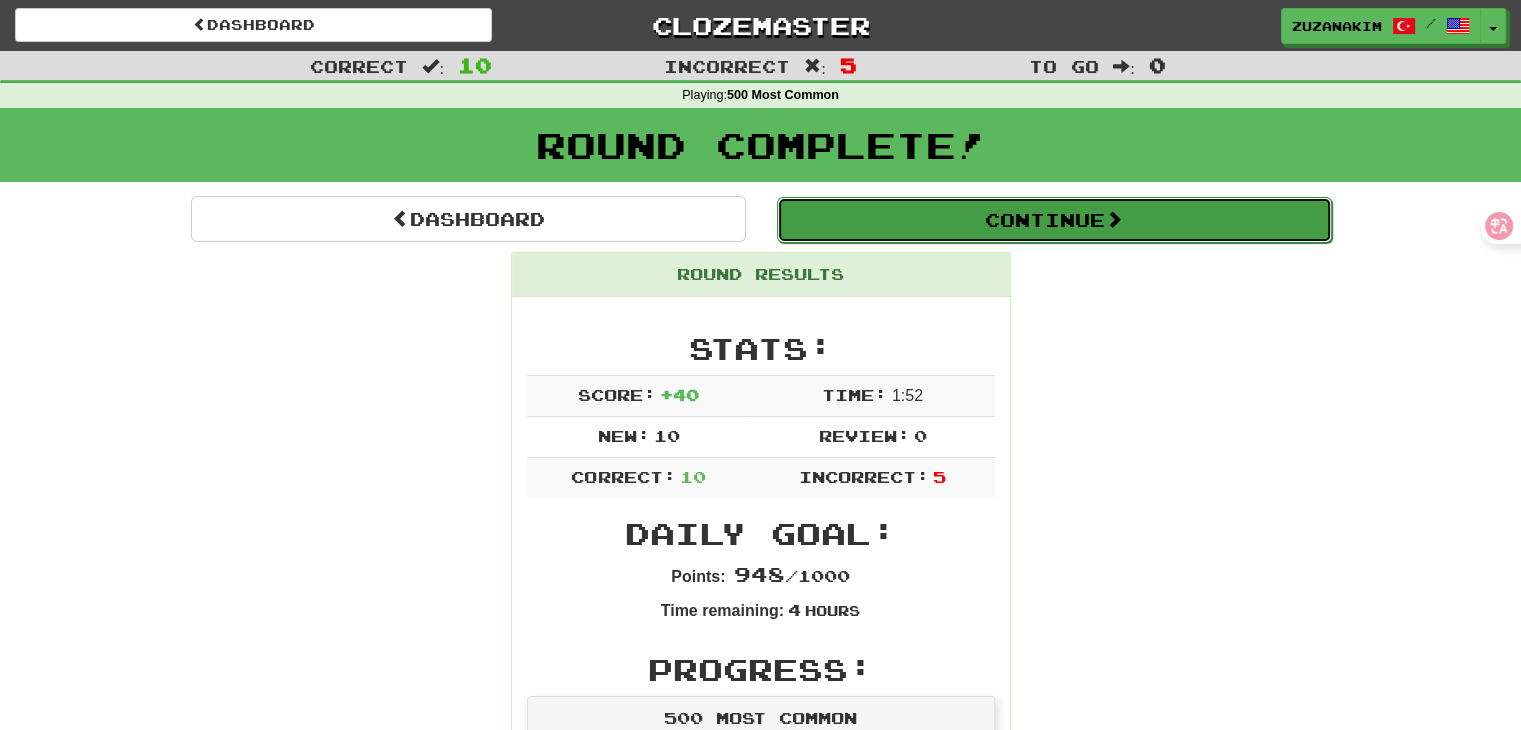 click on "Continue" at bounding box center (1054, 220) 